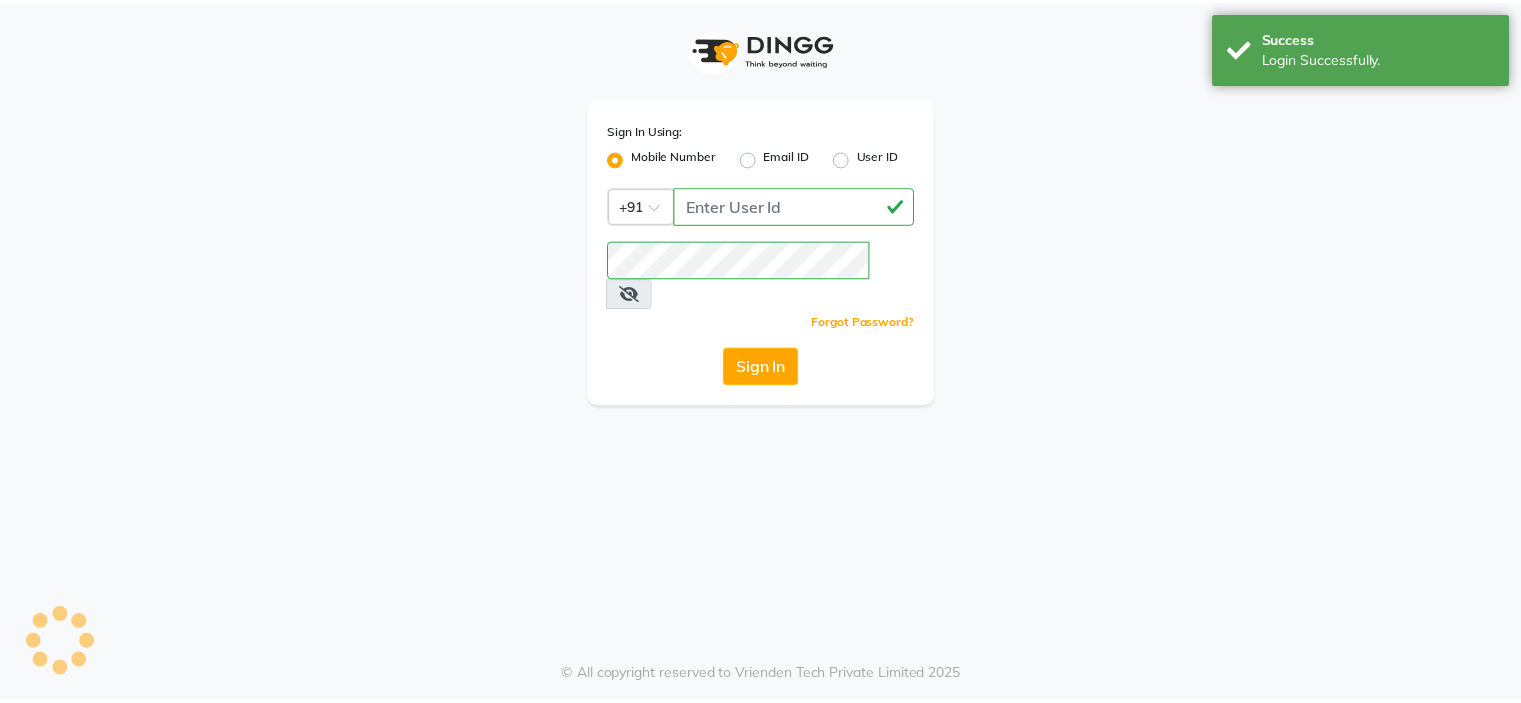 scroll, scrollTop: 0, scrollLeft: 0, axis: both 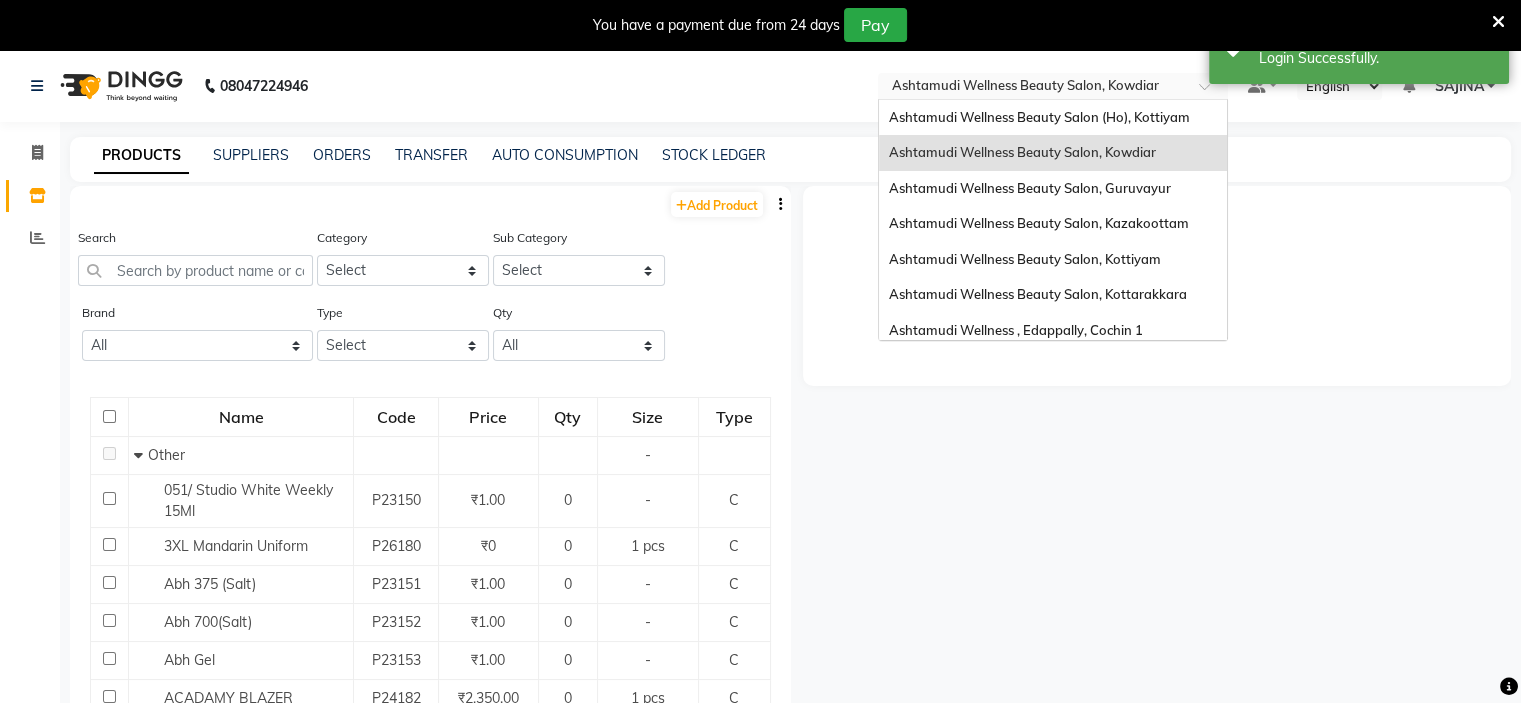 click at bounding box center (1033, 88) 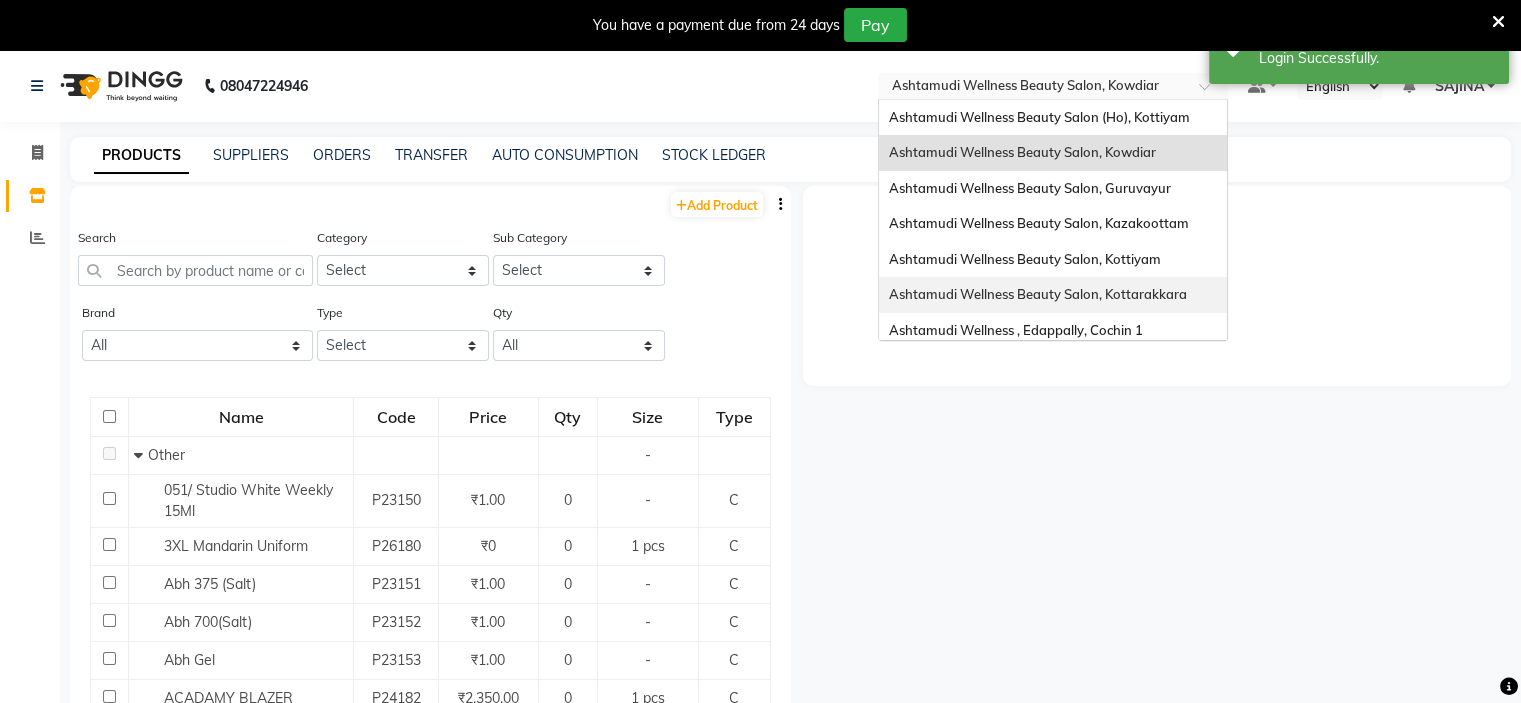 click on "Ashtamudi Wellness Beauty Salon, Kottarakkara" at bounding box center (1038, 294) 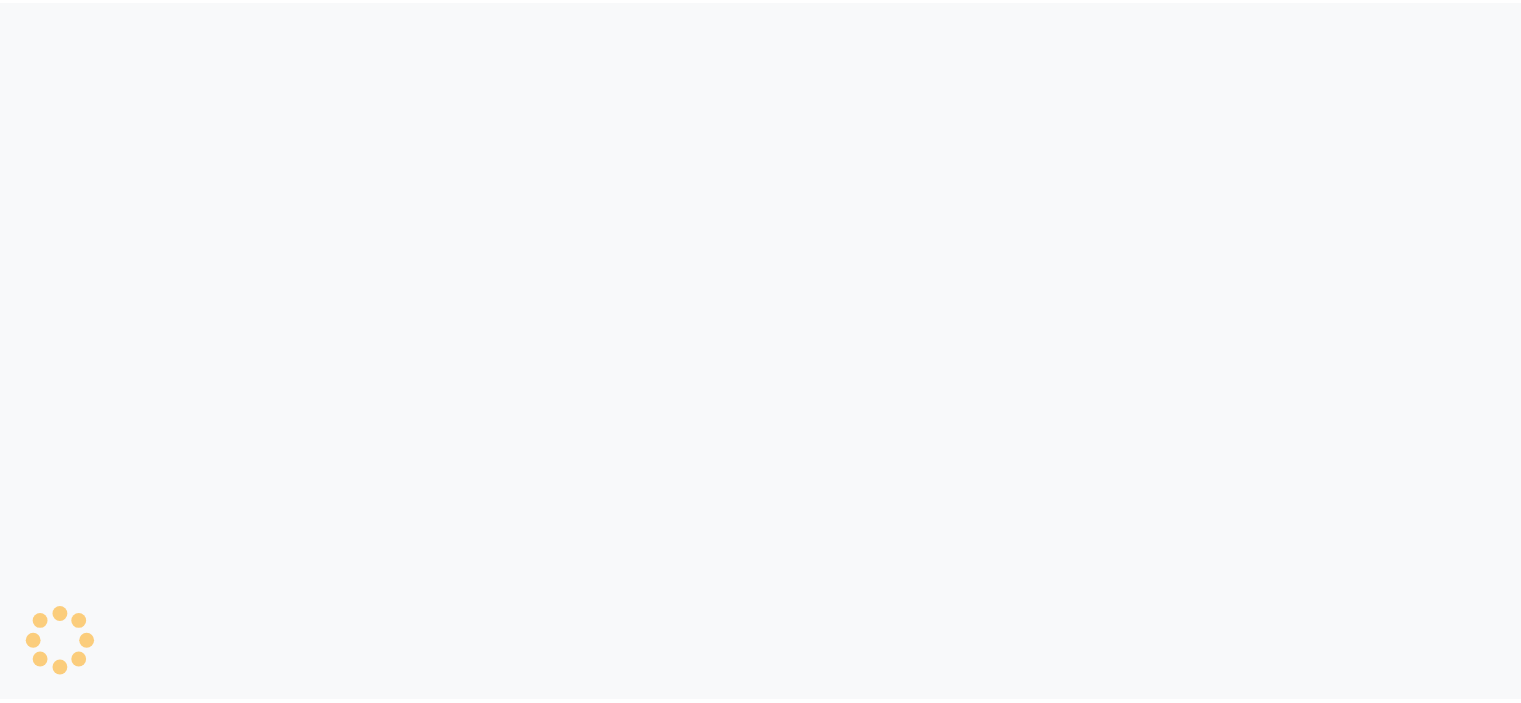 scroll, scrollTop: 0, scrollLeft: 0, axis: both 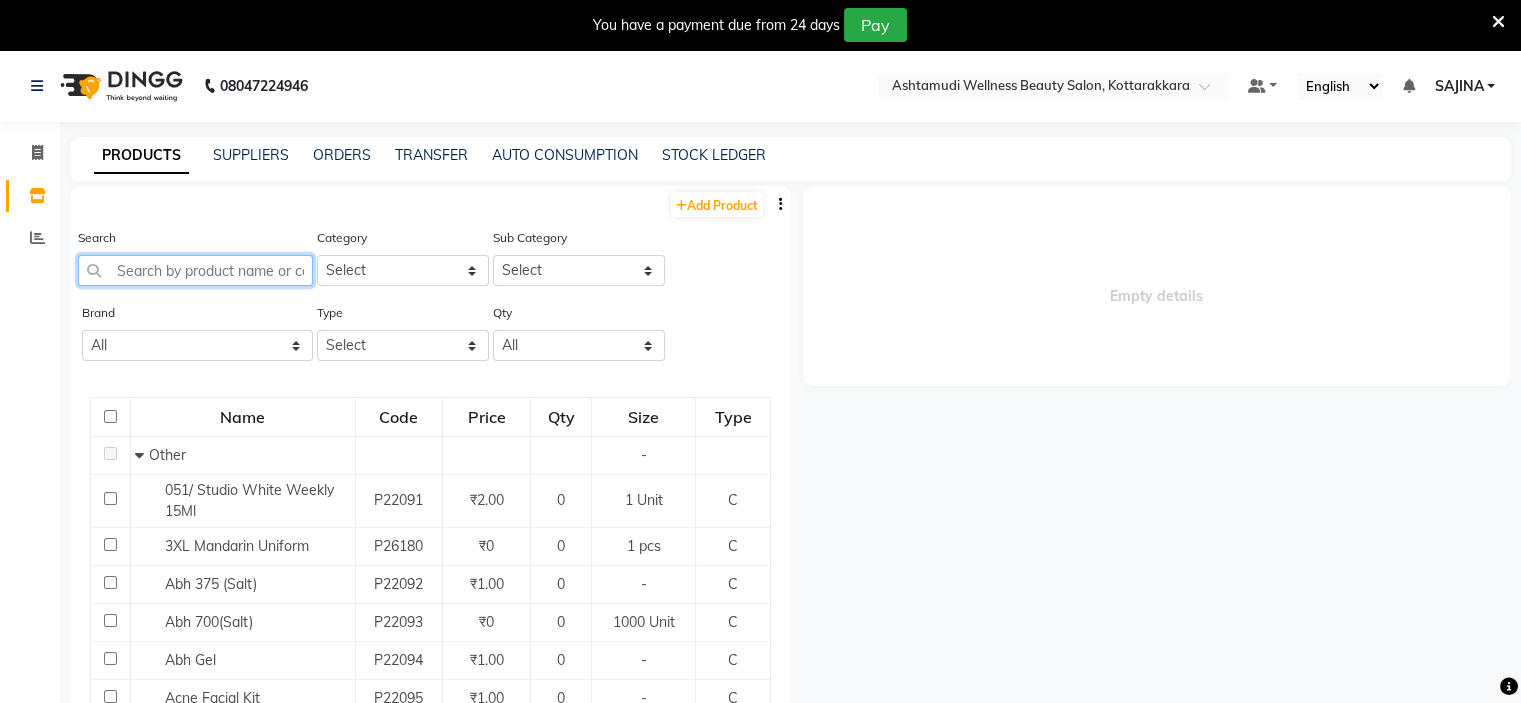 click 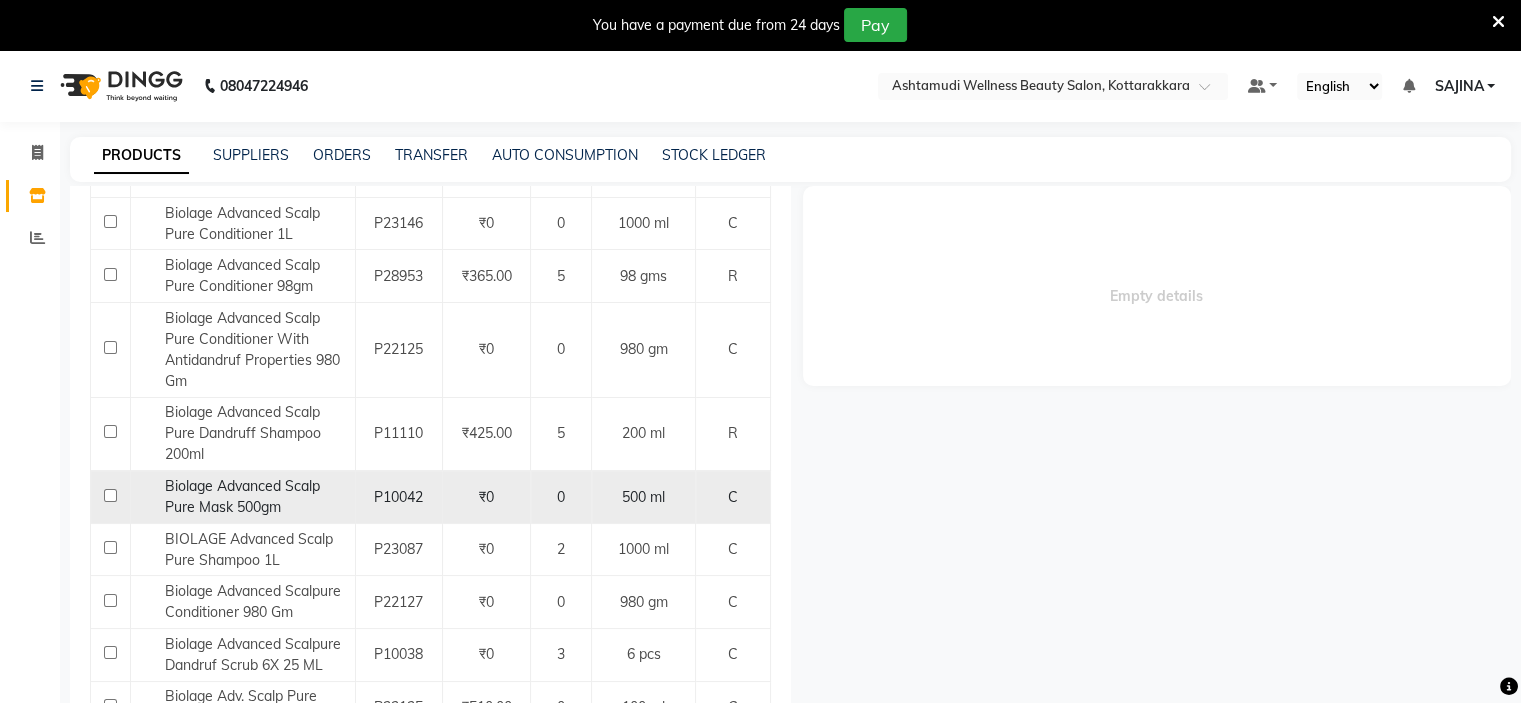 scroll, scrollTop: 300, scrollLeft: 0, axis: vertical 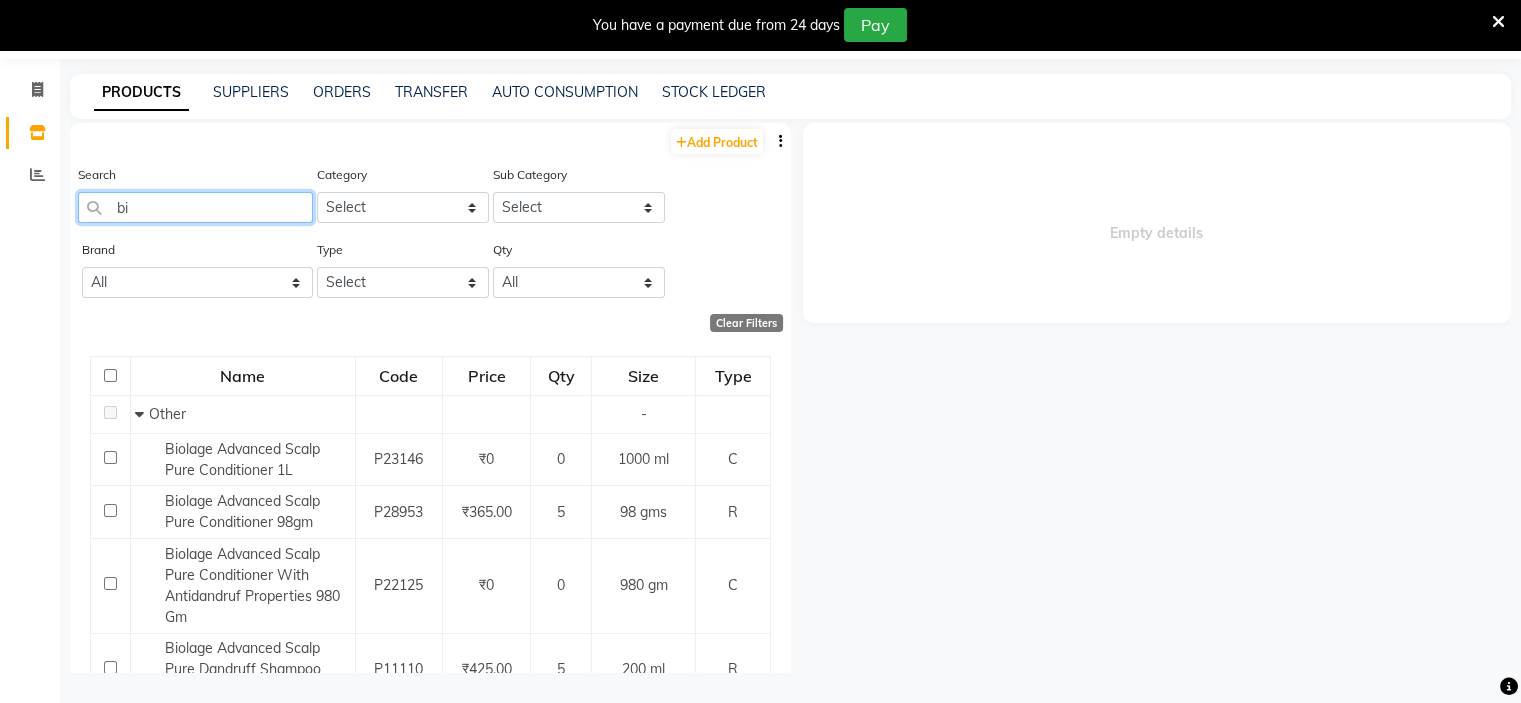 type on "b" 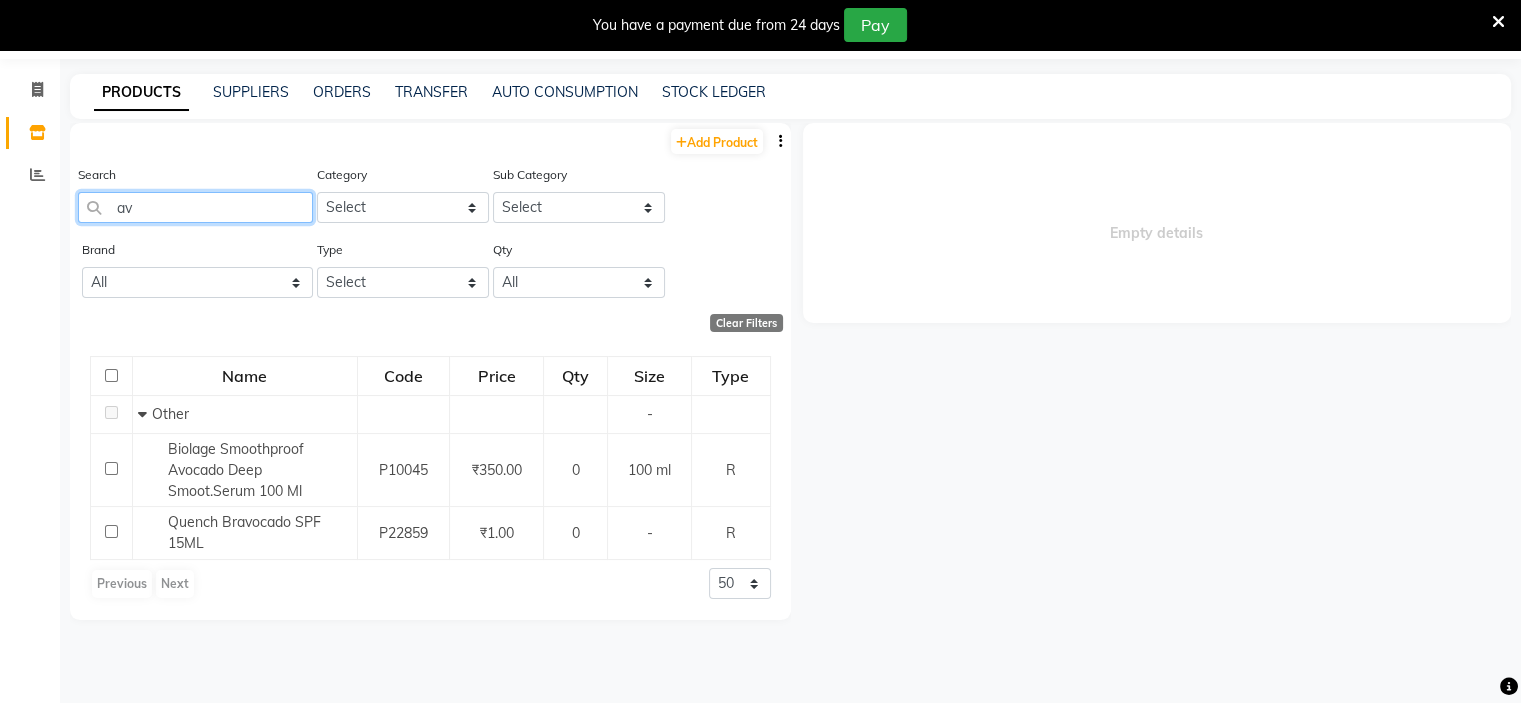 type on "a" 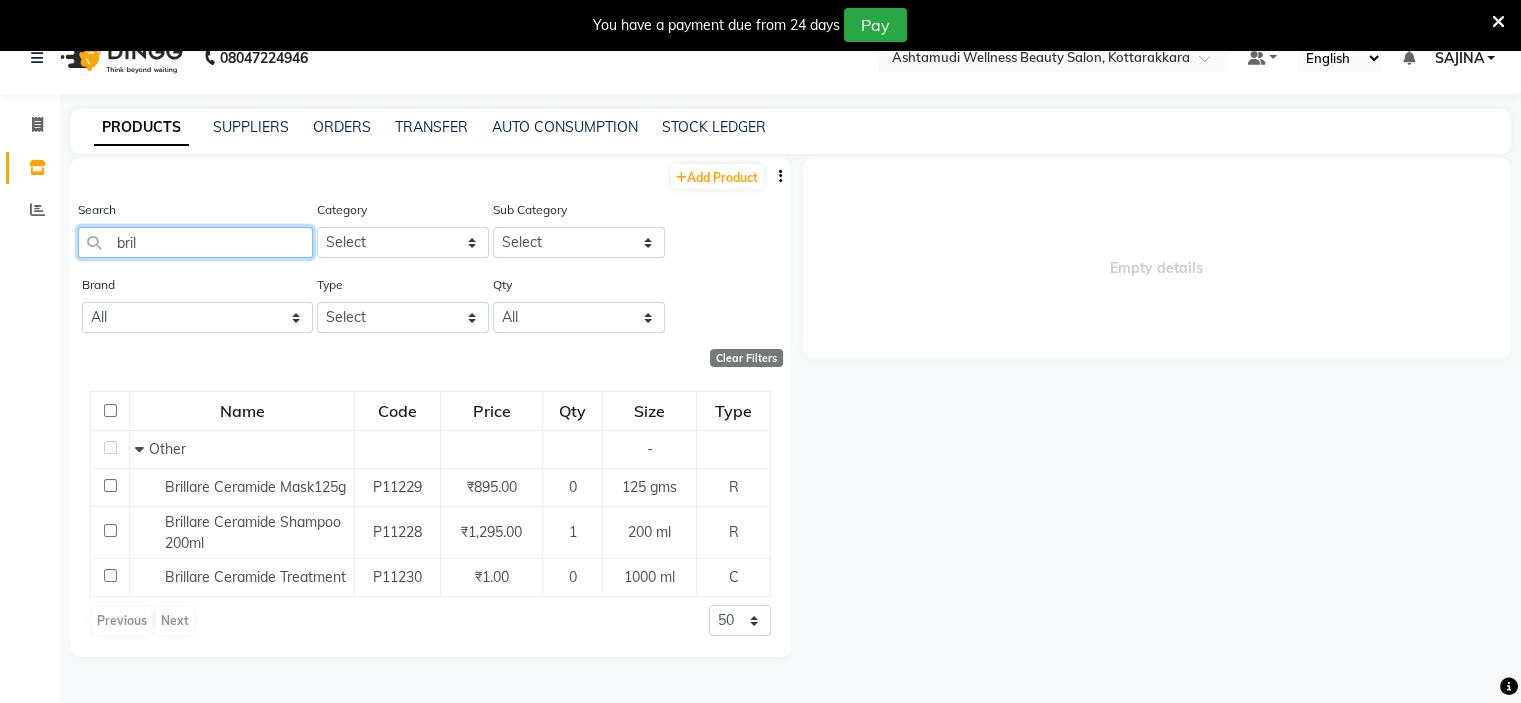 scroll, scrollTop: 0, scrollLeft: 0, axis: both 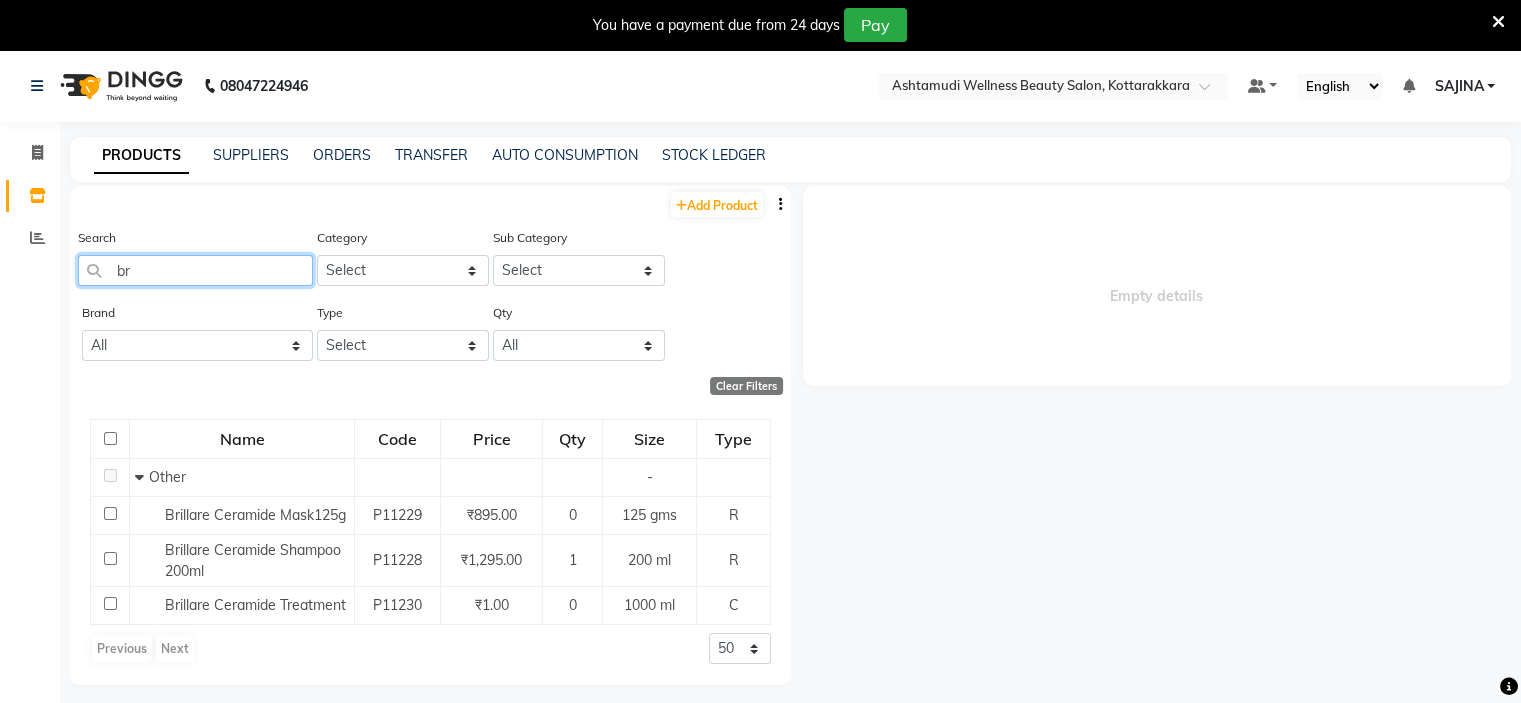 type on "b" 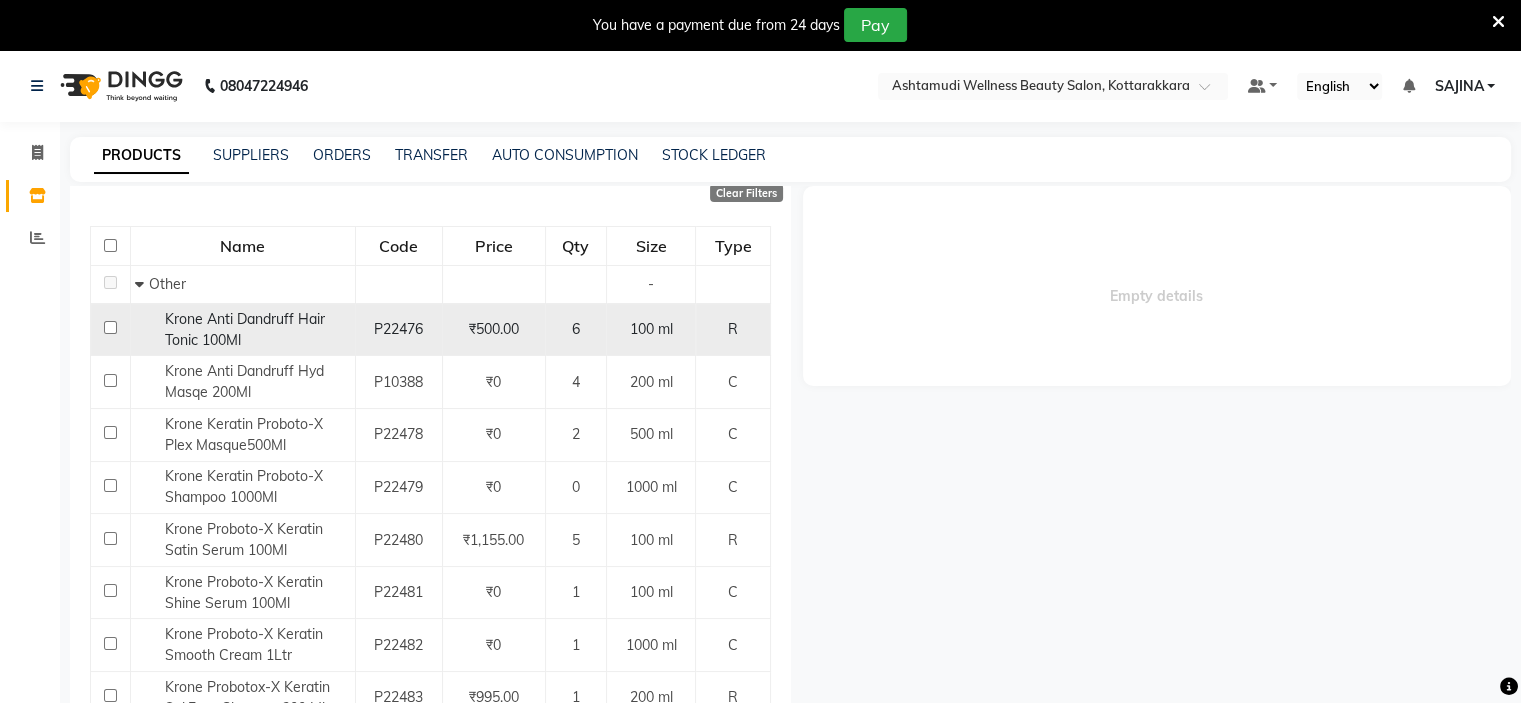 scroll, scrollTop: 200, scrollLeft: 0, axis: vertical 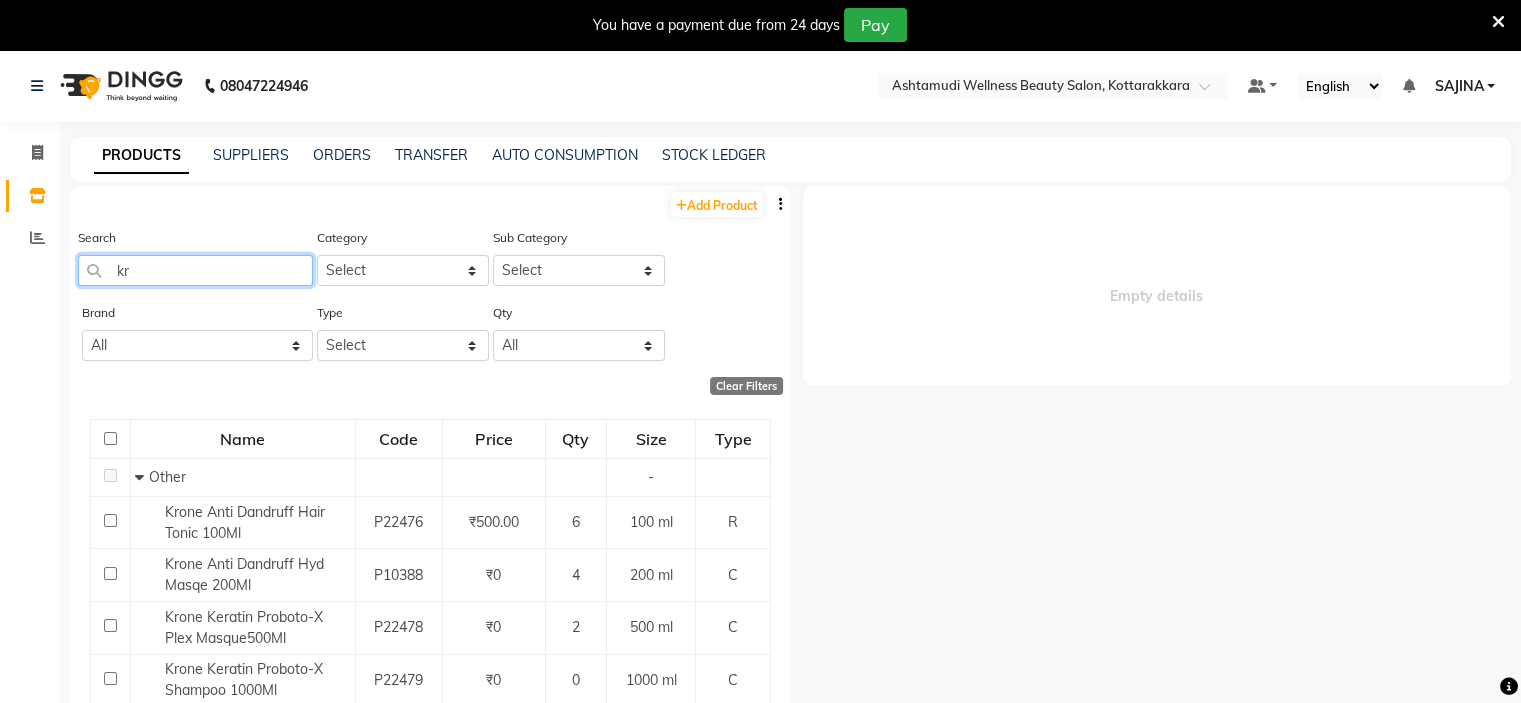 type on "k" 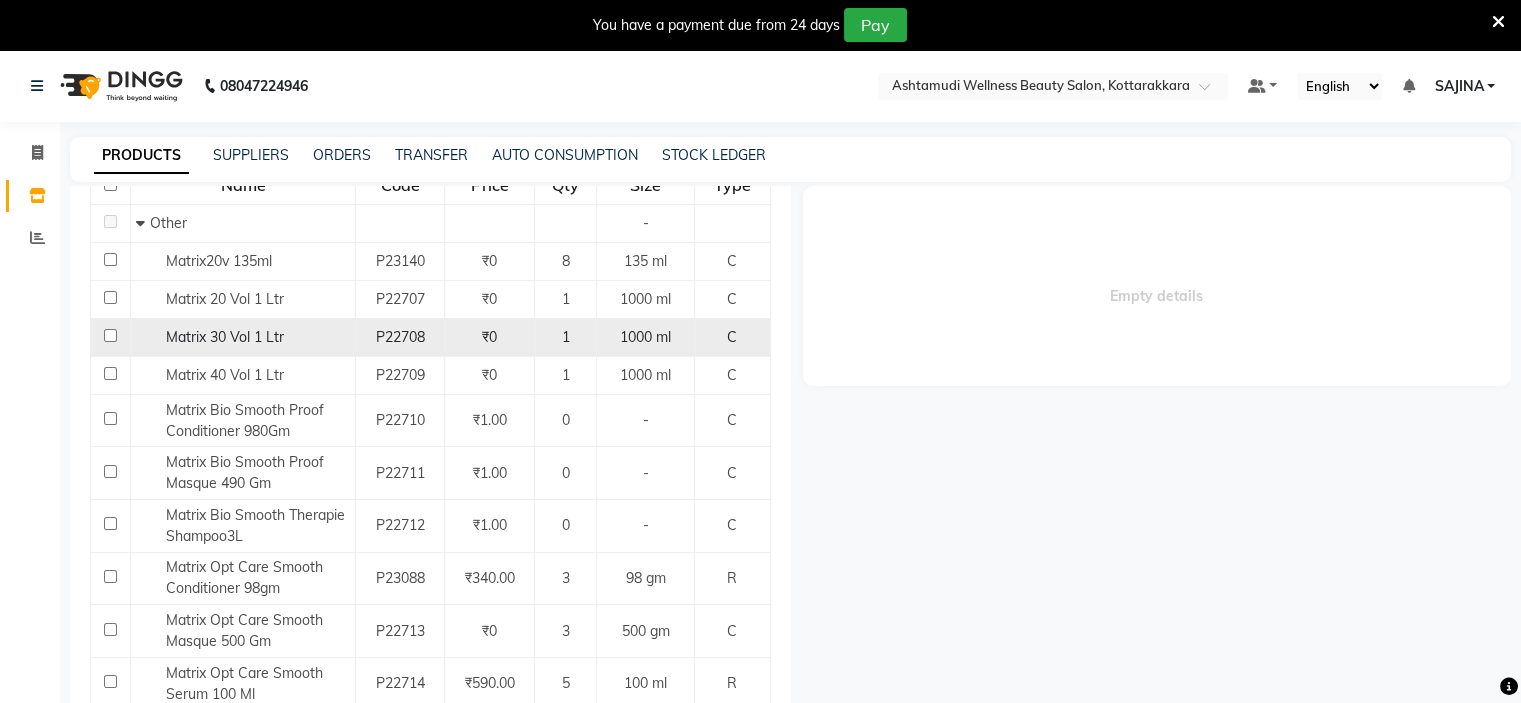 scroll, scrollTop: 500, scrollLeft: 0, axis: vertical 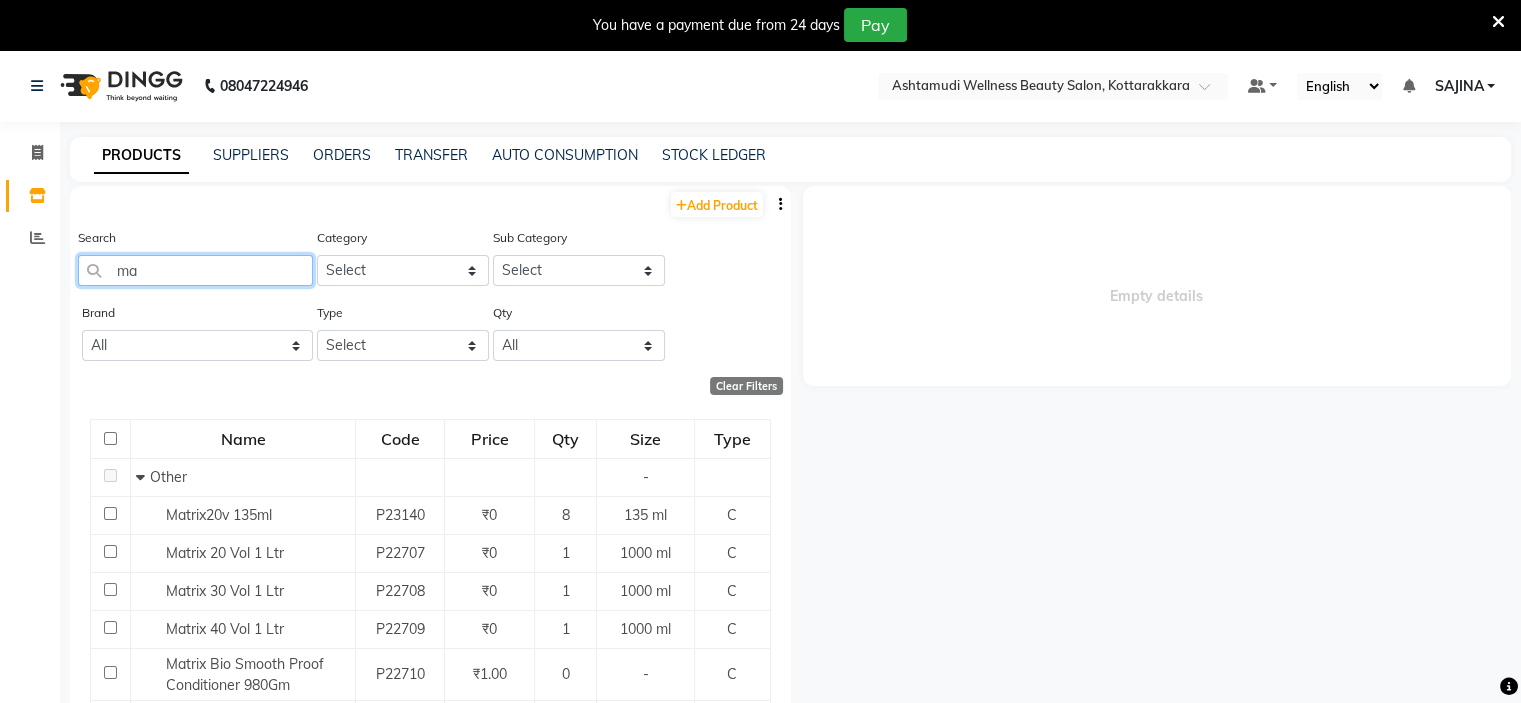 type on "m" 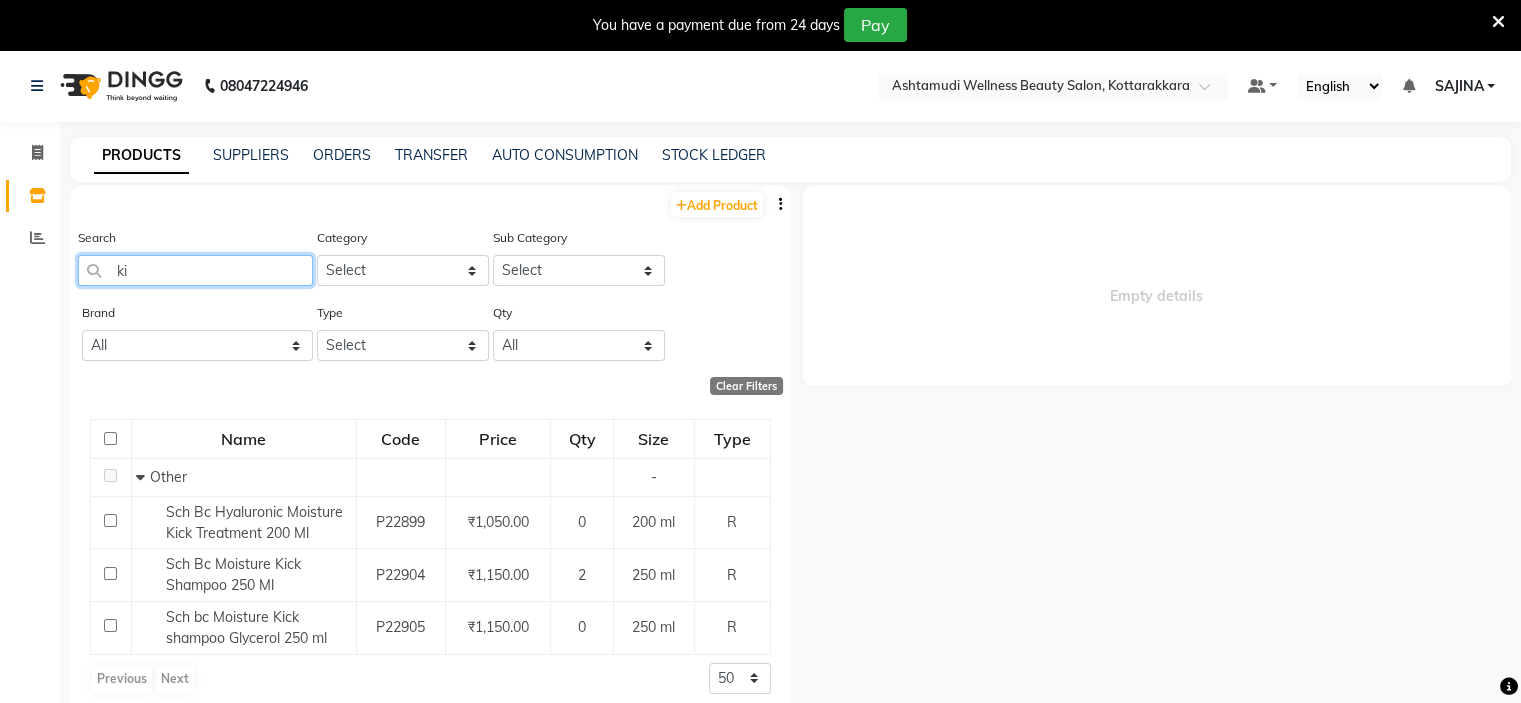 type on "k" 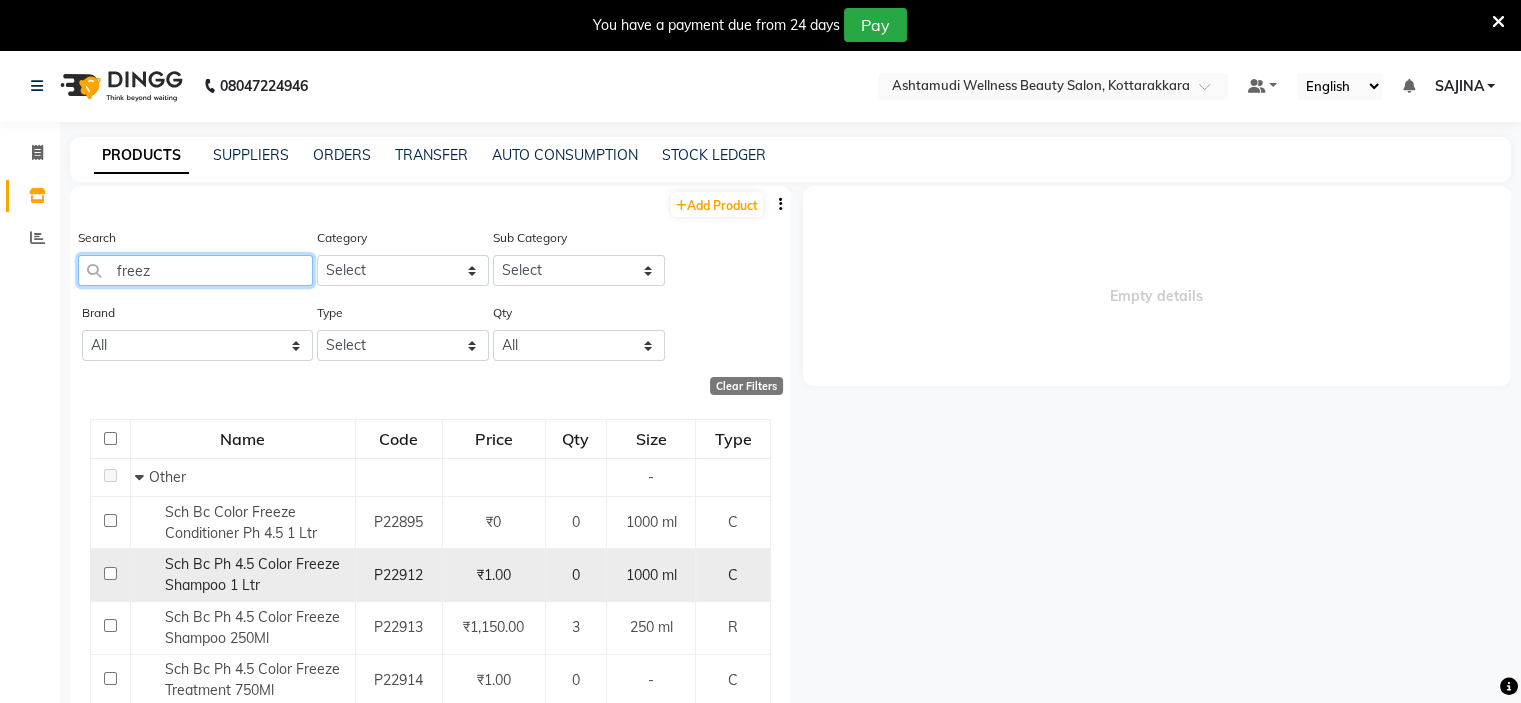 scroll, scrollTop: 84, scrollLeft: 0, axis: vertical 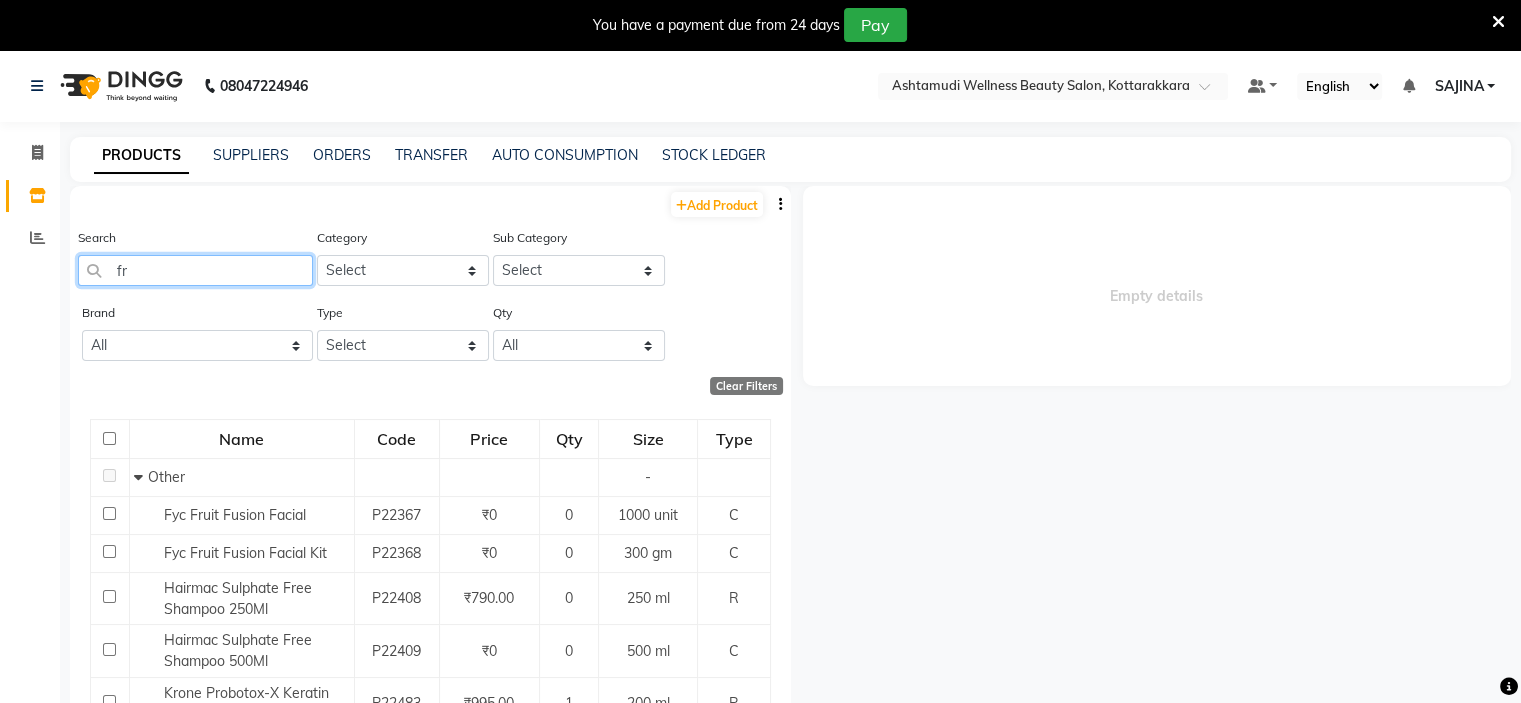type on "f" 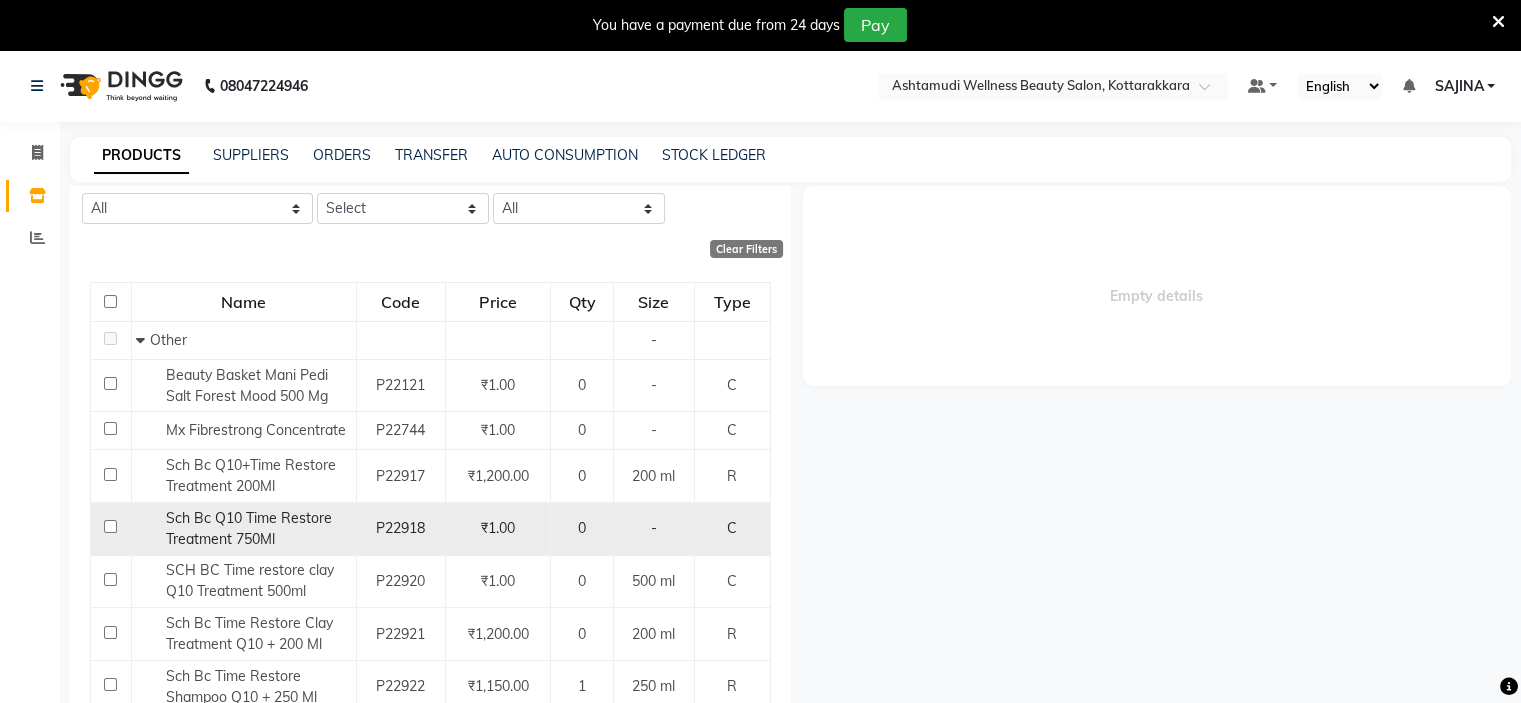 scroll, scrollTop: 174, scrollLeft: 0, axis: vertical 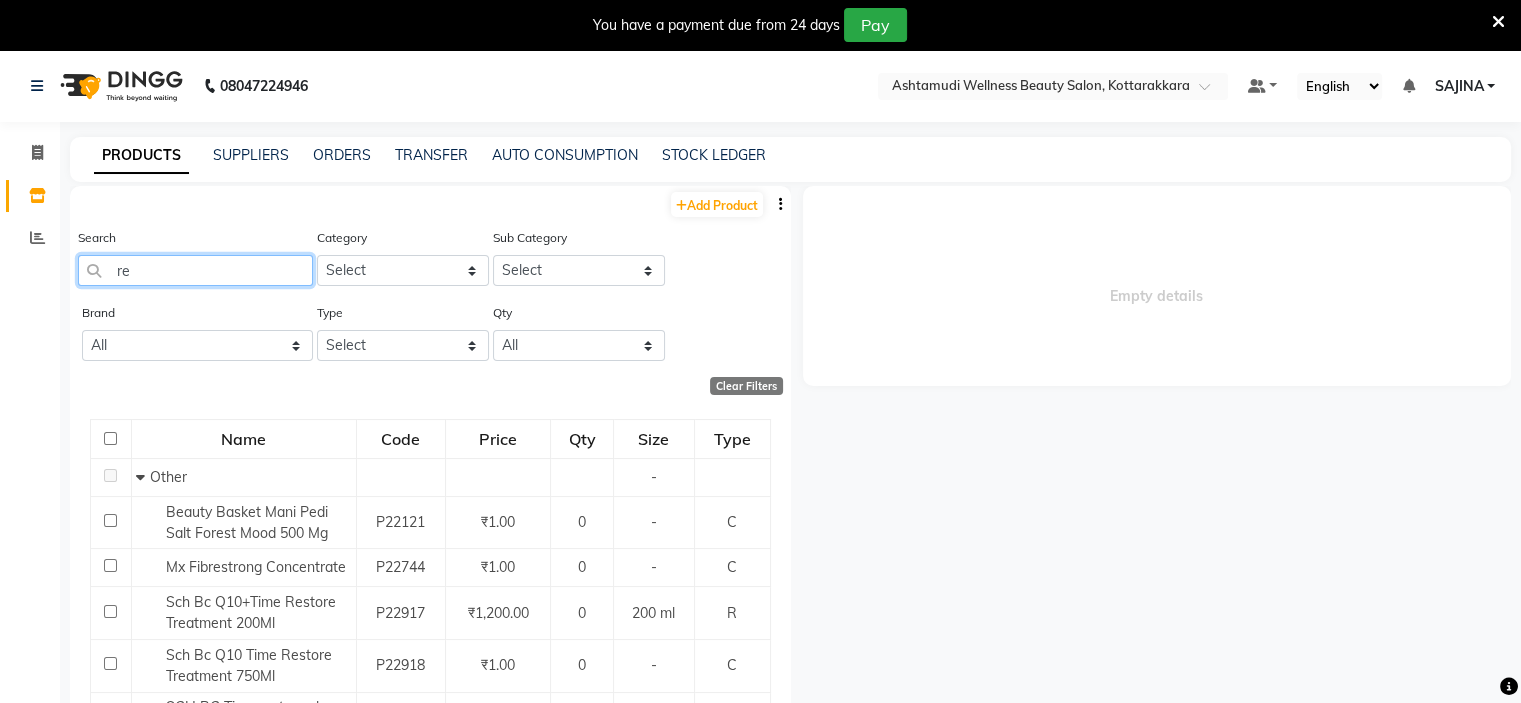 type on "r" 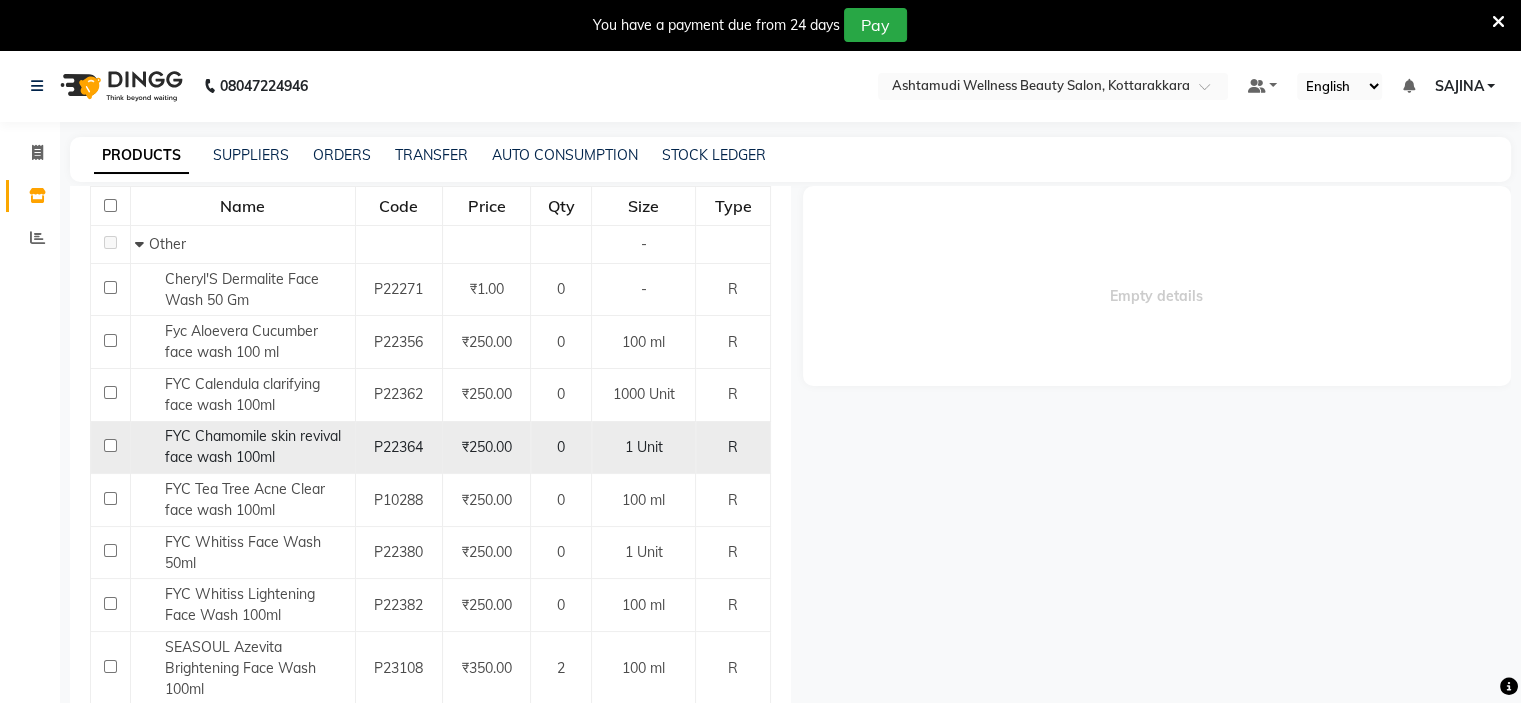 scroll, scrollTop: 262, scrollLeft: 0, axis: vertical 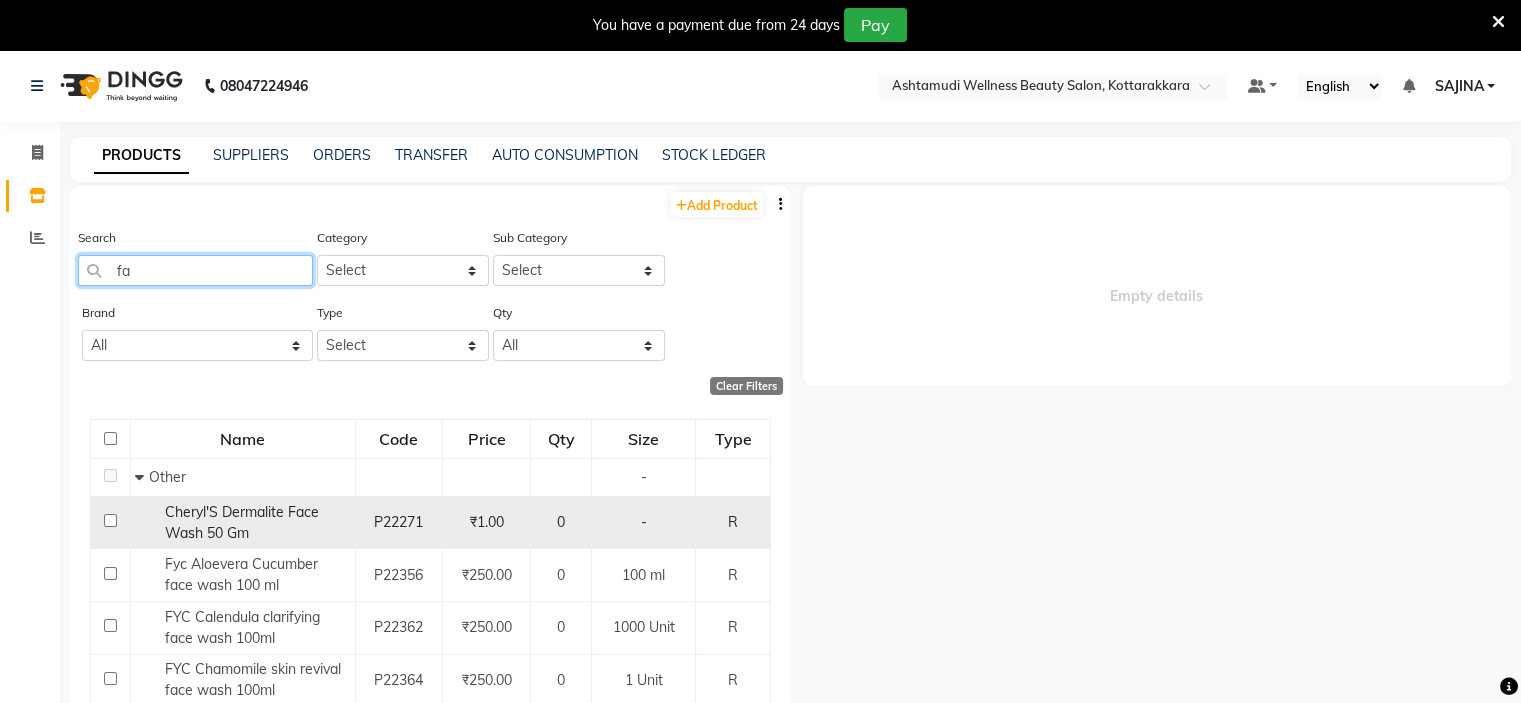 type on "f" 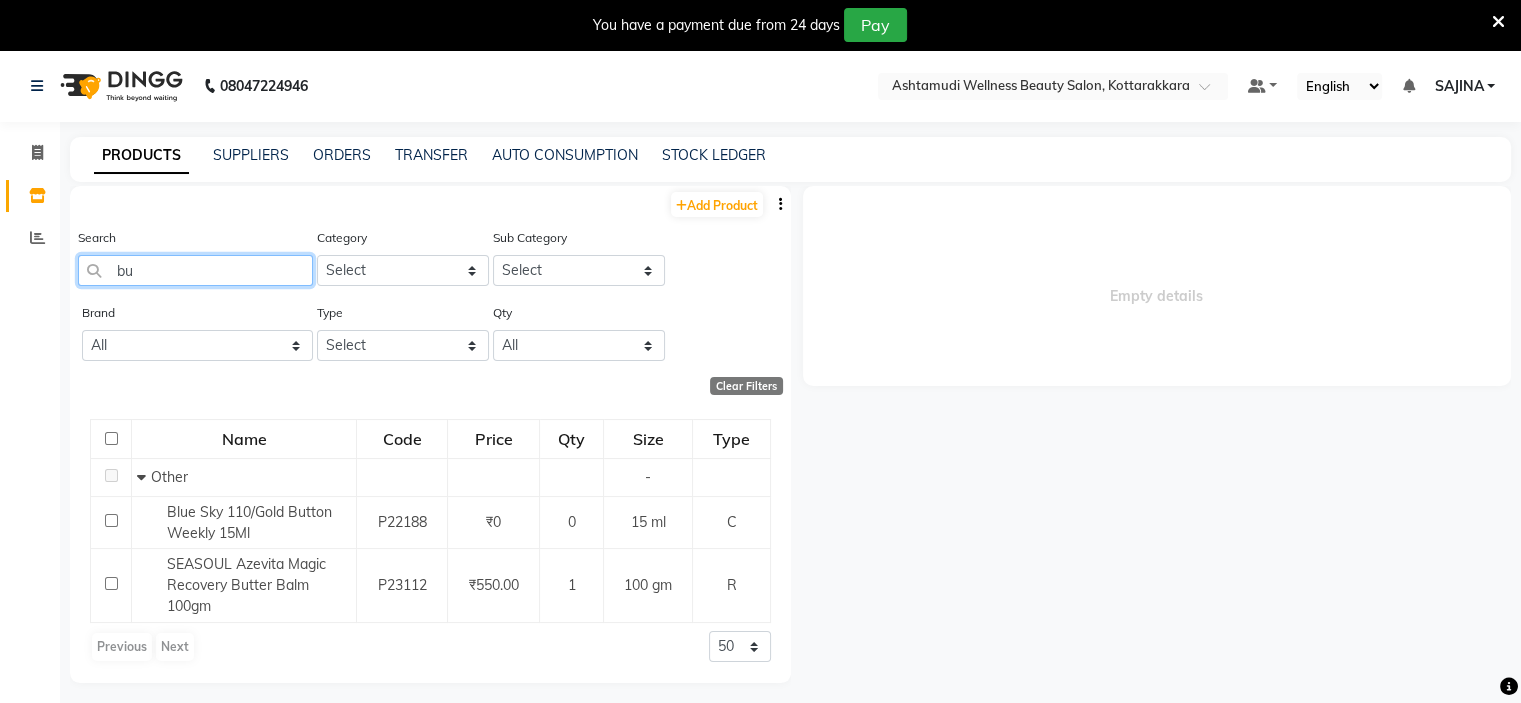 type on "b" 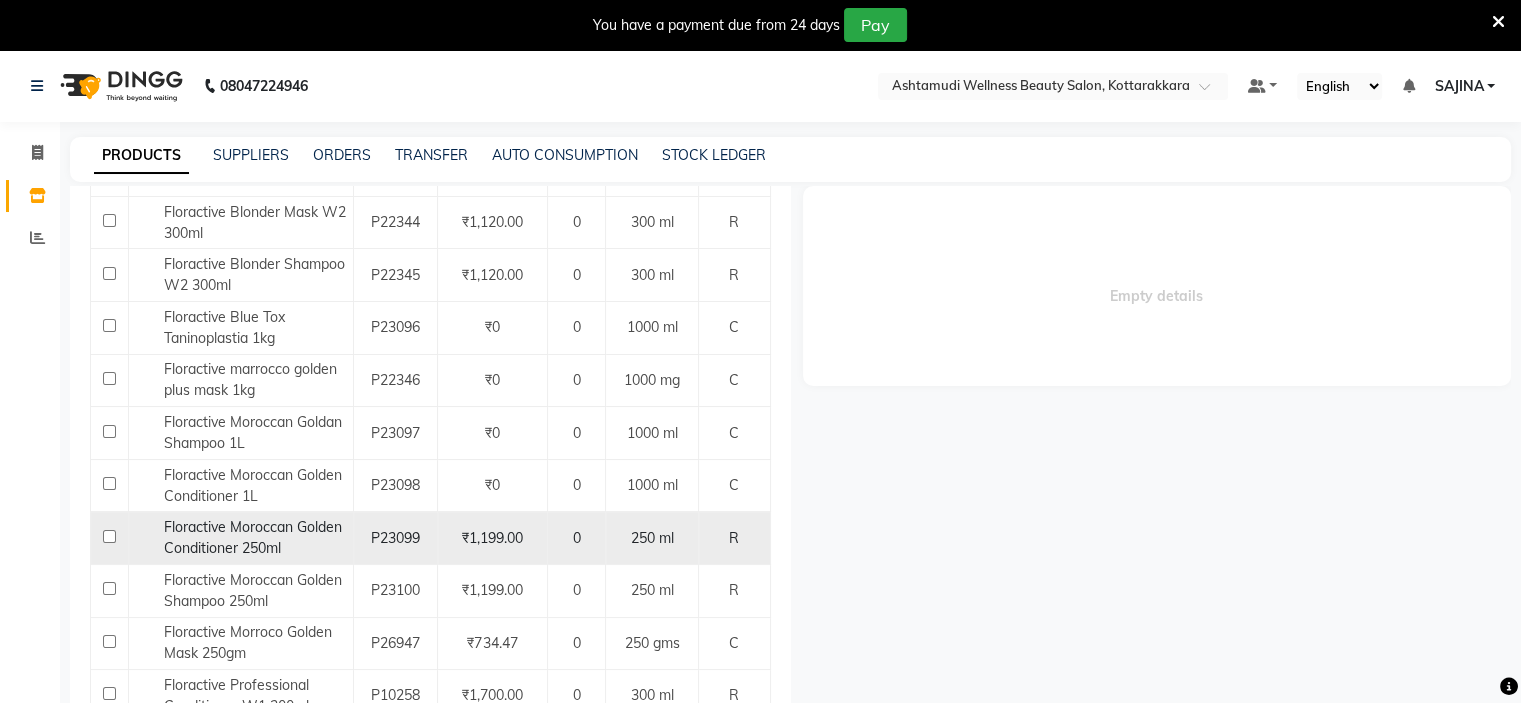 scroll, scrollTop: 660, scrollLeft: 0, axis: vertical 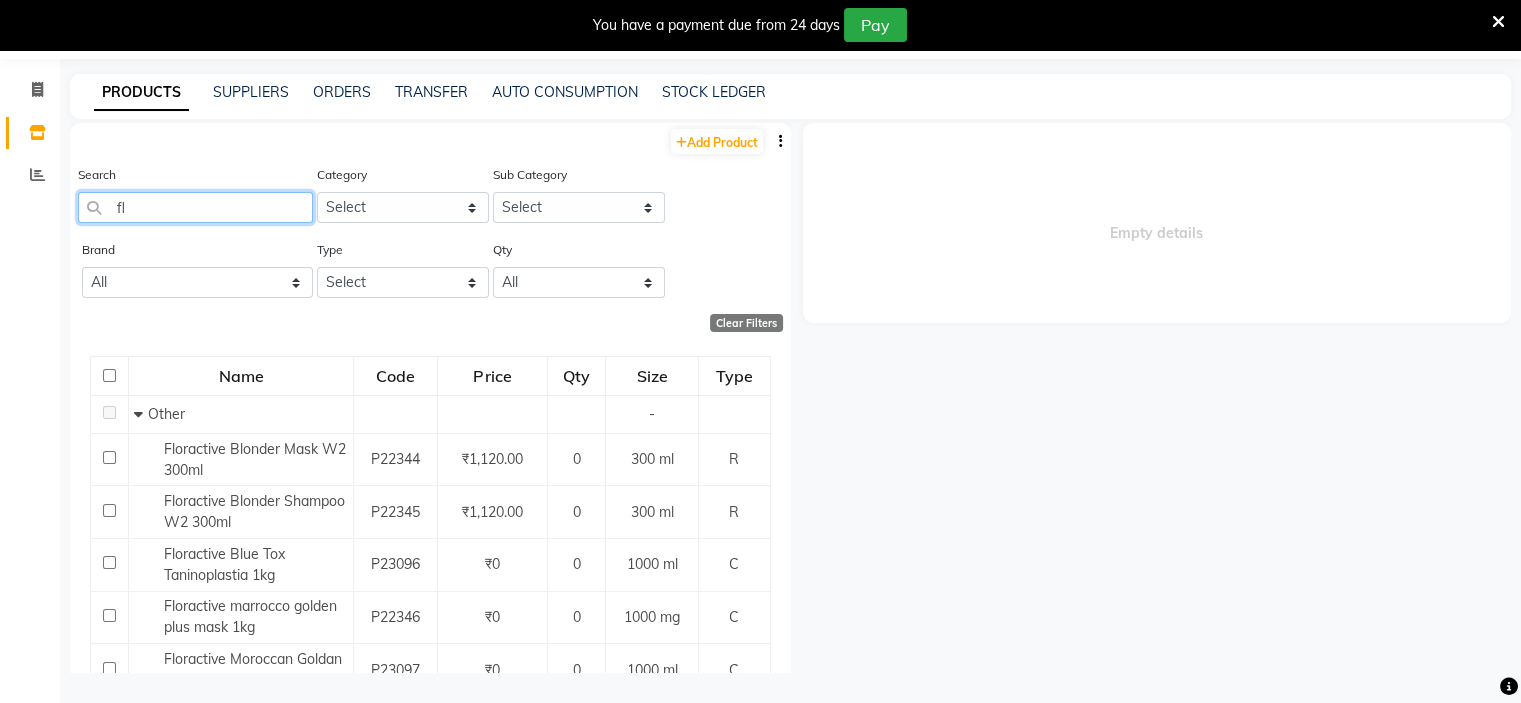 type on "f" 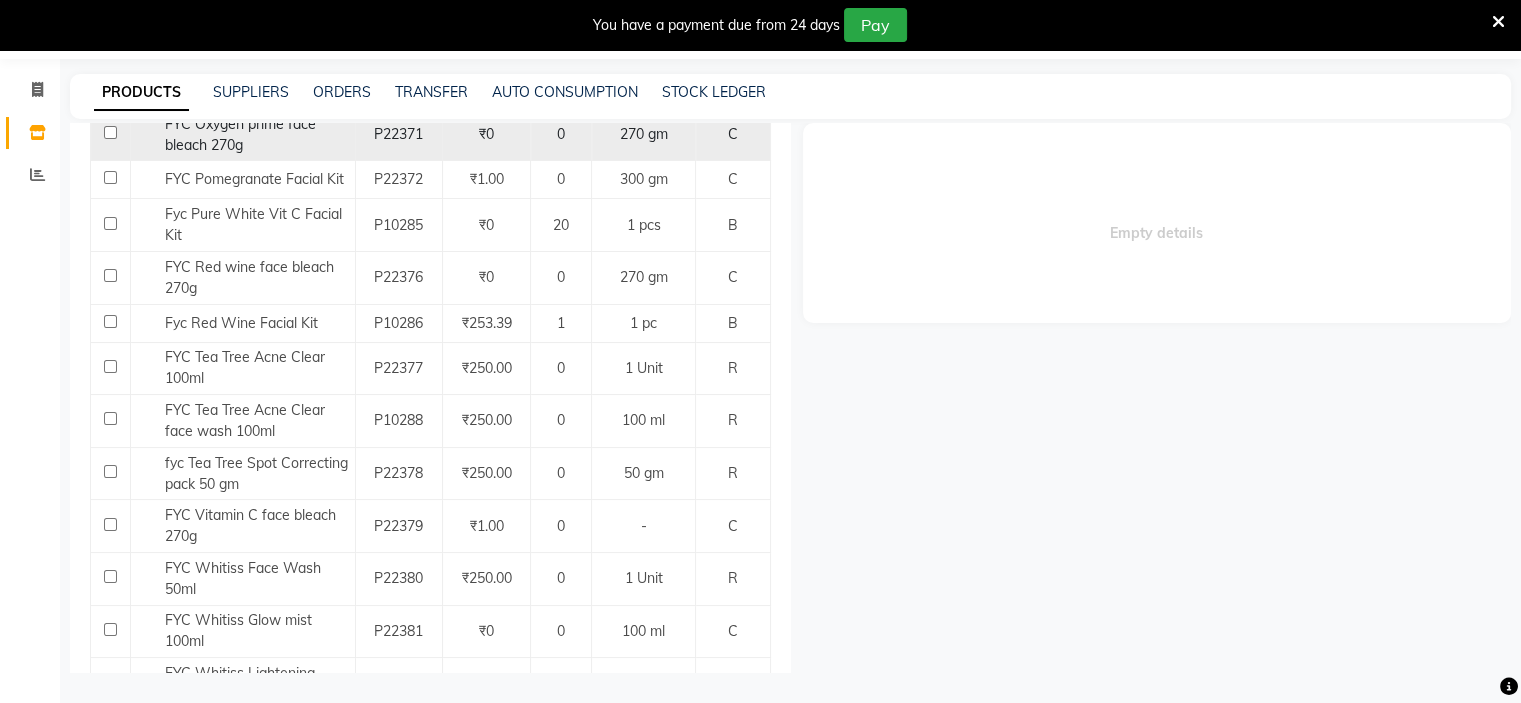 scroll, scrollTop: 1193, scrollLeft: 0, axis: vertical 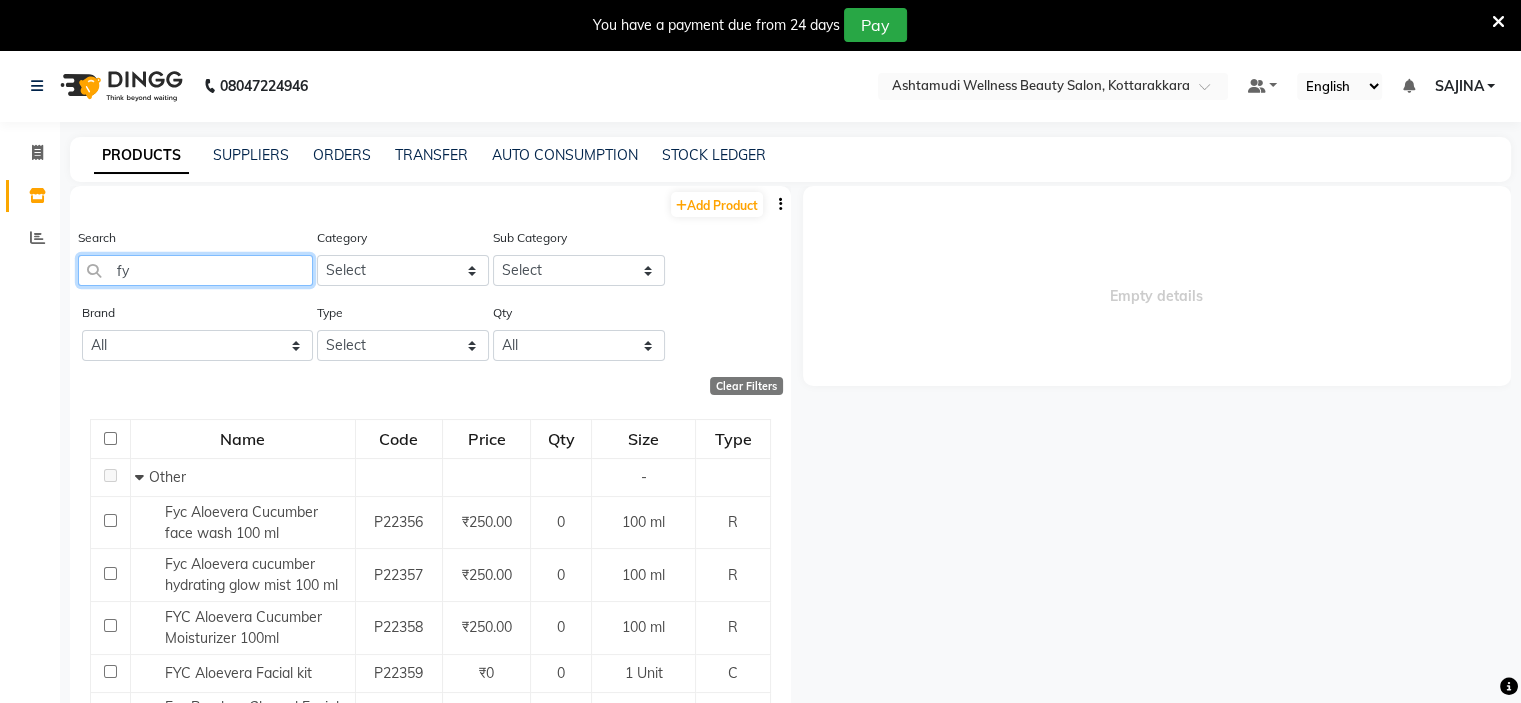 type on "f" 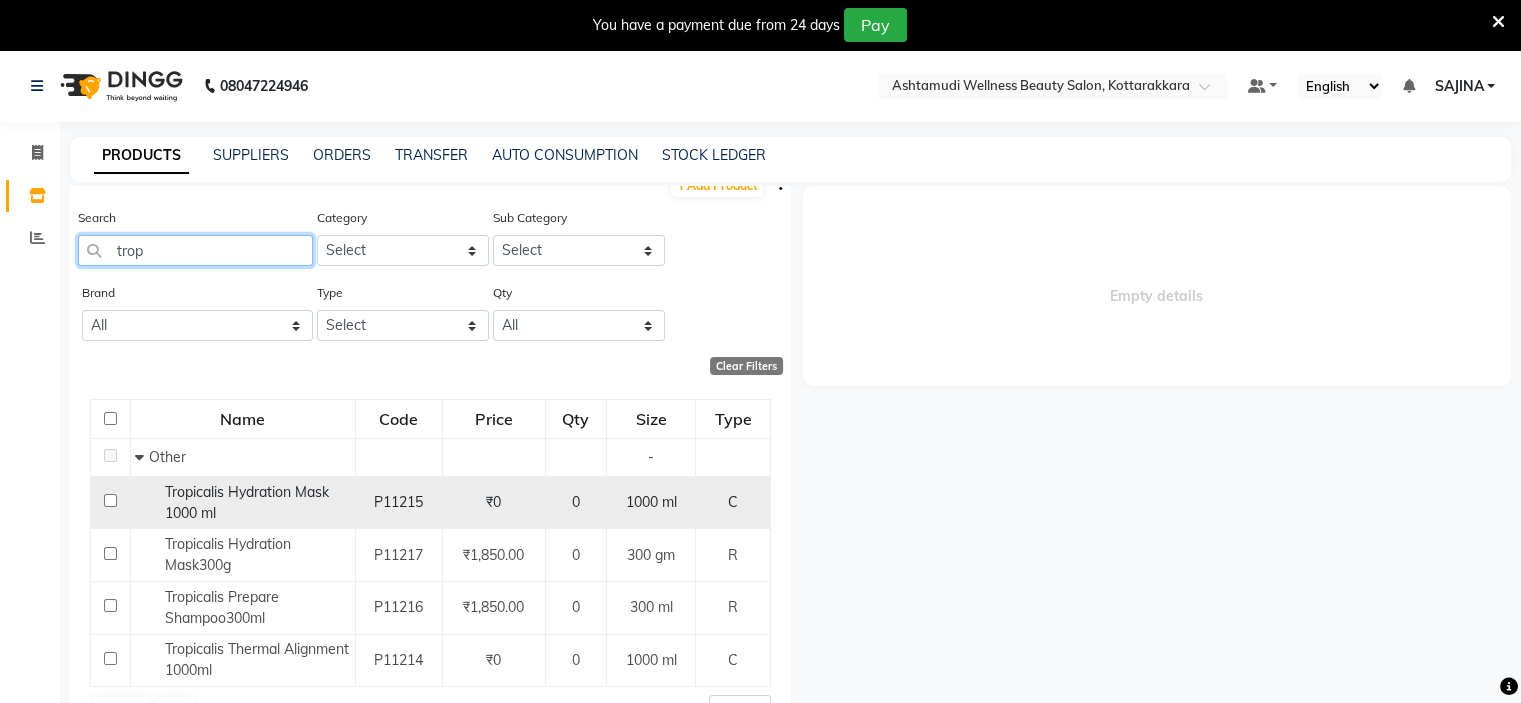 scroll, scrollTop: 32, scrollLeft: 0, axis: vertical 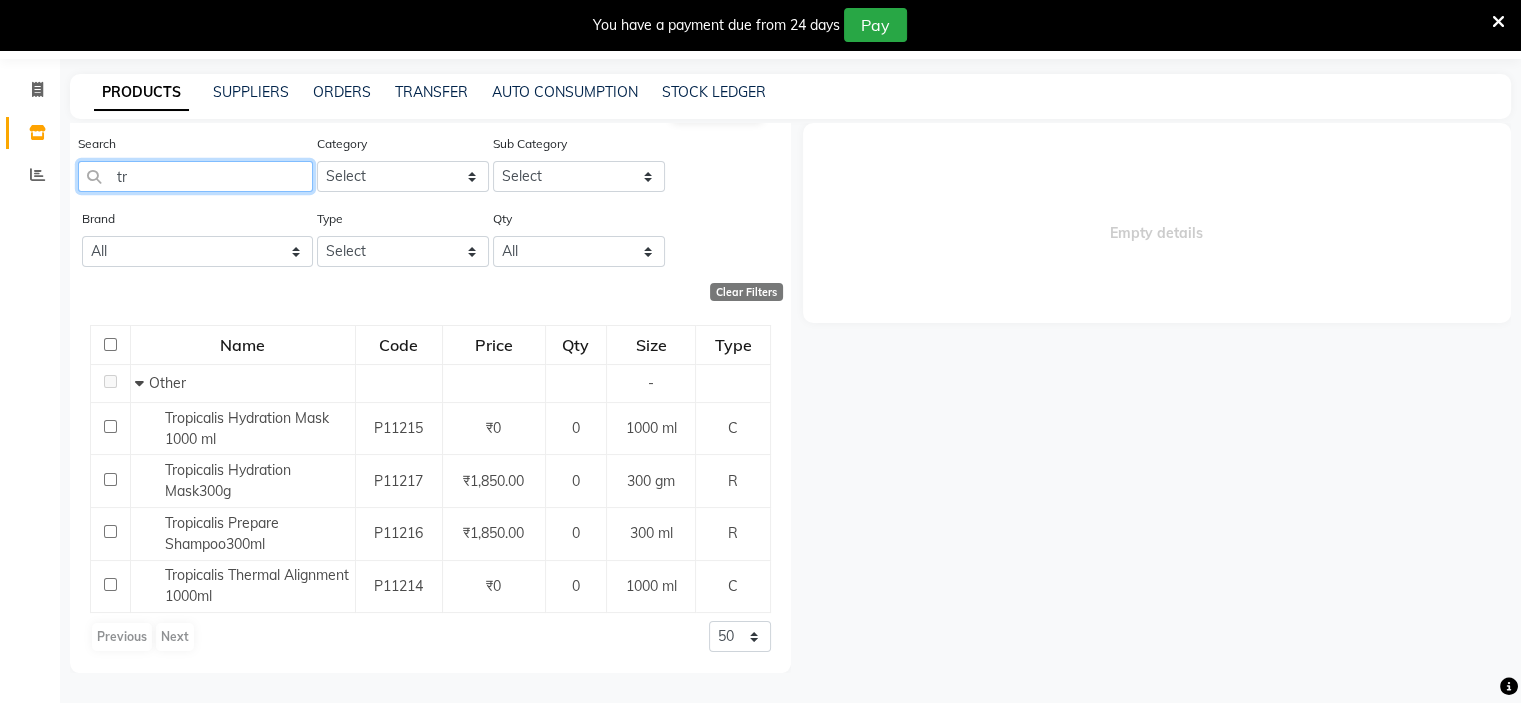 type on "t" 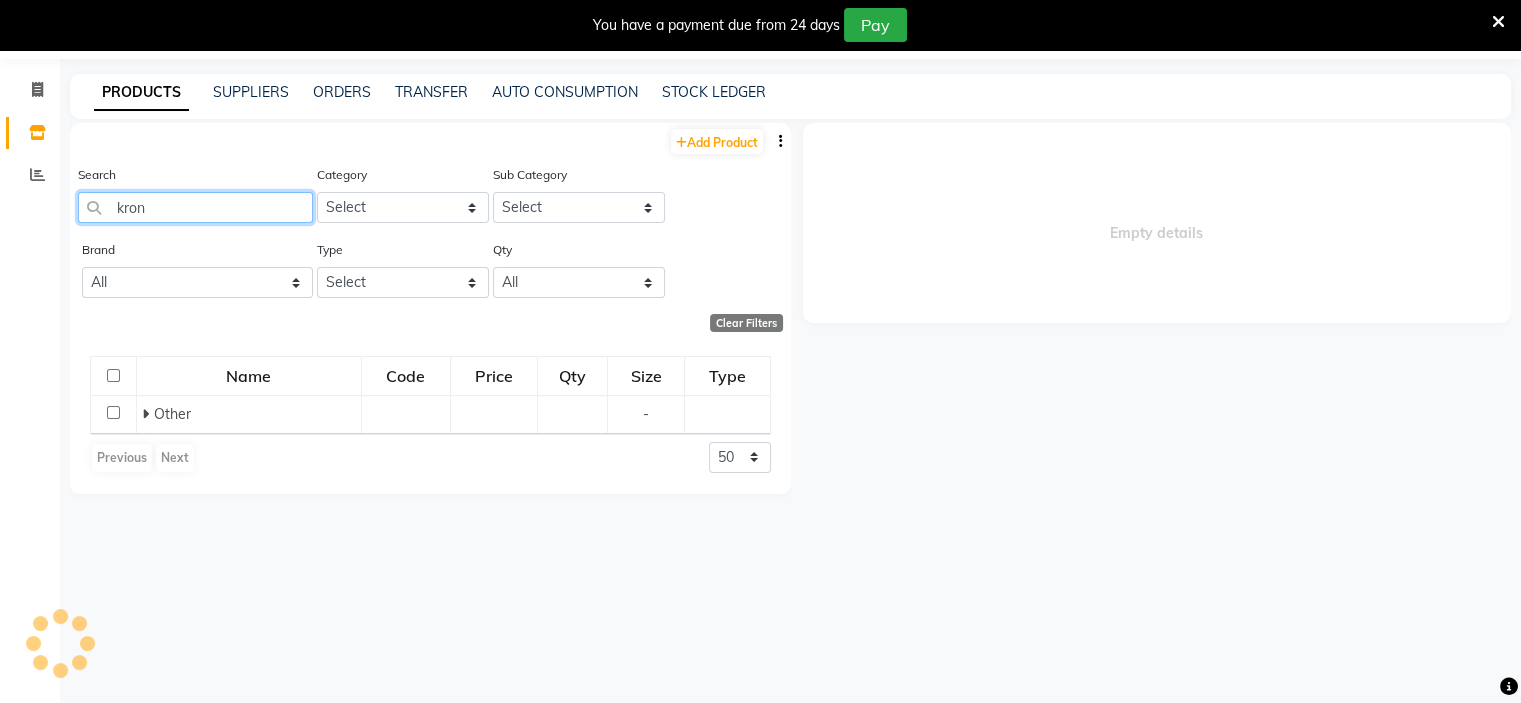 scroll, scrollTop: 0, scrollLeft: 0, axis: both 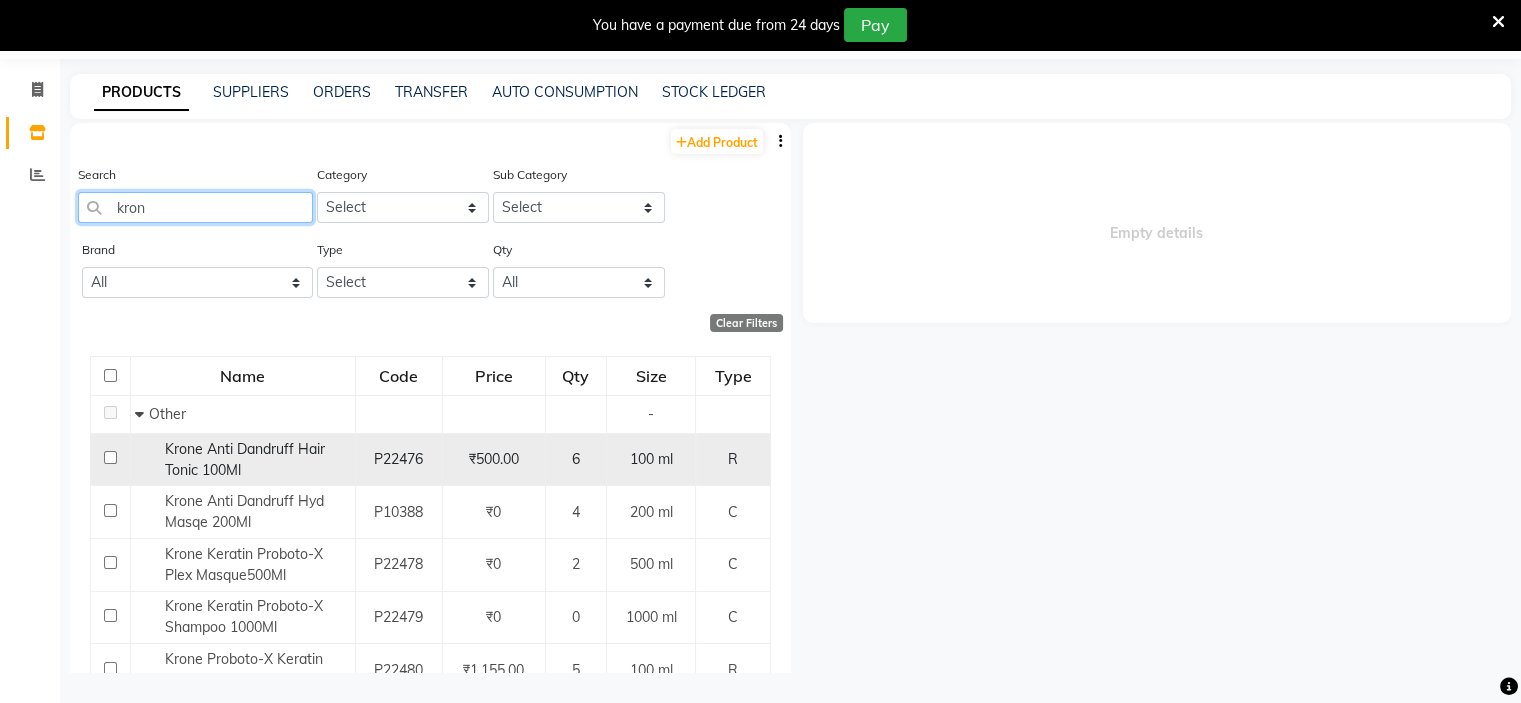 type on "kron" 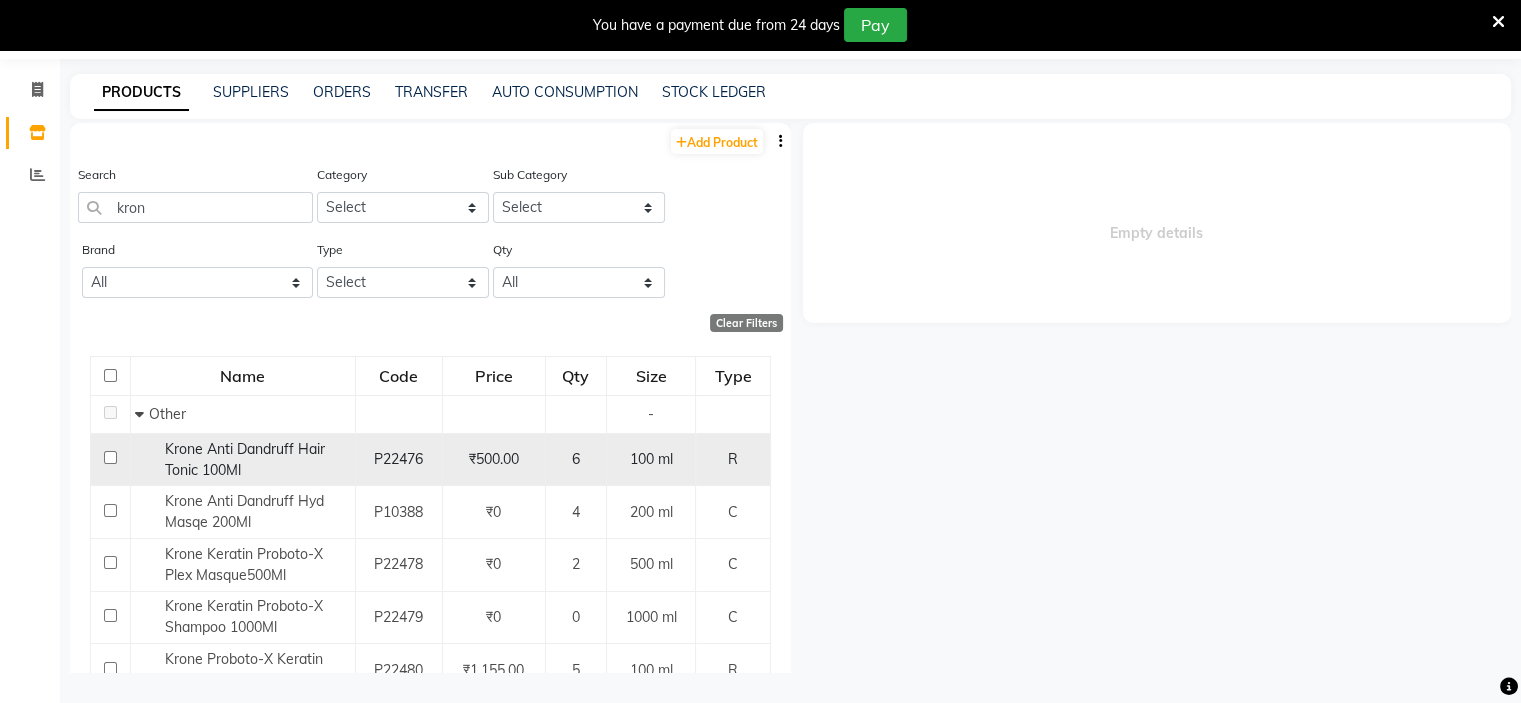 click on "Krone Anti Dandruff Hair Tonic 100Ml" 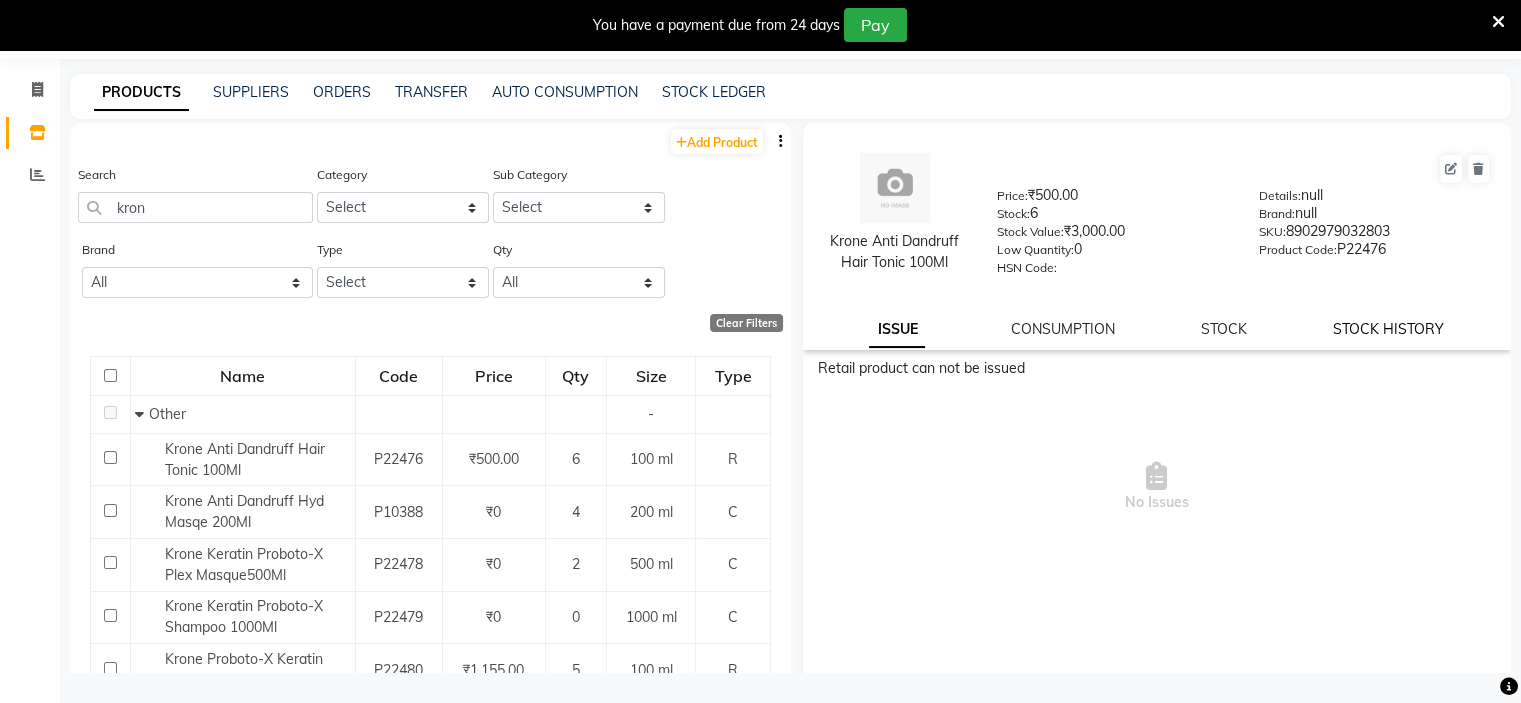 click on "STOCK HISTORY" 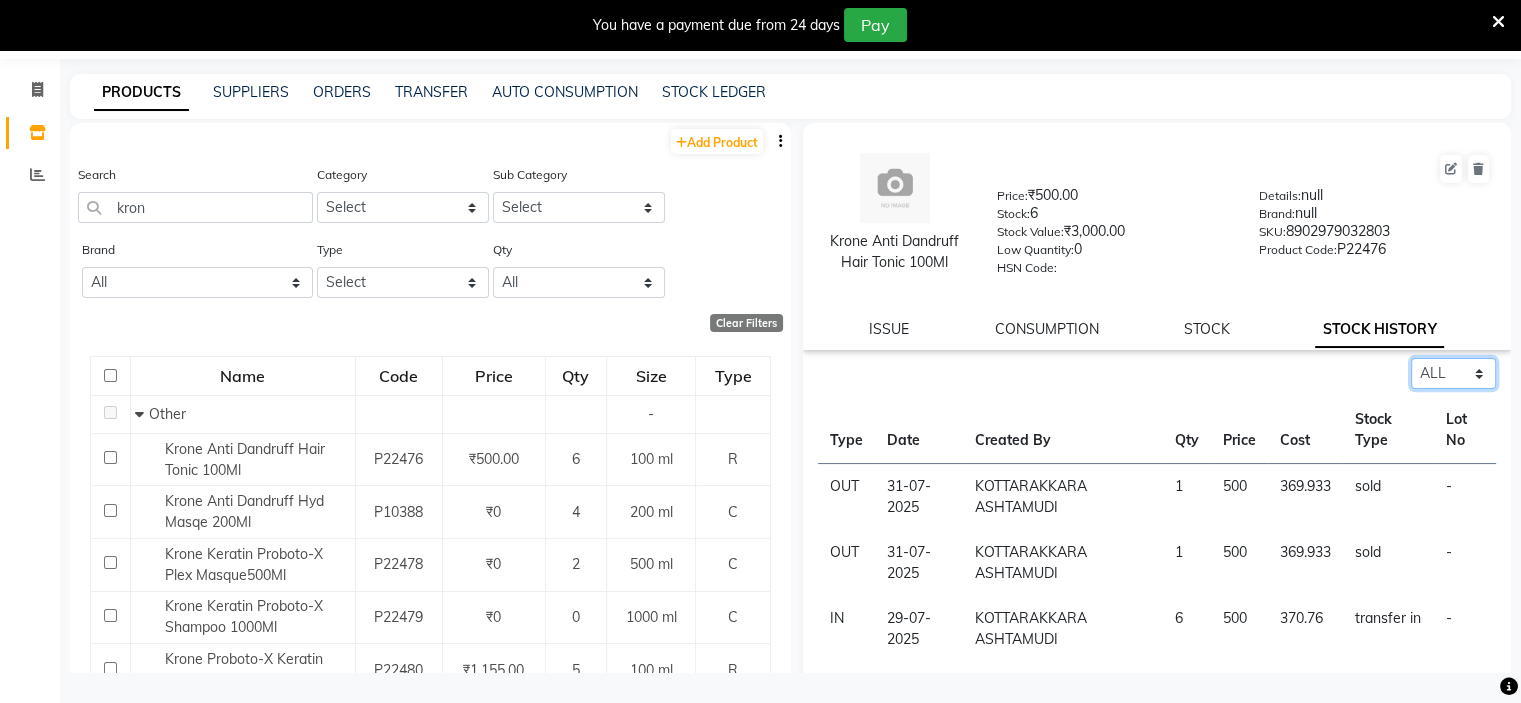 click on "Select ALL IN OUT" 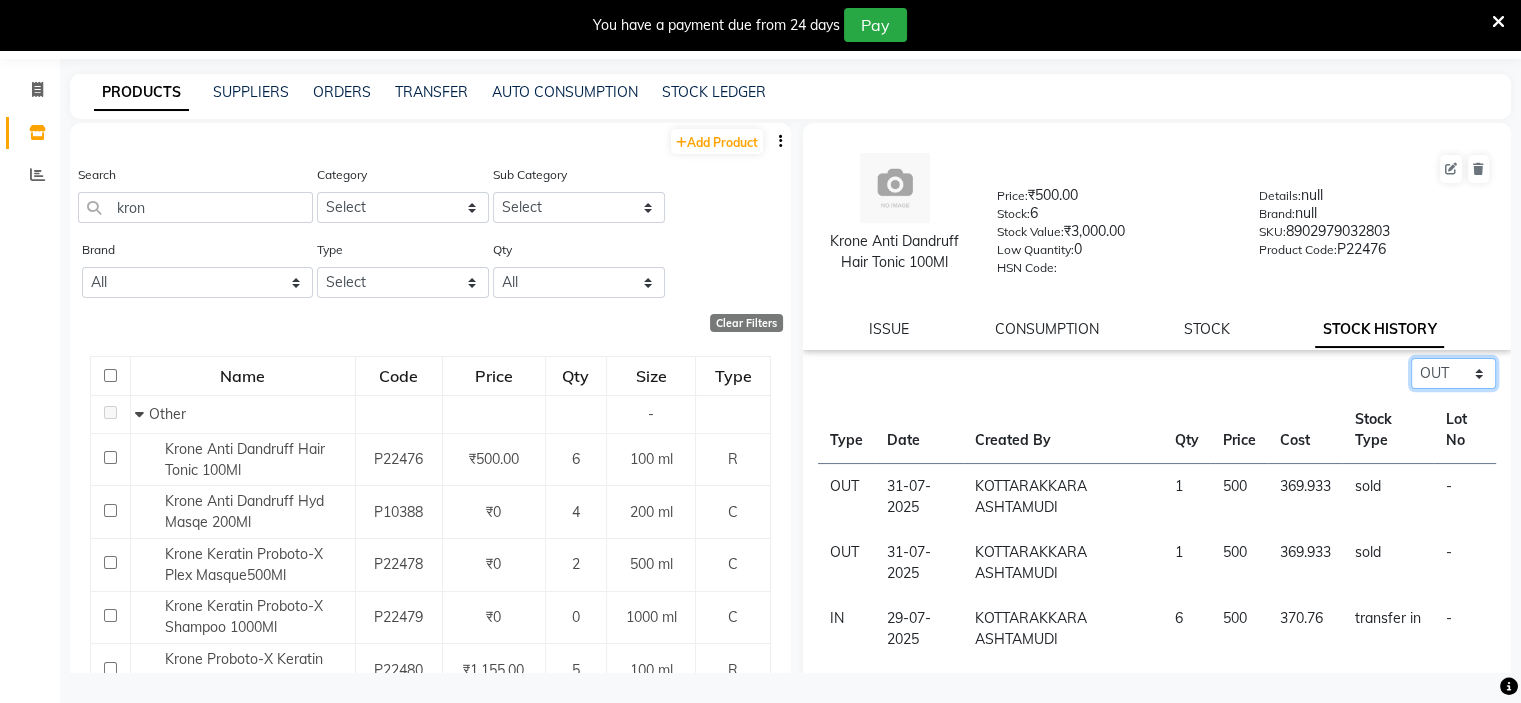click on "Select ALL IN OUT" 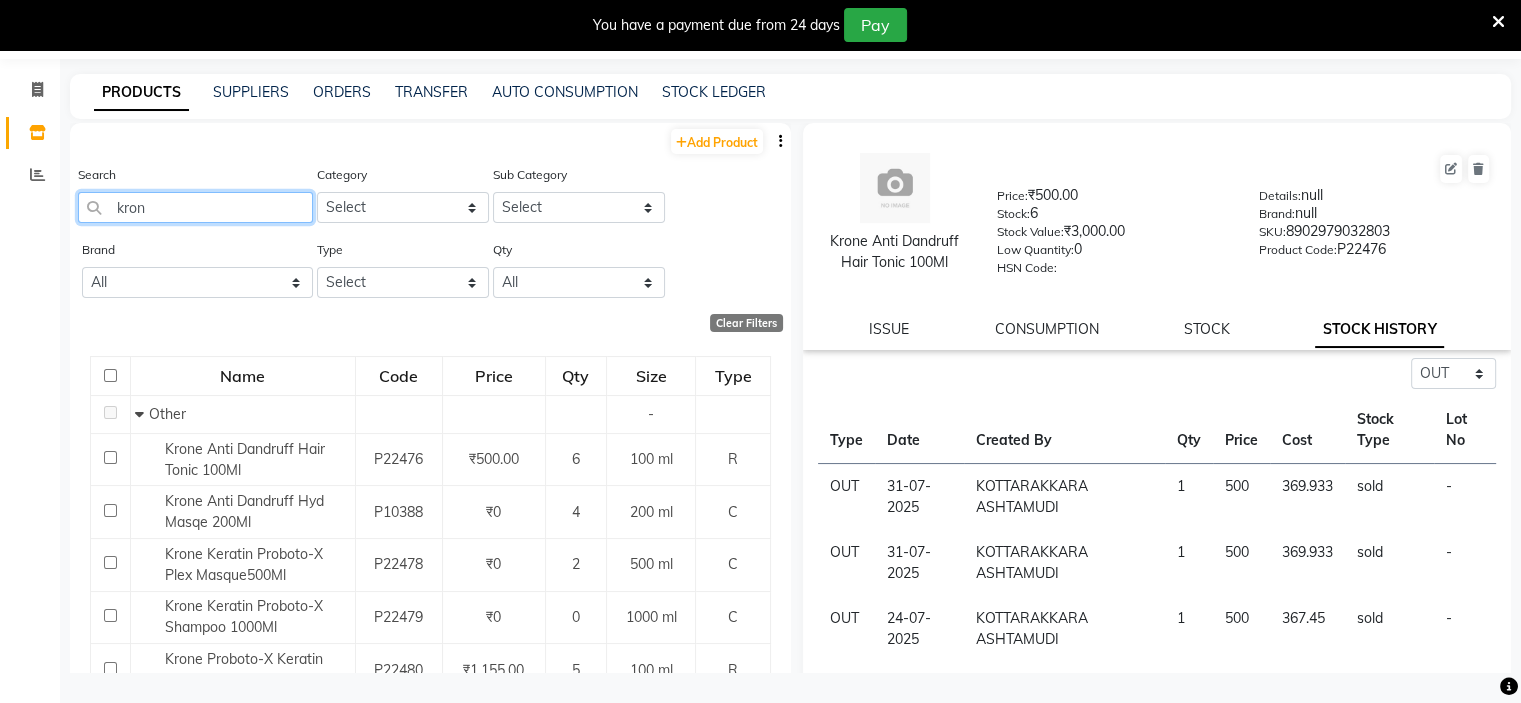 click on "kron" 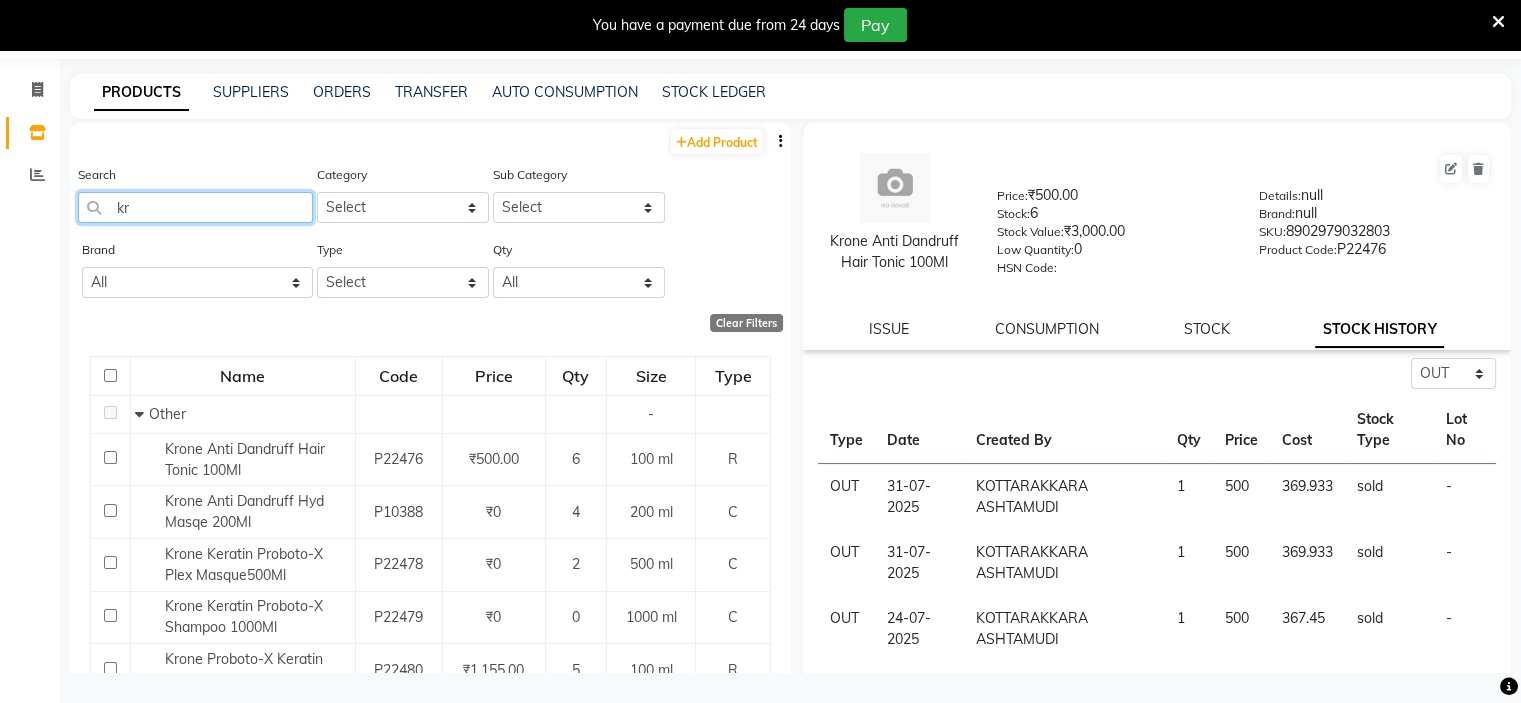 type on "k" 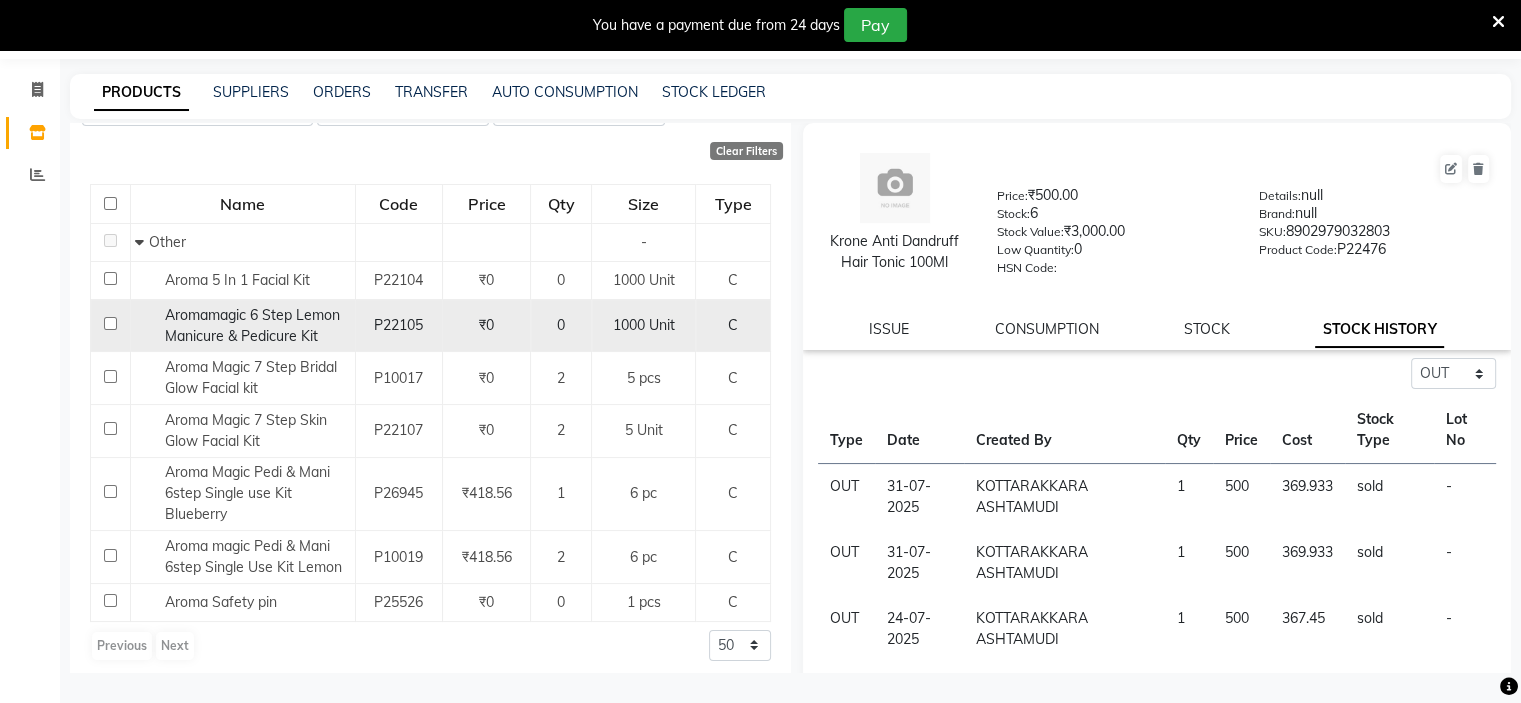 scroll, scrollTop: 180, scrollLeft: 0, axis: vertical 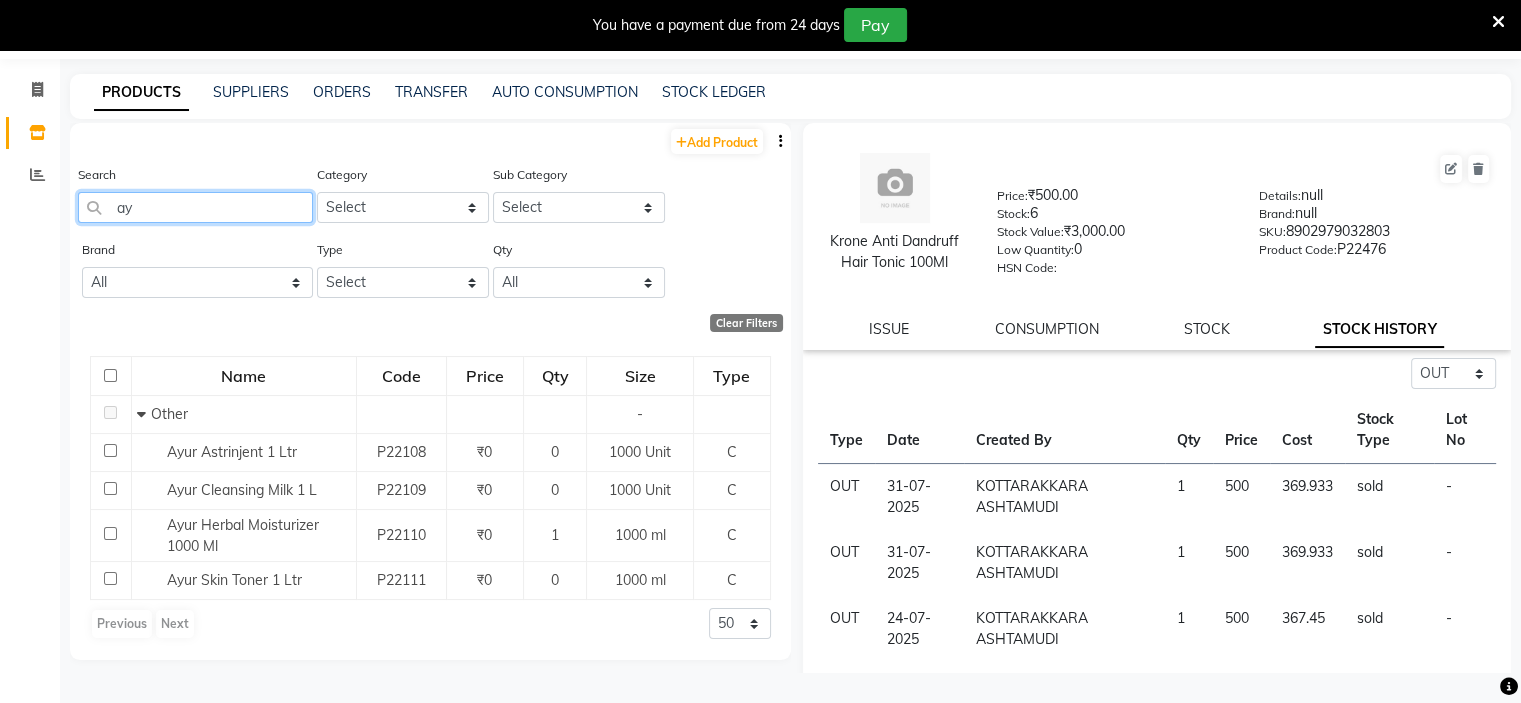 type on "a" 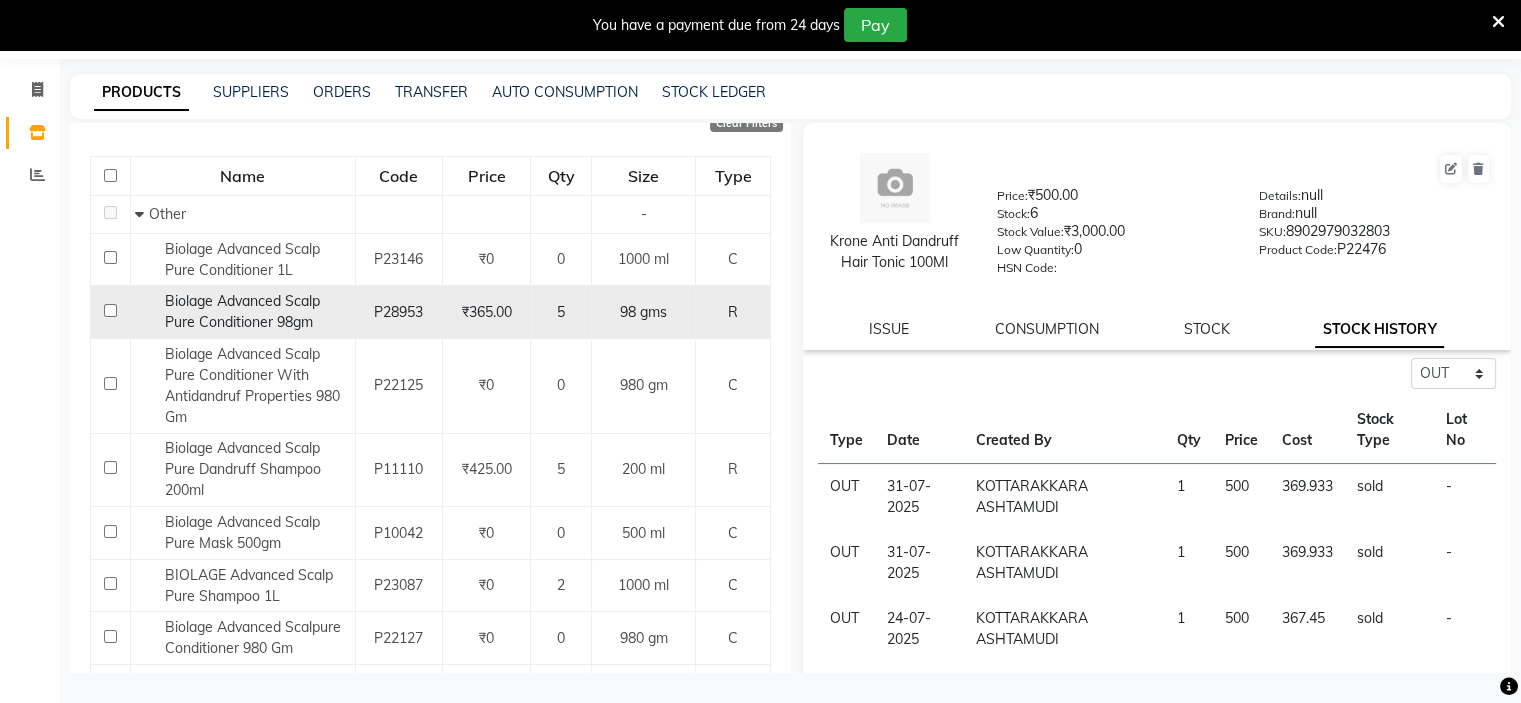 scroll, scrollTop: 300, scrollLeft: 0, axis: vertical 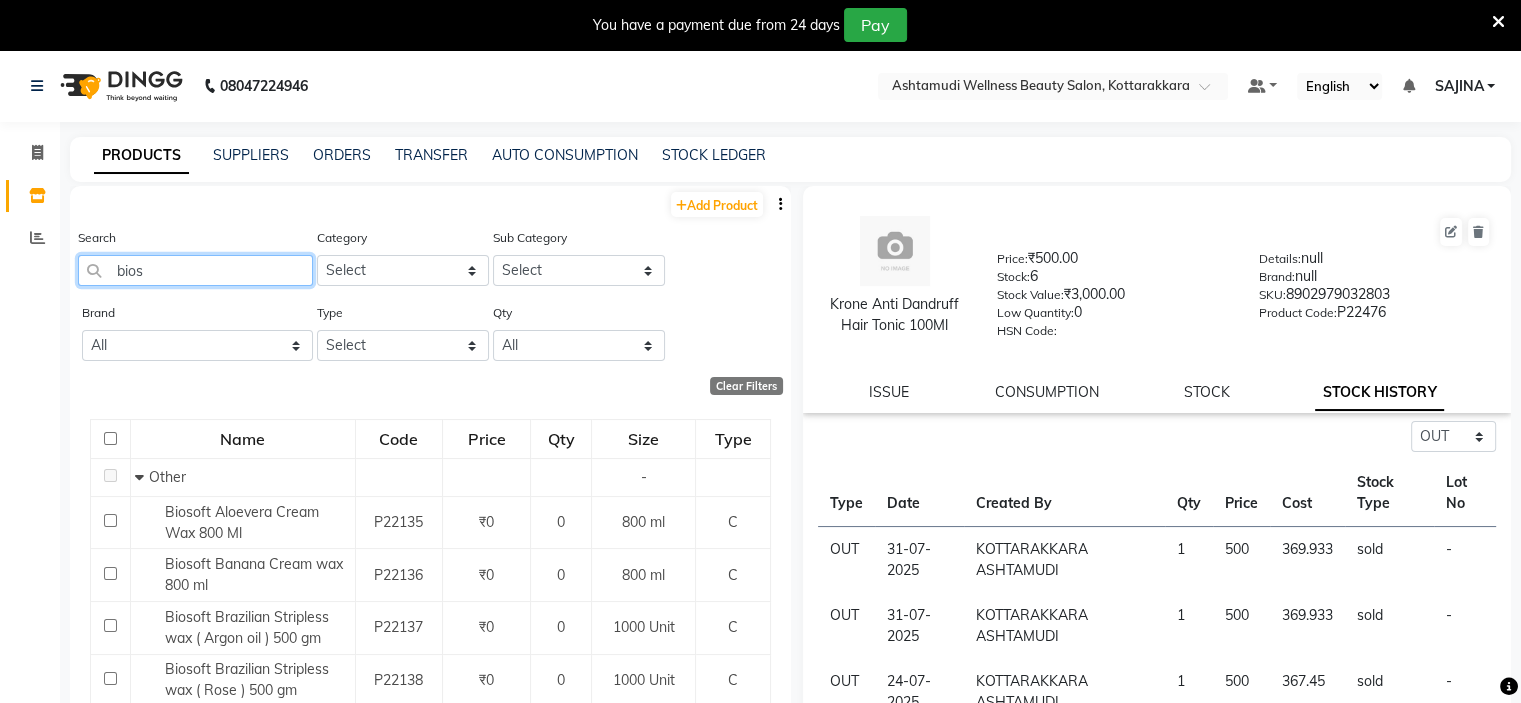 click on "bios" 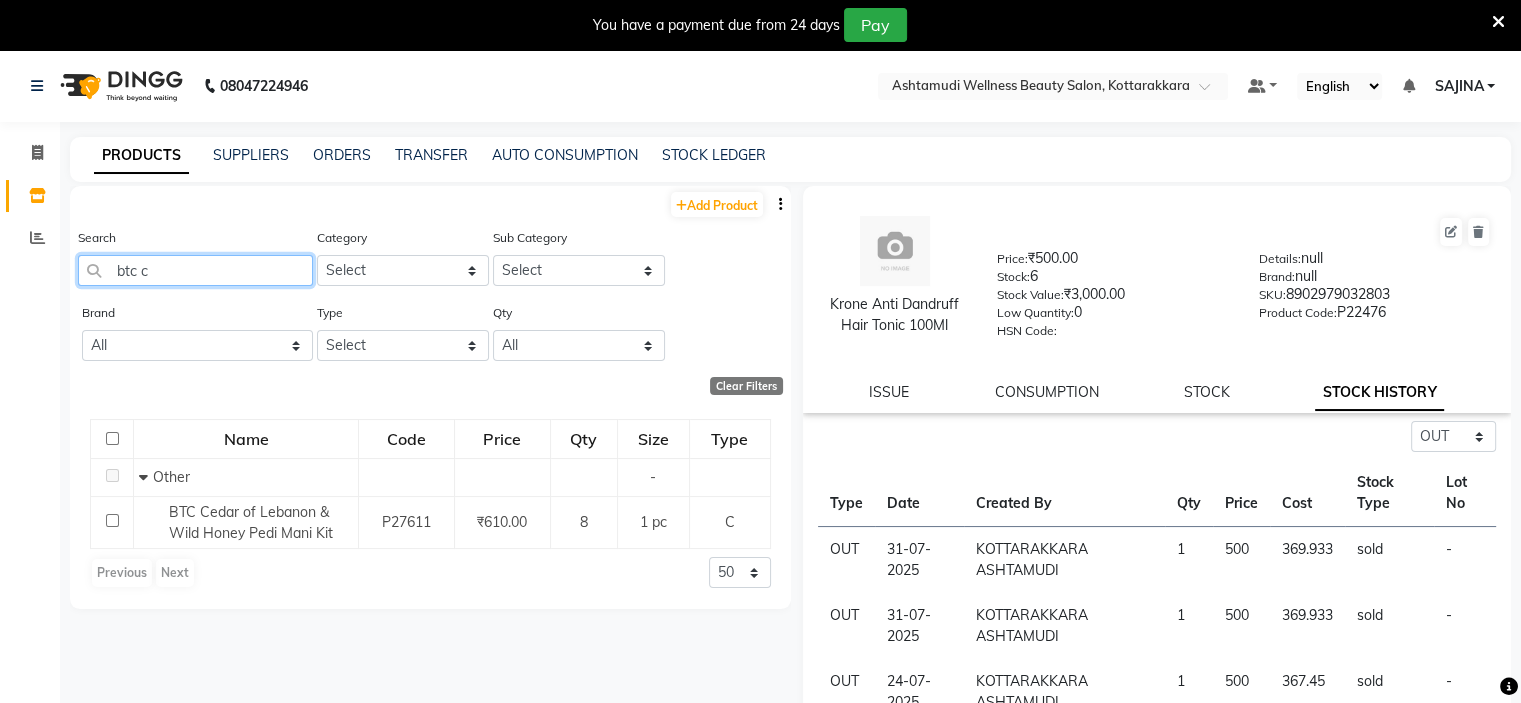 click on "btc c" 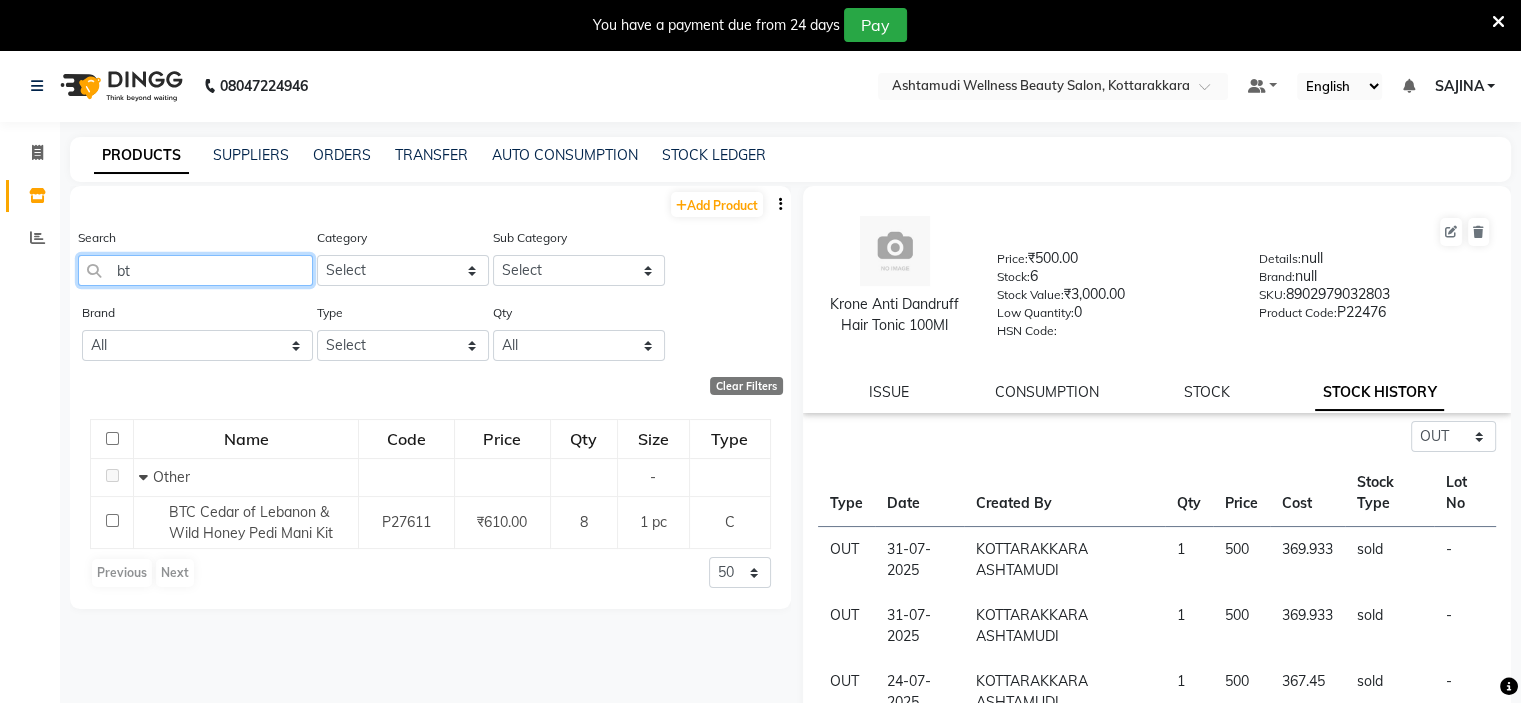 type on "b" 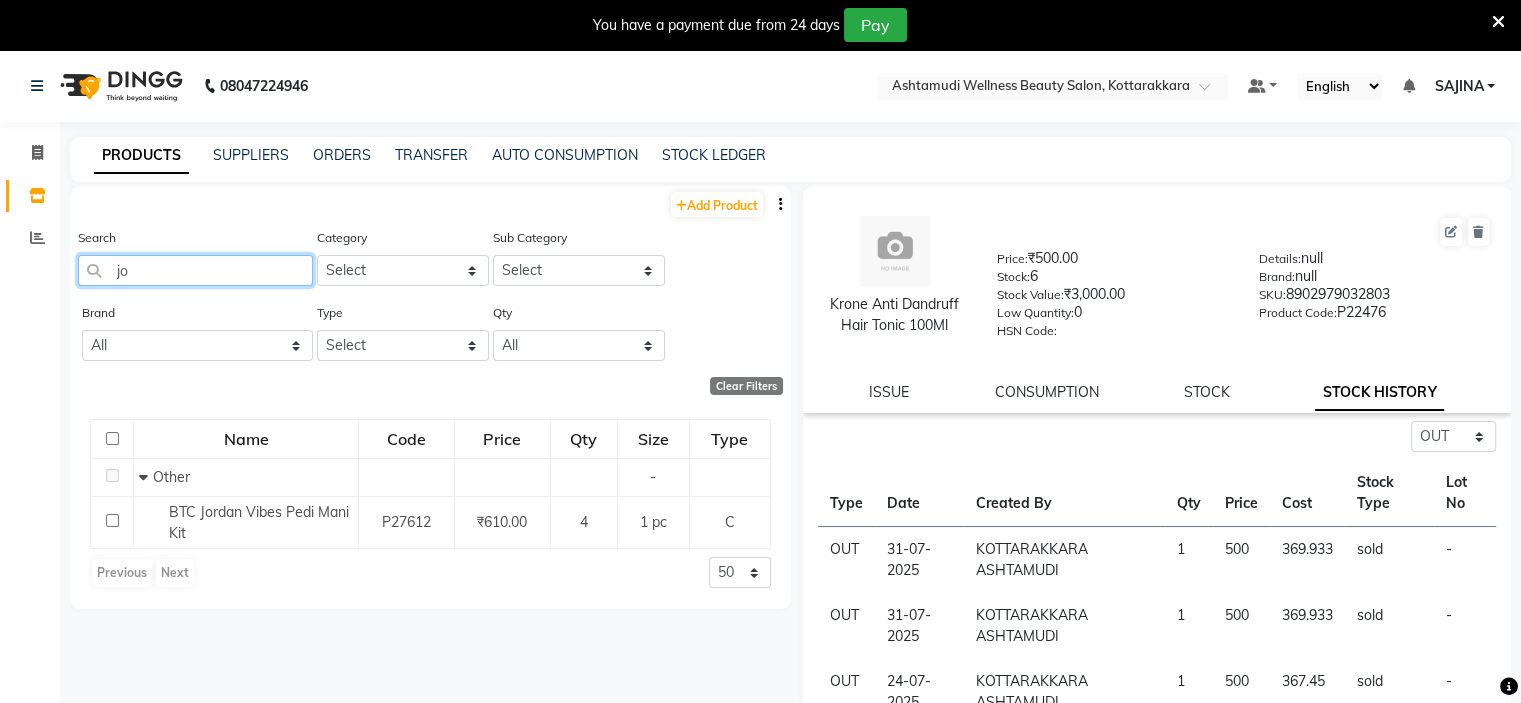 type on "j" 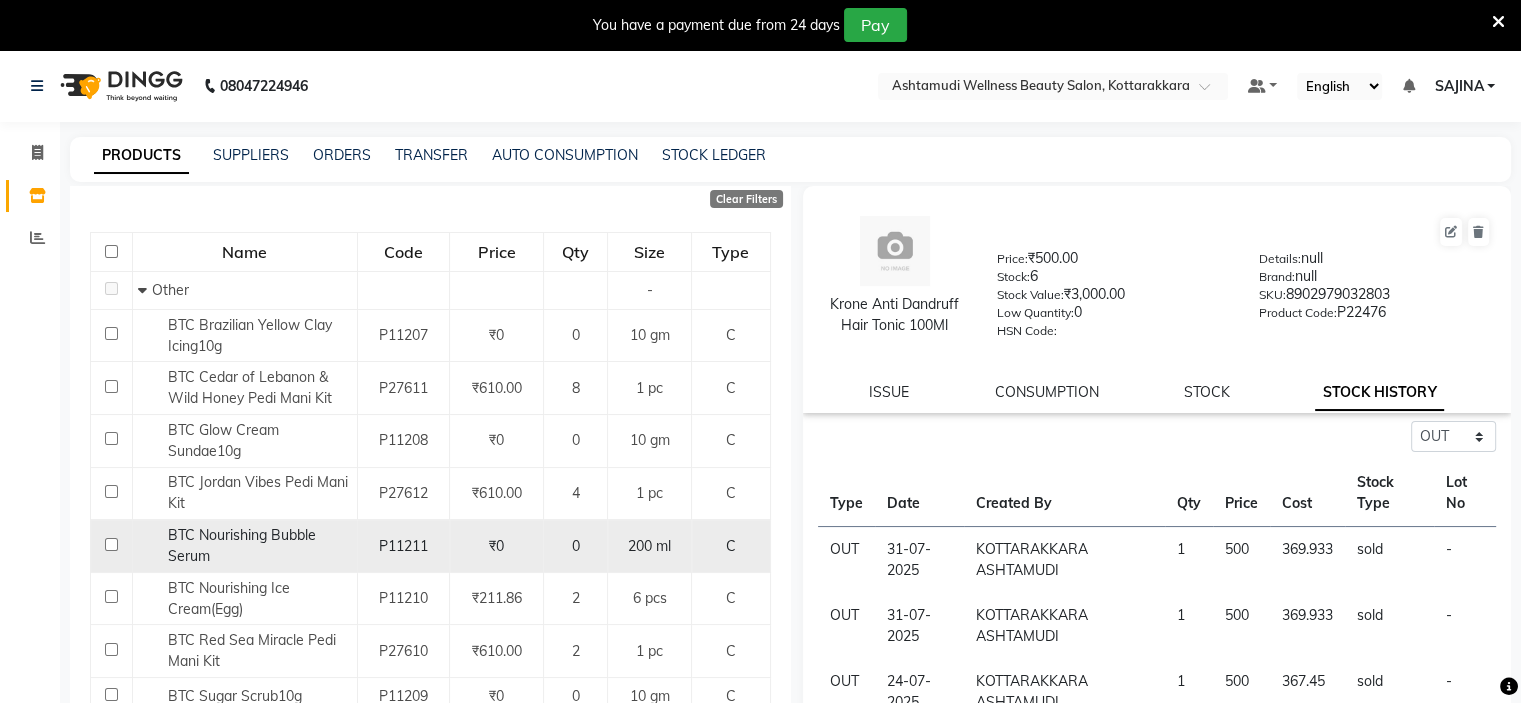 scroll, scrollTop: 200, scrollLeft: 0, axis: vertical 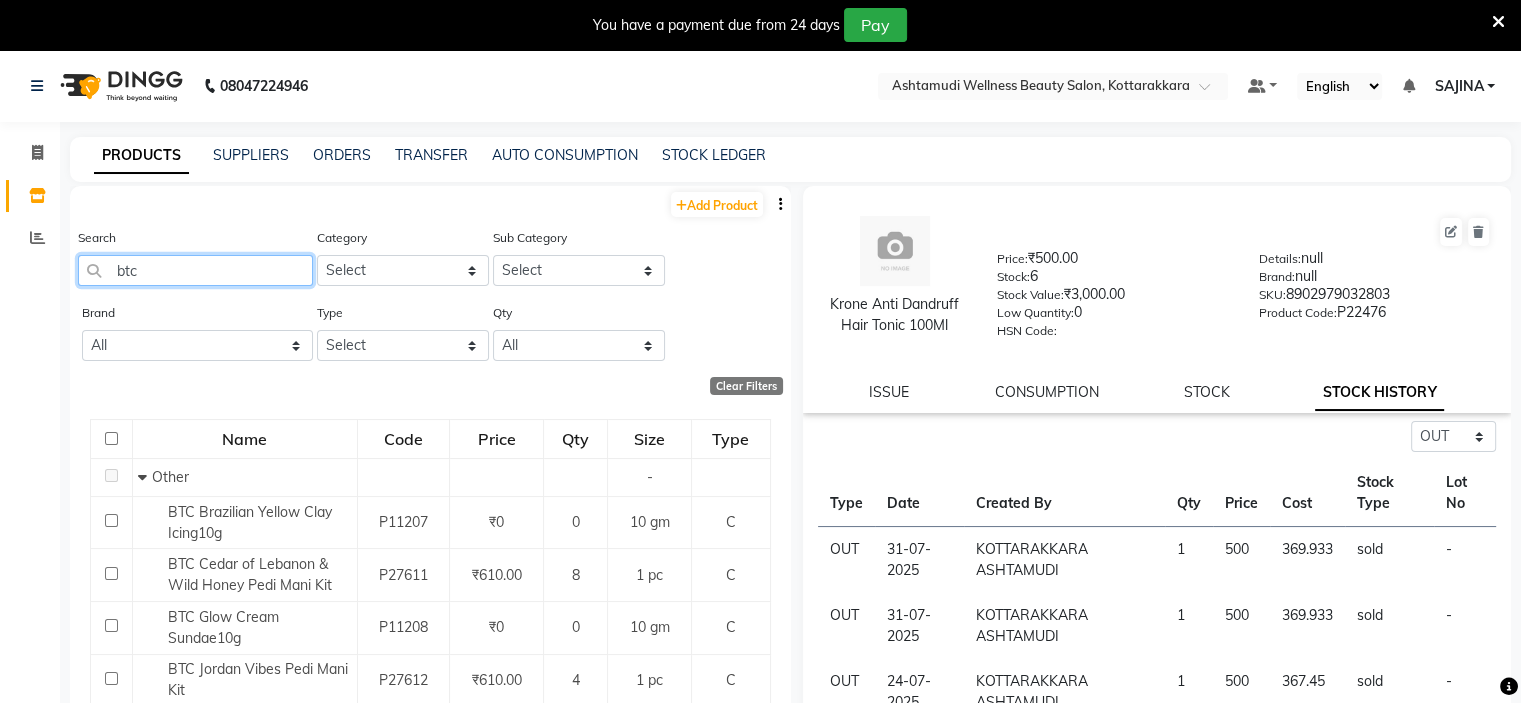 click on "btc" 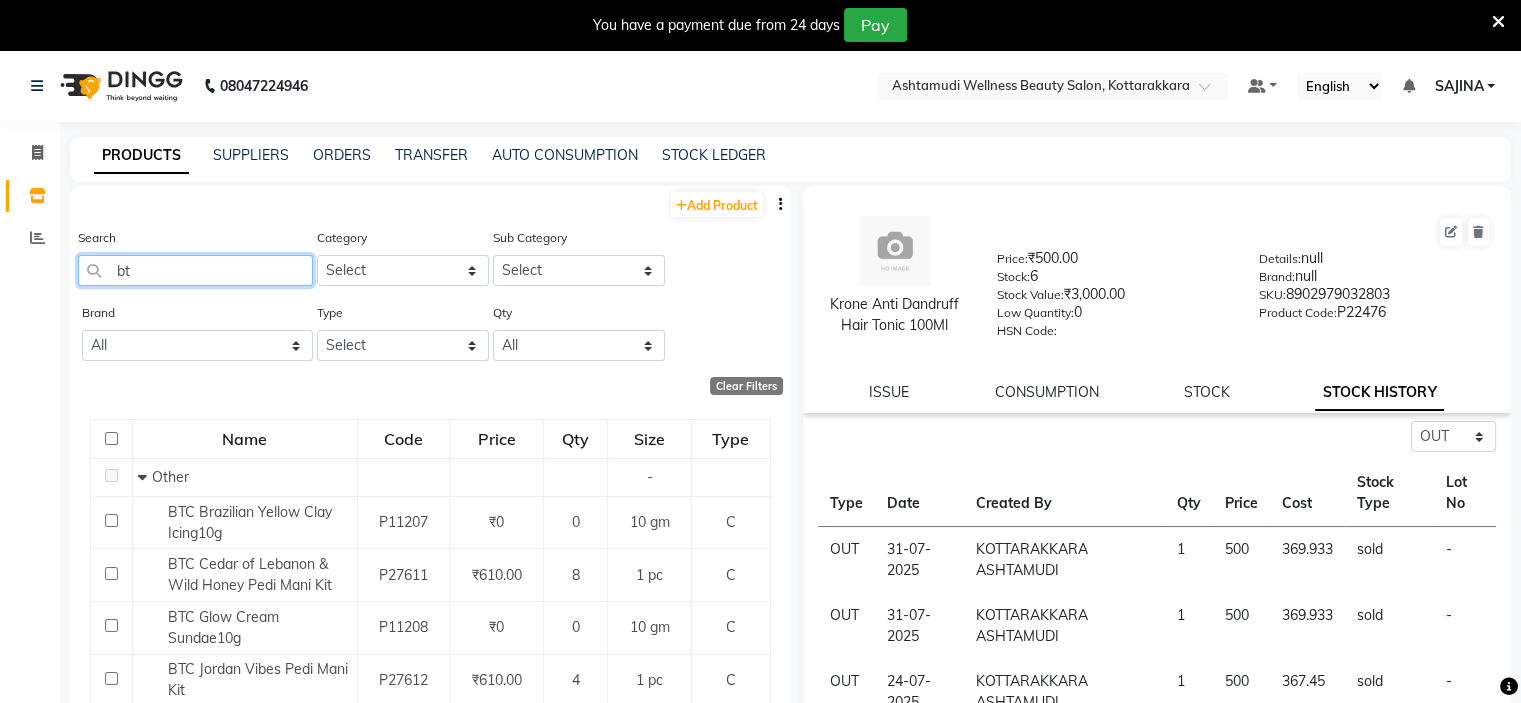type on "b" 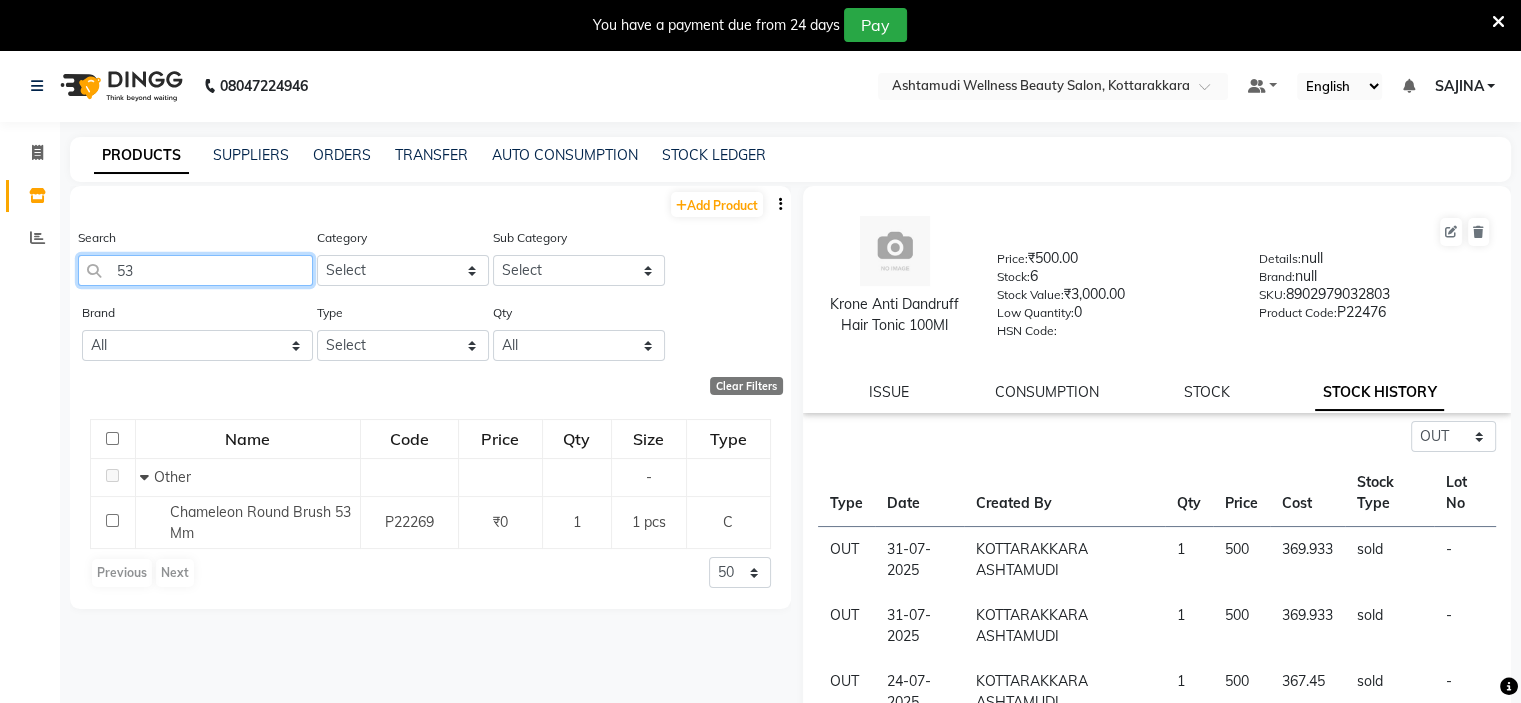 type on "5" 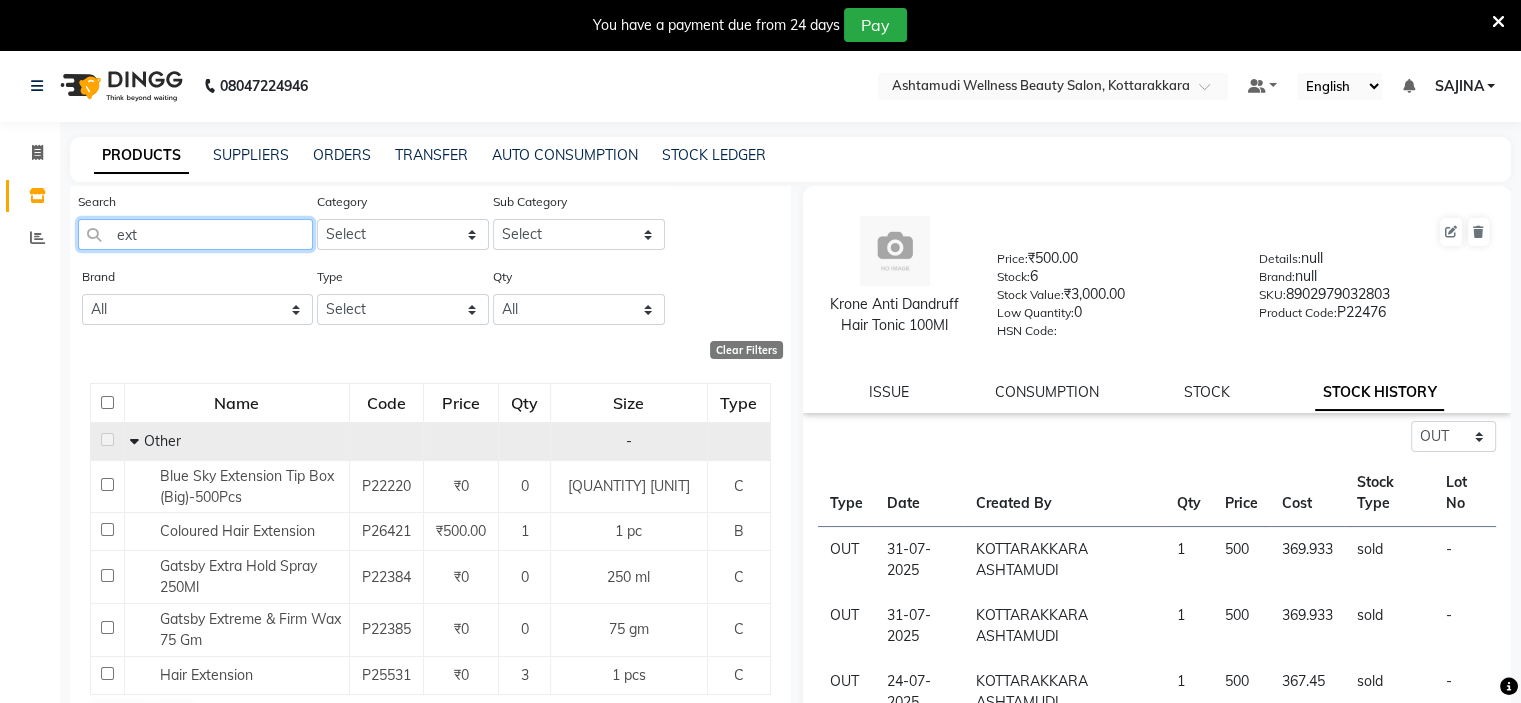 scroll, scrollTop: 55, scrollLeft: 0, axis: vertical 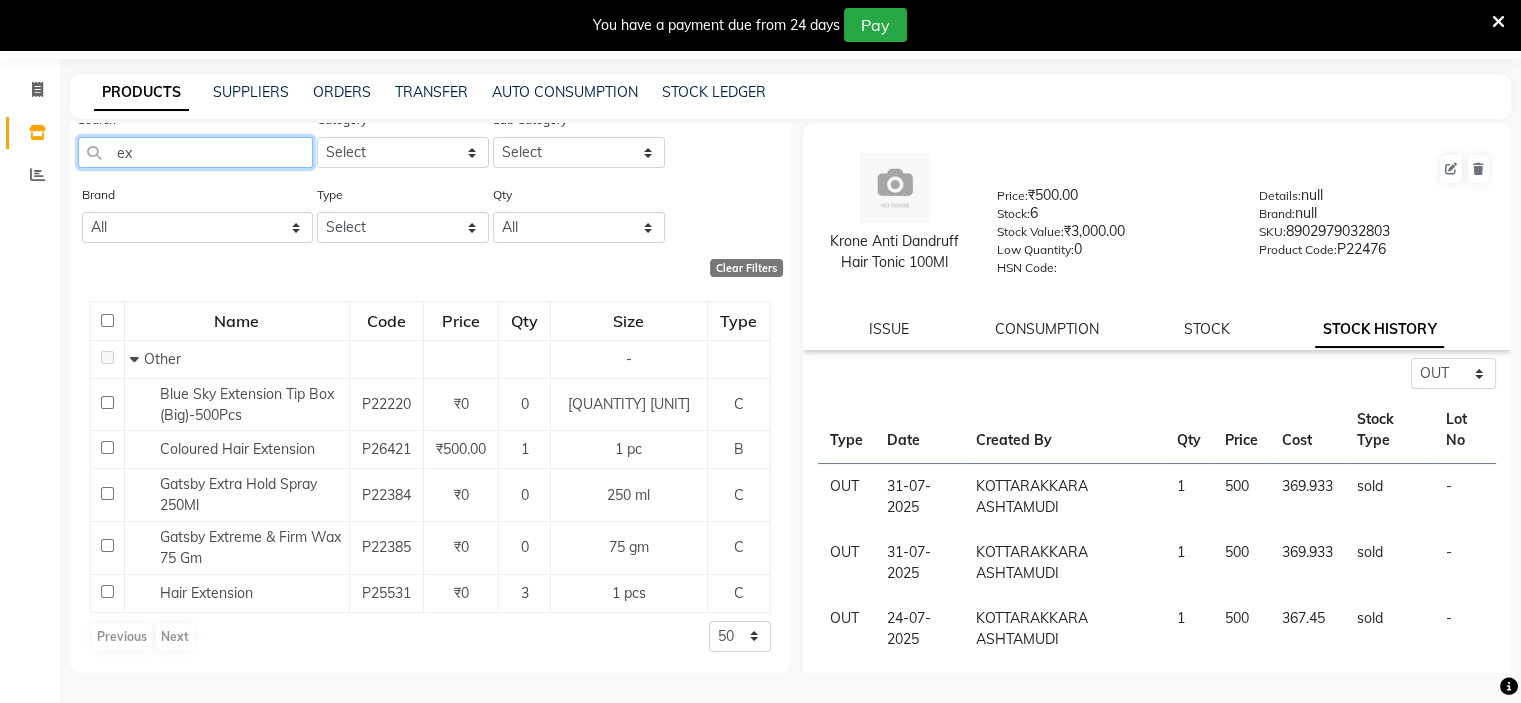 type on "e" 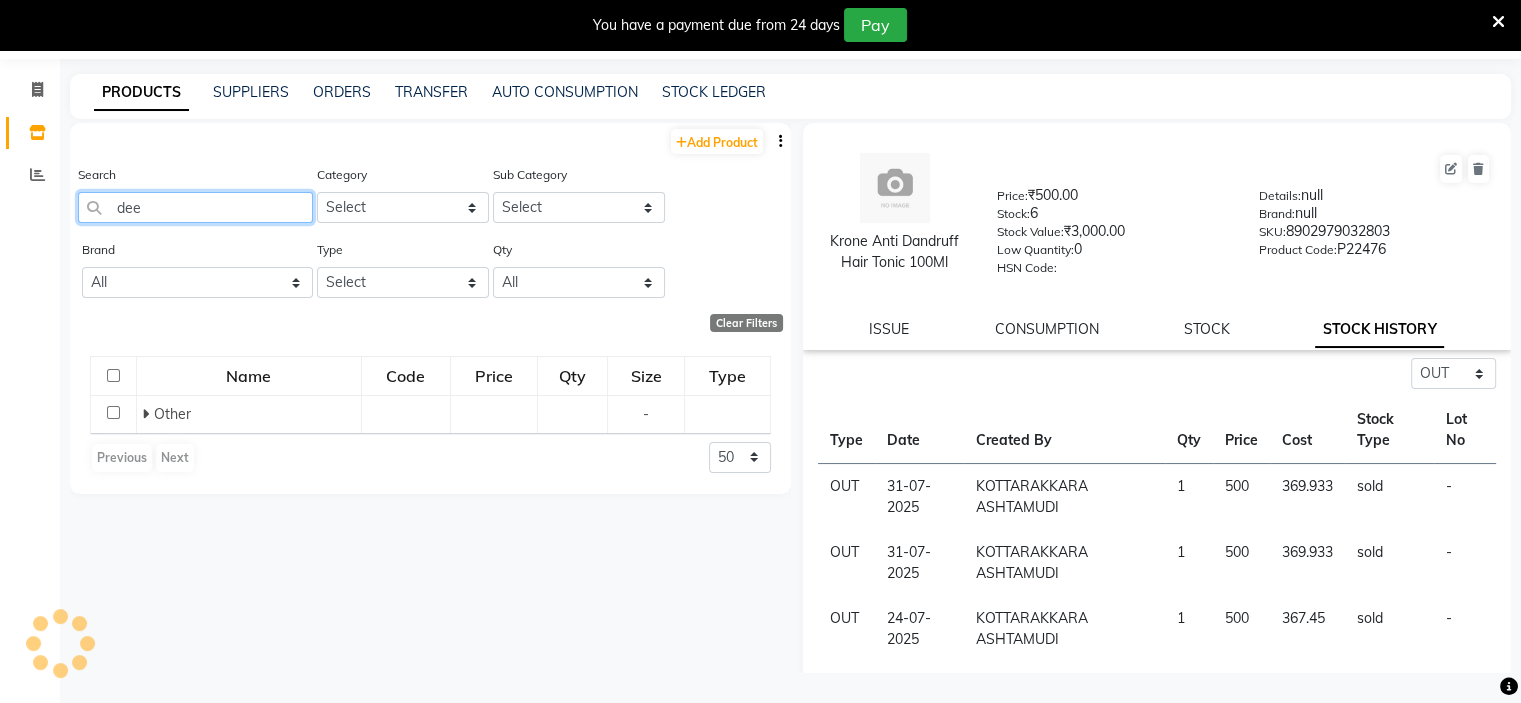 scroll, scrollTop: 0, scrollLeft: 0, axis: both 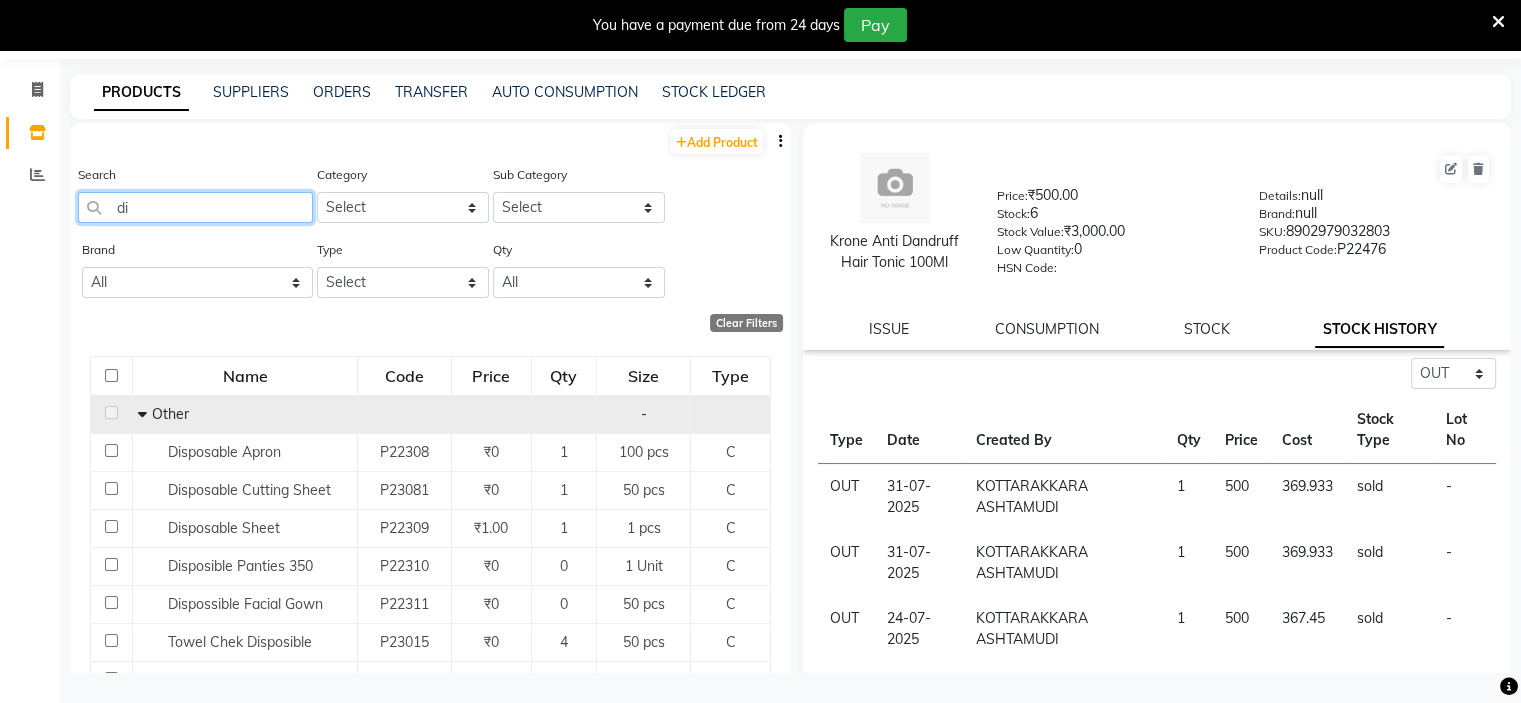 type on "d" 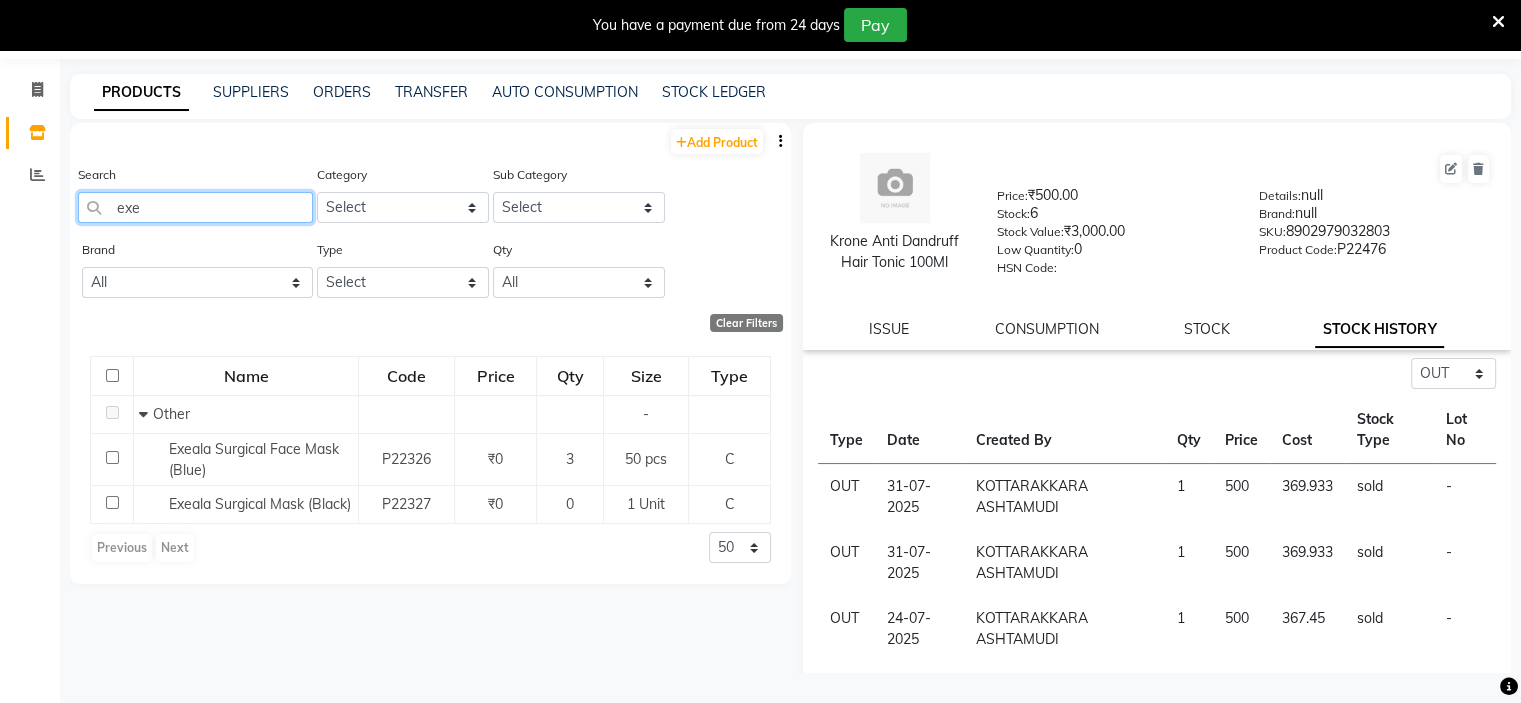 scroll, scrollTop: 0, scrollLeft: 0, axis: both 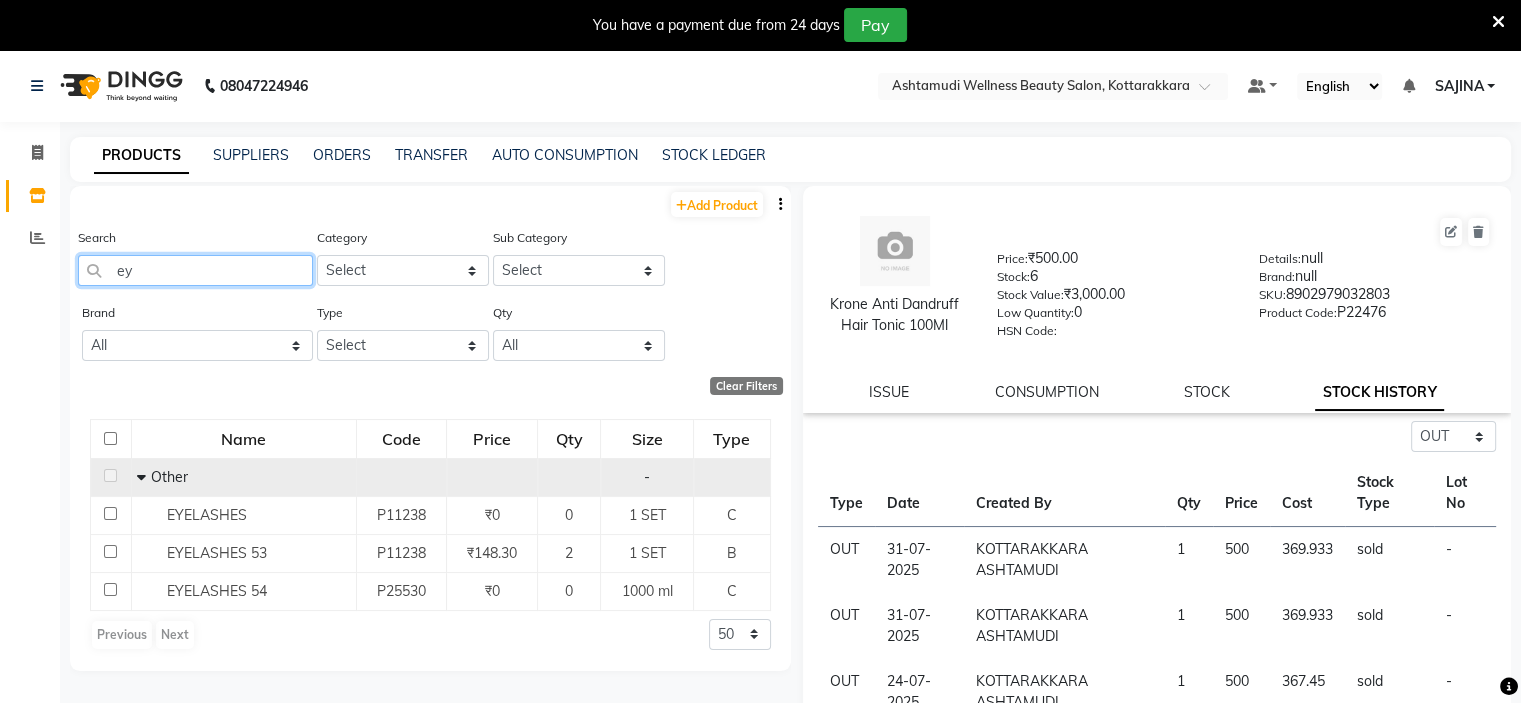 type on "e" 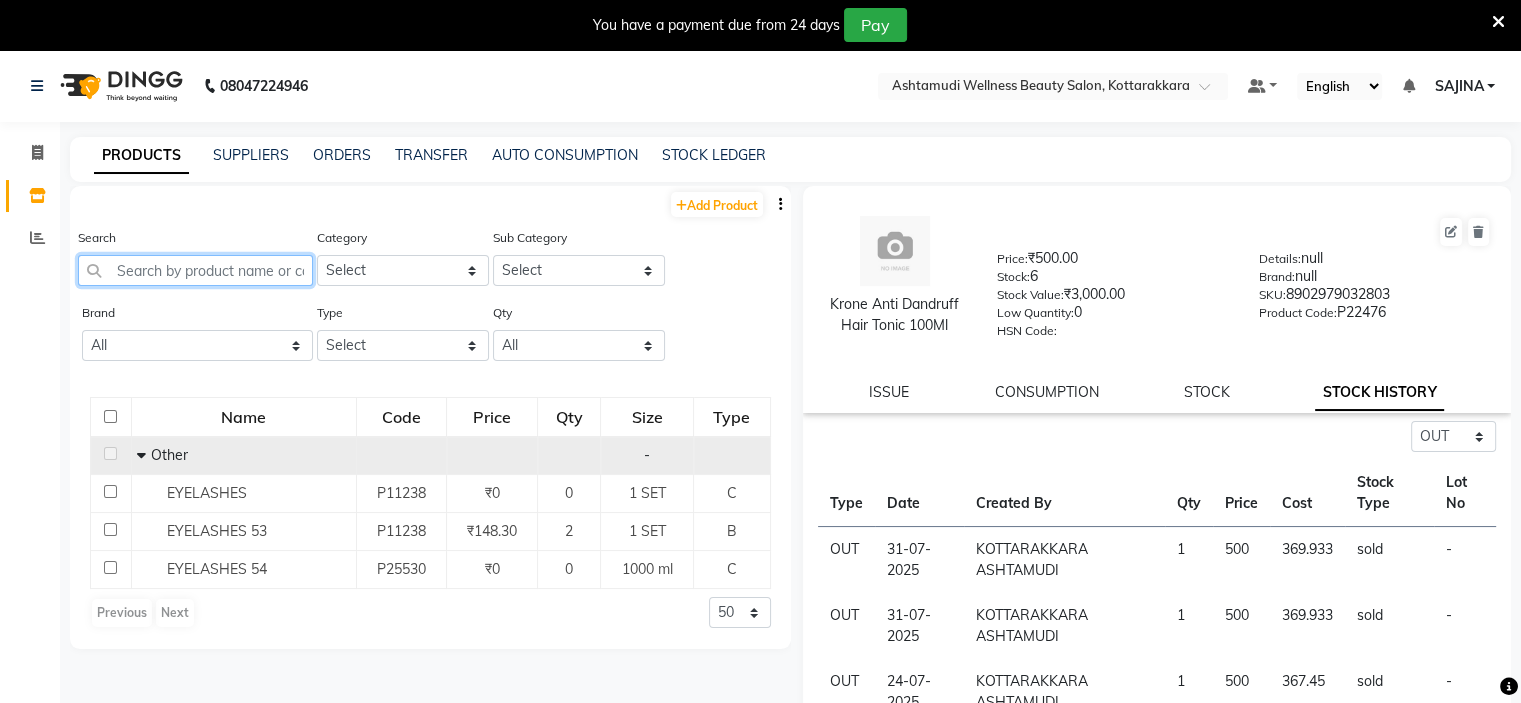 type on "e" 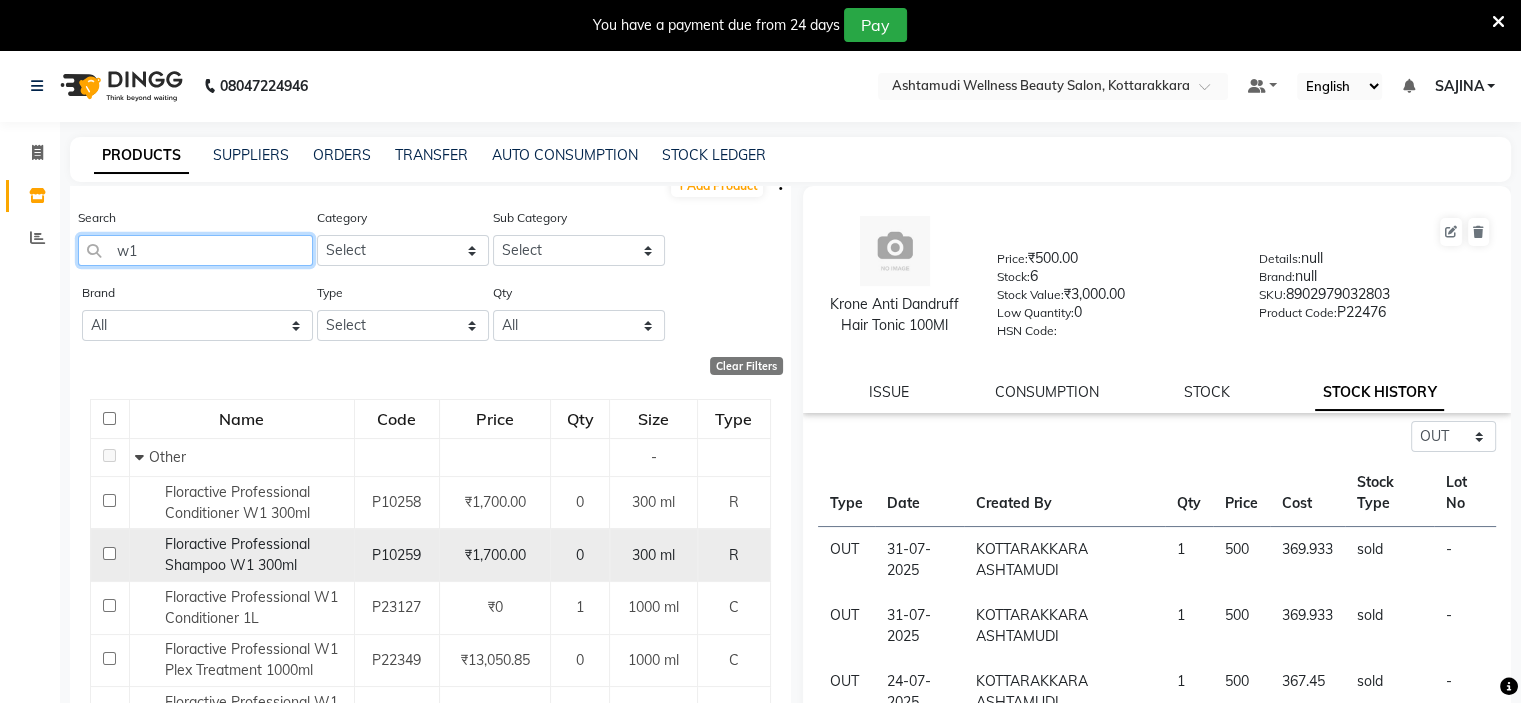 scroll, scrollTop: 84, scrollLeft: 0, axis: vertical 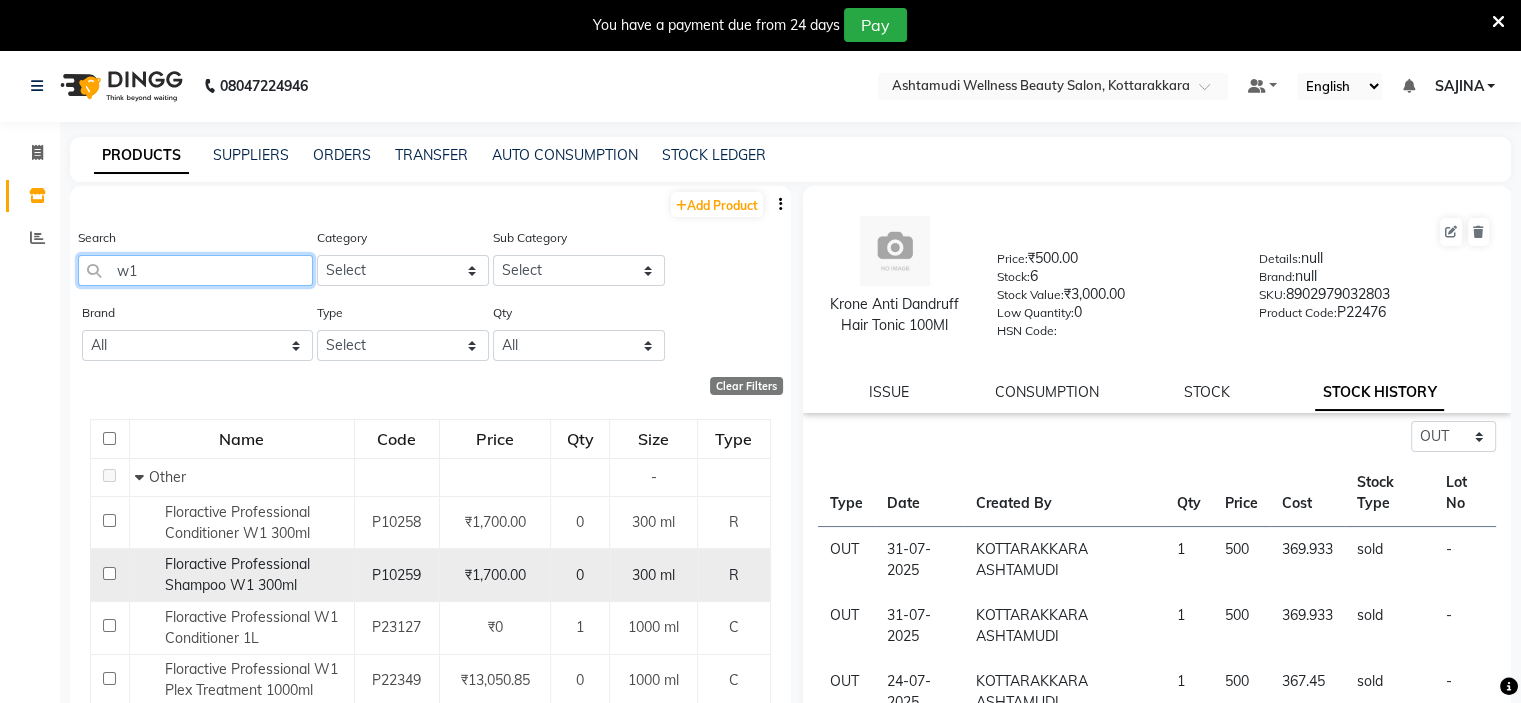 type on "w" 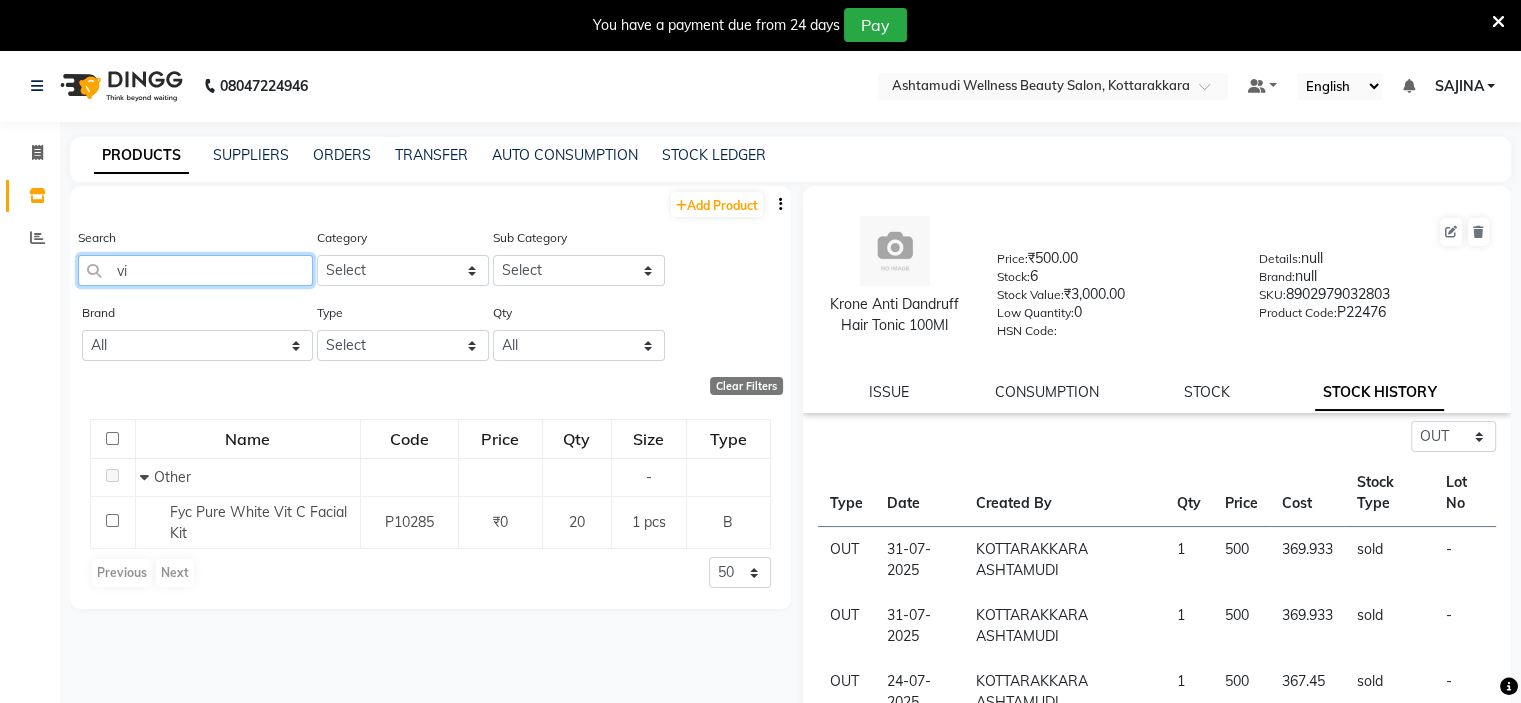 type on "v" 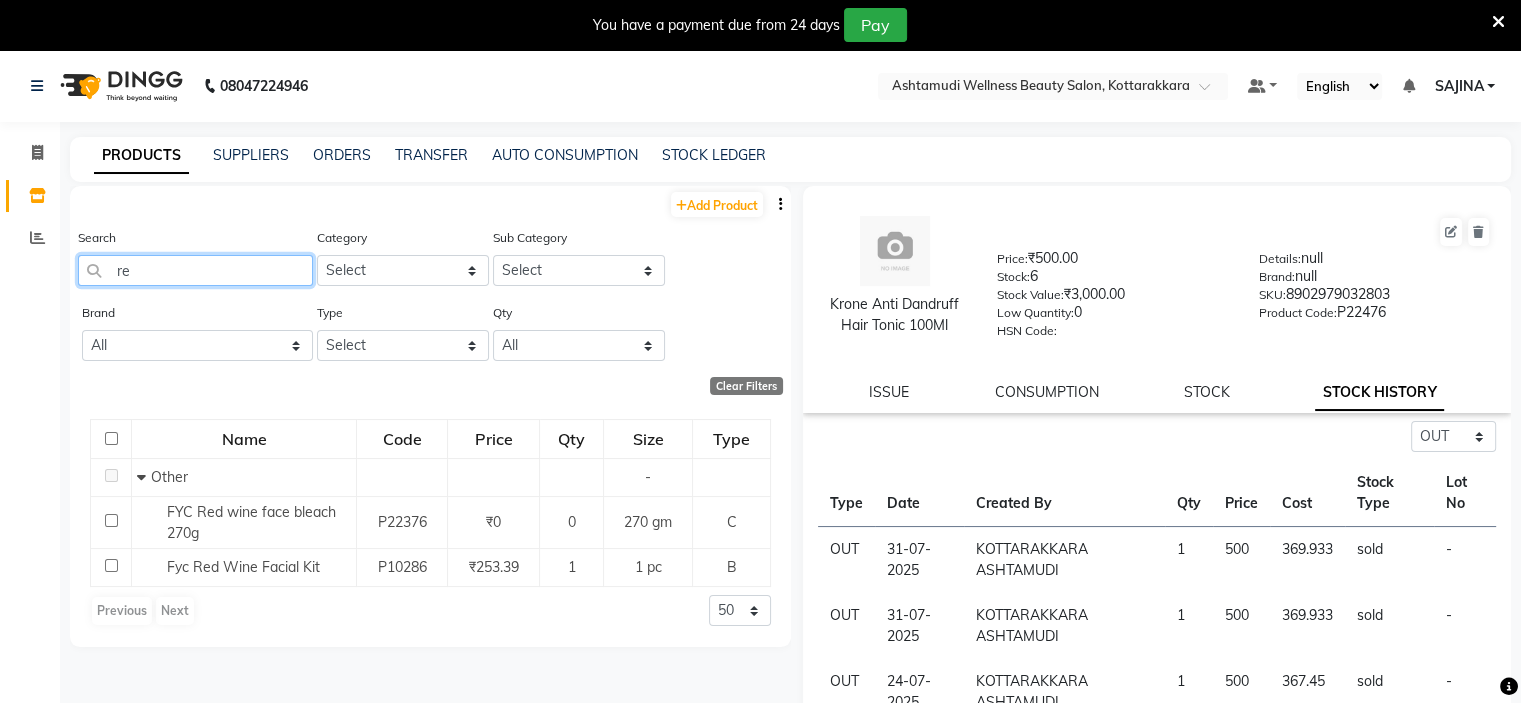 type on "r" 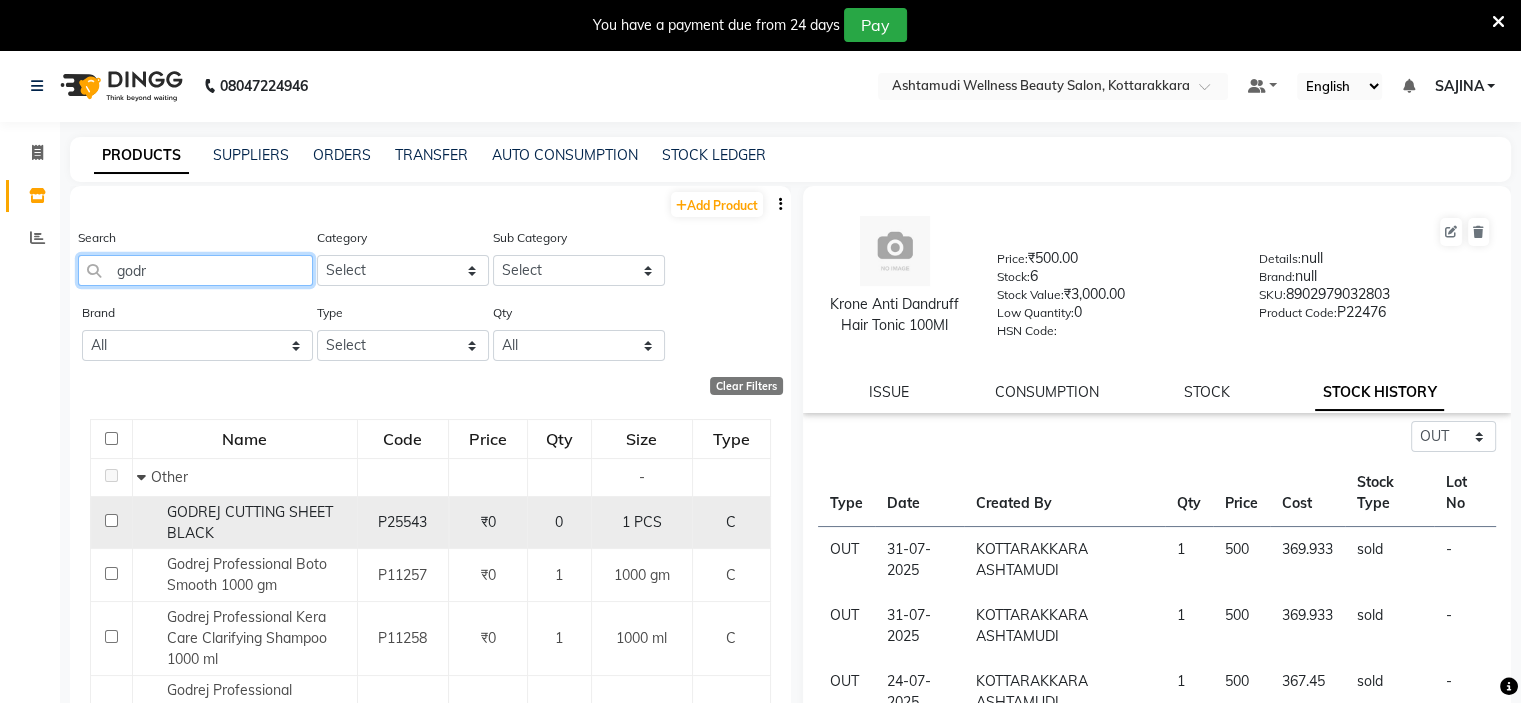 scroll, scrollTop: 100, scrollLeft: 0, axis: vertical 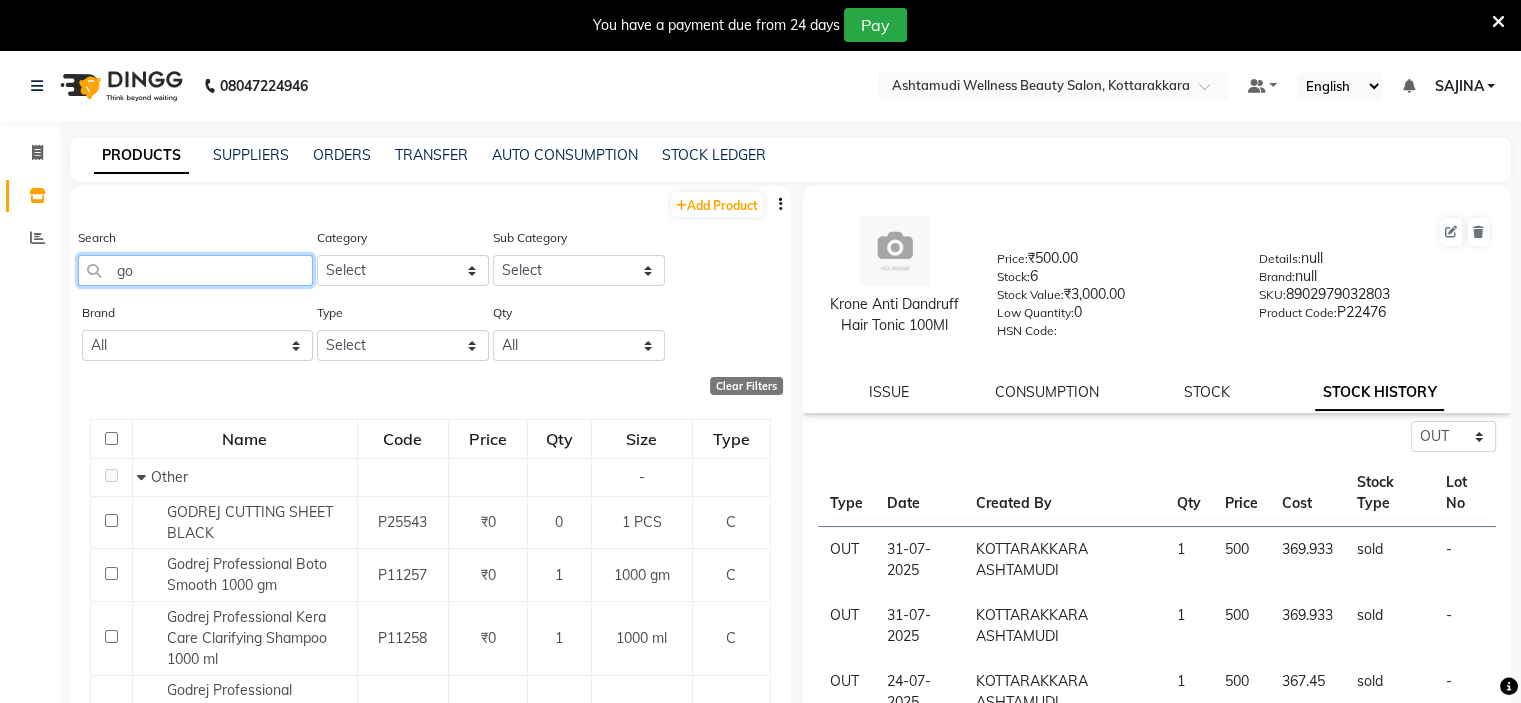 type on "g" 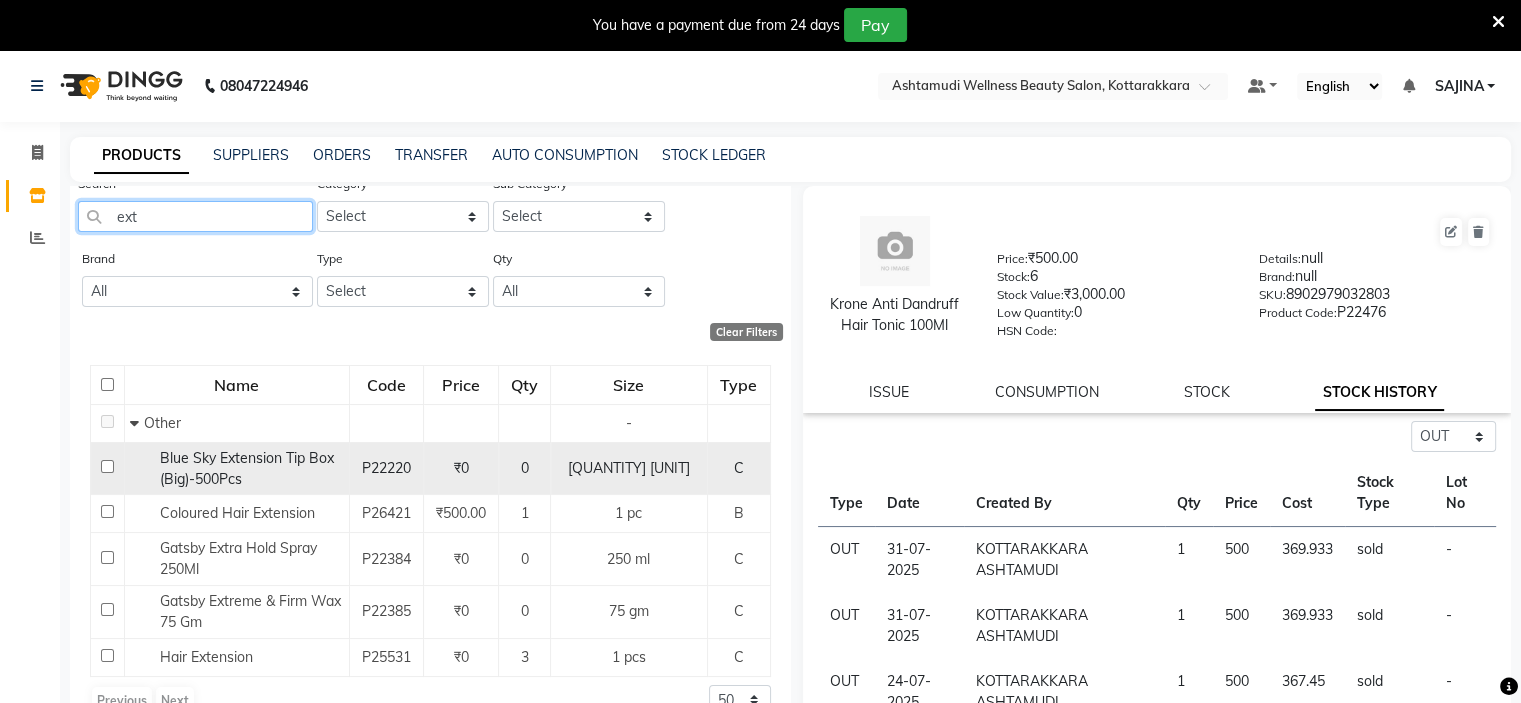 scroll, scrollTop: 55, scrollLeft: 0, axis: vertical 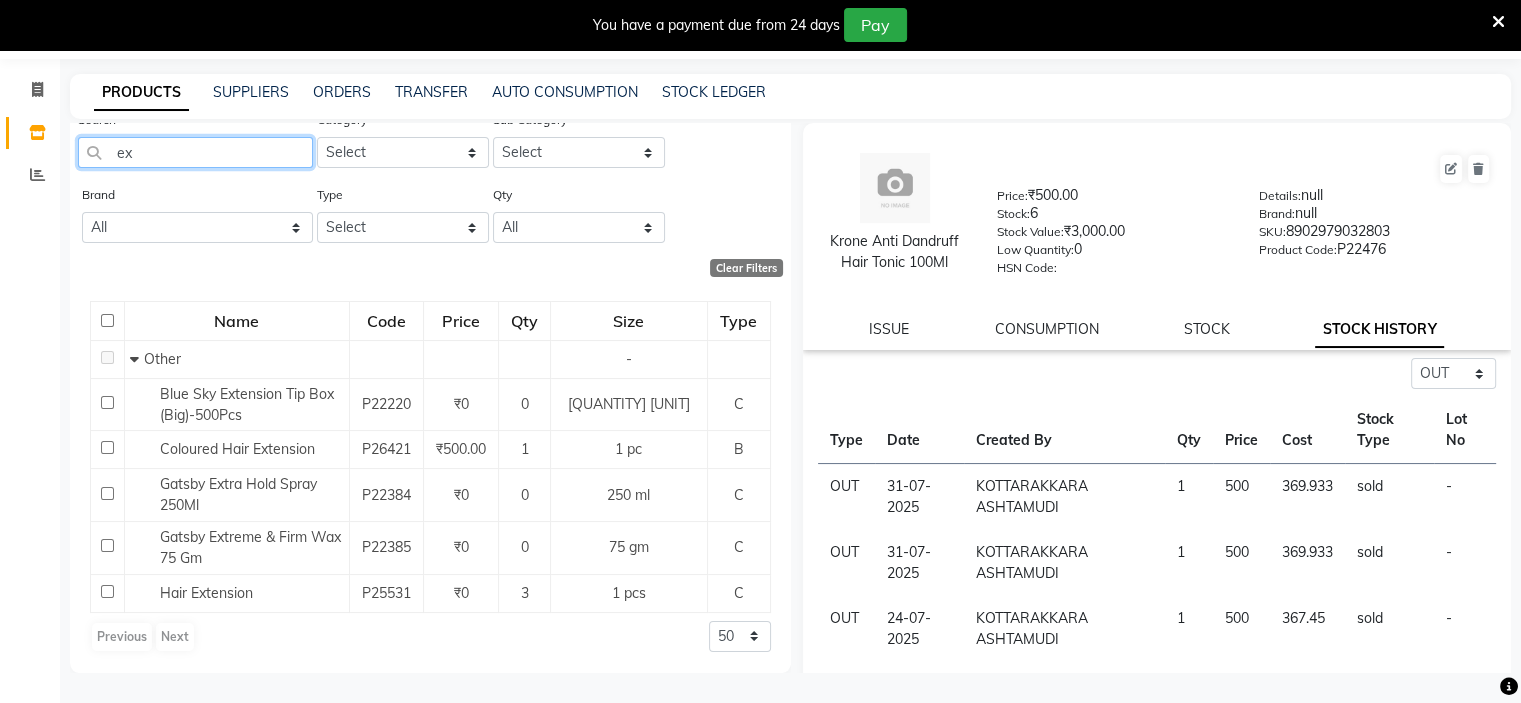 type on "e" 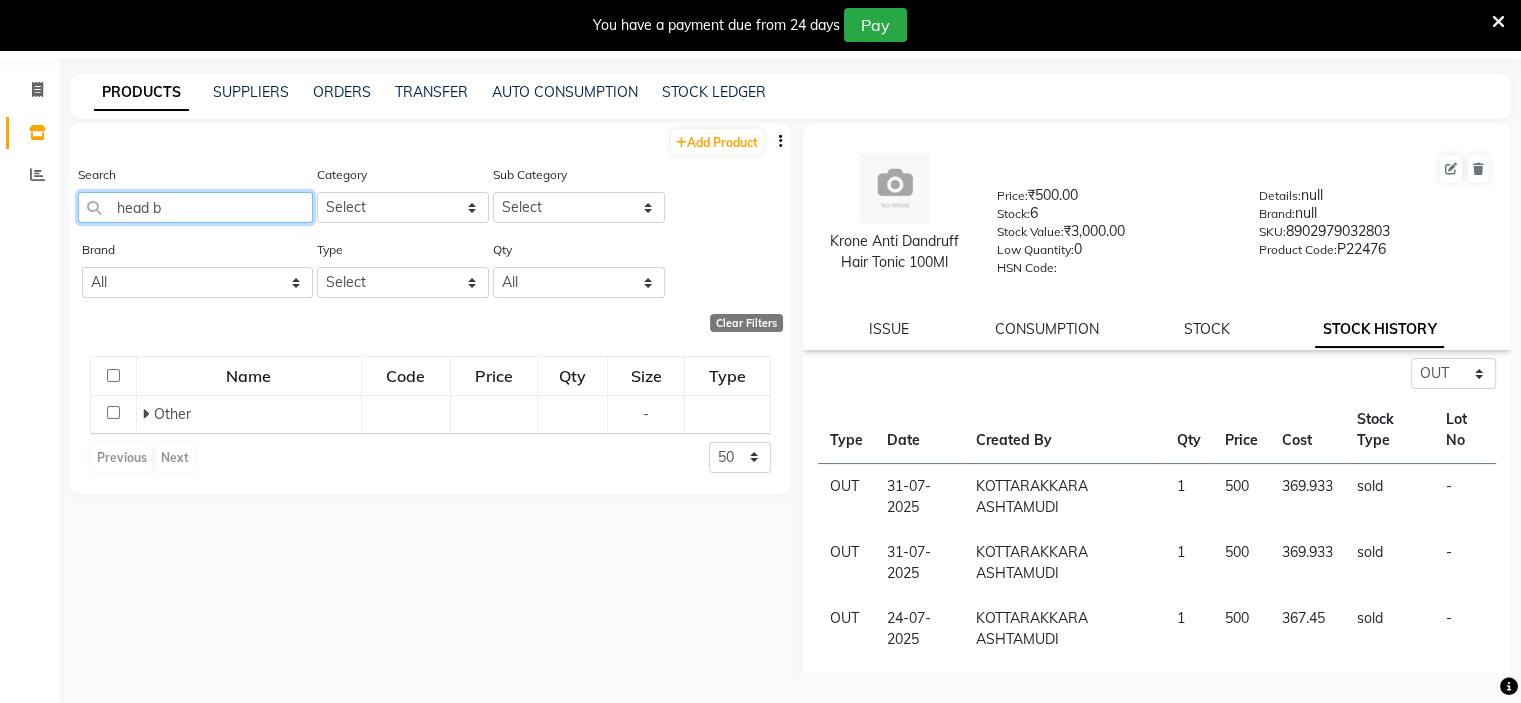 scroll, scrollTop: 0, scrollLeft: 0, axis: both 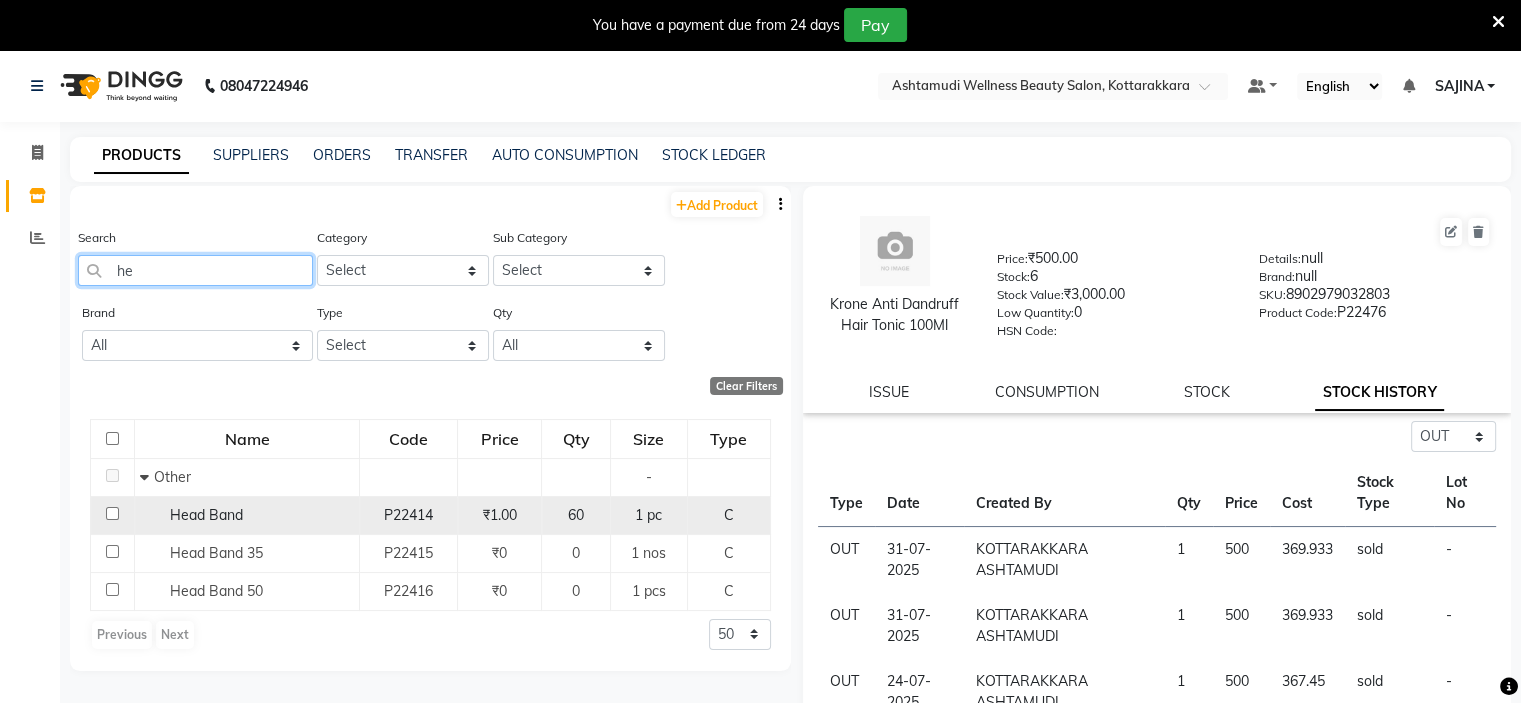 type on "h" 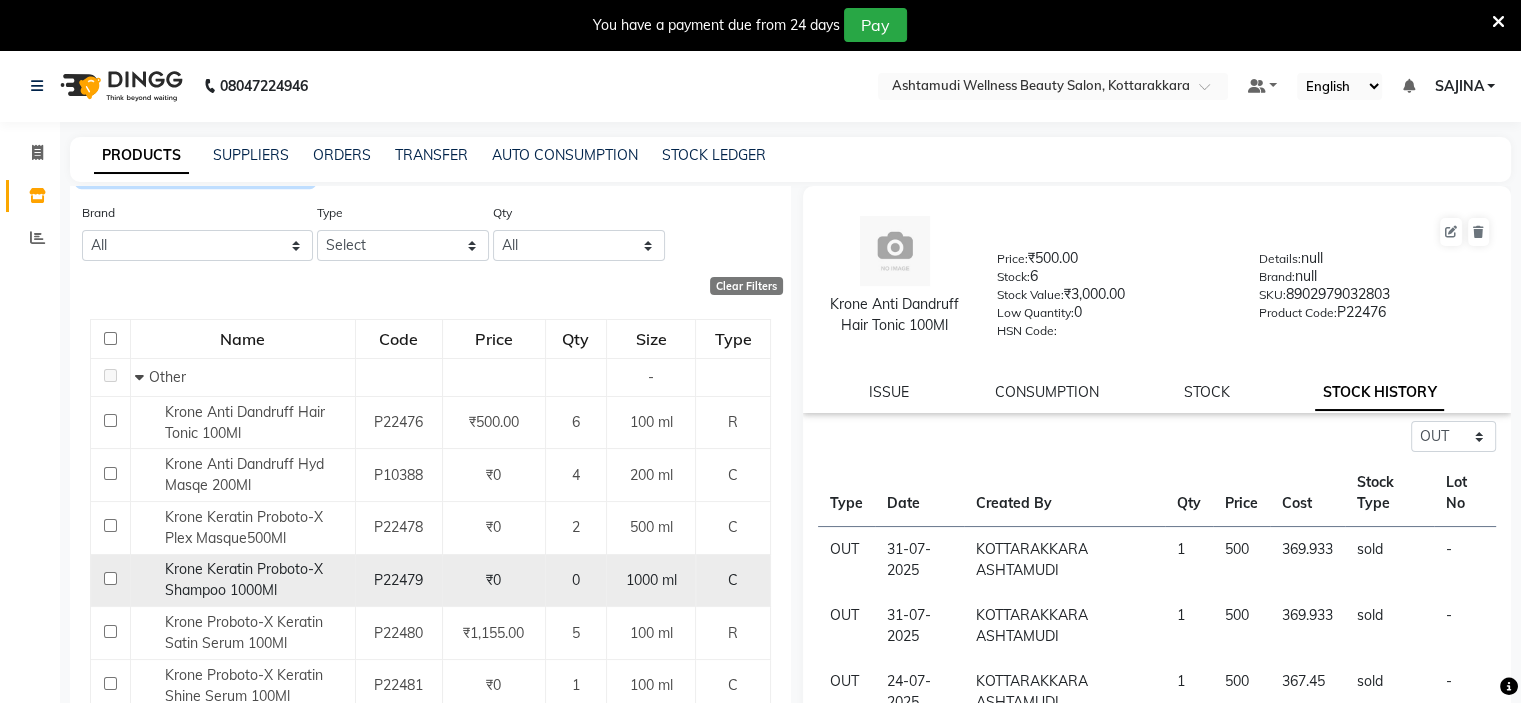 scroll, scrollTop: 200, scrollLeft: 0, axis: vertical 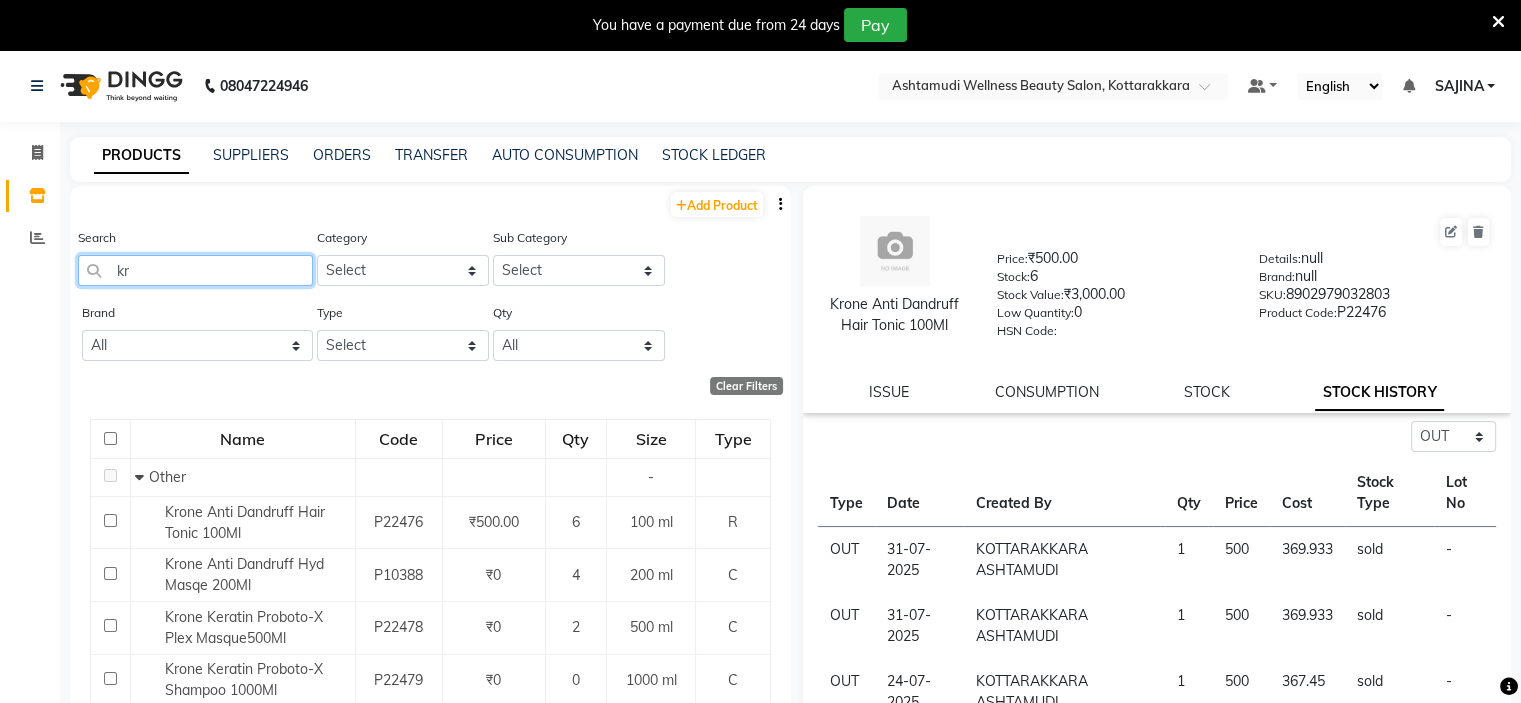 type on "k" 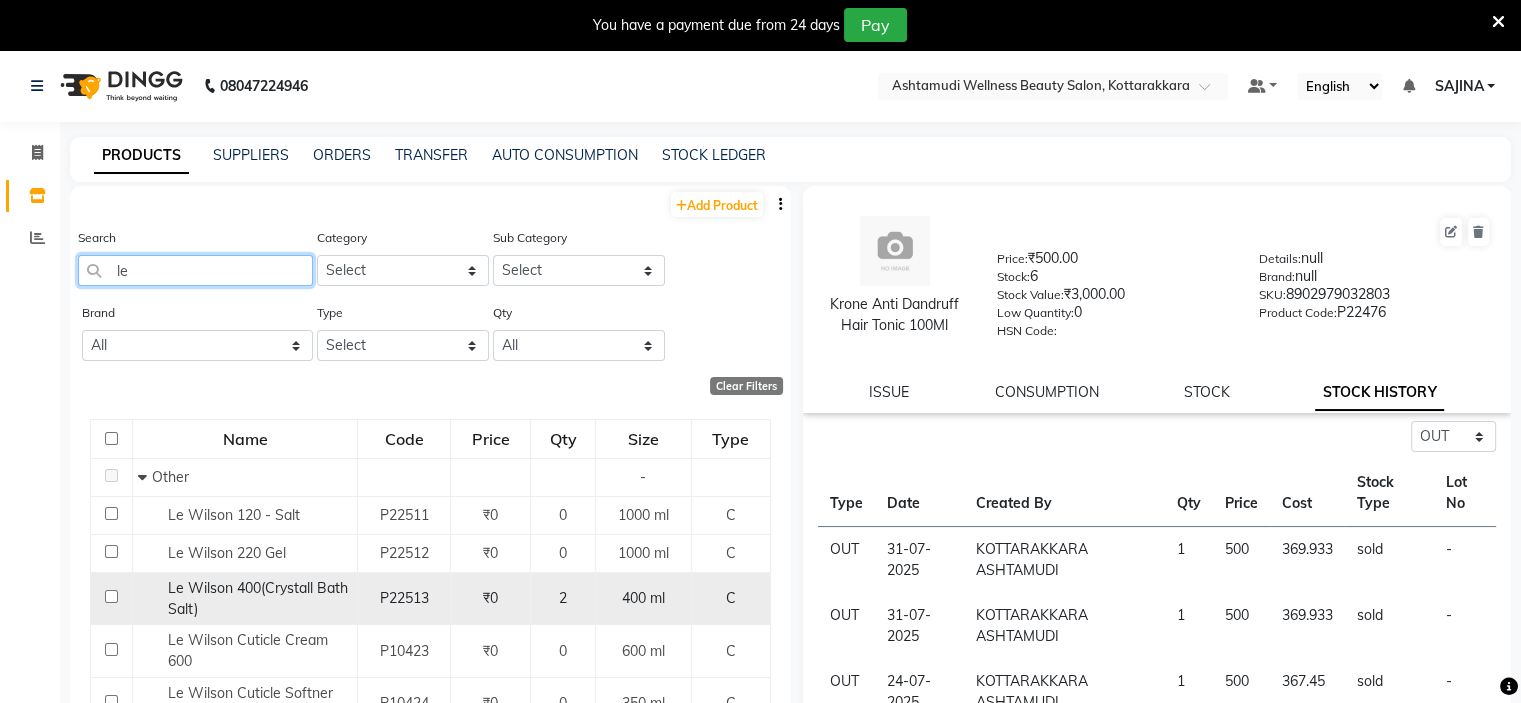 type on "l" 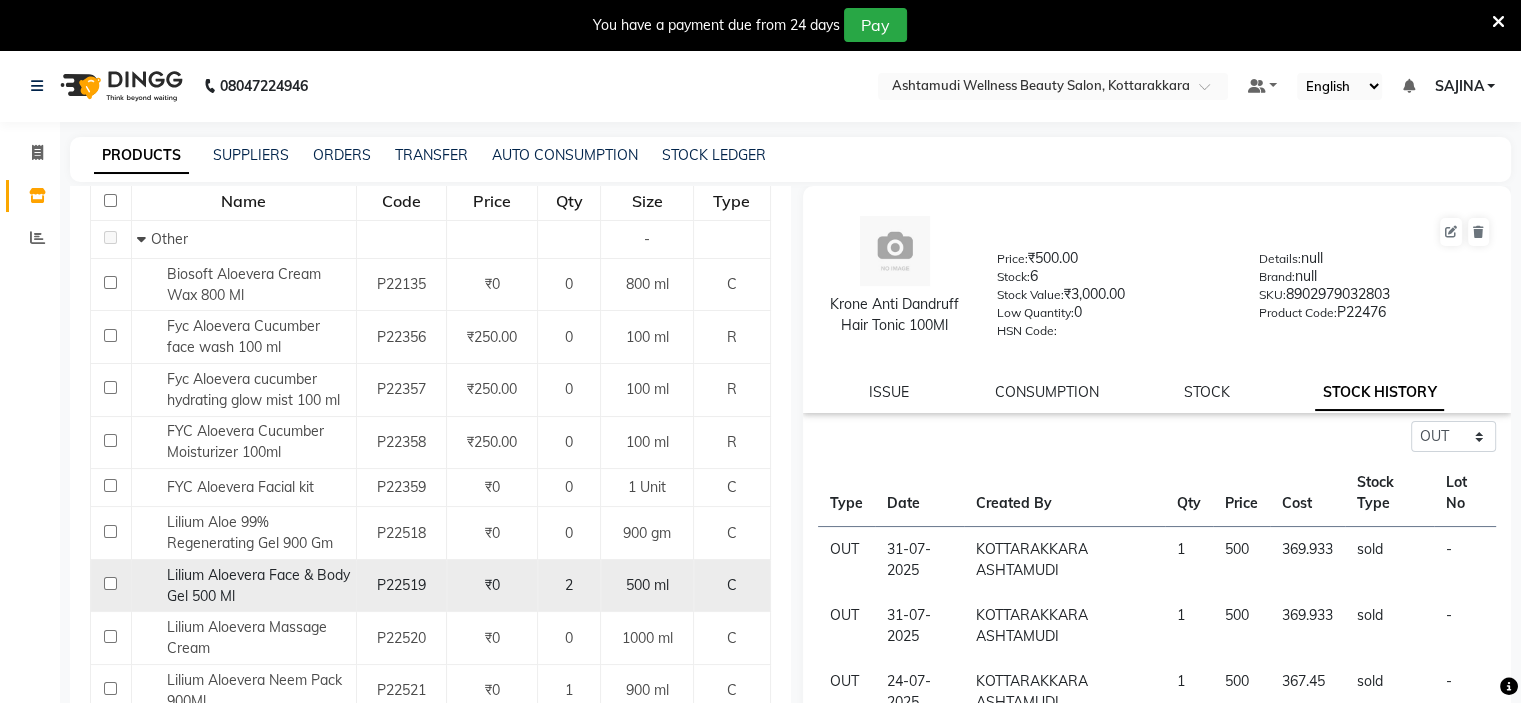 scroll, scrollTop: 300, scrollLeft: 0, axis: vertical 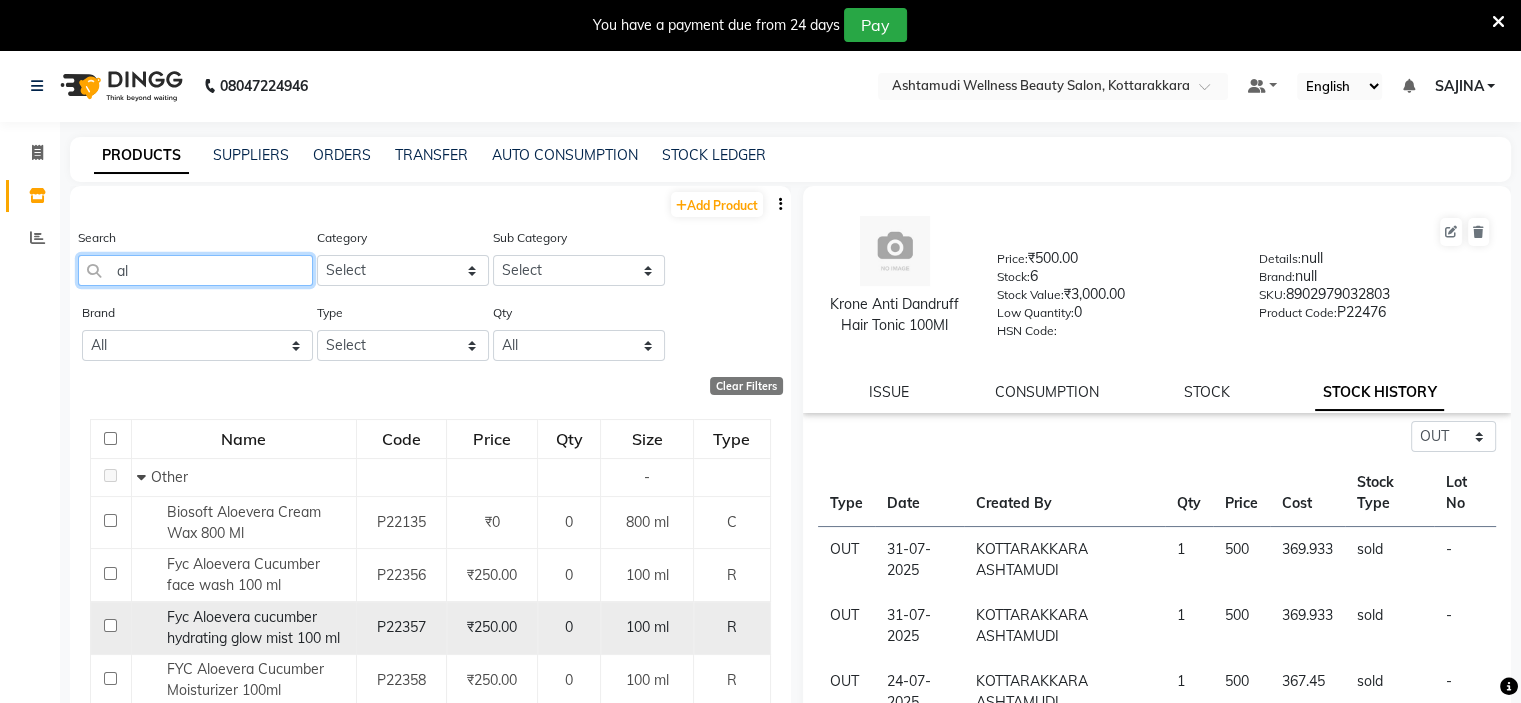 type on "a" 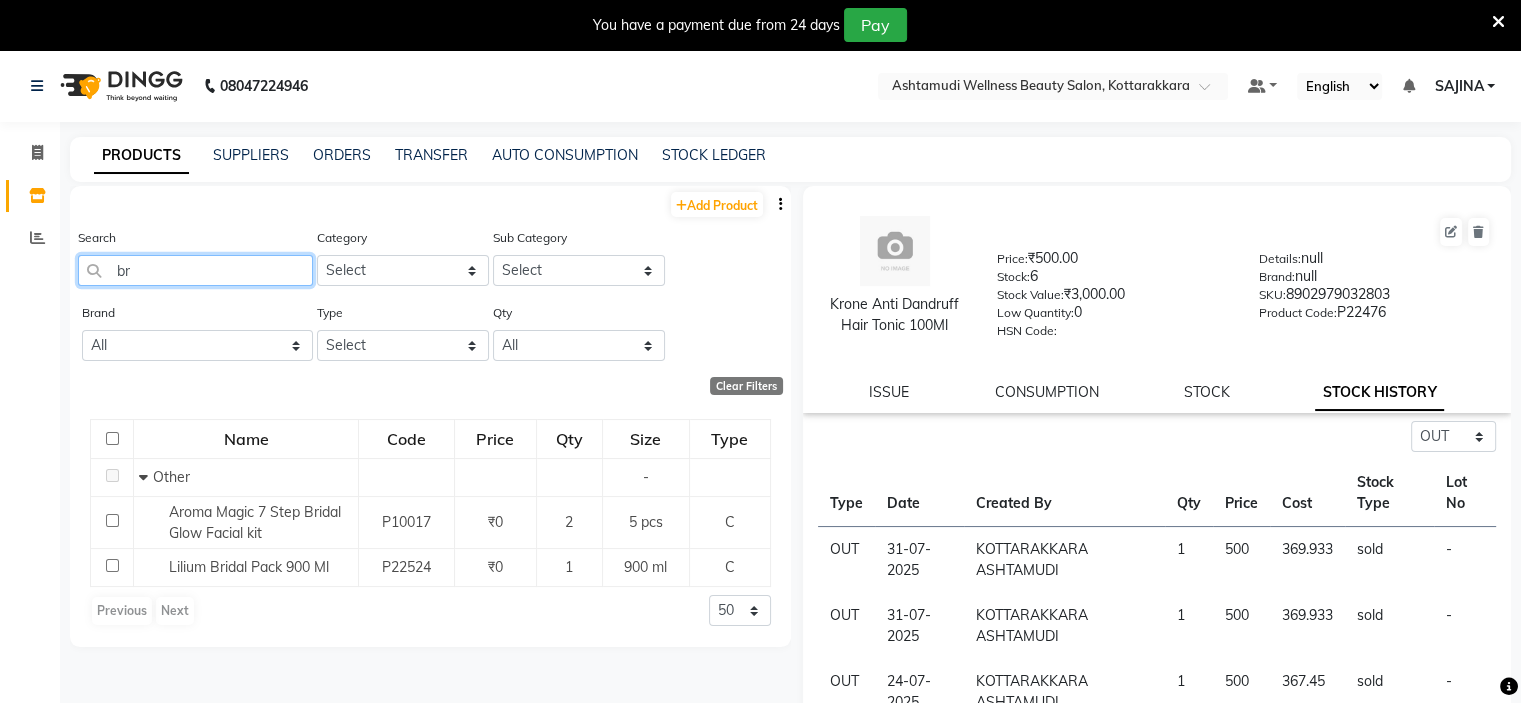 type on "b" 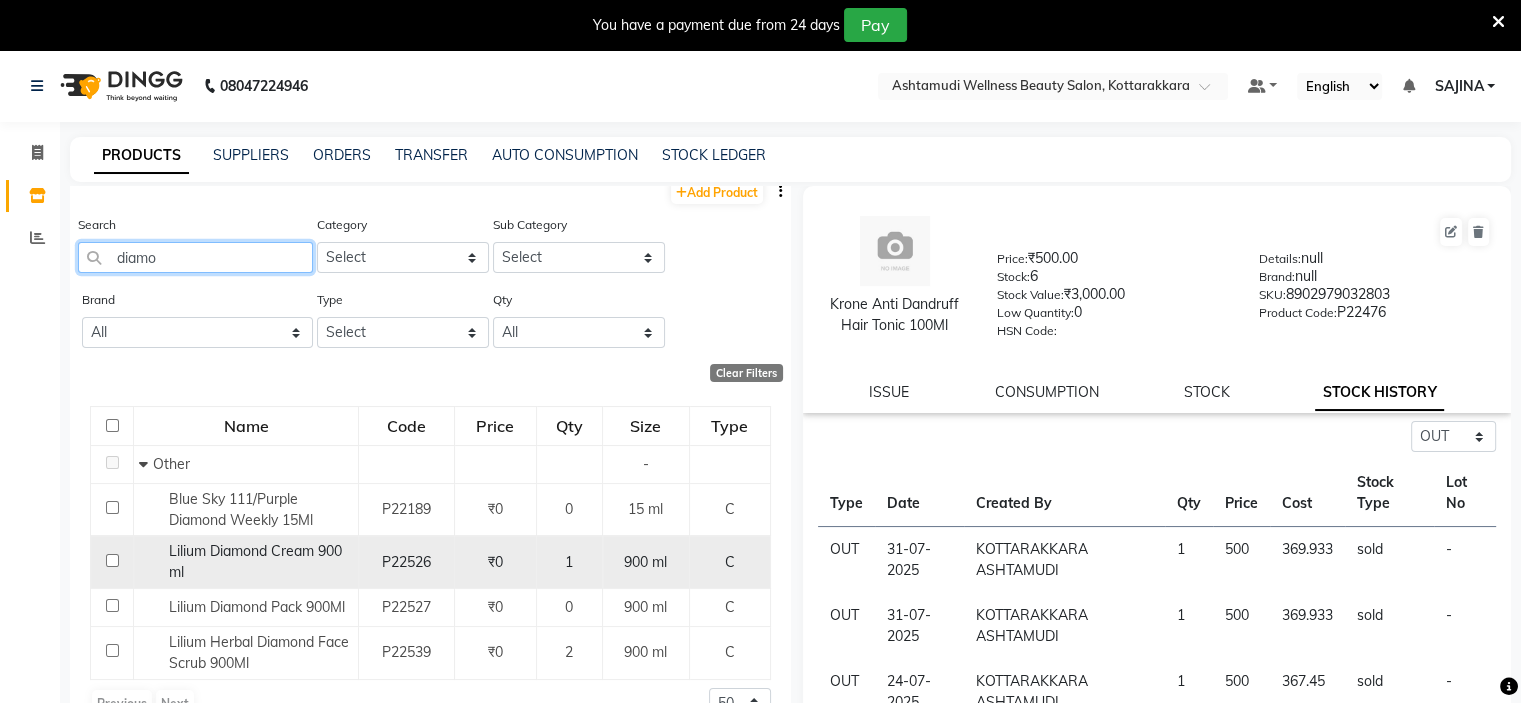 scroll, scrollTop: 17, scrollLeft: 0, axis: vertical 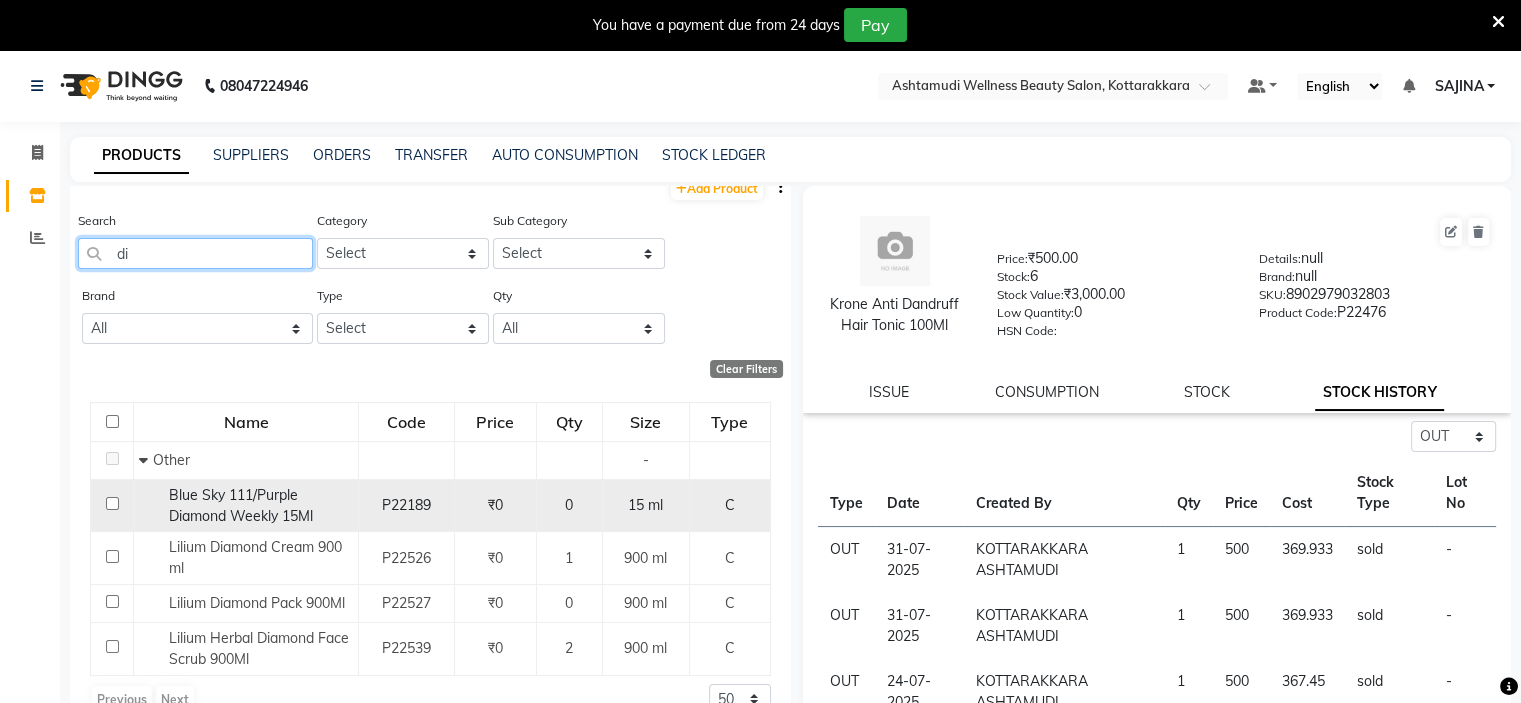 type on "d" 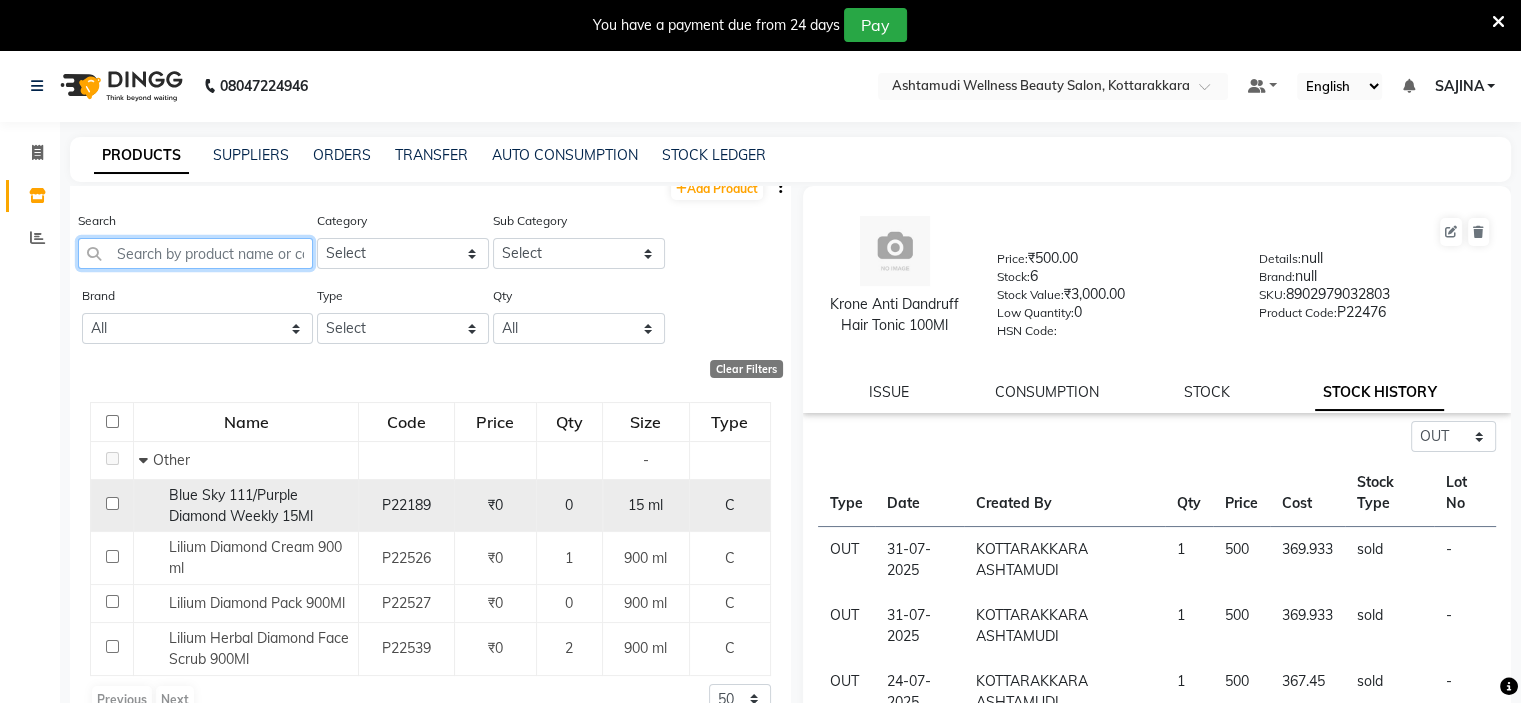 scroll, scrollTop: 0, scrollLeft: 0, axis: both 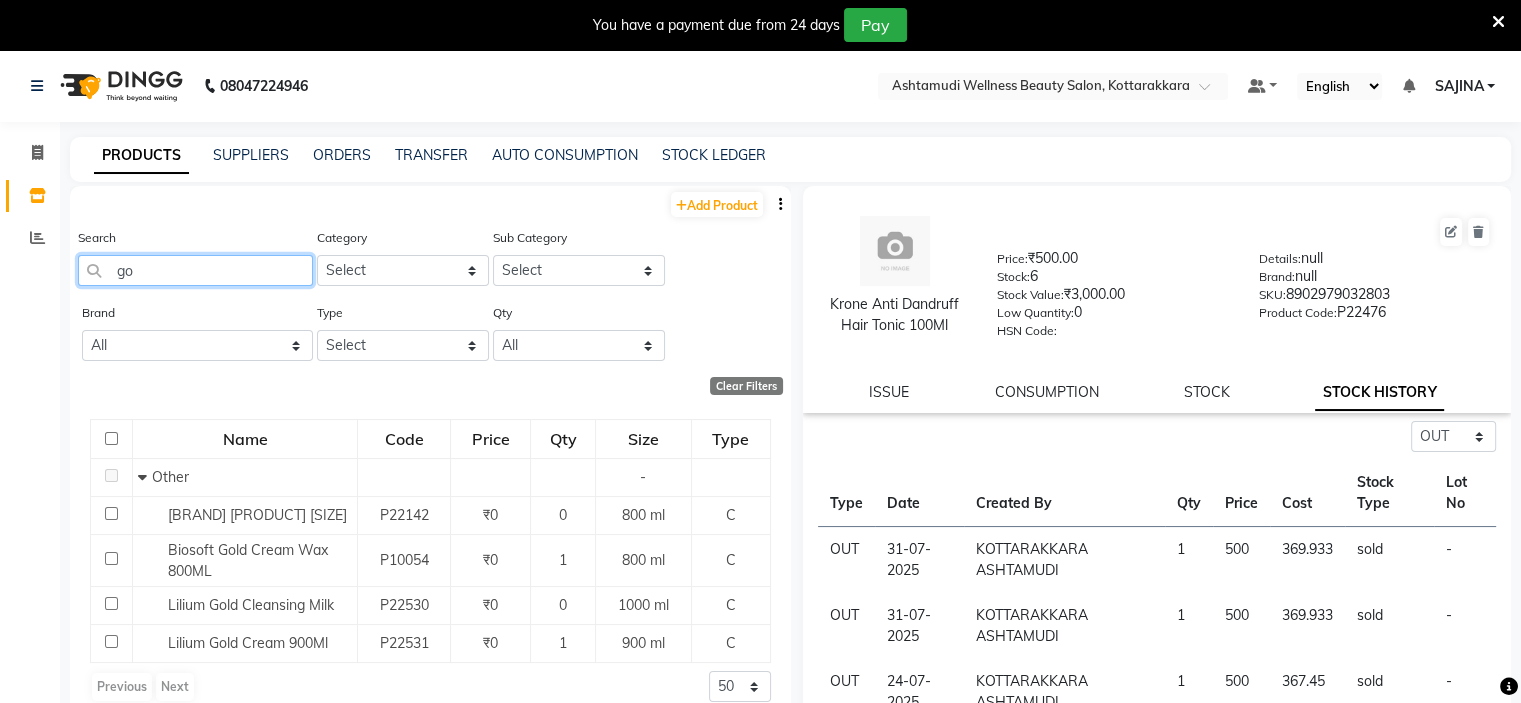 type on "g" 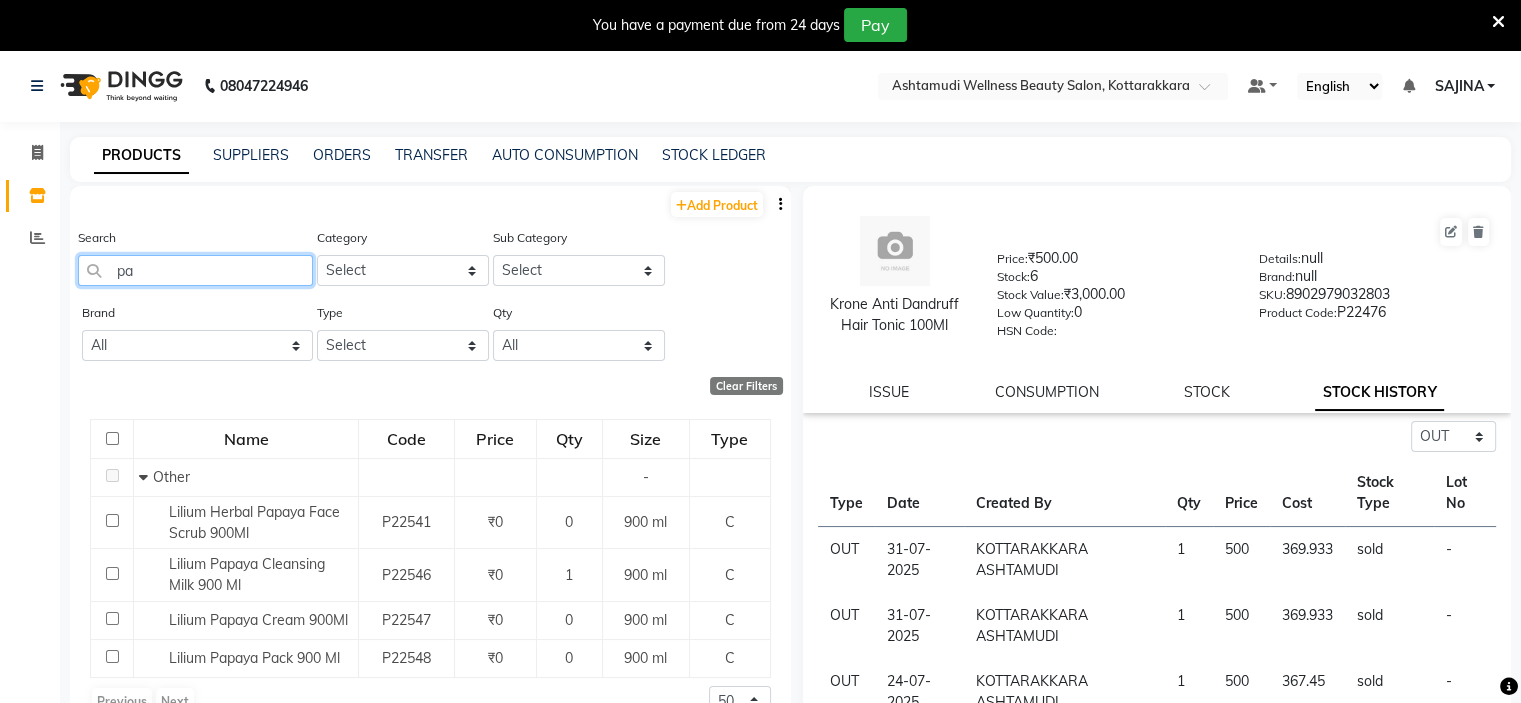 type on "p" 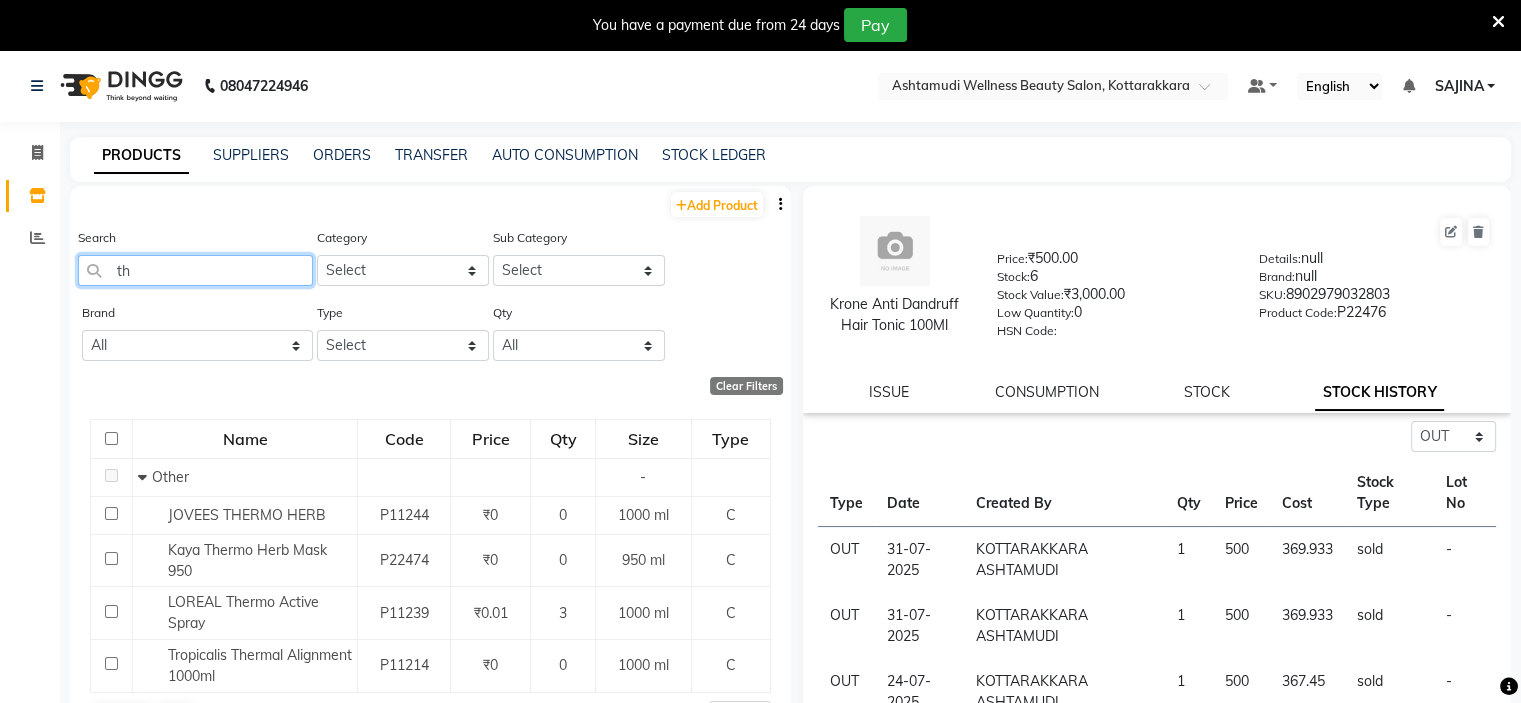 type on "t" 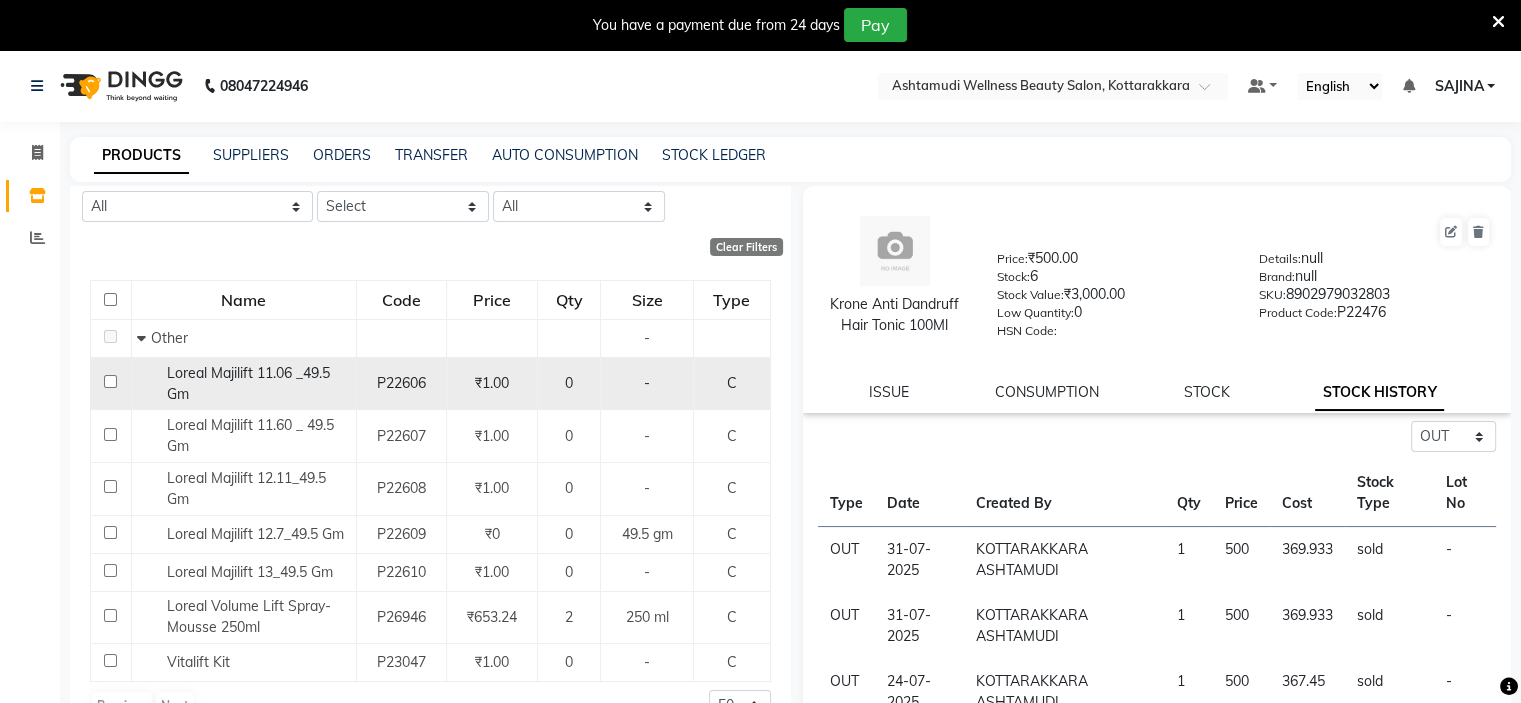 scroll, scrollTop: 145, scrollLeft: 0, axis: vertical 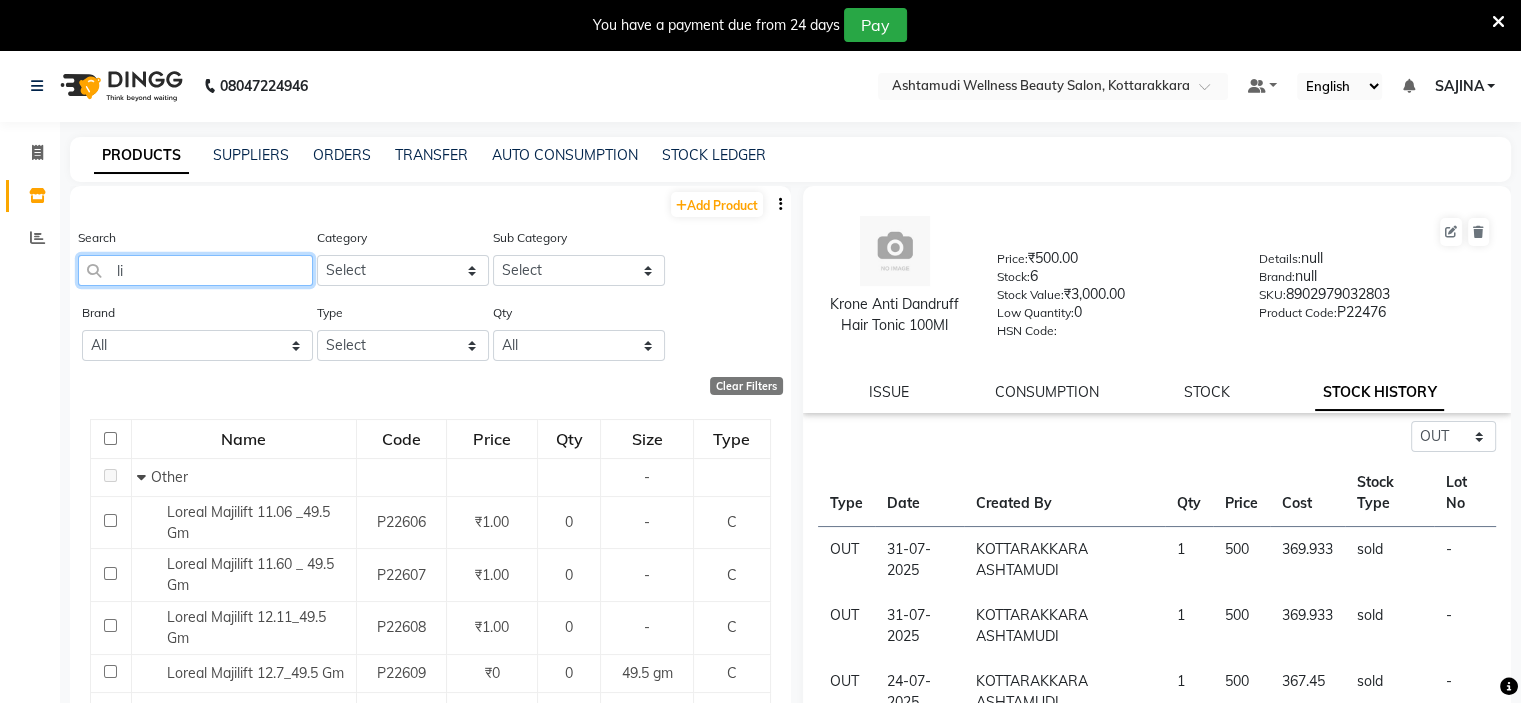 type on "l" 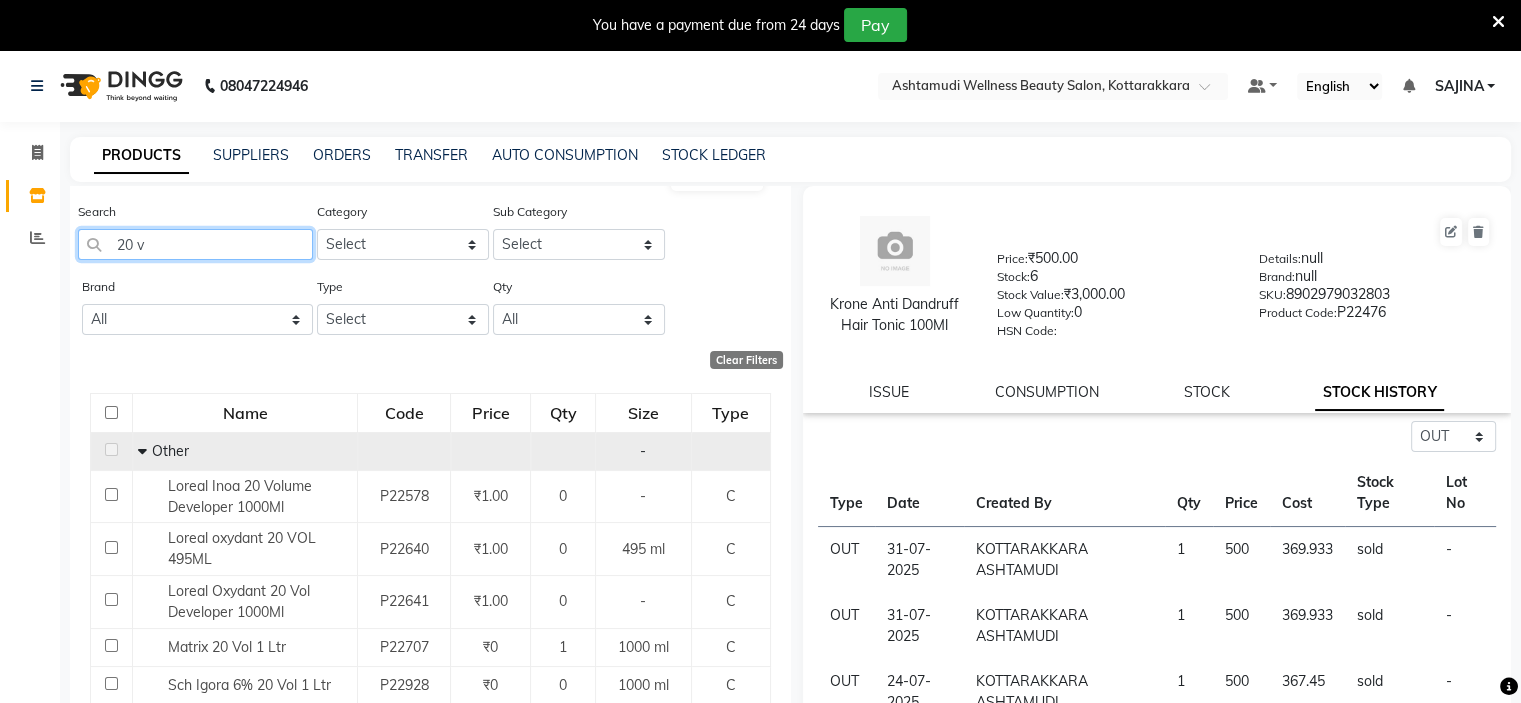 scroll, scrollTop: 0, scrollLeft: 0, axis: both 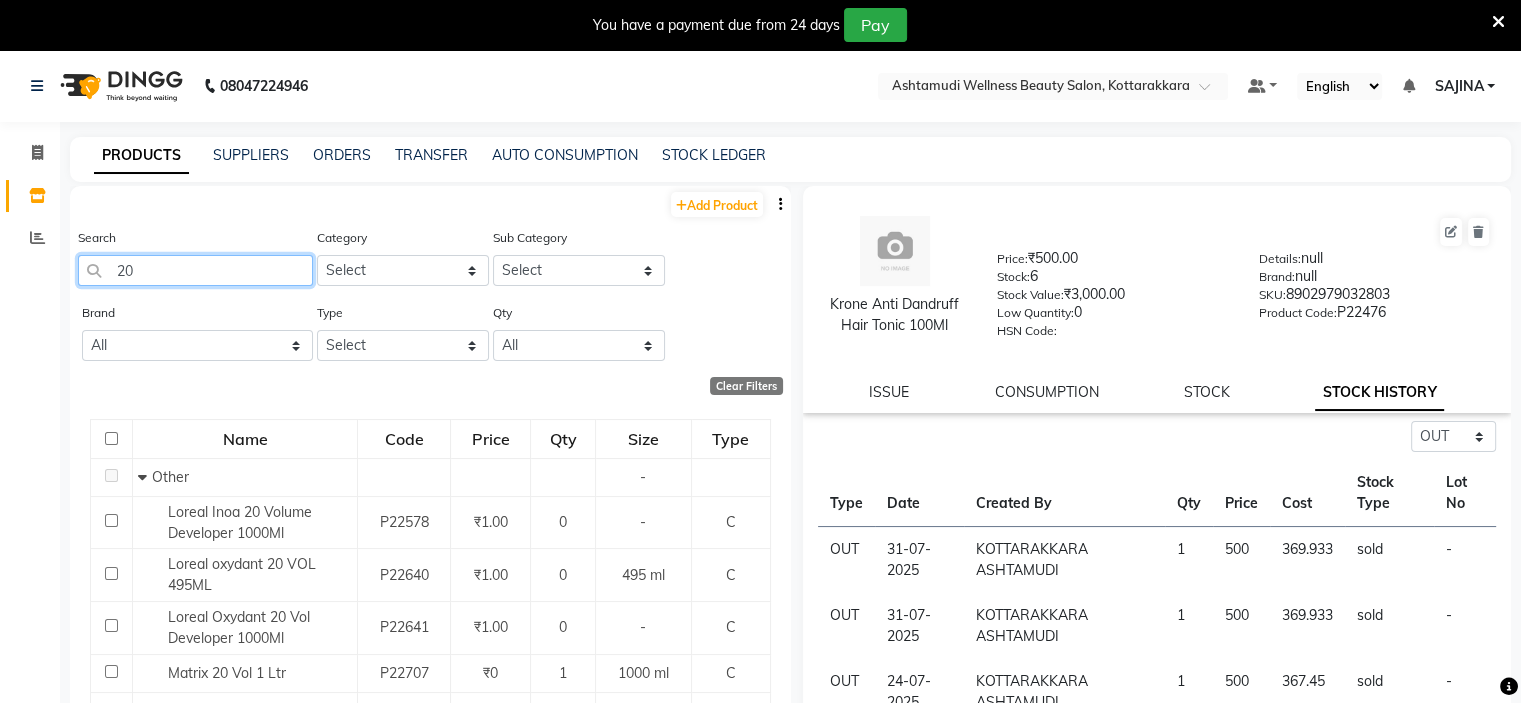 type on "2" 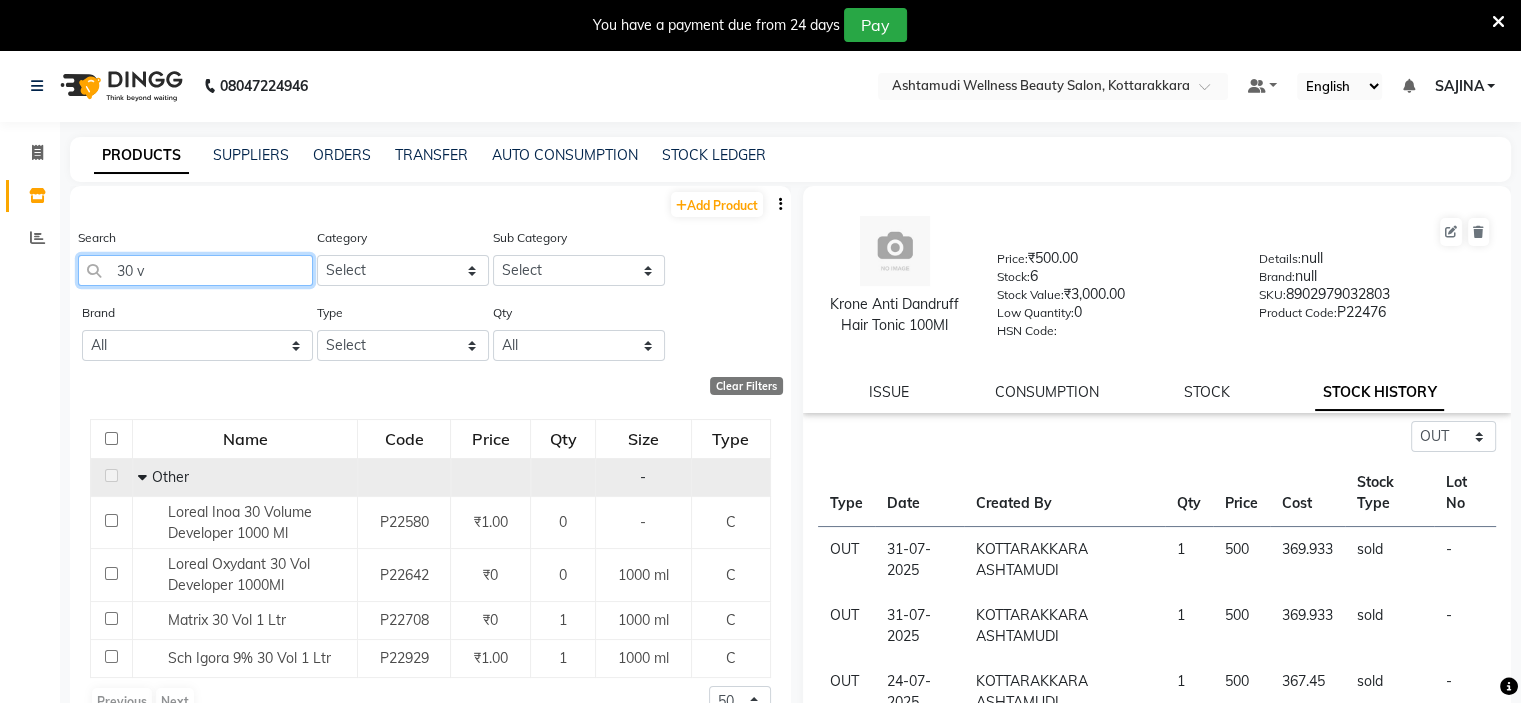 scroll, scrollTop: 2, scrollLeft: 0, axis: vertical 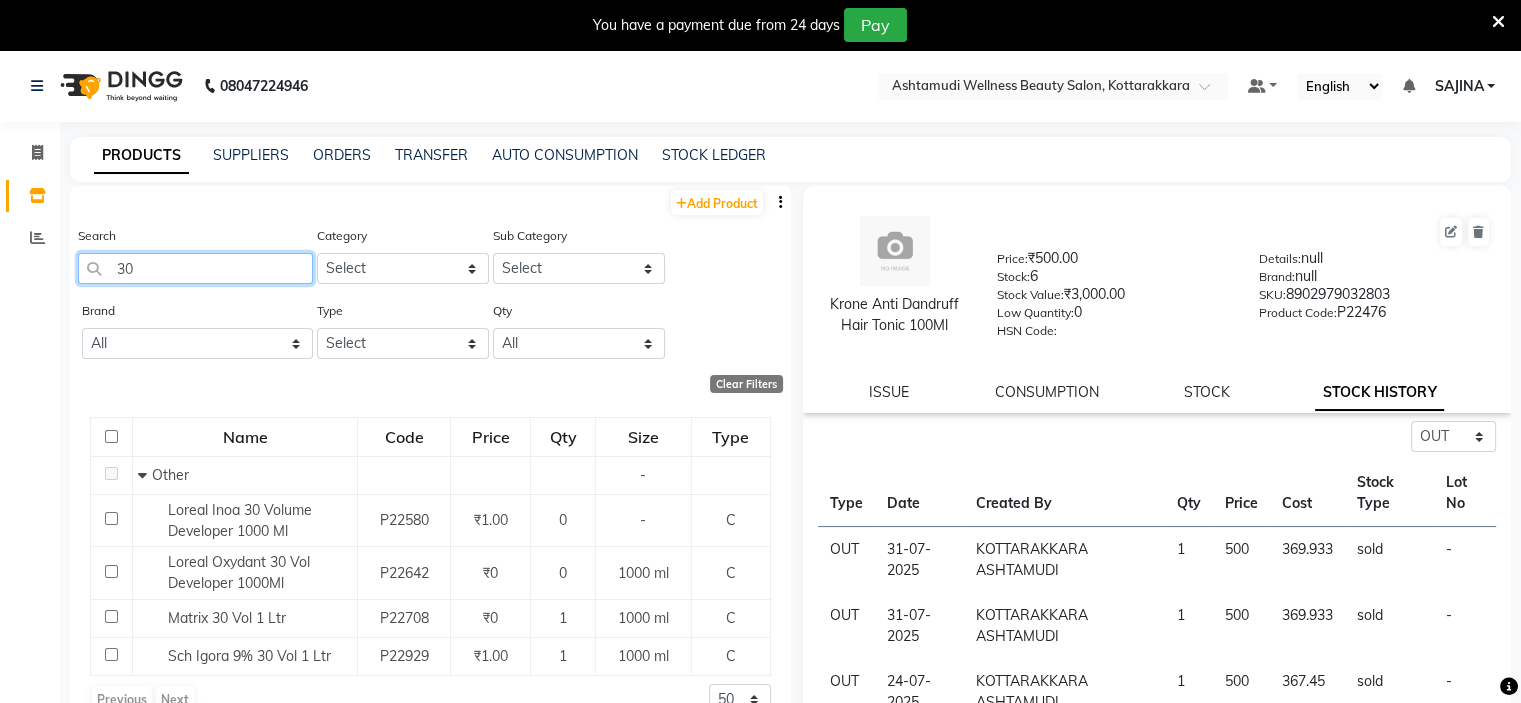 type on "3" 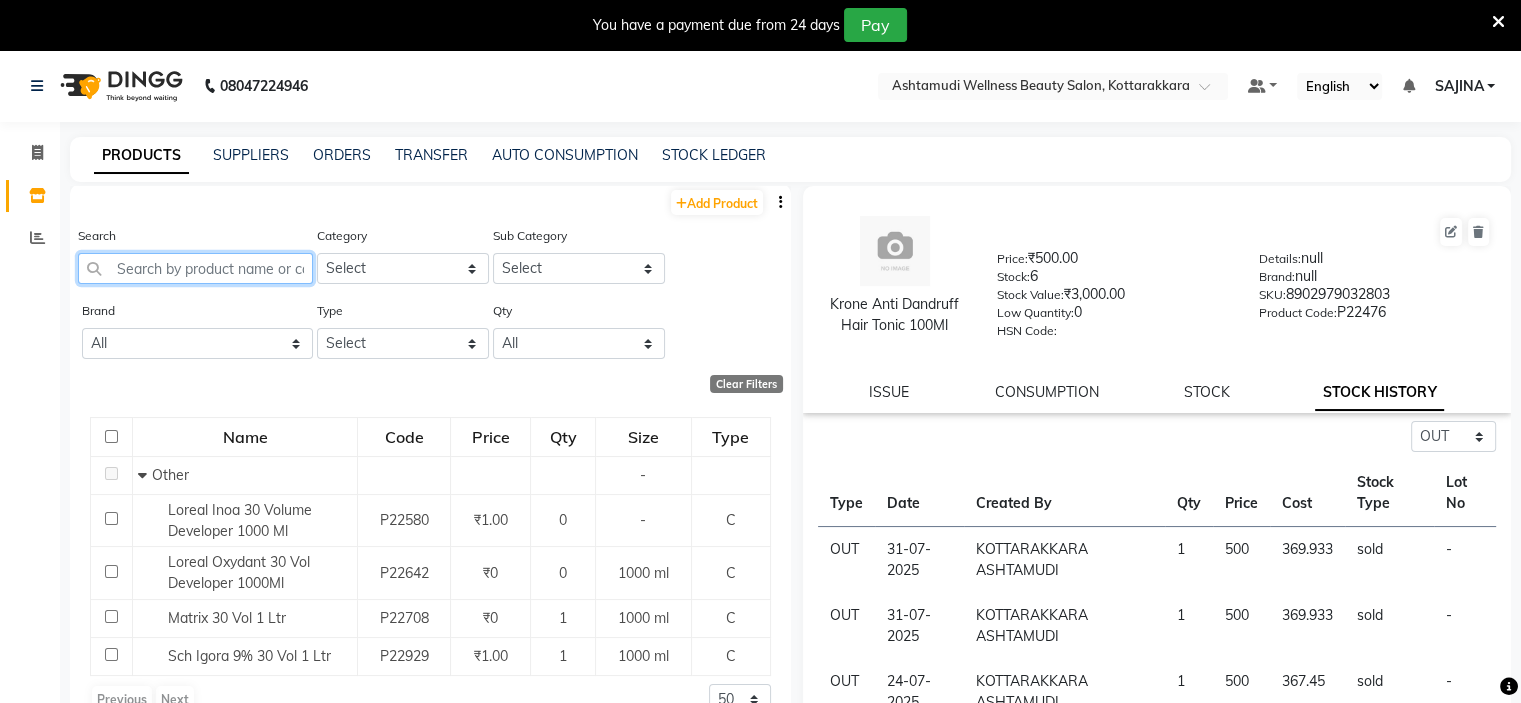 scroll, scrollTop: 0, scrollLeft: 0, axis: both 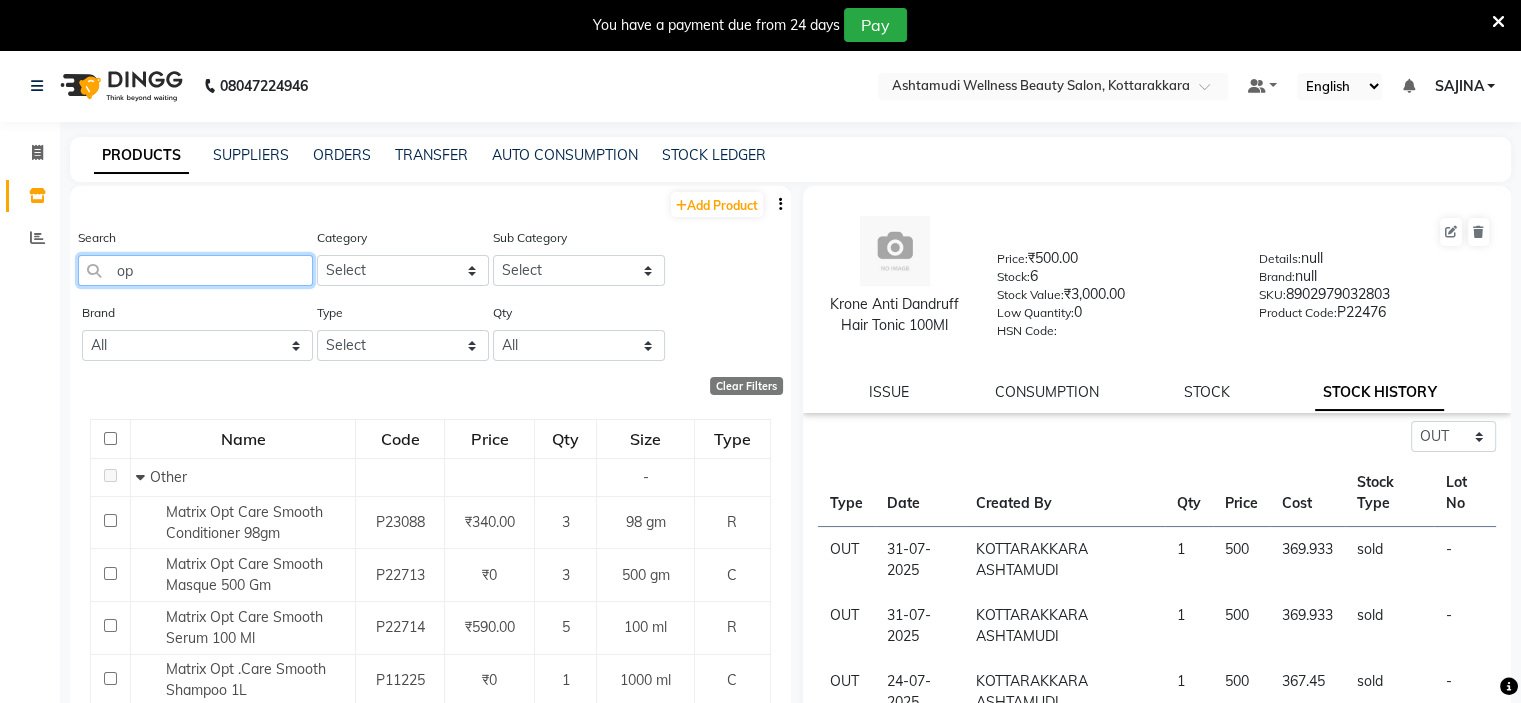 type on "o" 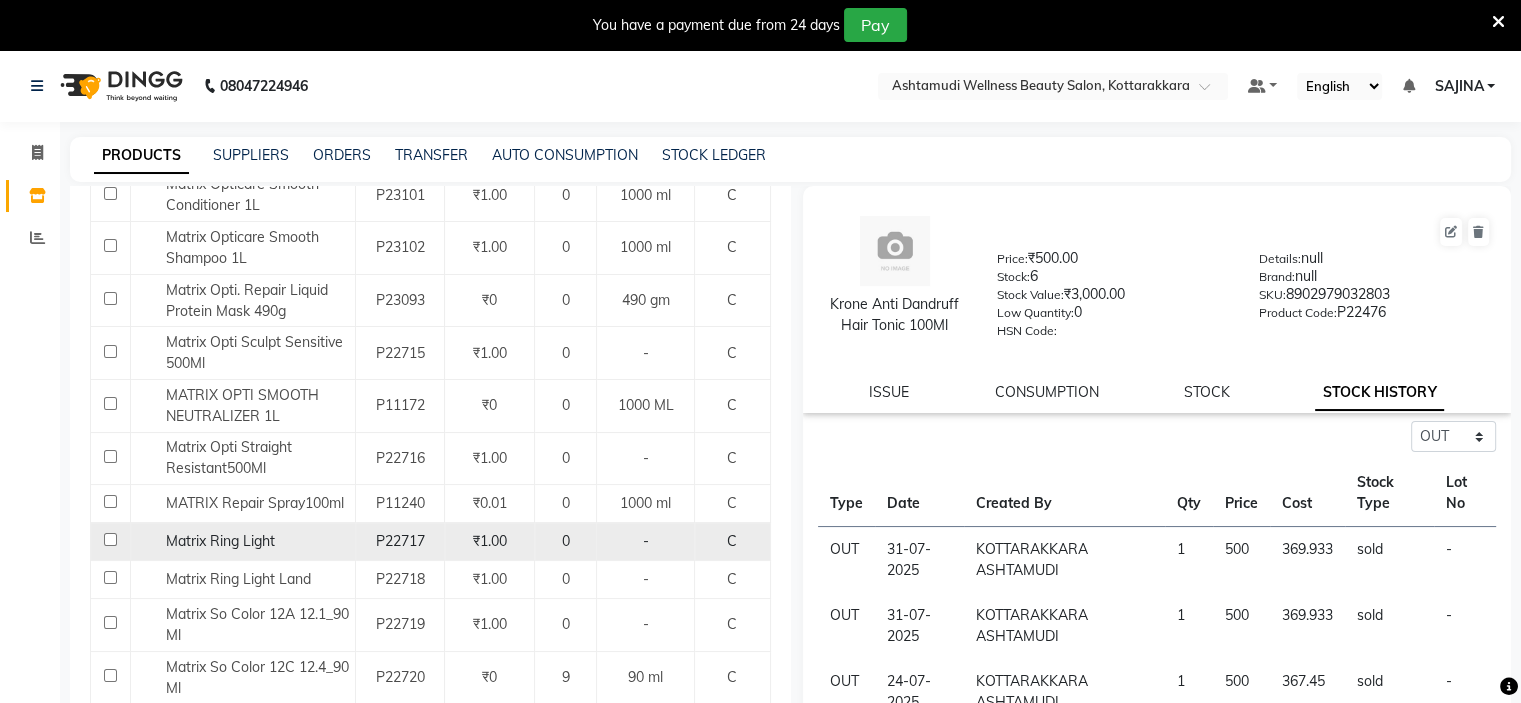 scroll, scrollTop: 1200, scrollLeft: 0, axis: vertical 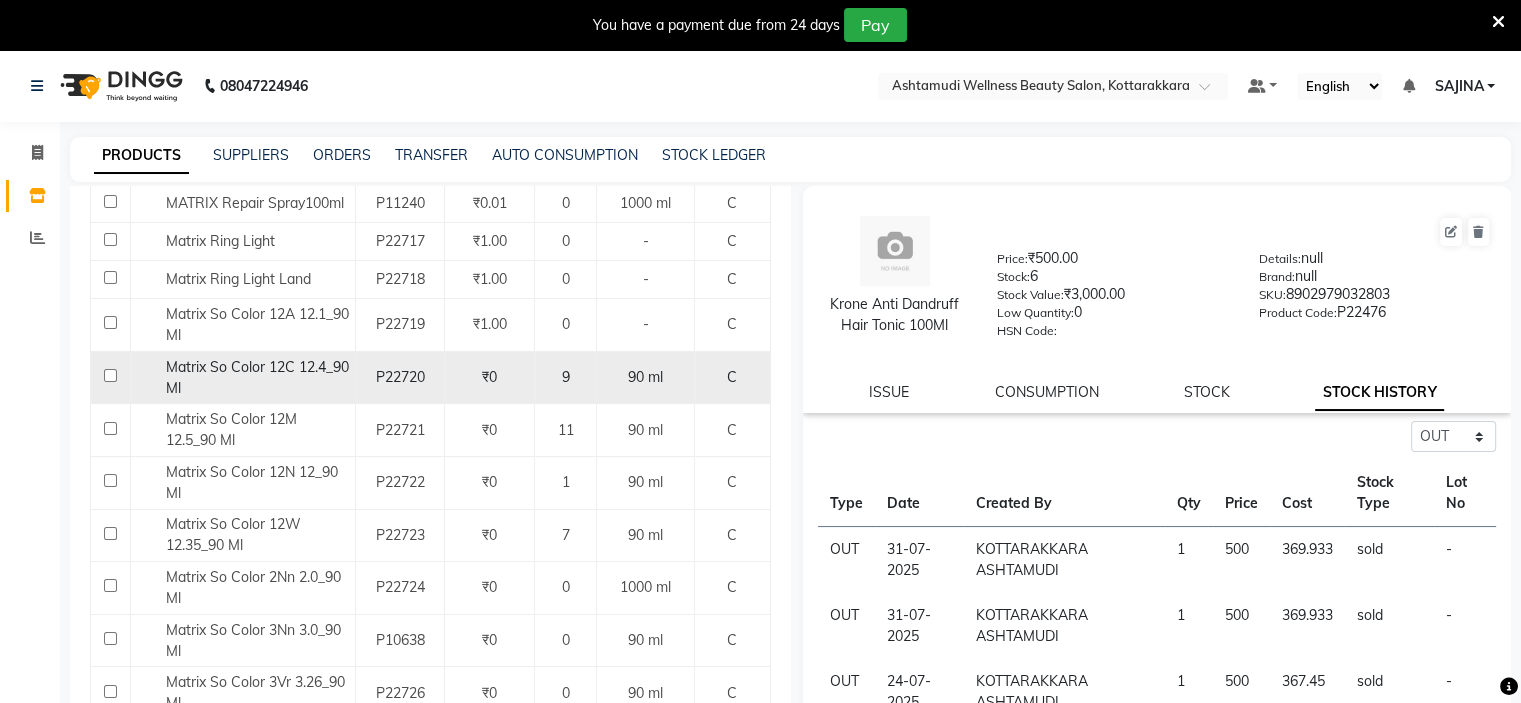 type on "matrix" 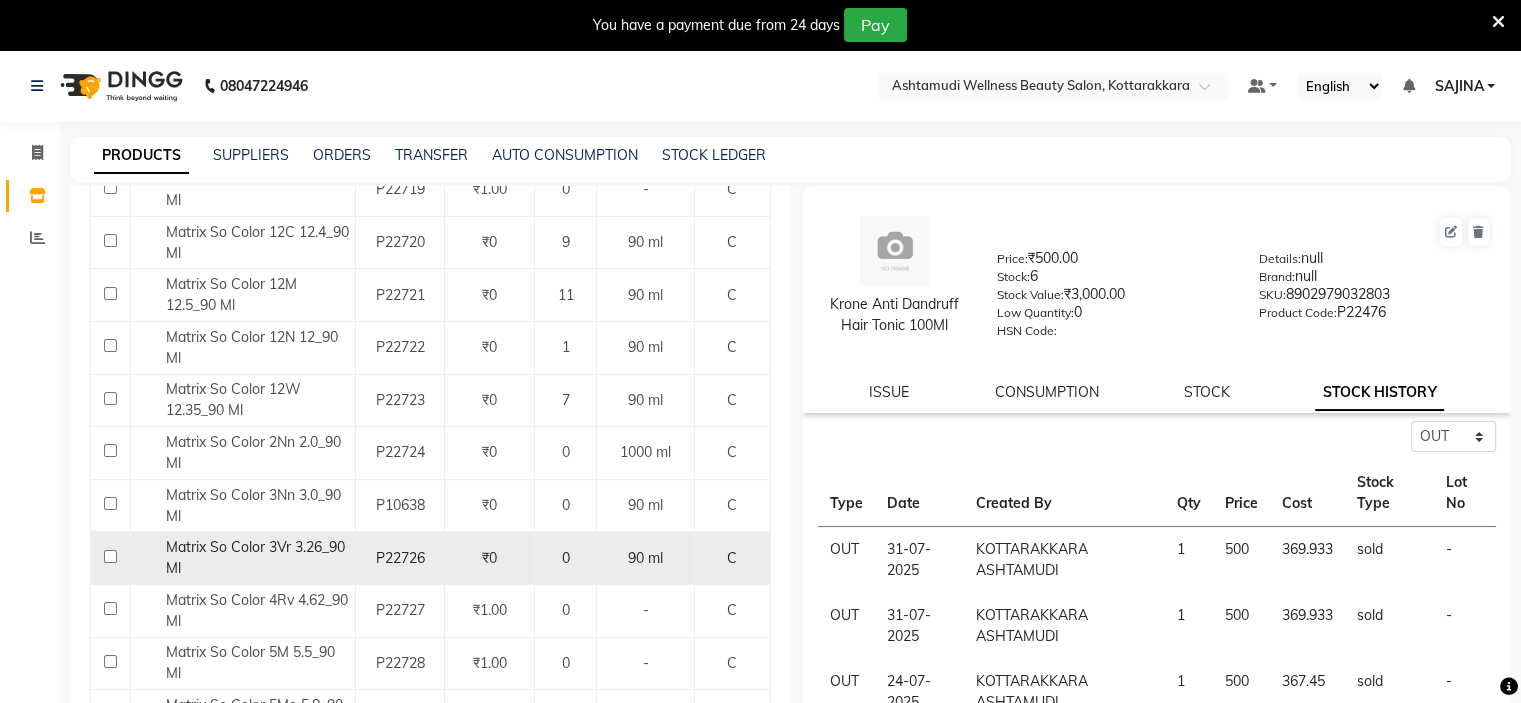 scroll, scrollTop: 1300, scrollLeft: 0, axis: vertical 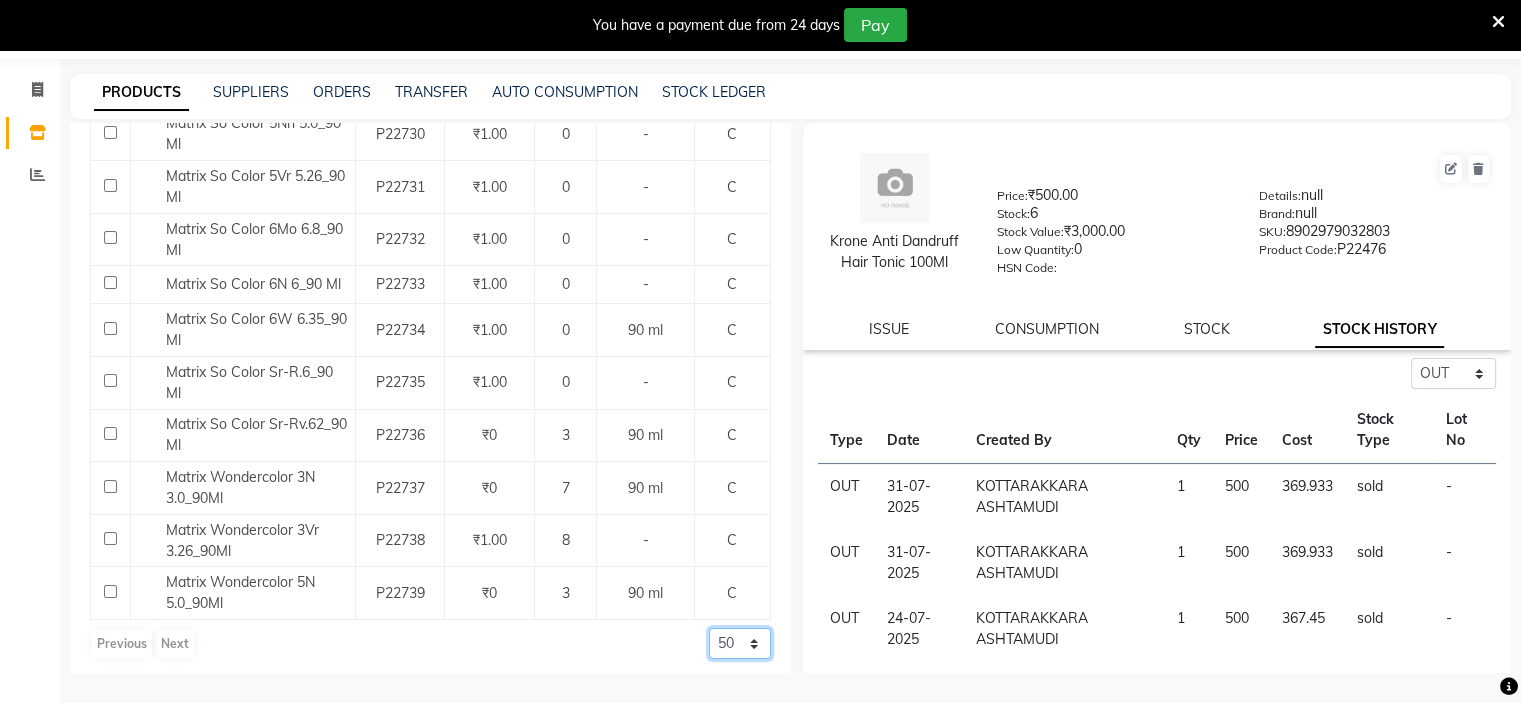 click on "50 100 500" 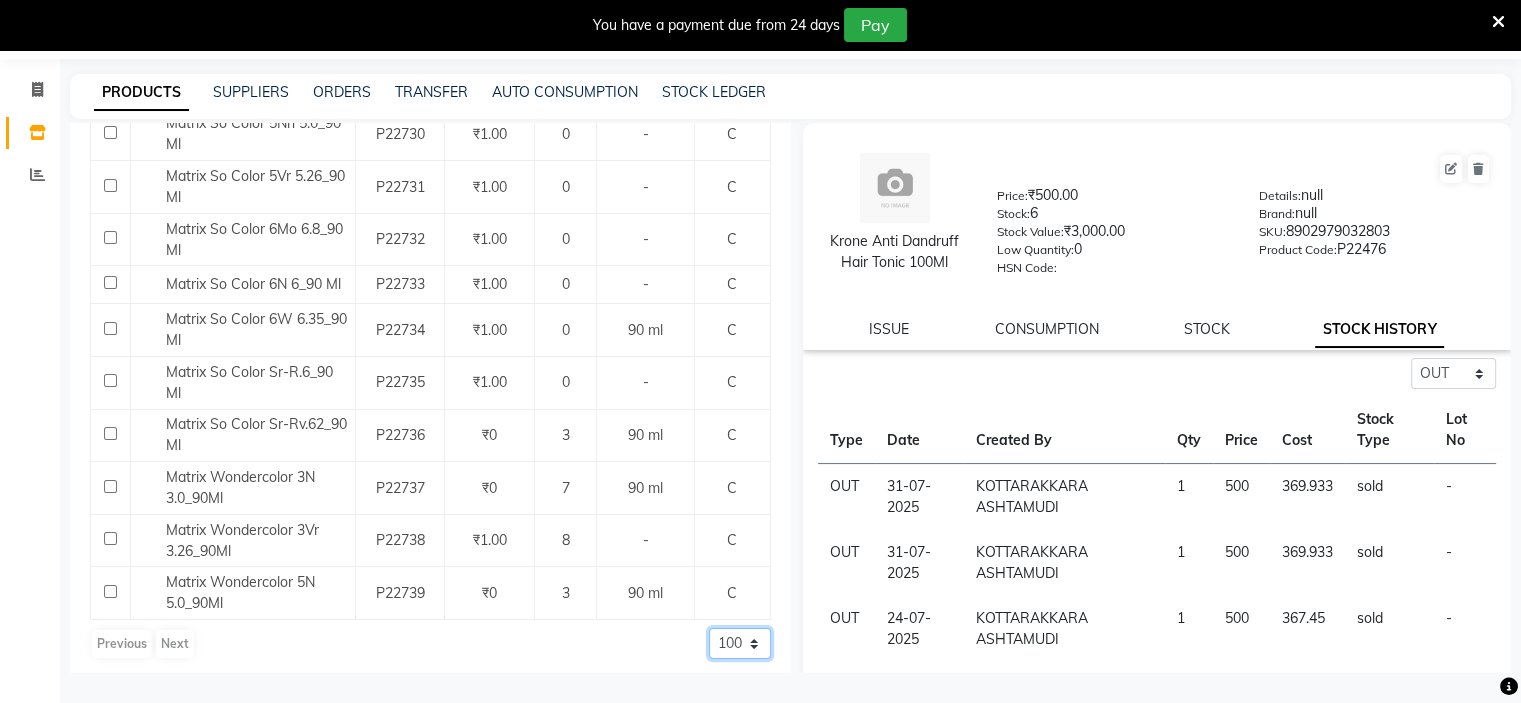 click on "50 100 500" 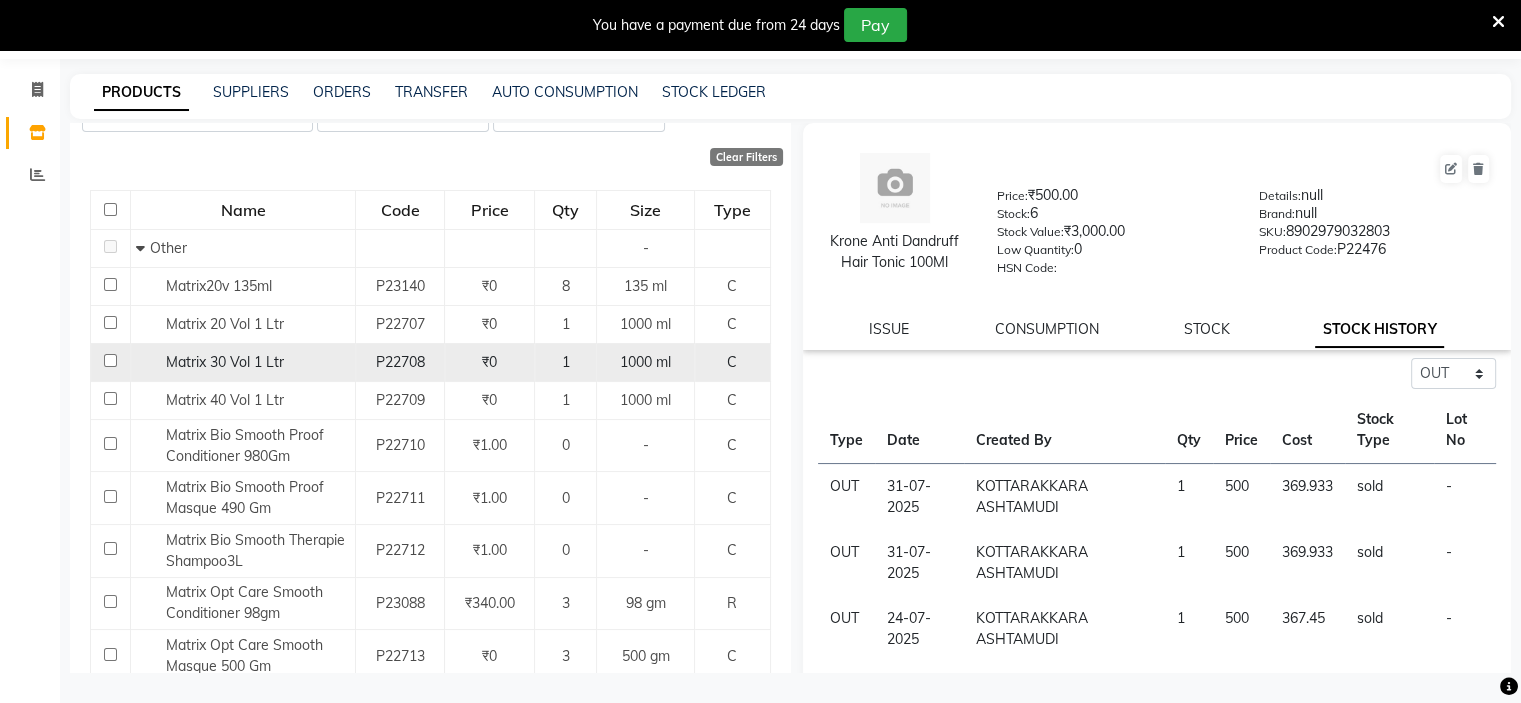 scroll, scrollTop: 0, scrollLeft: 0, axis: both 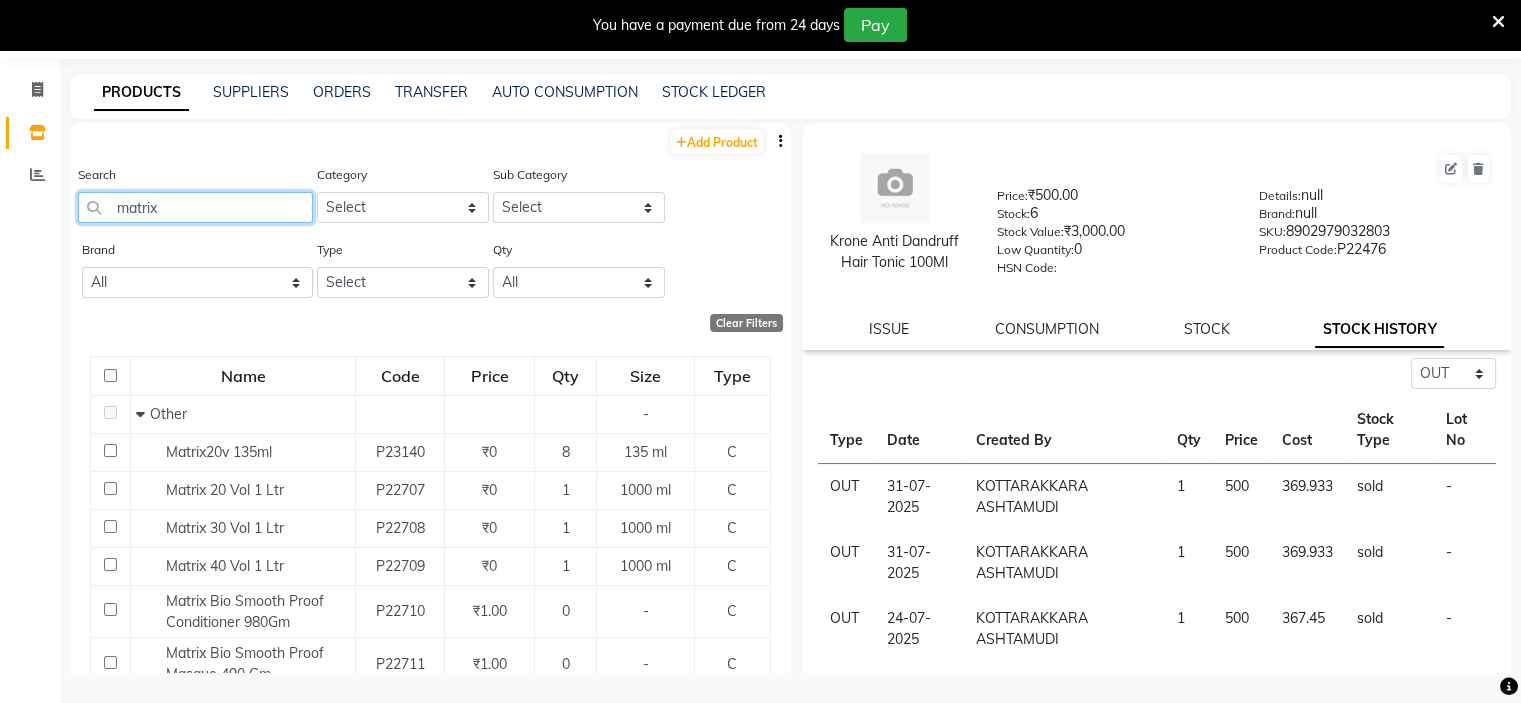 click on "matrix" 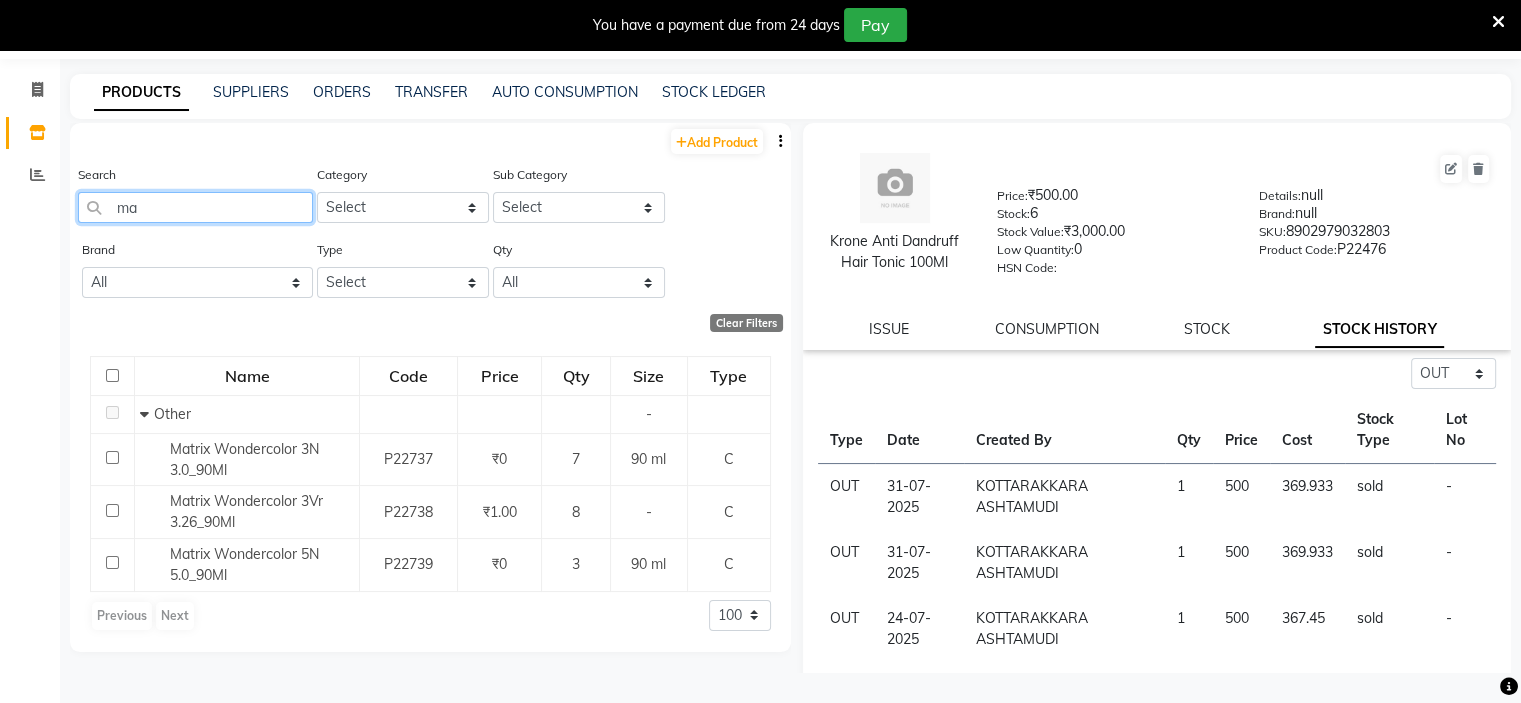 type on "m" 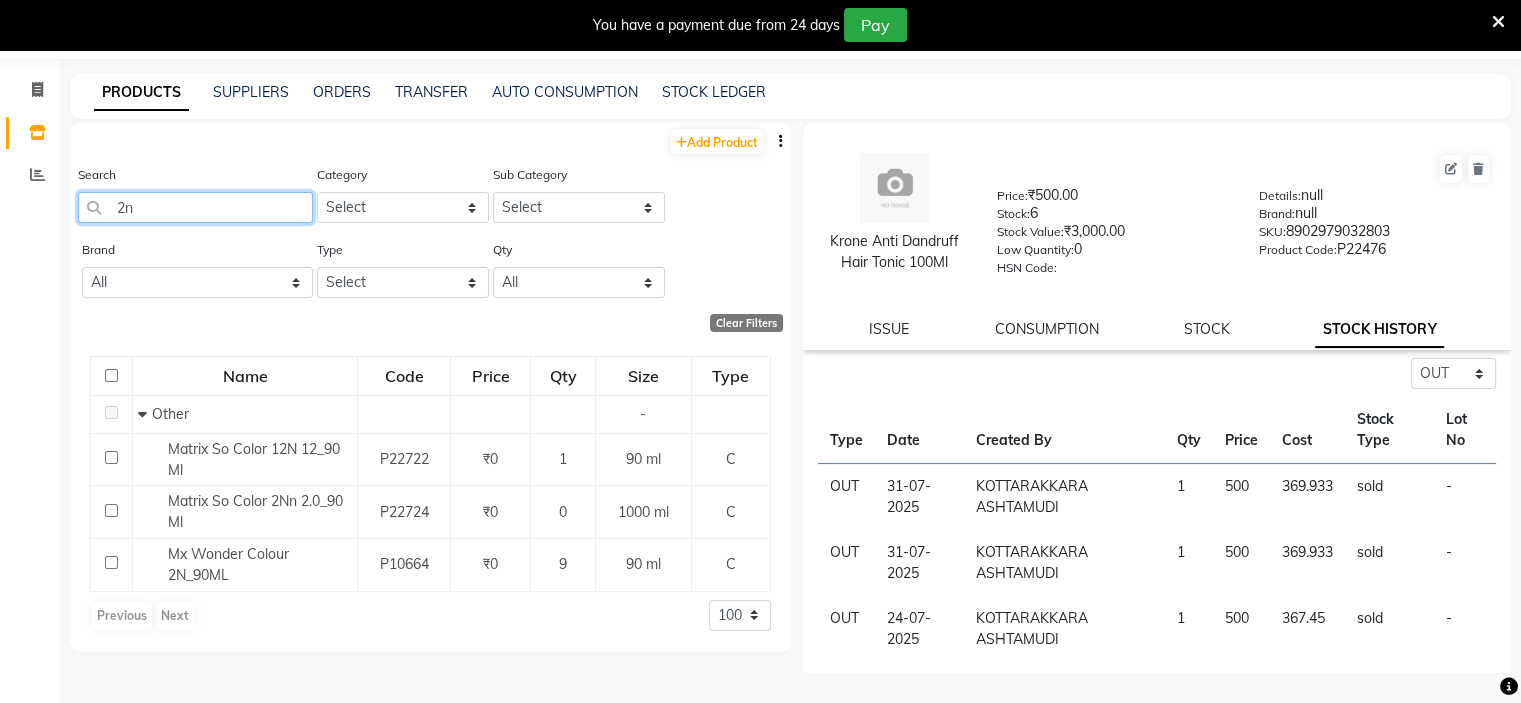 type on "2" 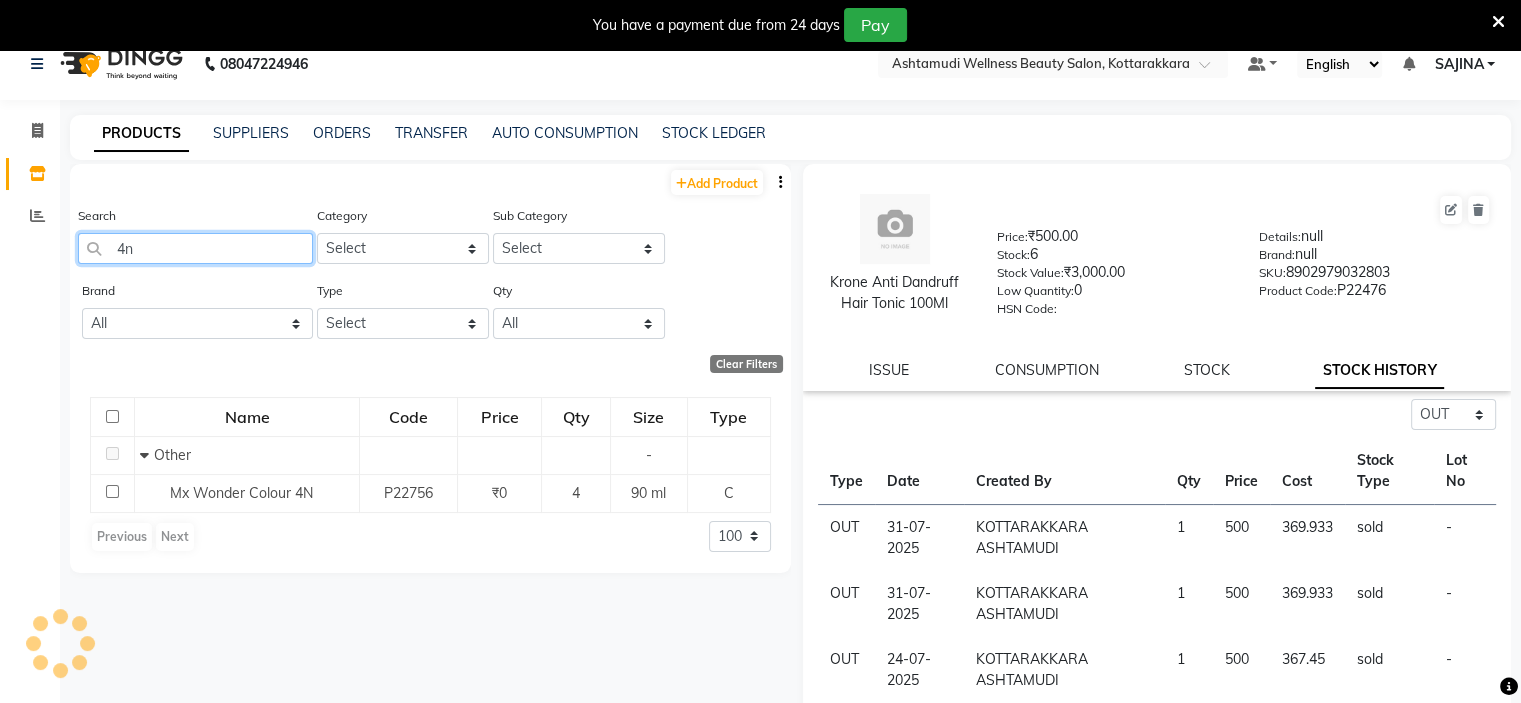 scroll, scrollTop: 0, scrollLeft: 0, axis: both 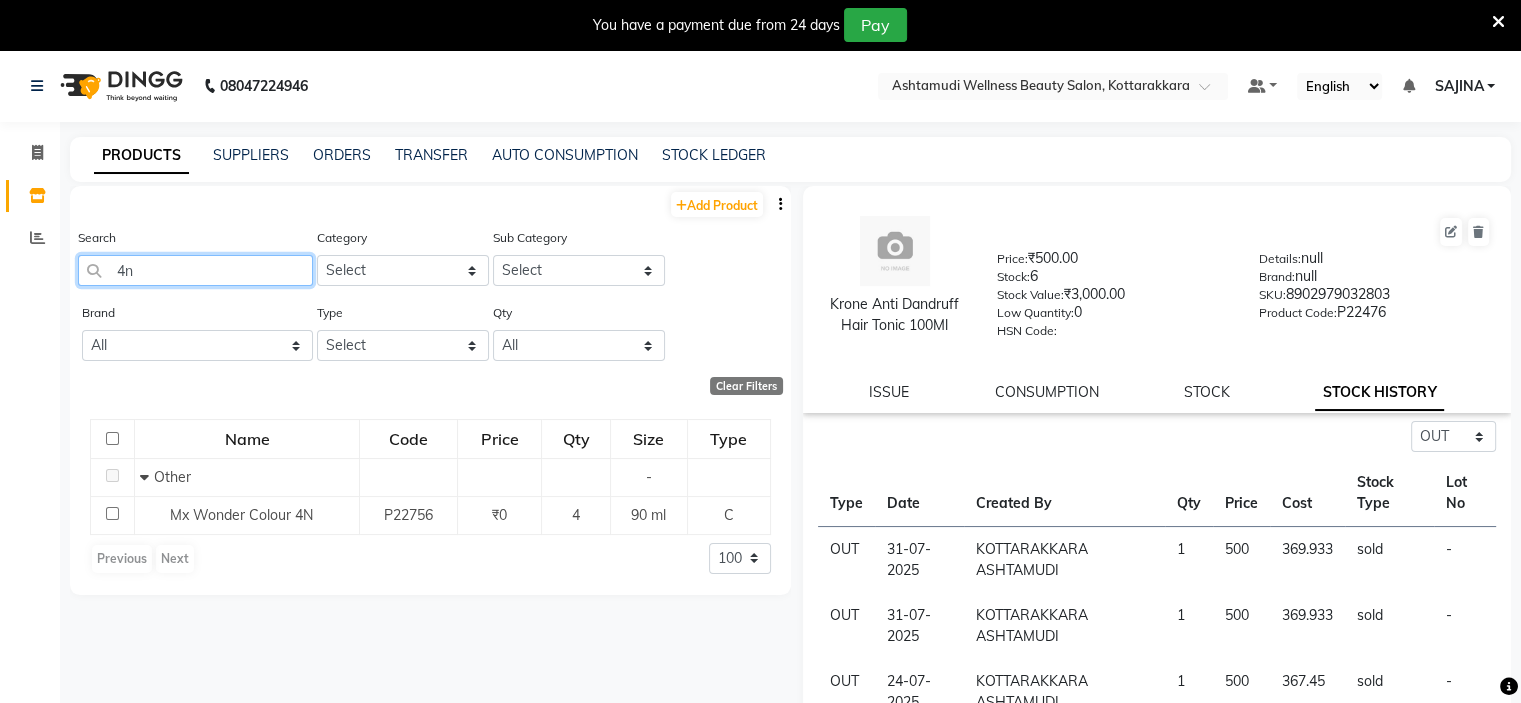 type on "4" 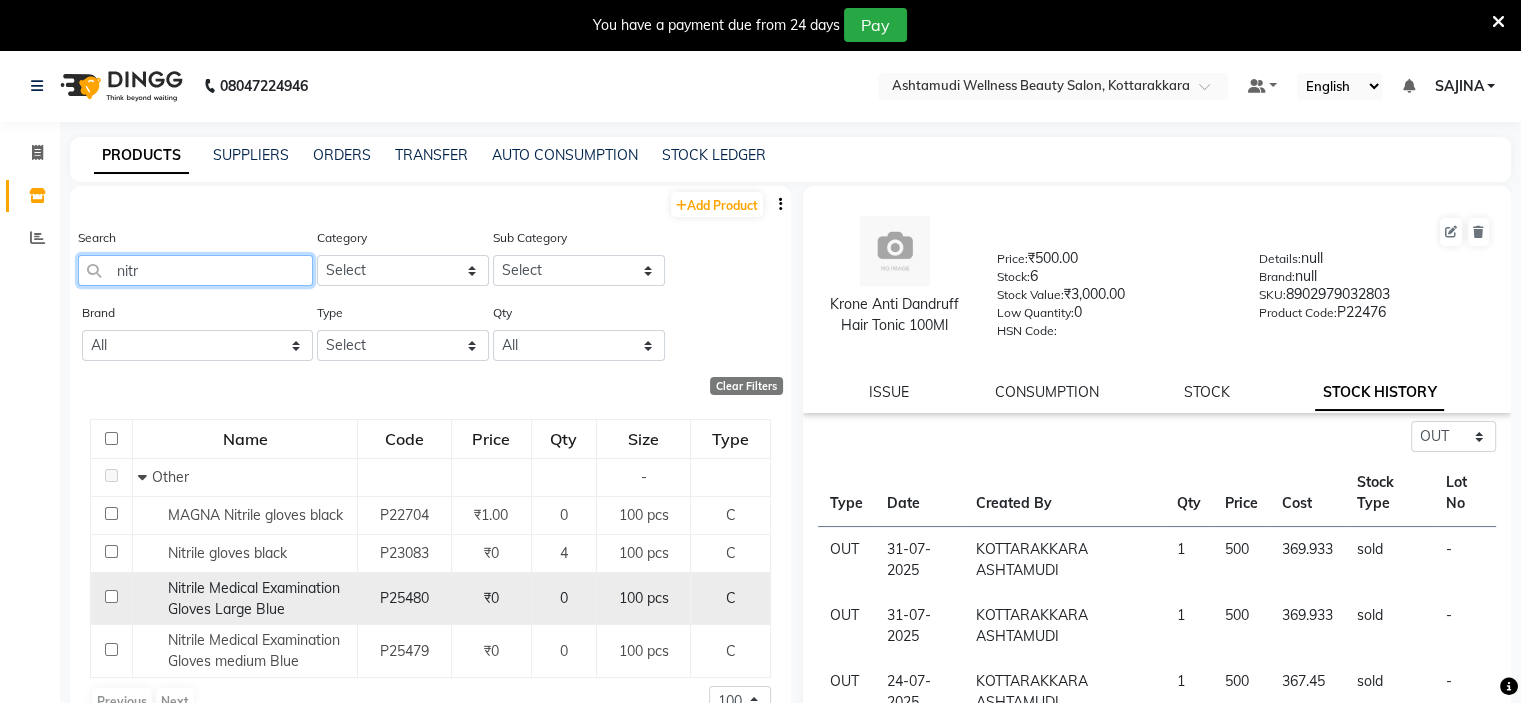 scroll, scrollTop: 2, scrollLeft: 0, axis: vertical 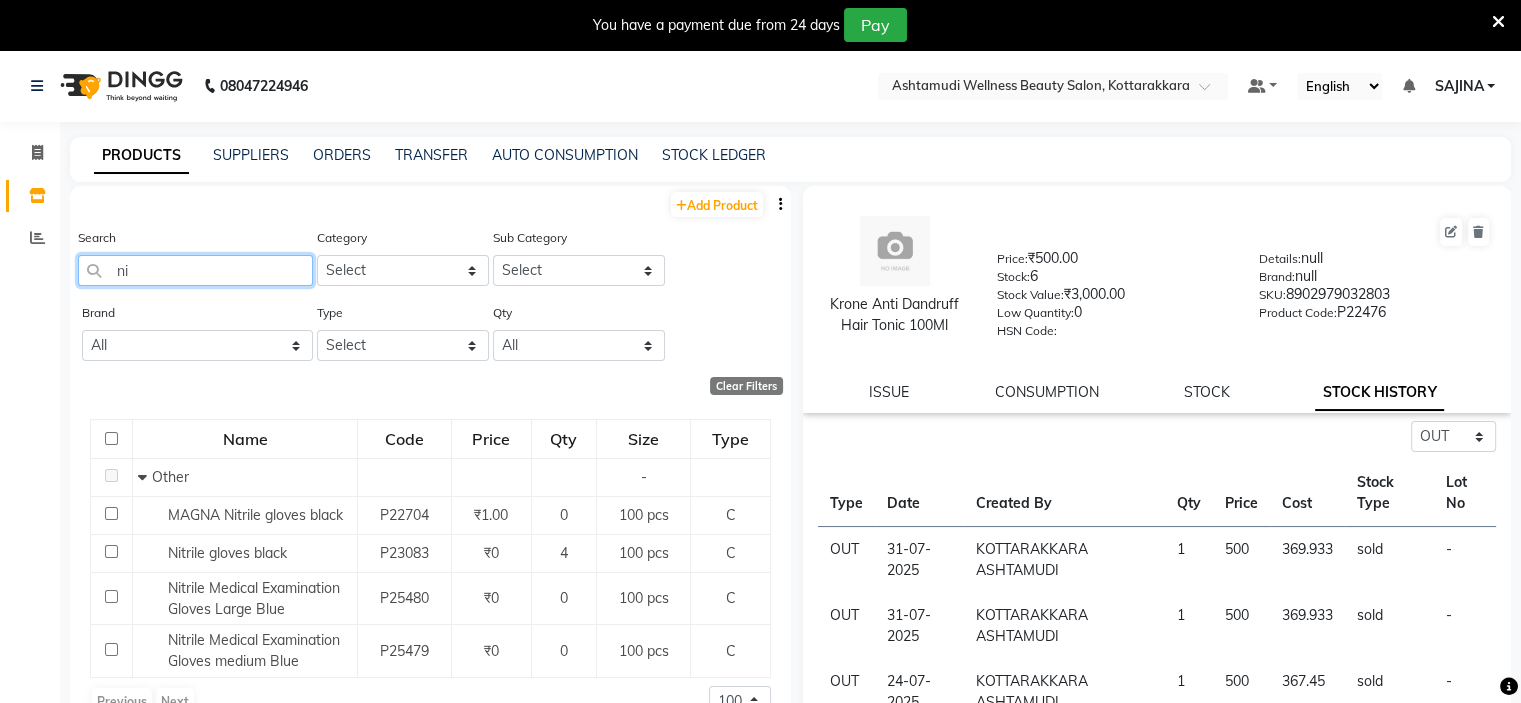 type on "n" 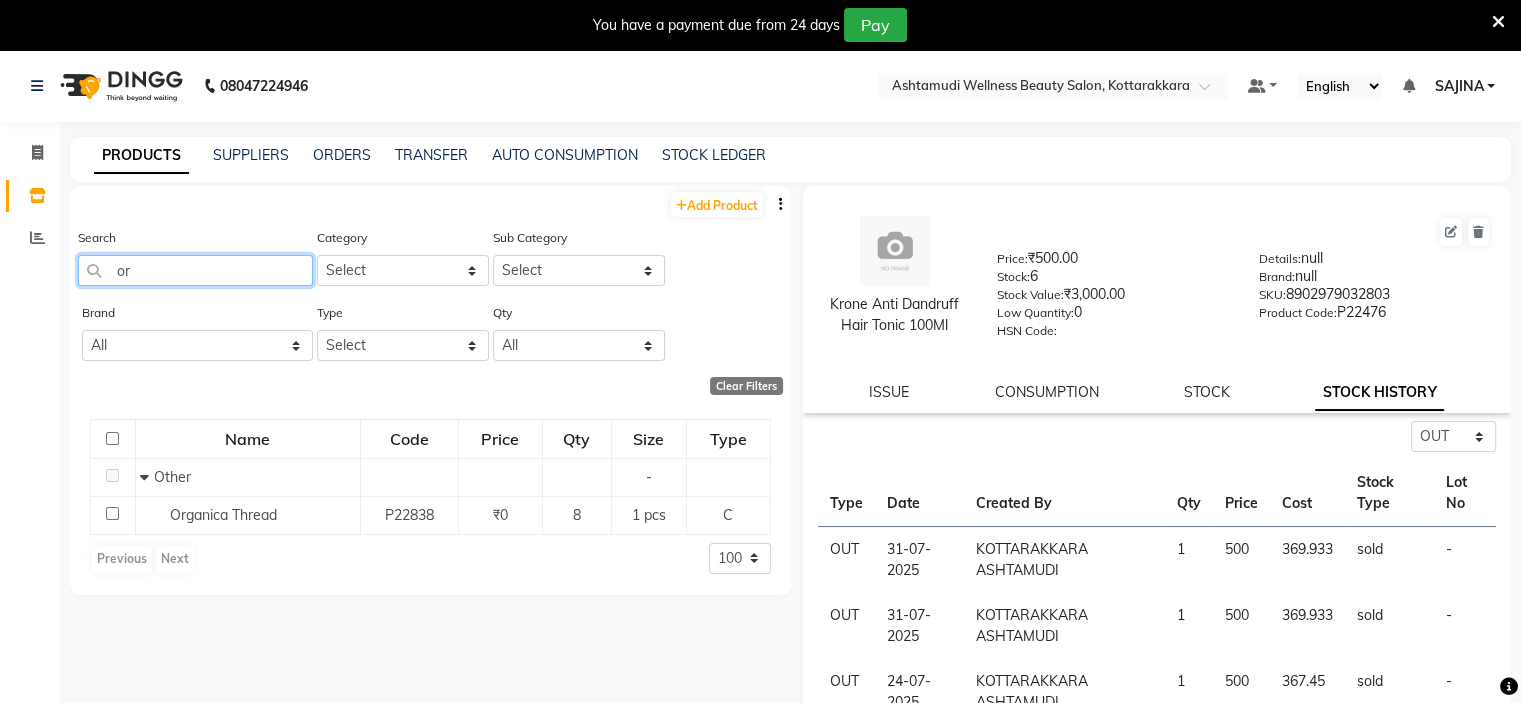 type on "o" 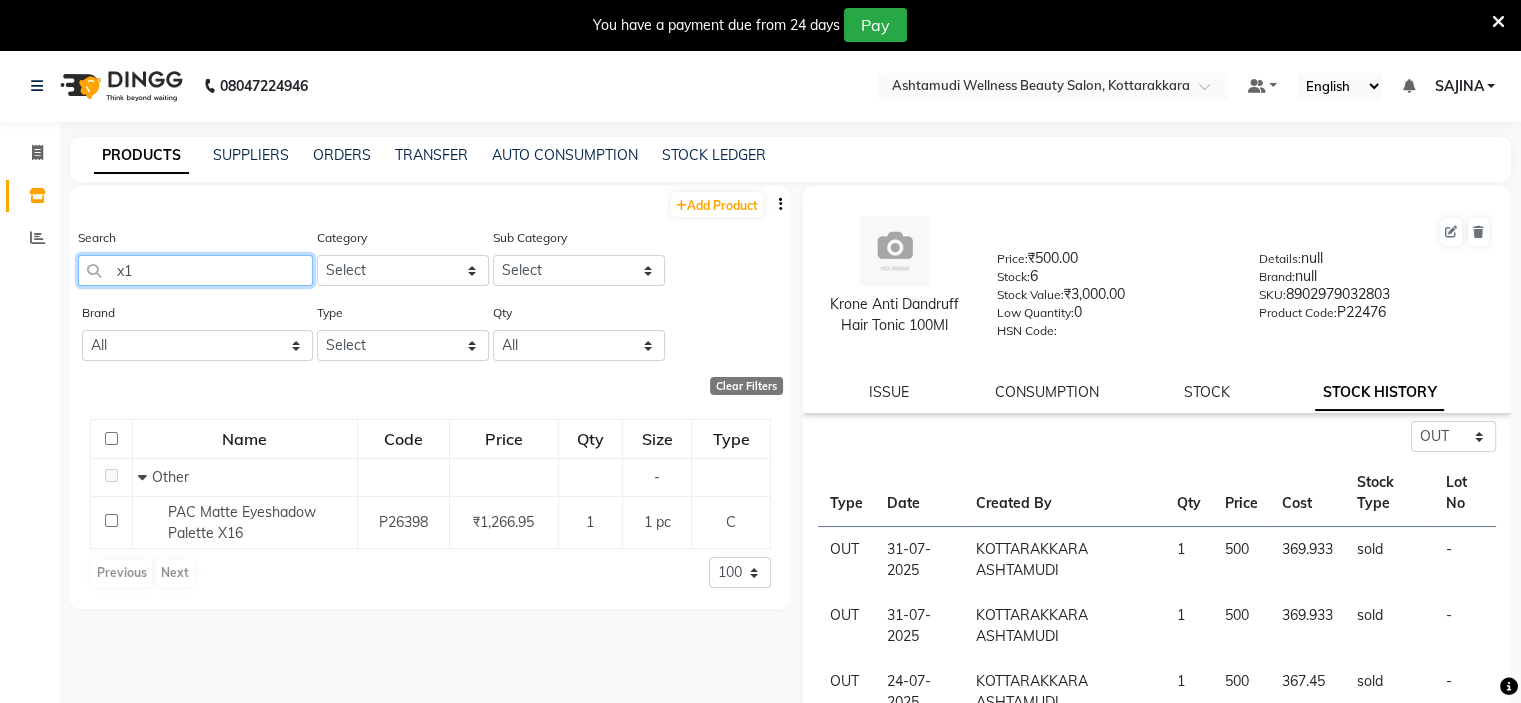 type on "x" 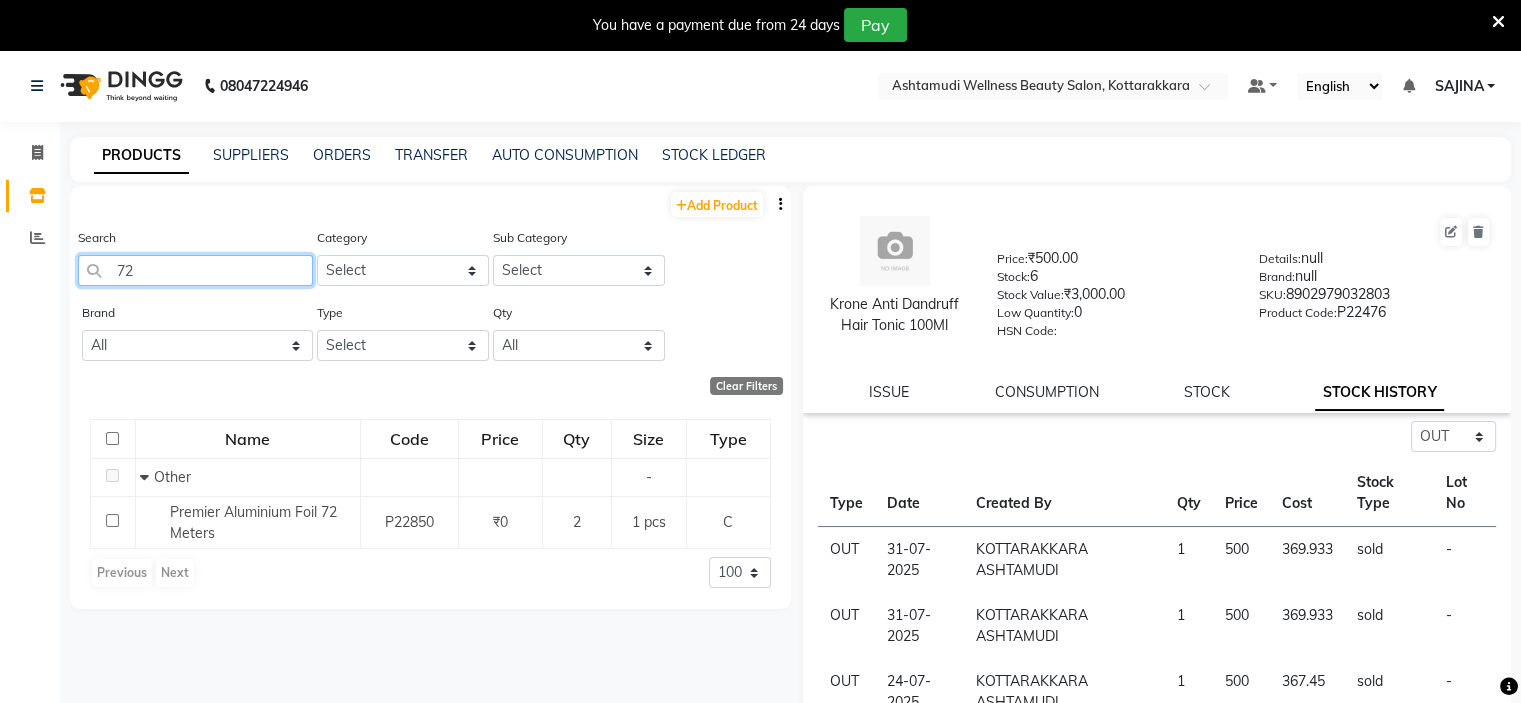 type on "7" 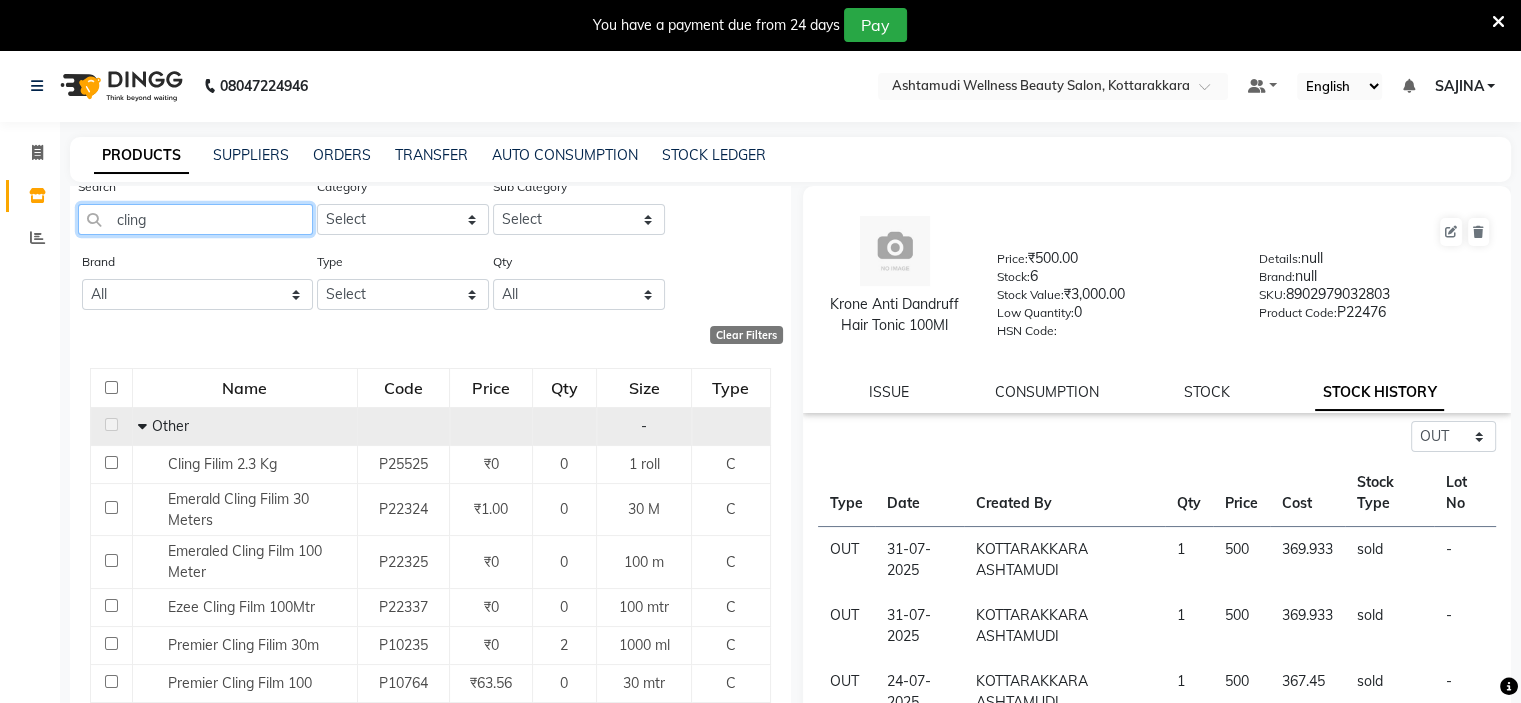 scroll, scrollTop: 100, scrollLeft: 0, axis: vertical 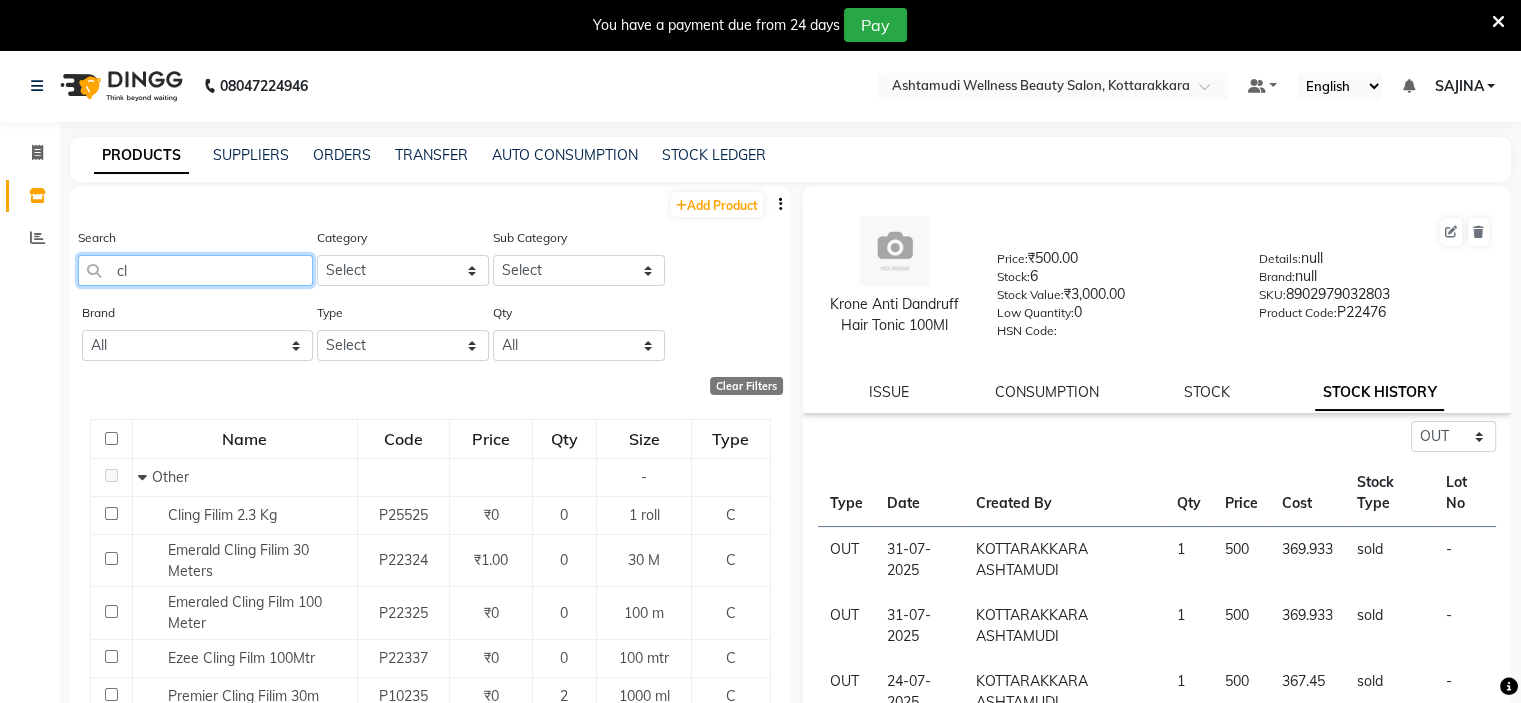 type on "c" 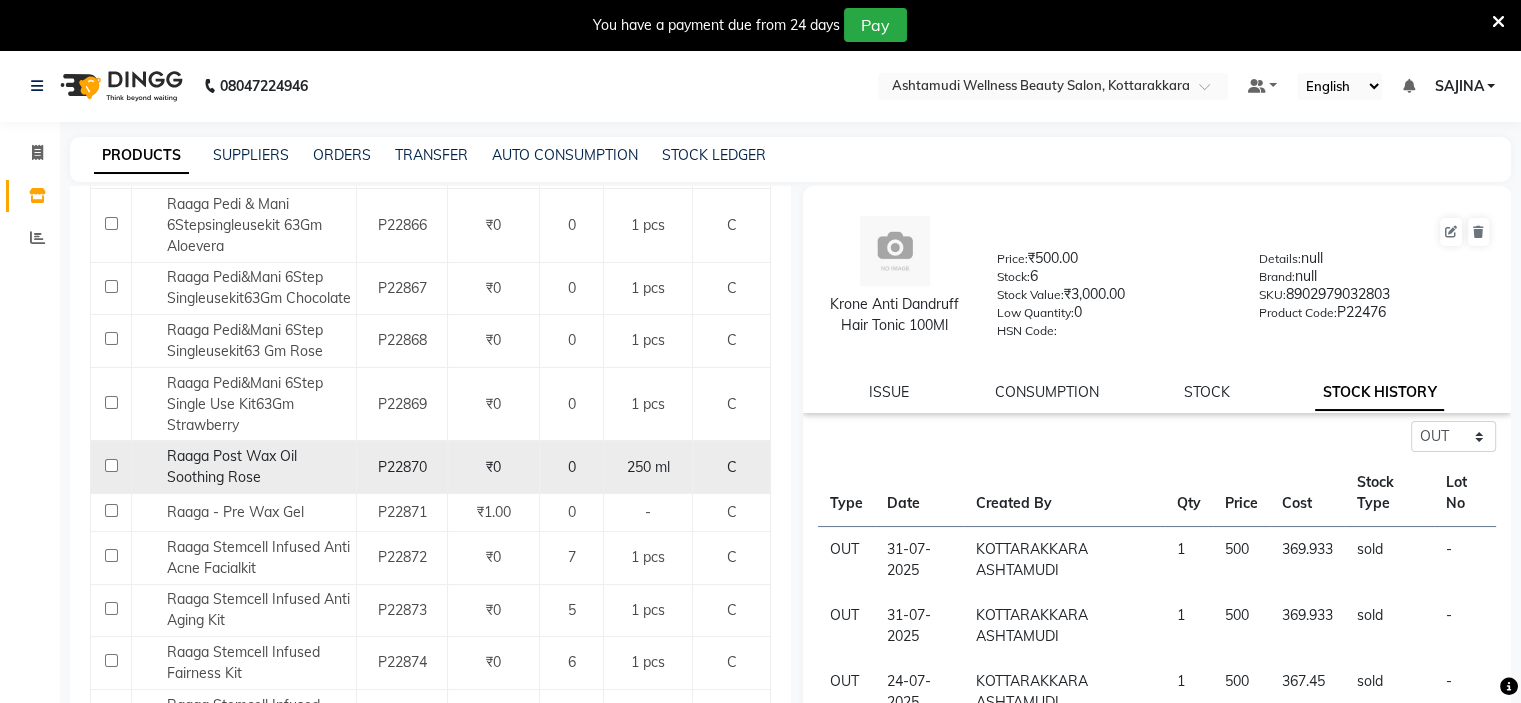 scroll, scrollTop: 872, scrollLeft: 0, axis: vertical 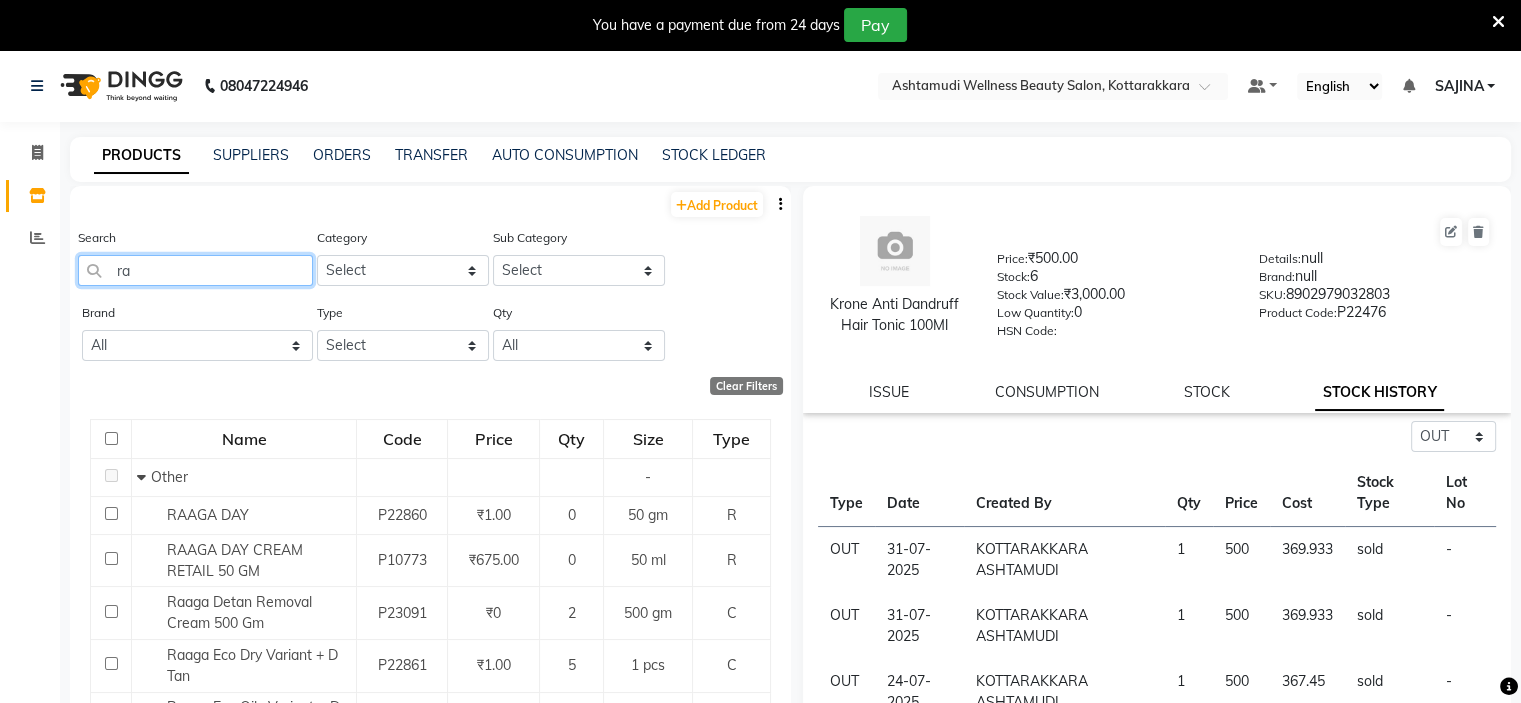 type on "r" 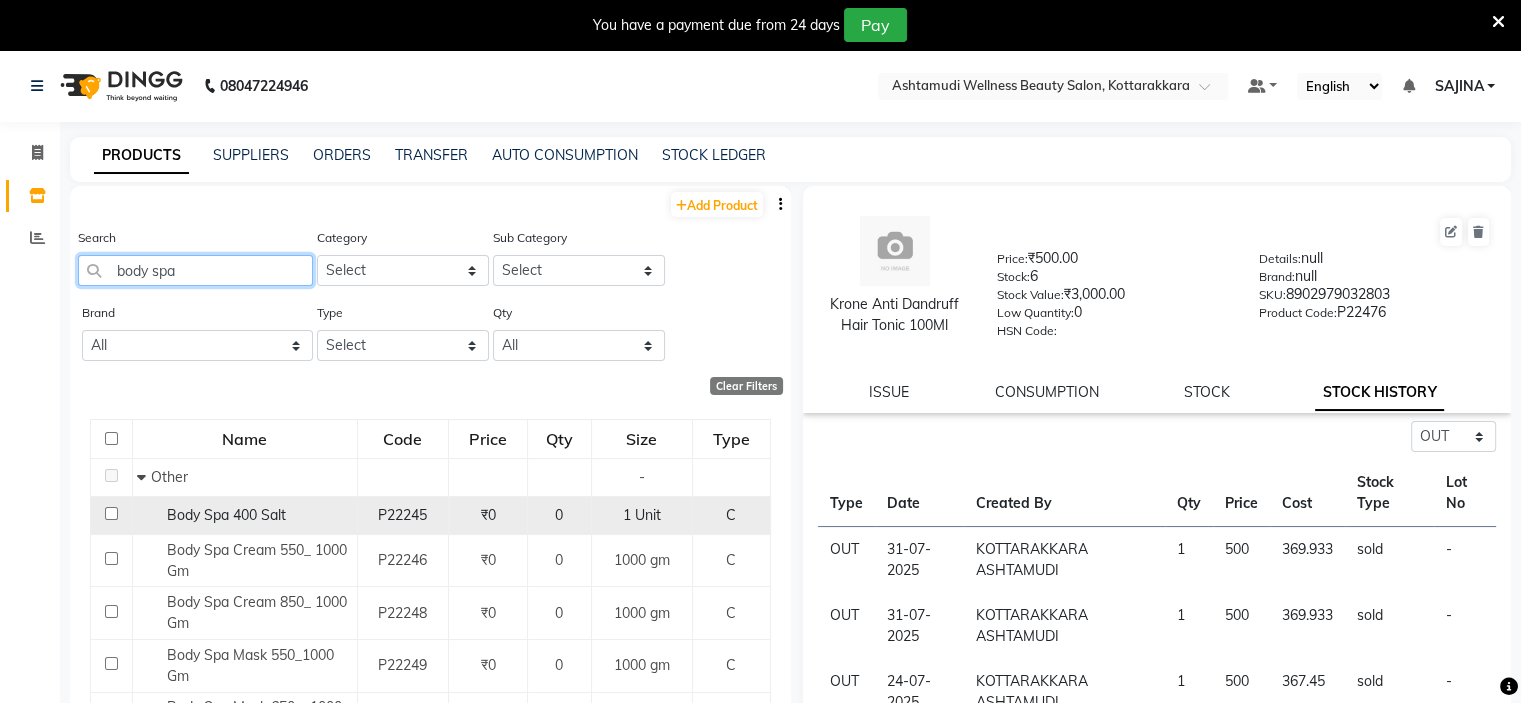 scroll, scrollTop: 200, scrollLeft: 0, axis: vertical 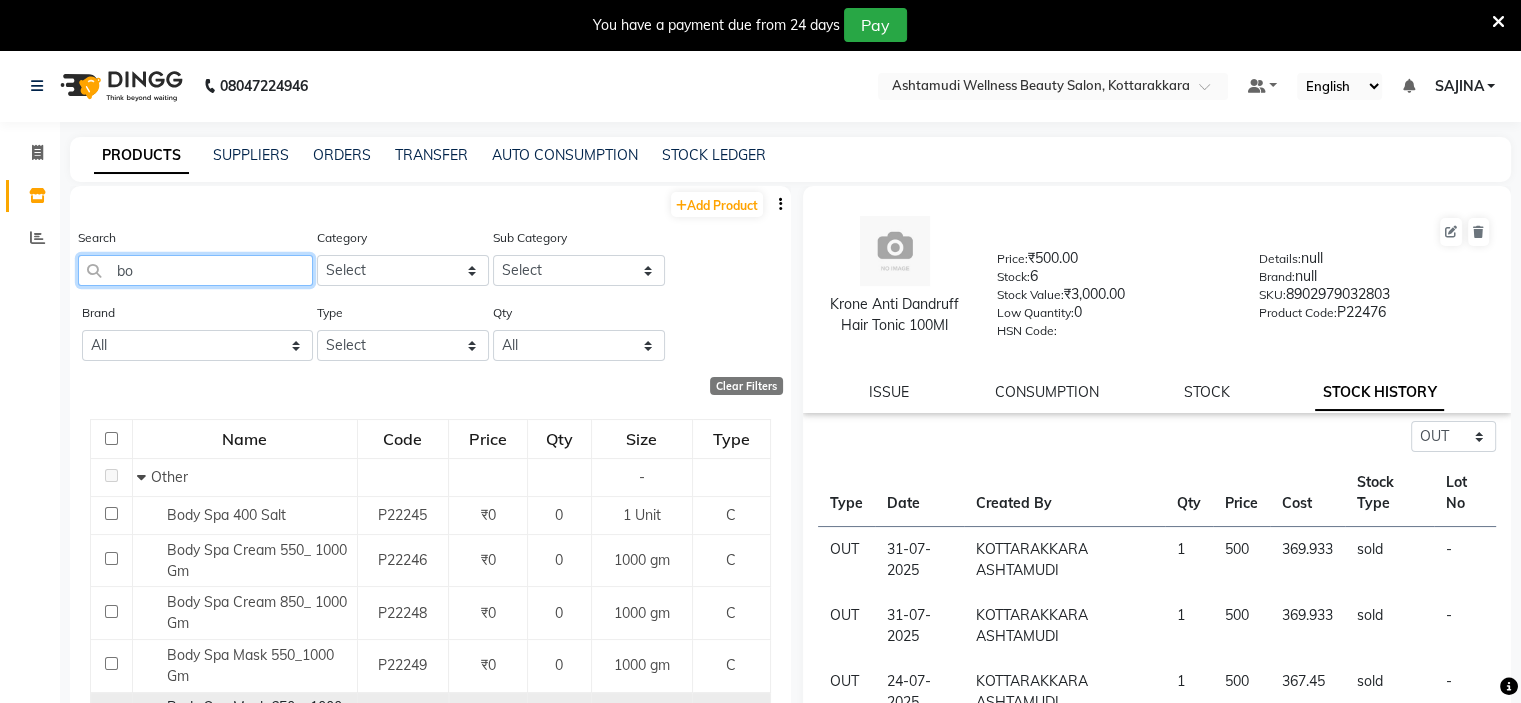 type on "b" 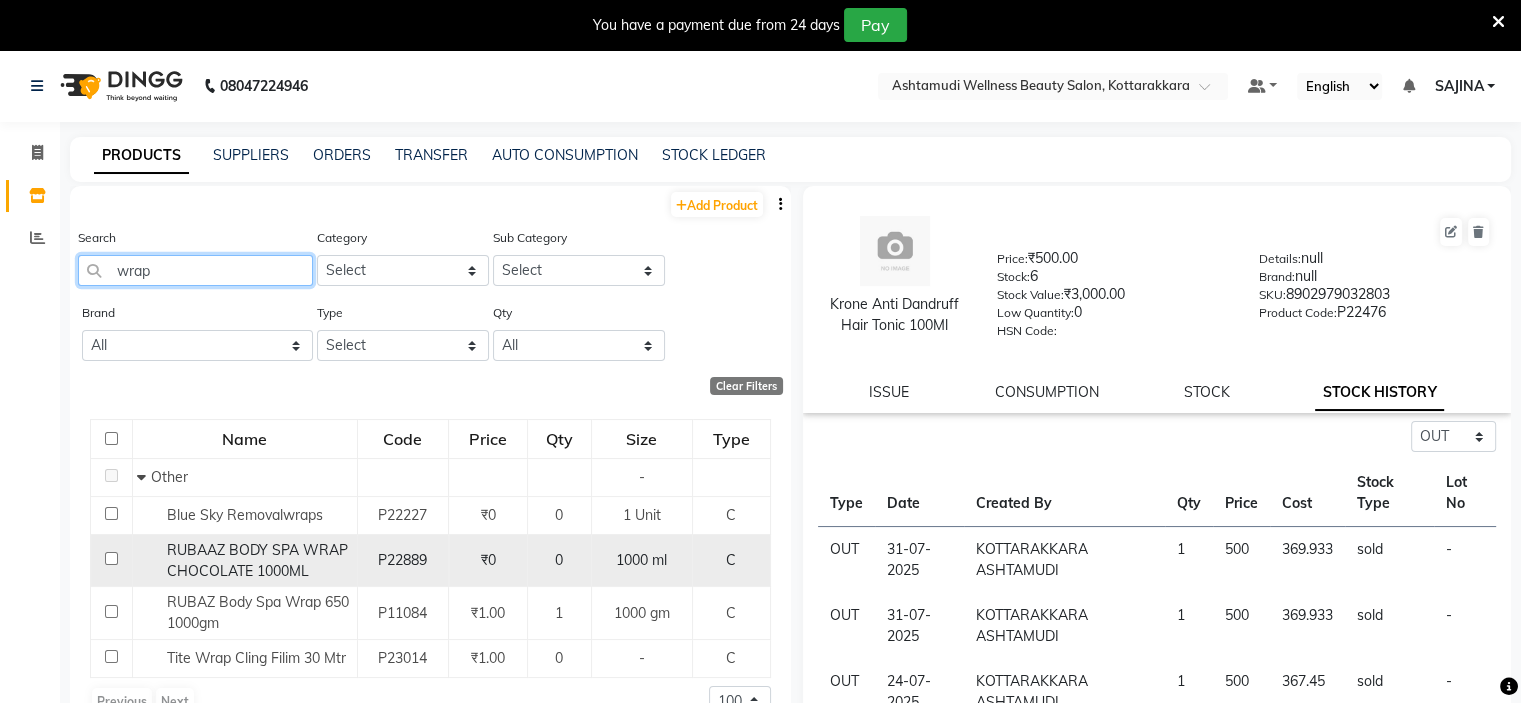 scroll, scrollTop: 2, scrollLeft: 0, axis: vertical 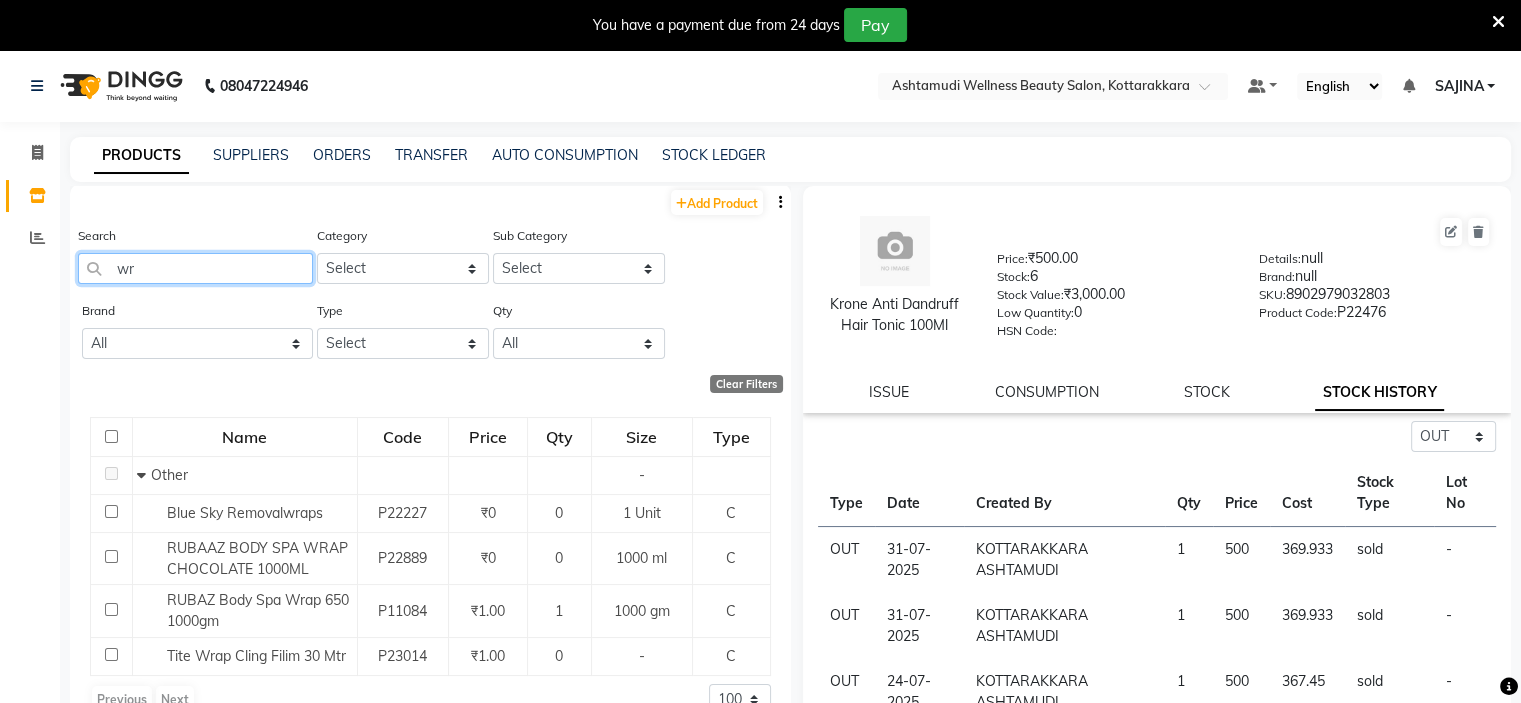 type on "w" 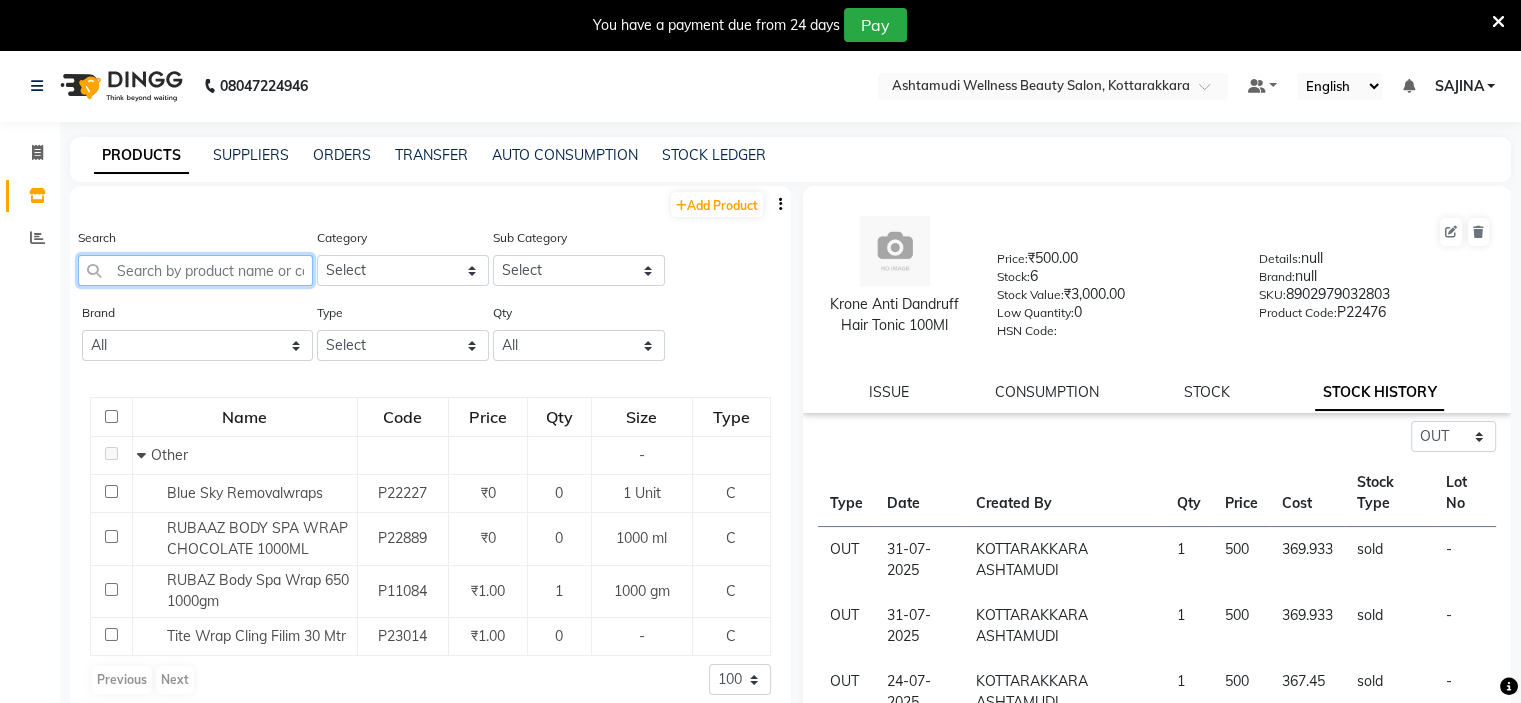 scroll, scrollTop: 0, scrollLeft: 0, axis: both 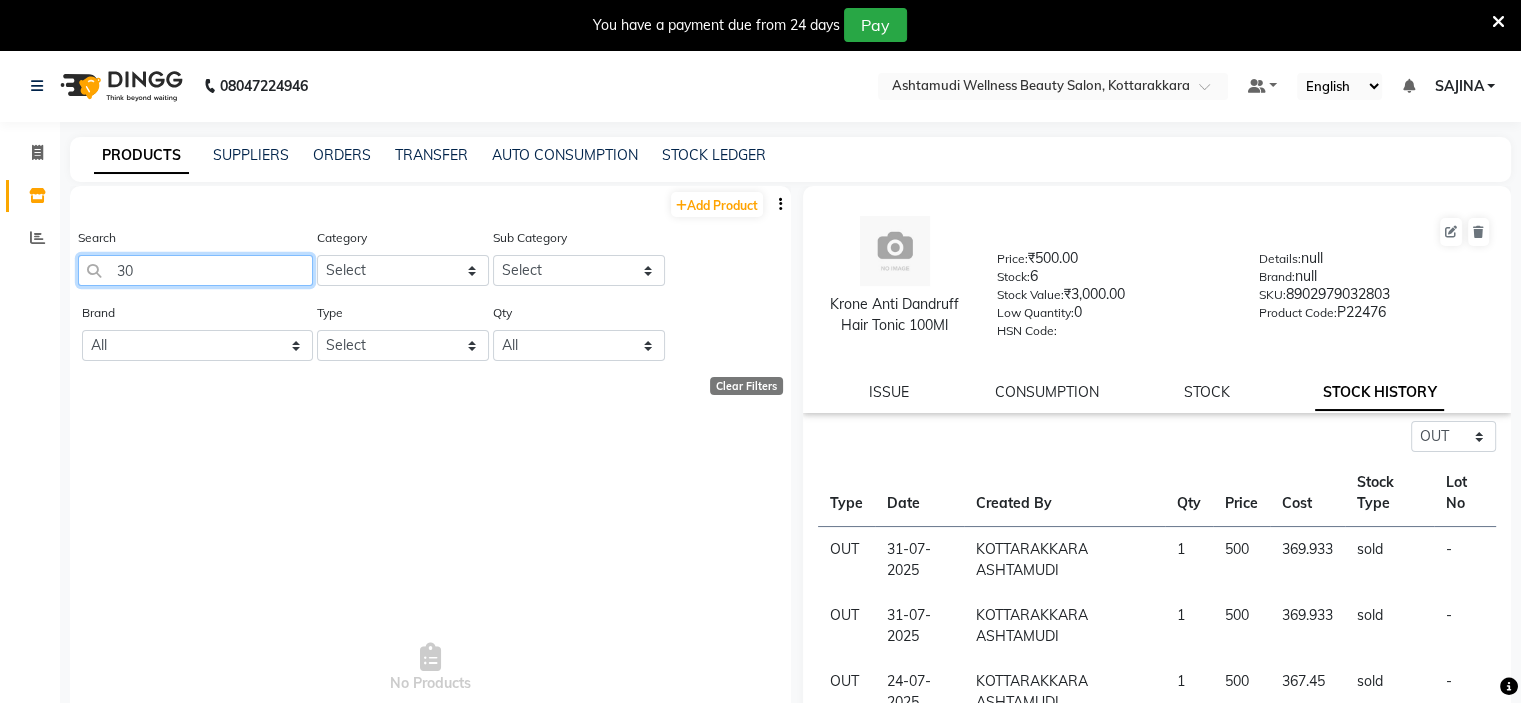 type on "30 v" 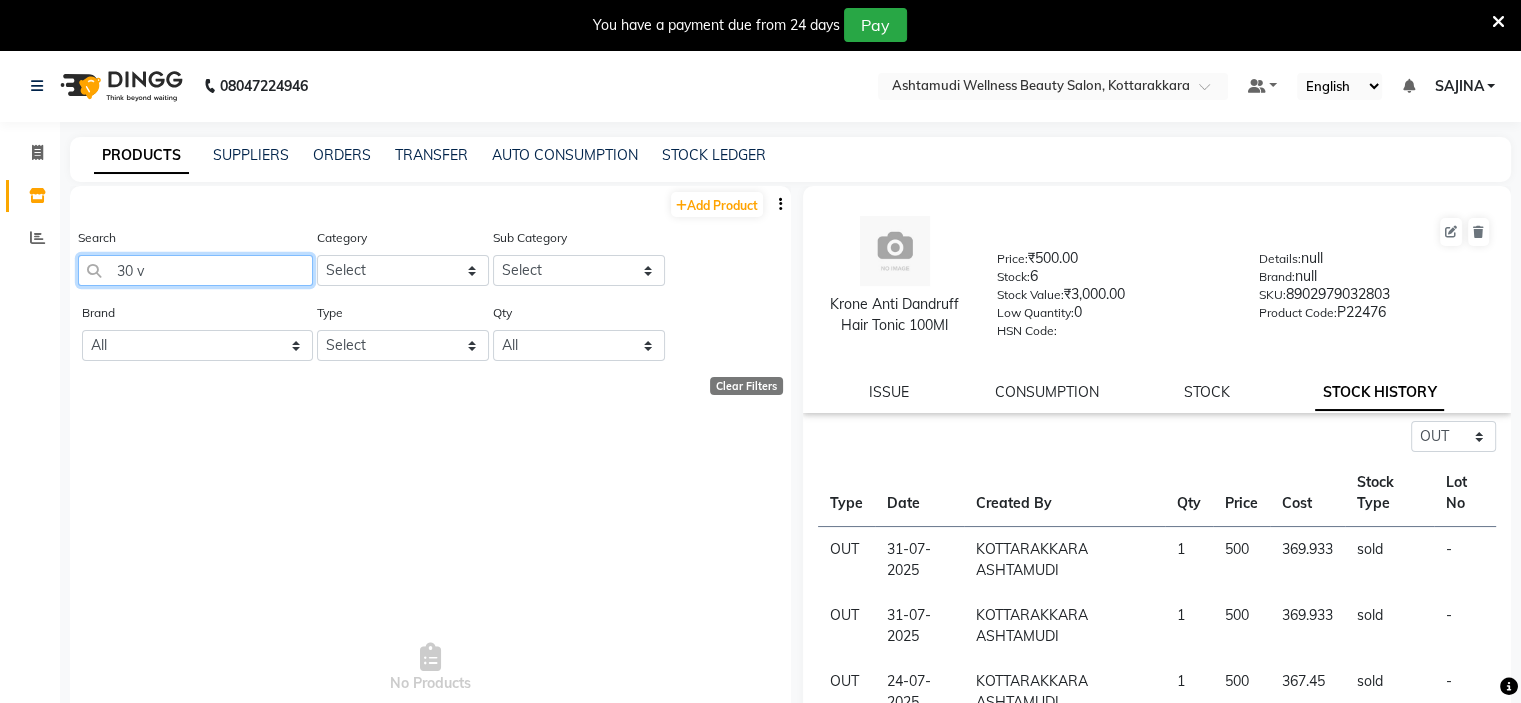 select on "100" 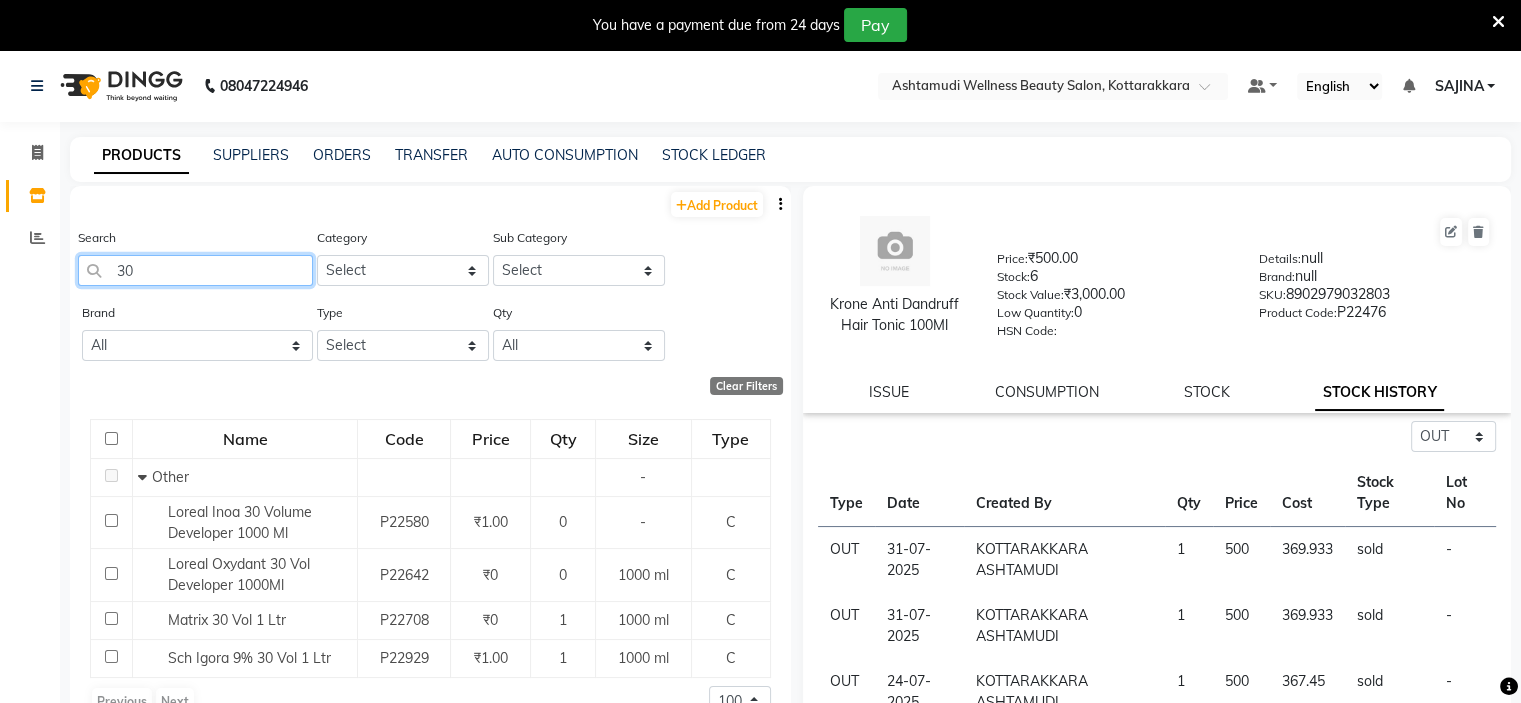 type on "3" 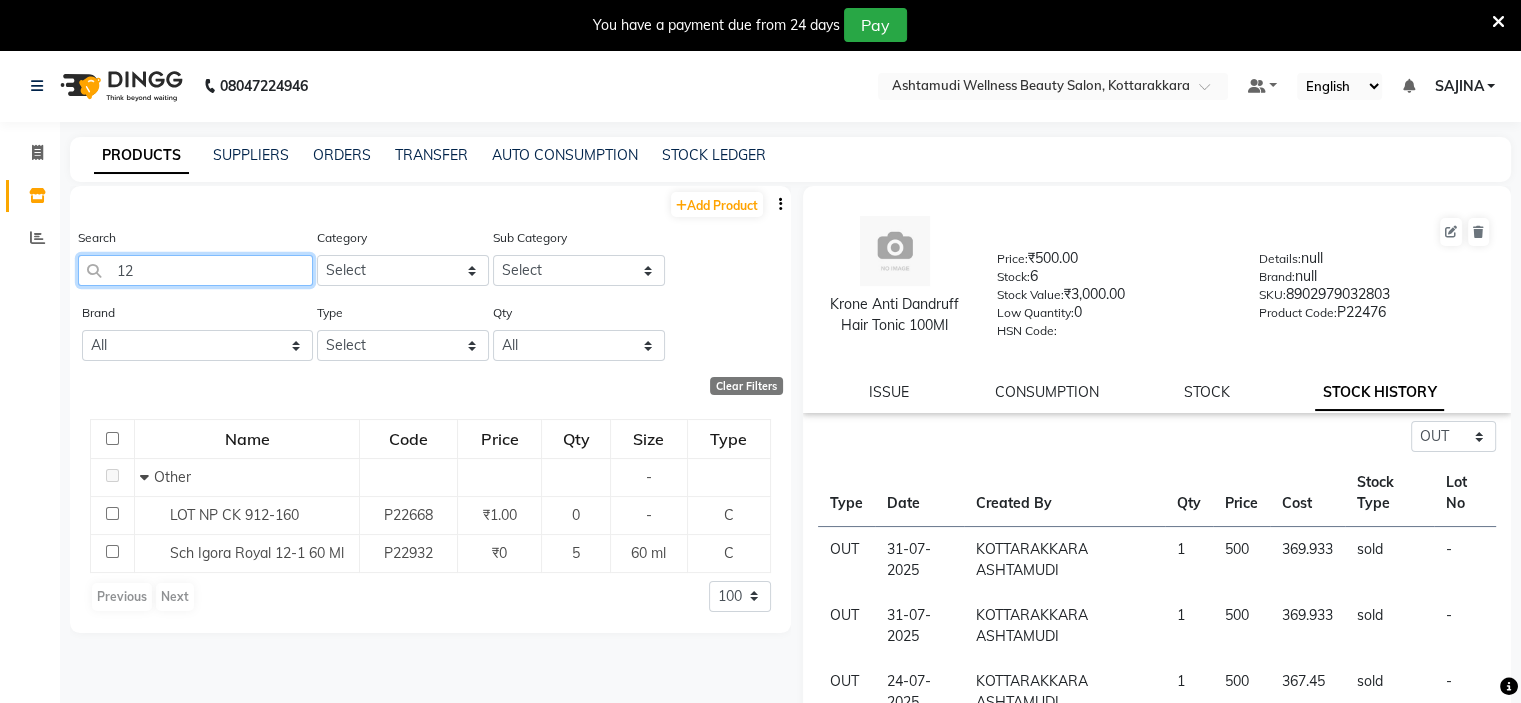 type on "1" 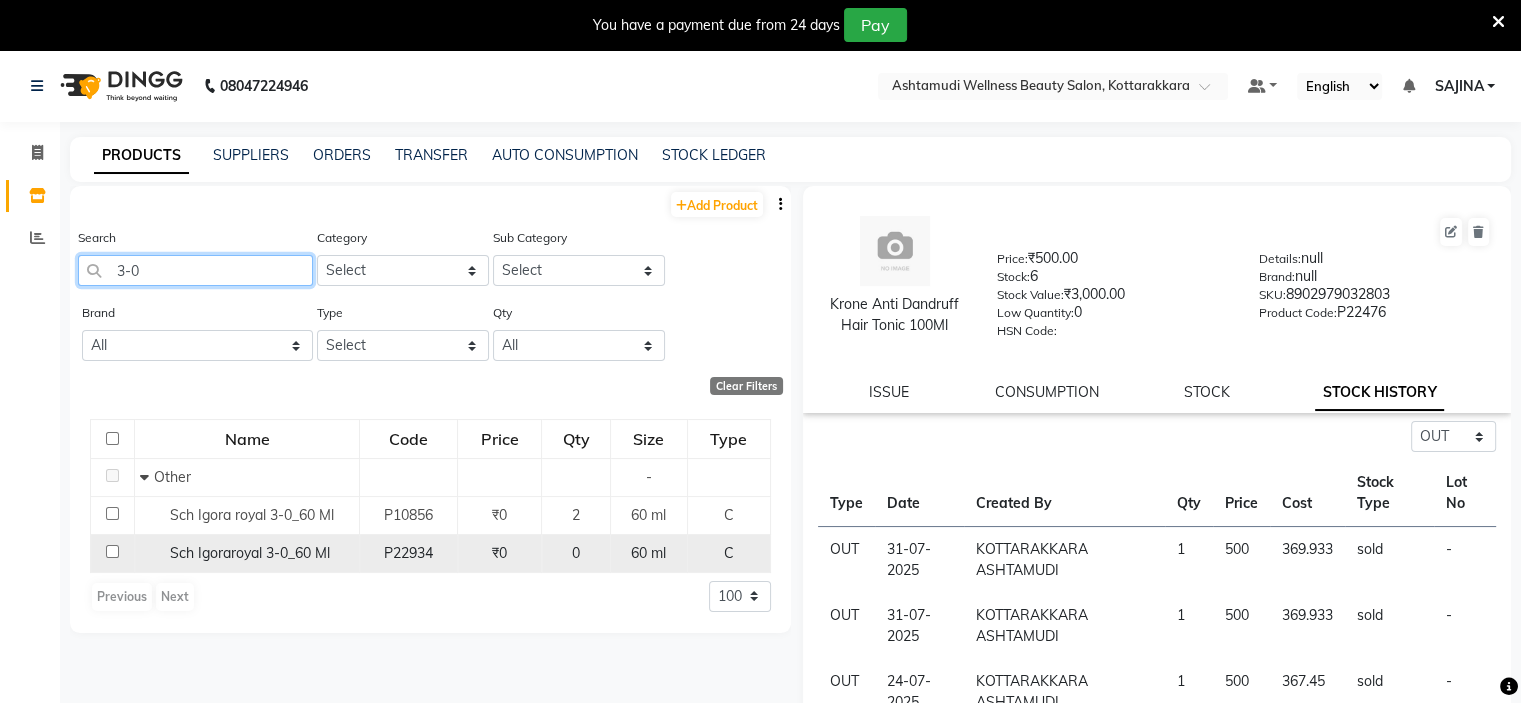 type on "3-0" 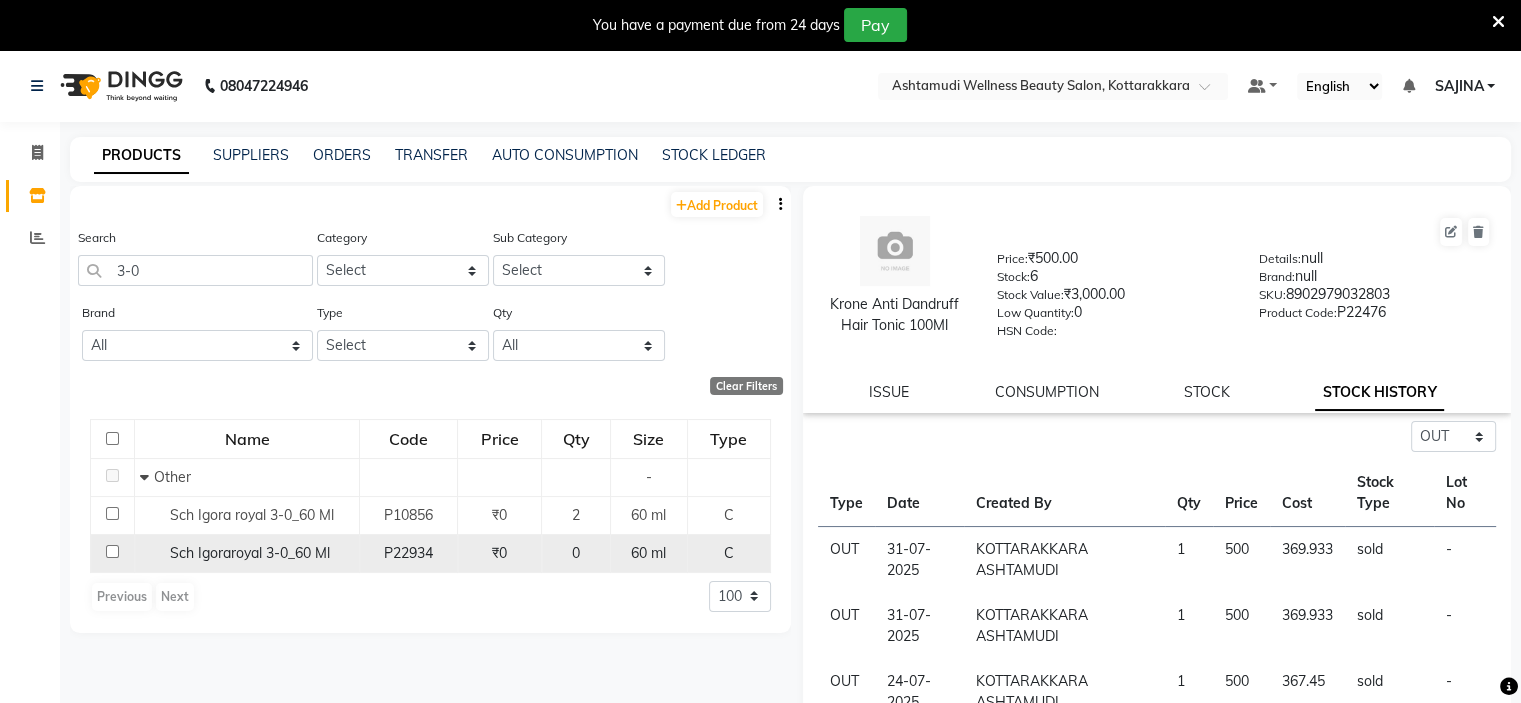 click 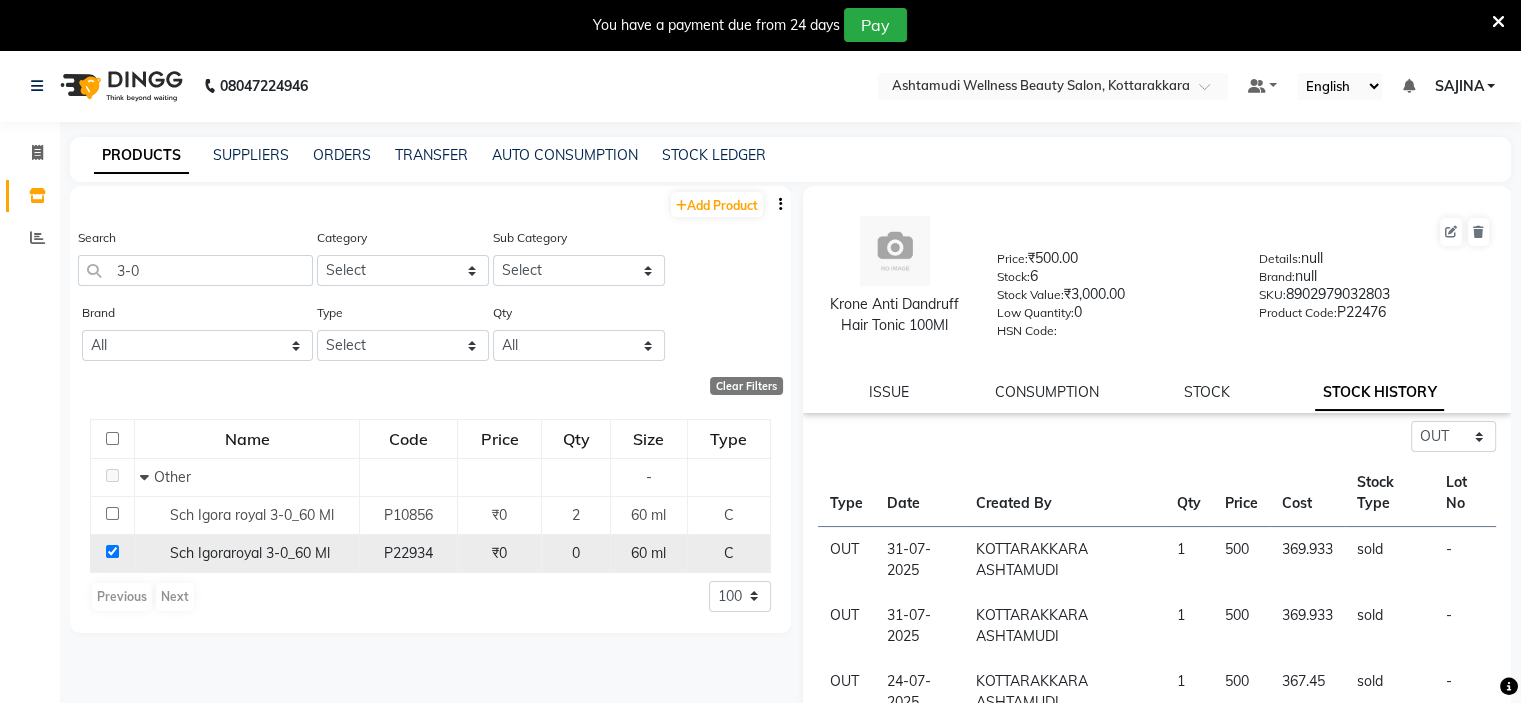 checkbox on "true" 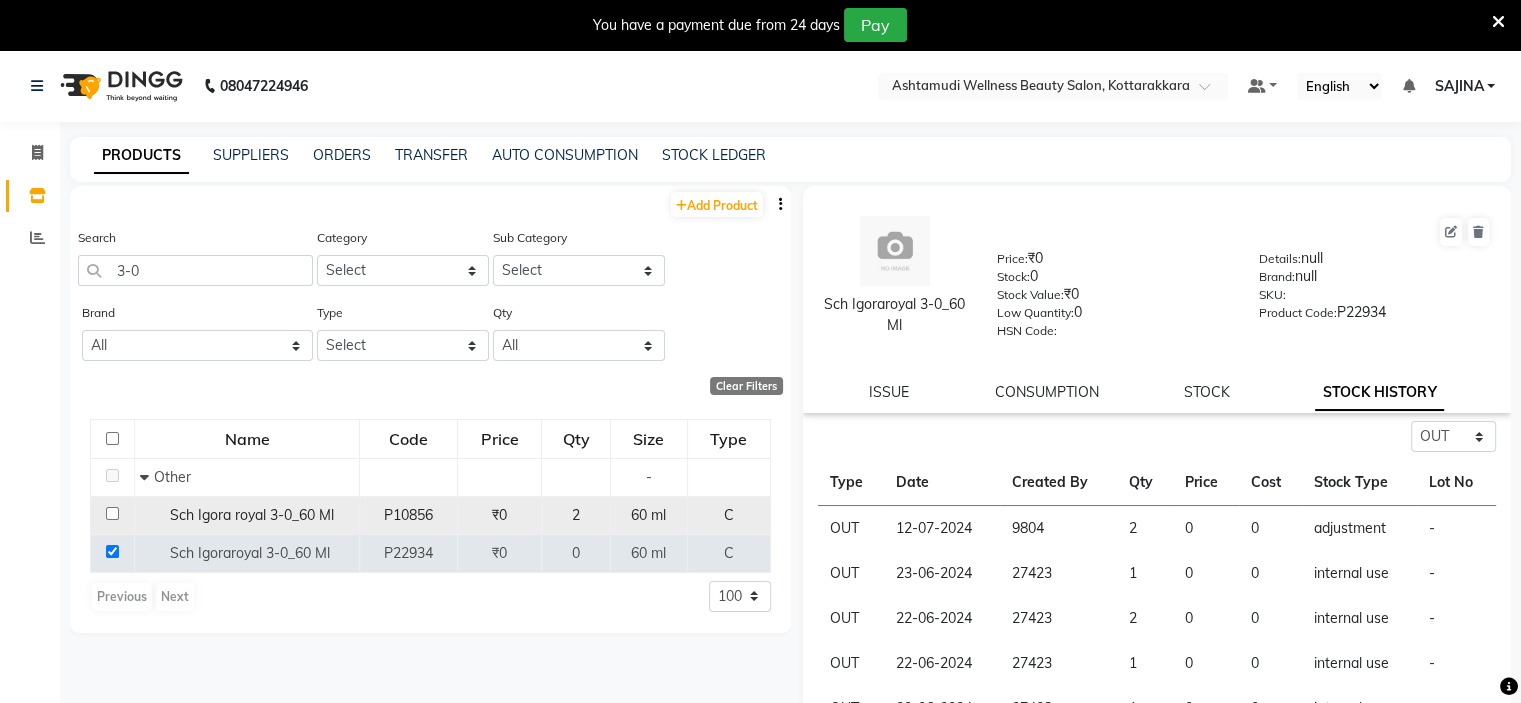 click on "Sch Igora royal 3-0_60 Ml" 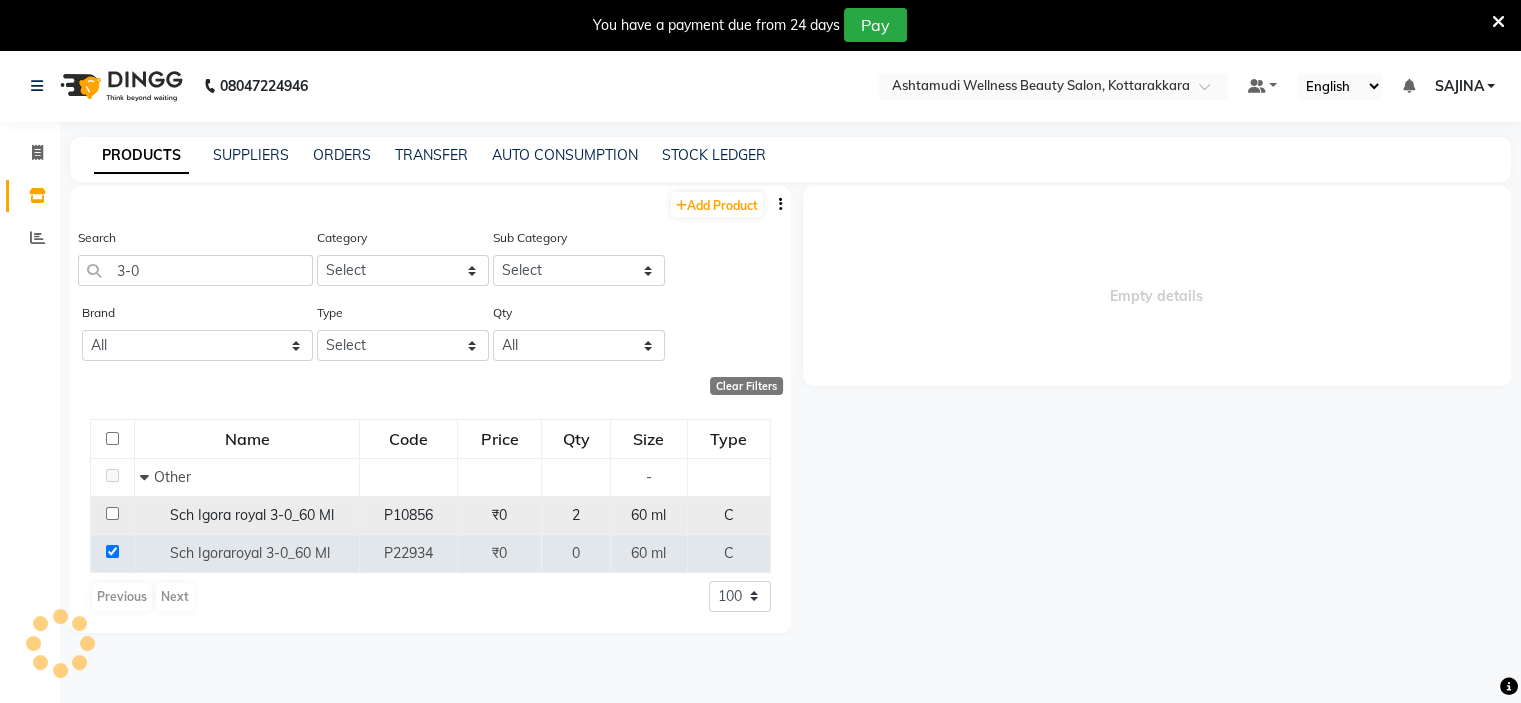 select on "out" 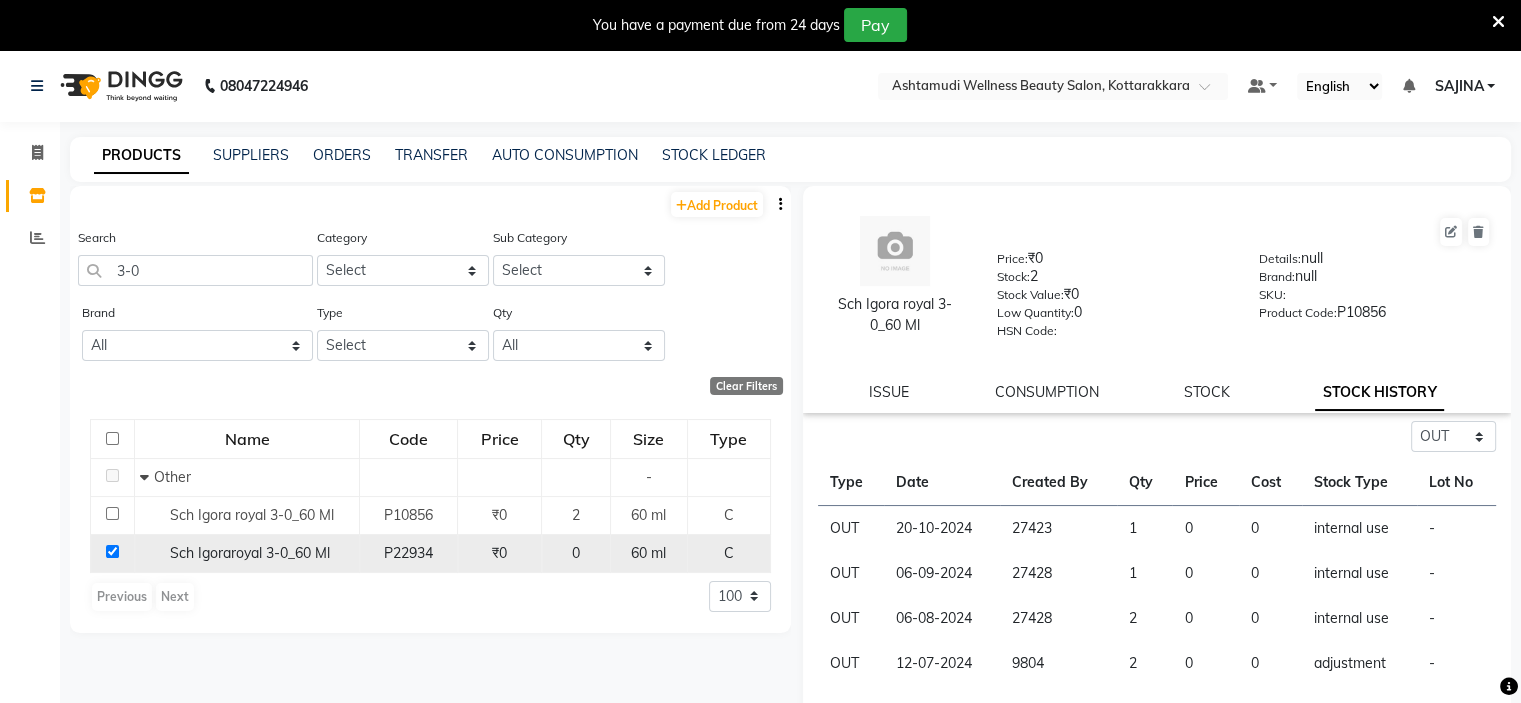 click 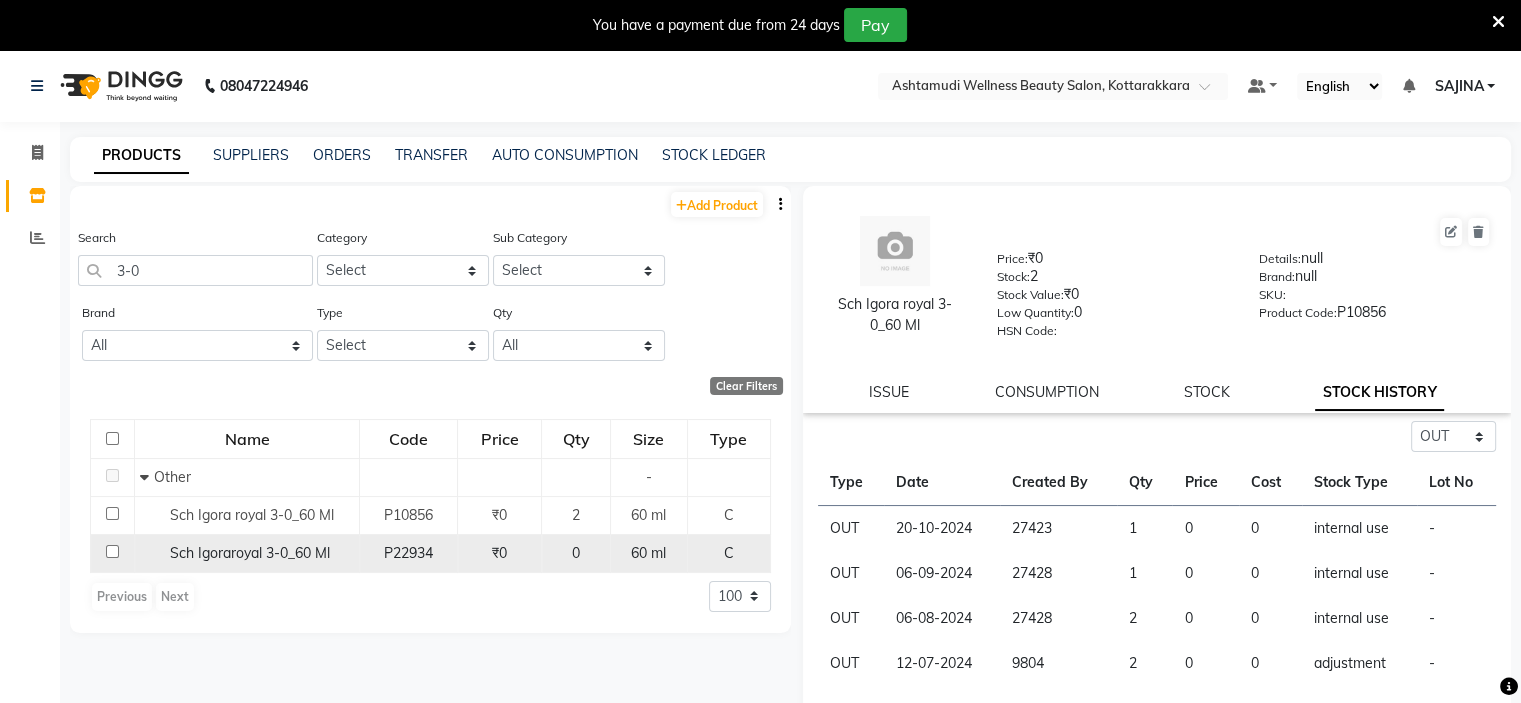 checkbox on "false" 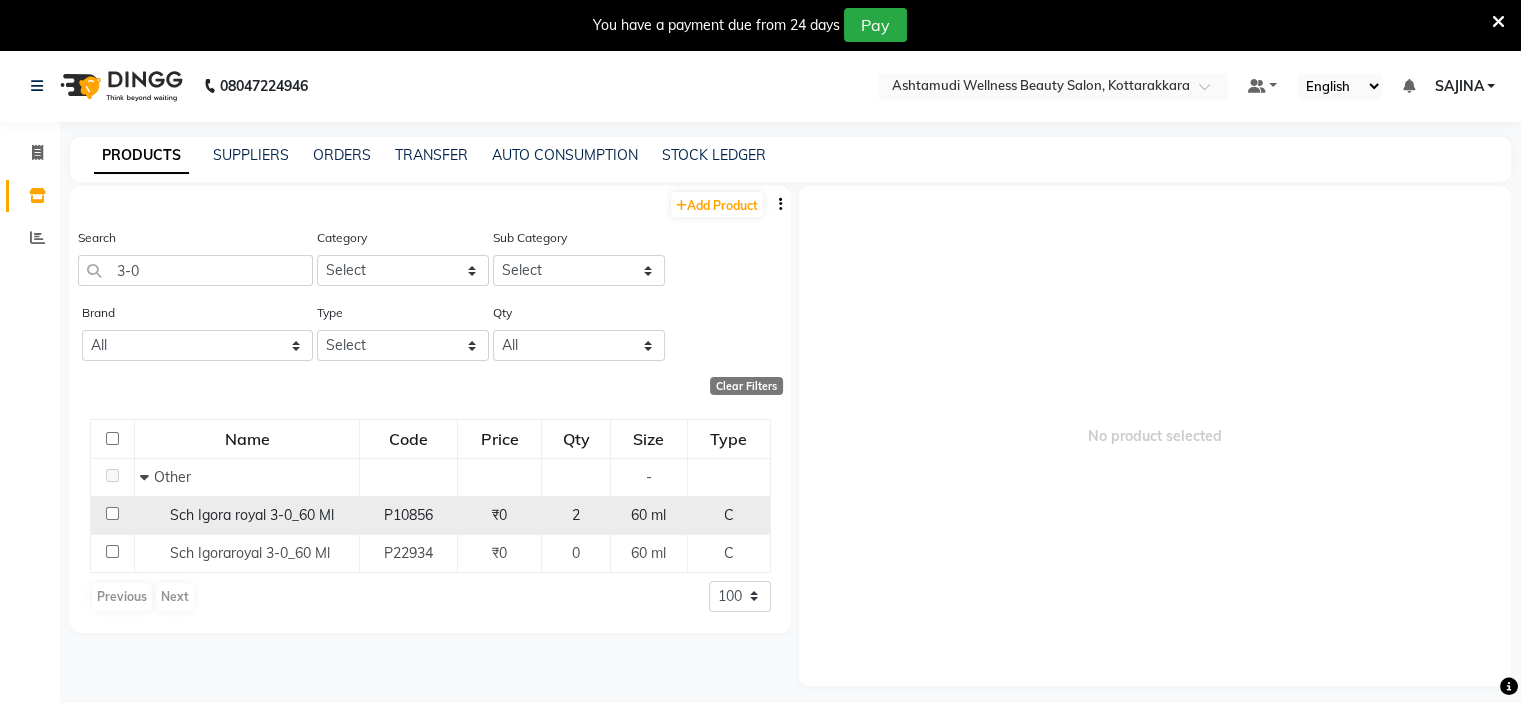 click on "Sch Igora royal 3-0_60 Ml" 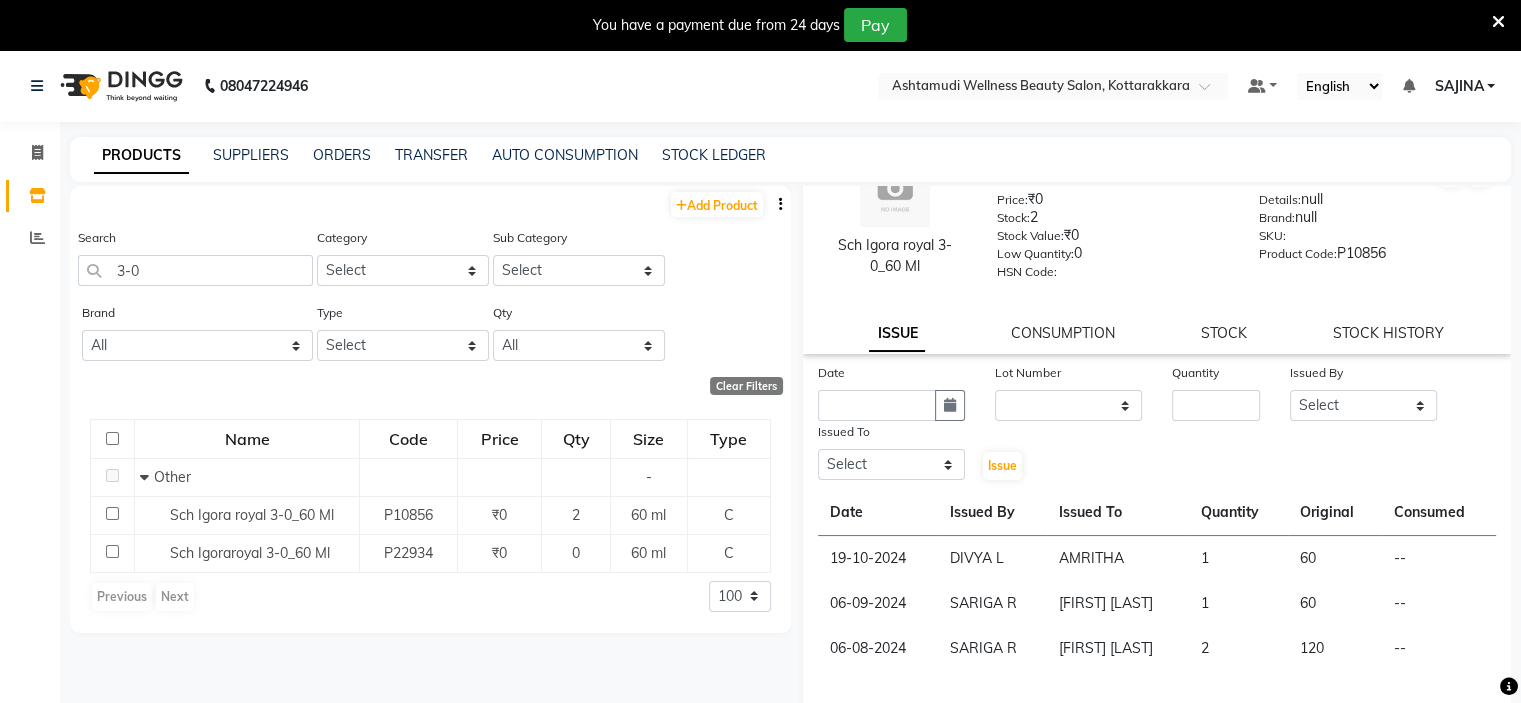 scroll, scrollTop: 90, scrollLeft: 0, axis: vertical 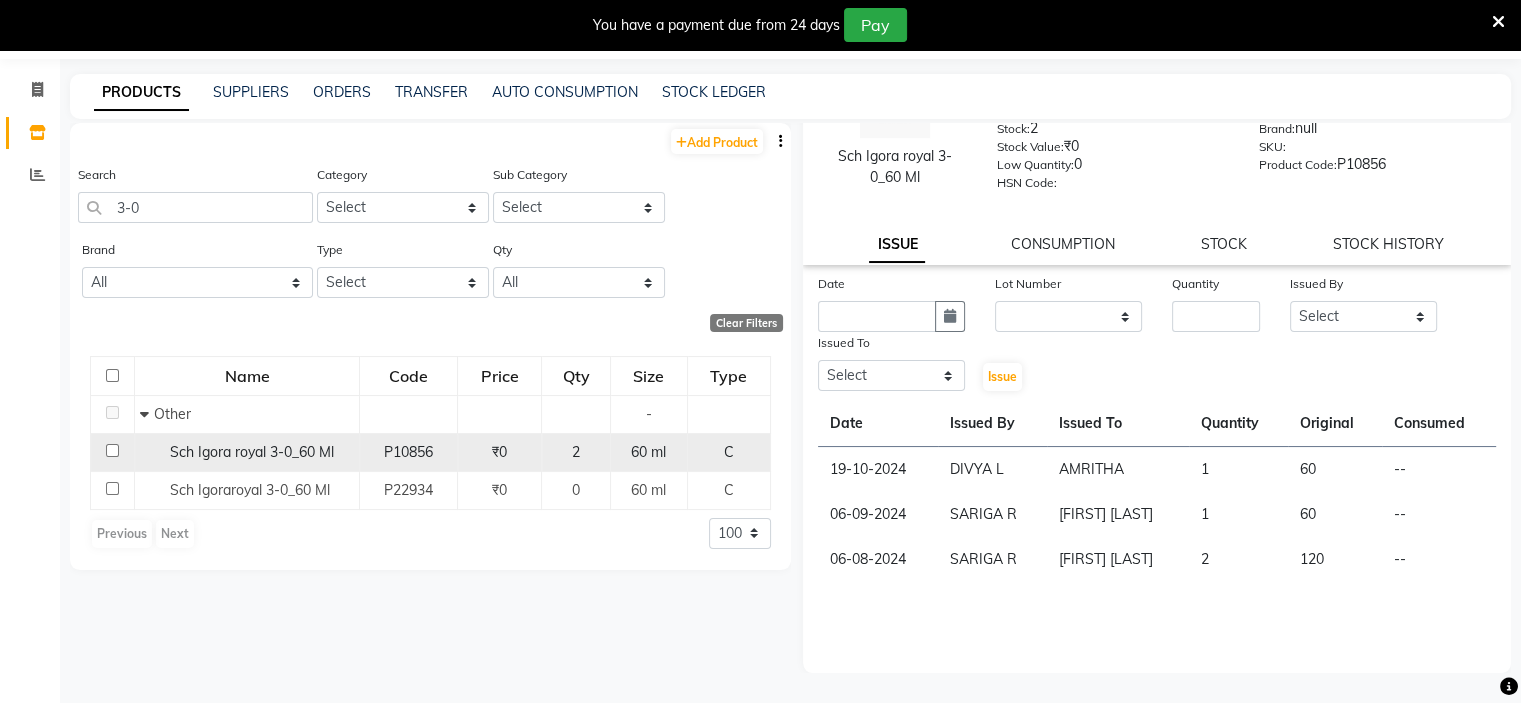 click on "₹0" 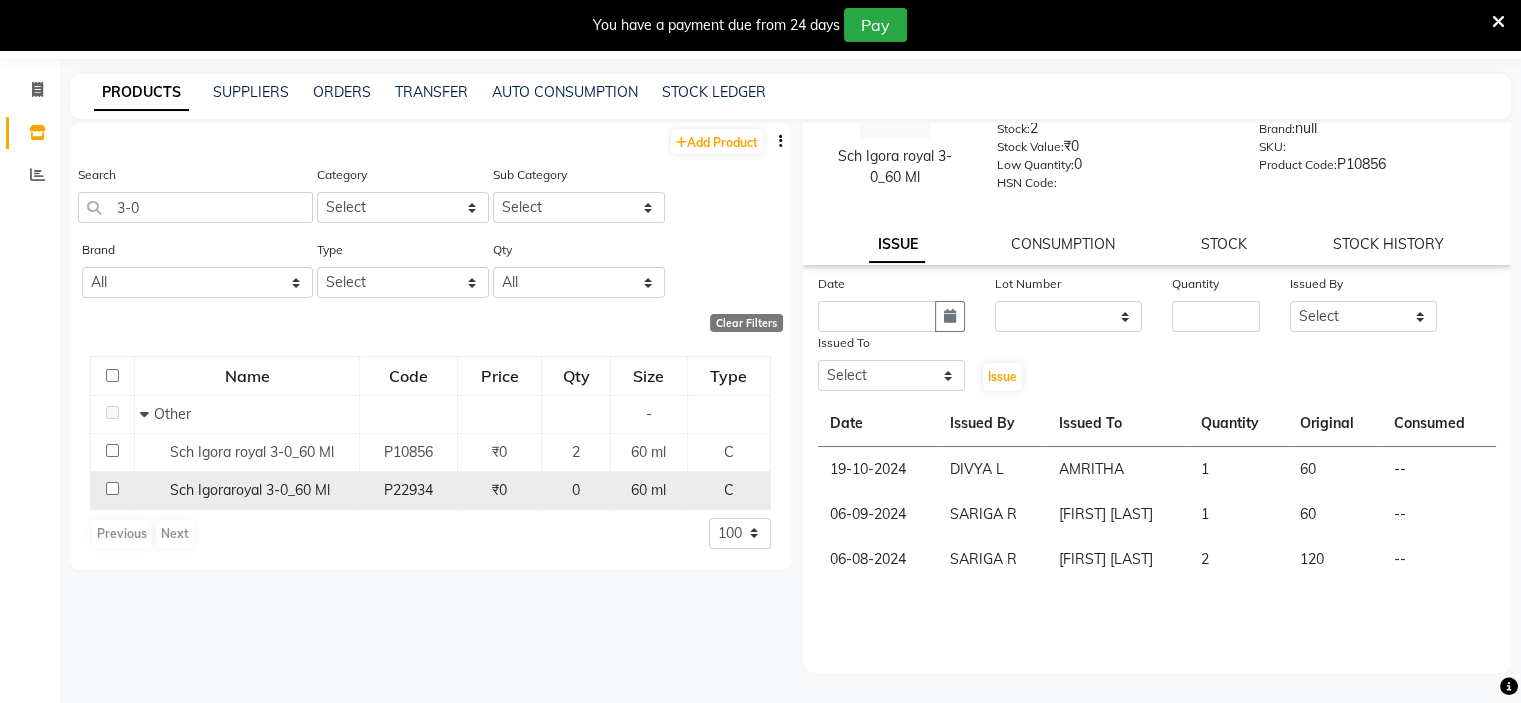 click on "P22934" 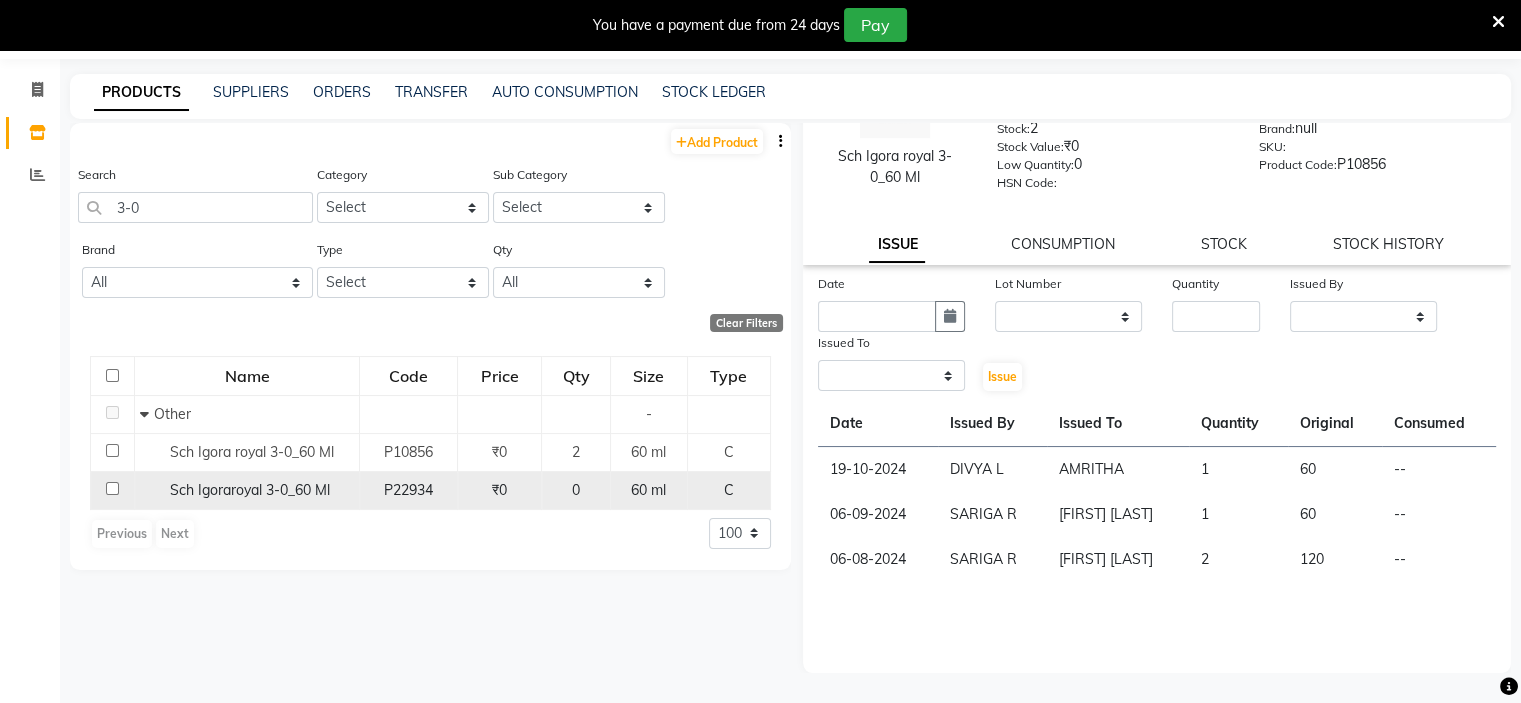 scroll, scrollTop: 0, scrollLeft: 0, axis: both 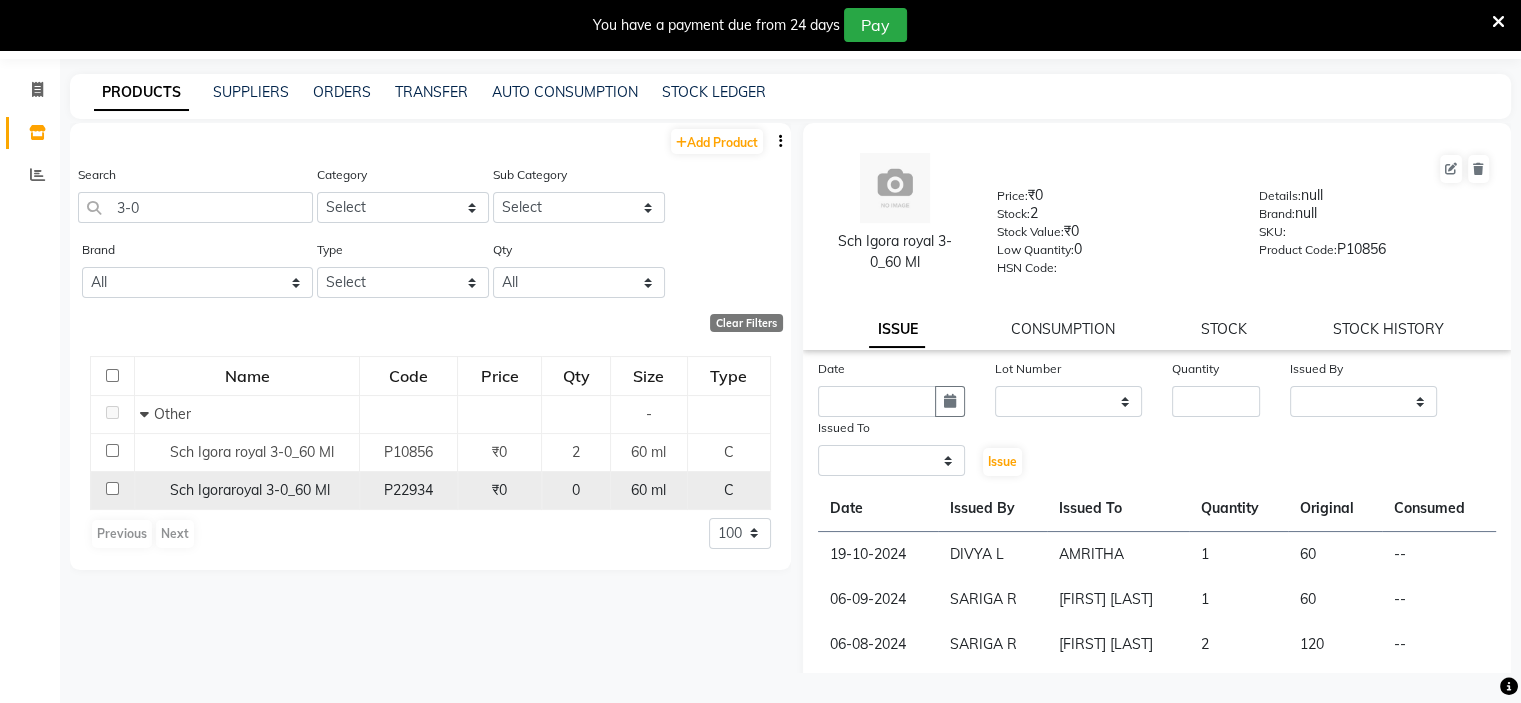 select 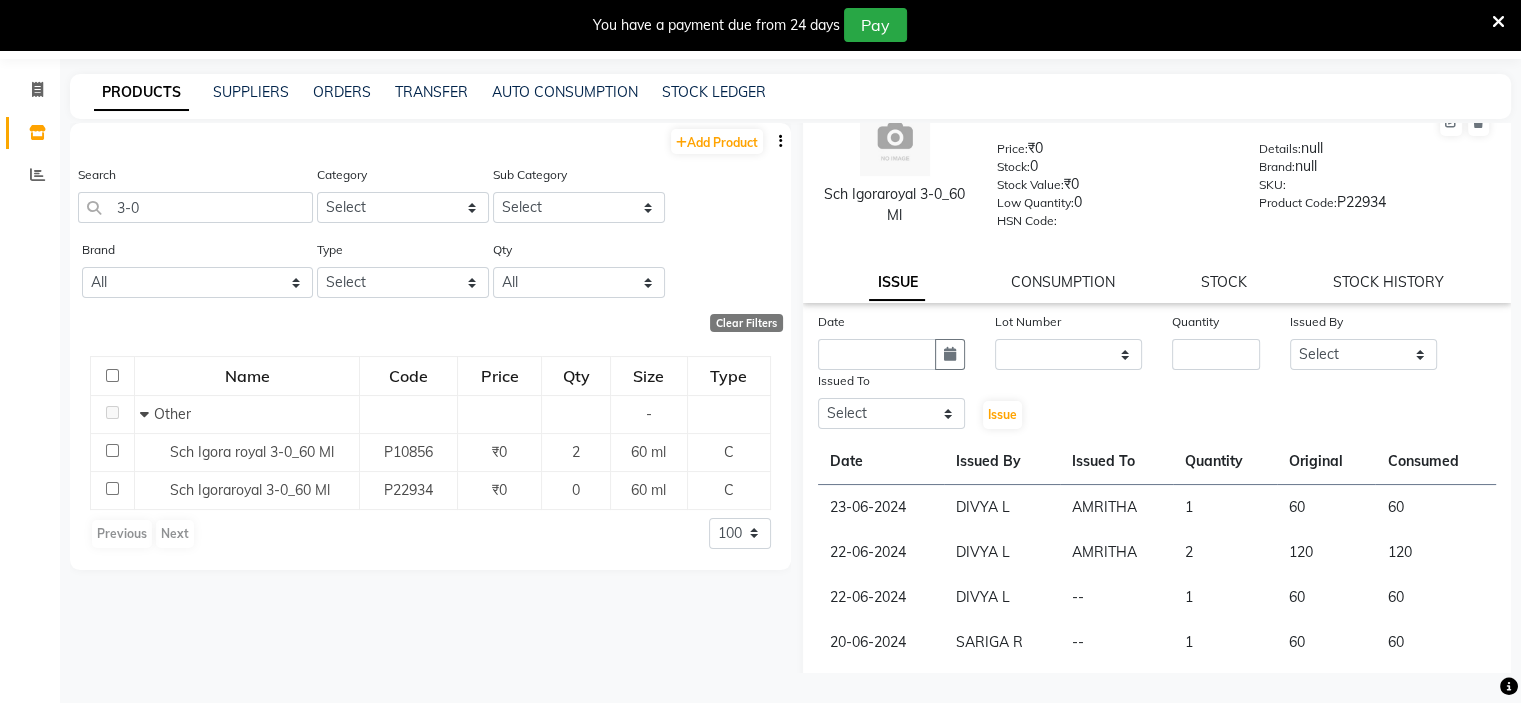 scroll, scrollTop: 90, scrollLeft: 0, axis: vertical 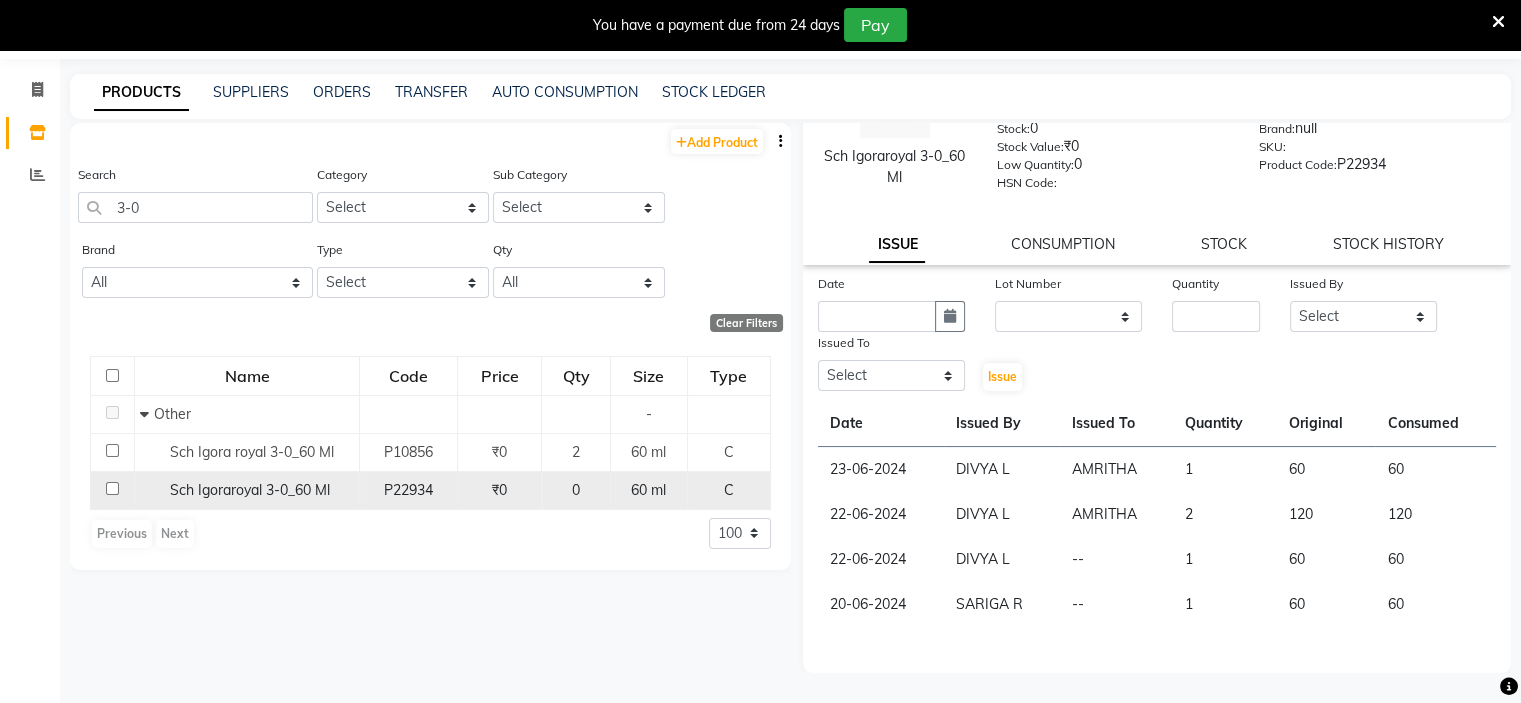 click on "₹0" 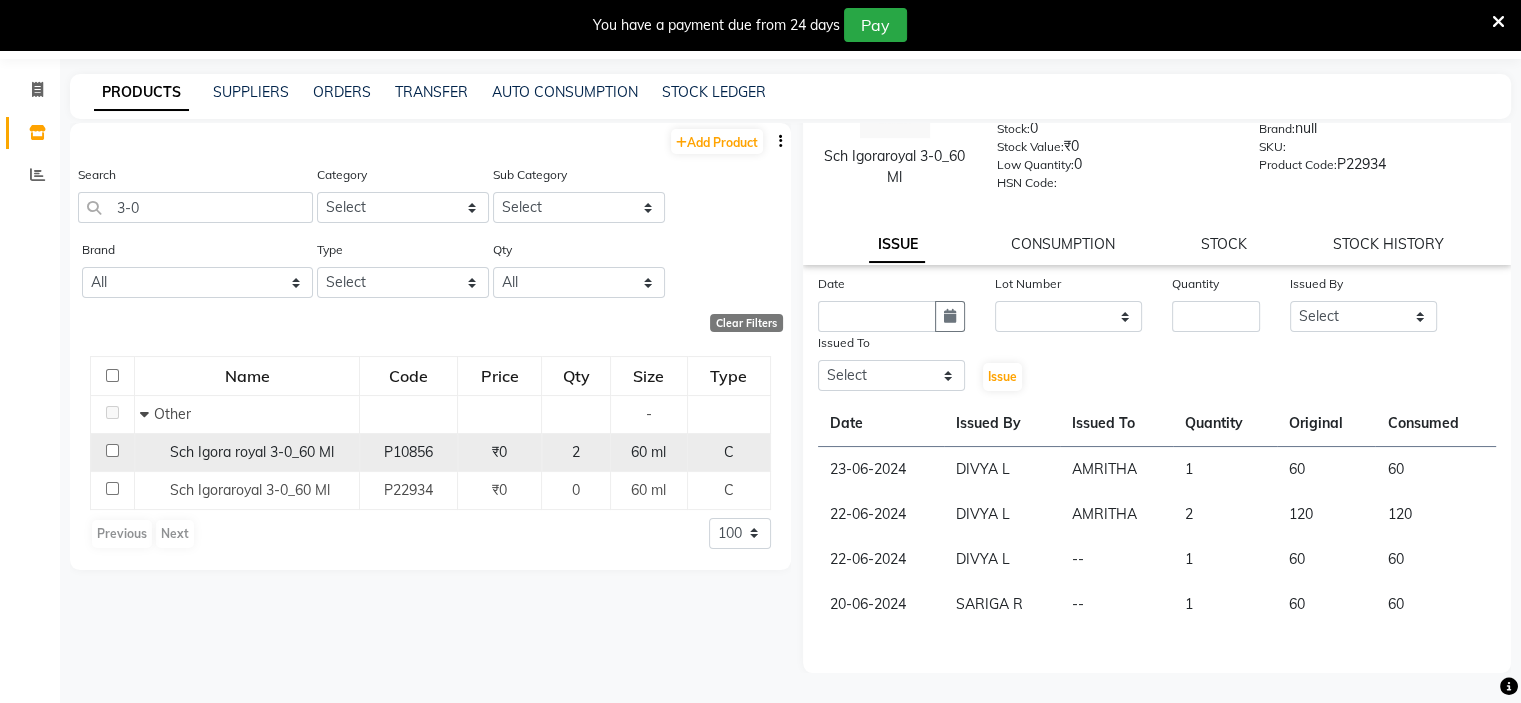 click on "P10856" 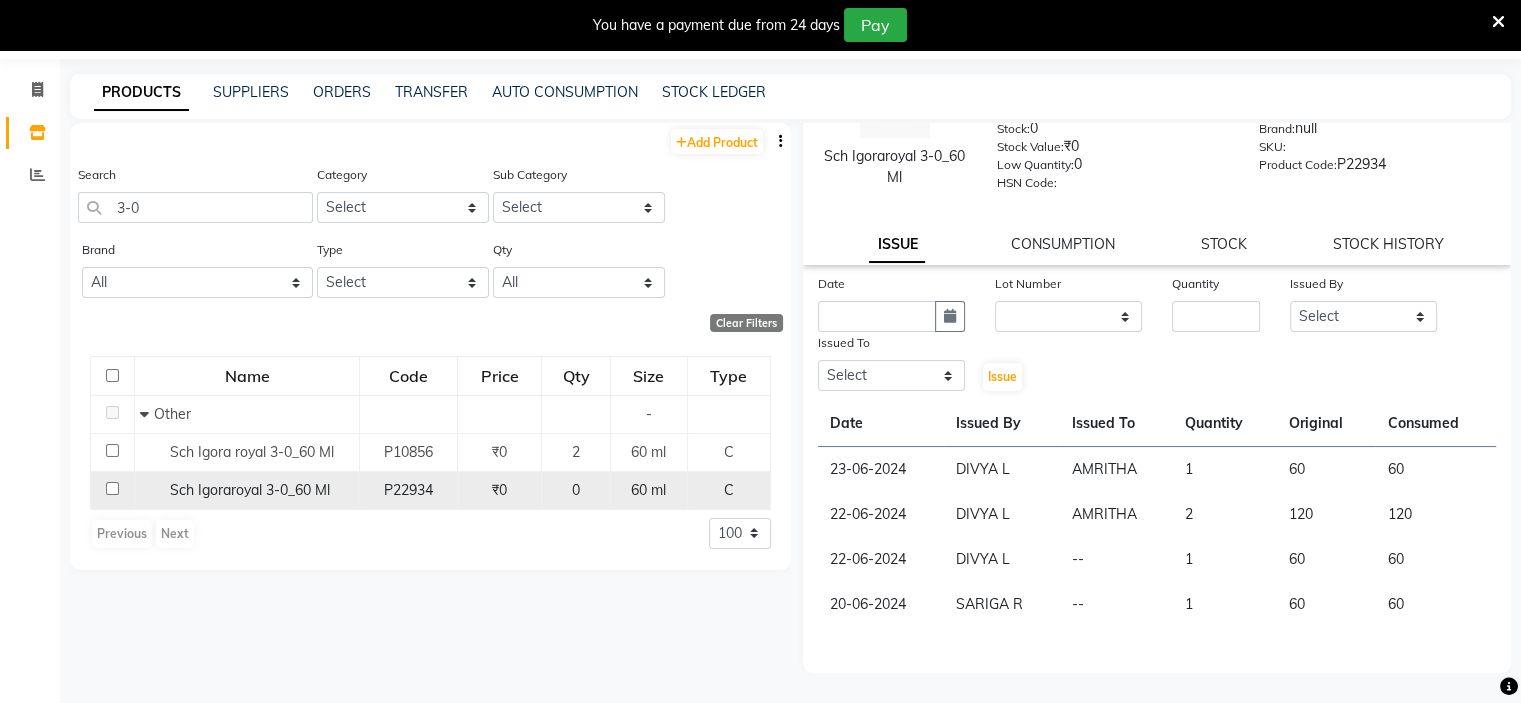 click on "P22934" 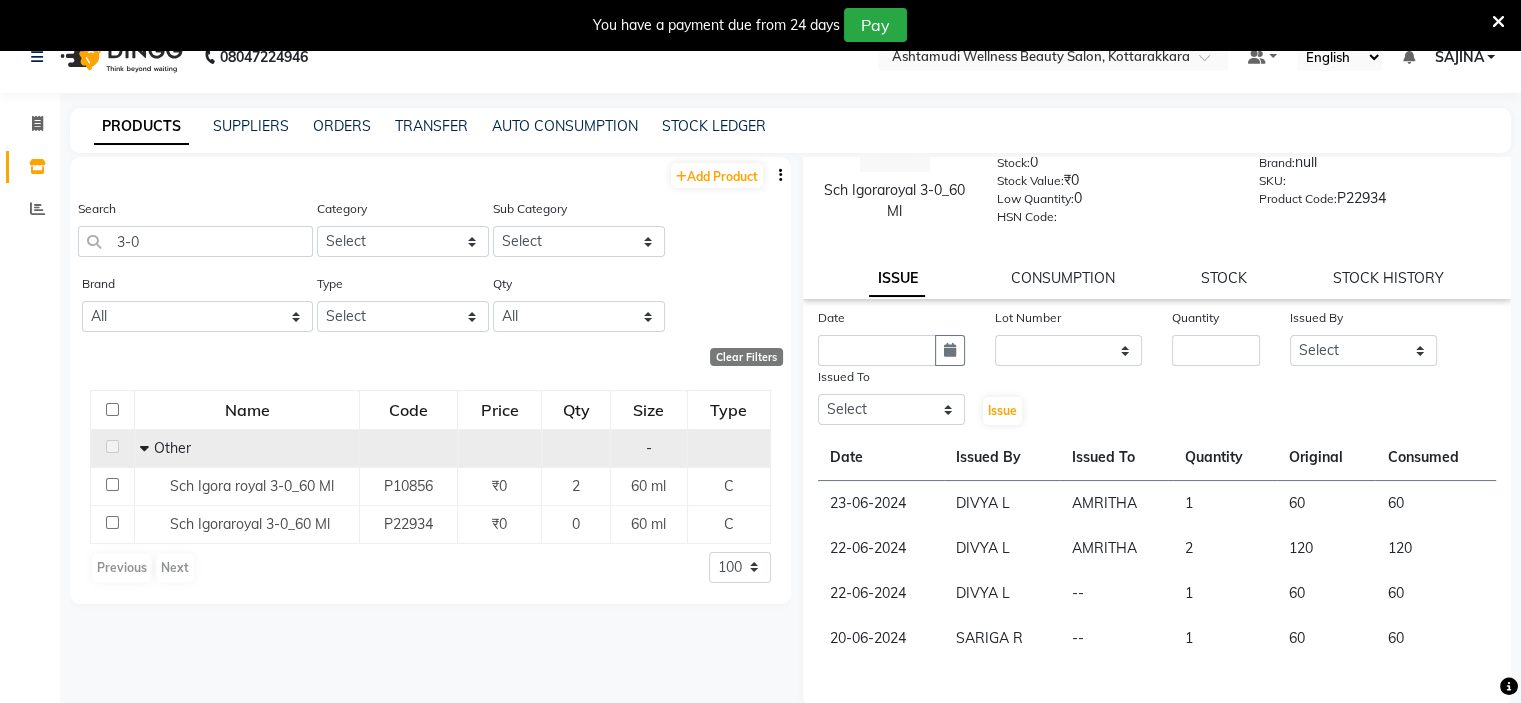 scroll, scrollTop: 0, scrollLeft: 0, axis: both 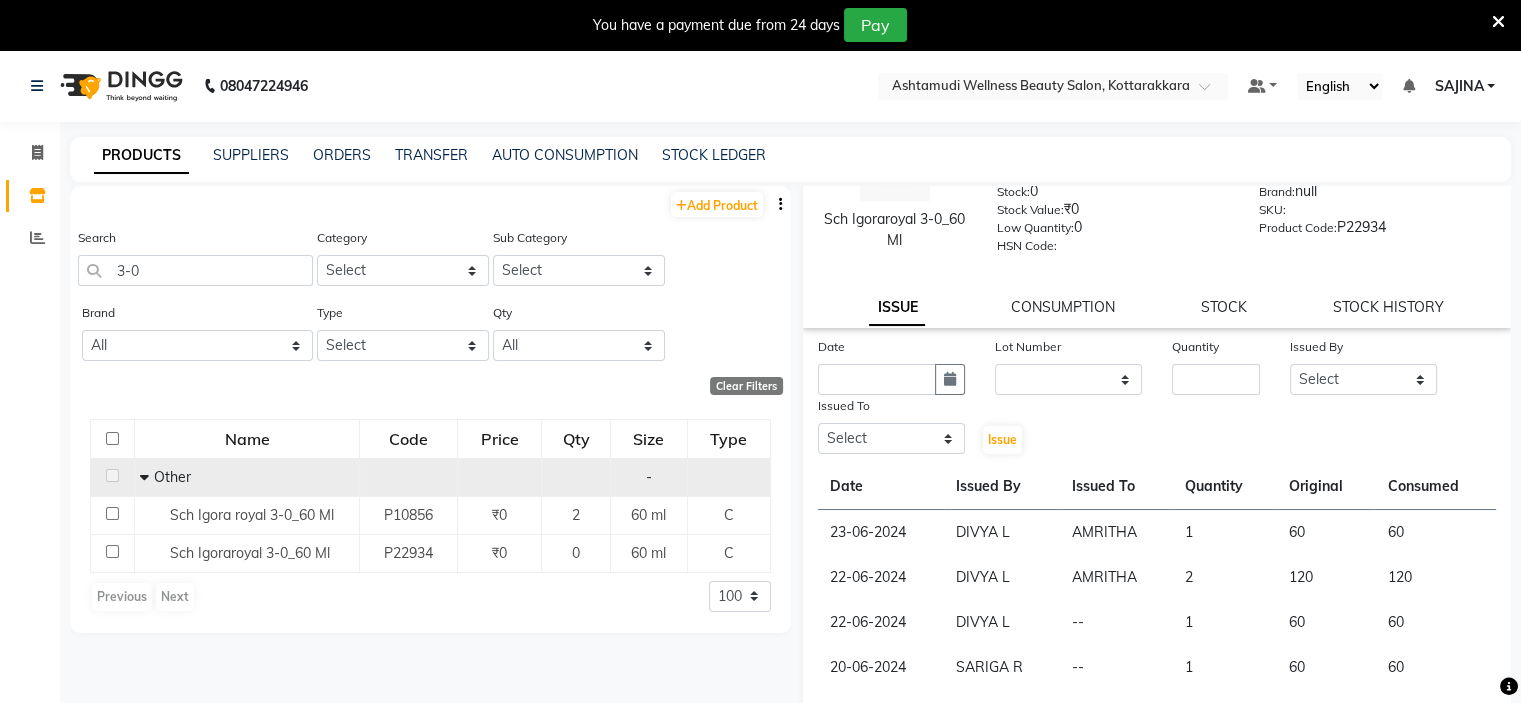 click on "Other" 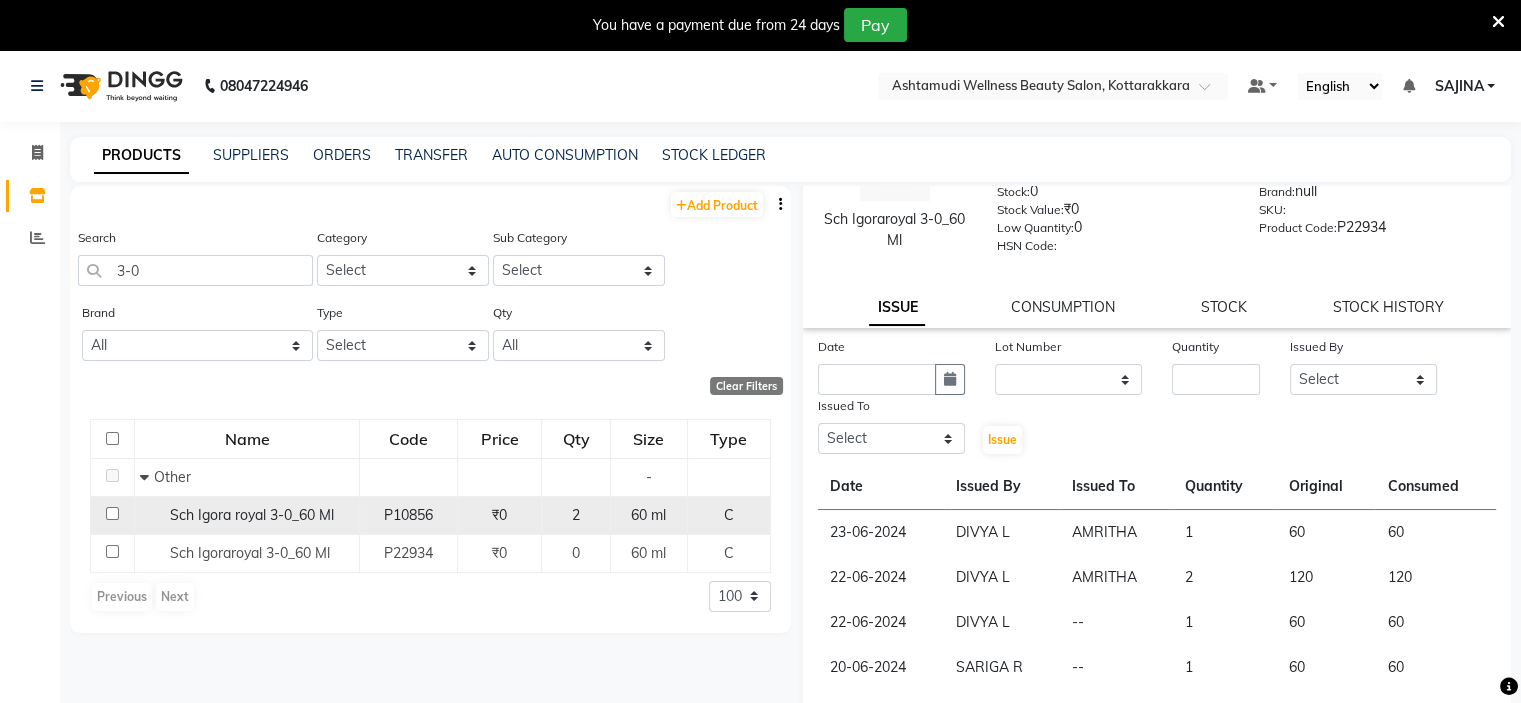 click on "Sch Igora royal 3-0_60 Ml" 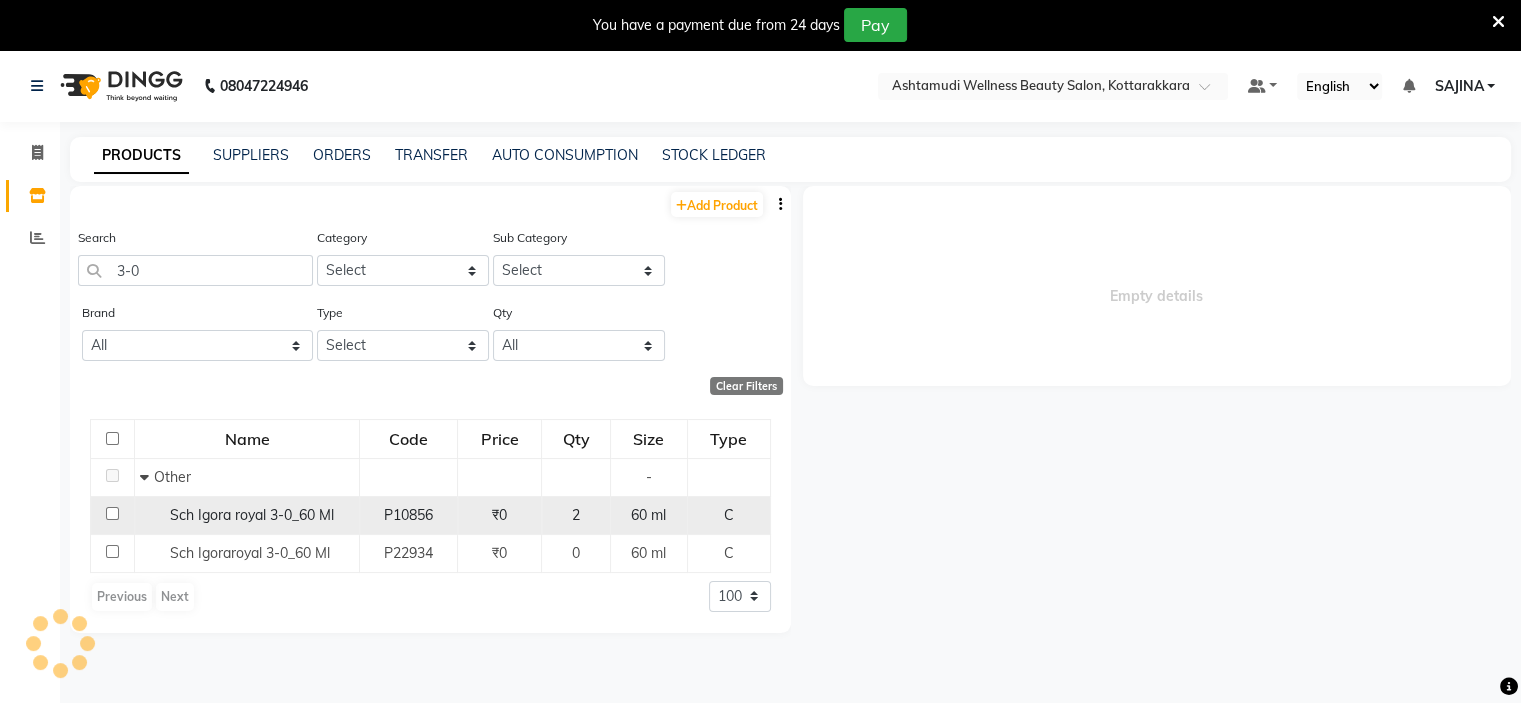 scroll, scrollTop: 0, scrollLeft: 0, axis: both 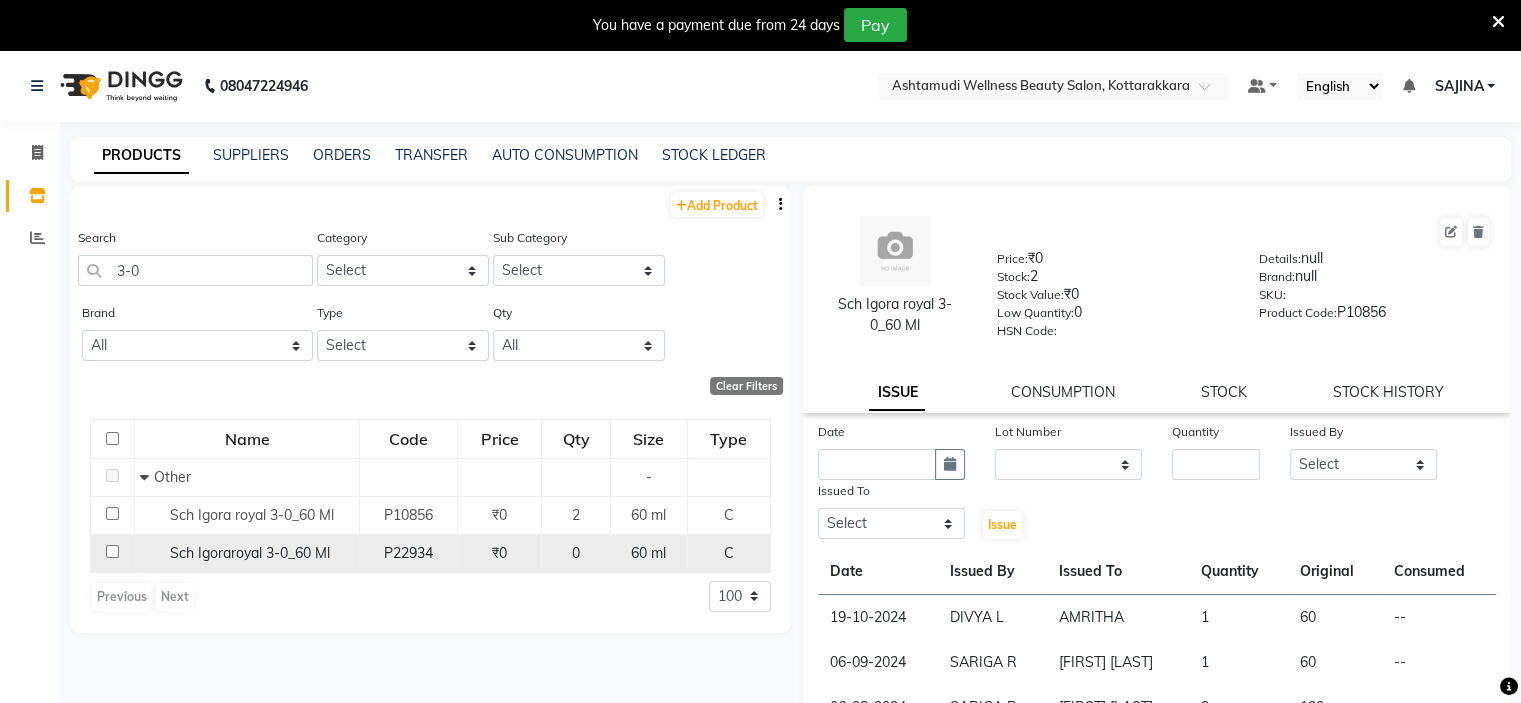 click on "P22934" 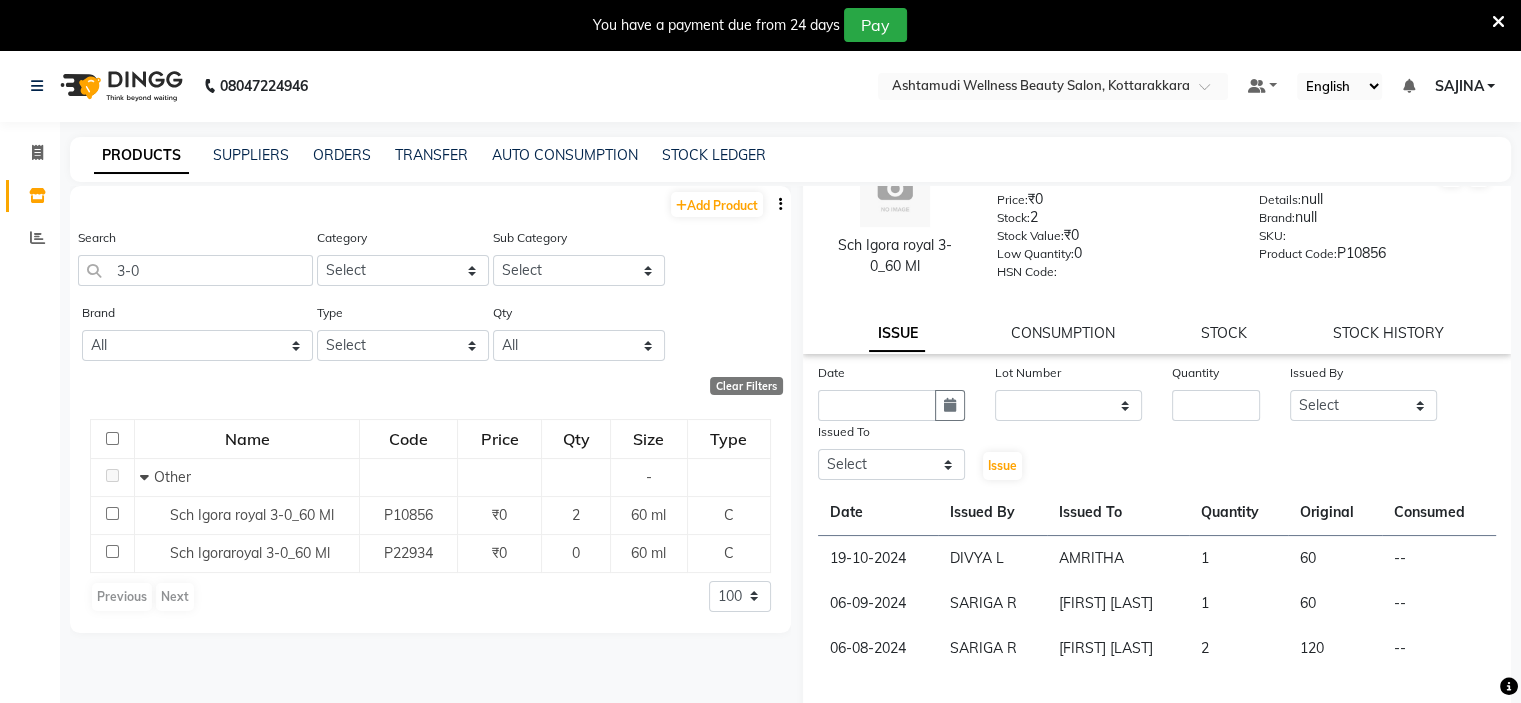 scroll, scrollTop: 90, scrollLeft: 0, axis: vertical 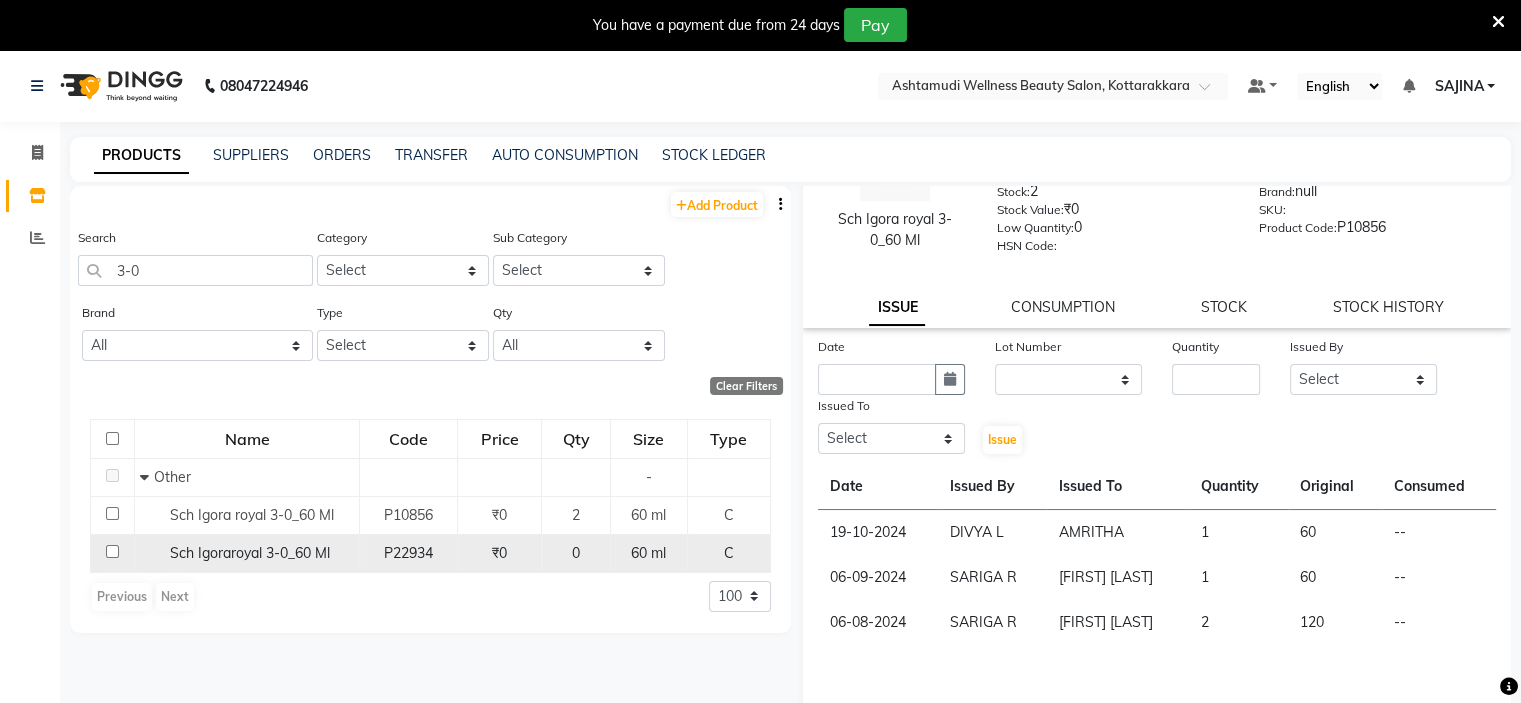 click on "60 ml" 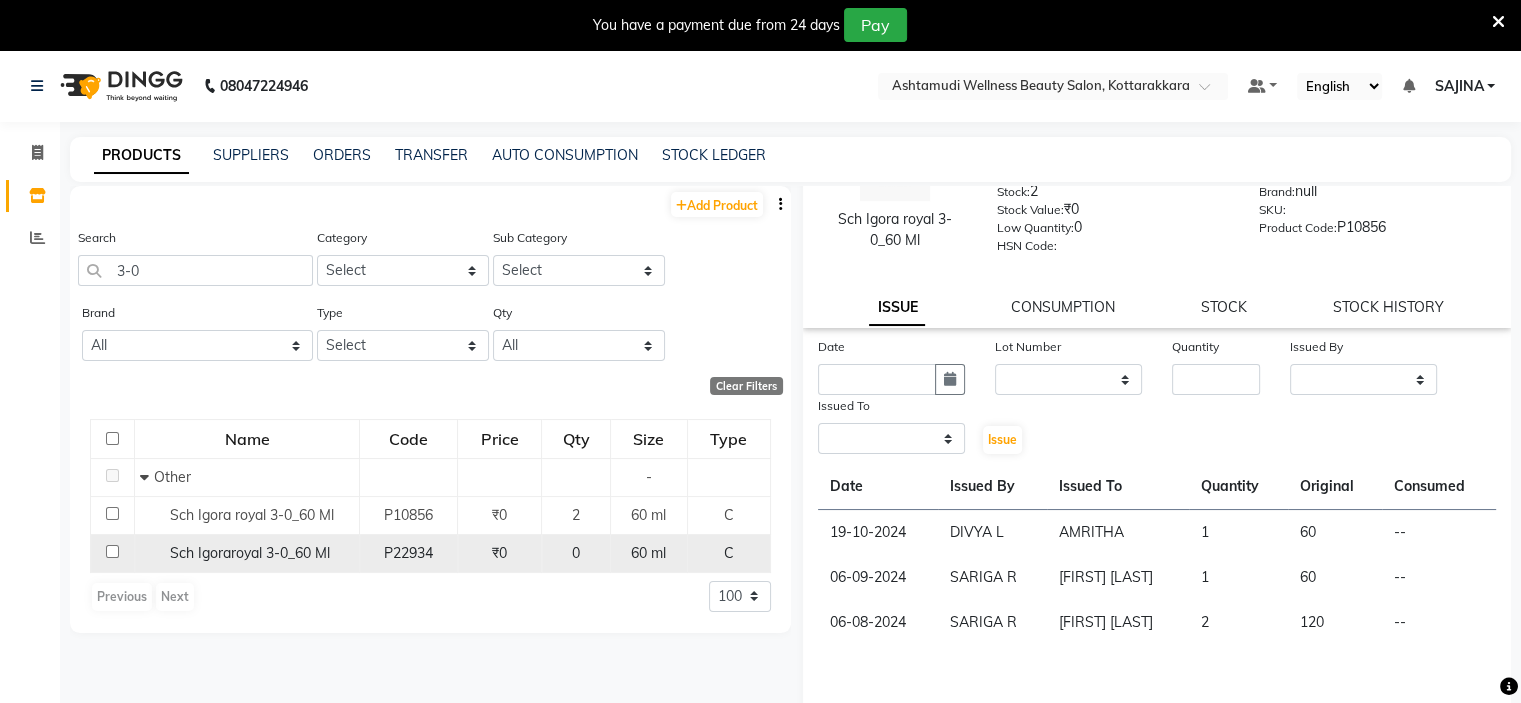 scroll, scrollTop: 0, scrollLeft: 0, axis: both 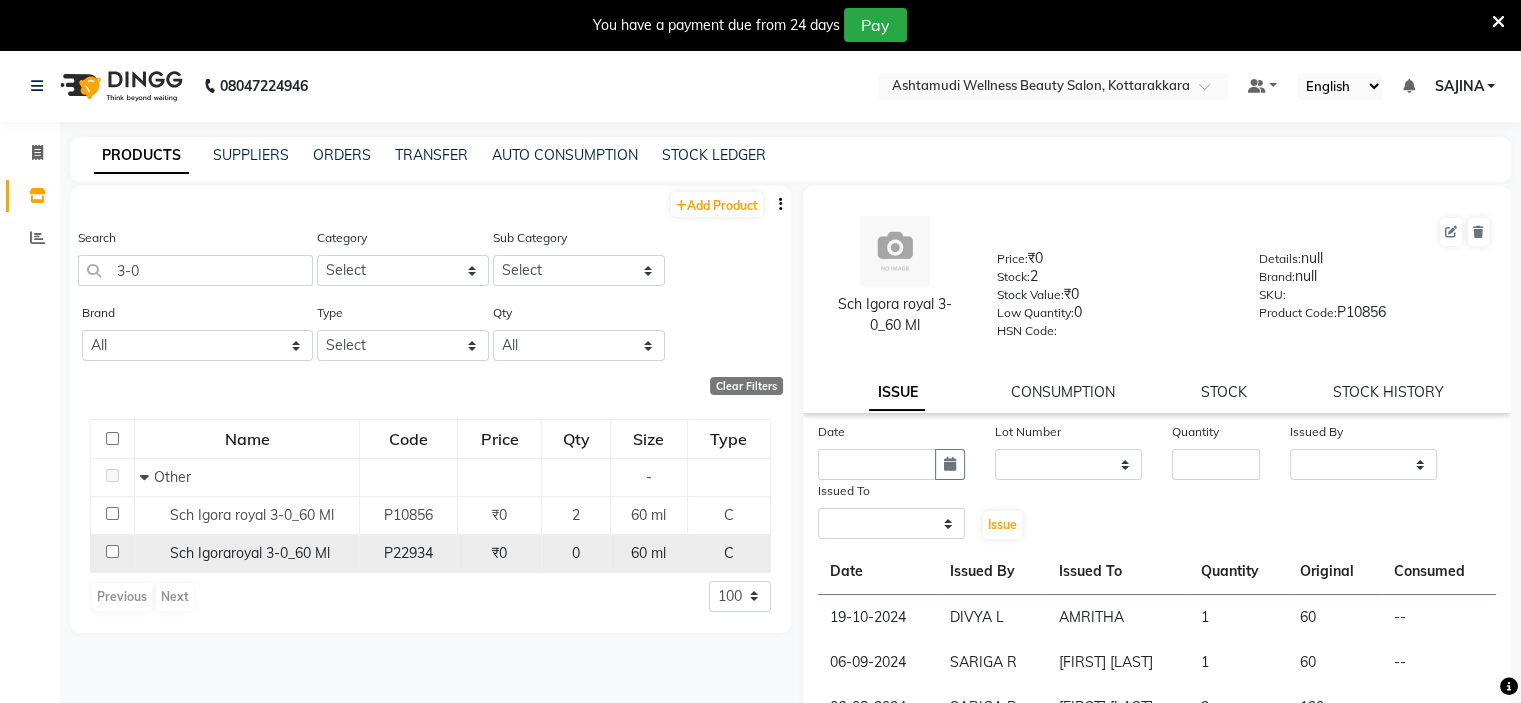 select 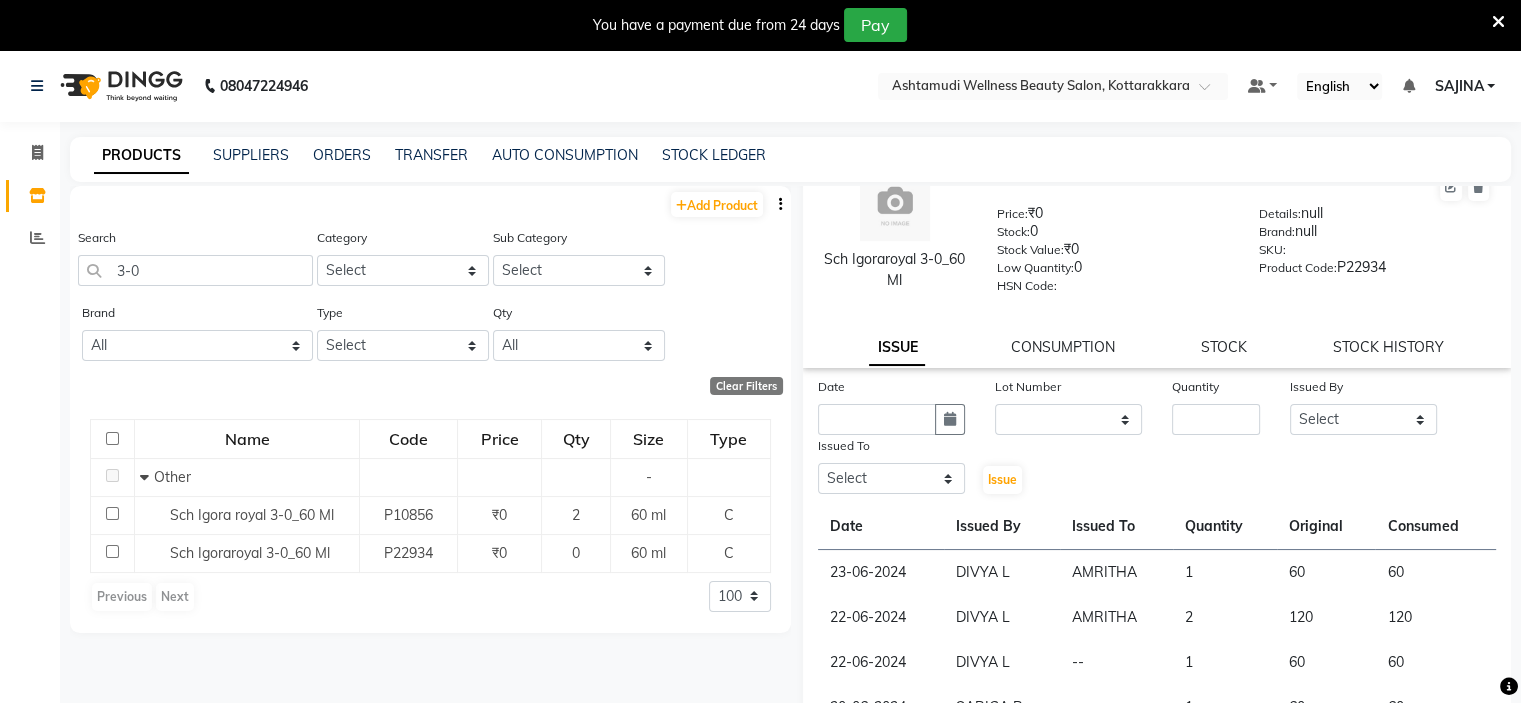 scroll, scrollTop: 90, scrollLeft: 0, axis: vertical 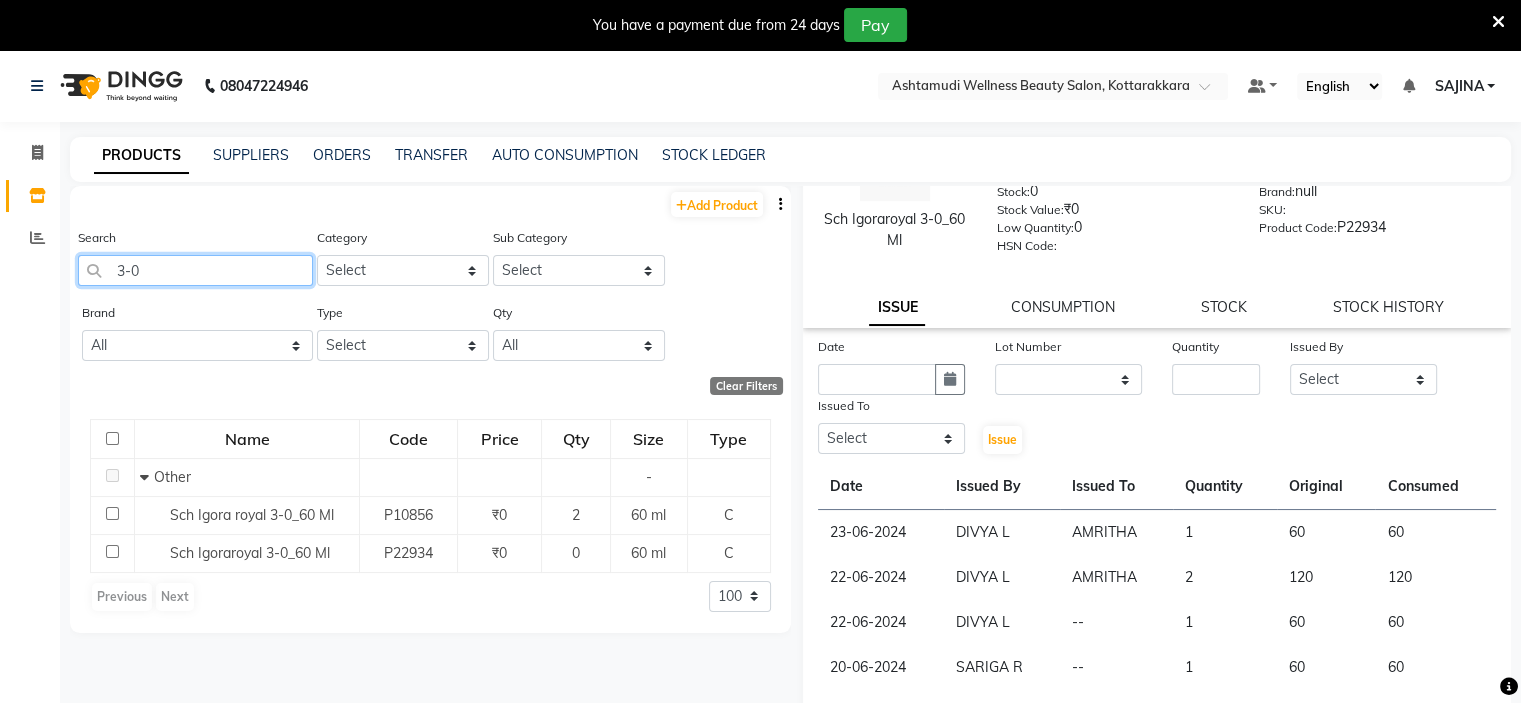 click on "3-0" 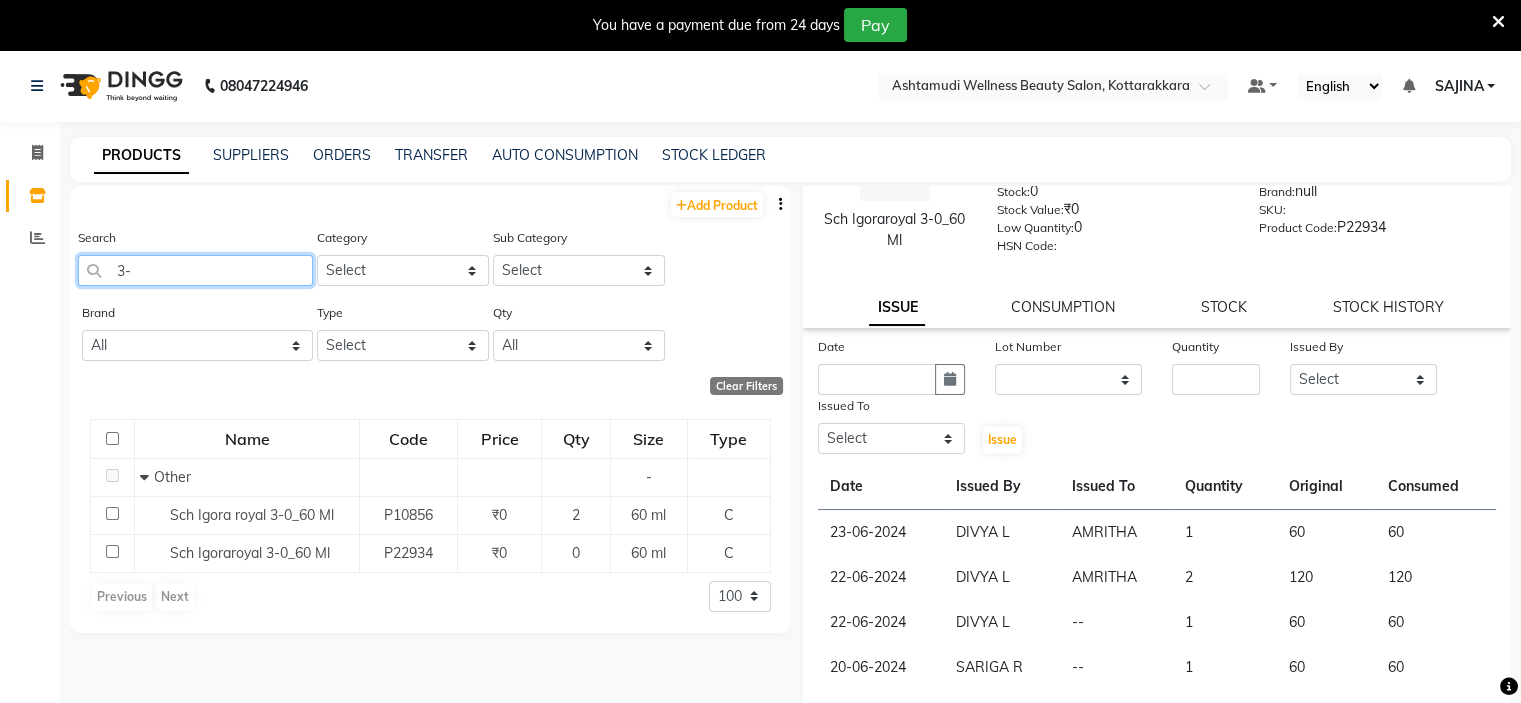 type on "3" 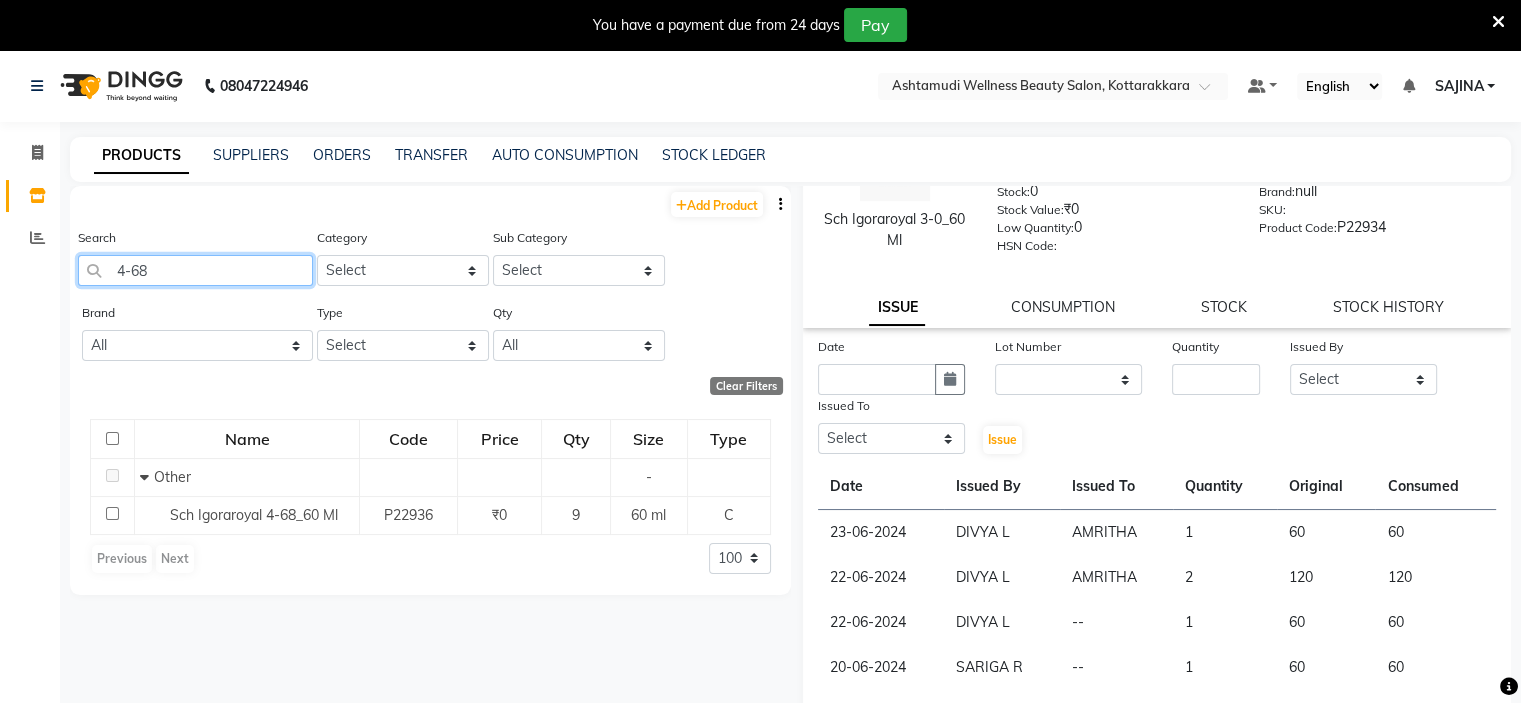 click on "4-68" 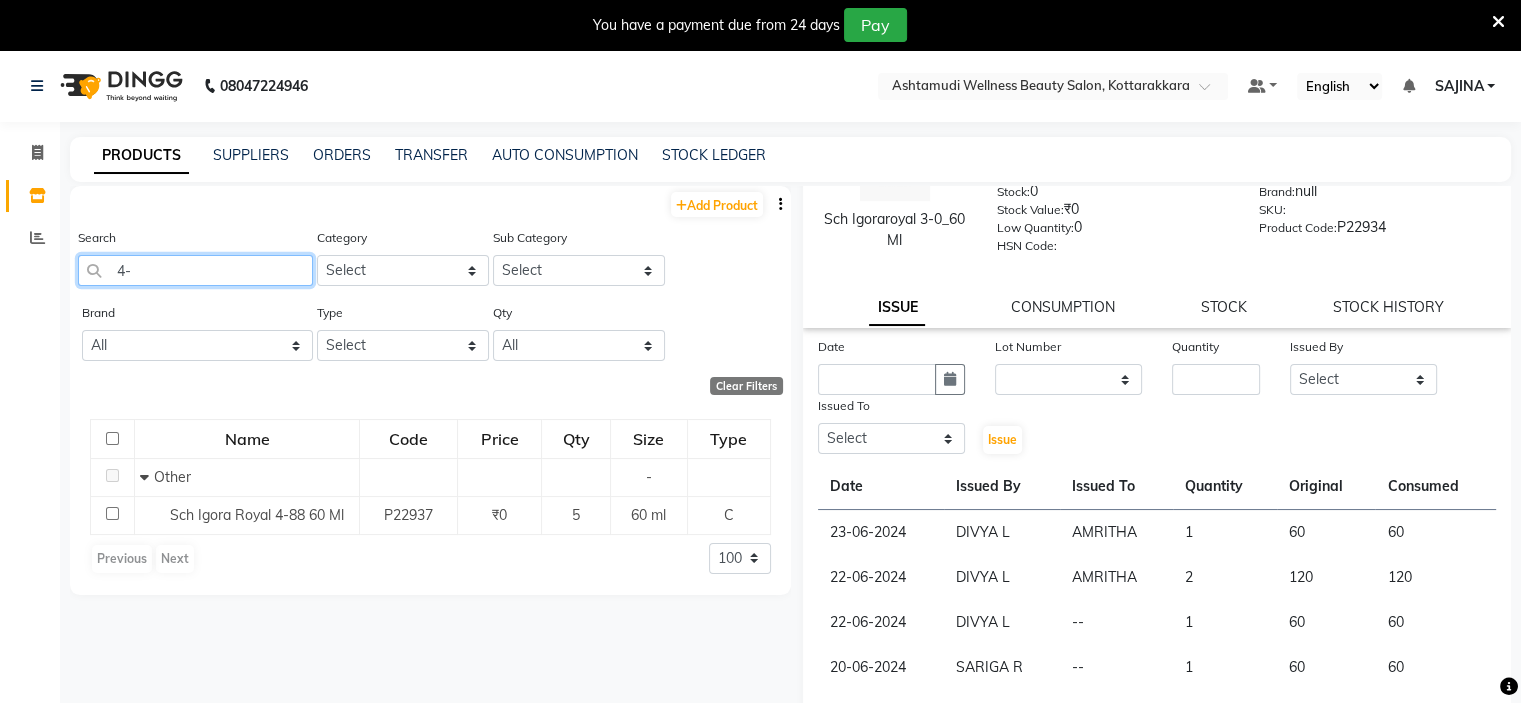 type on "4" 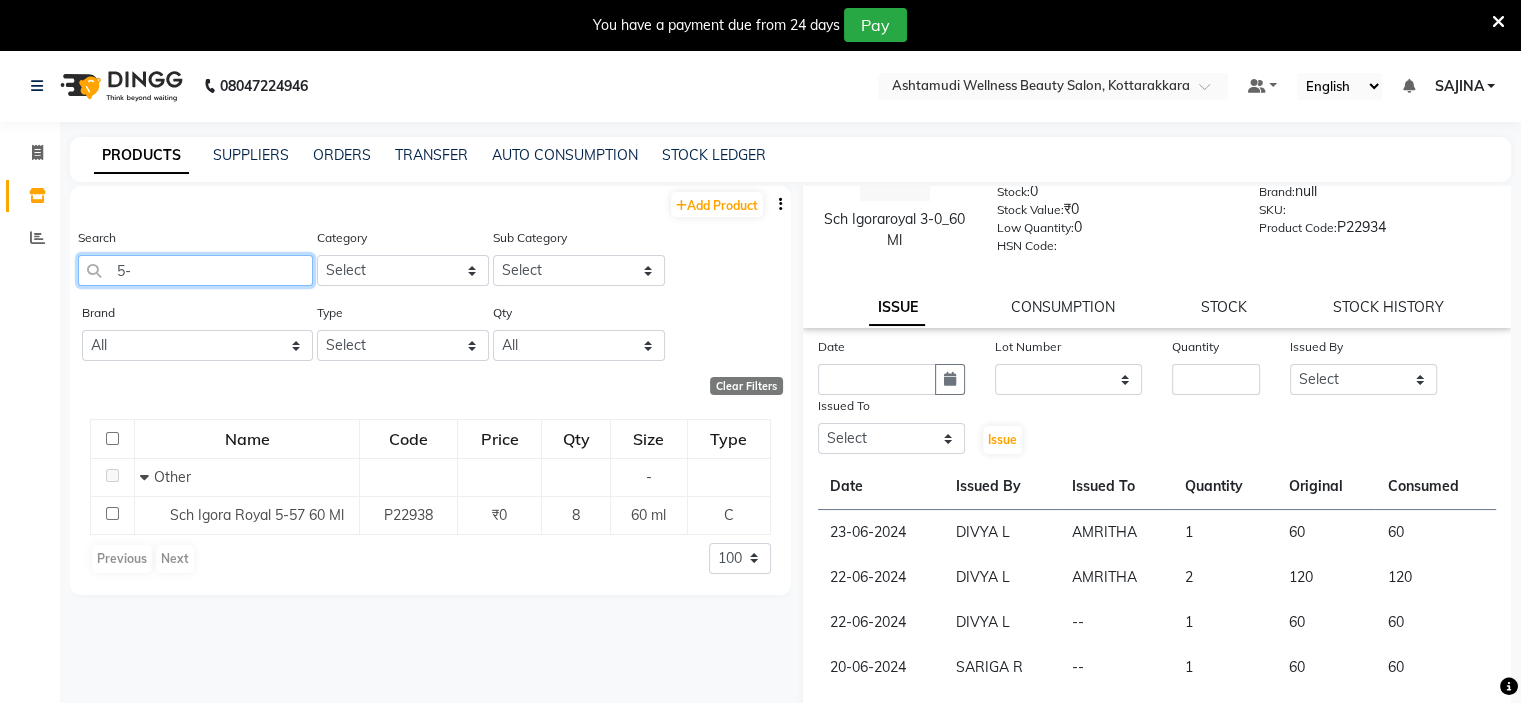 type on "5" 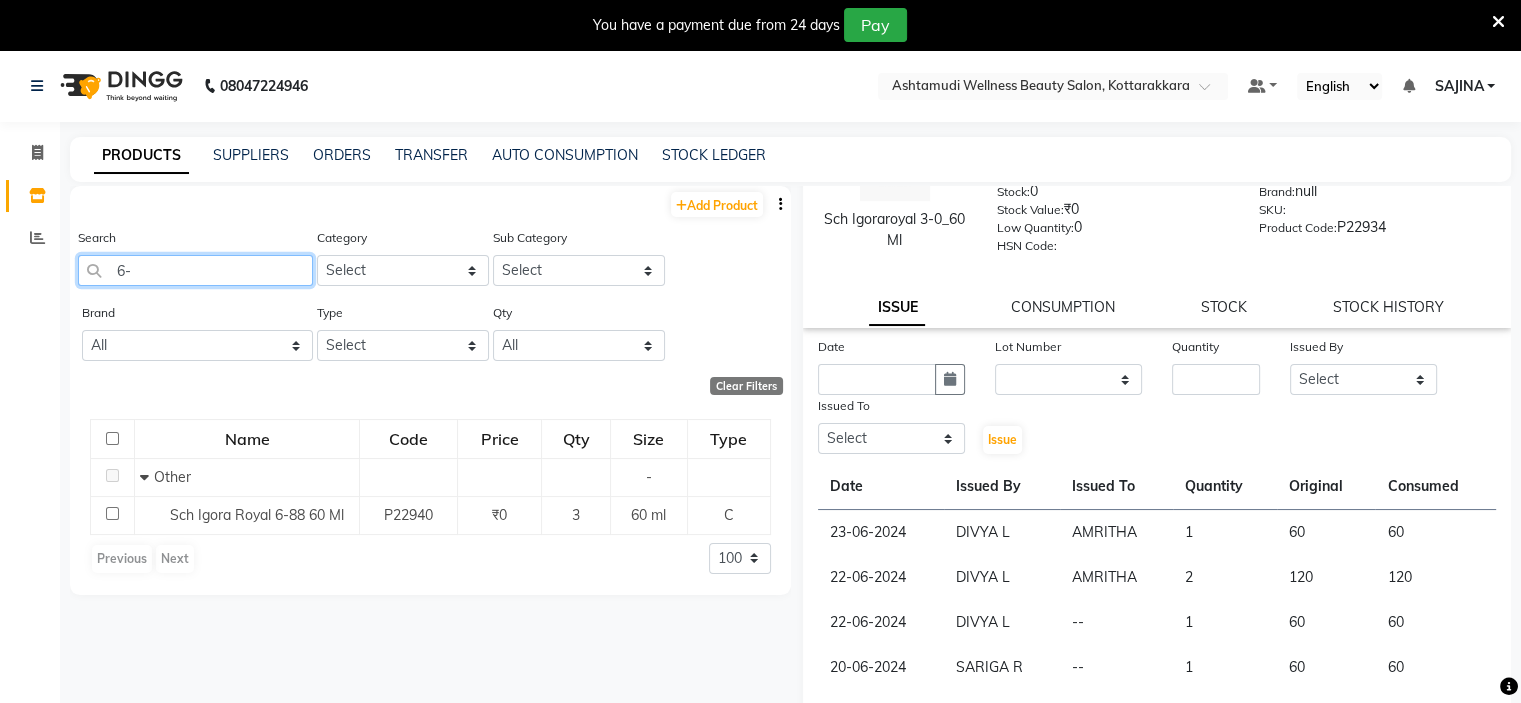 type on "6" 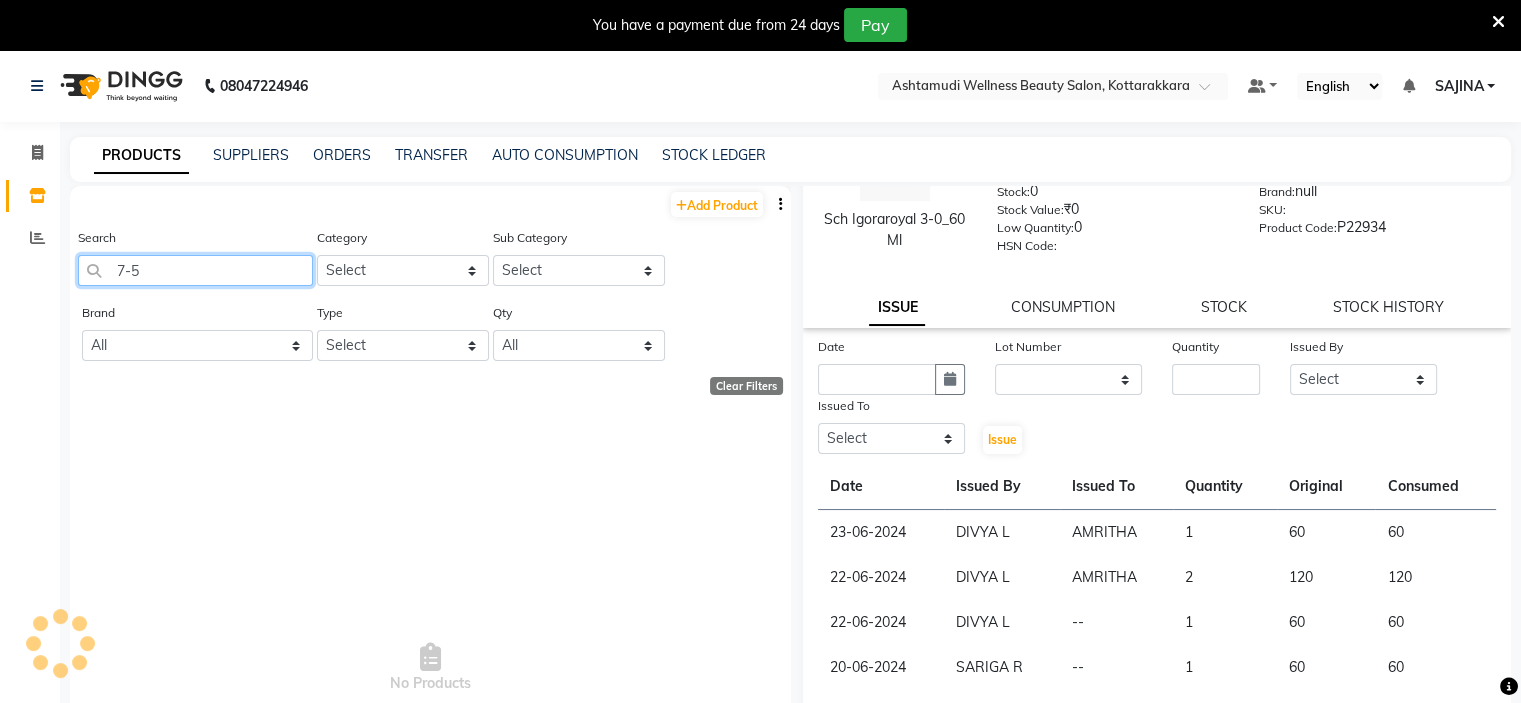 type on "7-57" 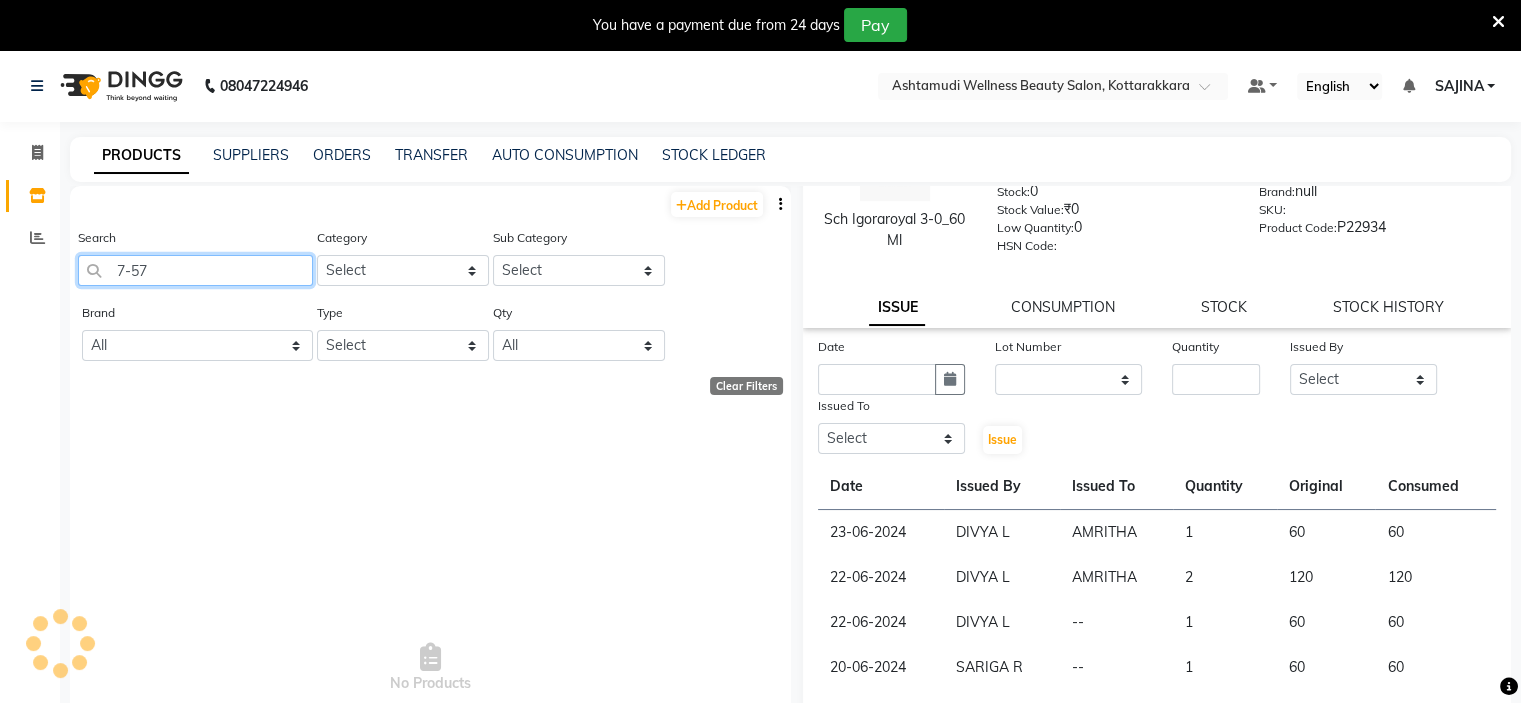 select on "100" 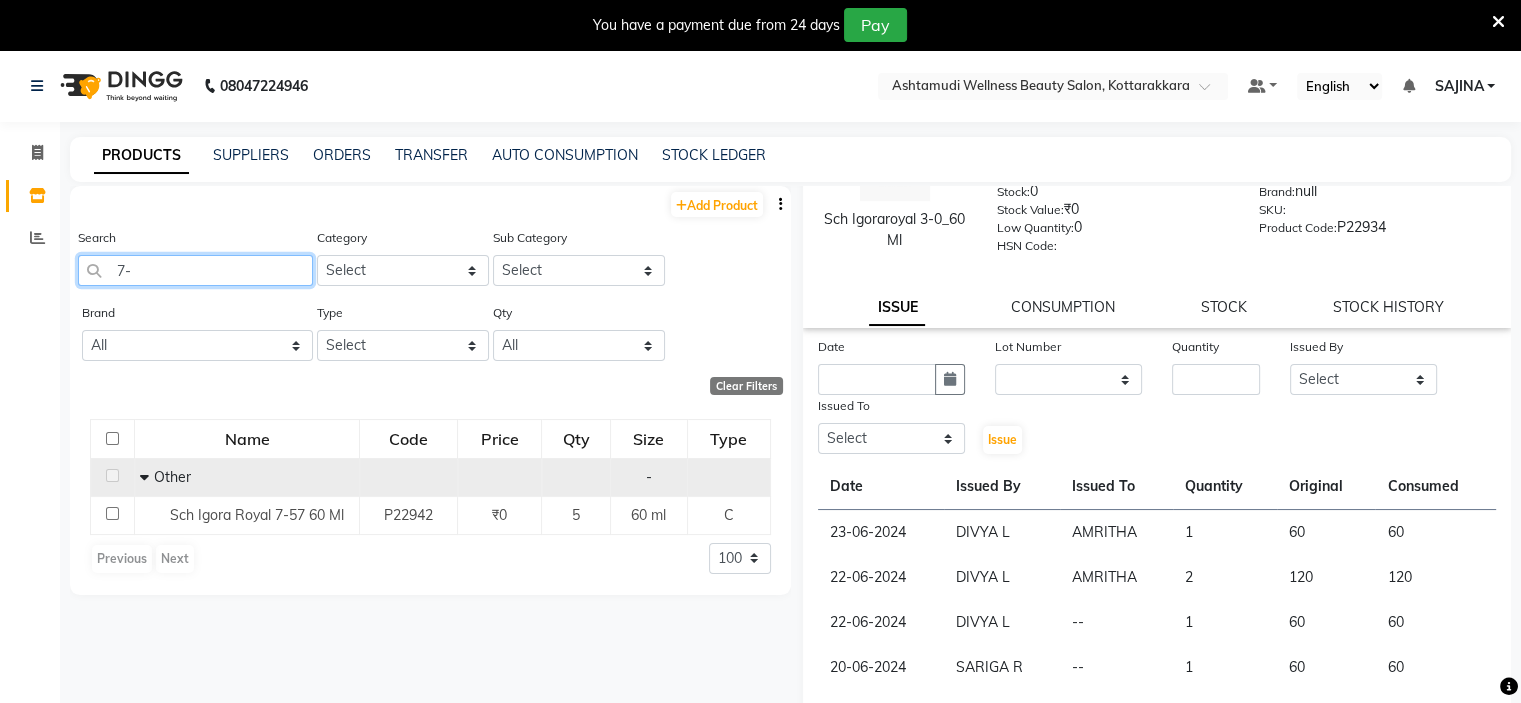 type on "7" 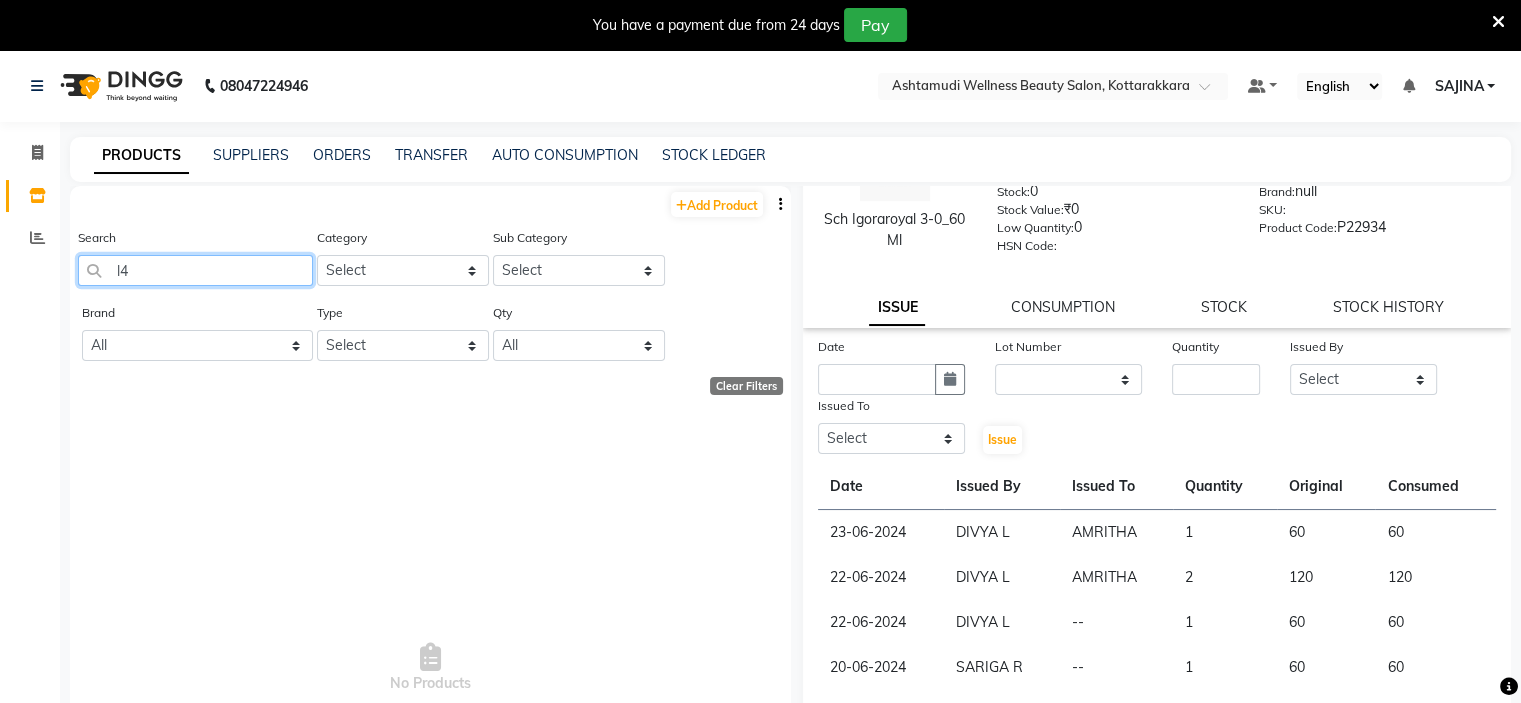 type on "l" 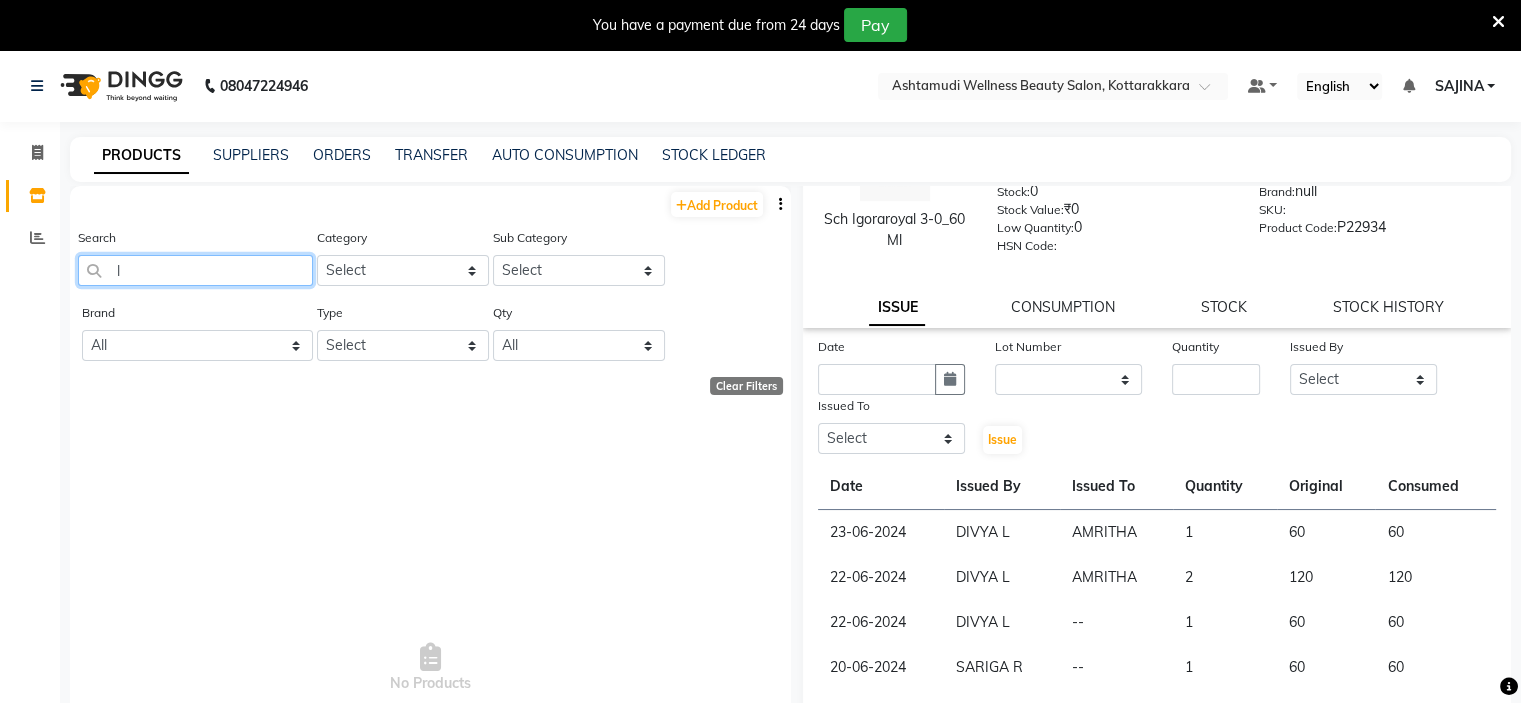 select on "100" 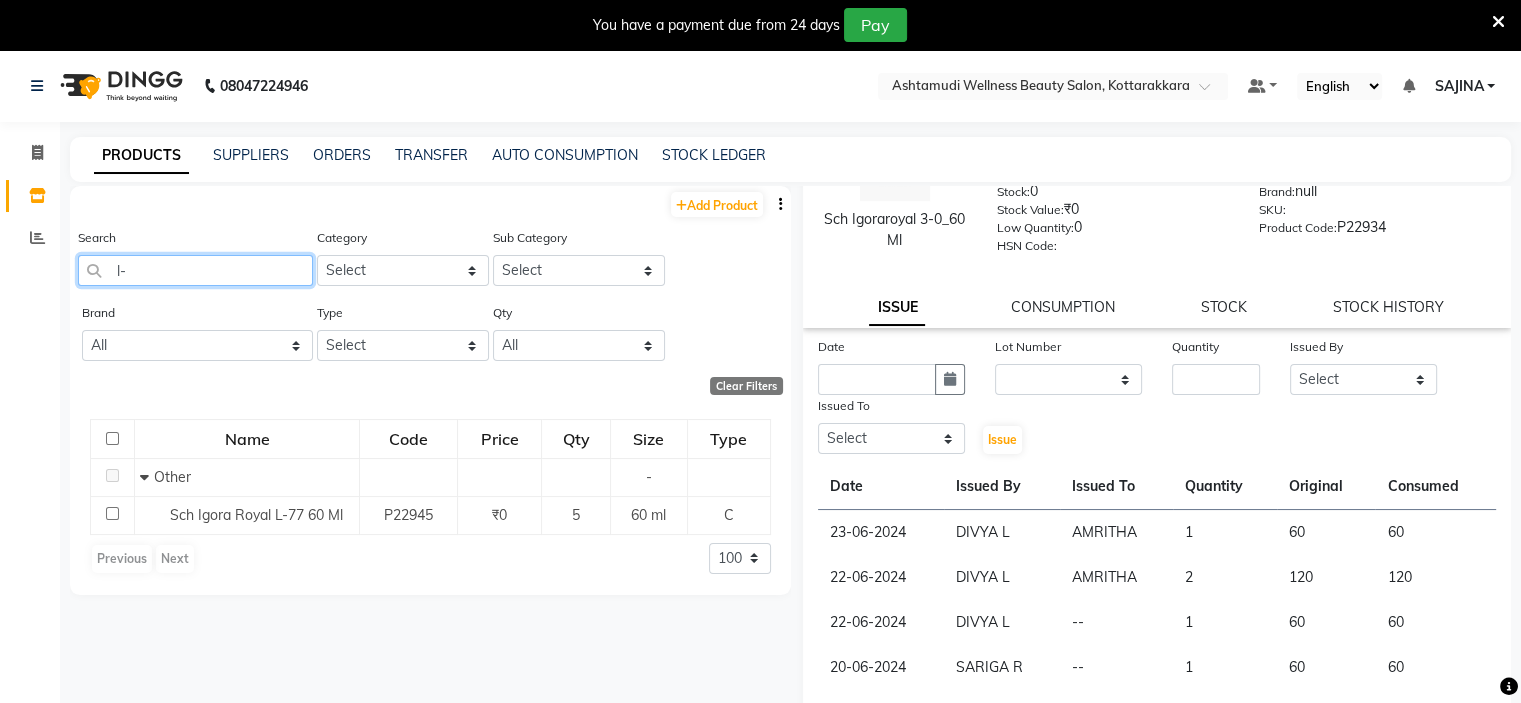 type on "l" 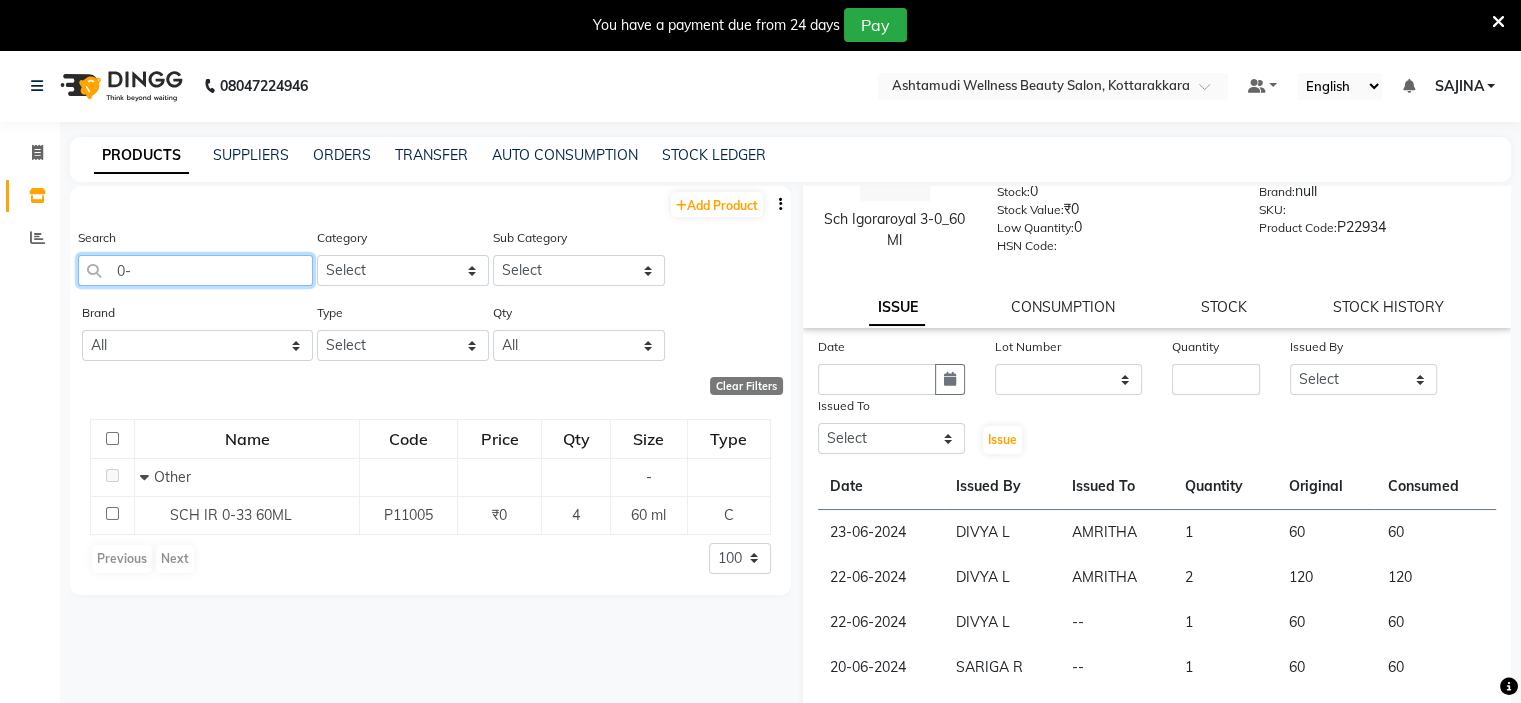 type on "0" 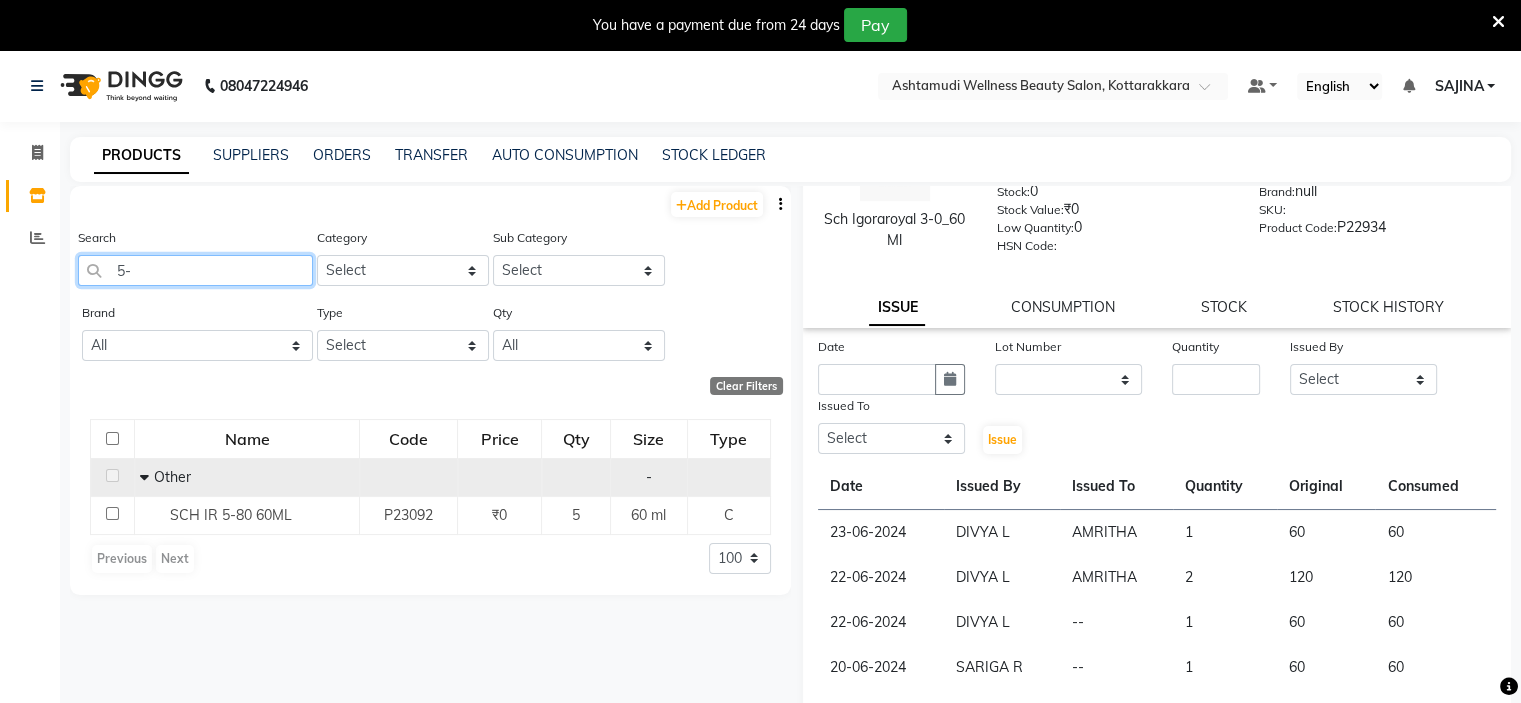type on "5" 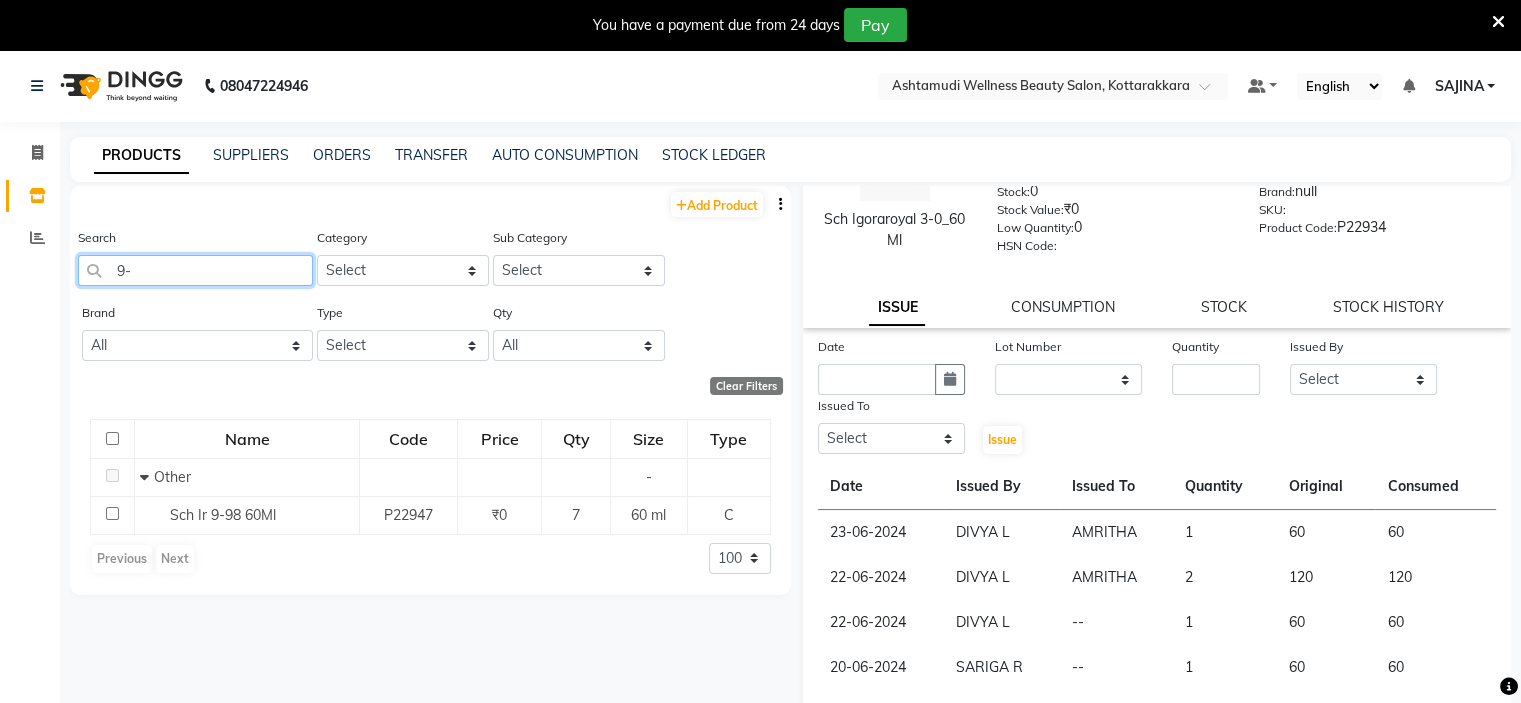 type on "9" 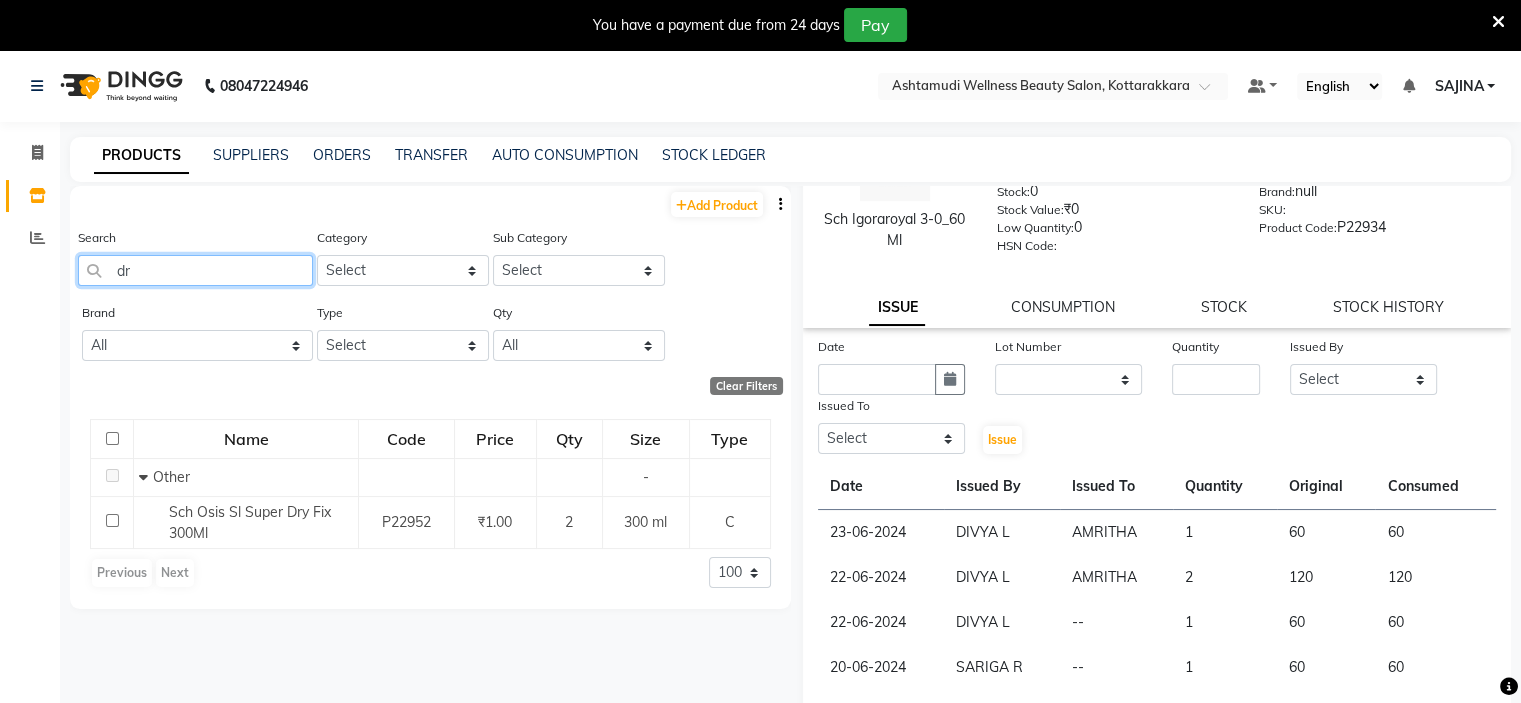type on "d" 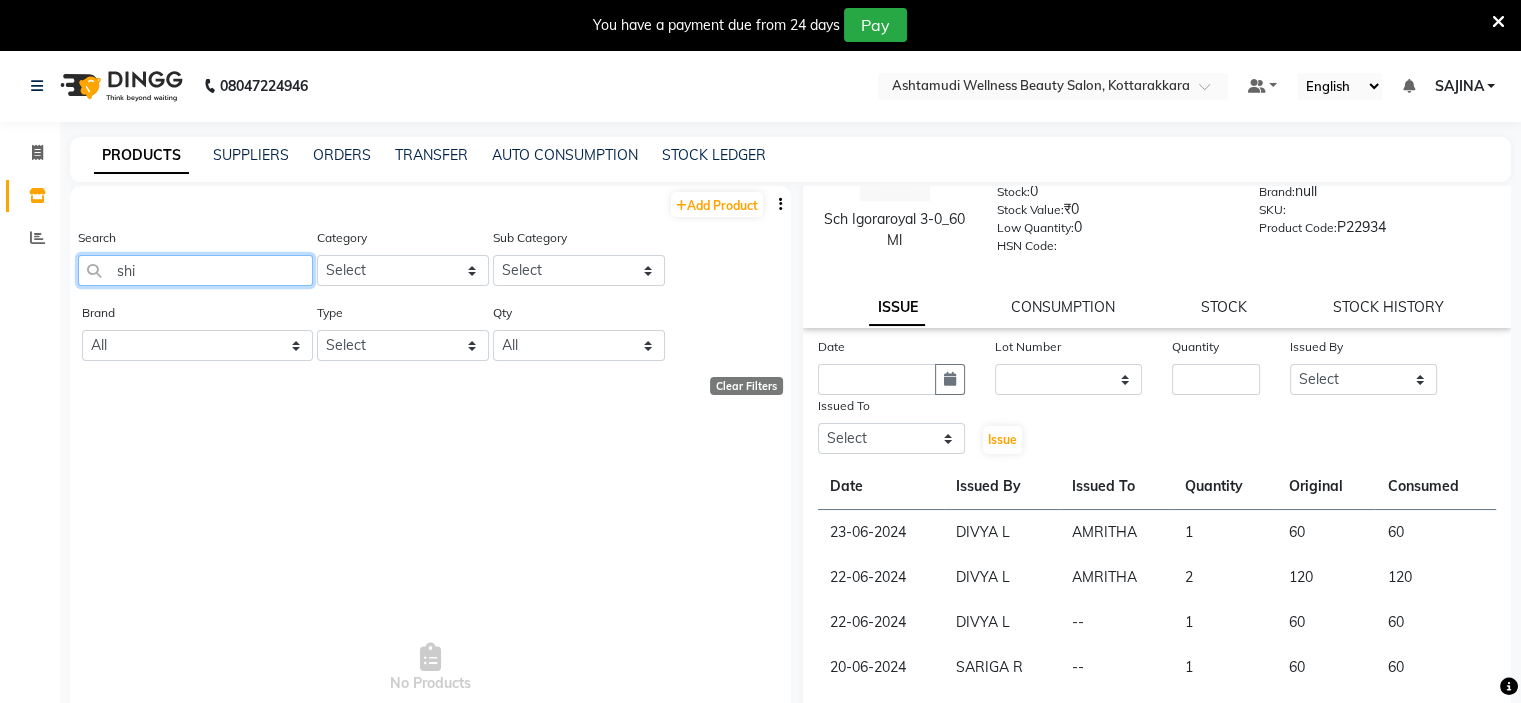type on "shin" 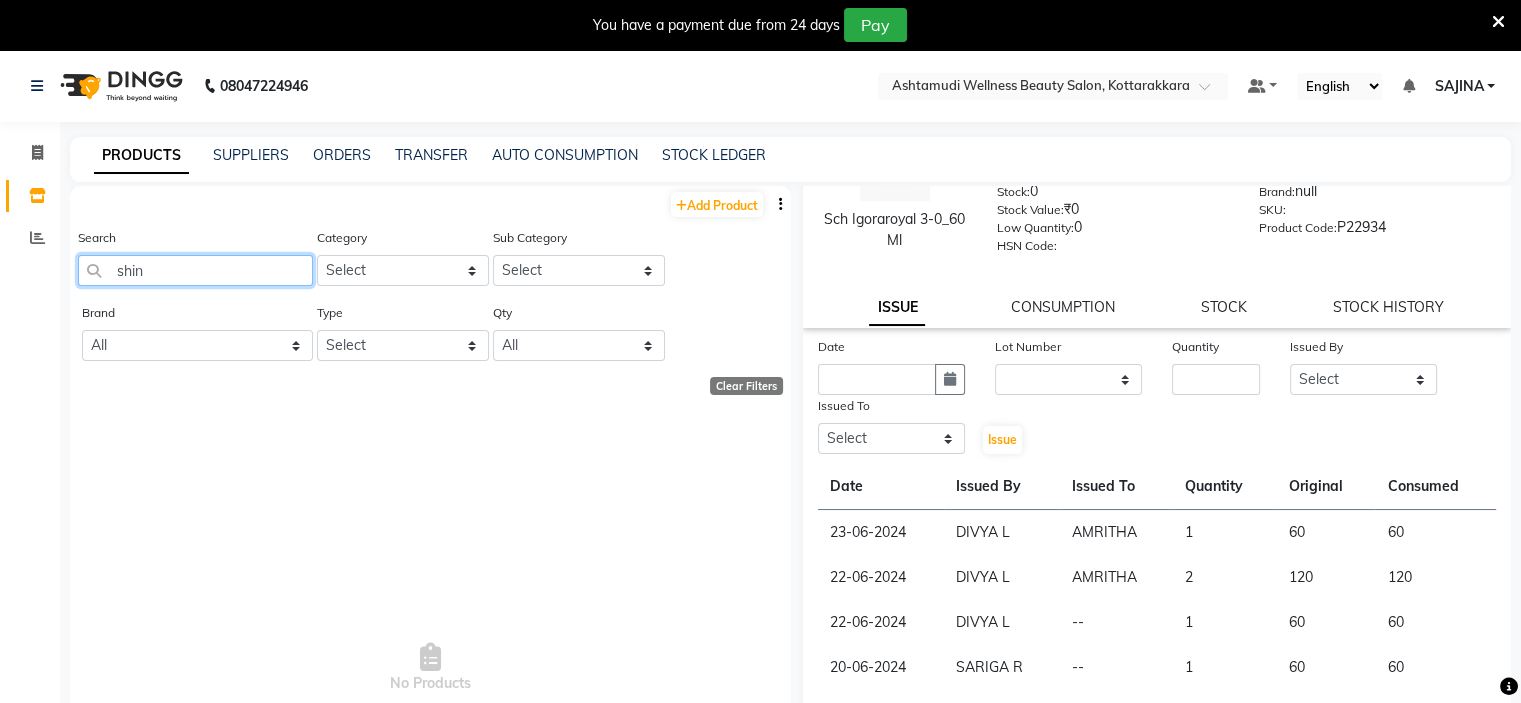 select on "100" 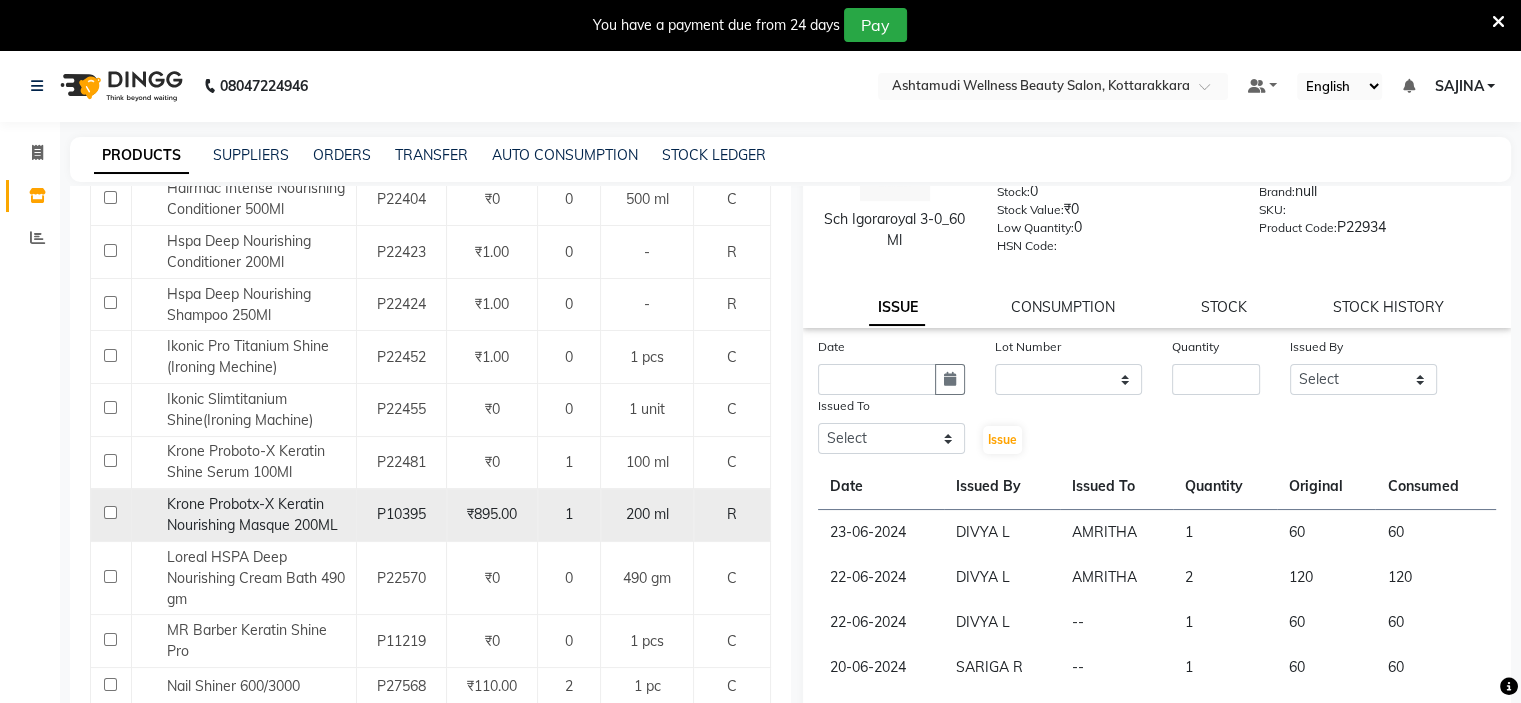 scroll, scrollTop: 600, scrollLeft: 0, axis: vertical 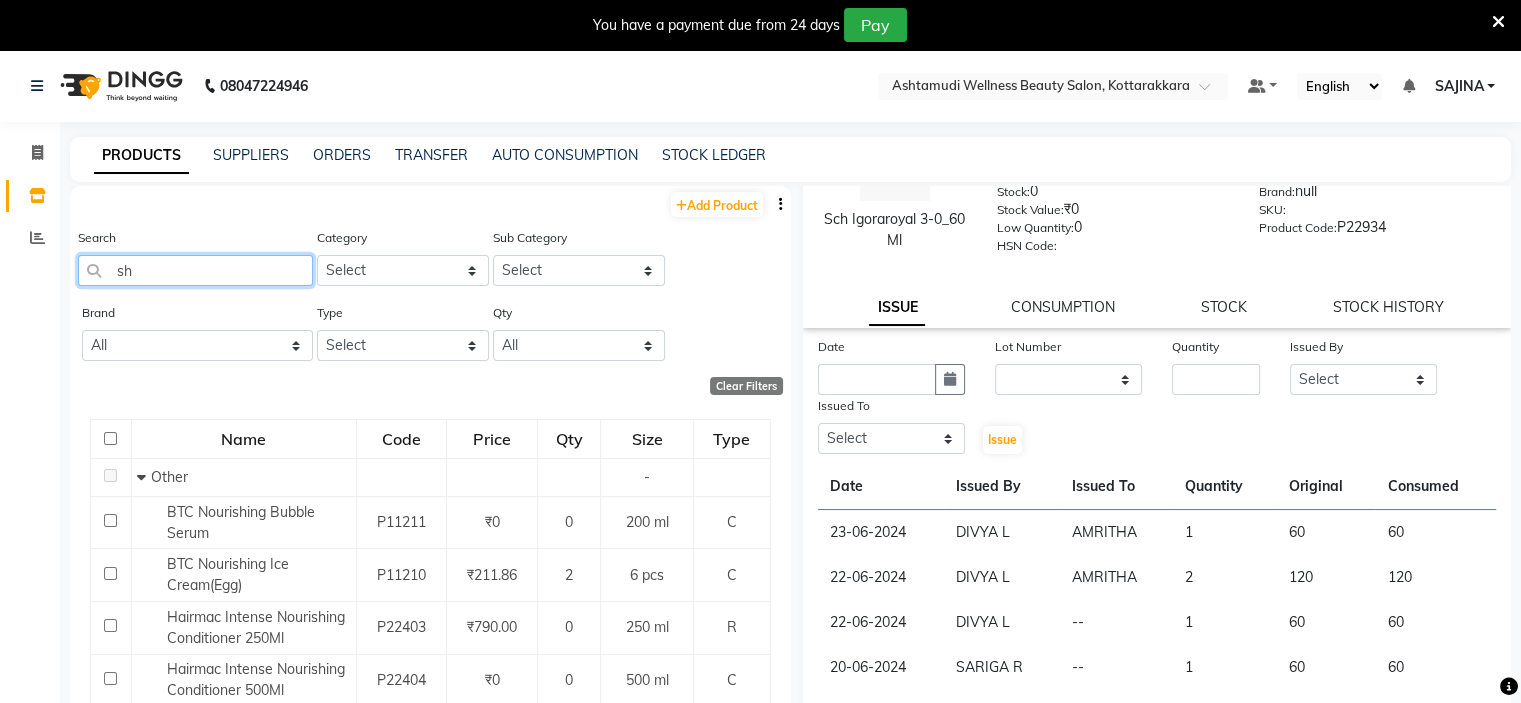 type on "s" 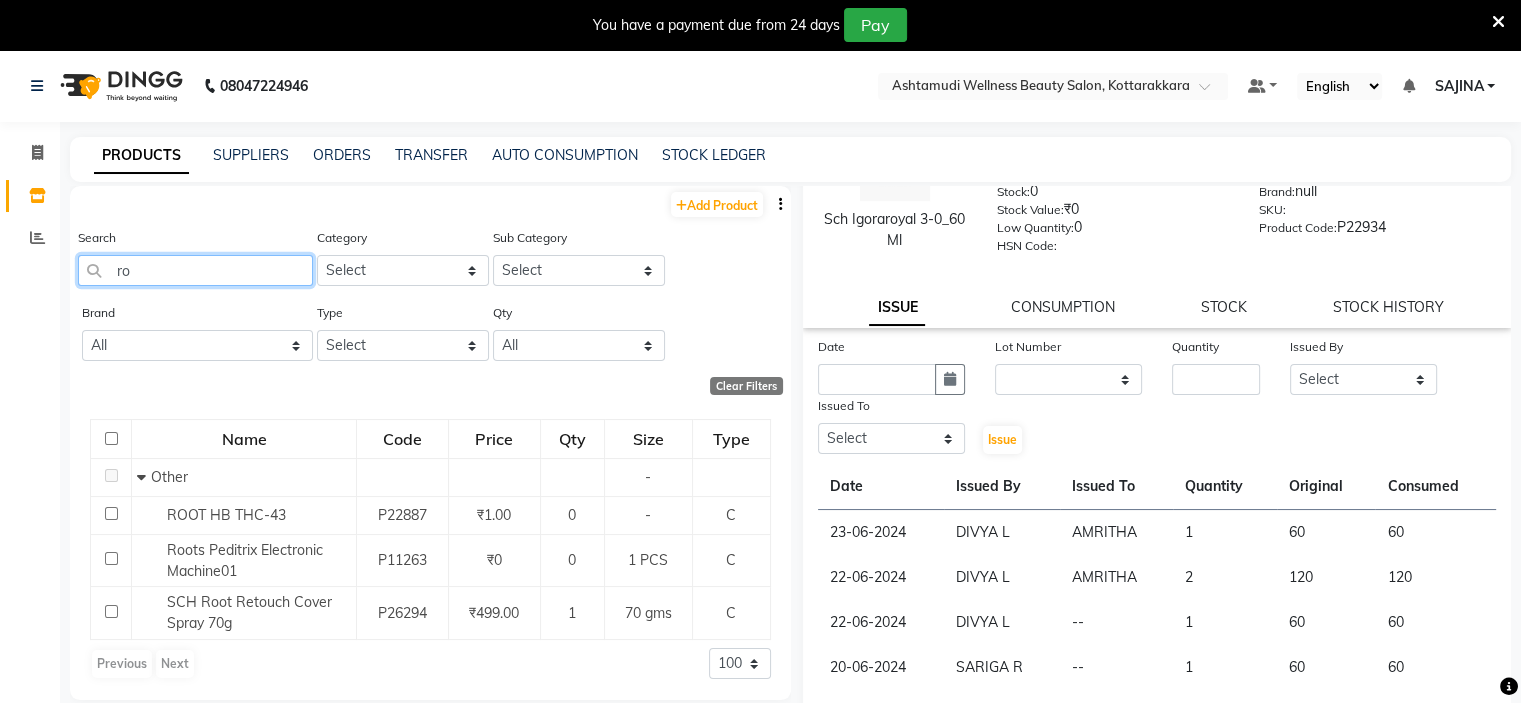 type on "r" 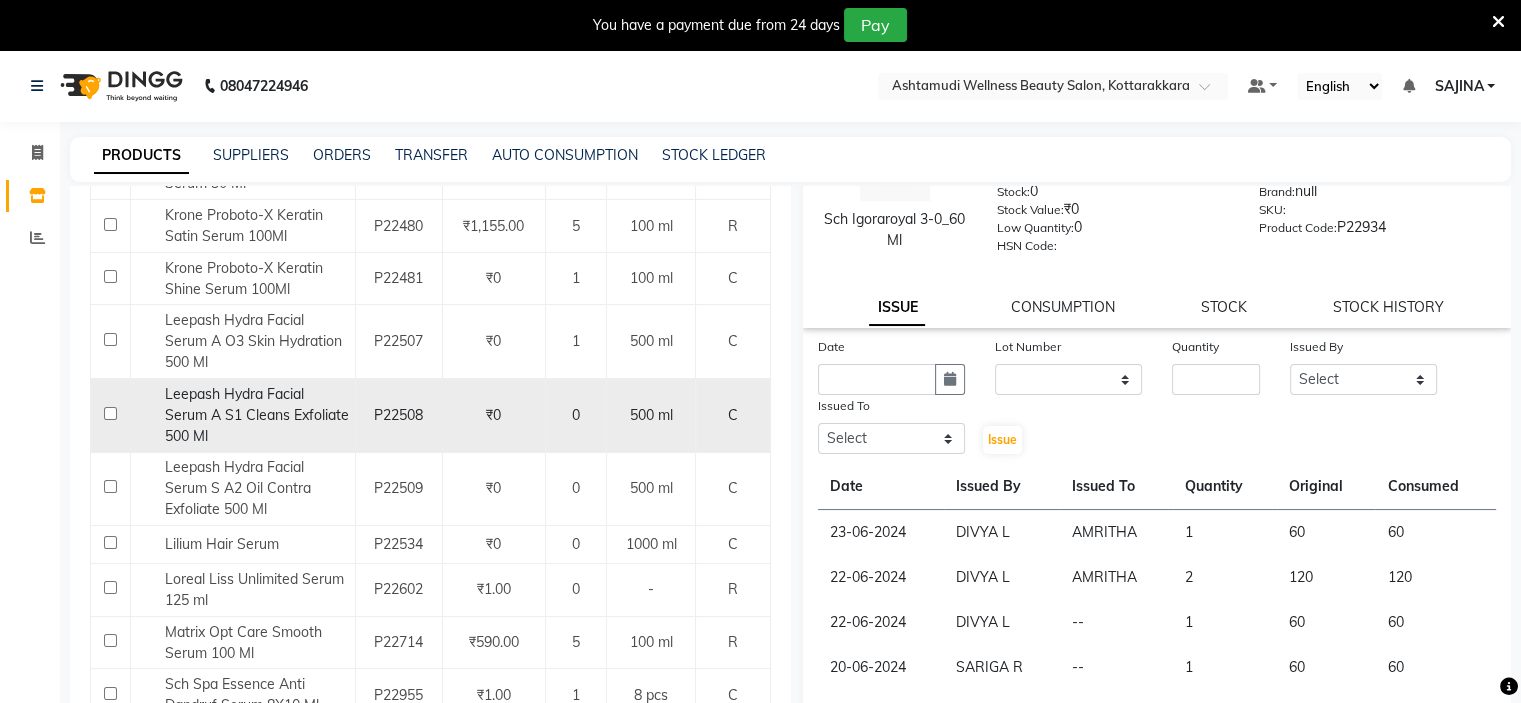 scroll, scrollTop: 700, scrollLeft: 0, axis: vertical 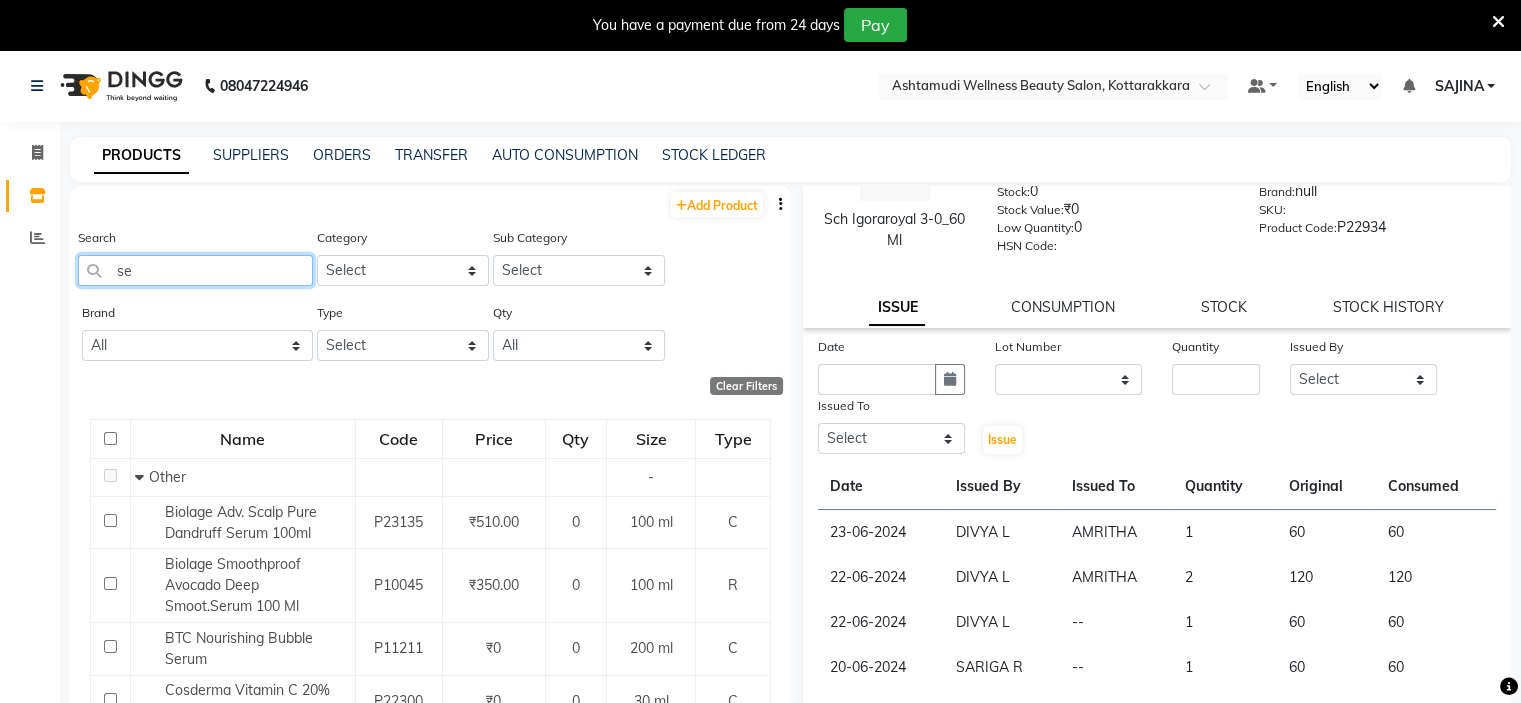 type on "s" 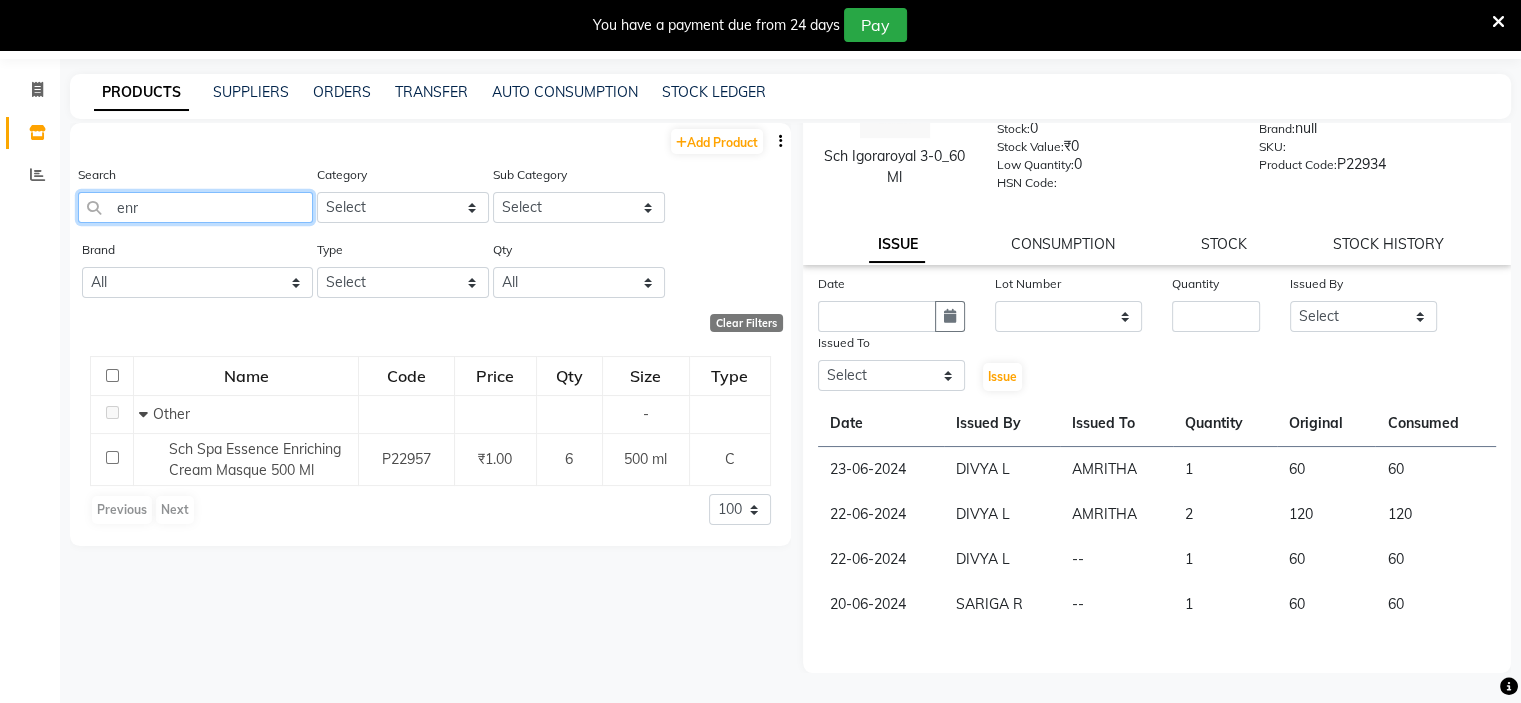 scroll, scrollTop: 0, scrollLeft: 0, axis: both 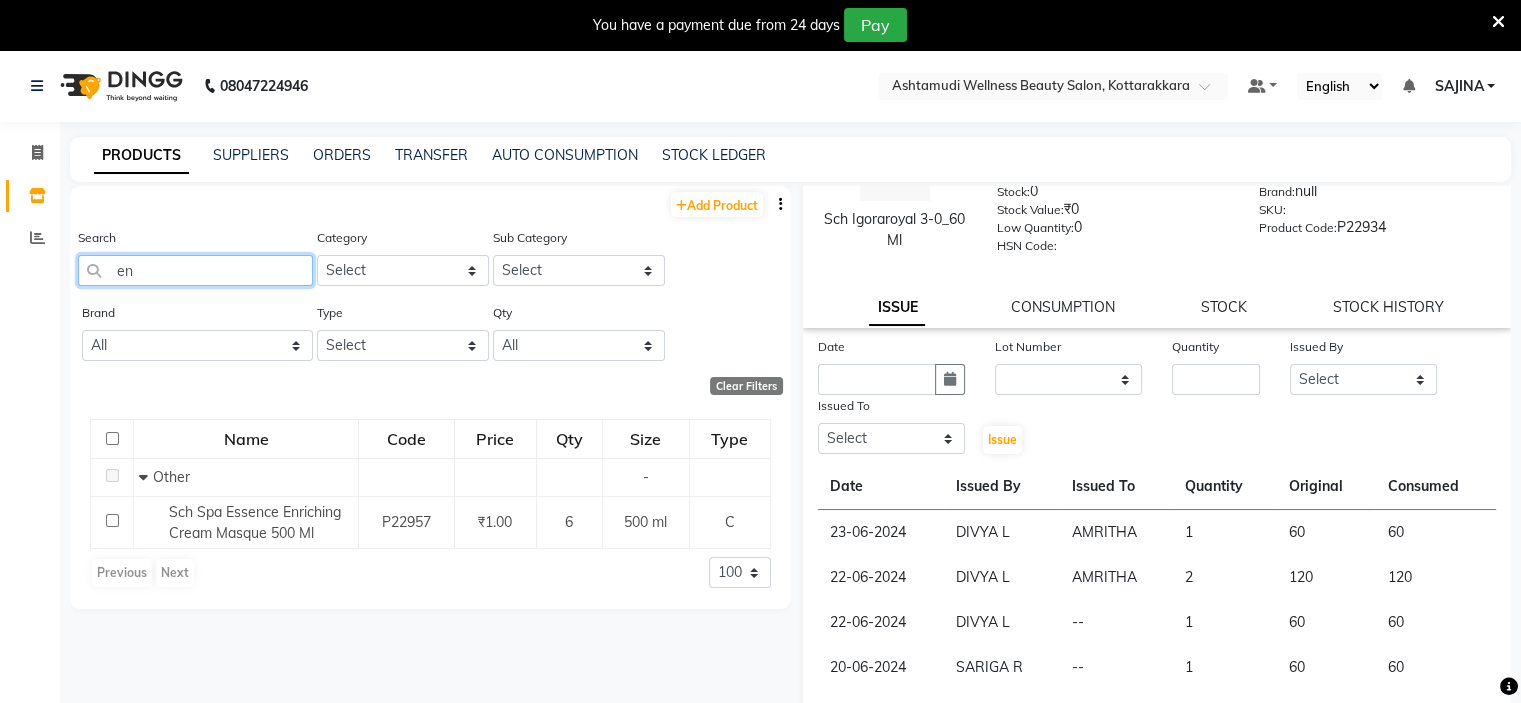 type on "e" 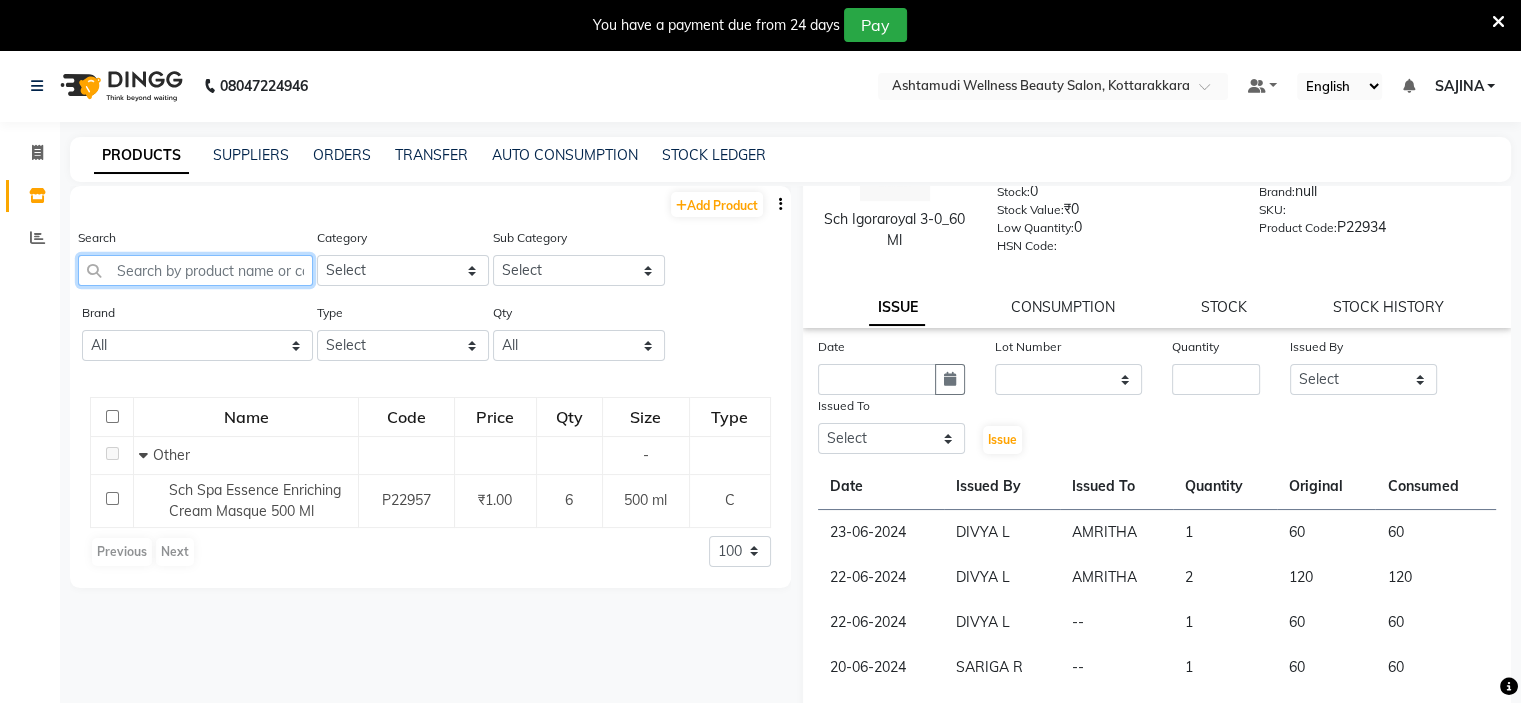 type on "h" 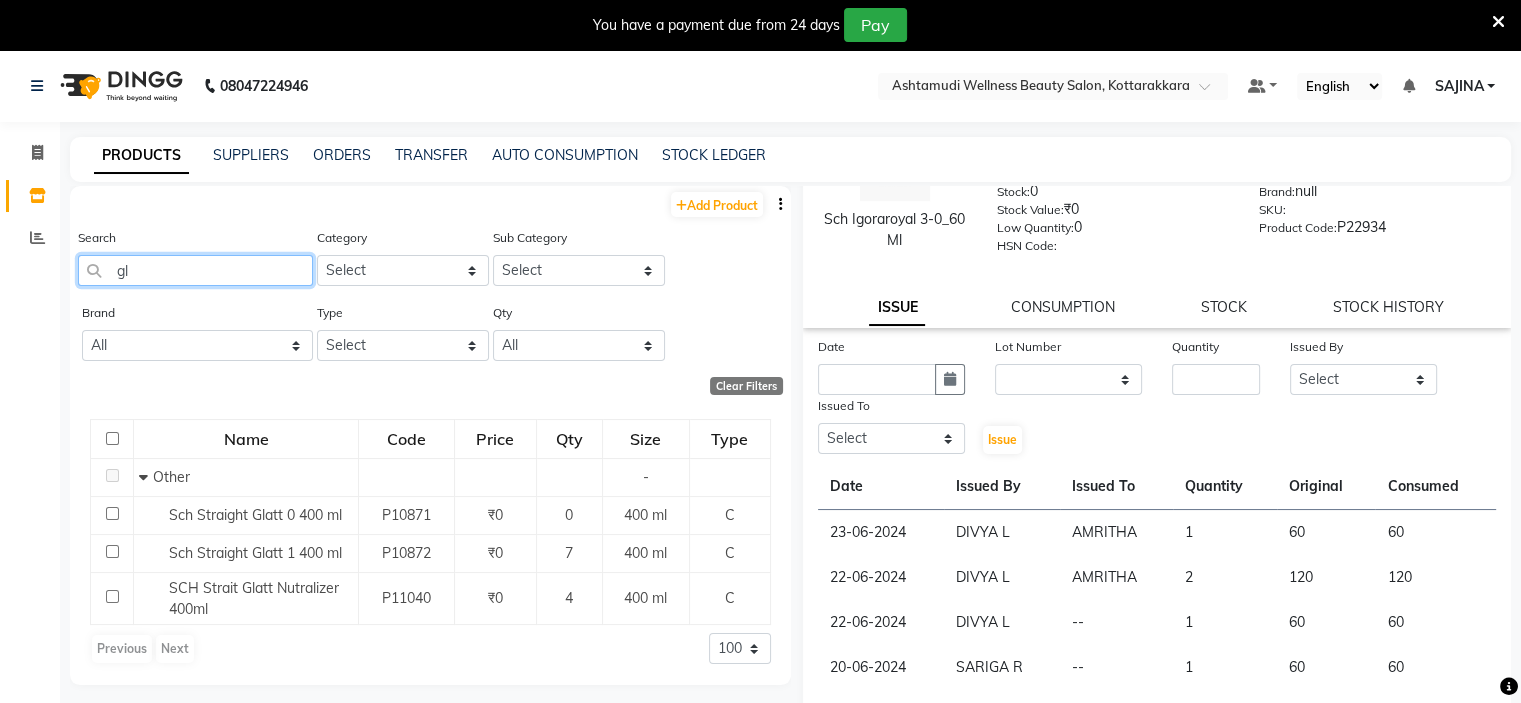 type on "g" 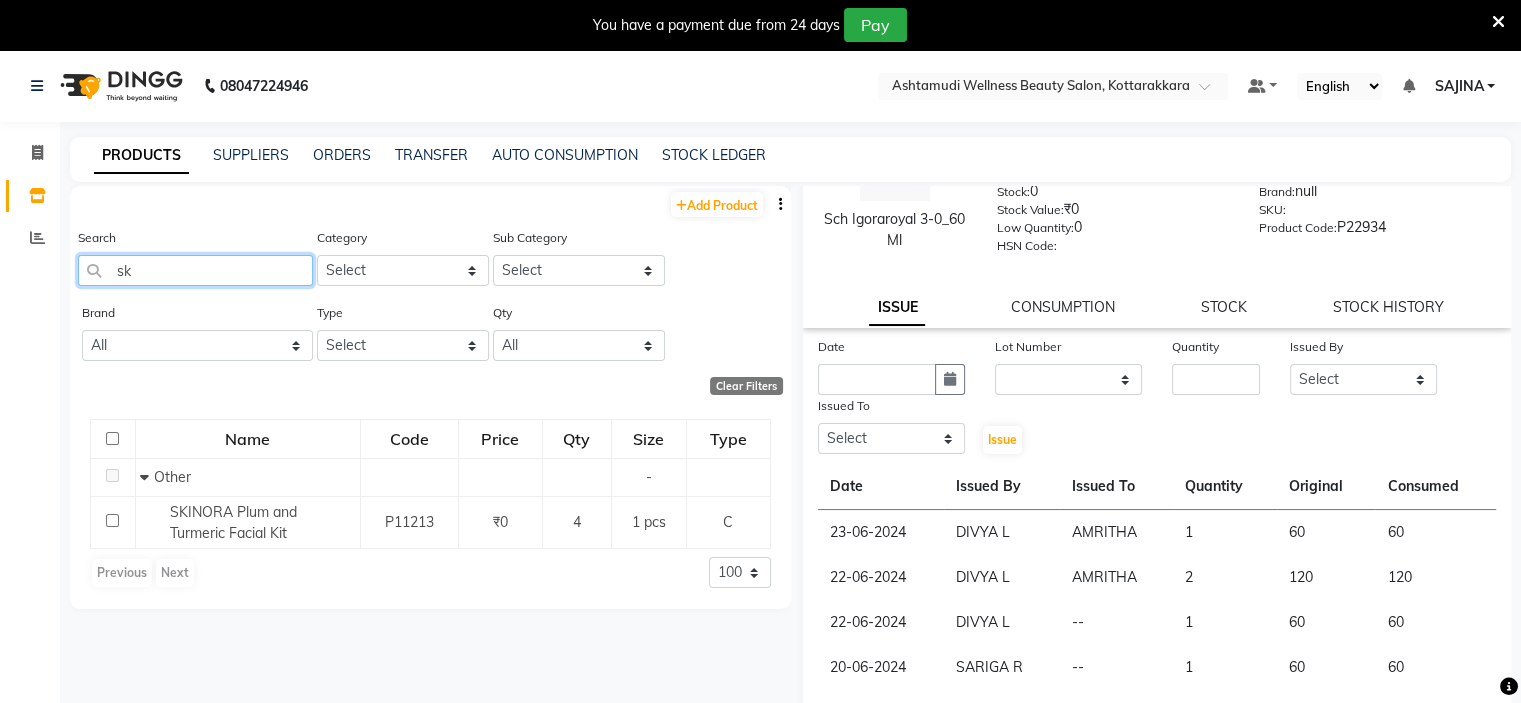 type on "s" 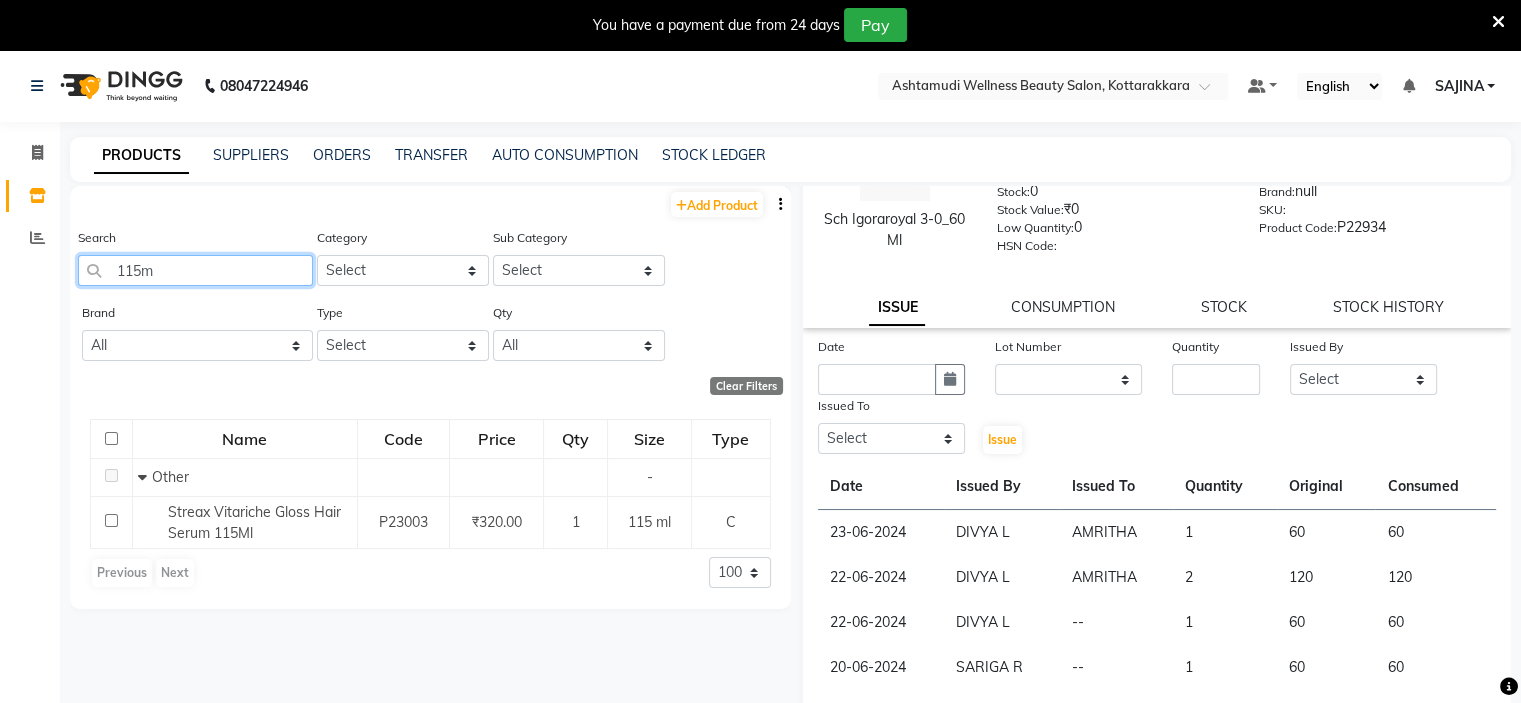 type on "115m" 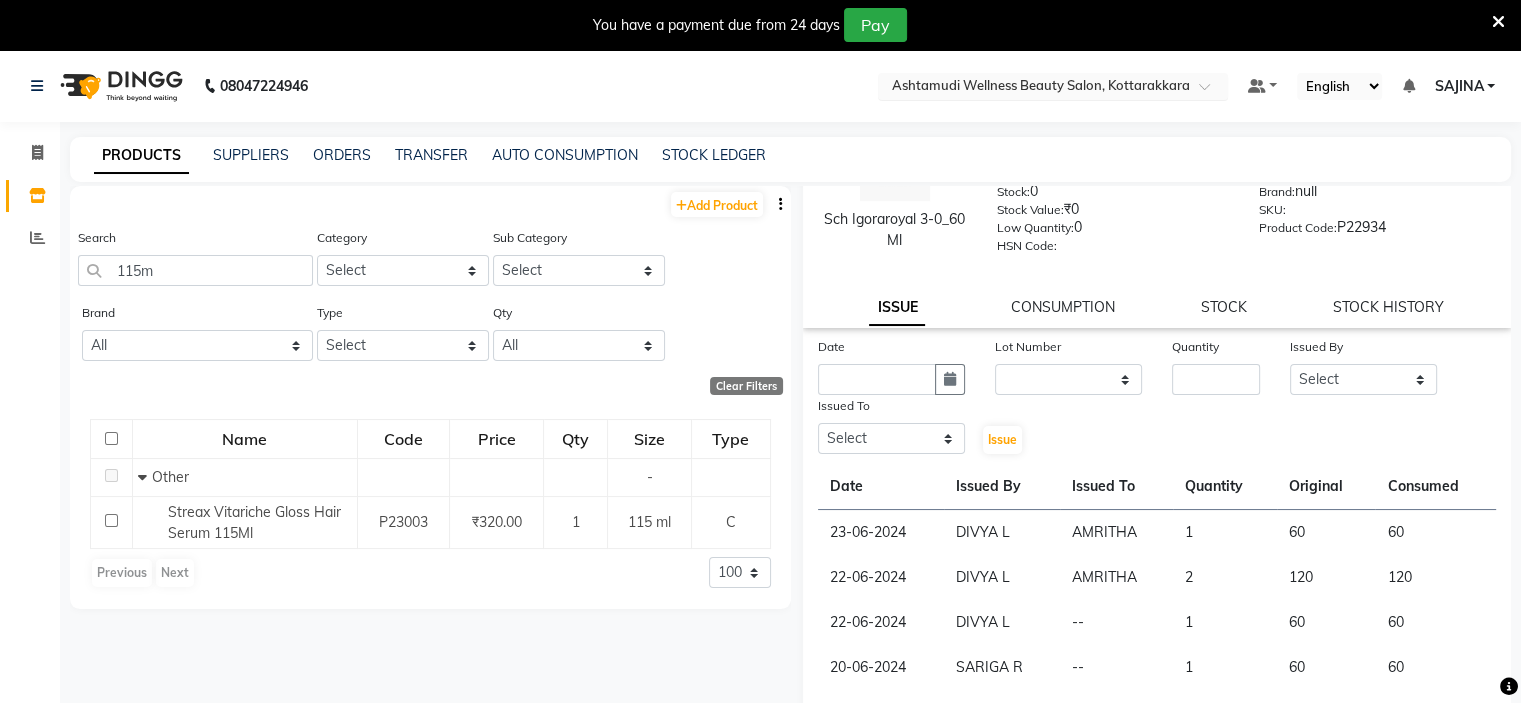 click at bounding box center [1033, 88] 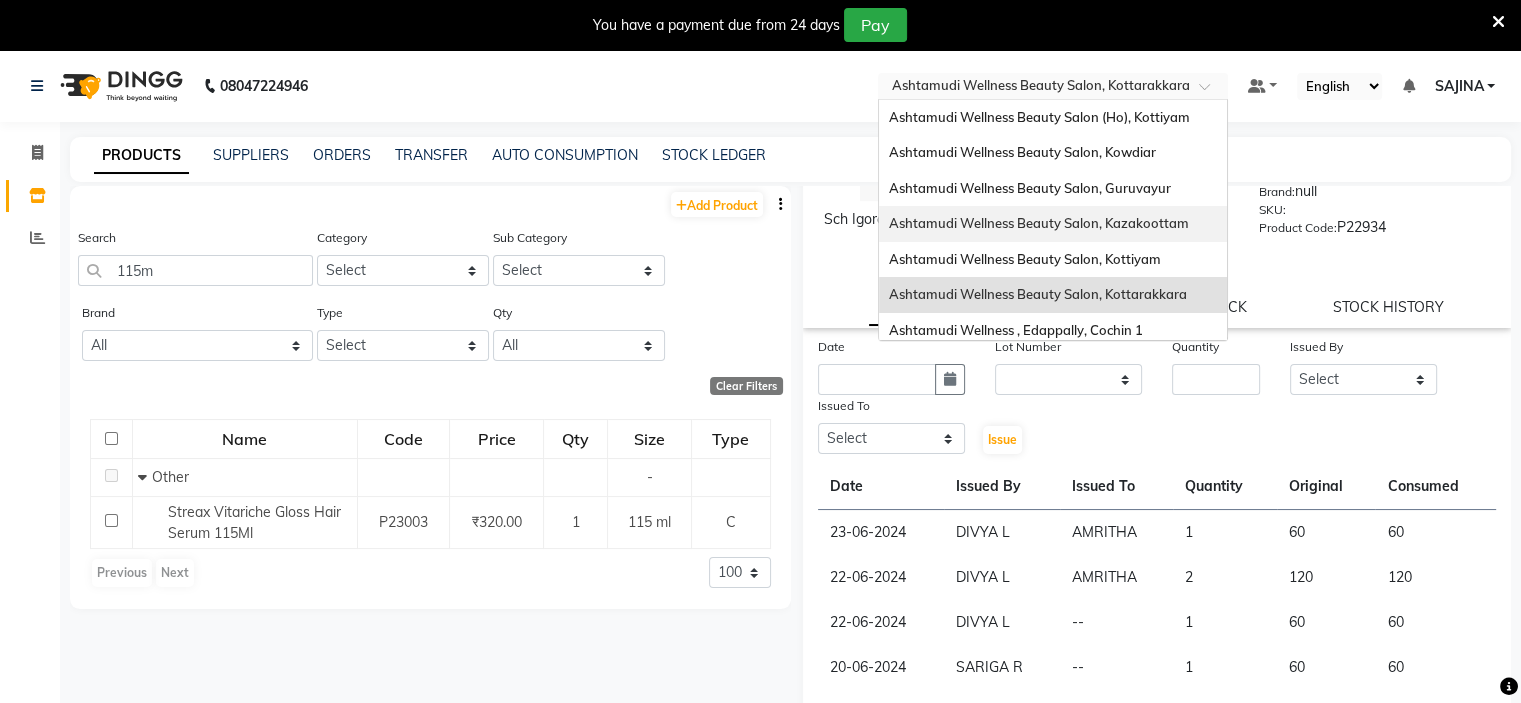 click on "Ashtamudi Wellness Beauty Salon, Kazakoottam" at bounding box center [1039, 223] 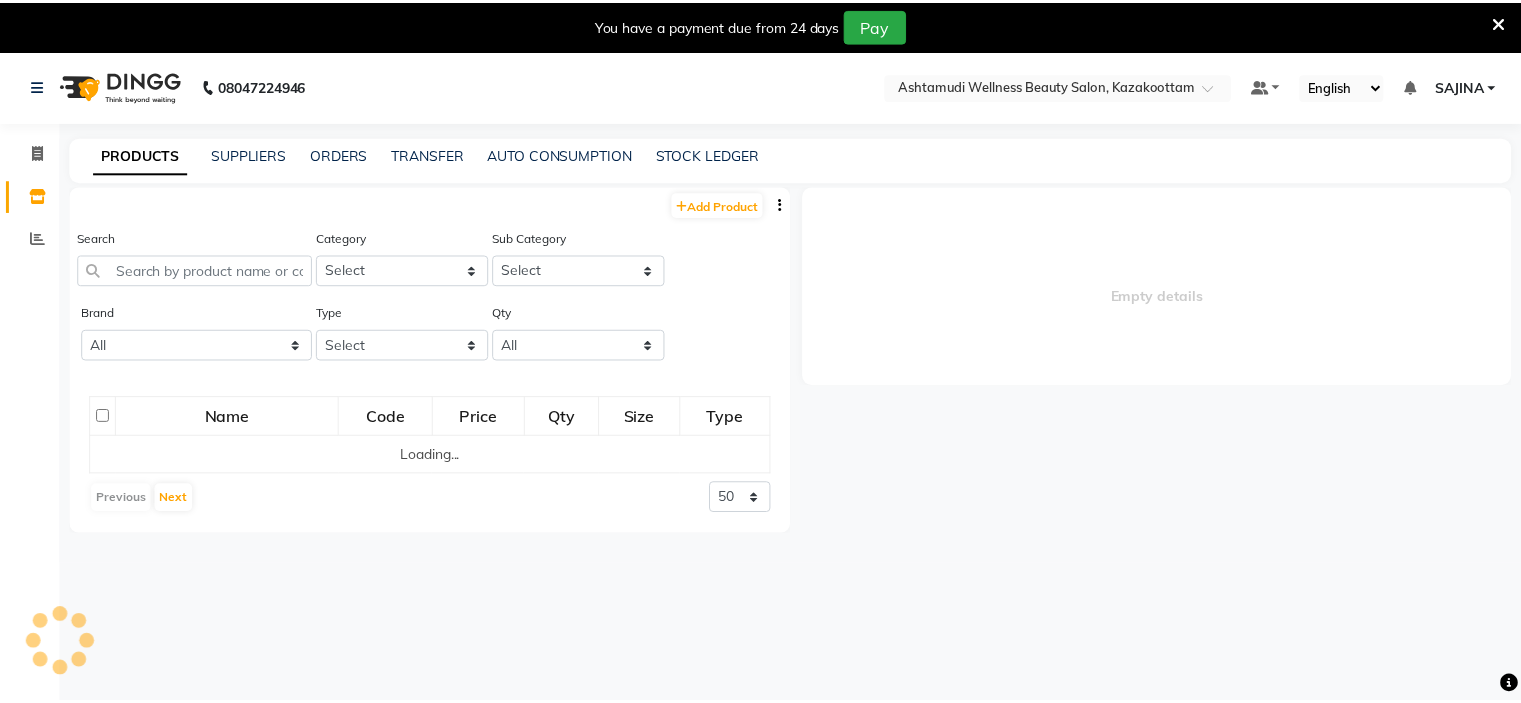 scroll, scrollTop: 0, scrollLeft: 0, axis: both 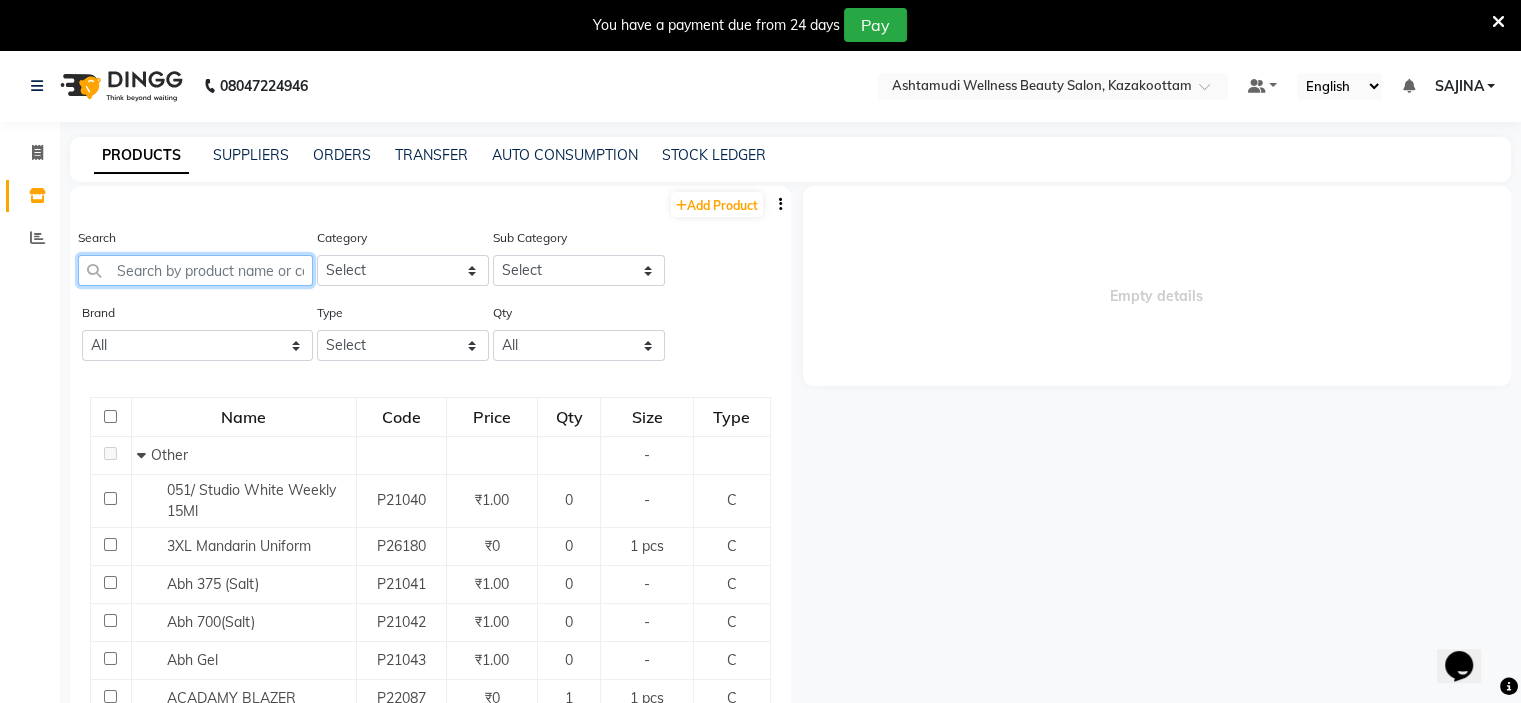click 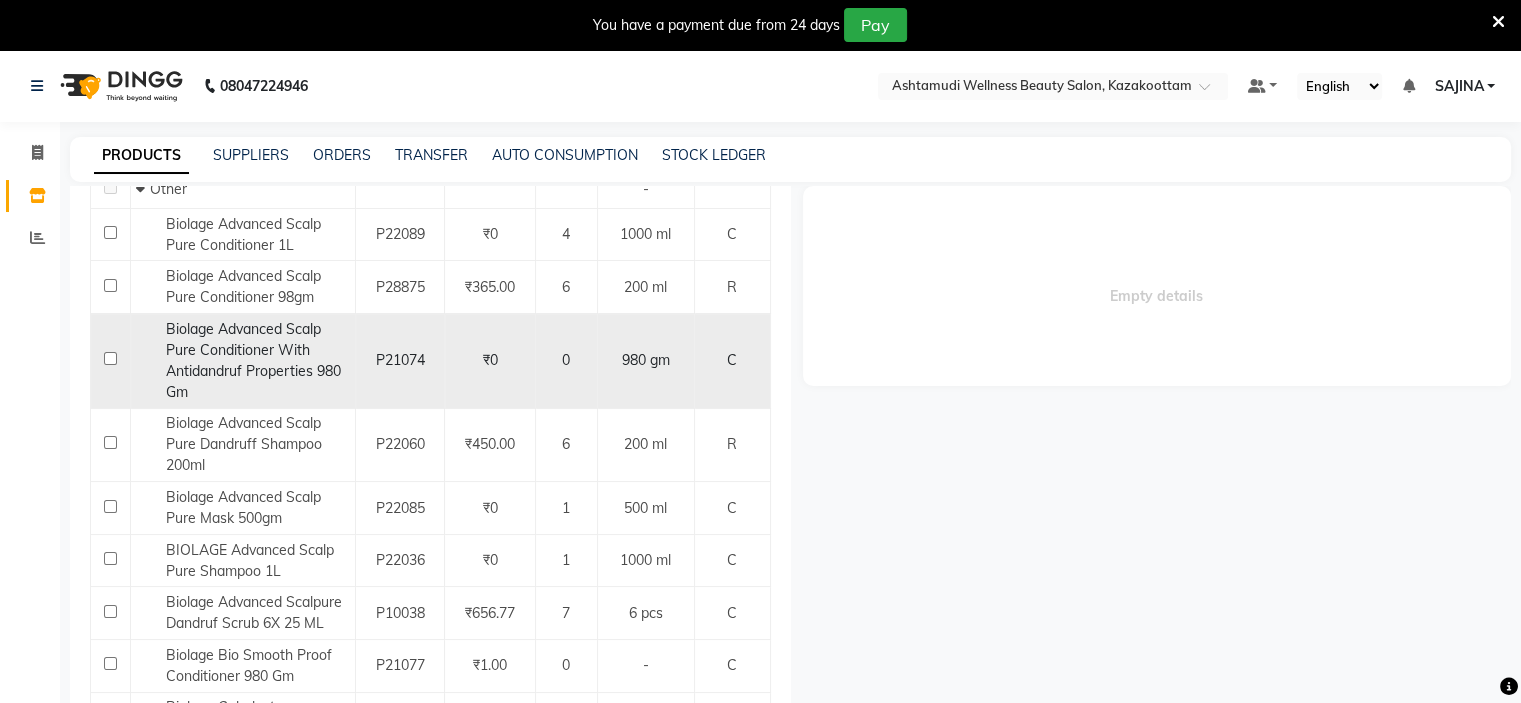 scroll, scrollTop: 300, scrollLeft: 0, axis: vertical 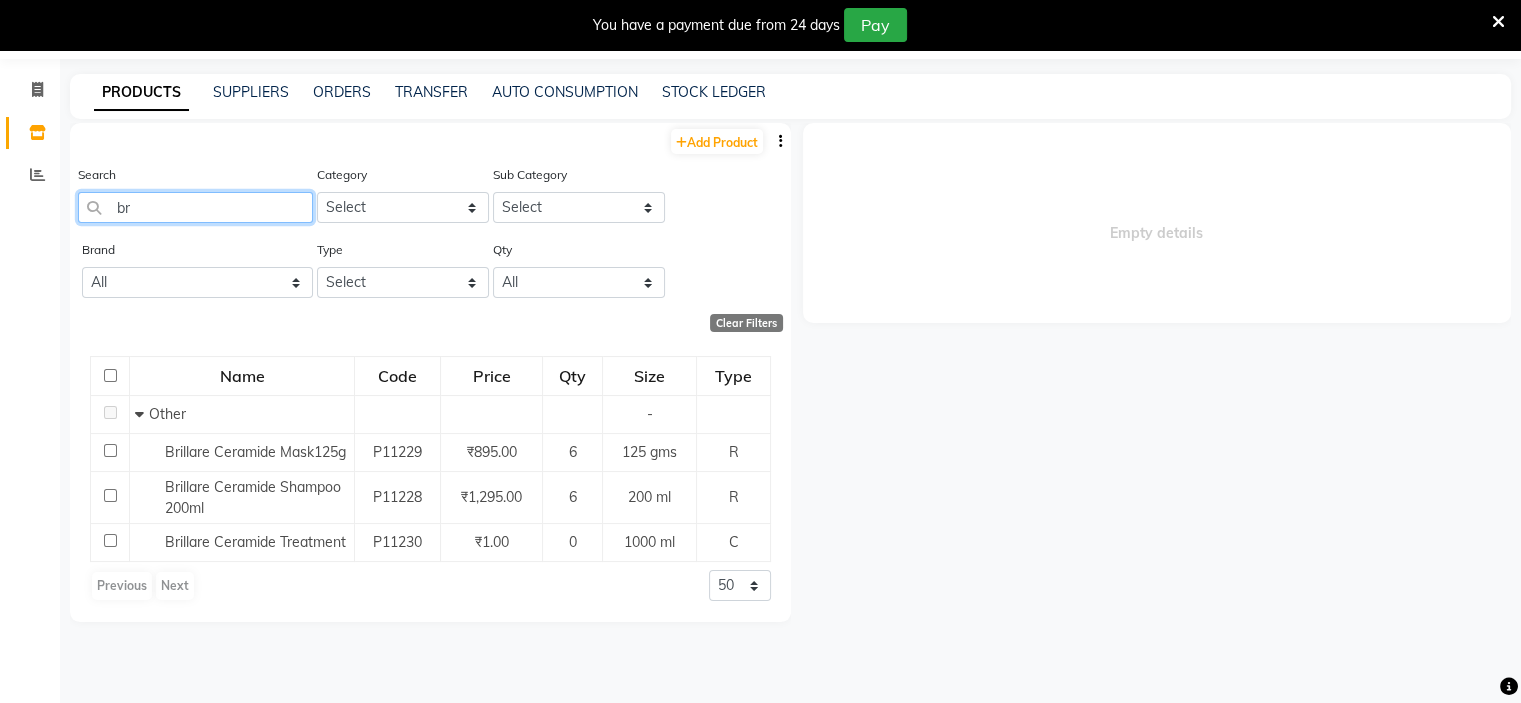 type on "b" 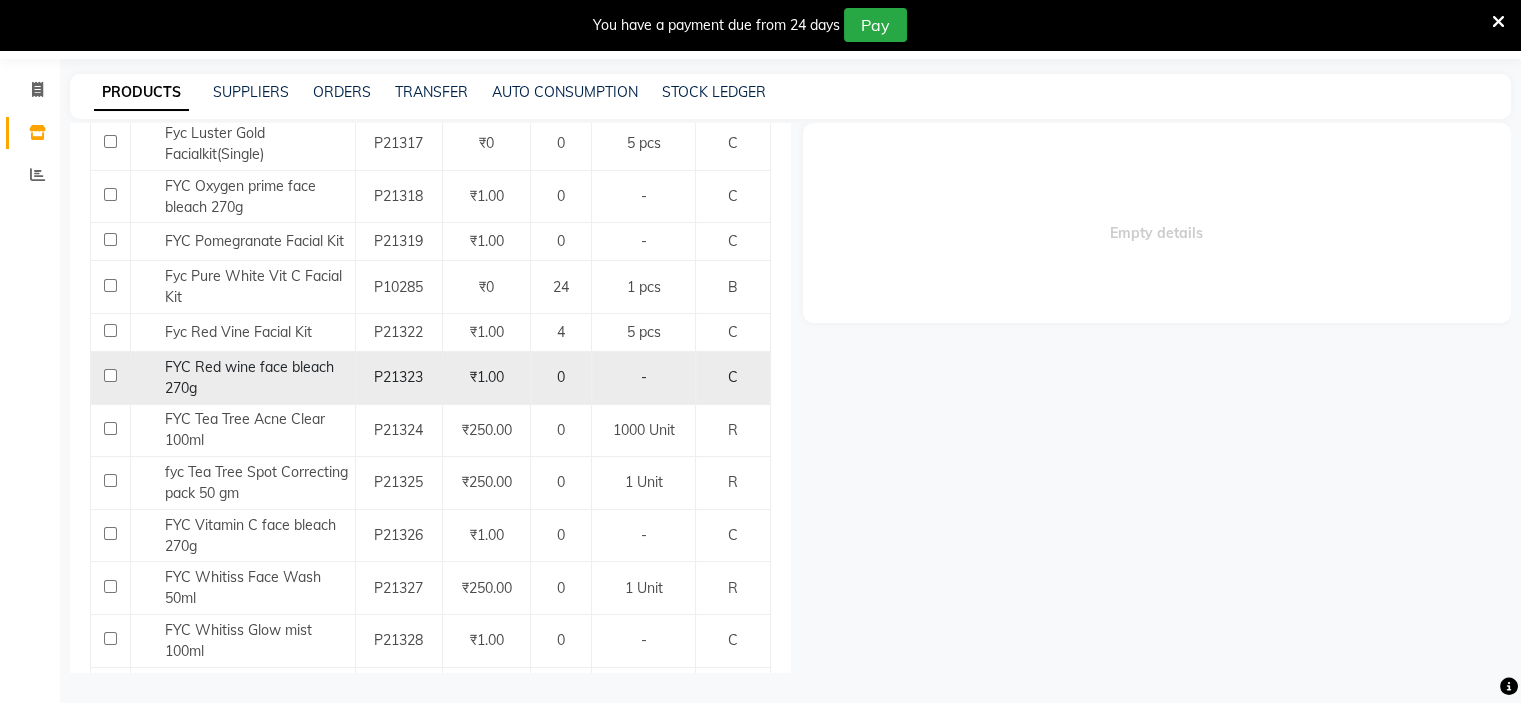 scroll, scrollTop: 1100, scrollLeft: 0, axis: vertical 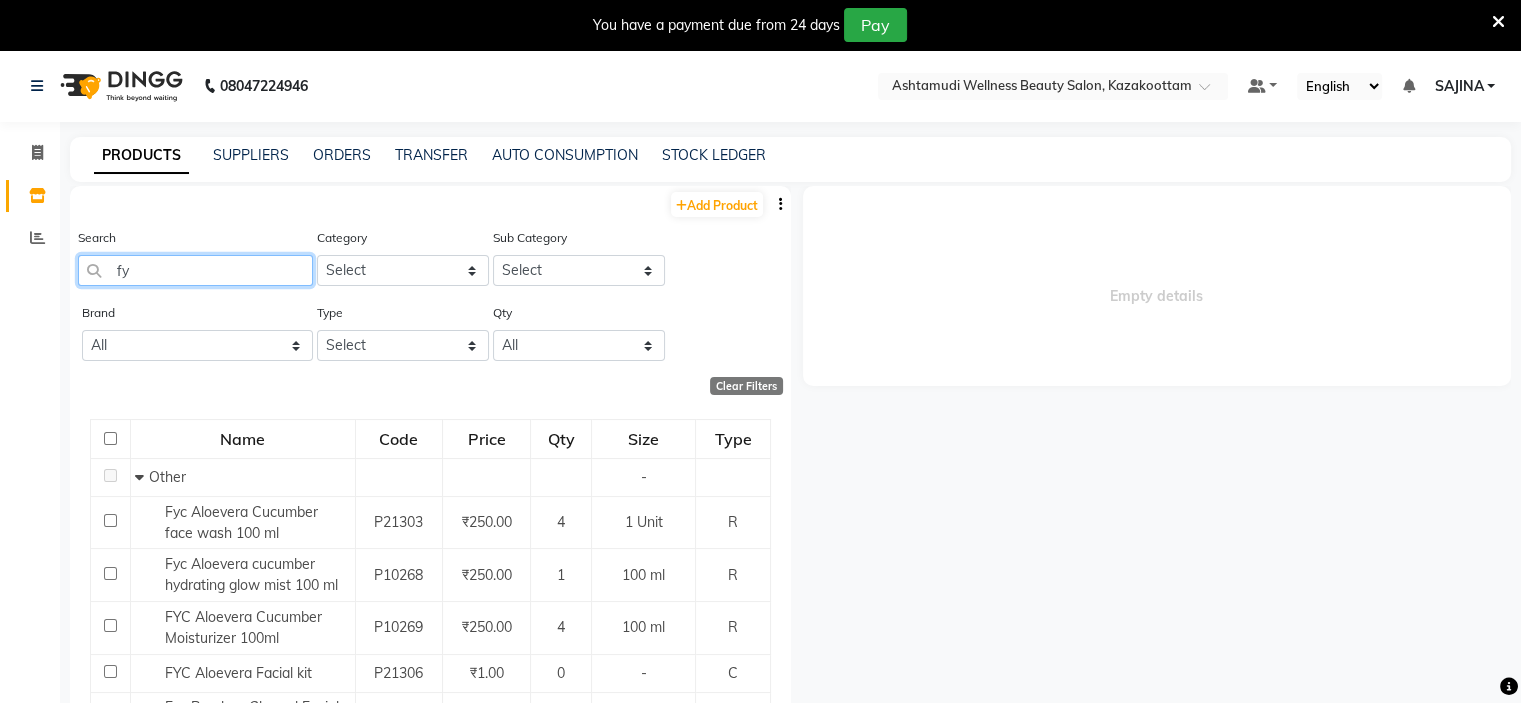 type on "f" 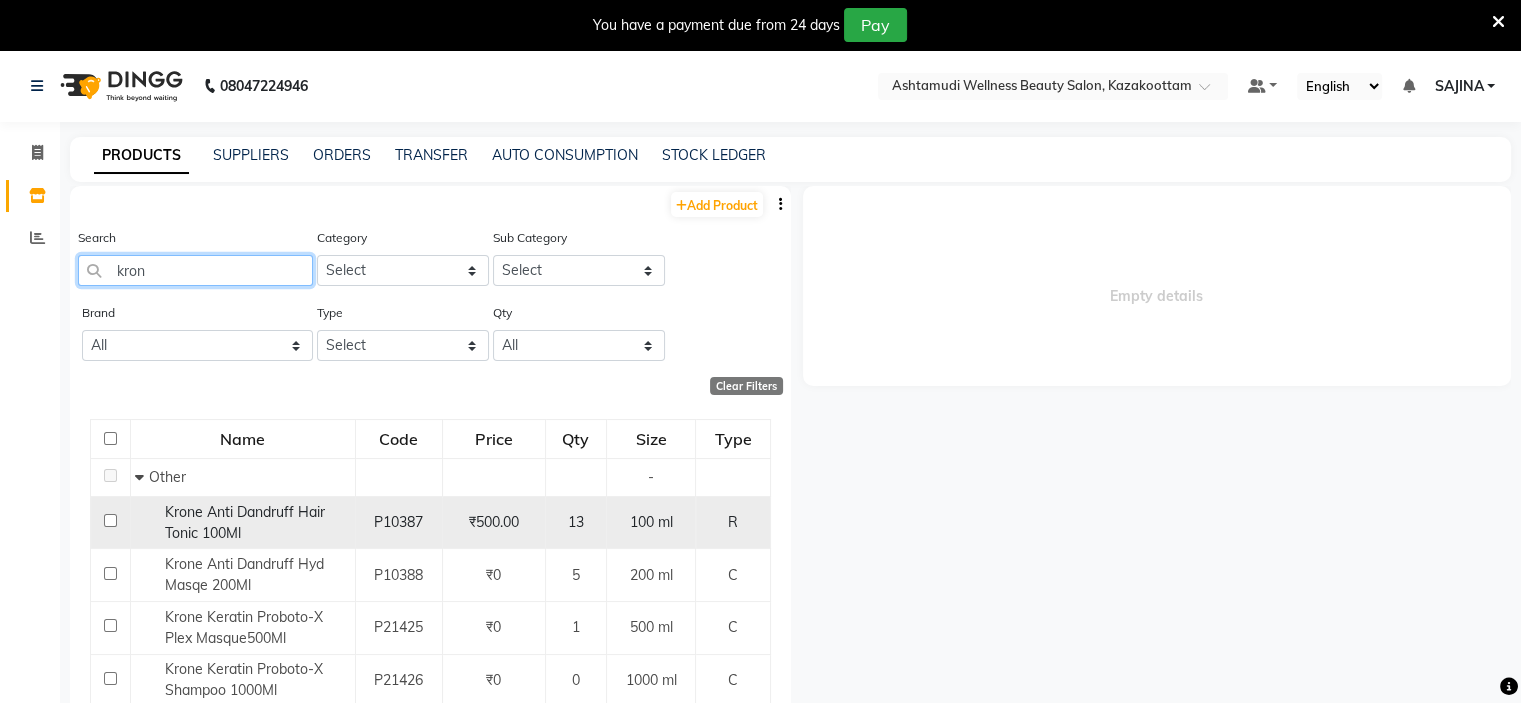 type on "kron" 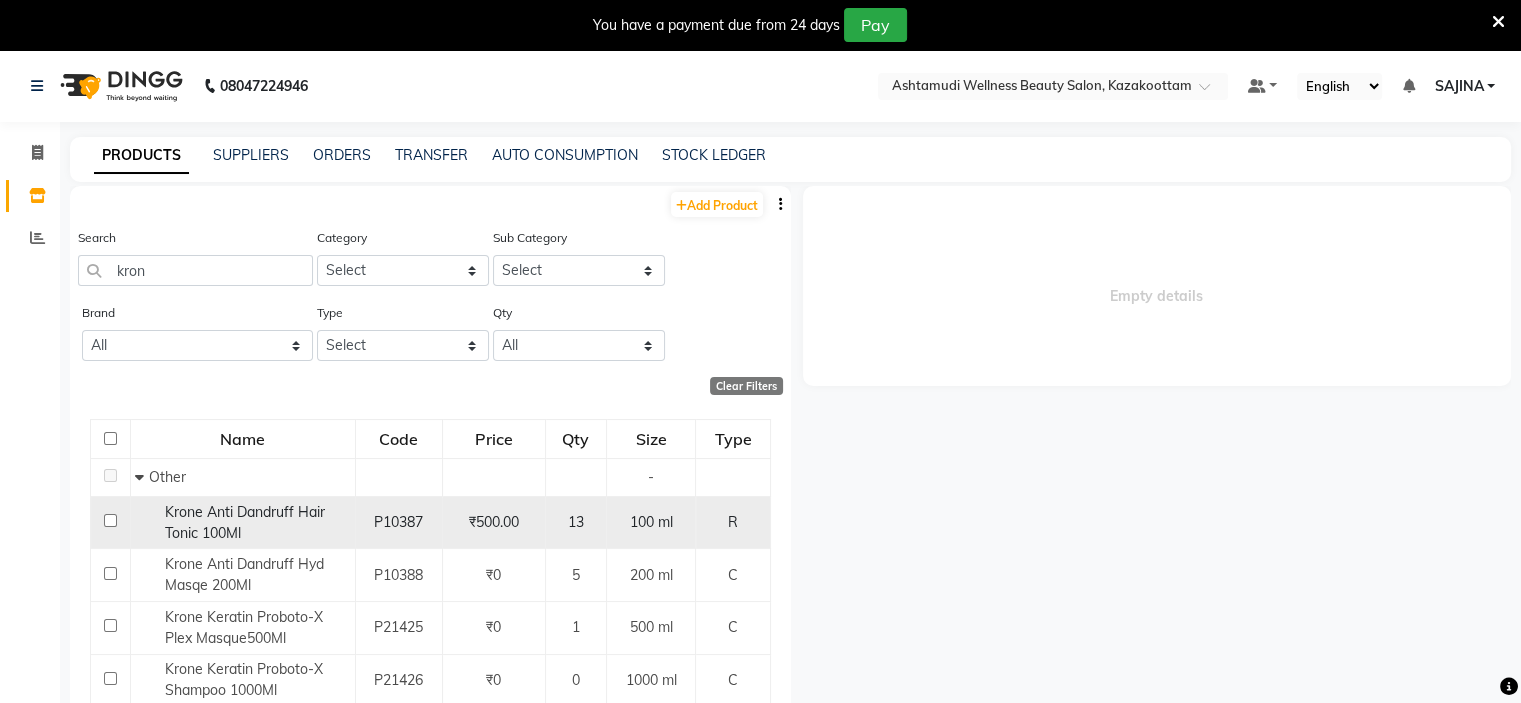 click on "Krone Anti Dandruff Hair Tonic 100Ml" 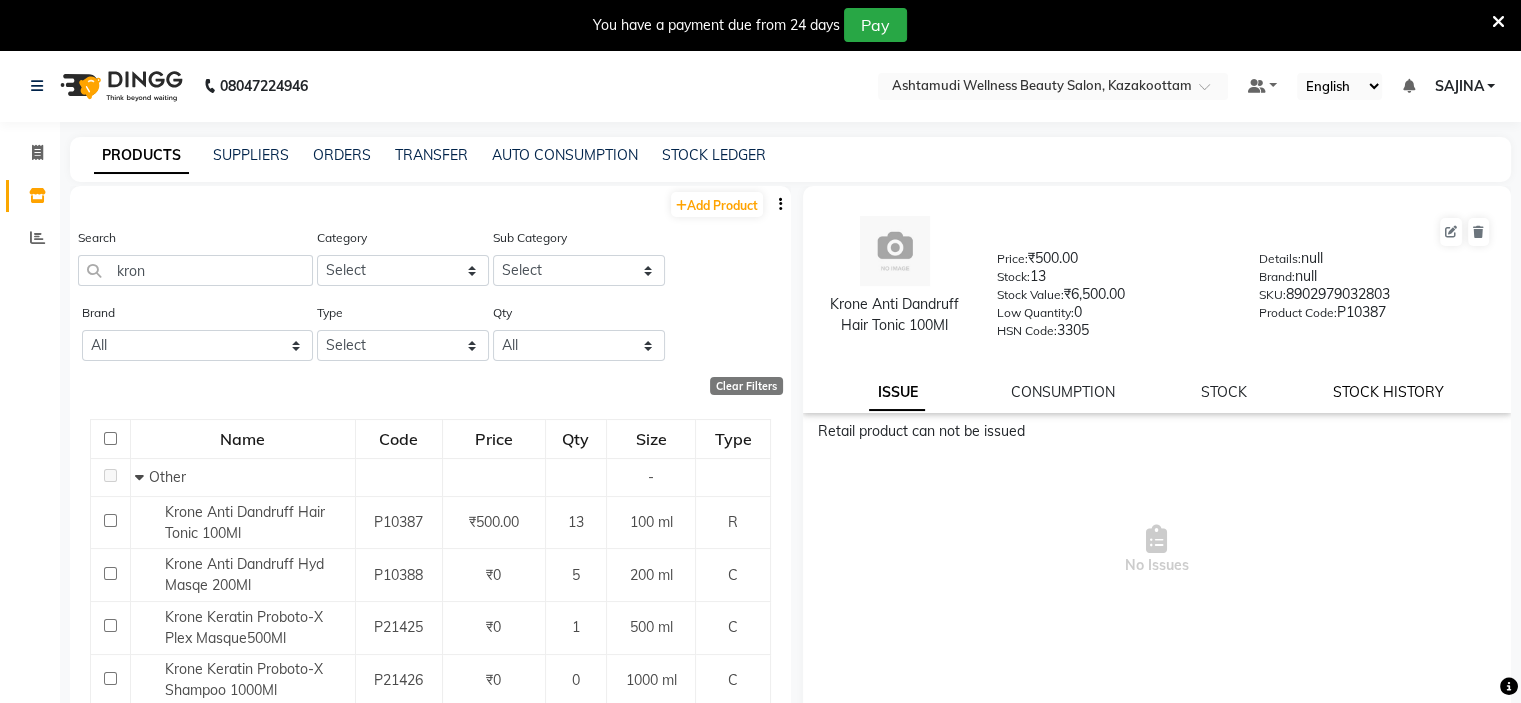 click on "STOCK HISTORY" 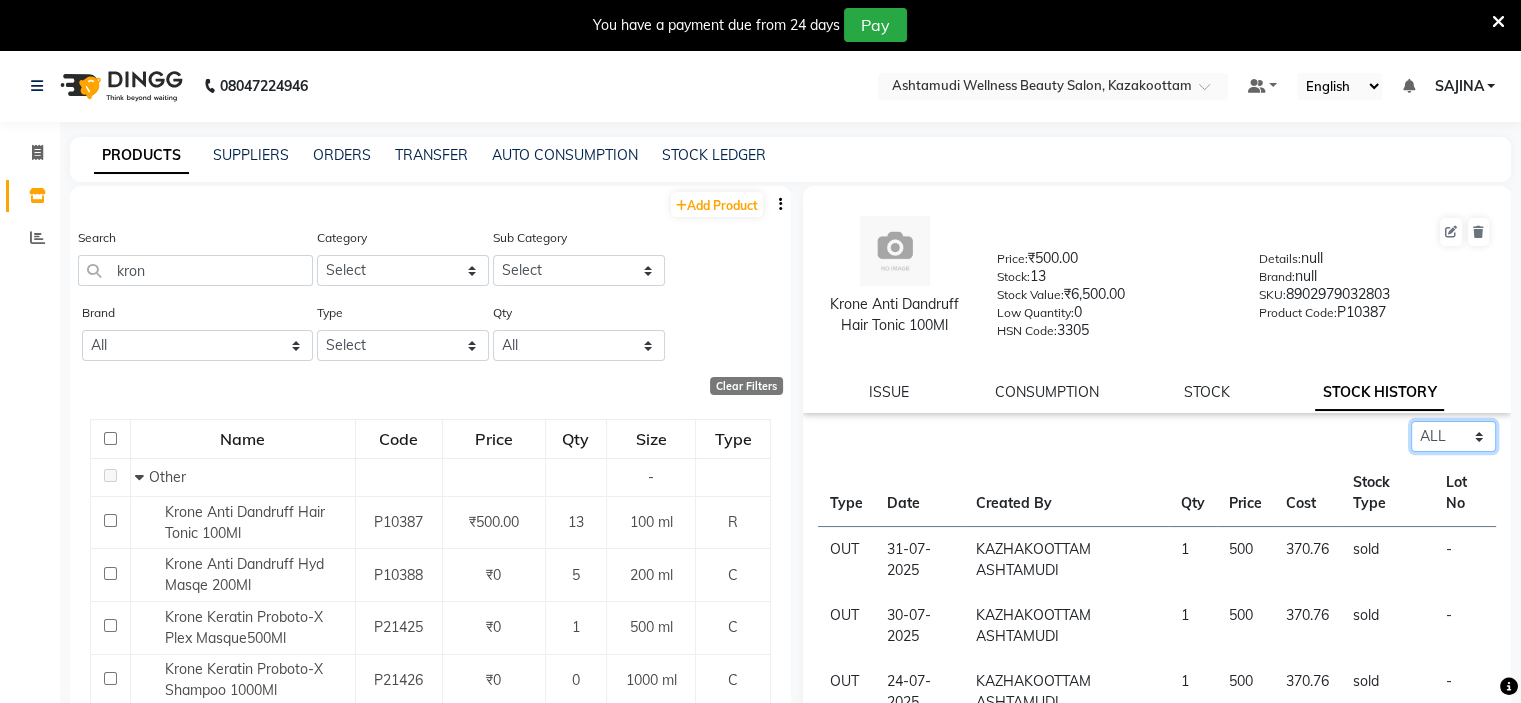 click on "Select ALL IN OUT" 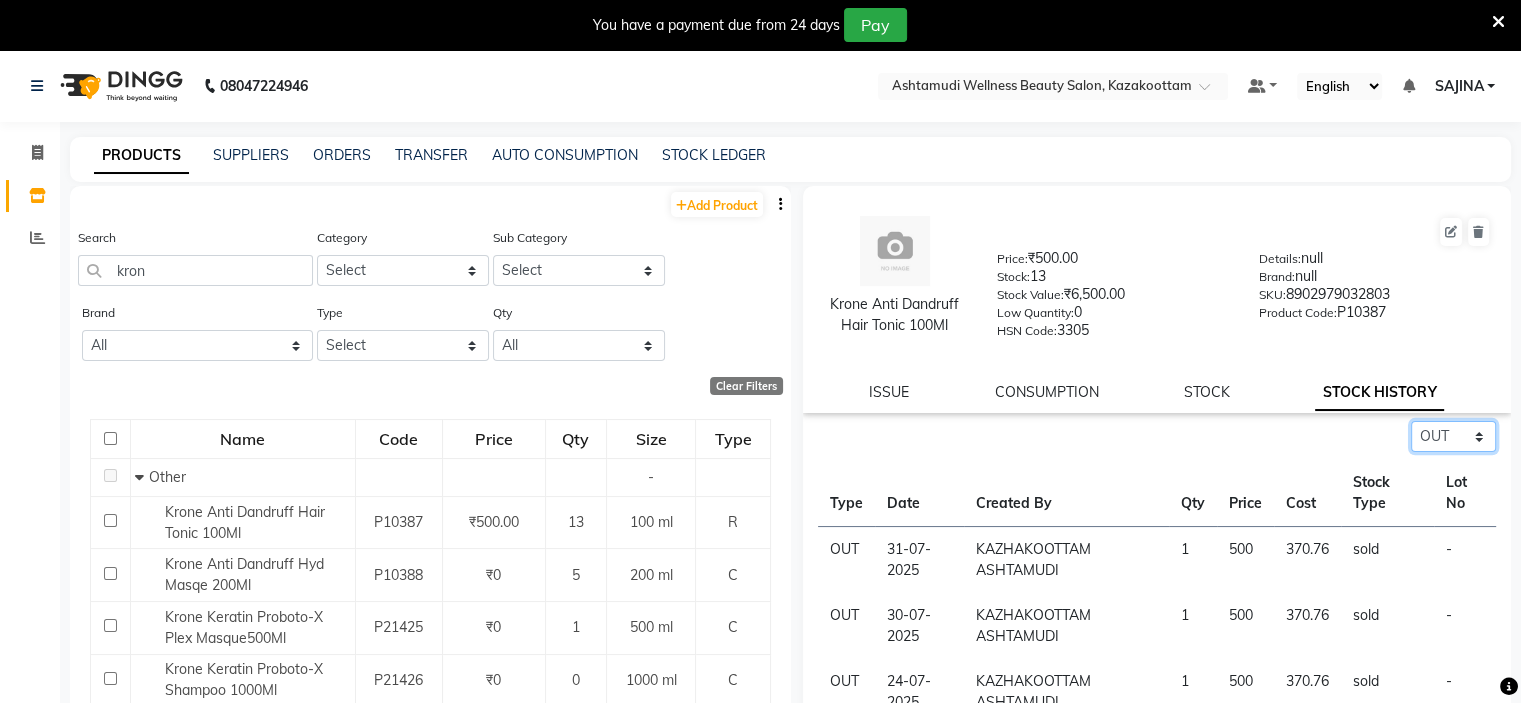 click on "Select ALL IN OUT" 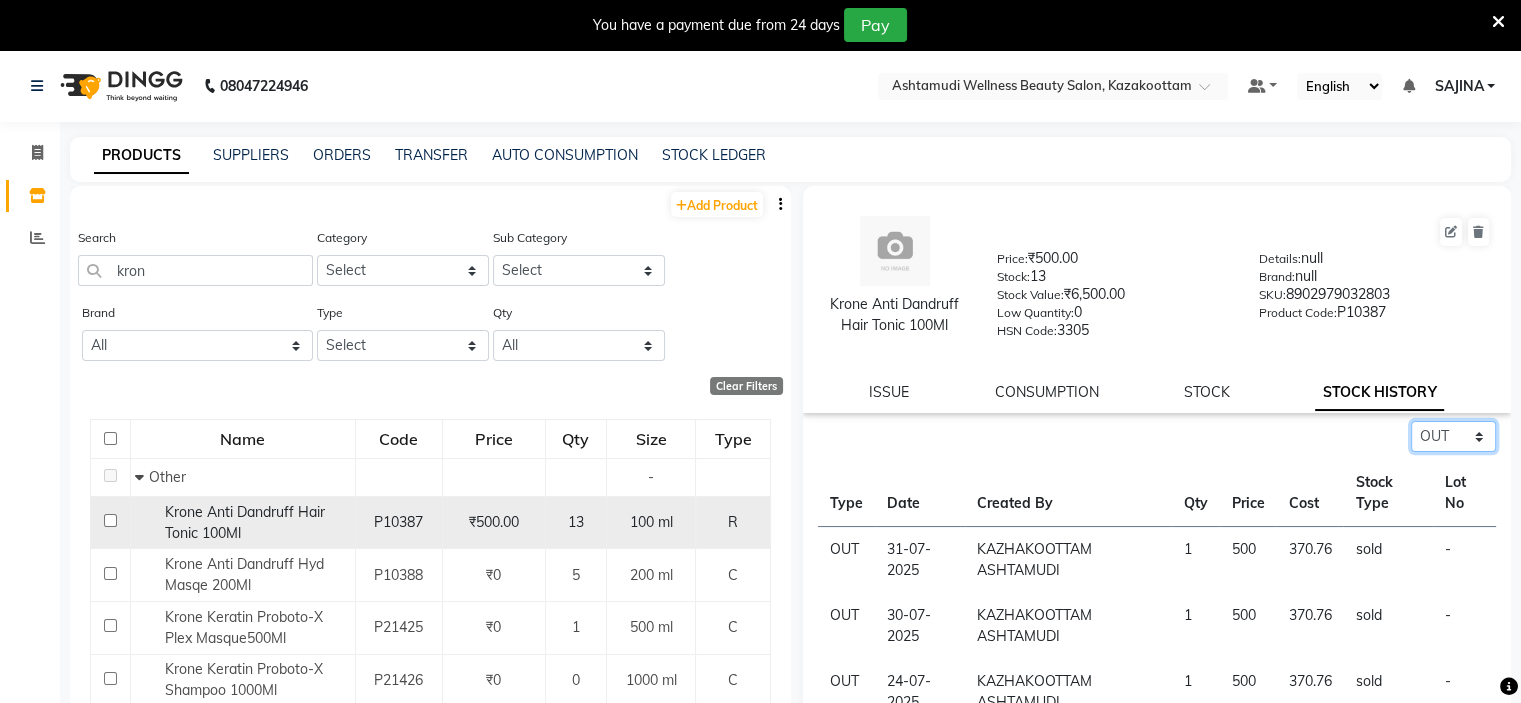 scroll, scrollTop: 100, scrollLeft: 0, axis: vertical 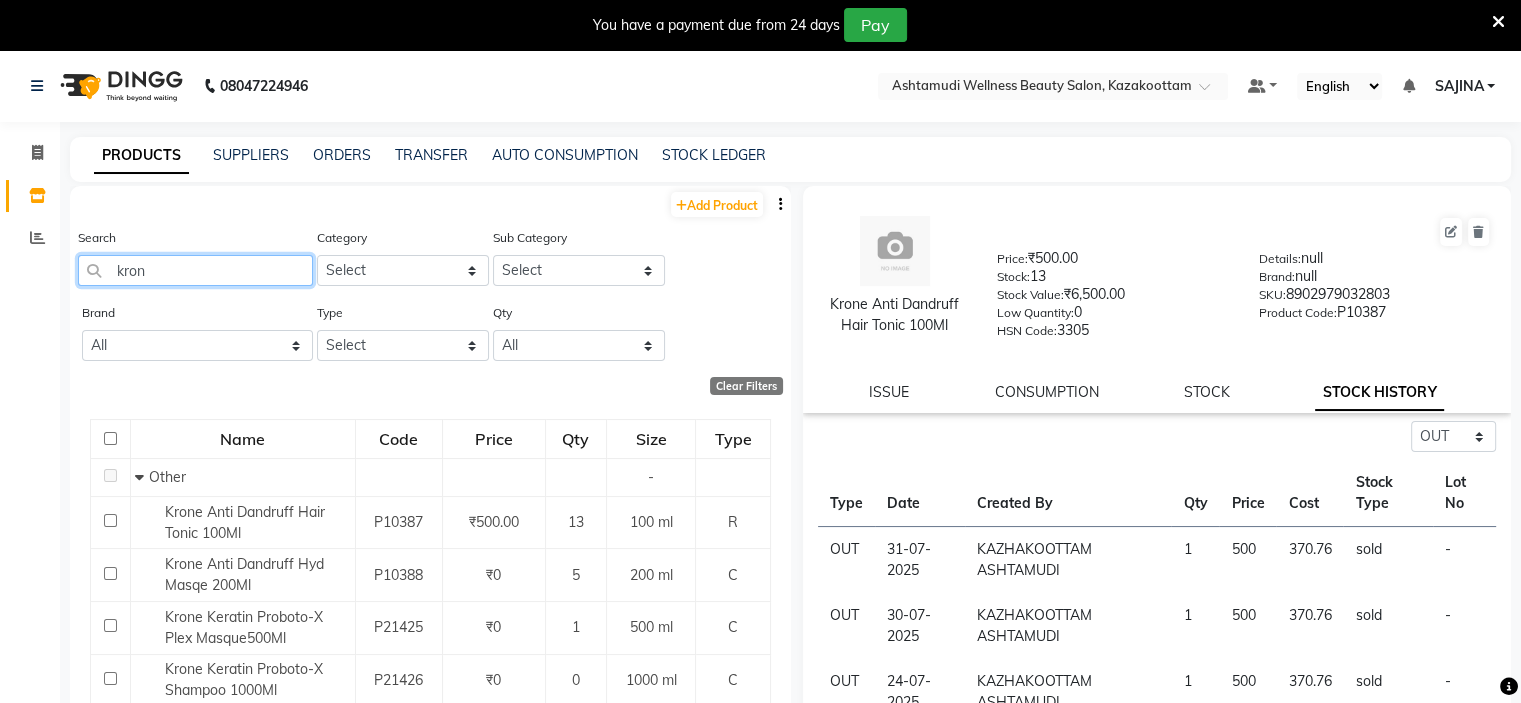 click on "kron" 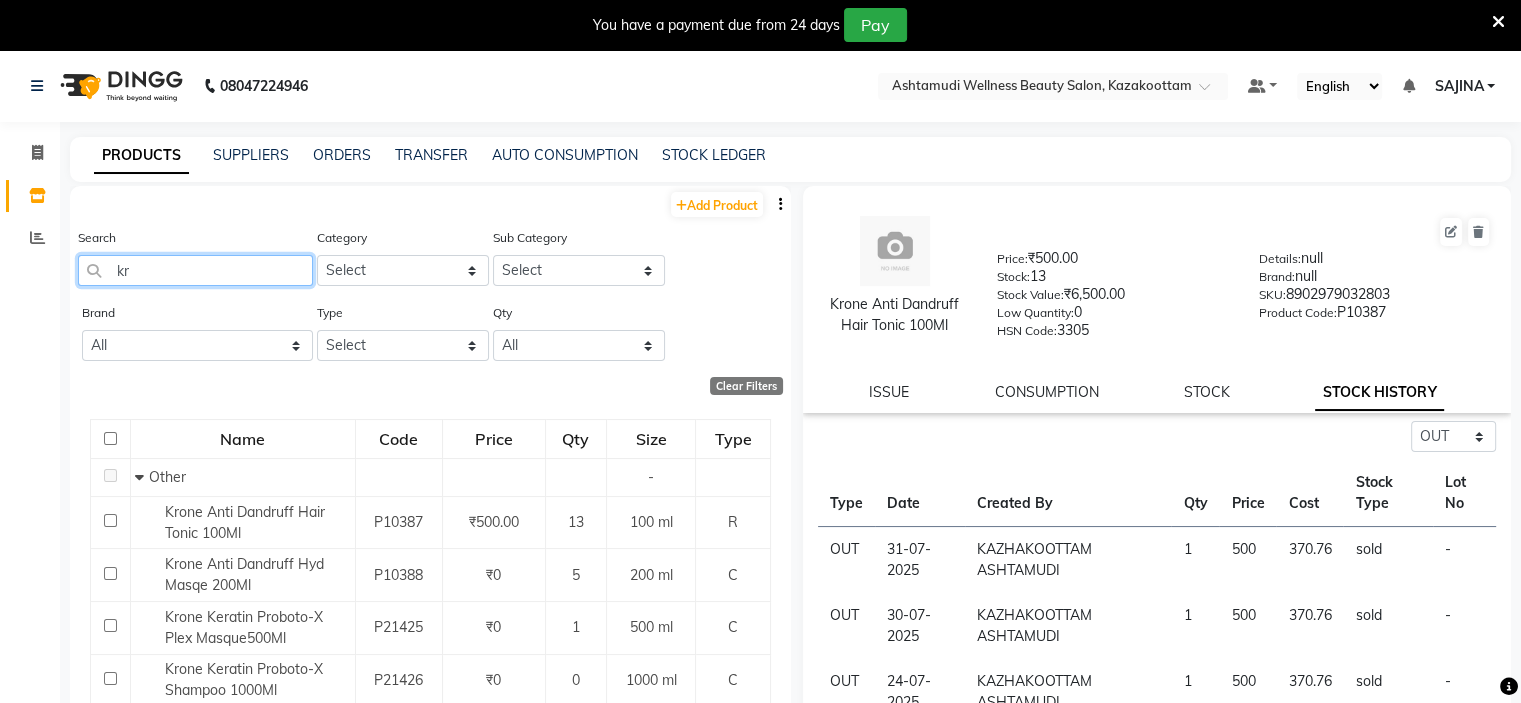 type on "k" 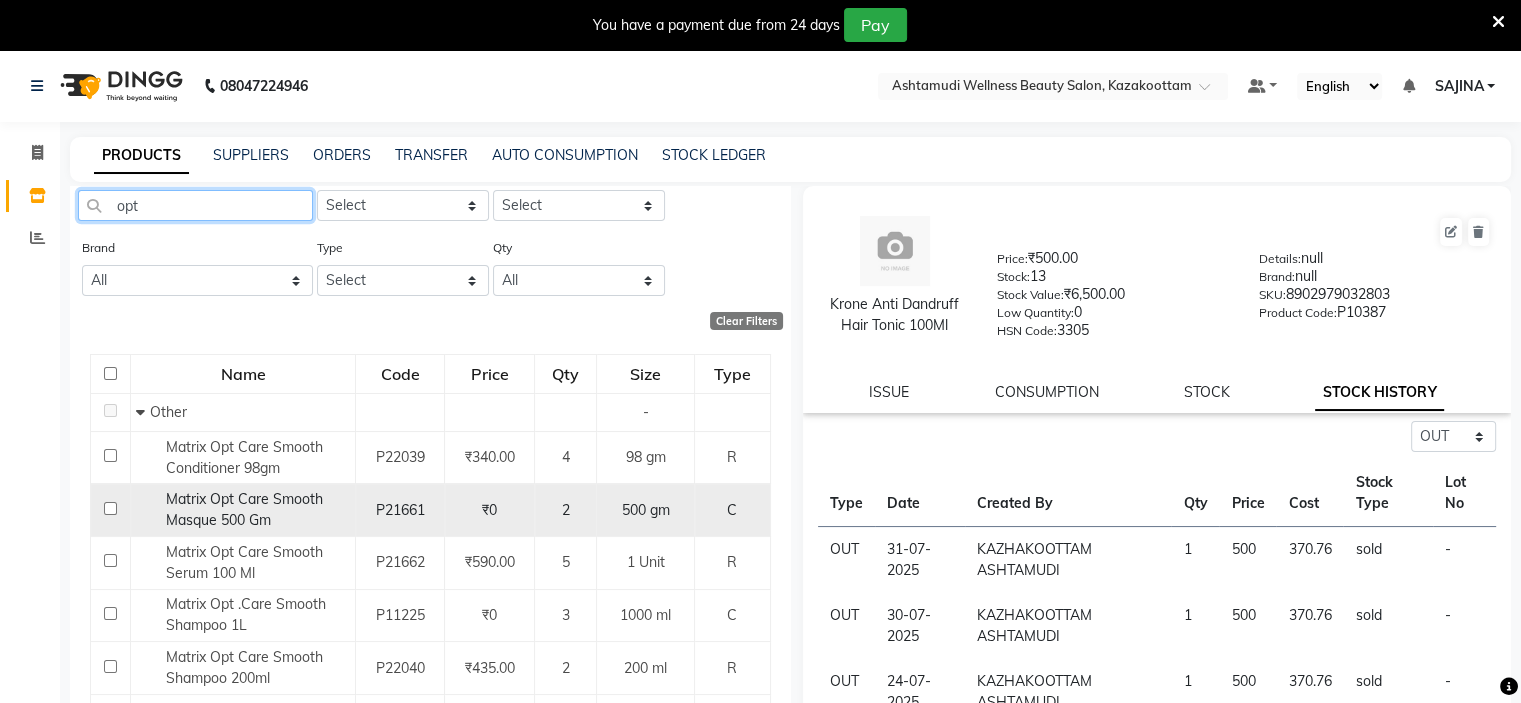 scroll, scrollTop: 100, scrollLeft: 0, axis: vertical 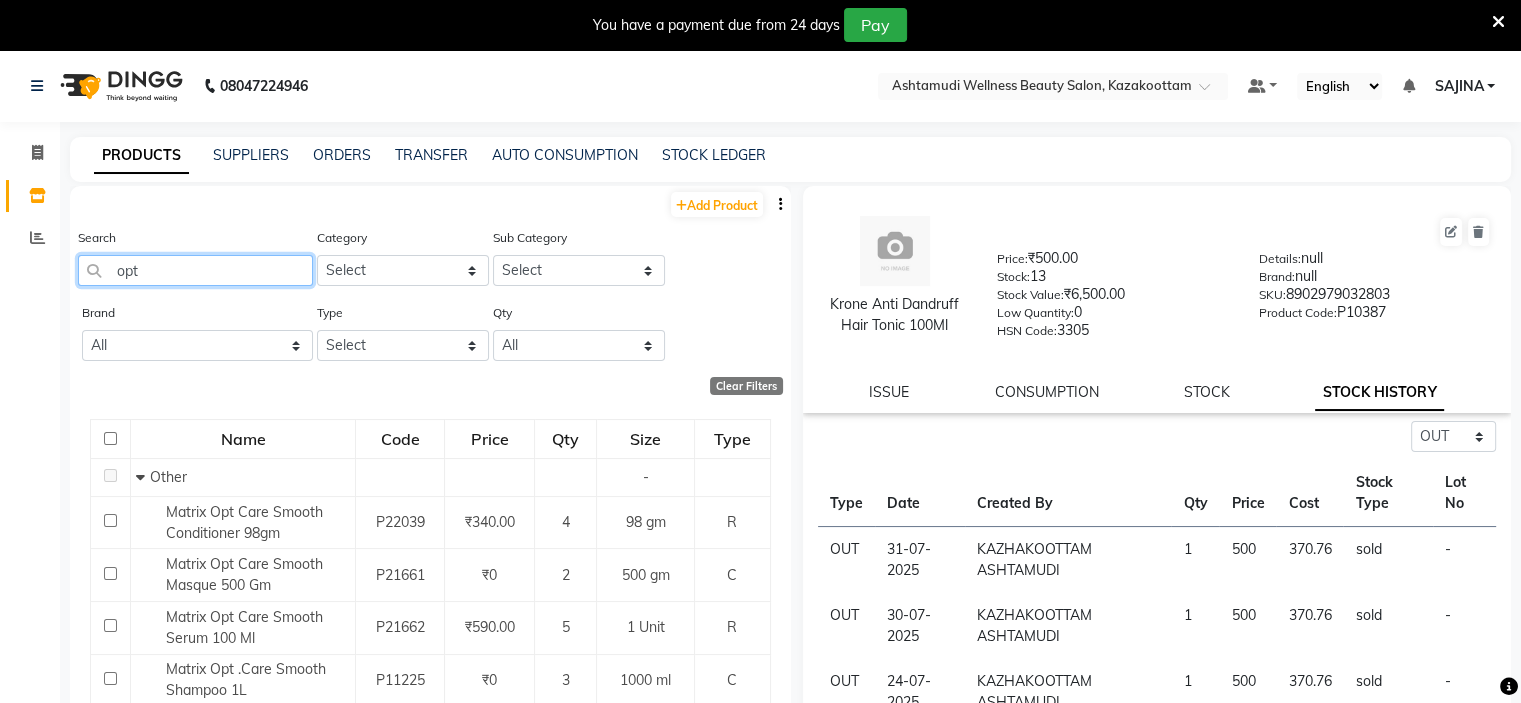 click on "opt" 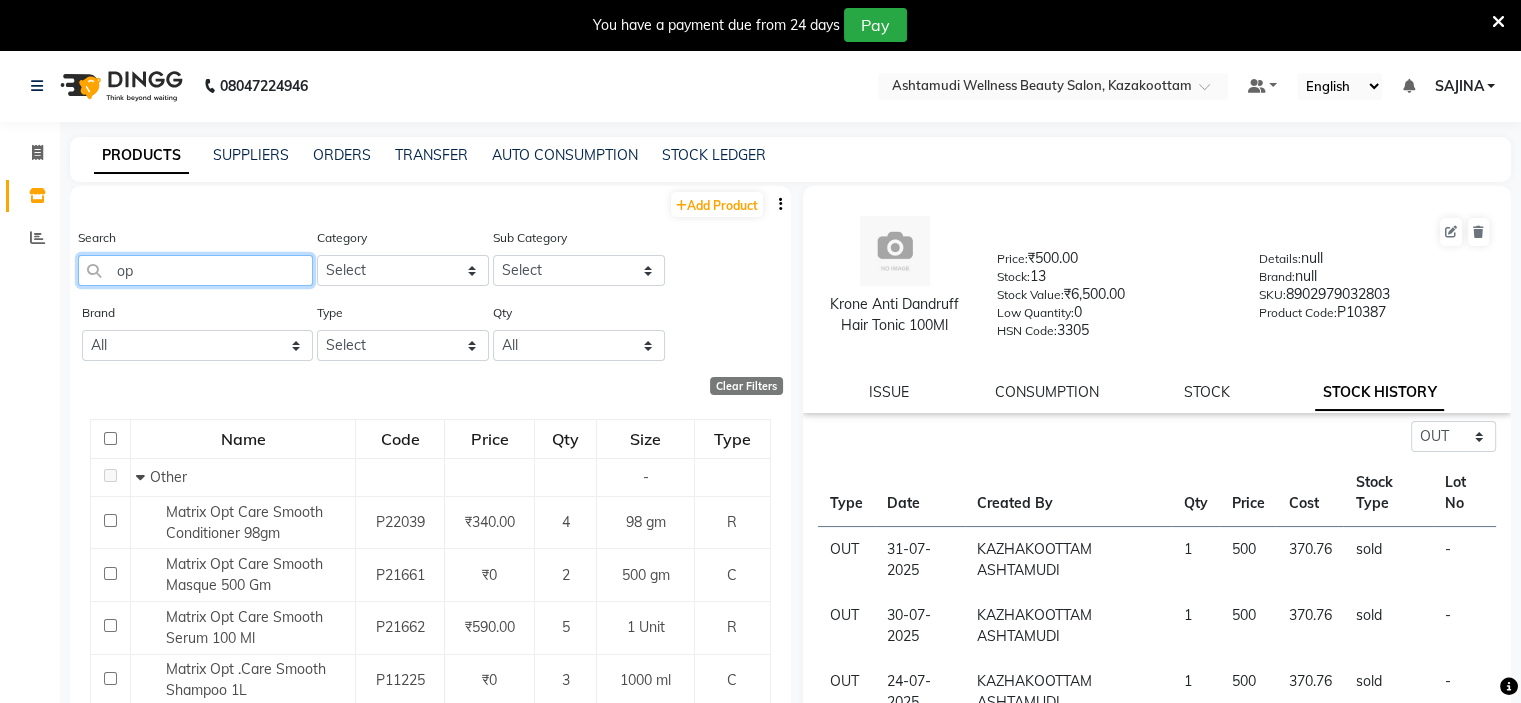 type on "o" 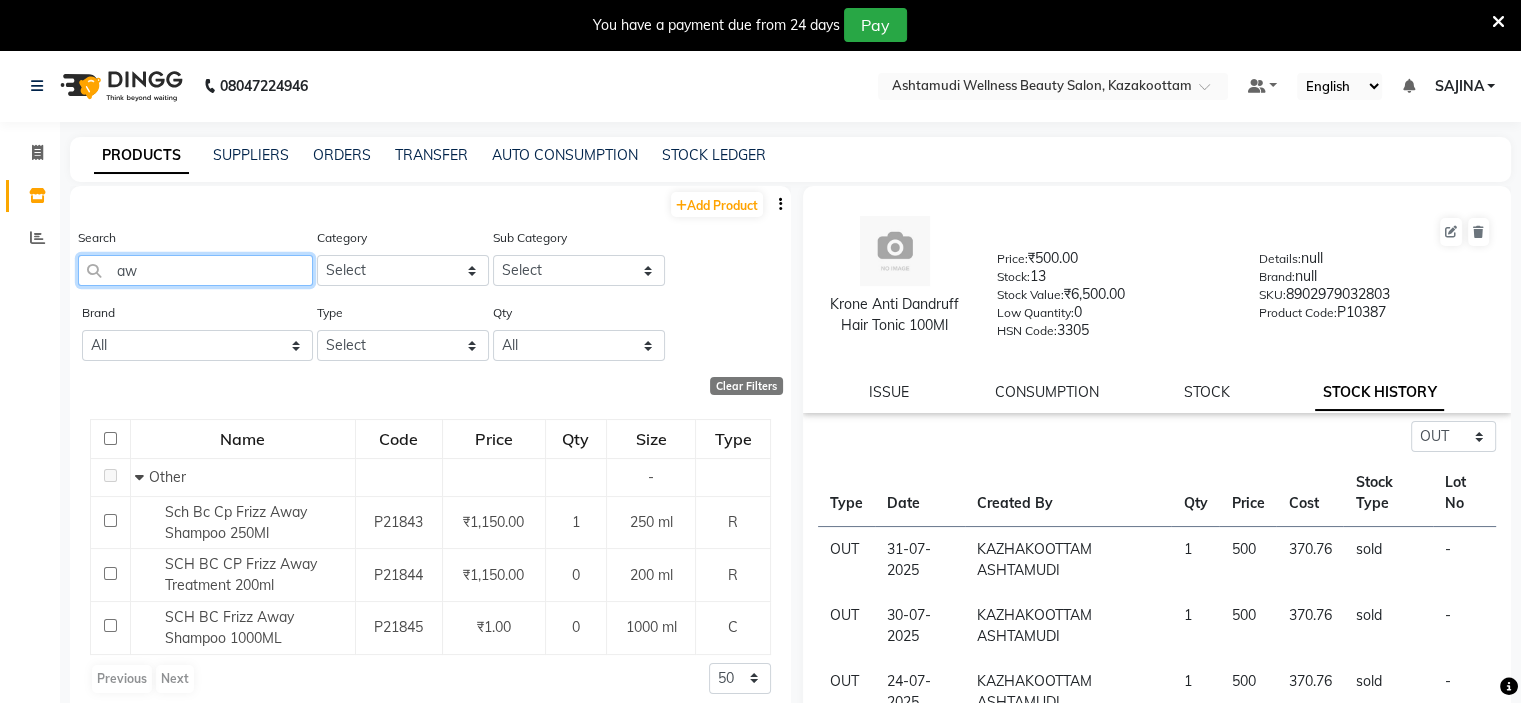 type on "a" 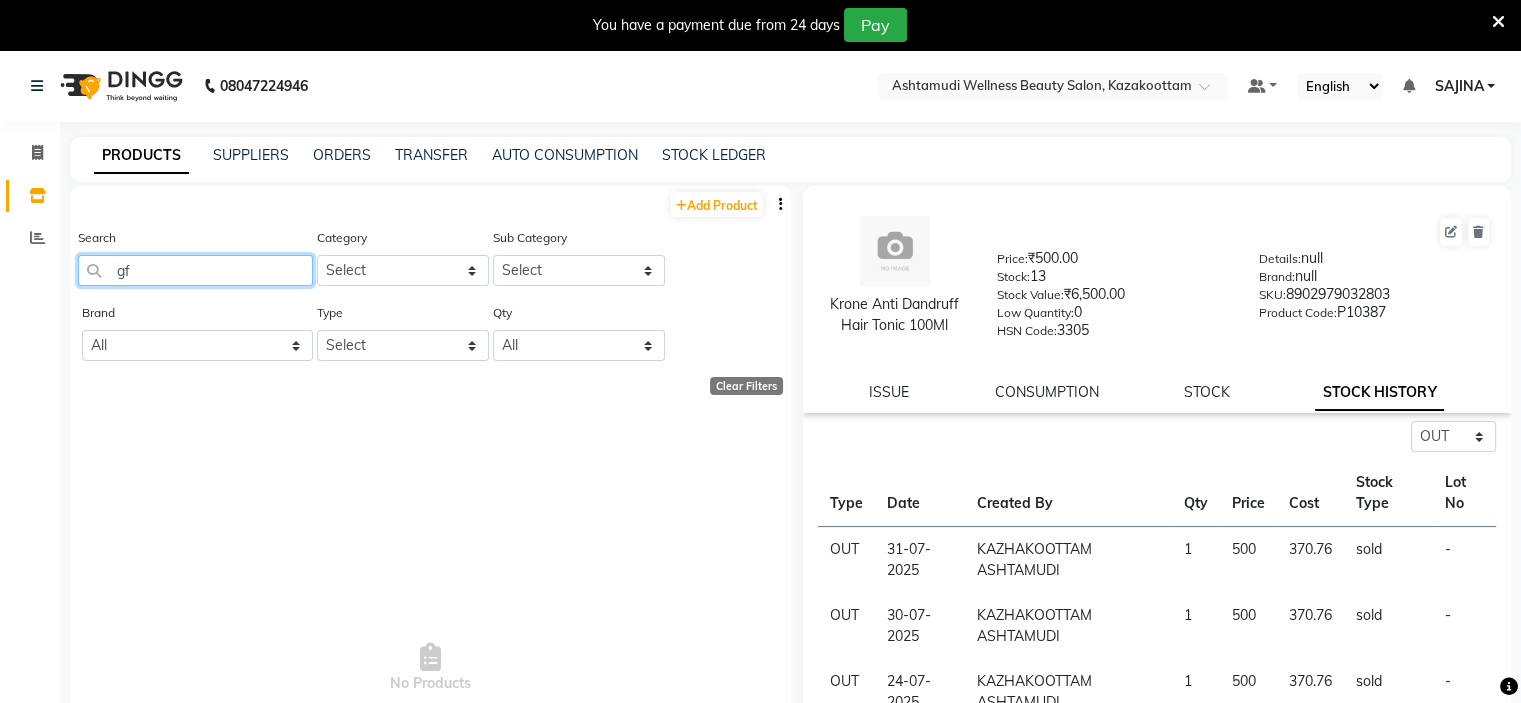 type on "g" 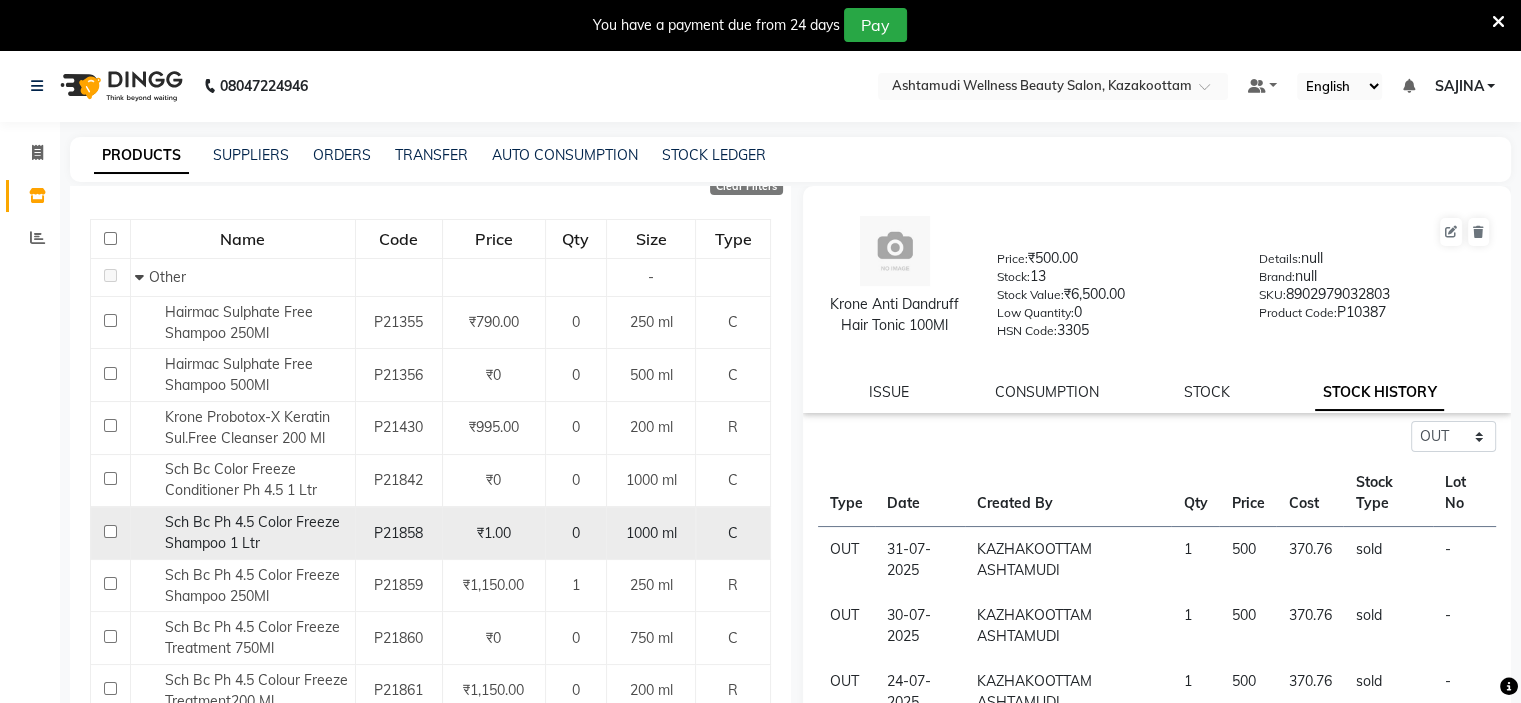 scroll, scrollTop: 293, scrollLeft: 0, axis: vertical 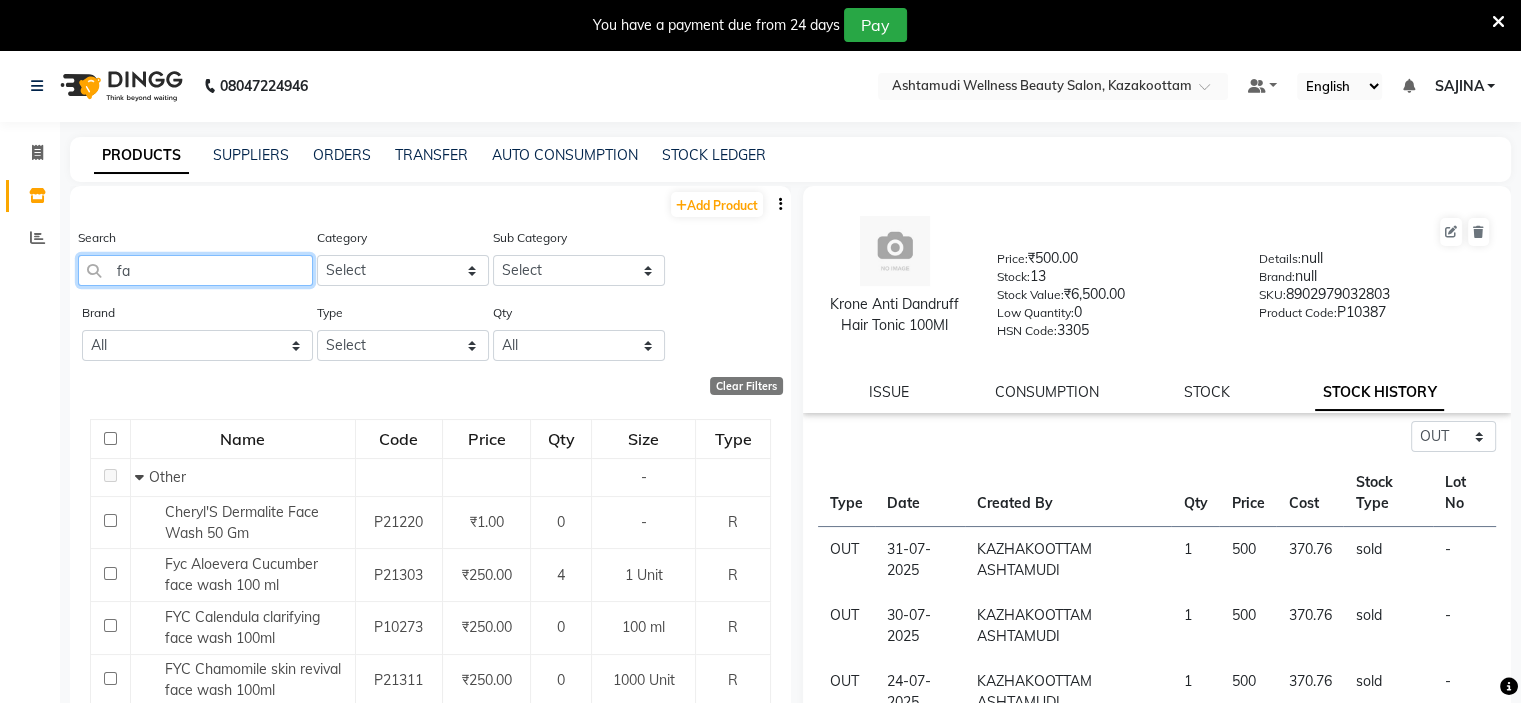 type on "f" 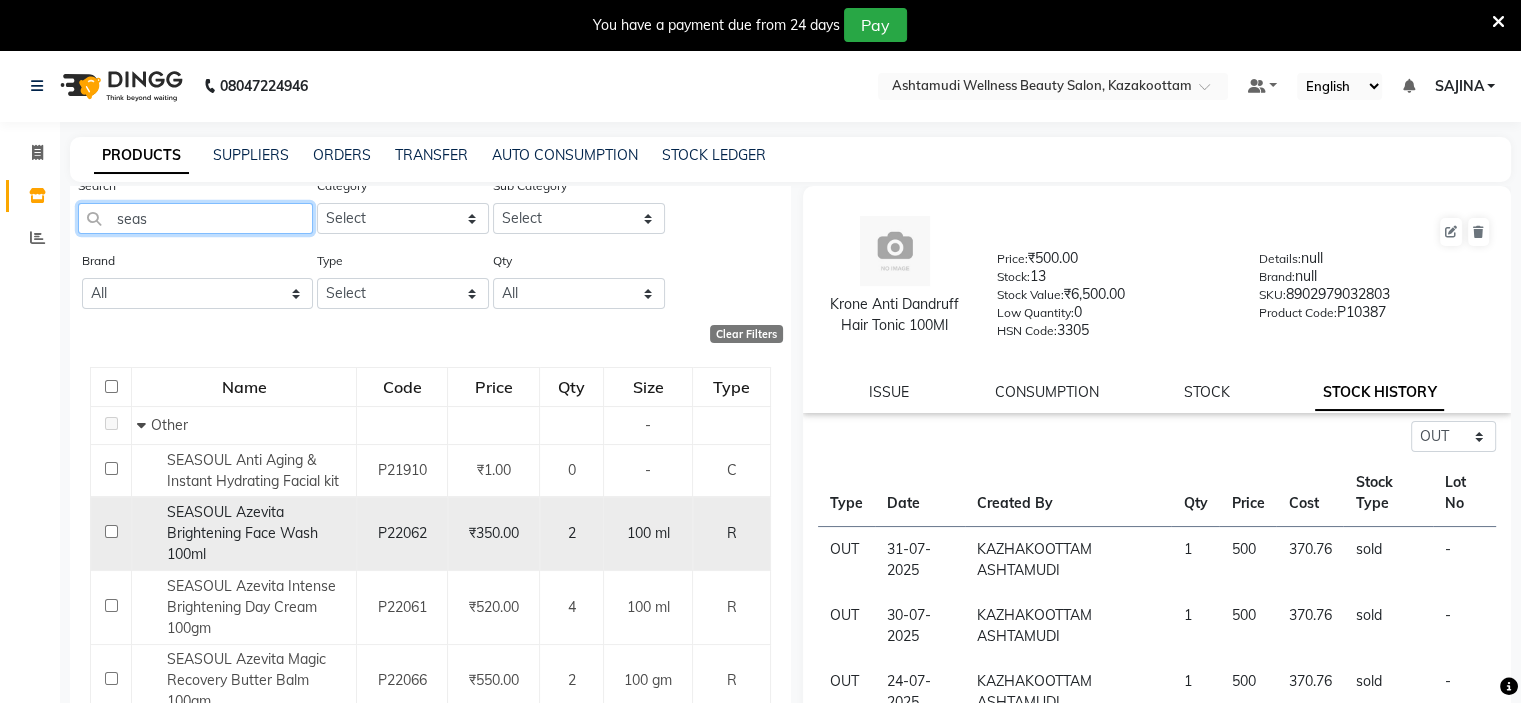 scroll, scrollTop: 100, scrollLeft: 0, axis: vertical 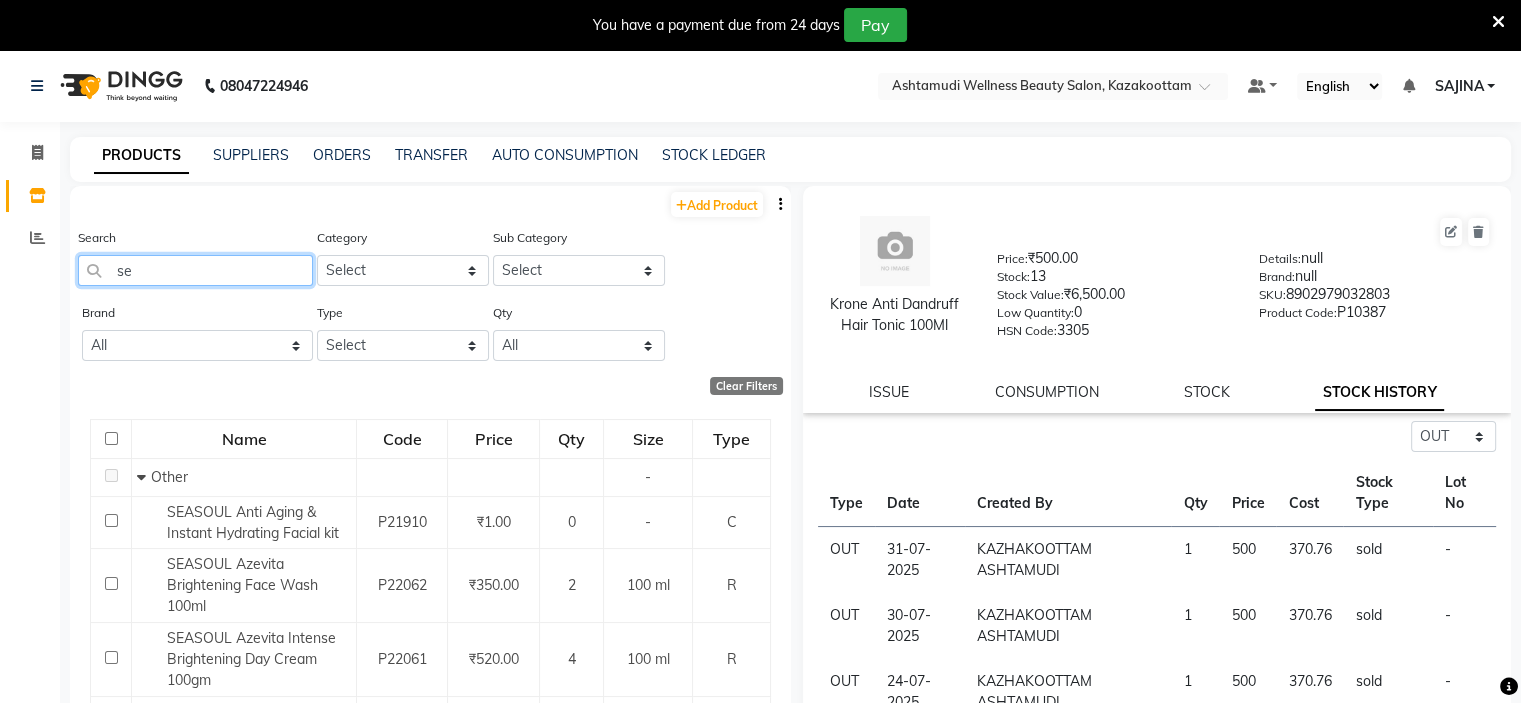 type on "s" 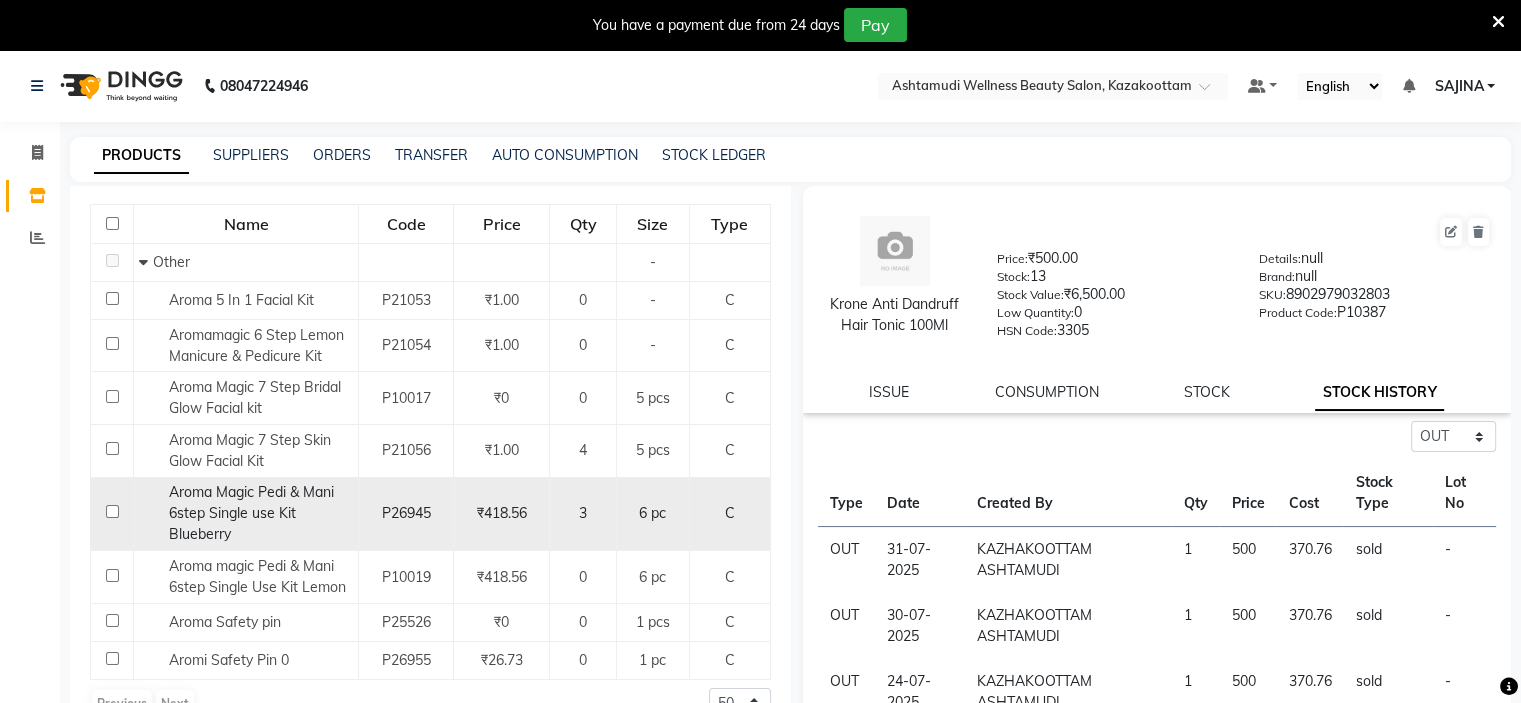 scroll, scrollTop: 218, scrollLeft: 0, axis: vertical 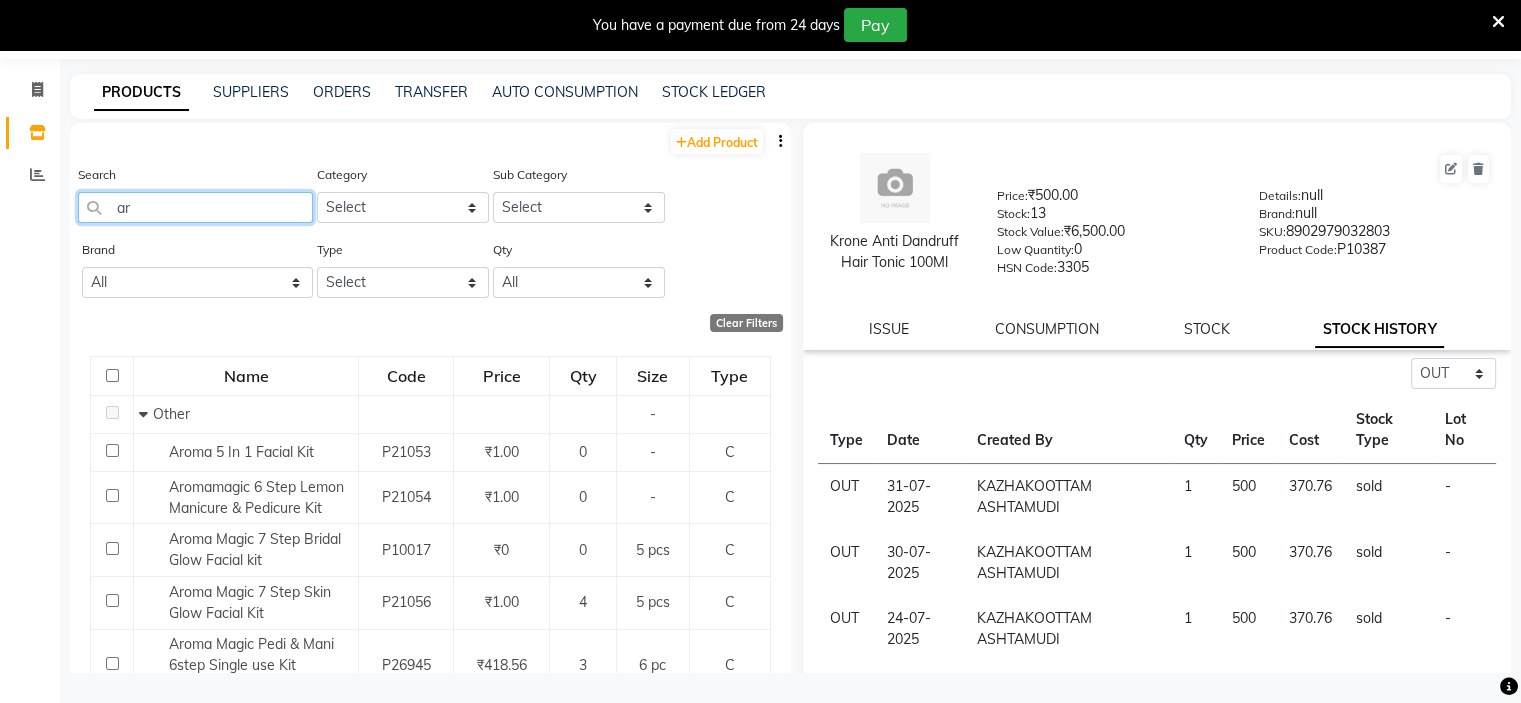 type on "a" 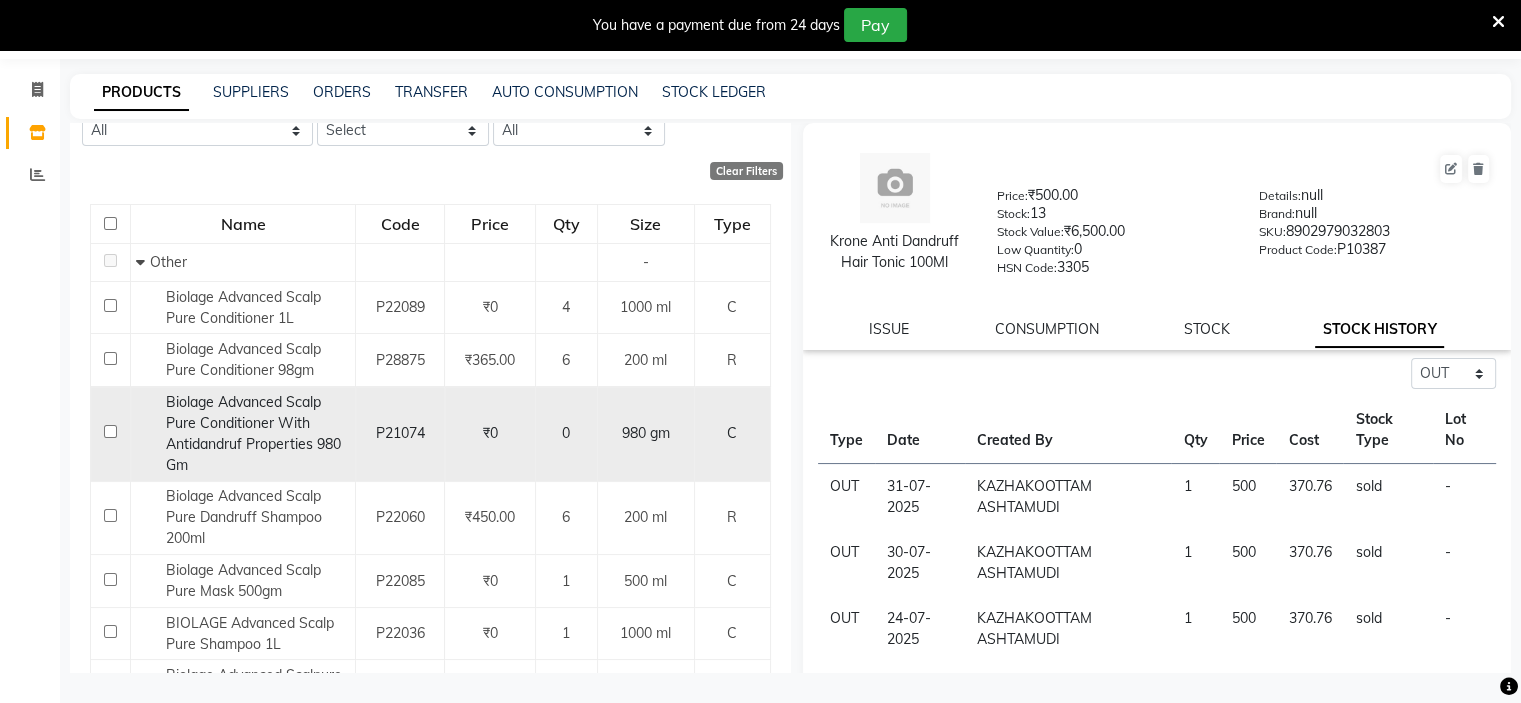 scroll, scrollTop: 200, scrollLeft: 0, axis: vertical 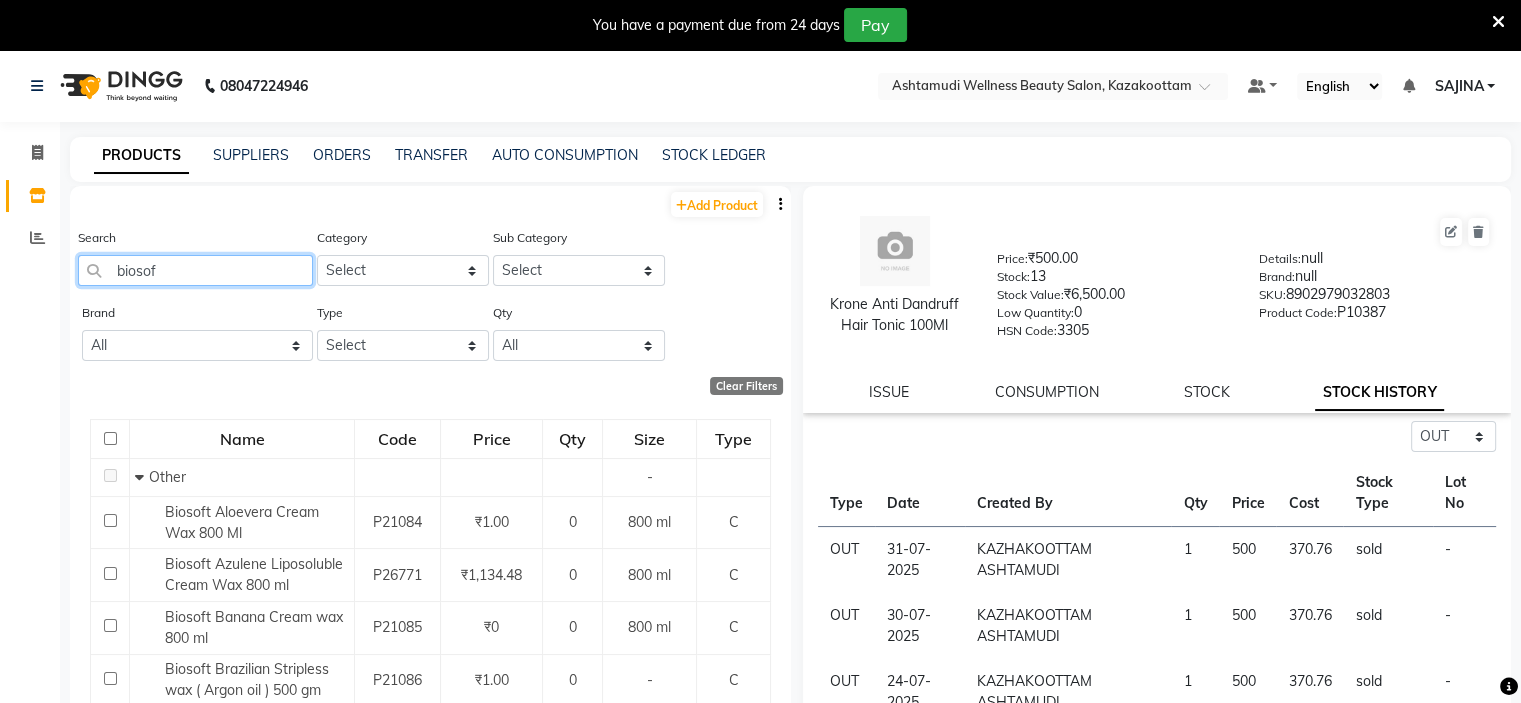 click on "biosof" 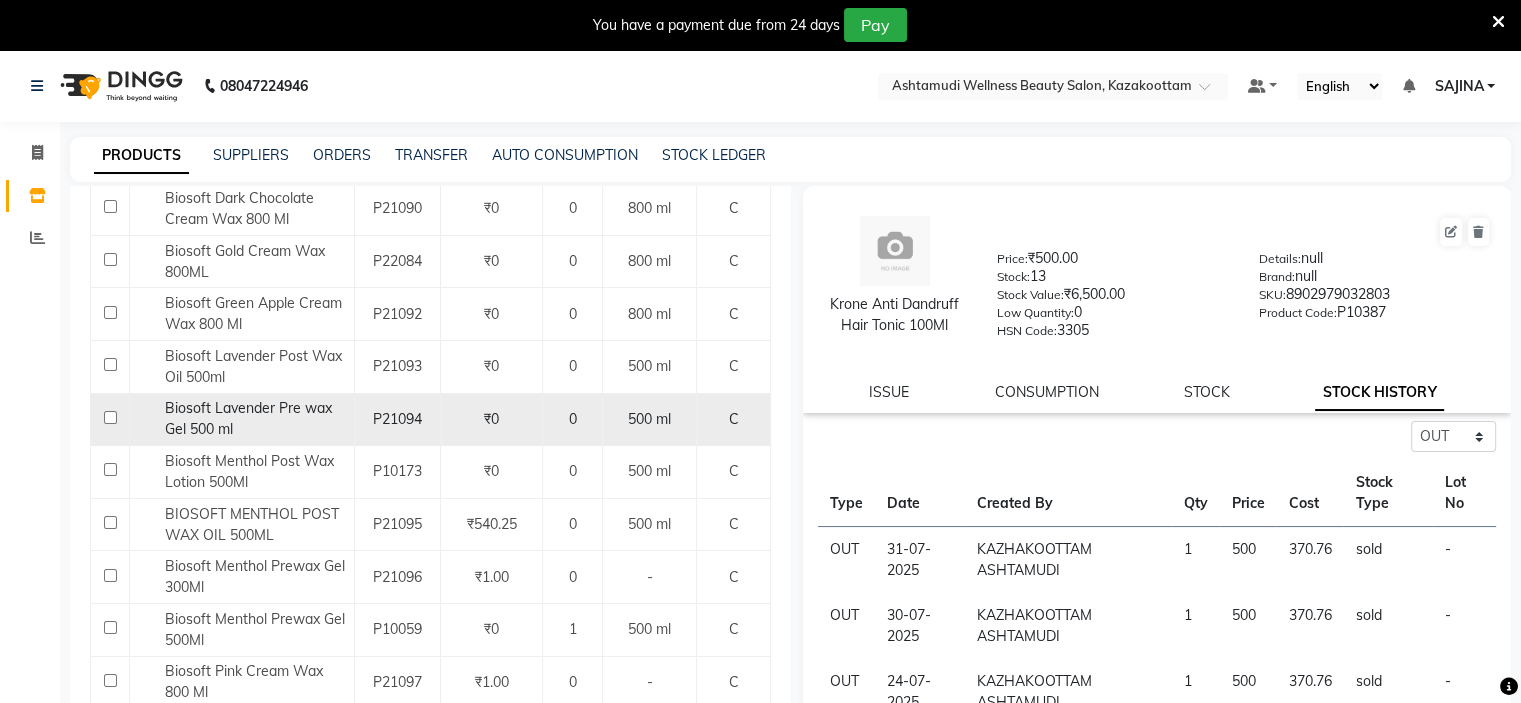 scroll, scrollTop: 800, scrollLeft: 0, axis: vertical 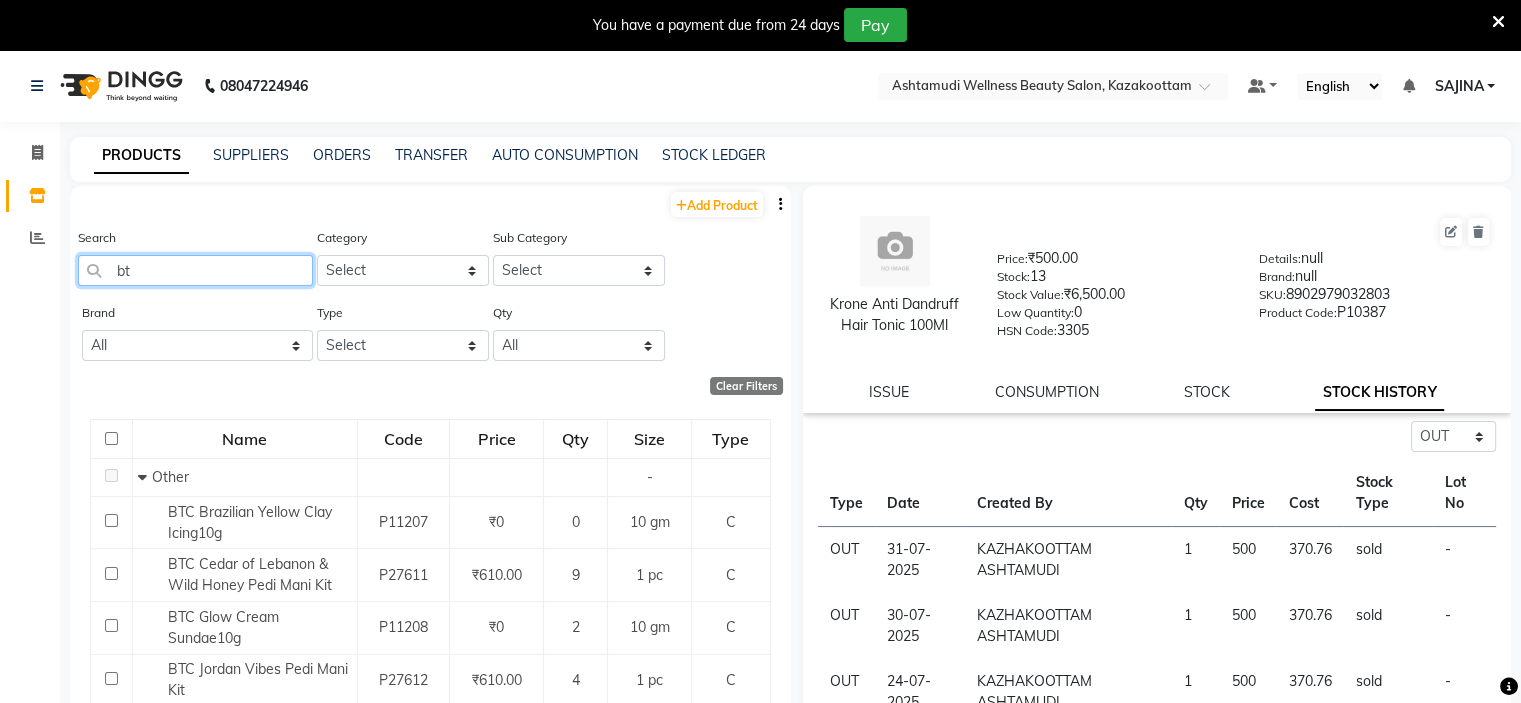 type on "b" 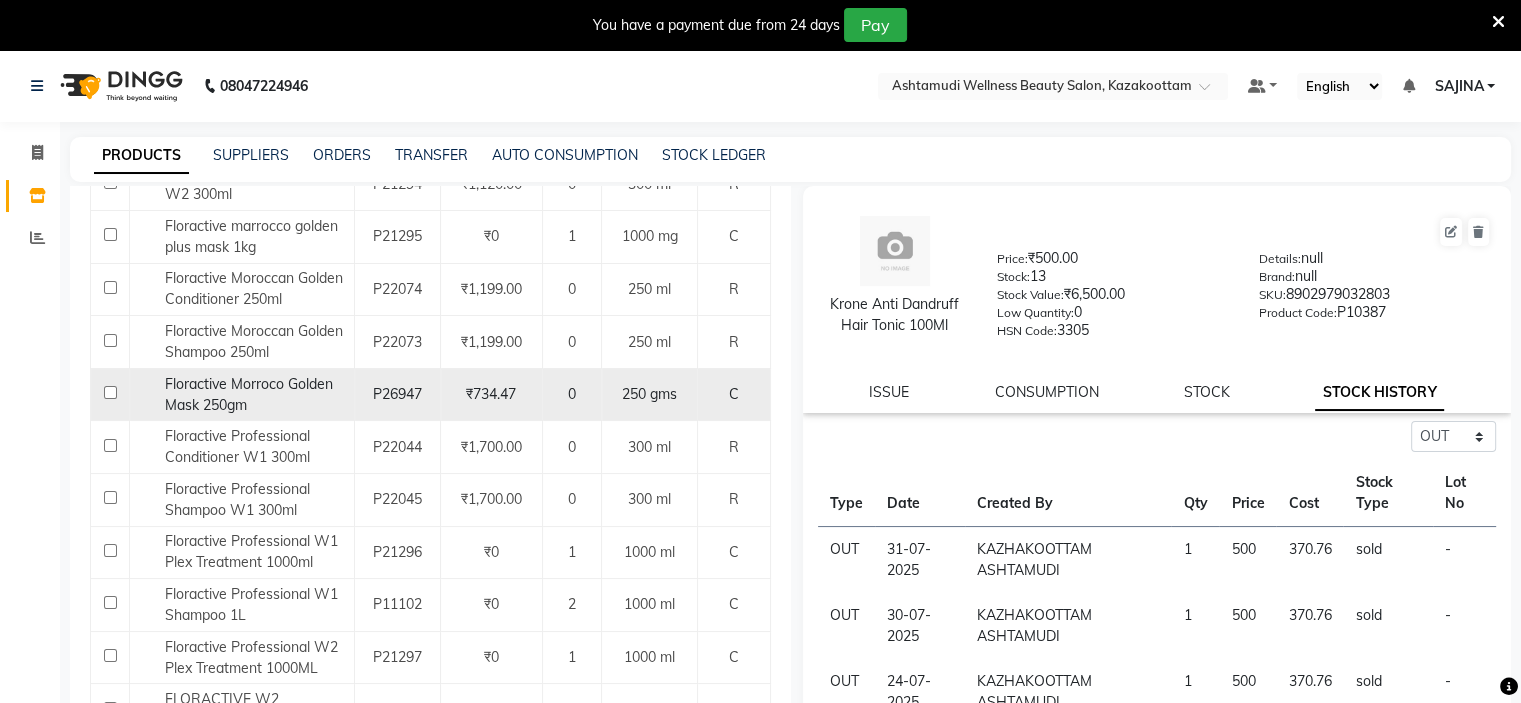 scroll, scrollTop: 400, scrollLeft: 0, axis: vertical 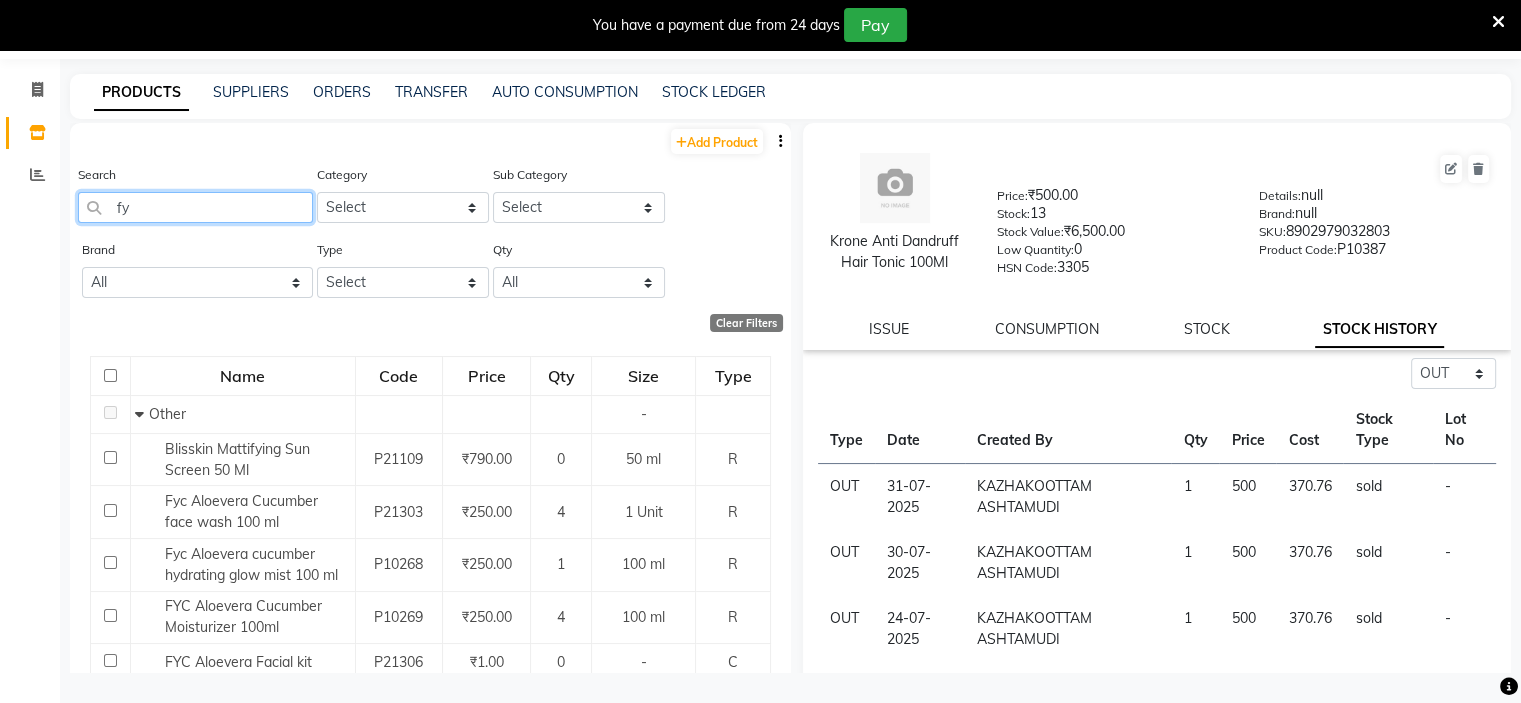 type on "f" 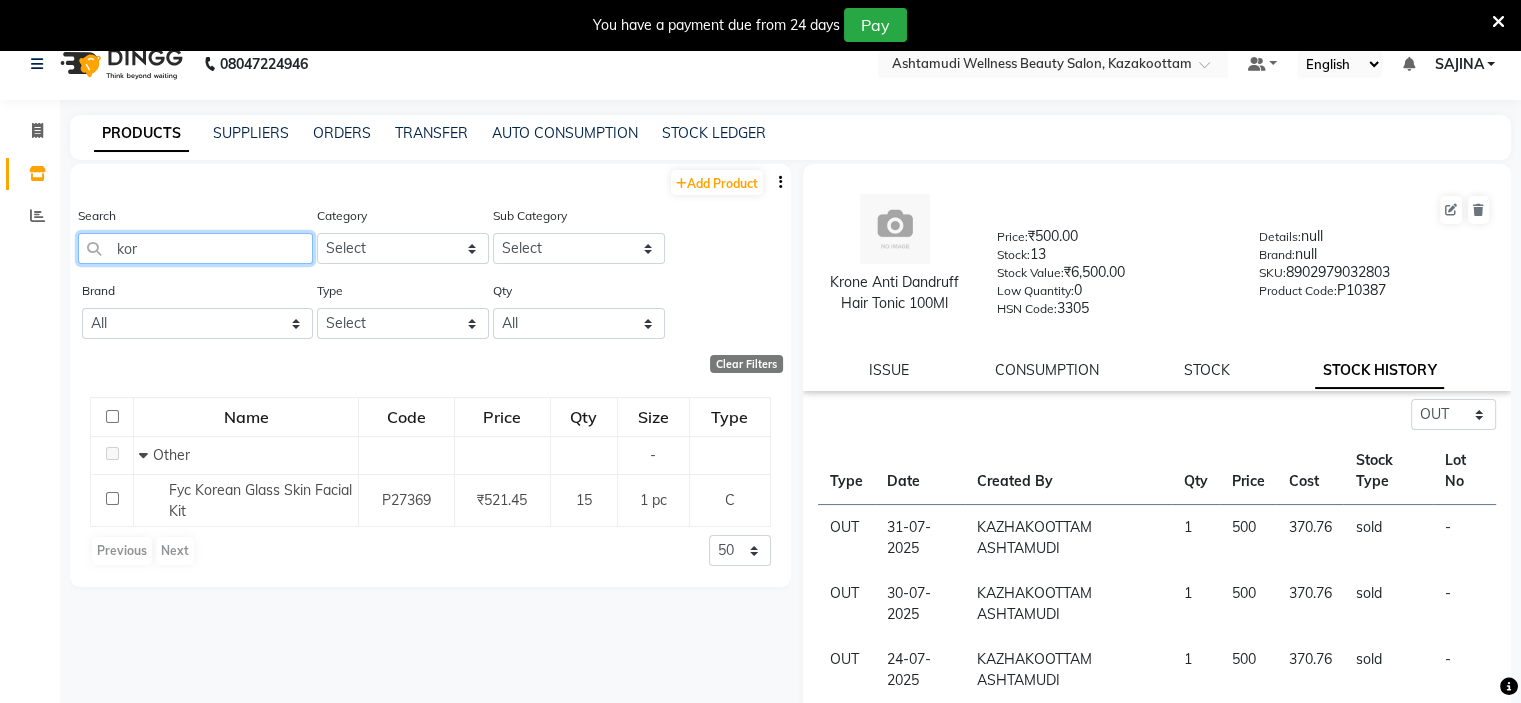 scroll, scrollTop: 0, scrollLeft: 0, axis: both 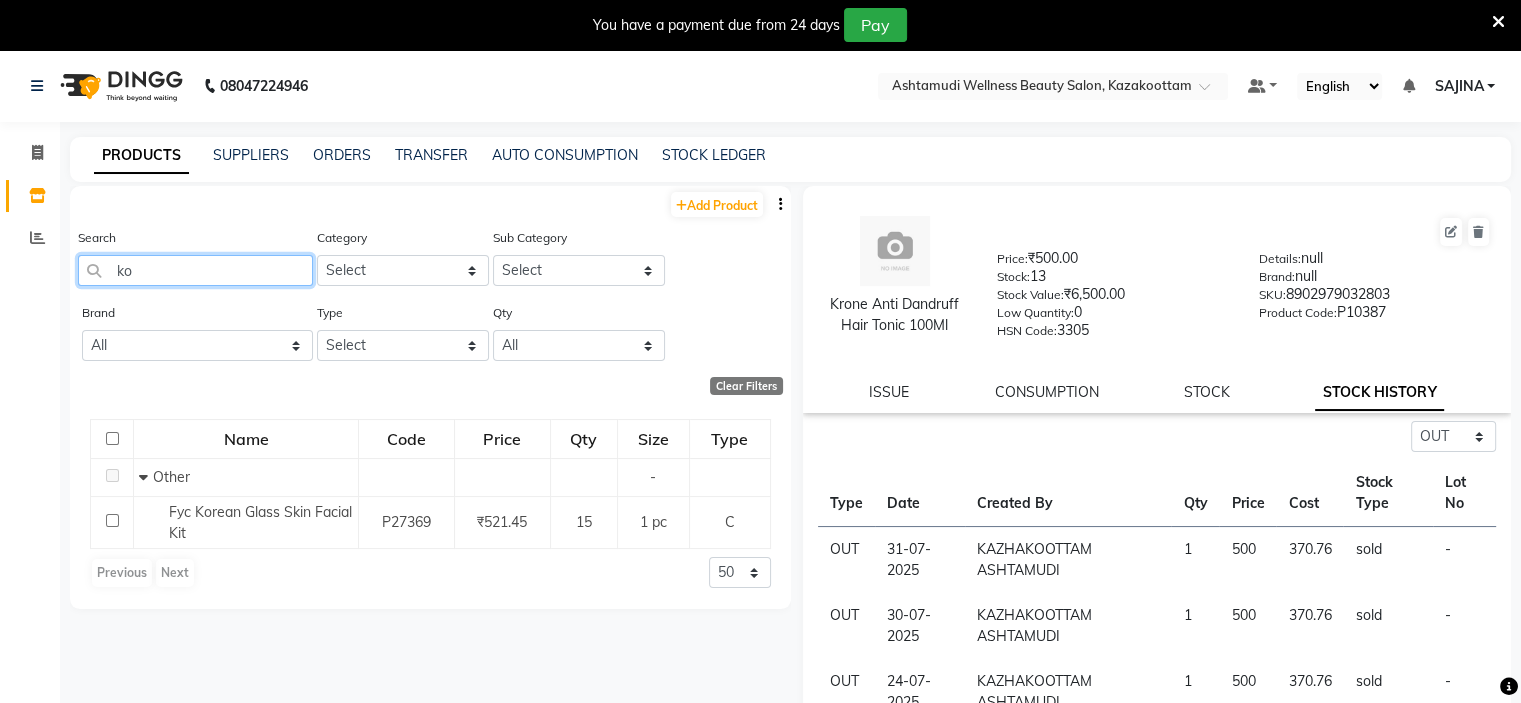type on "k" 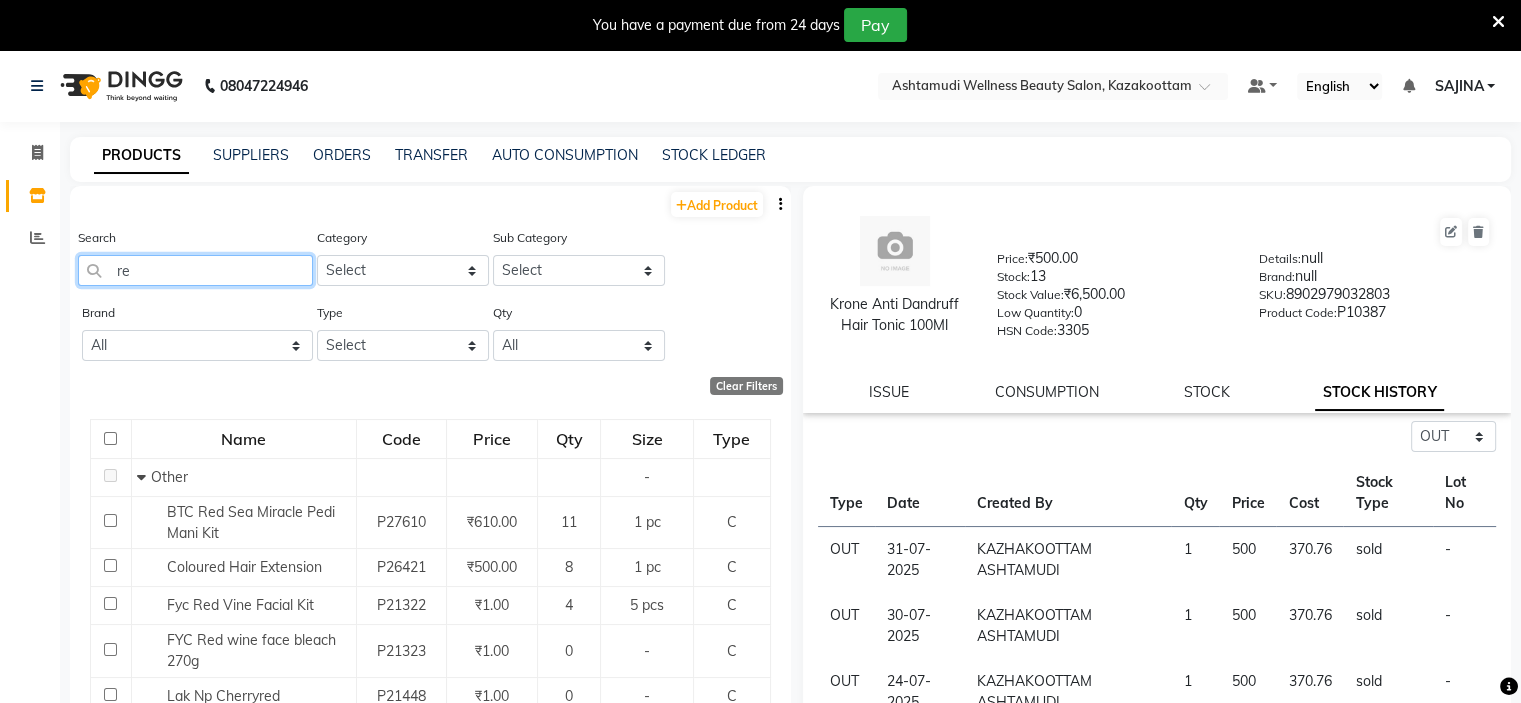 type on "r" 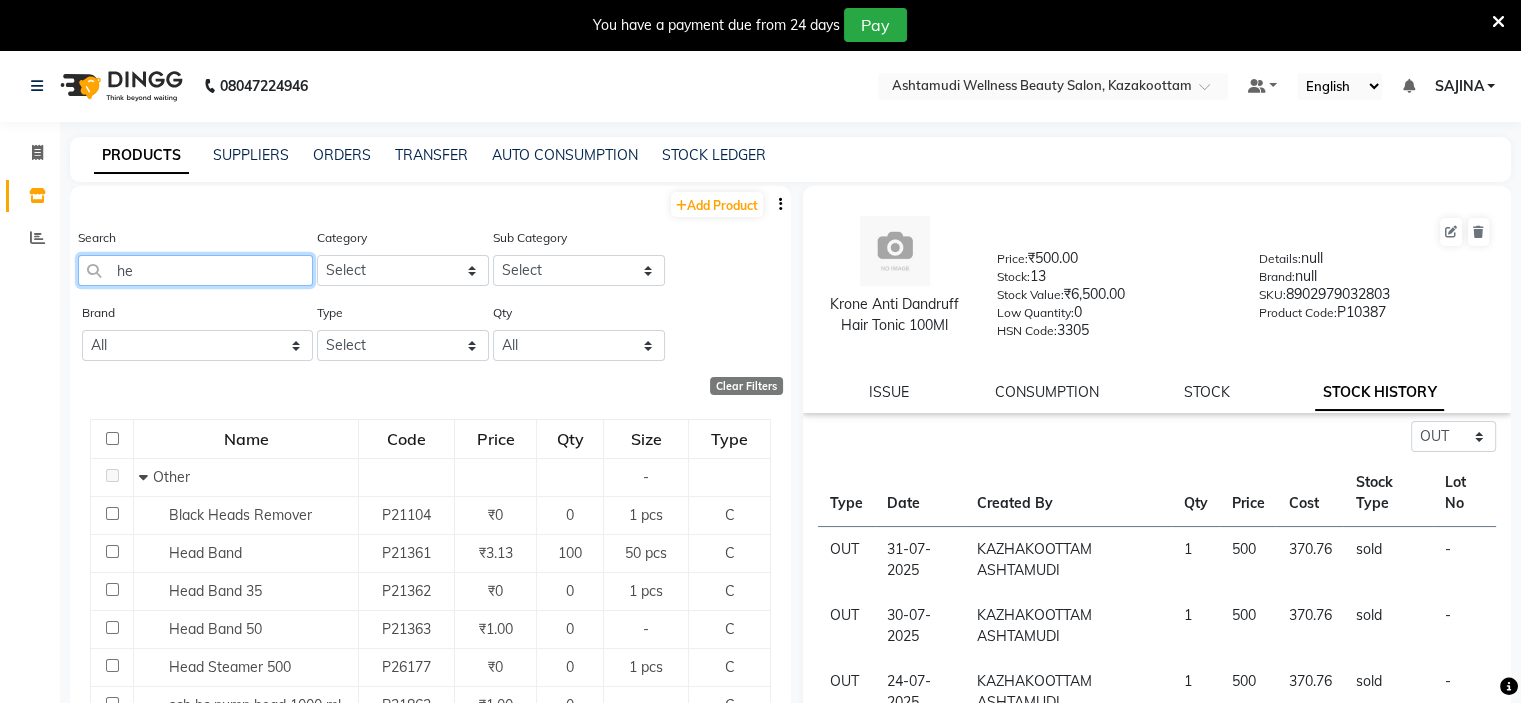 type on "h" 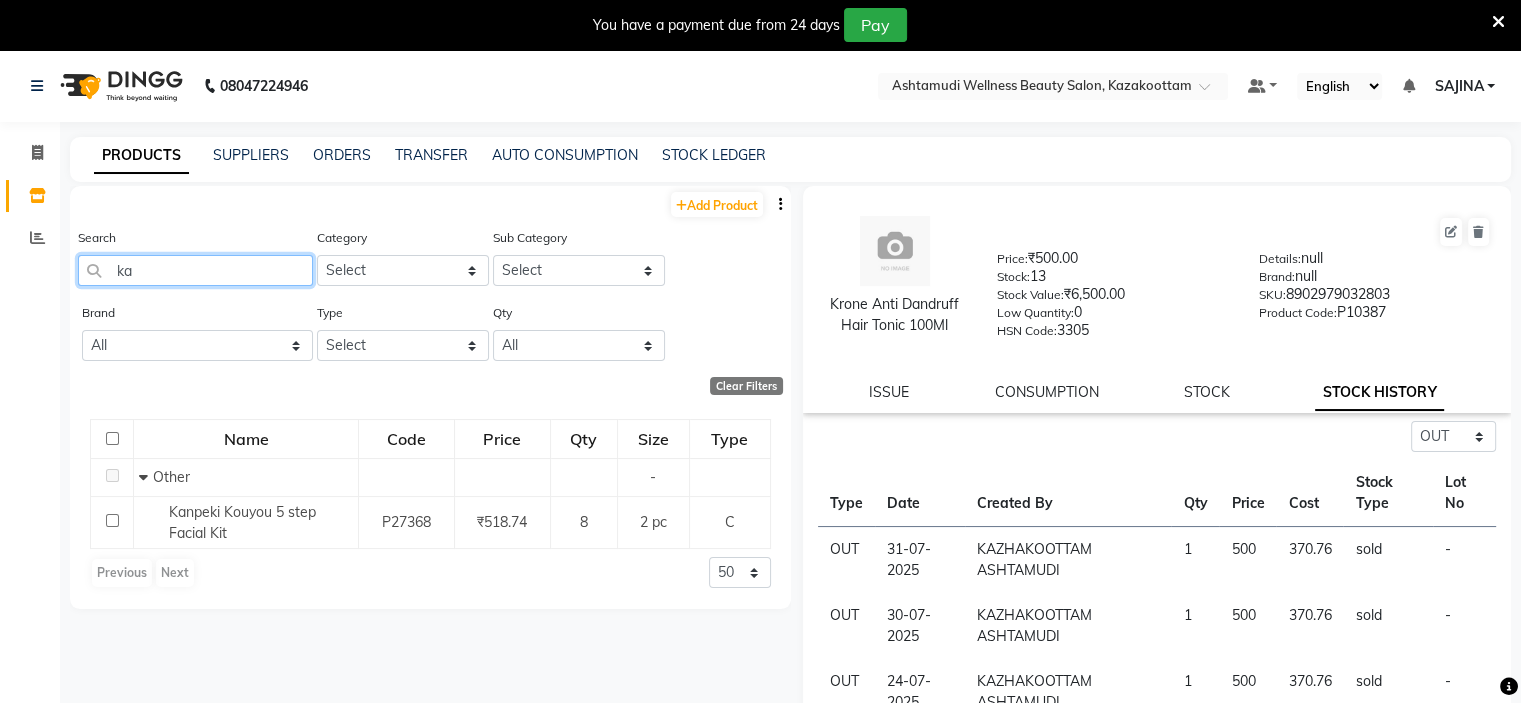 type on "k" 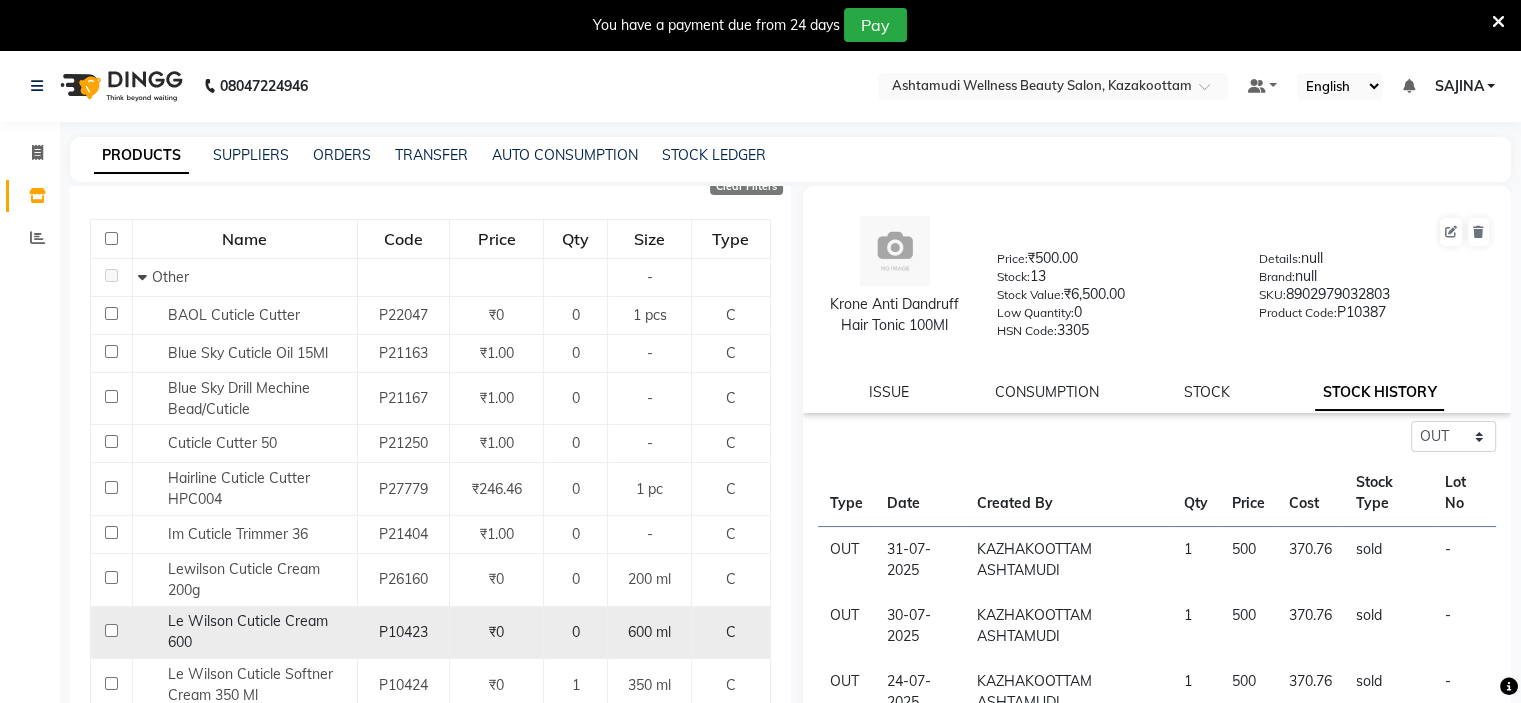 scroll, scrollTop: 300, scrollLeft: 0, axis: vertical 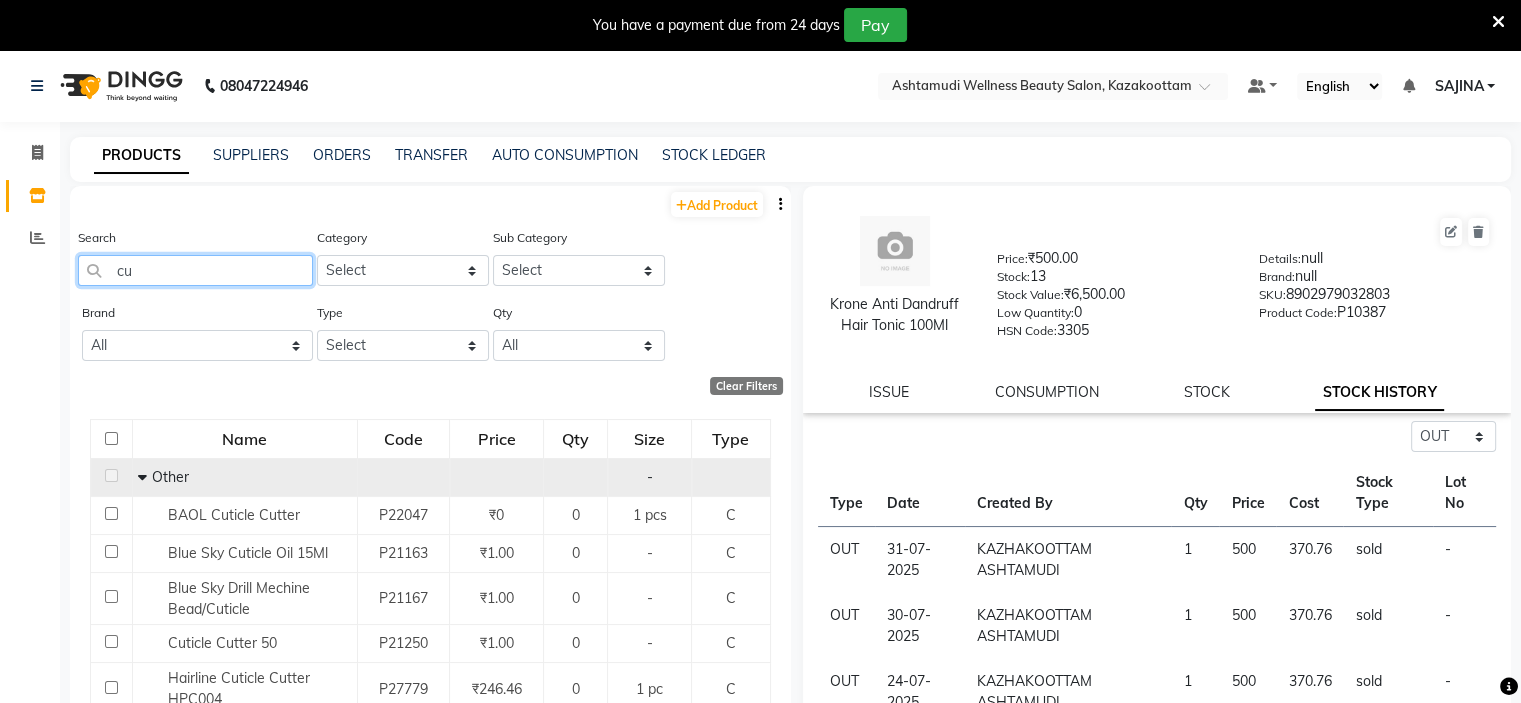 type on "c" 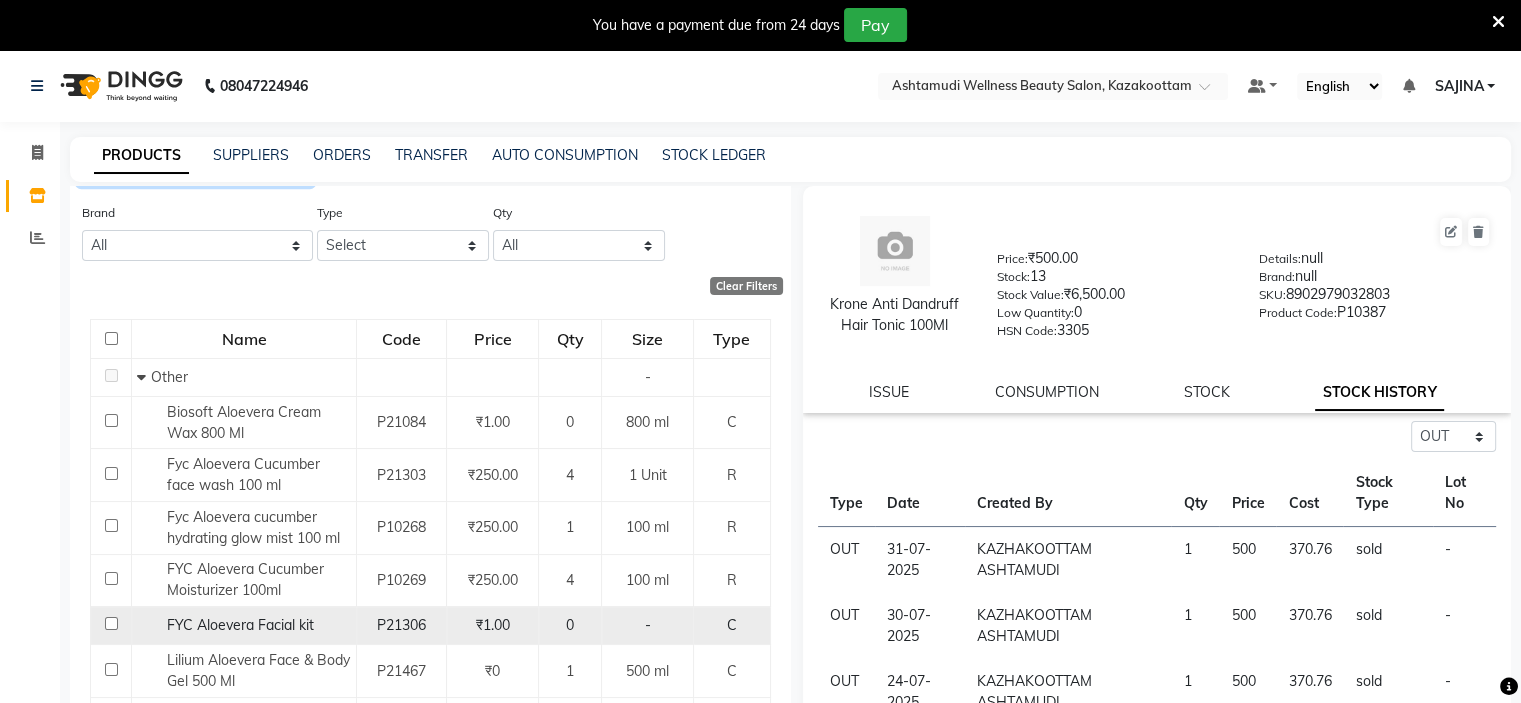 scroll, scrollTop: 200, scrollLeft: 0, axis: vertical 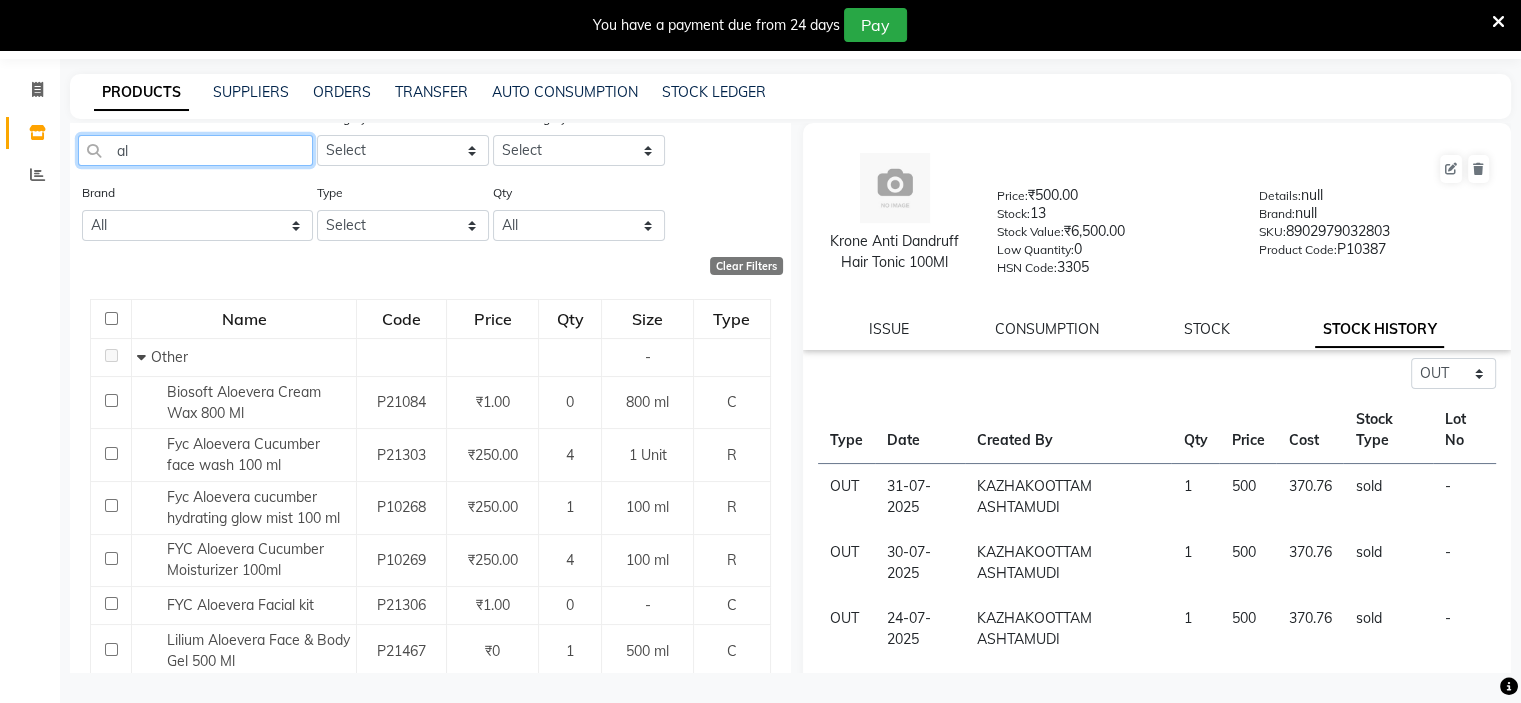 type on "a" 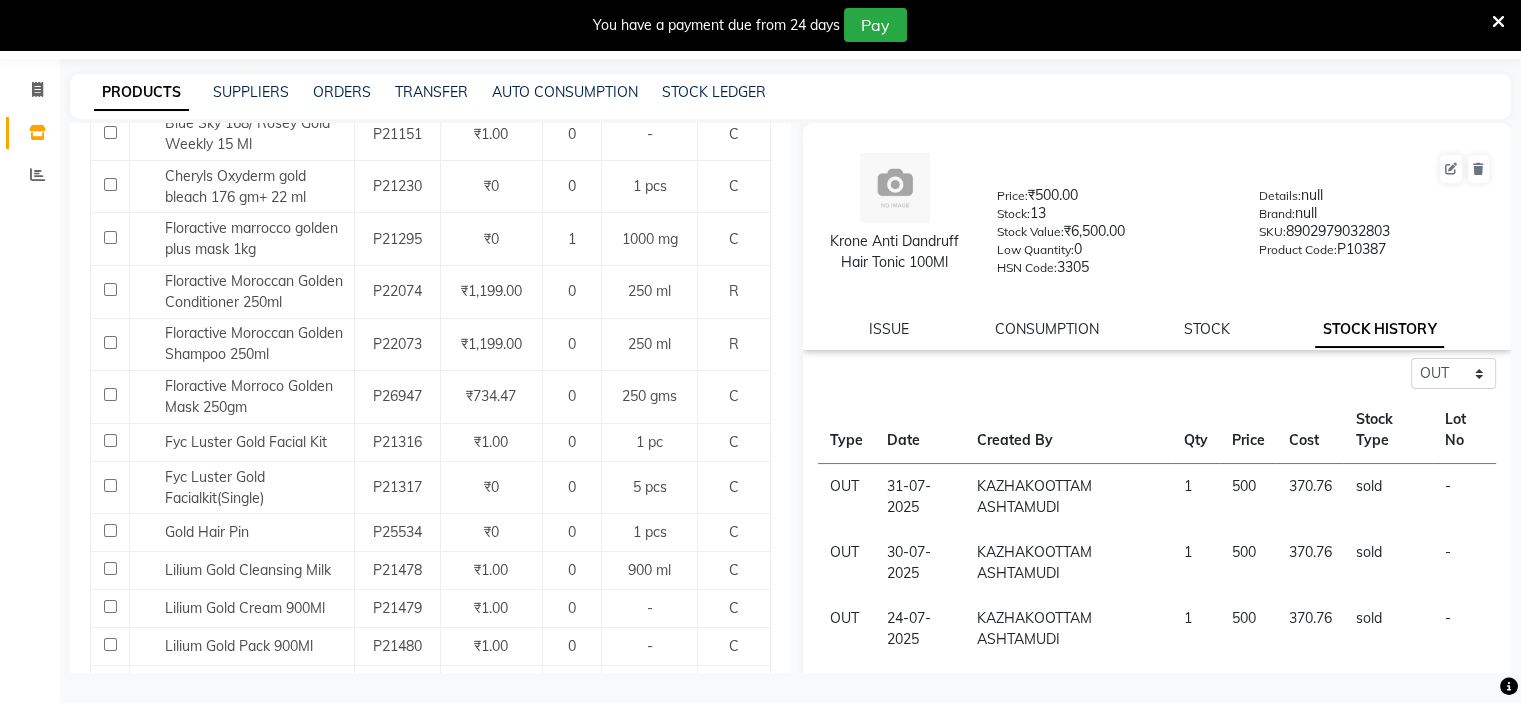 scroll, scrollTop: 700, scrollLeft: 0, axis: vertical 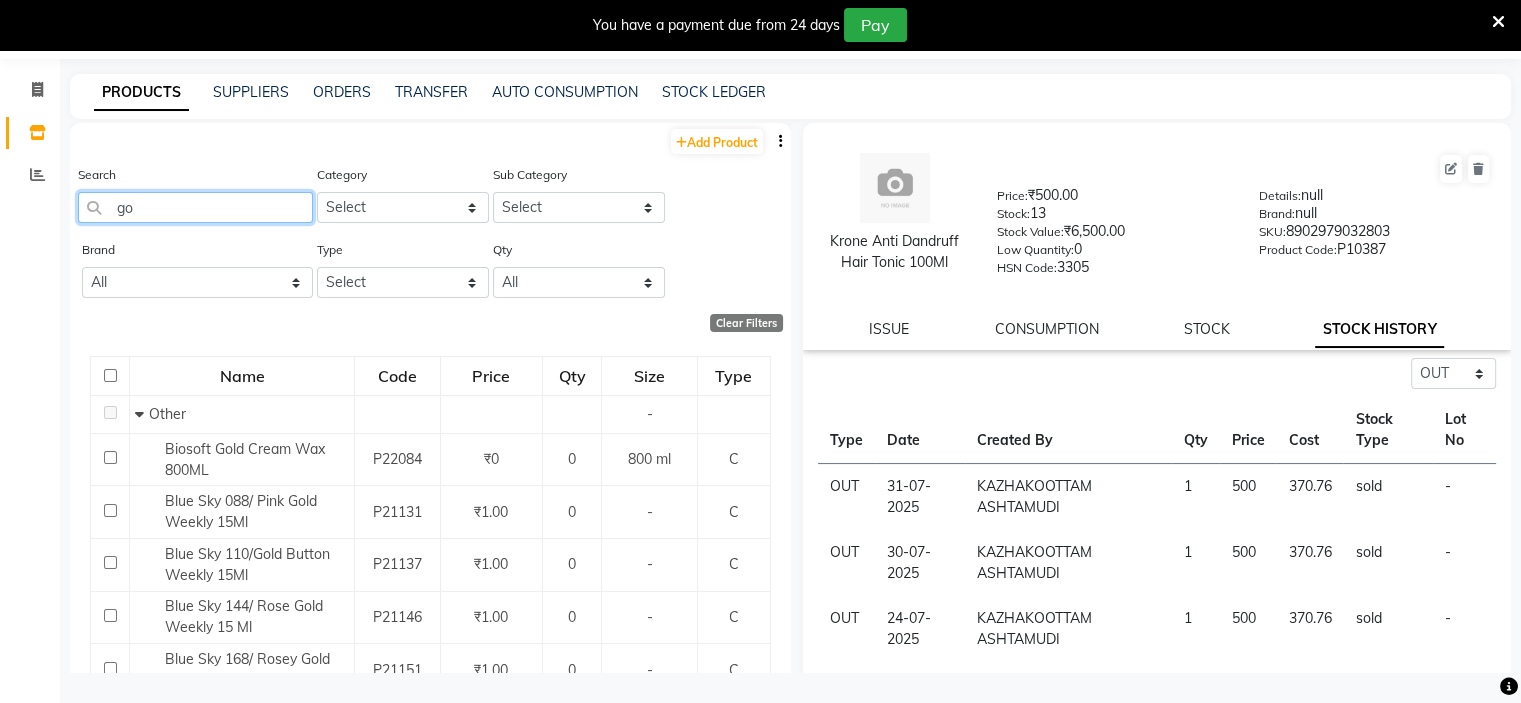 type on "g" 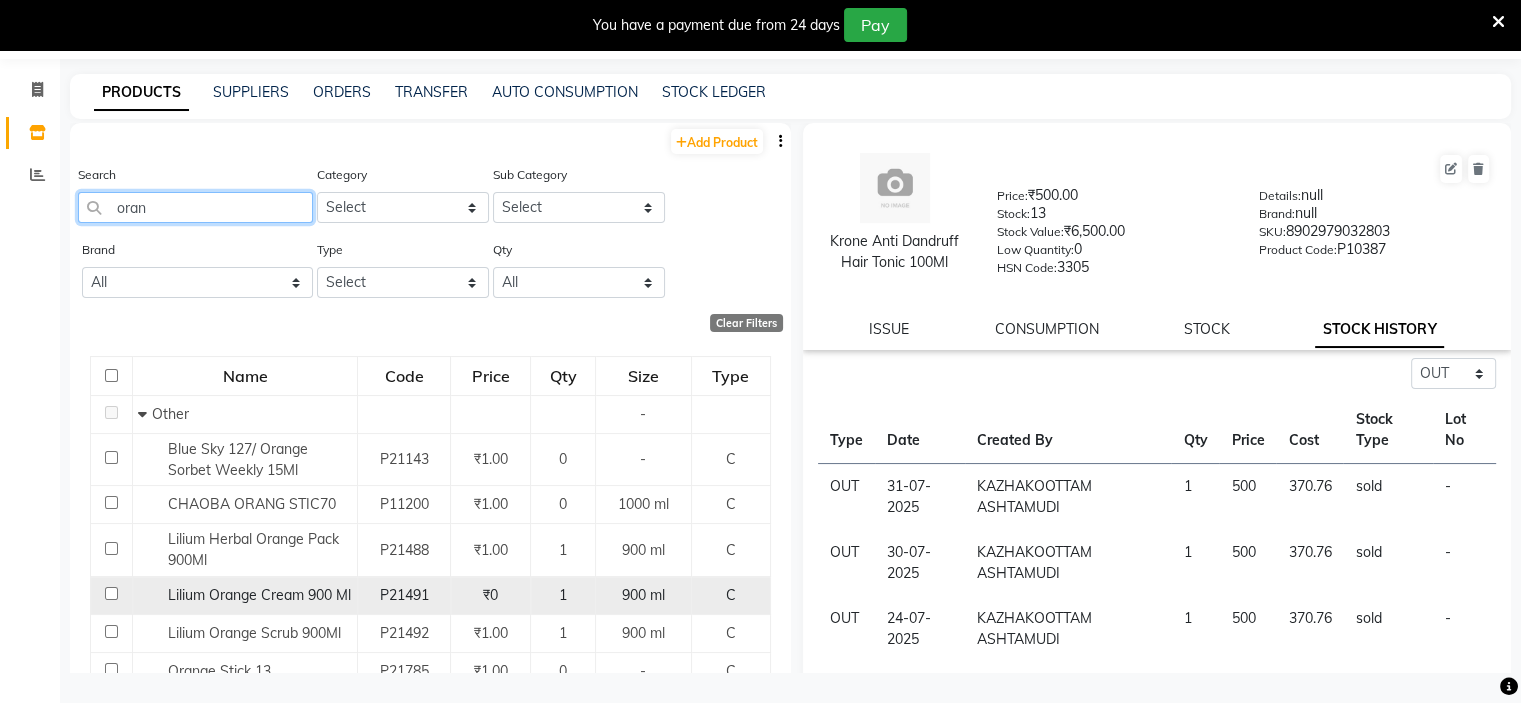scroll, scrollTop: 100, scrollLeft: 0, axis: vertical 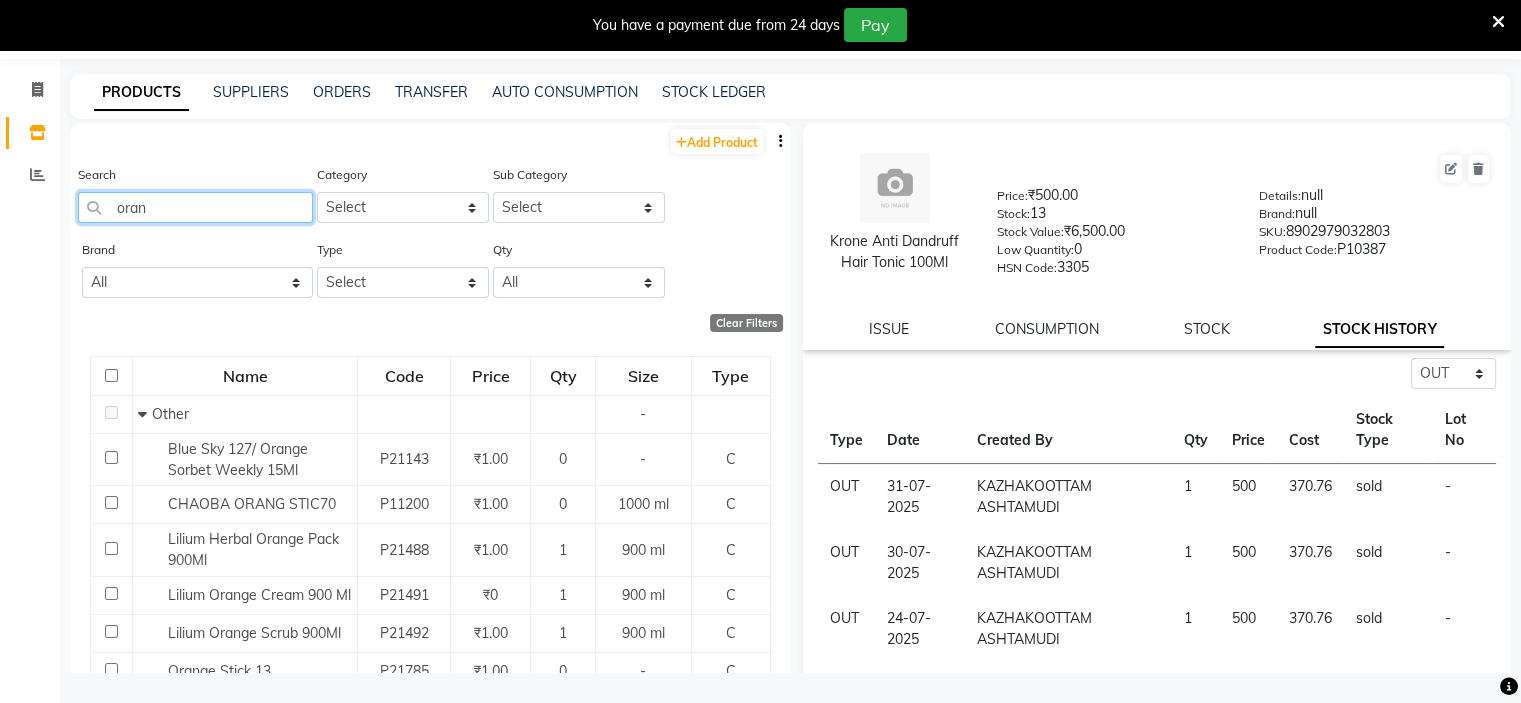 click on "oran" 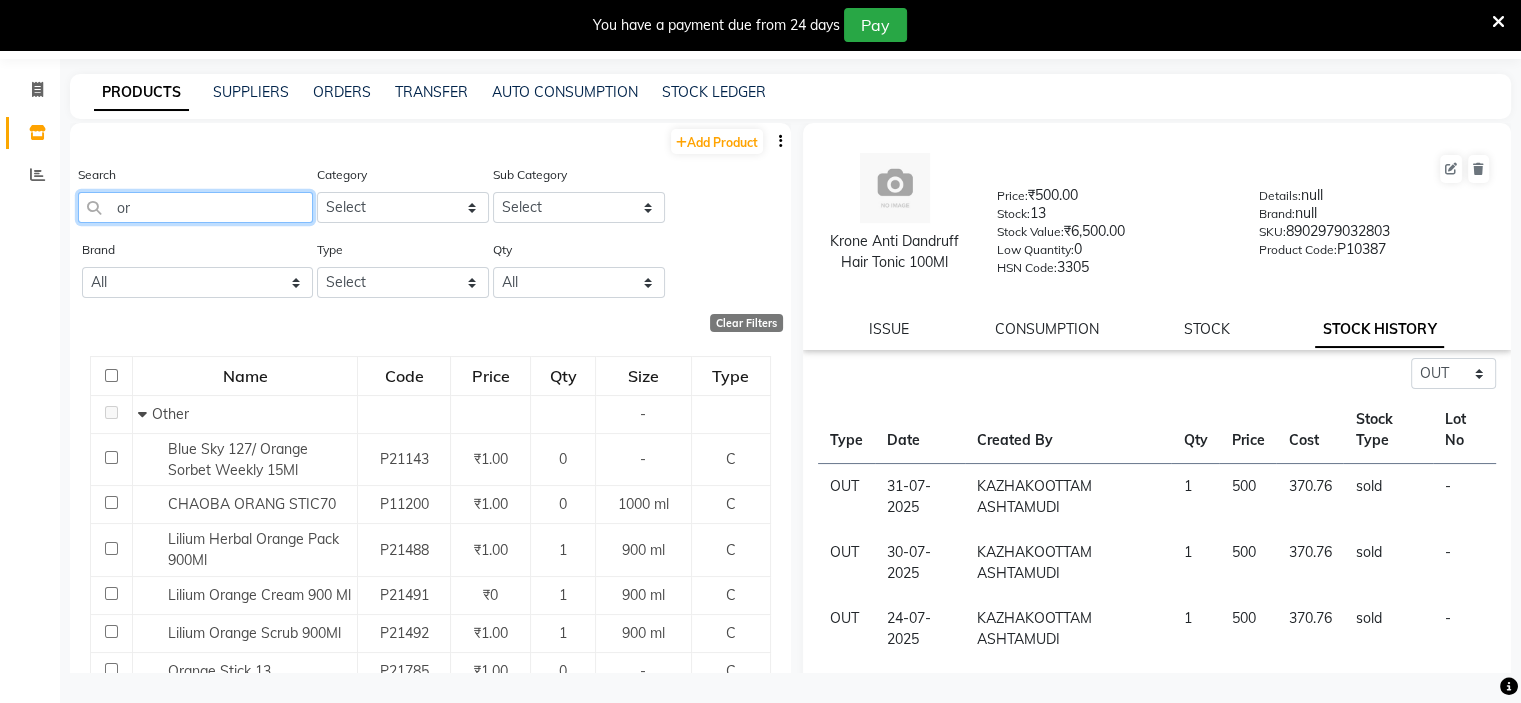 type on "o" 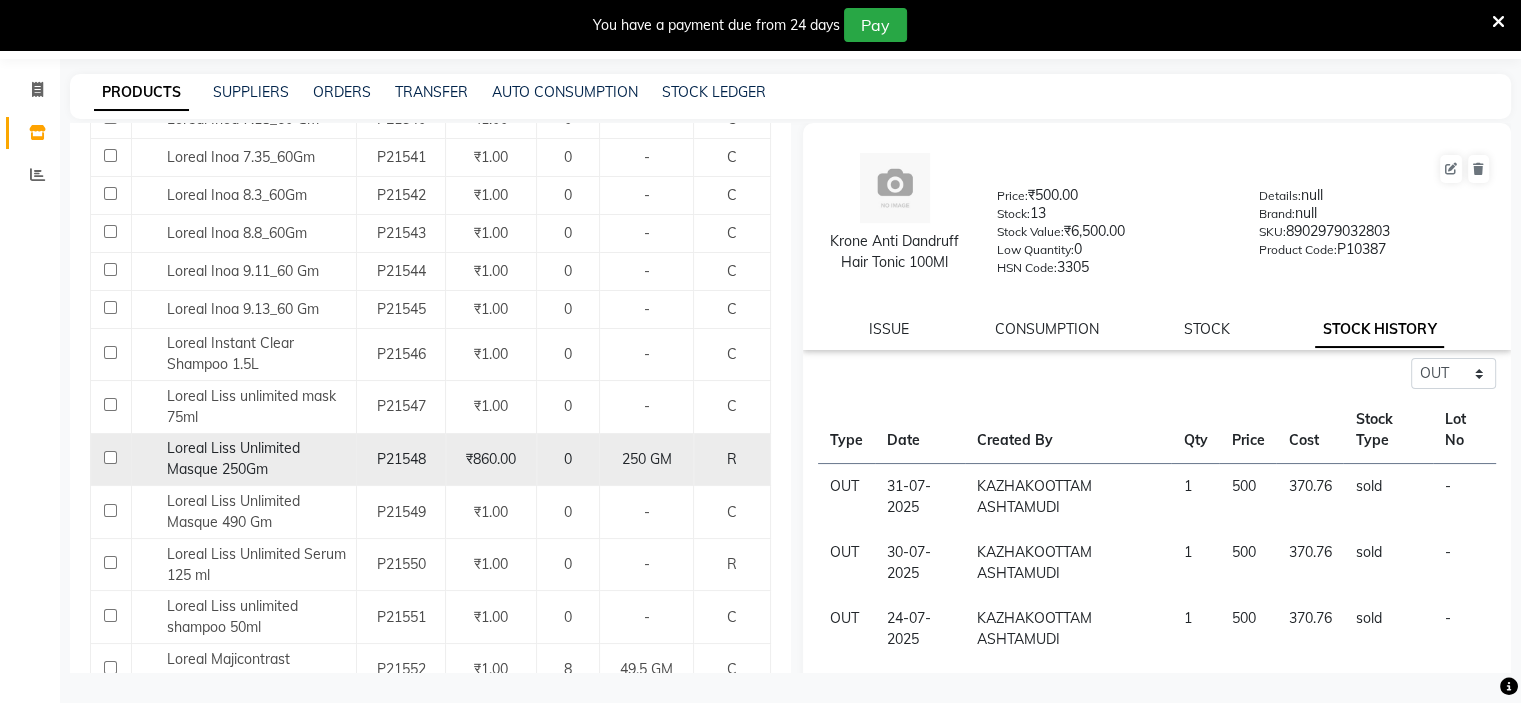 scroll, scrollTop: 2175, scrollLeft: 0, axis: vertical 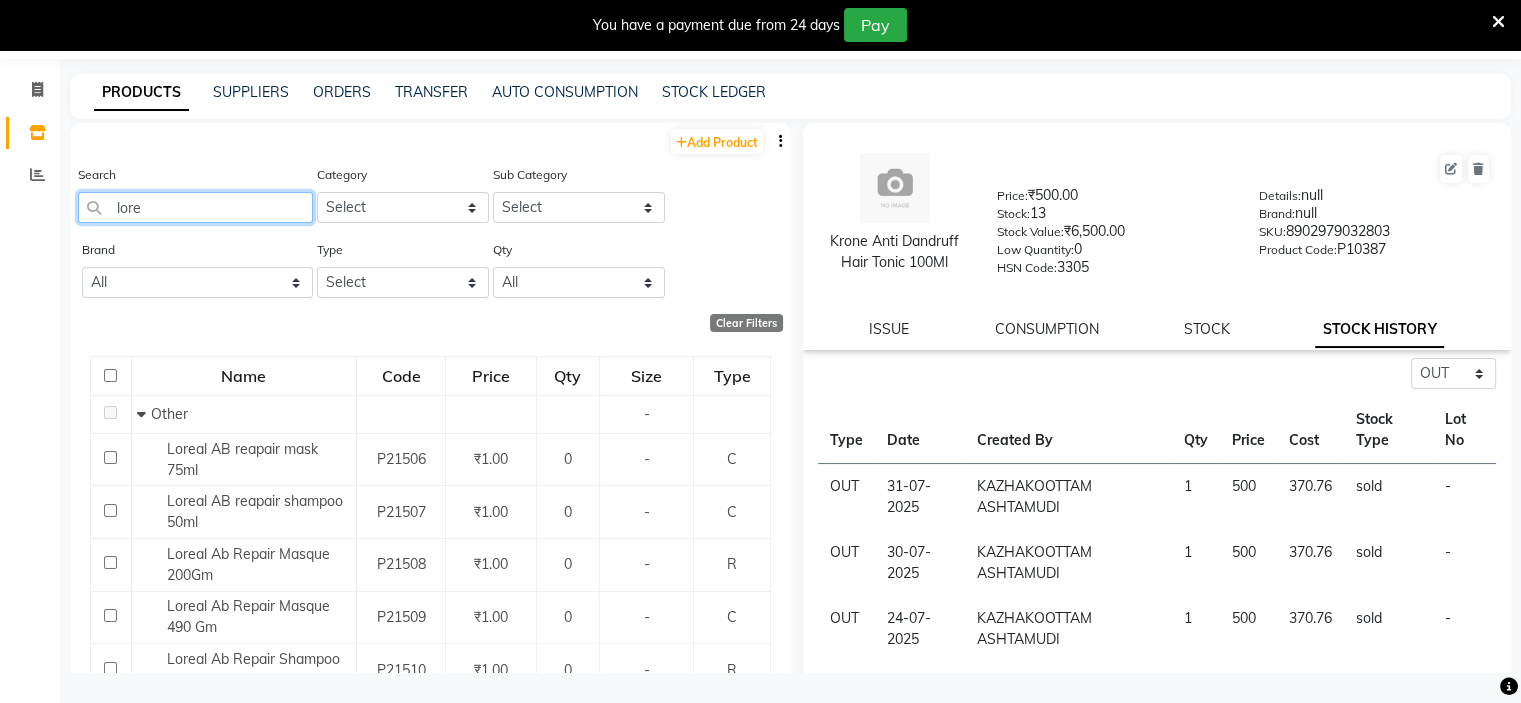click on "lore" 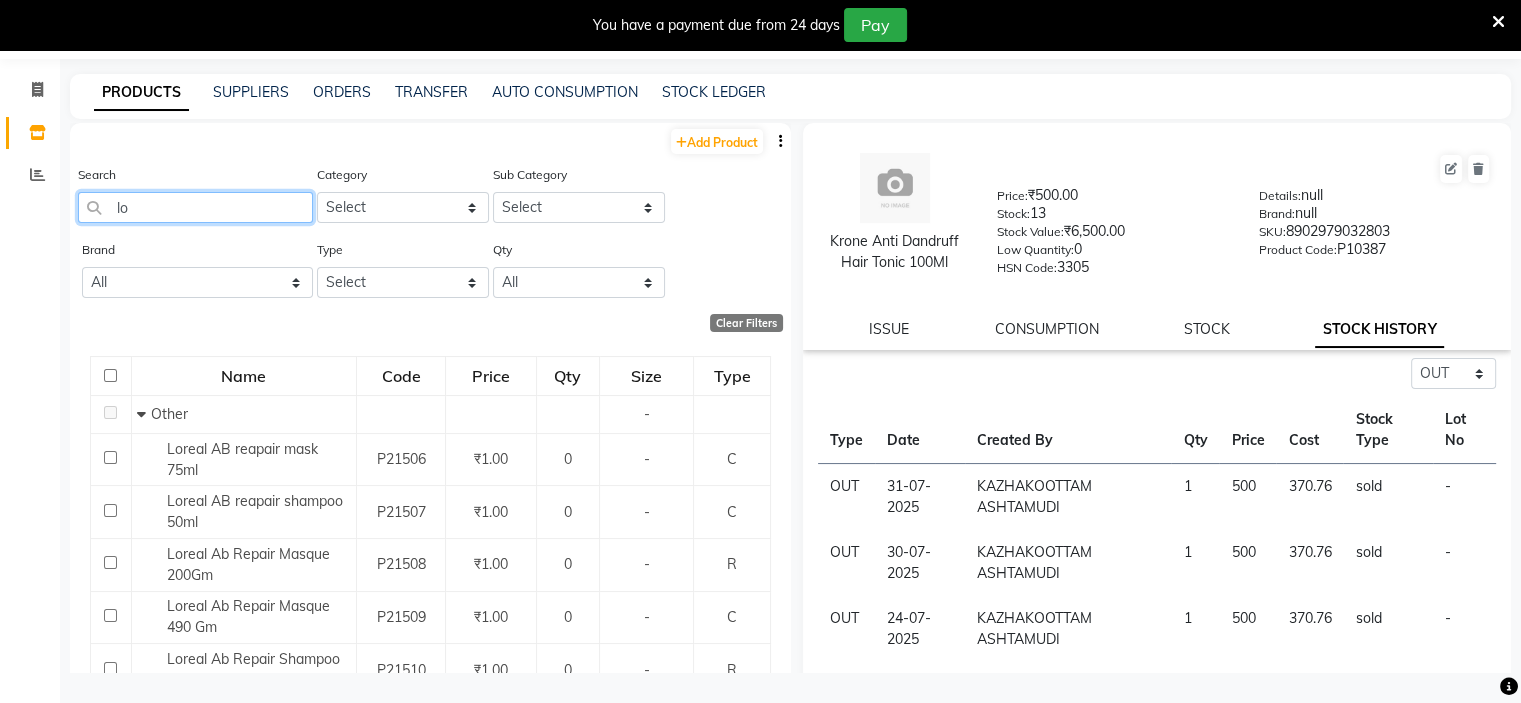 type on "l" 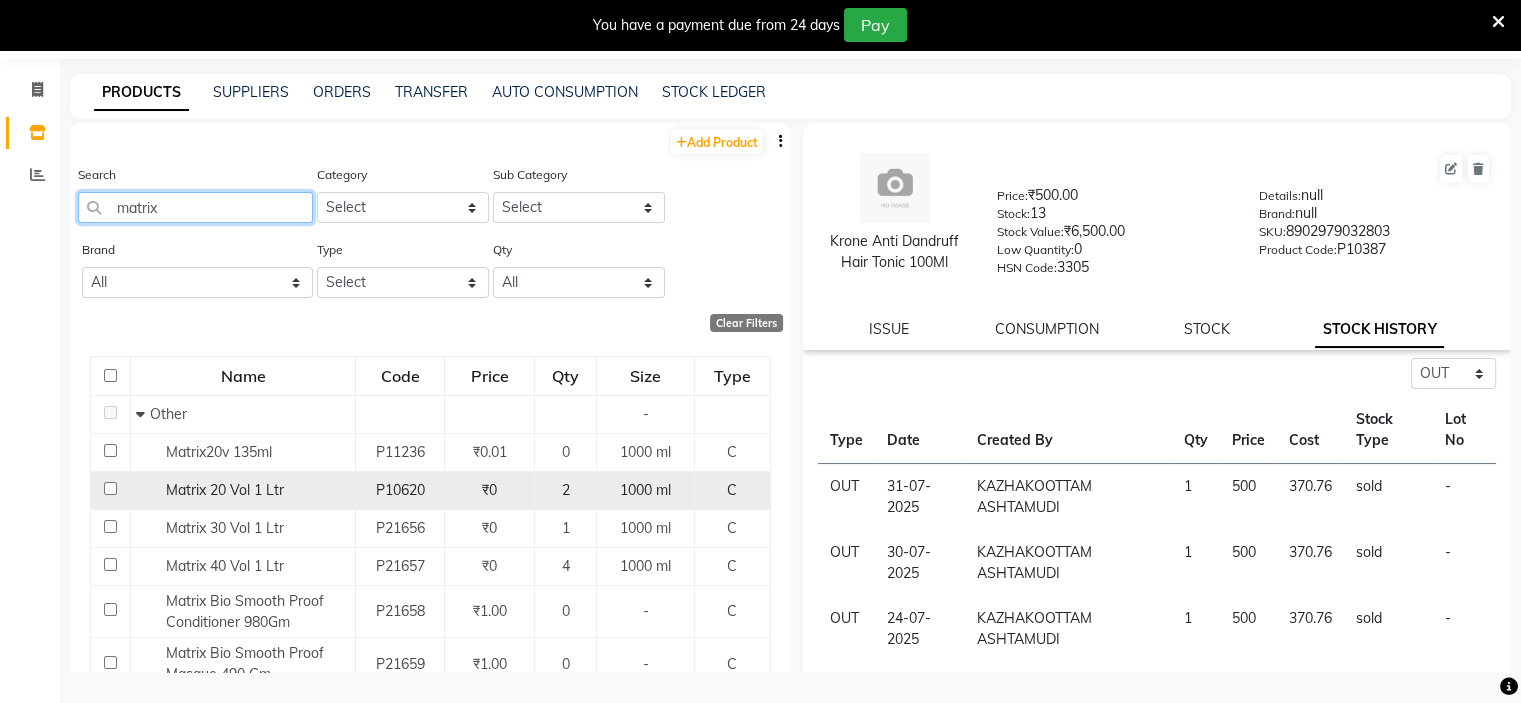 type on "matrix" 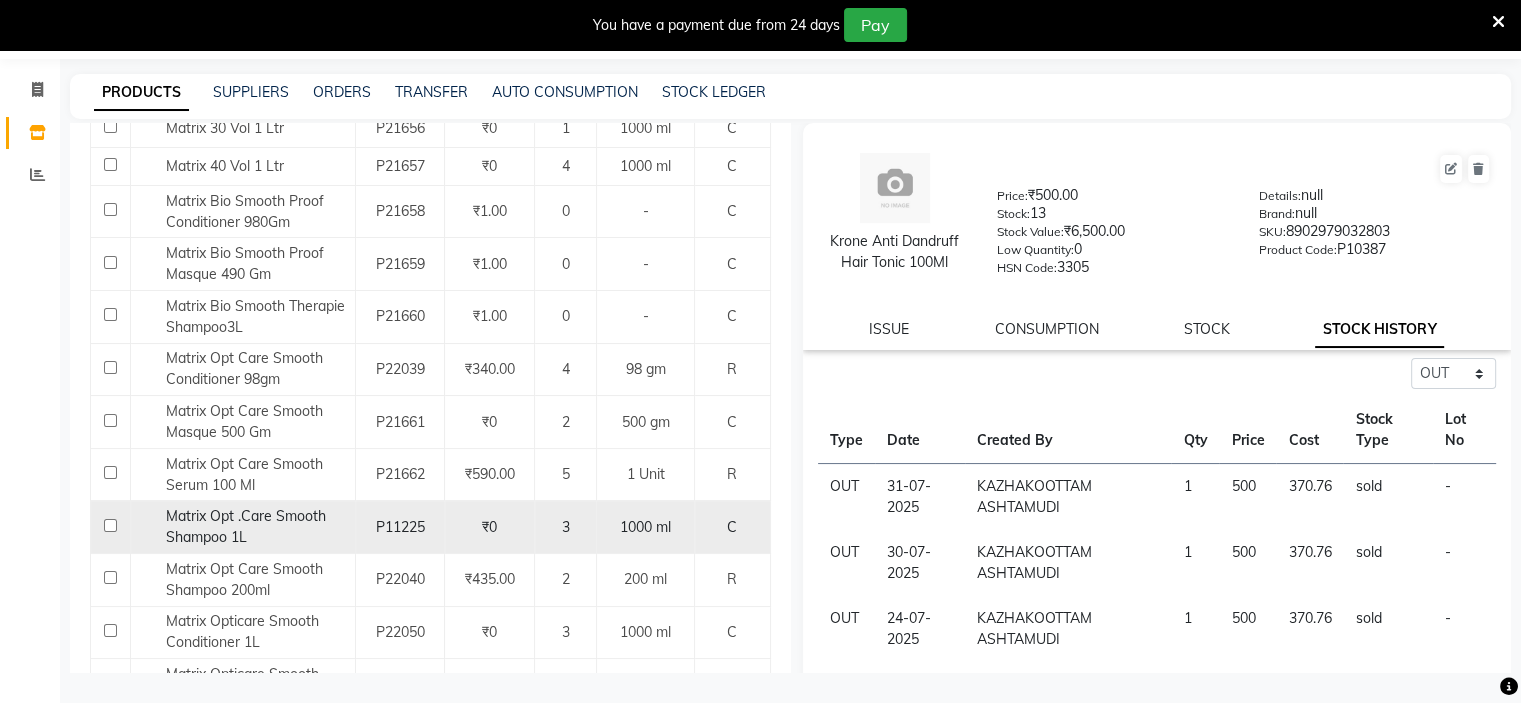 scroll, scrollTop: 500, scrollLeft: 0, axis: vertical 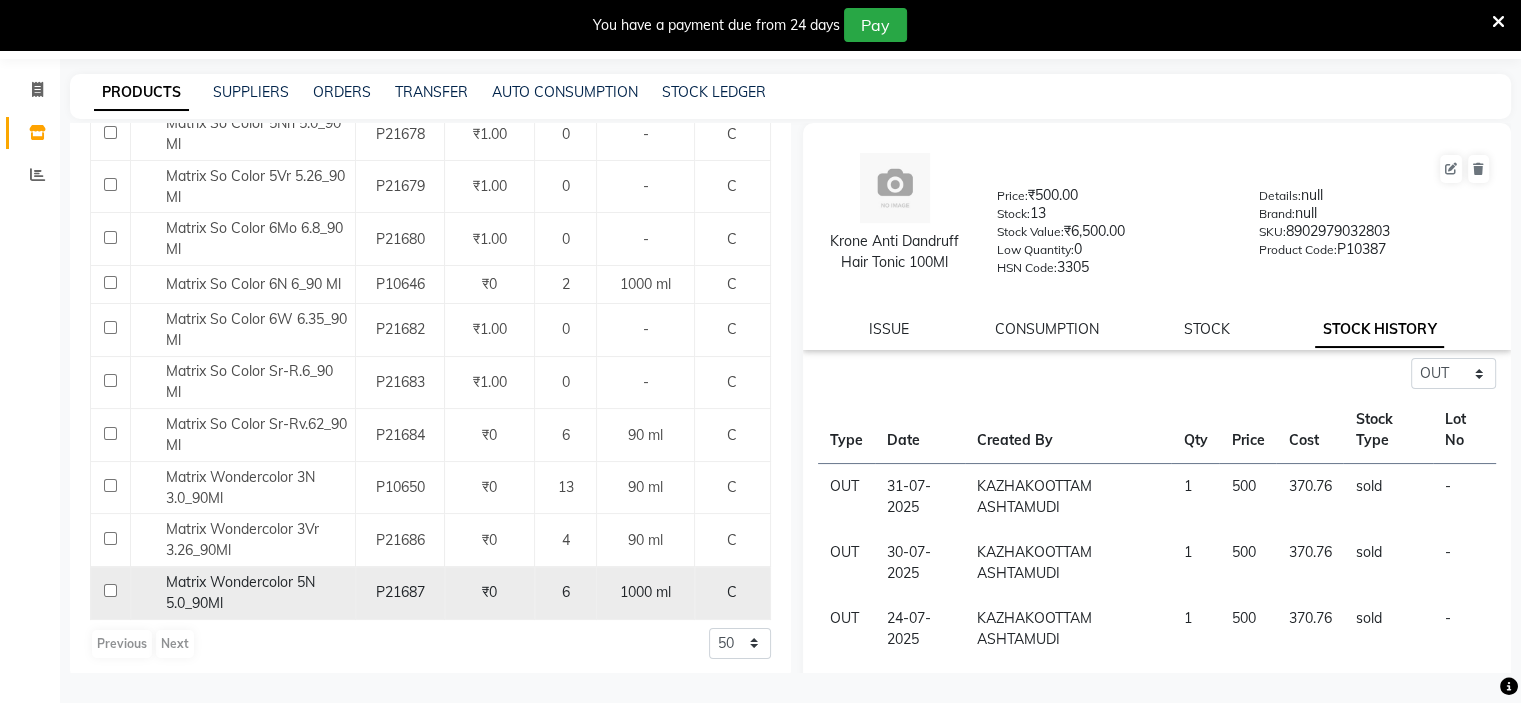 click on "P21687" 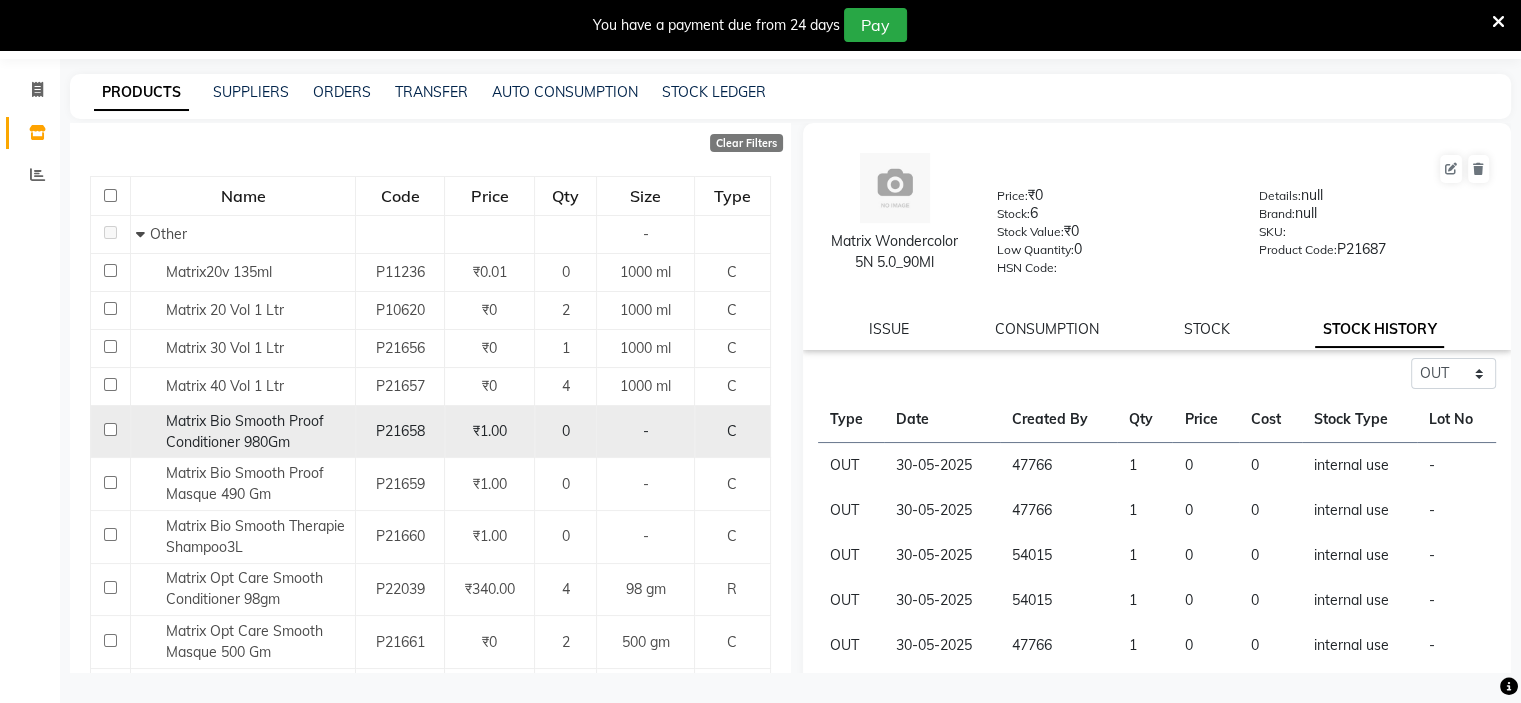 scroll, scrollTop: 0, scrollLeft: 0, axis: both 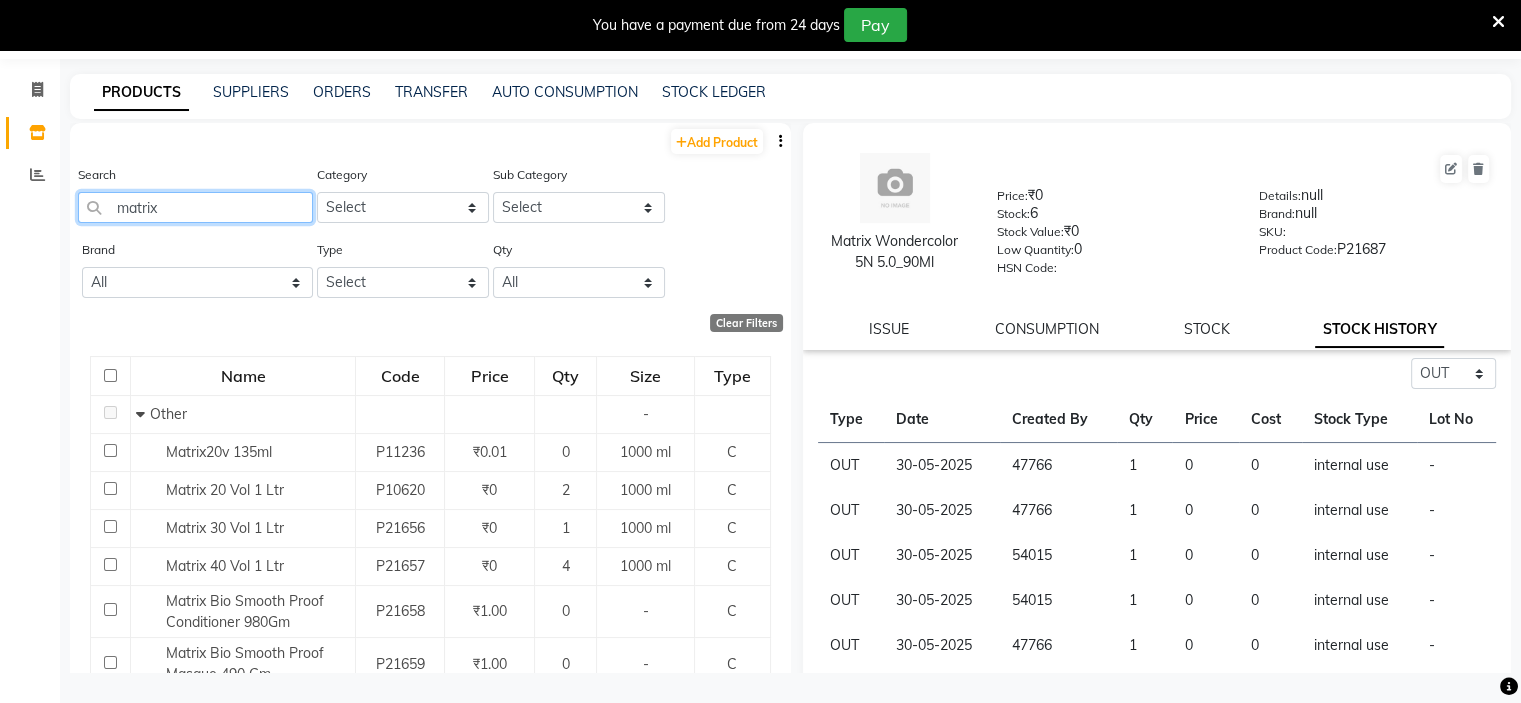 click on "matrix" 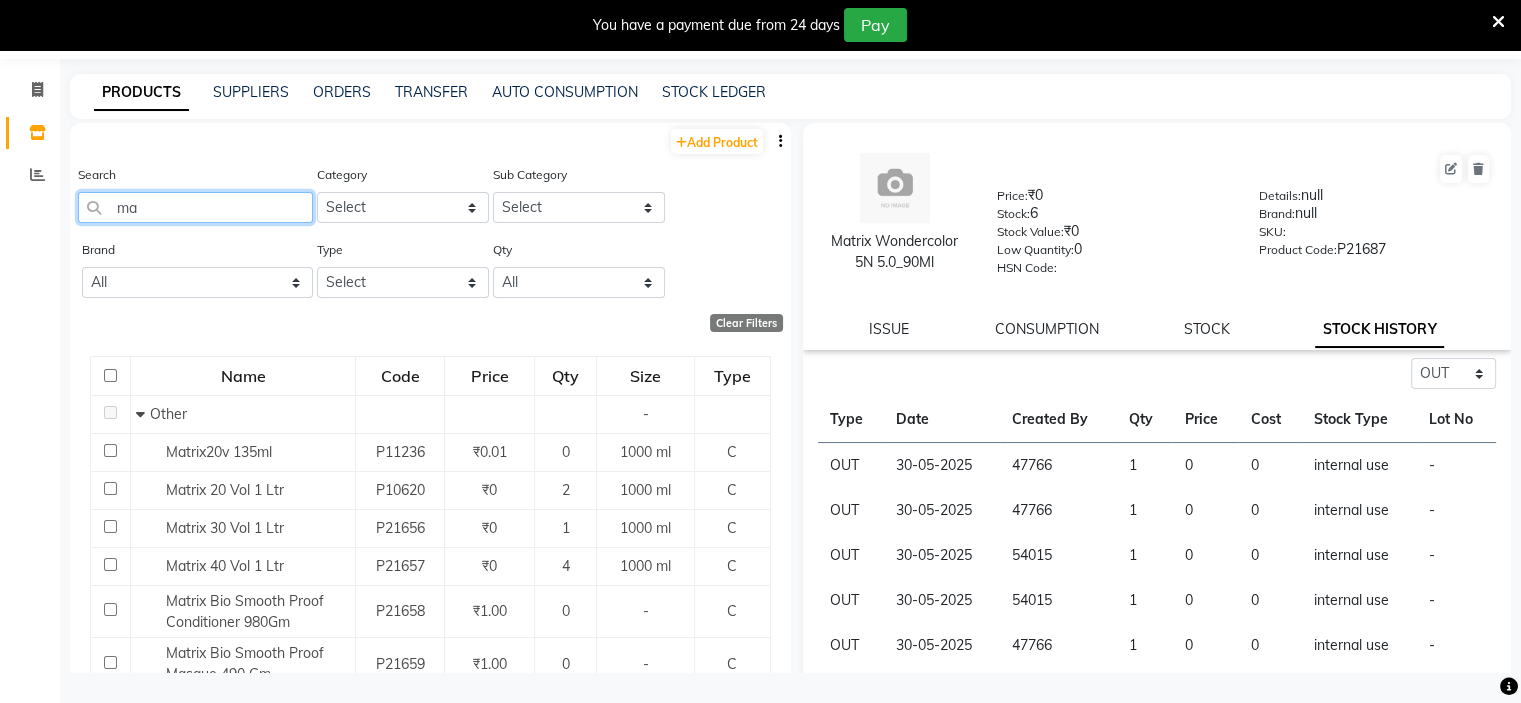 type on "m" 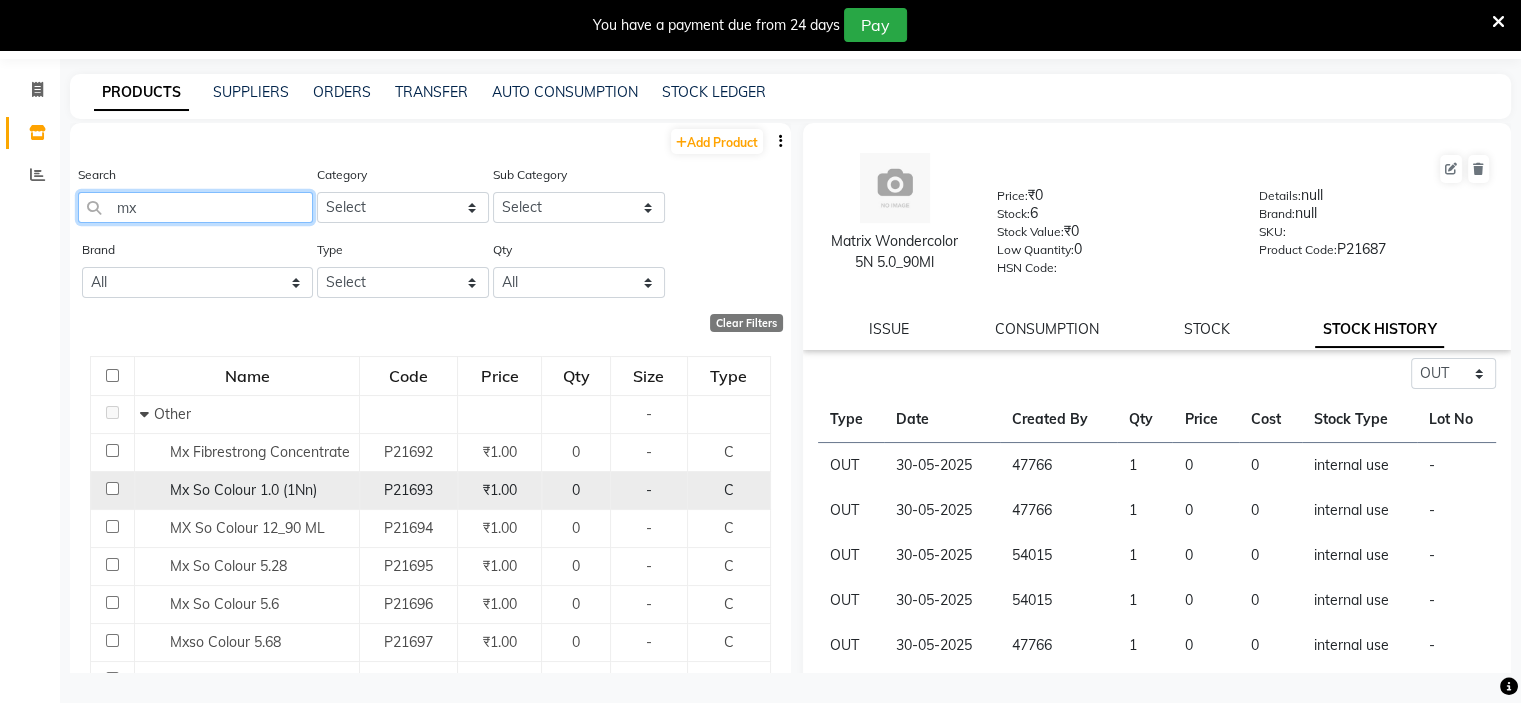 type on "m" 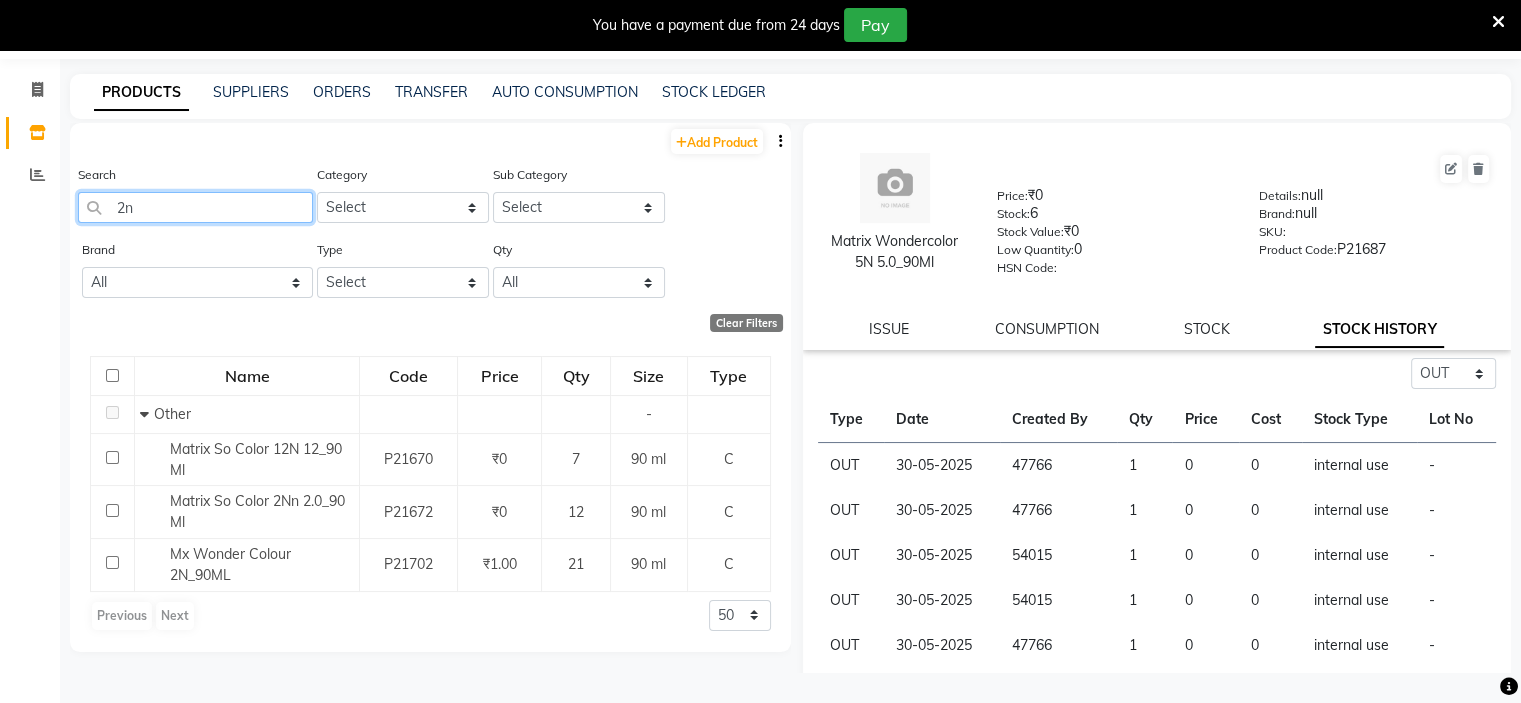 type on "2" 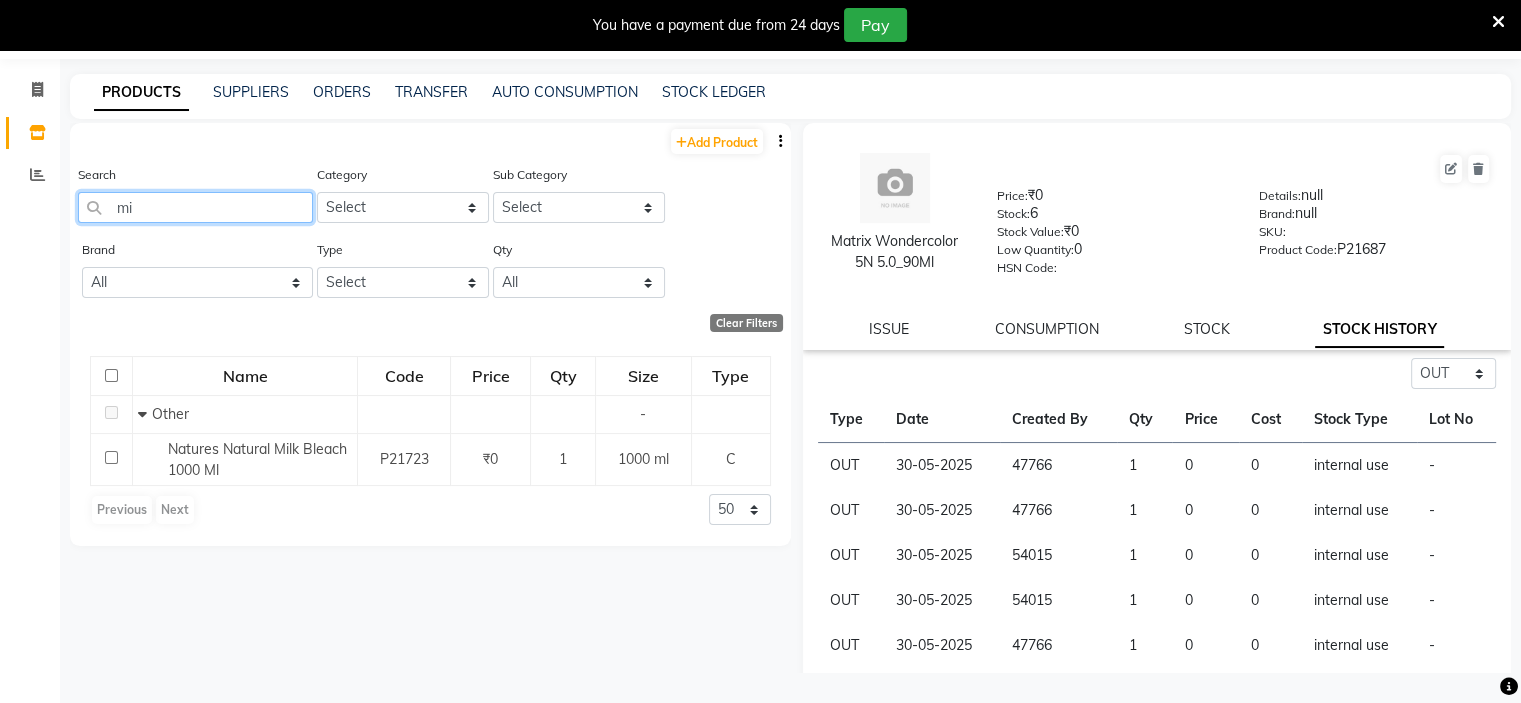 type on "m" 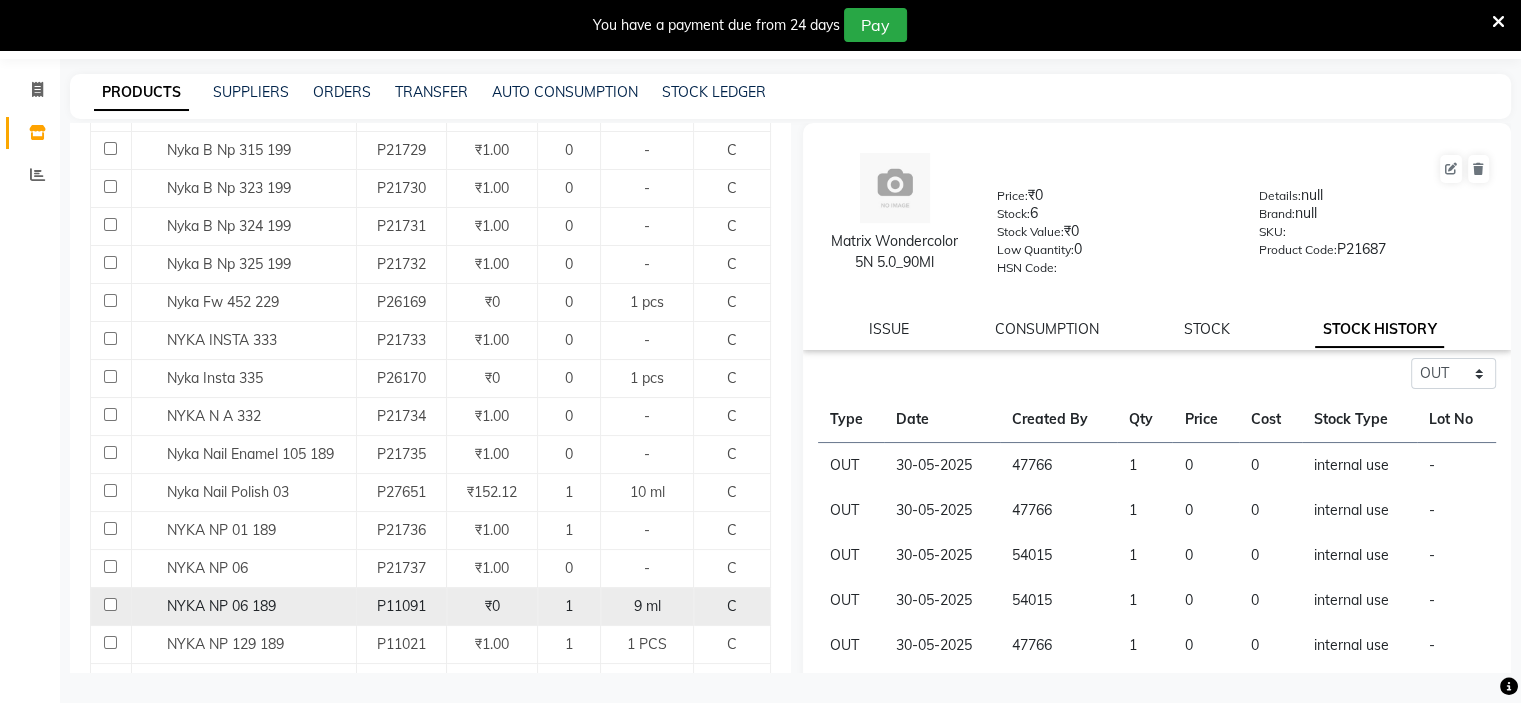 scroll, scrollTop: 500, scrollLeft: 0, axis: vertical 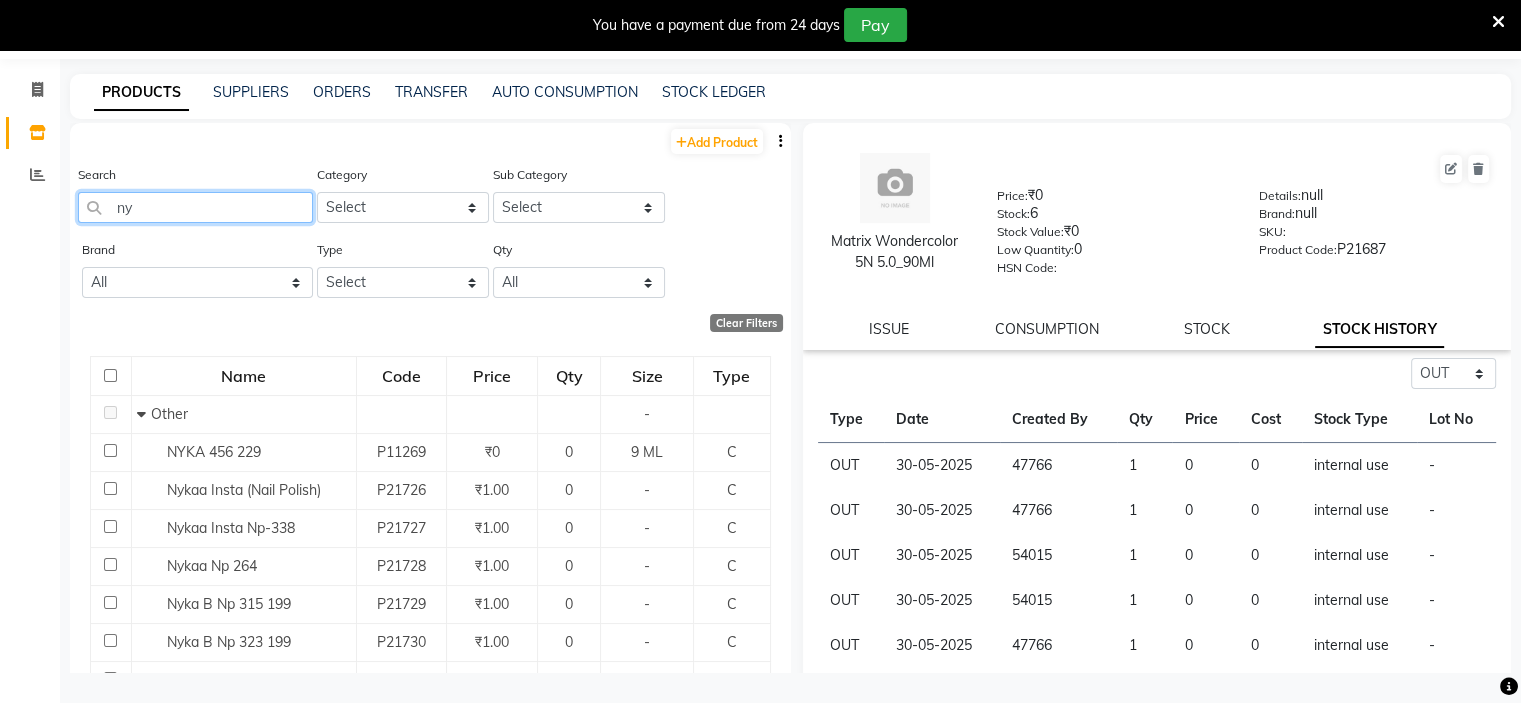 type on "n" 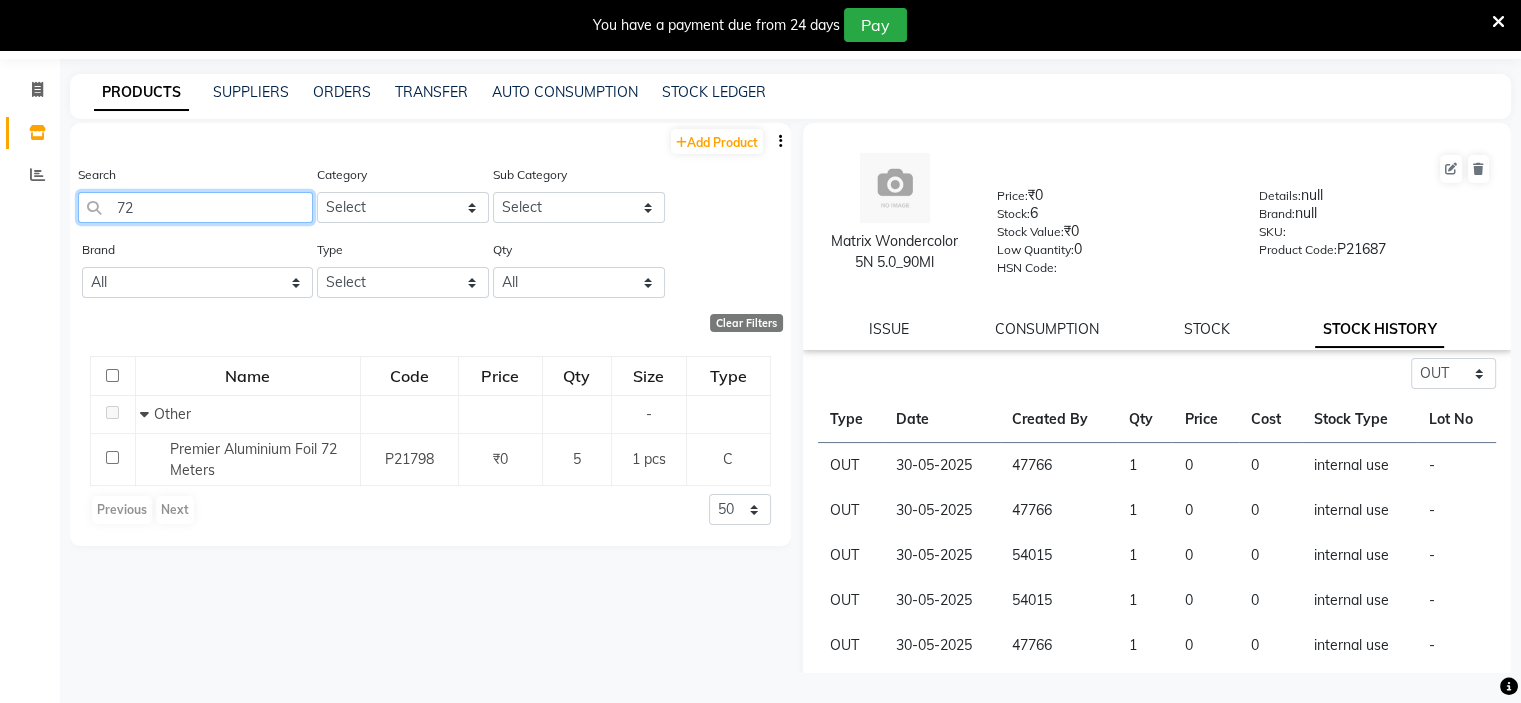 type on "7" 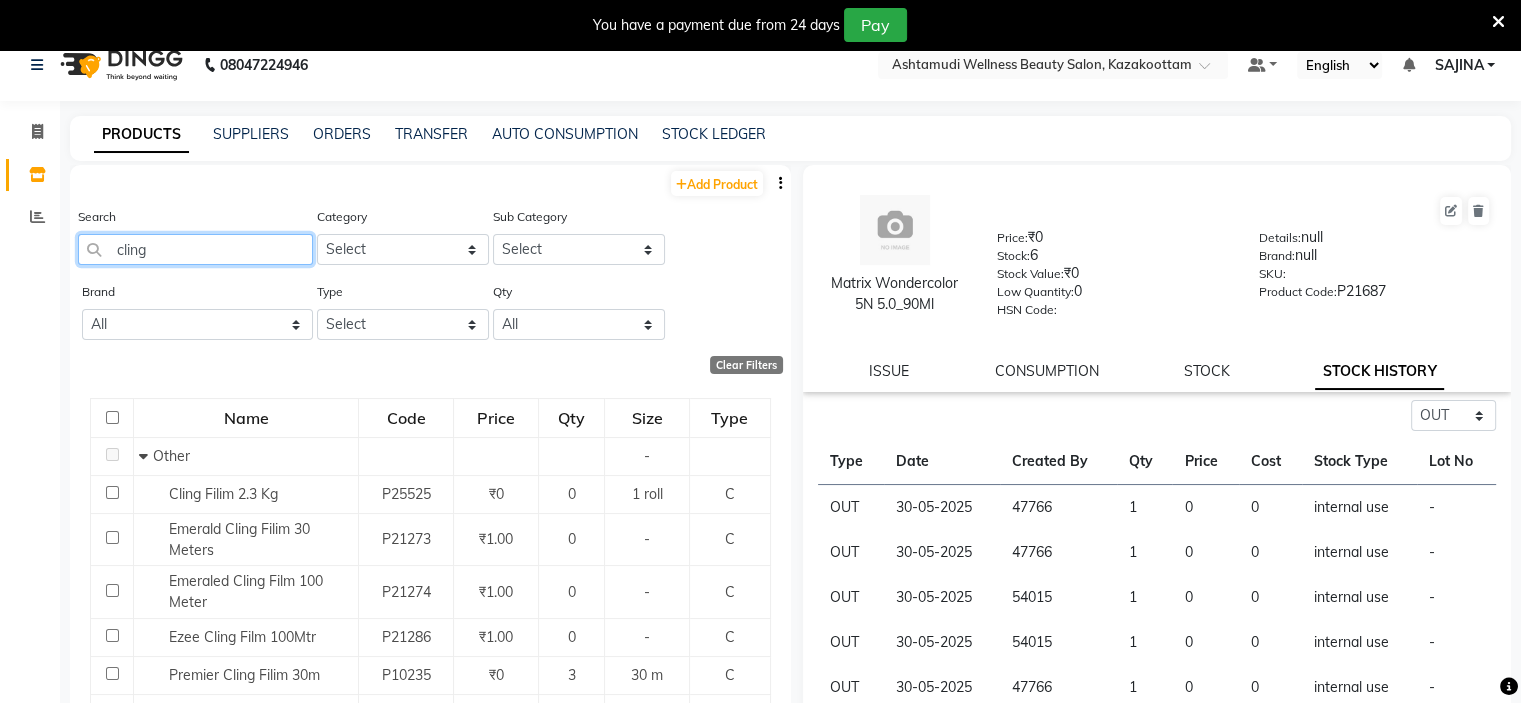 scroll, scrollTop: 0, scrollLeft: 0, axis: both 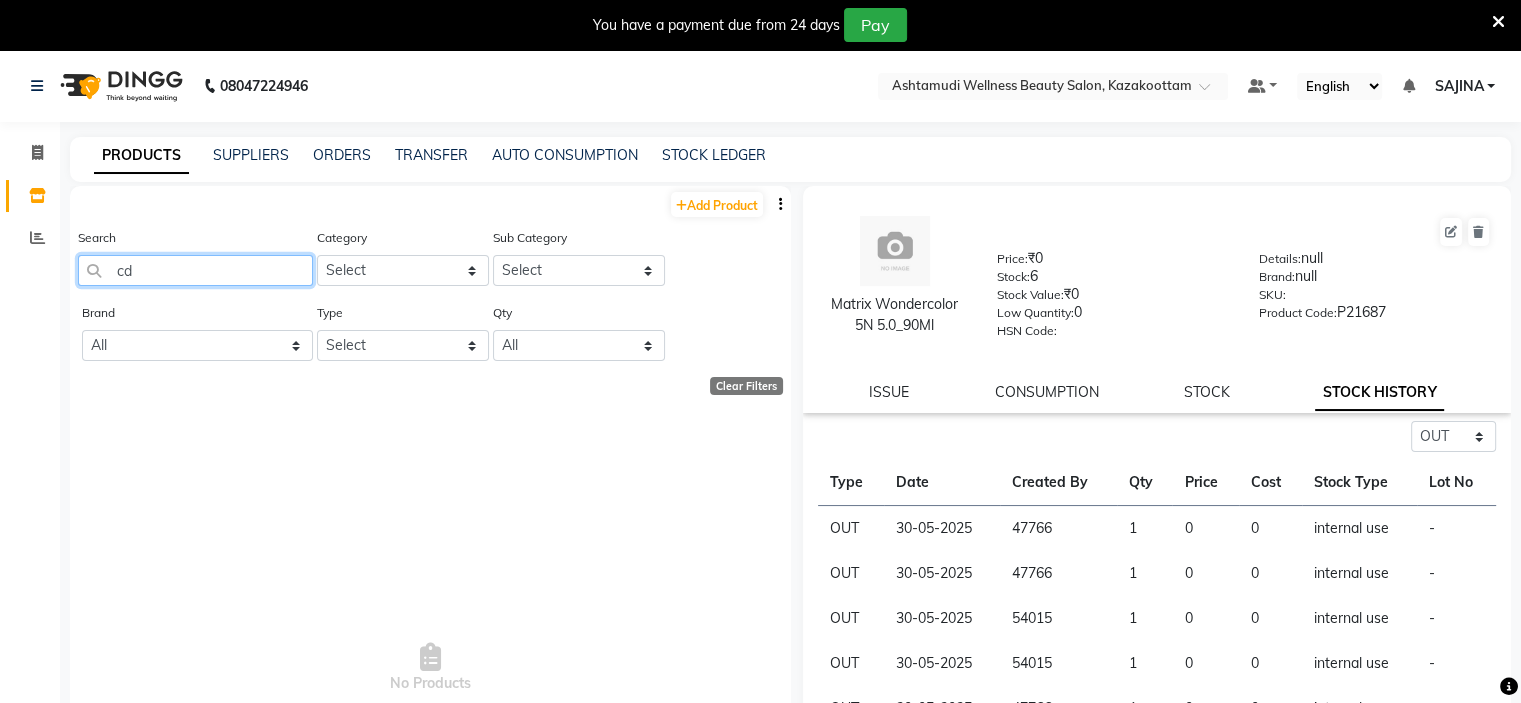 type on "c" 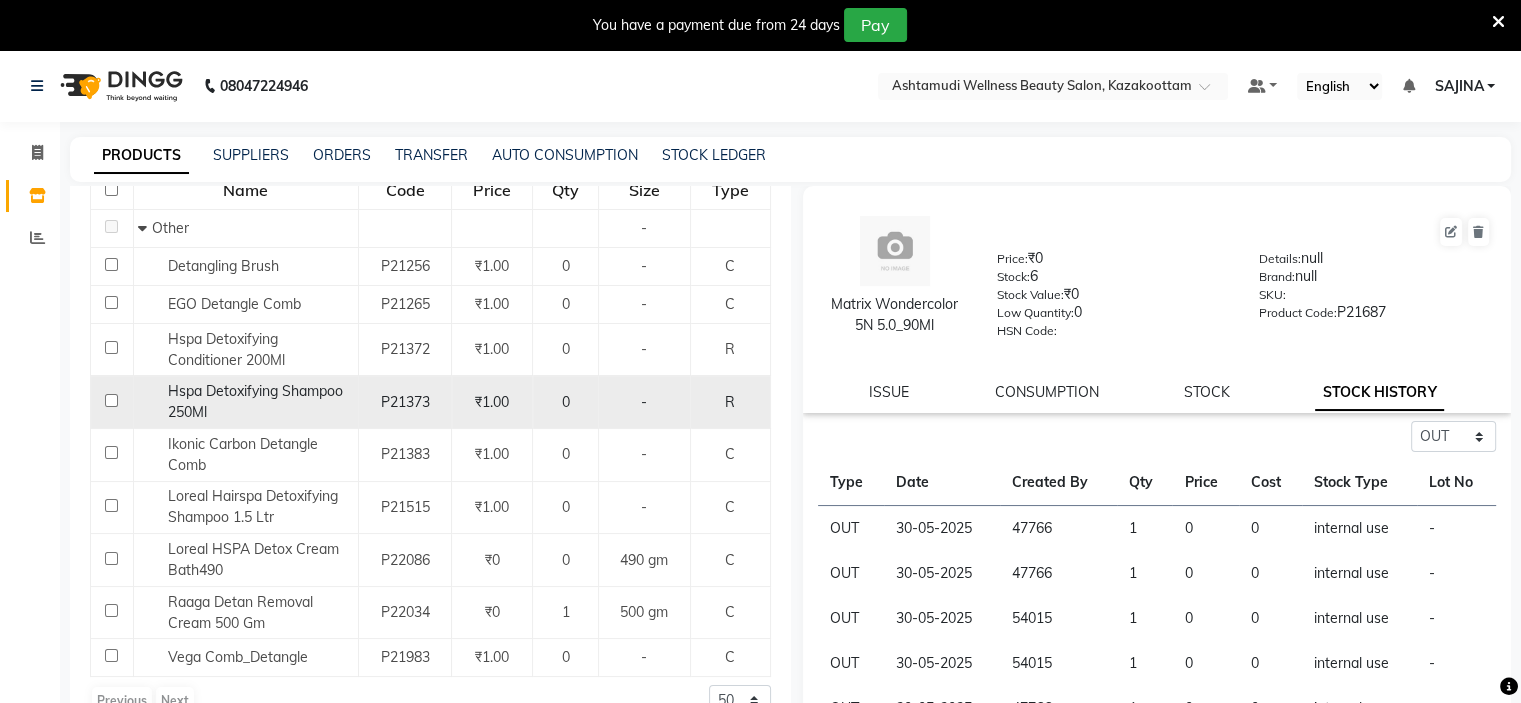 scroll, scrollTop: 250, scrollLeft: 0, axis: vertical 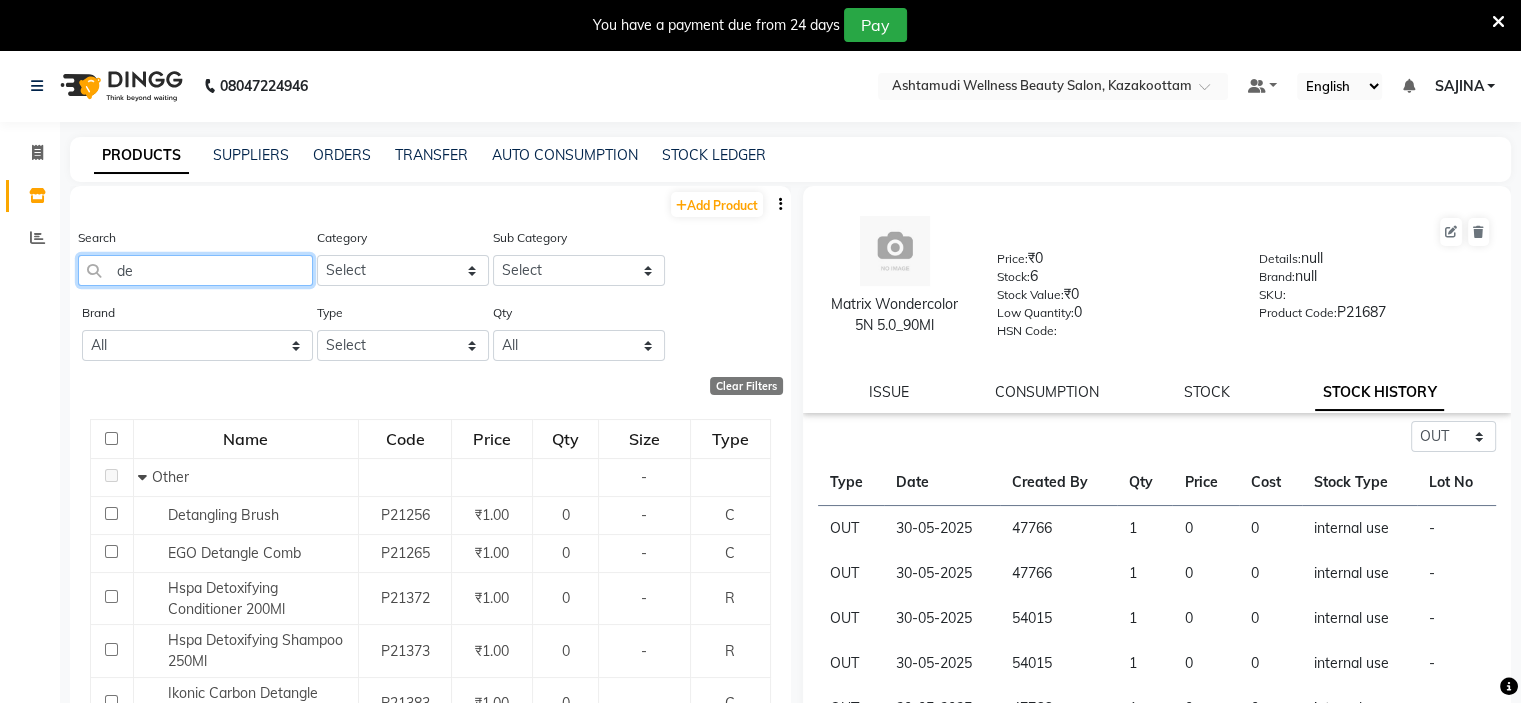type on "d" 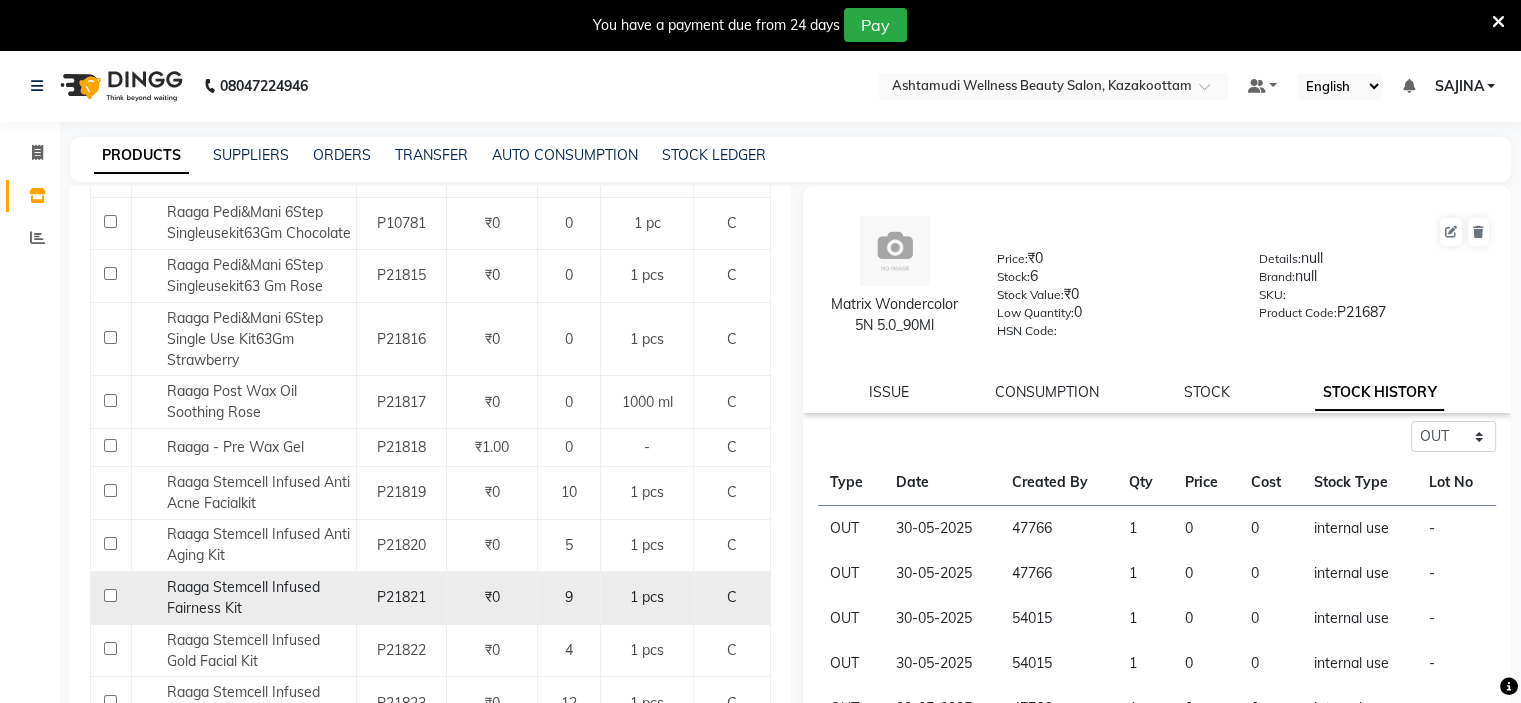 scroll, scrollTop: 872, scrollLeft: 0, axis: vertical 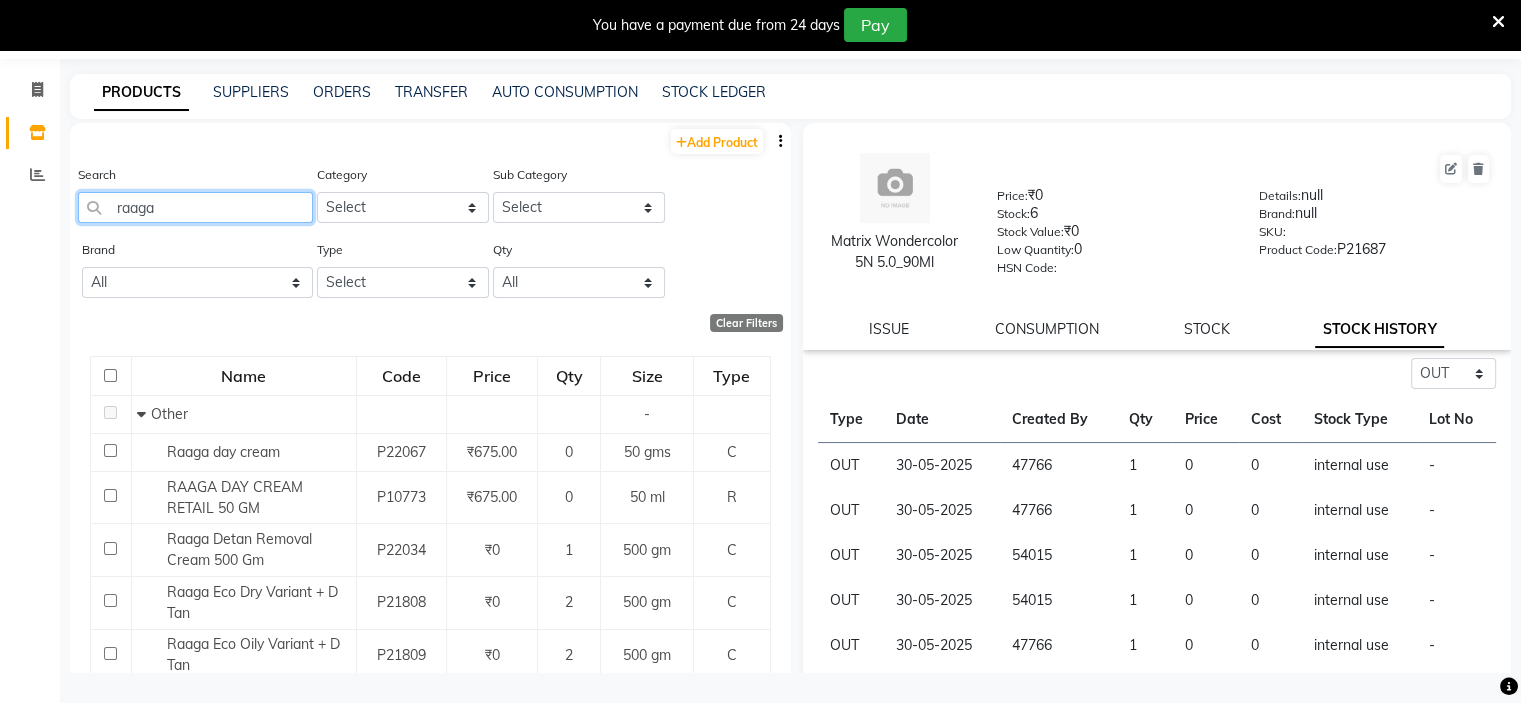 click on "raaga" 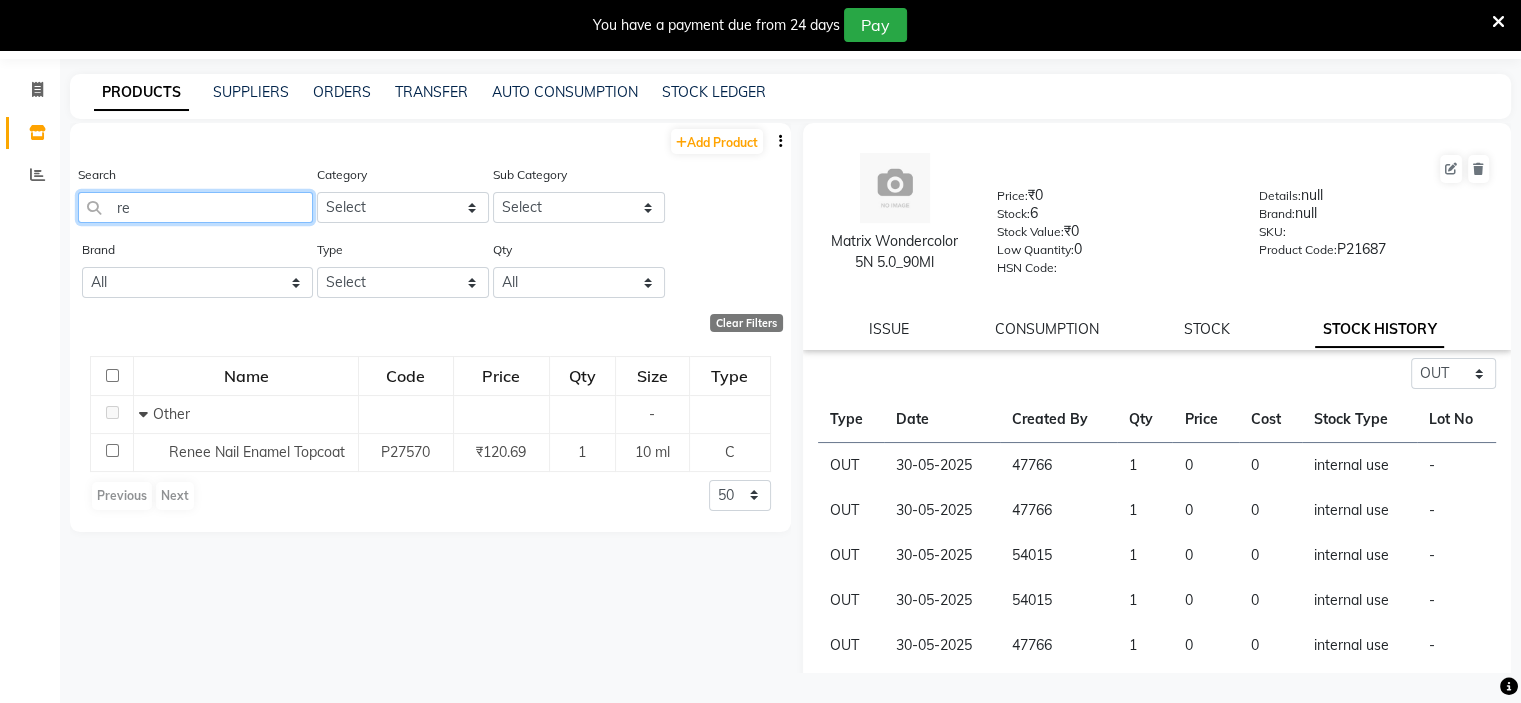 type on "r" 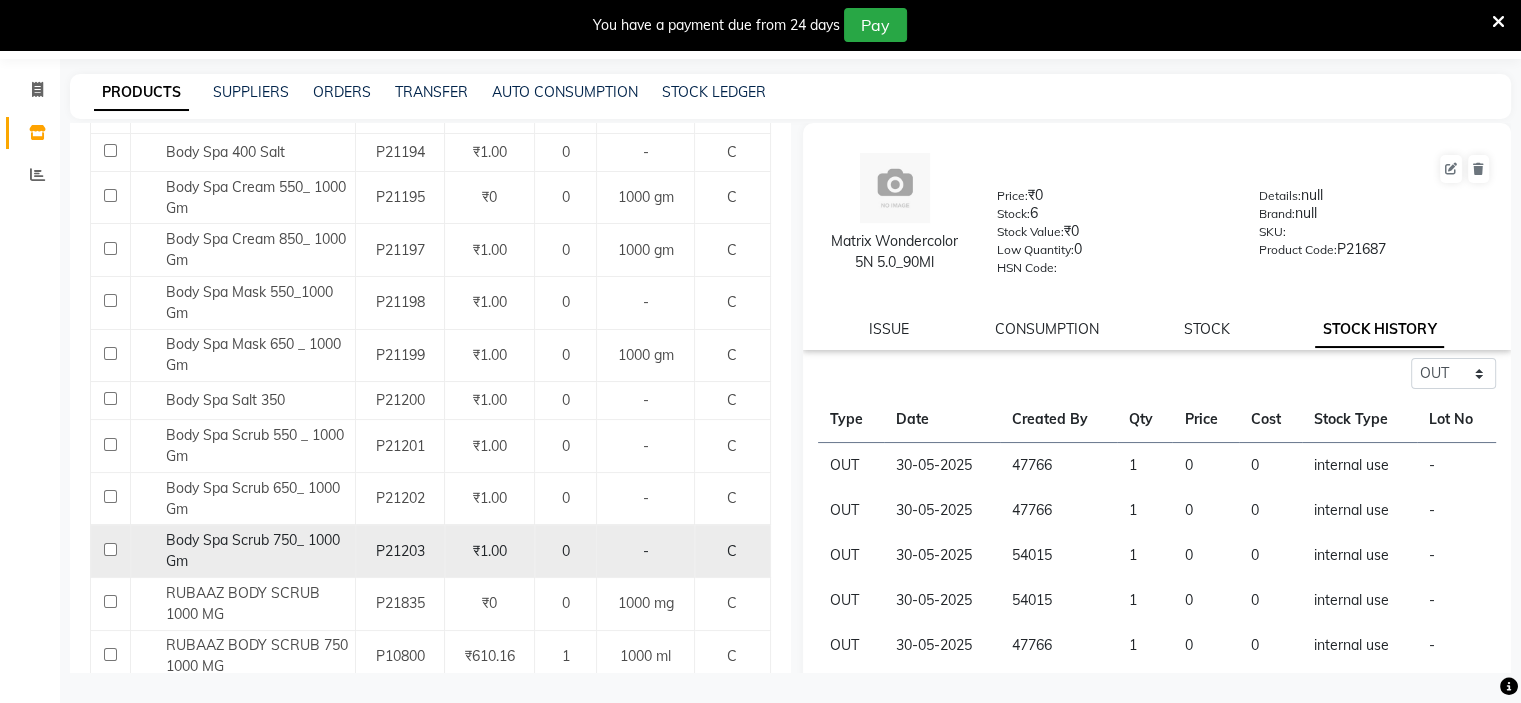 scroll, scrollTop: 564, scrollLeft: 0, axis: vertical 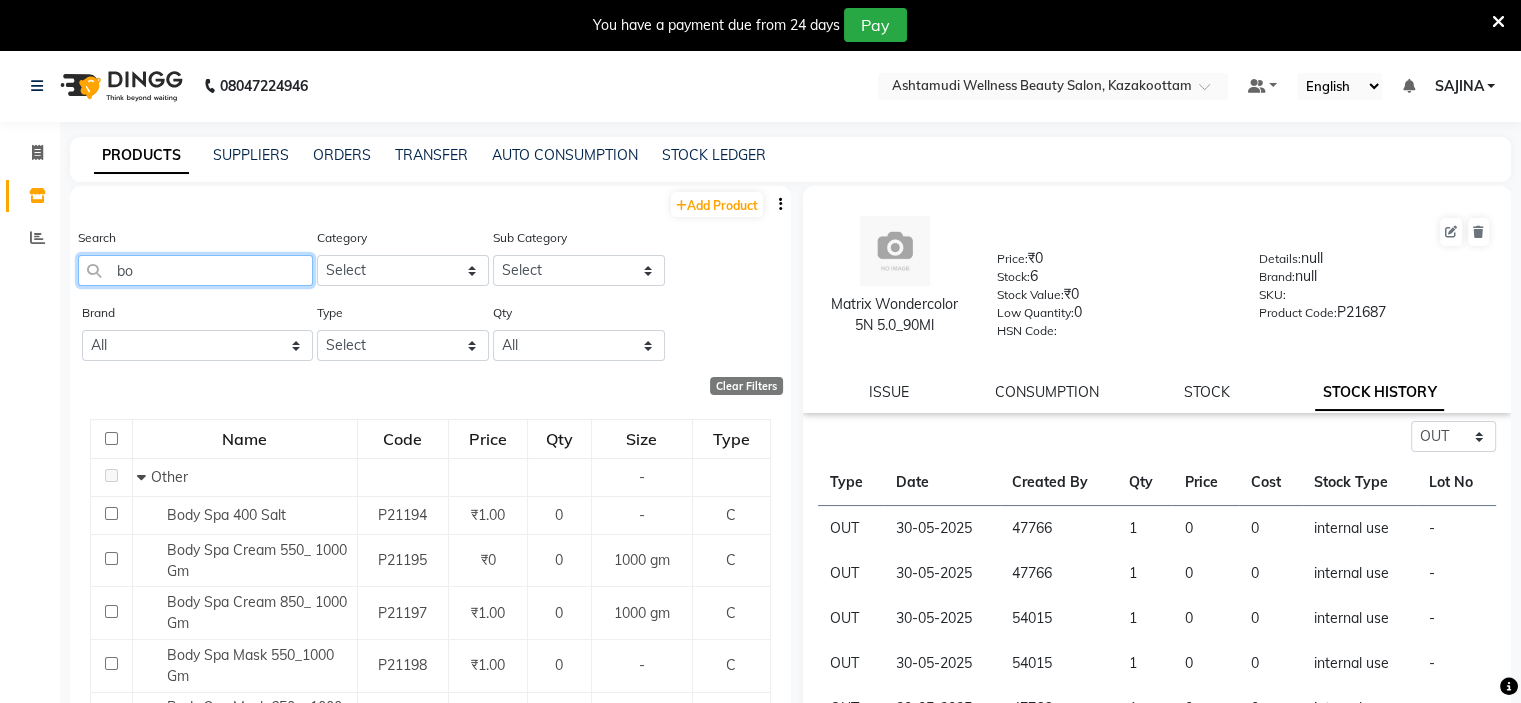 type on "b" 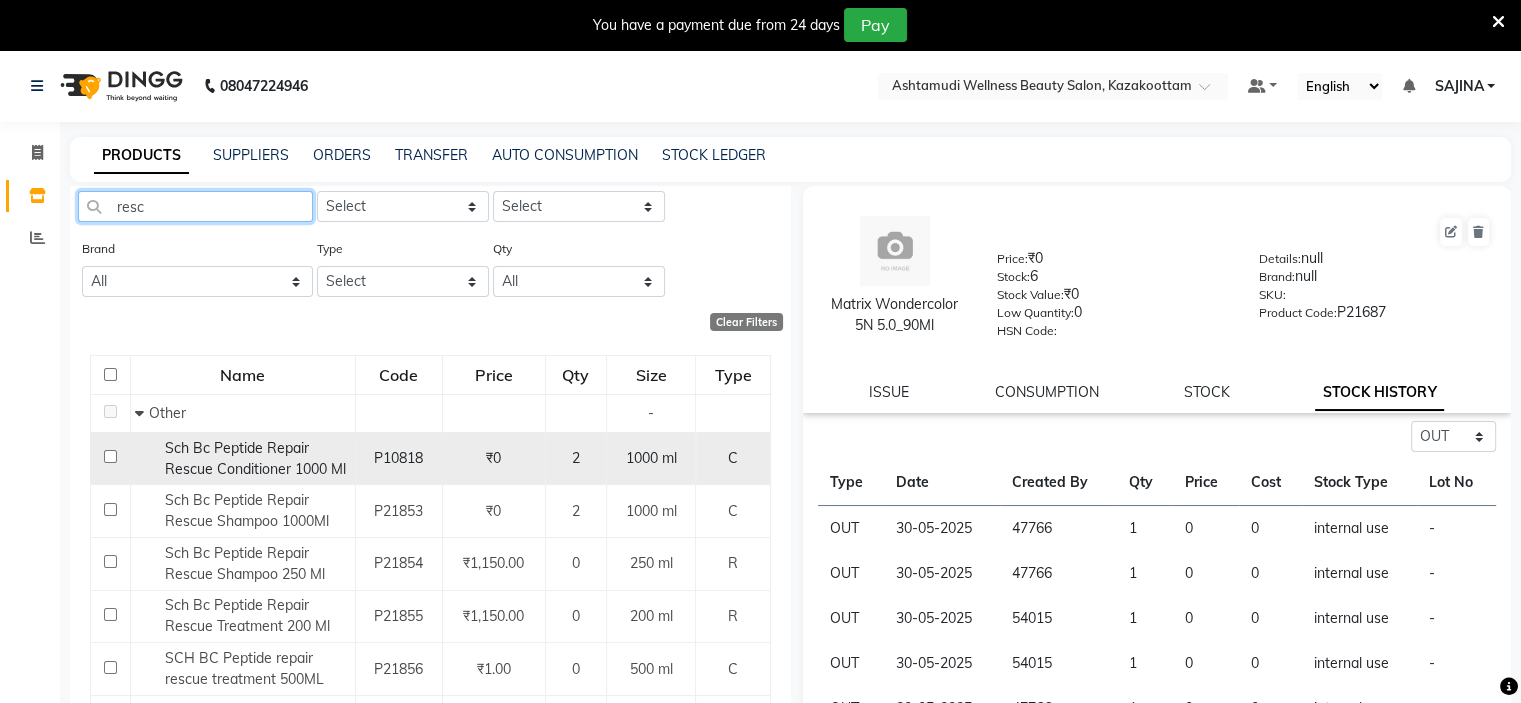scroll, scrollTop: 100, scrollLeft: 0, axis: vertical 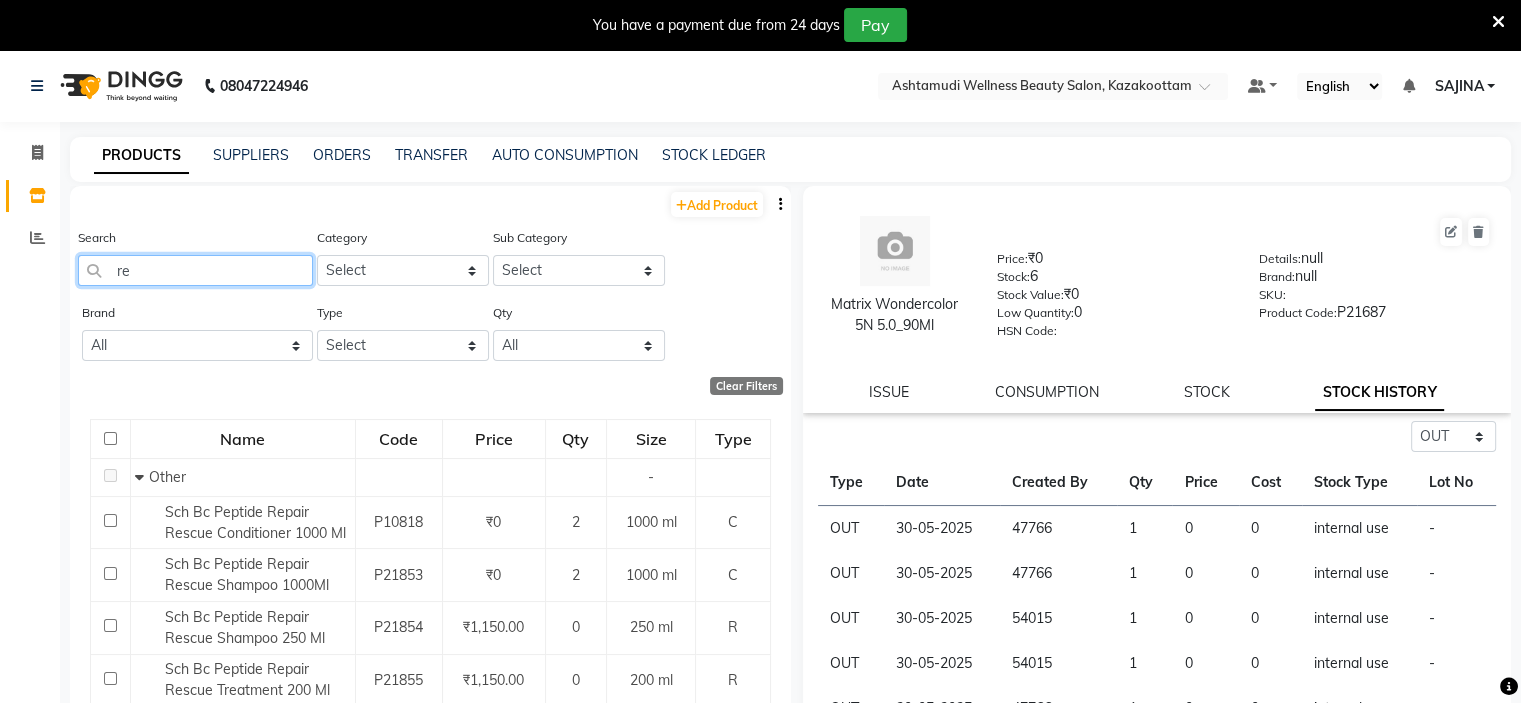 type on "r" 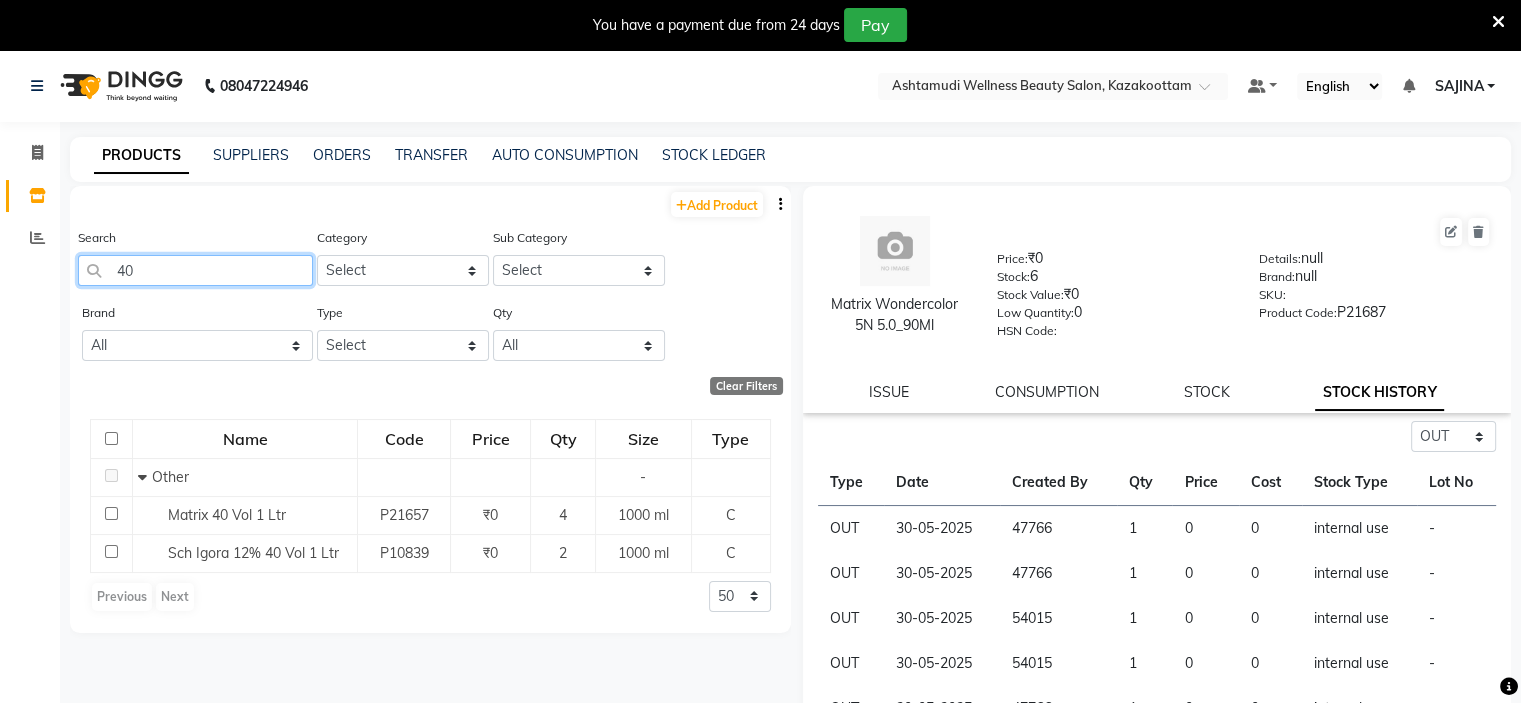 type on "4" 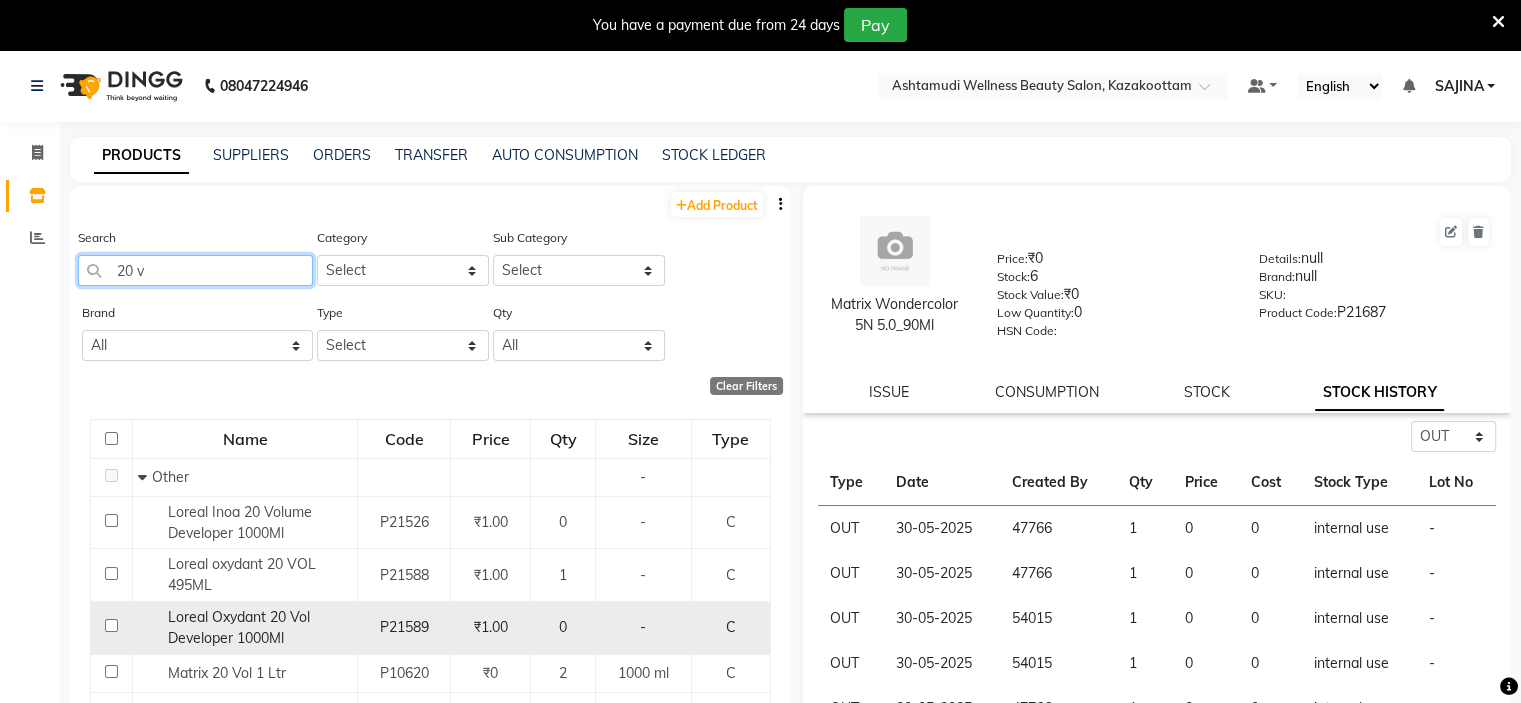 scroll, scrollTop: 55, scrollLeft: 0, axis: vertical 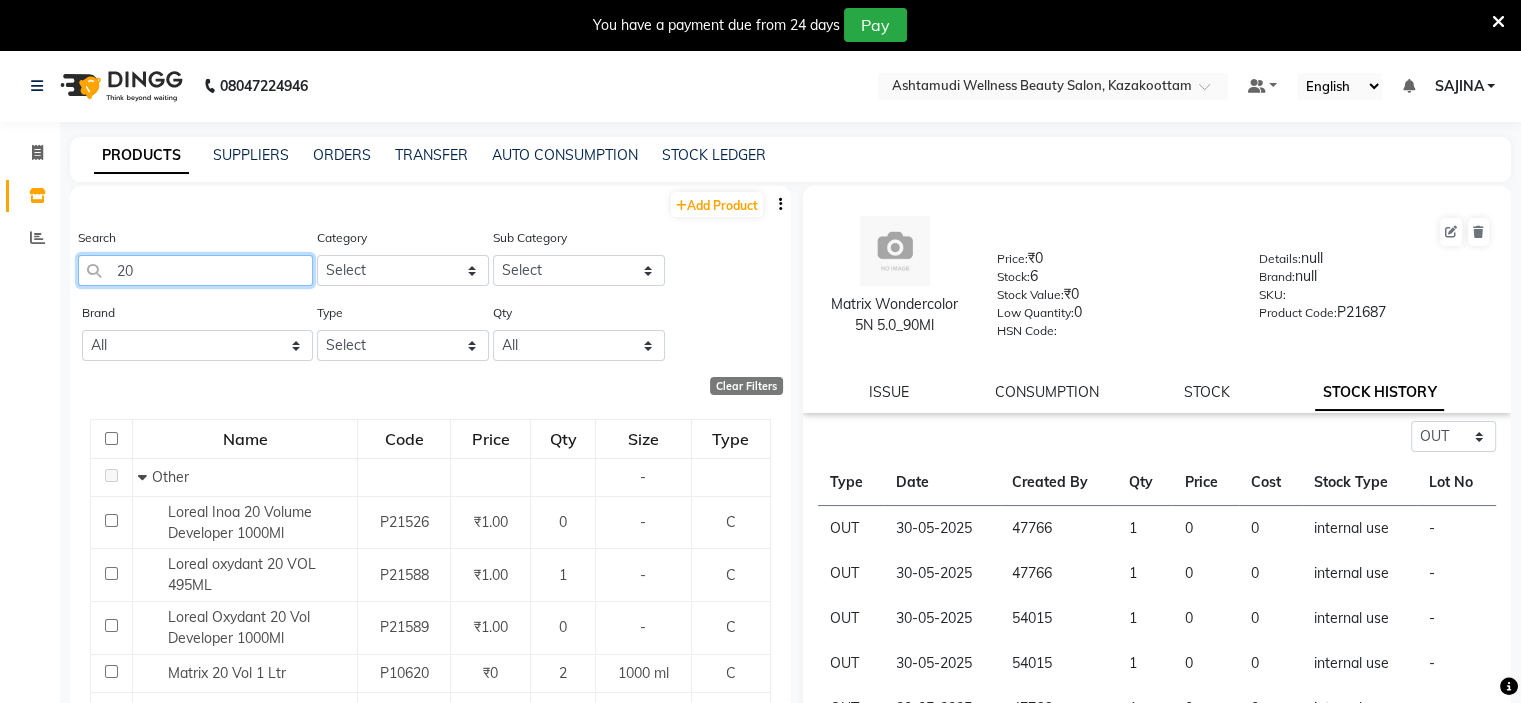 type on "2" 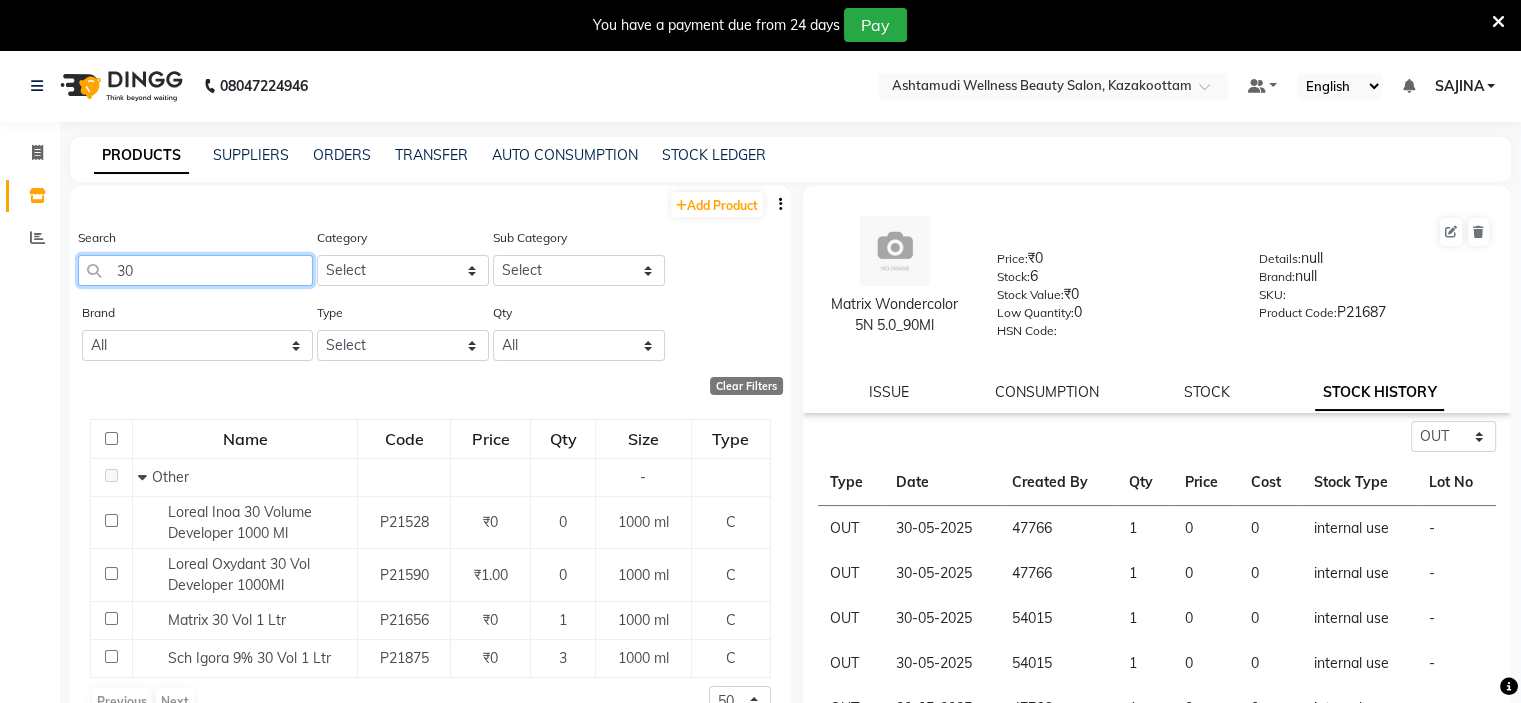 type on "3" 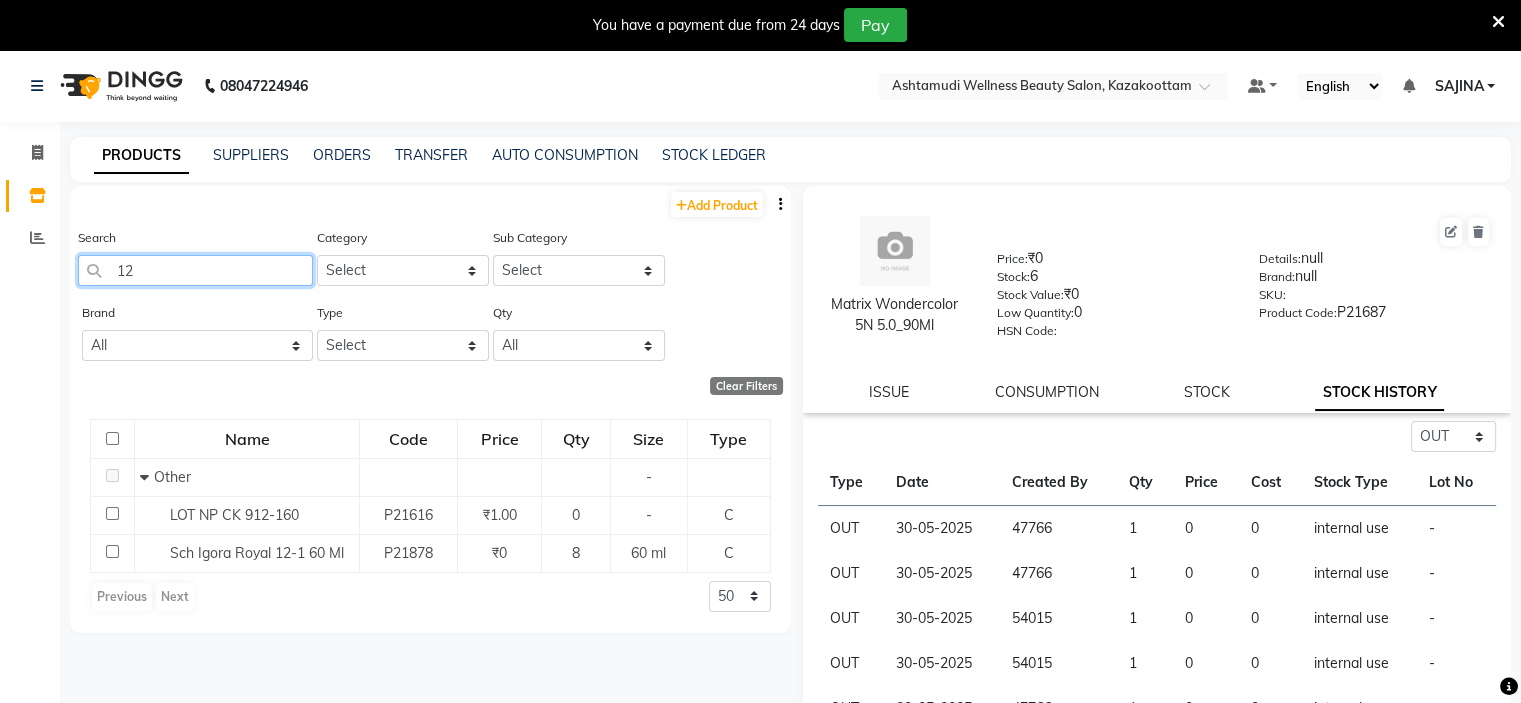 type on "1" 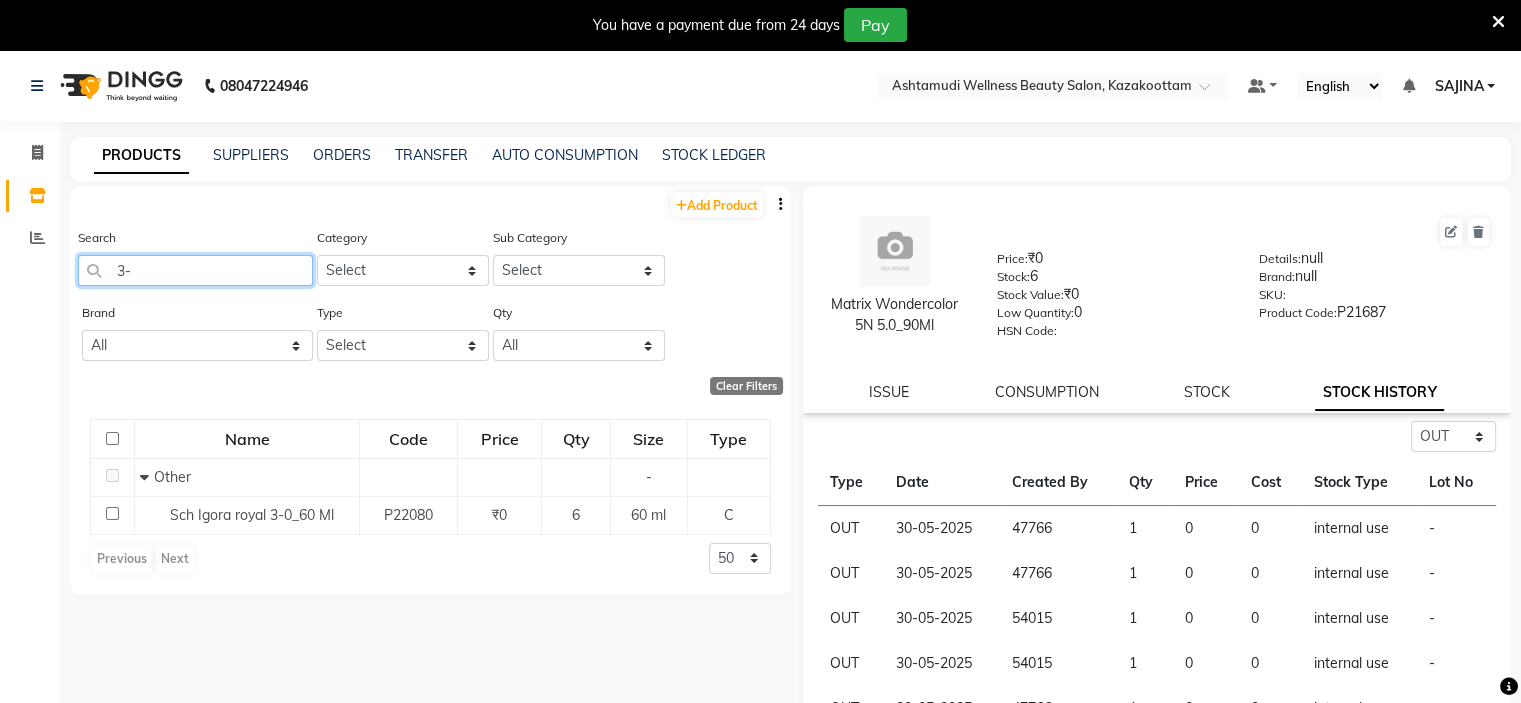 type on "3" 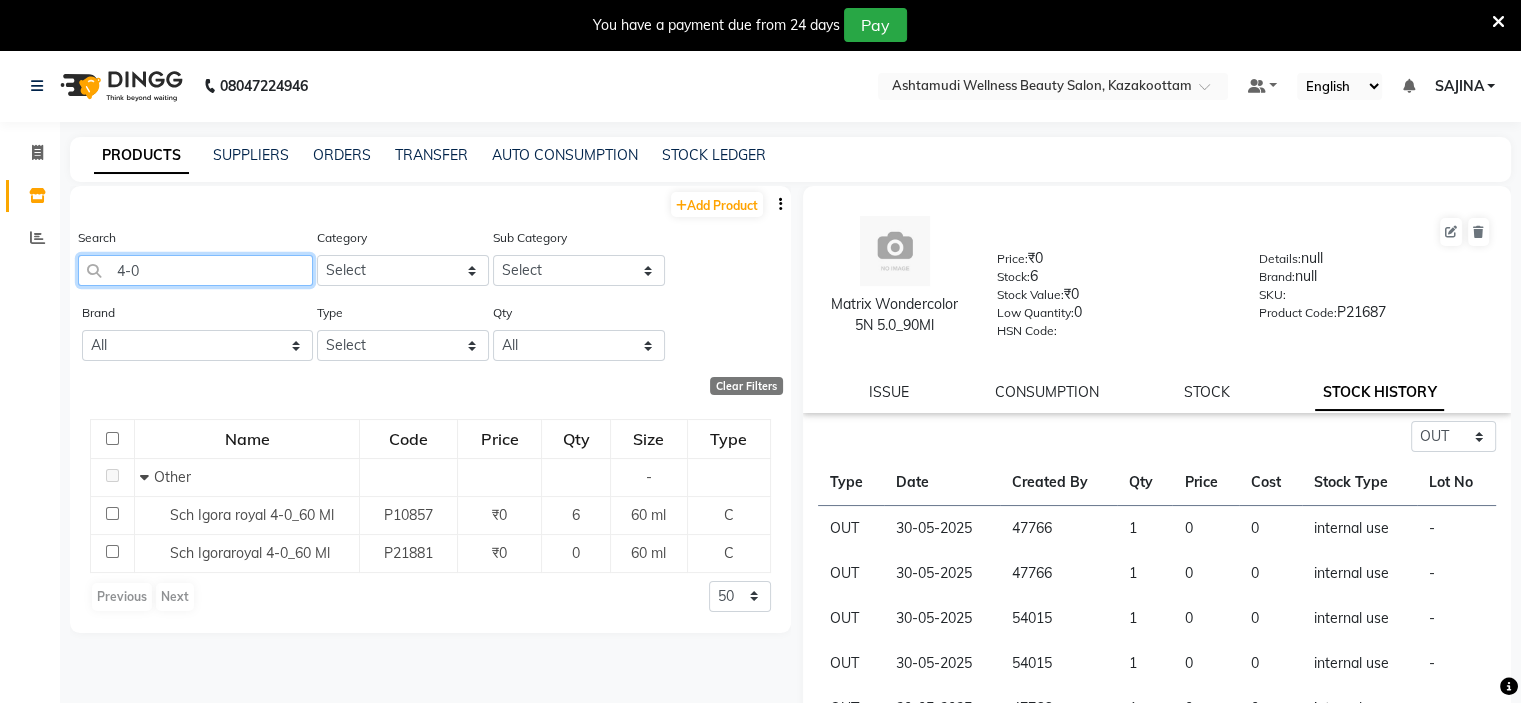 click on "4-0" 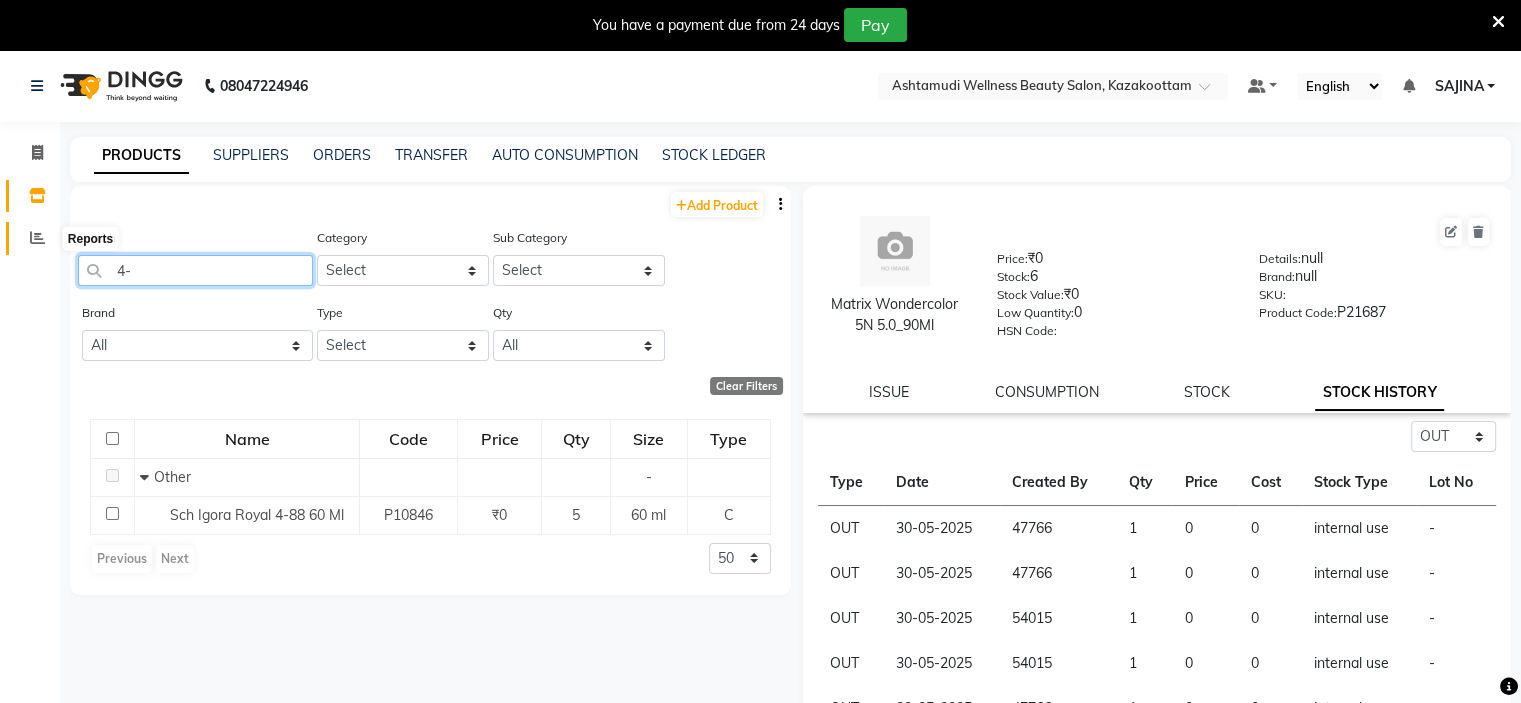 type on "4" 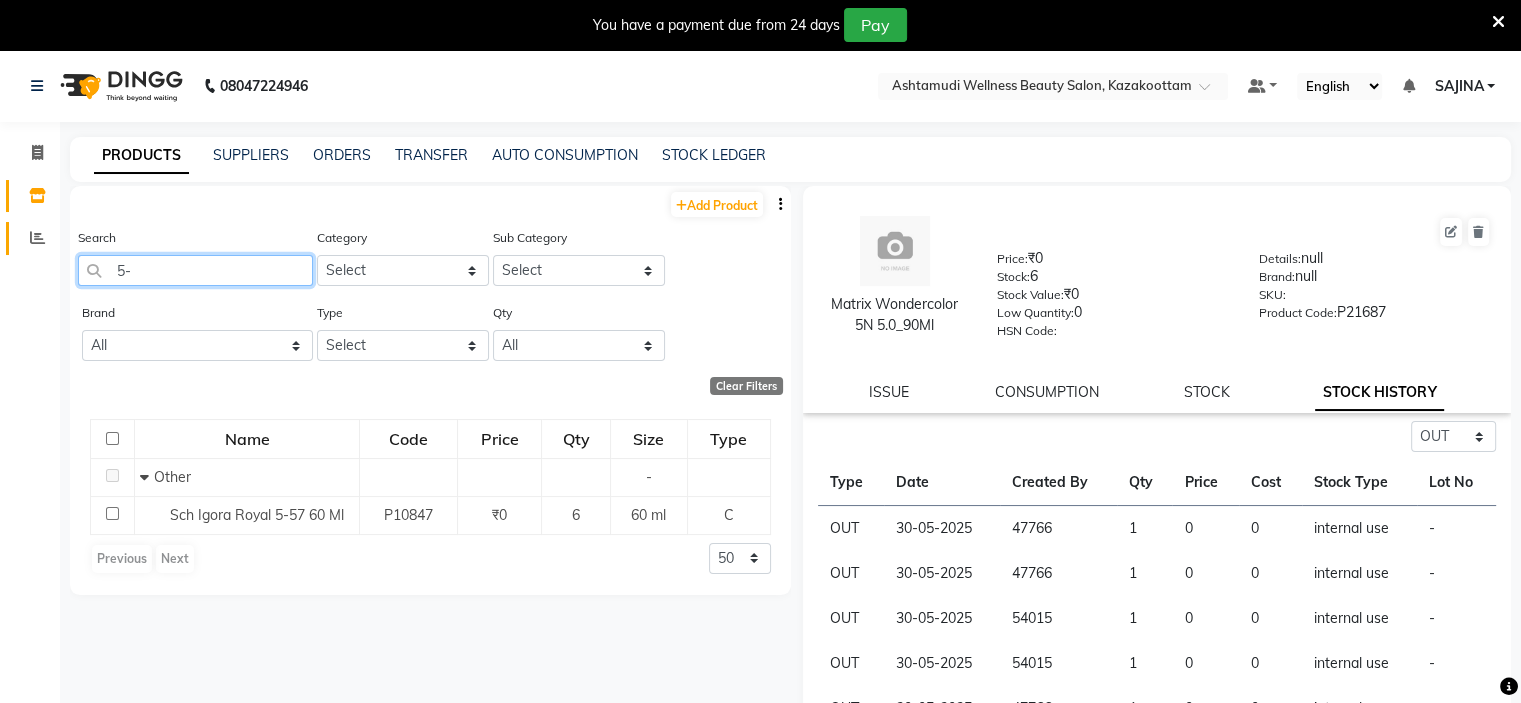 type on "5" 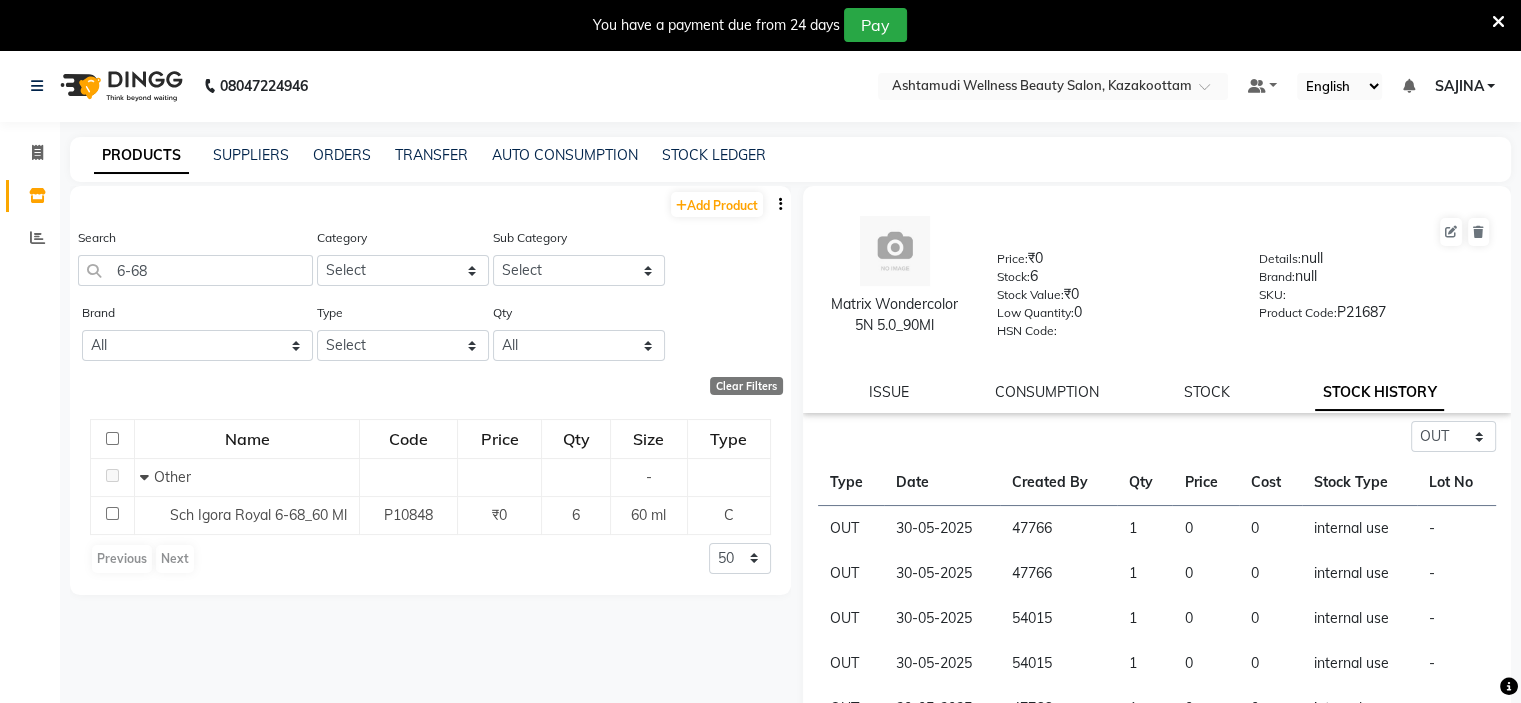 click on "Add Product  Search 6-68 Category Select Hair Skin Makeup Personal Care Appliances Beard Waxing Disposable Threading Hands and Feet Beauty Planet Botox Cadiveu Casmara Cheryls Loreal Olaplex ACCESSORIES NAIL UNIFORMS CLEANING PRODUCT TISSUE NAIL ESSENTIALS COTTON FACIAL TISSUE NAIL ESSENTIALS ACCESSORIES NAIL Other Sub Category Select Brand All Null Type Select Both Retail Consumable Qty All Low Out Of Stock  Clear Filters  Name Code Price Qty Size Type   Other - Sch Igora Royal 6-68_60 Ml P10848 ₹0 6 60 ml C  Previous   Next  50 100 500" 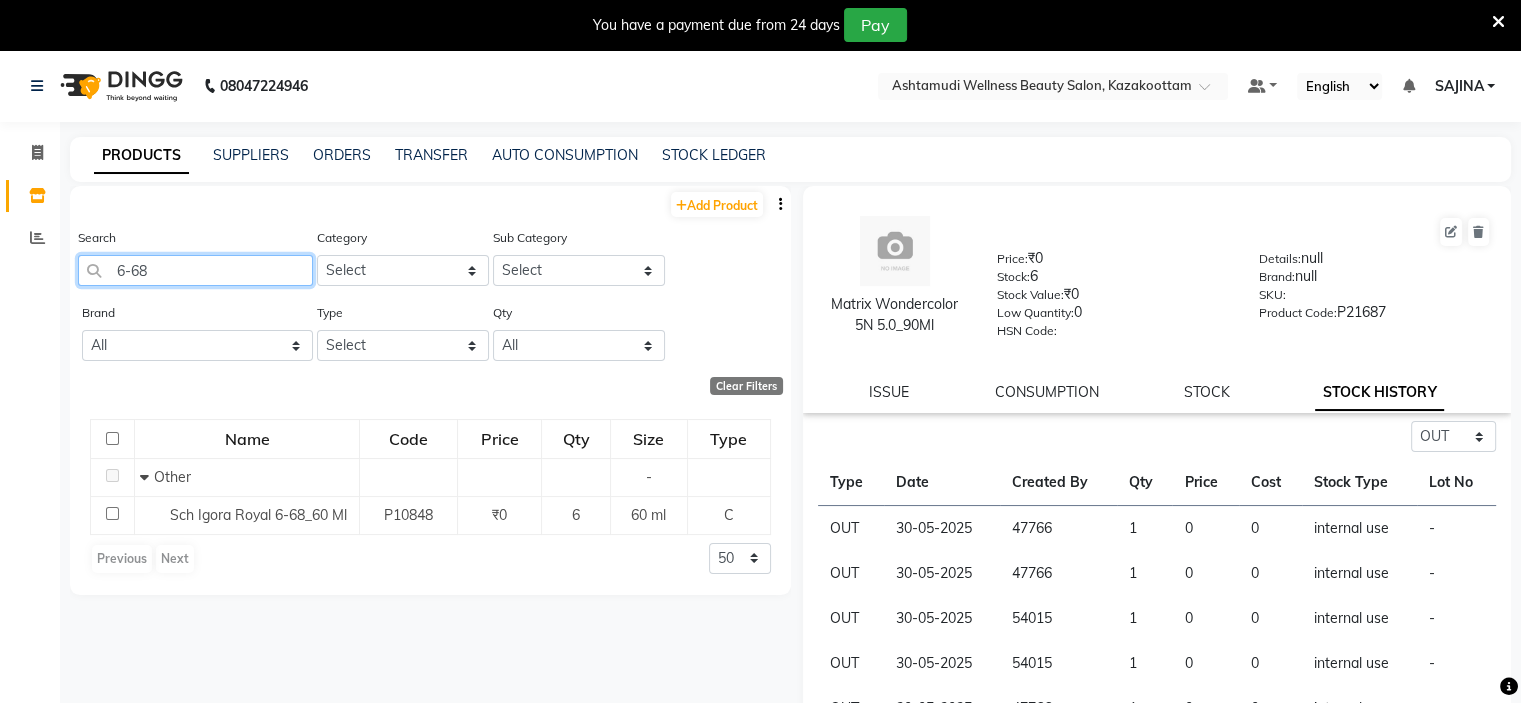 click on "6-68" 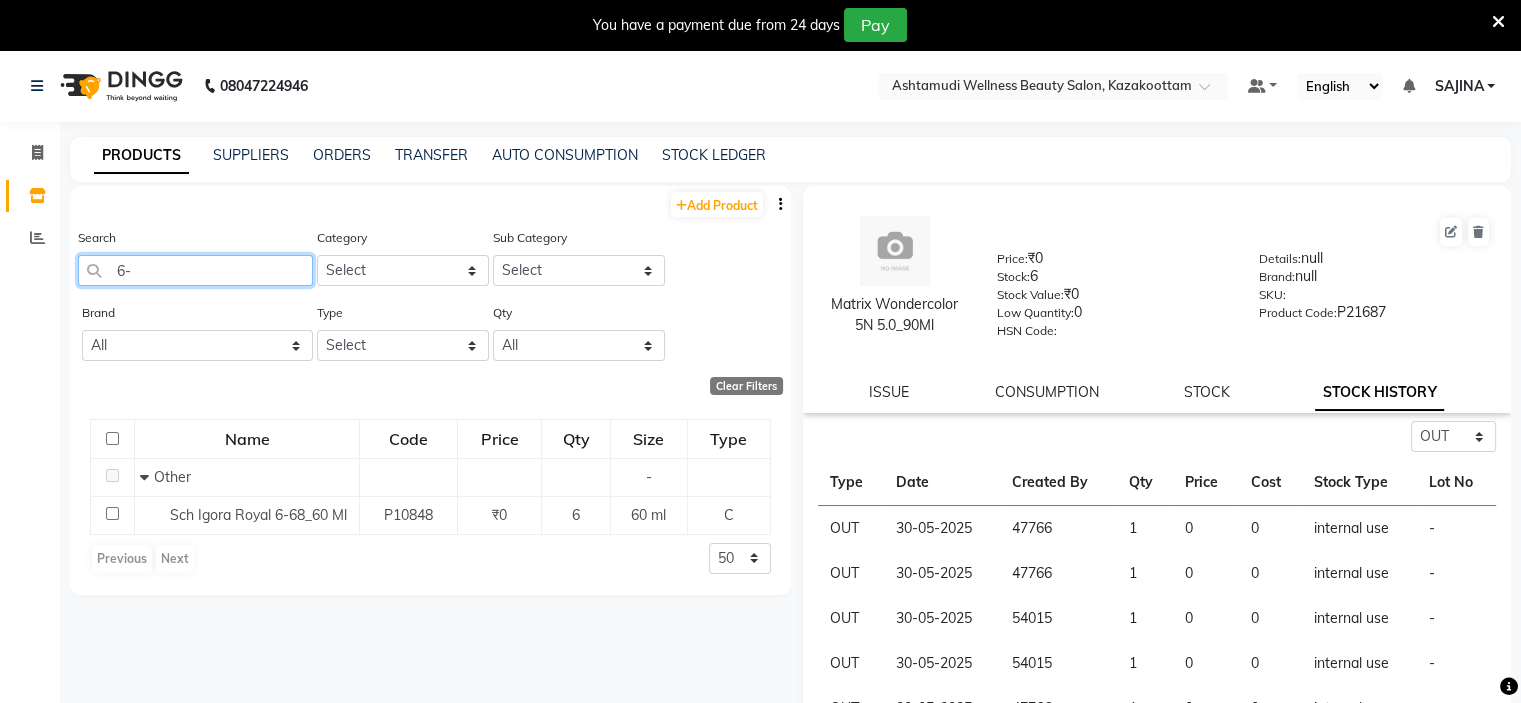 type on "6" 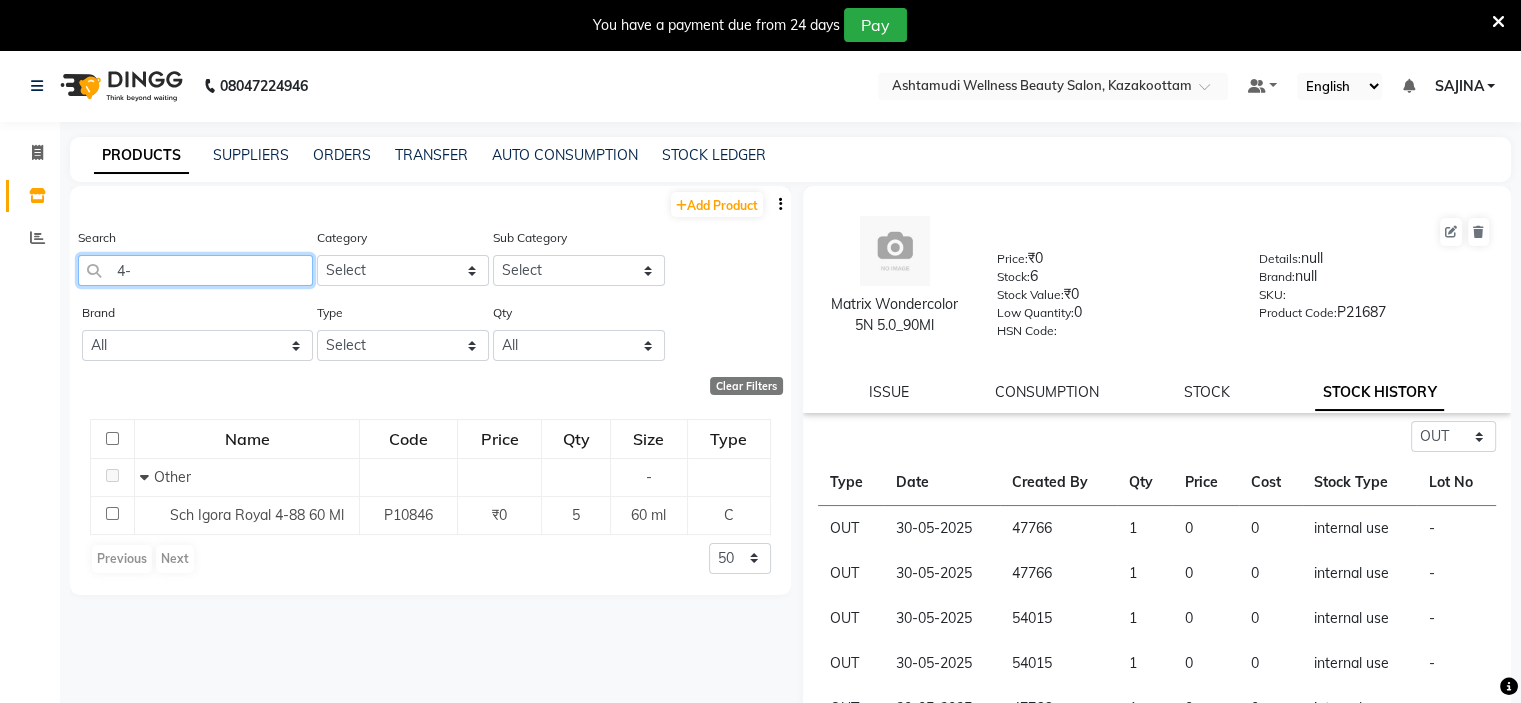 type on "4" 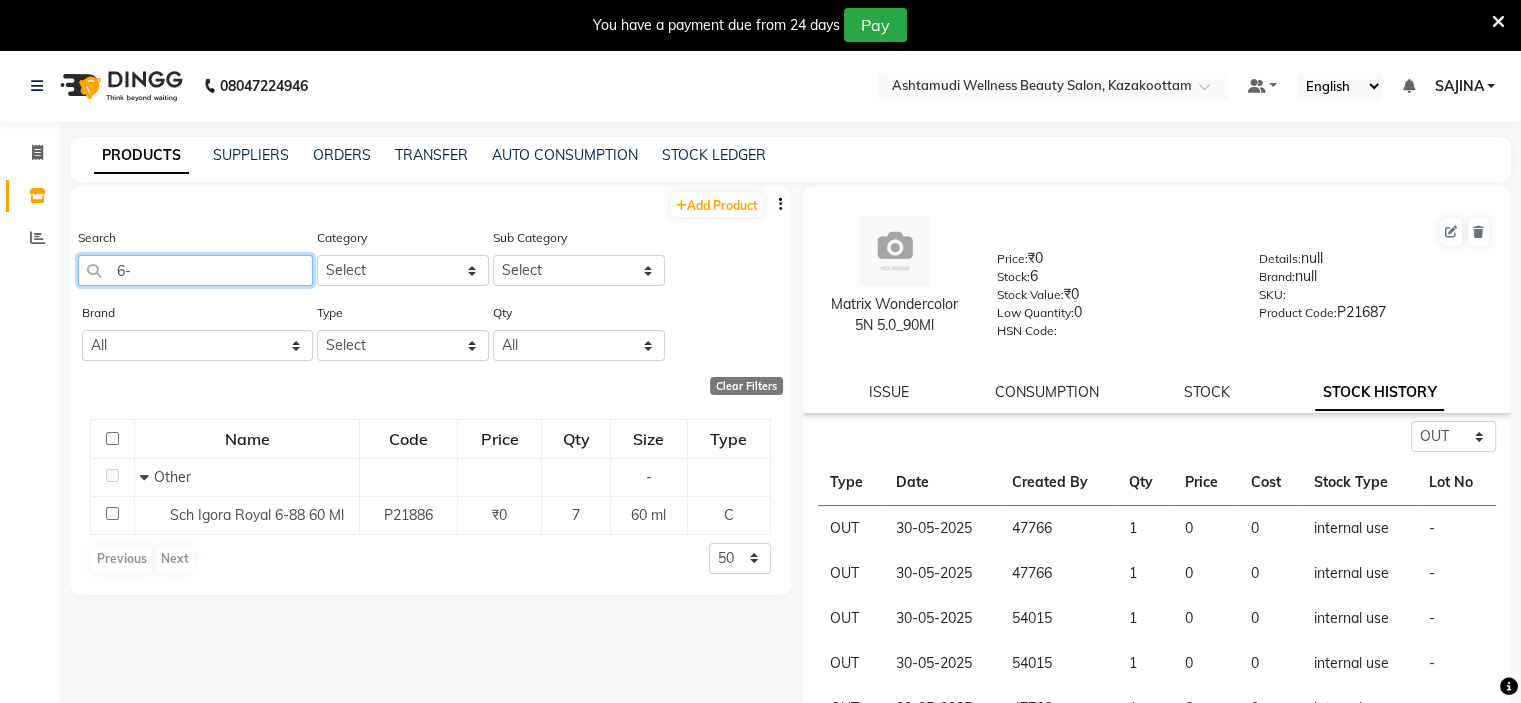type on "6" 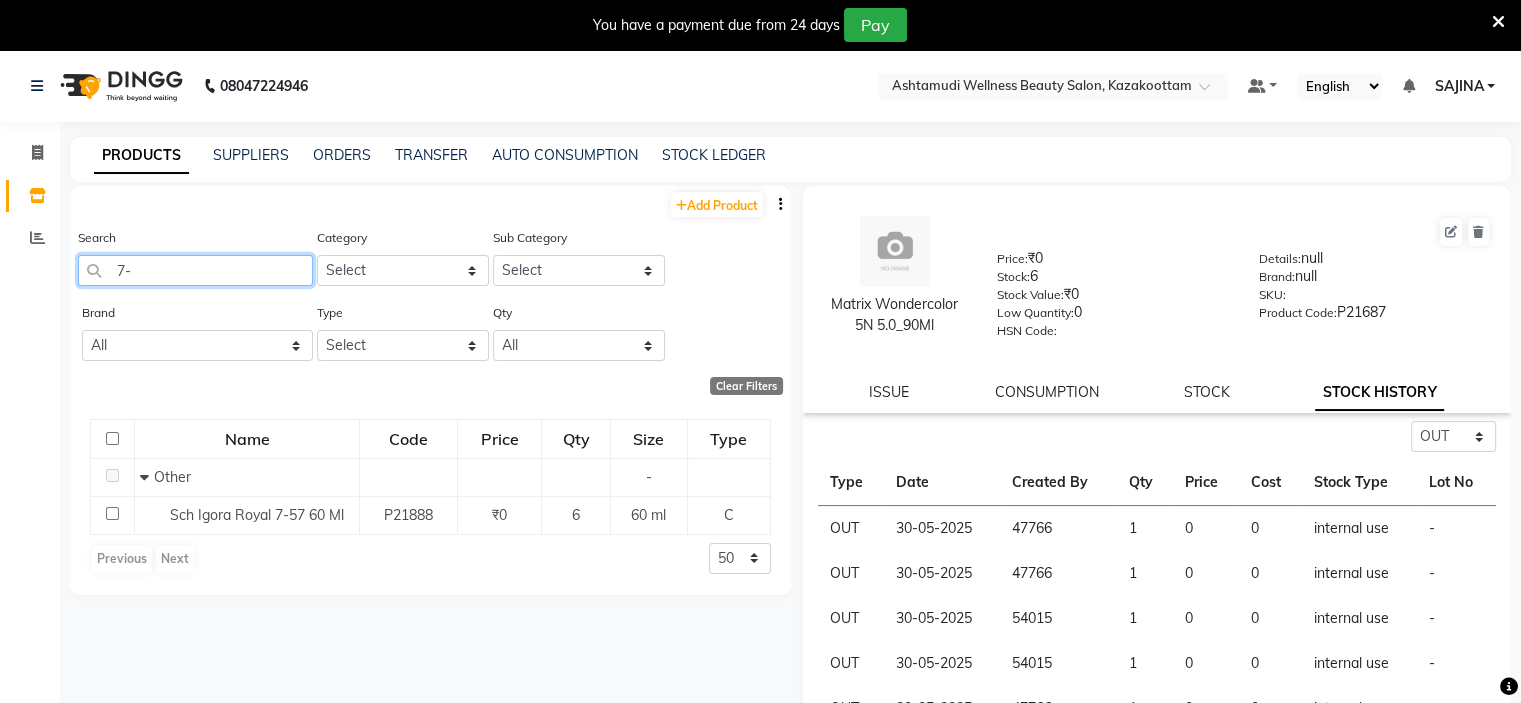 type on "7" 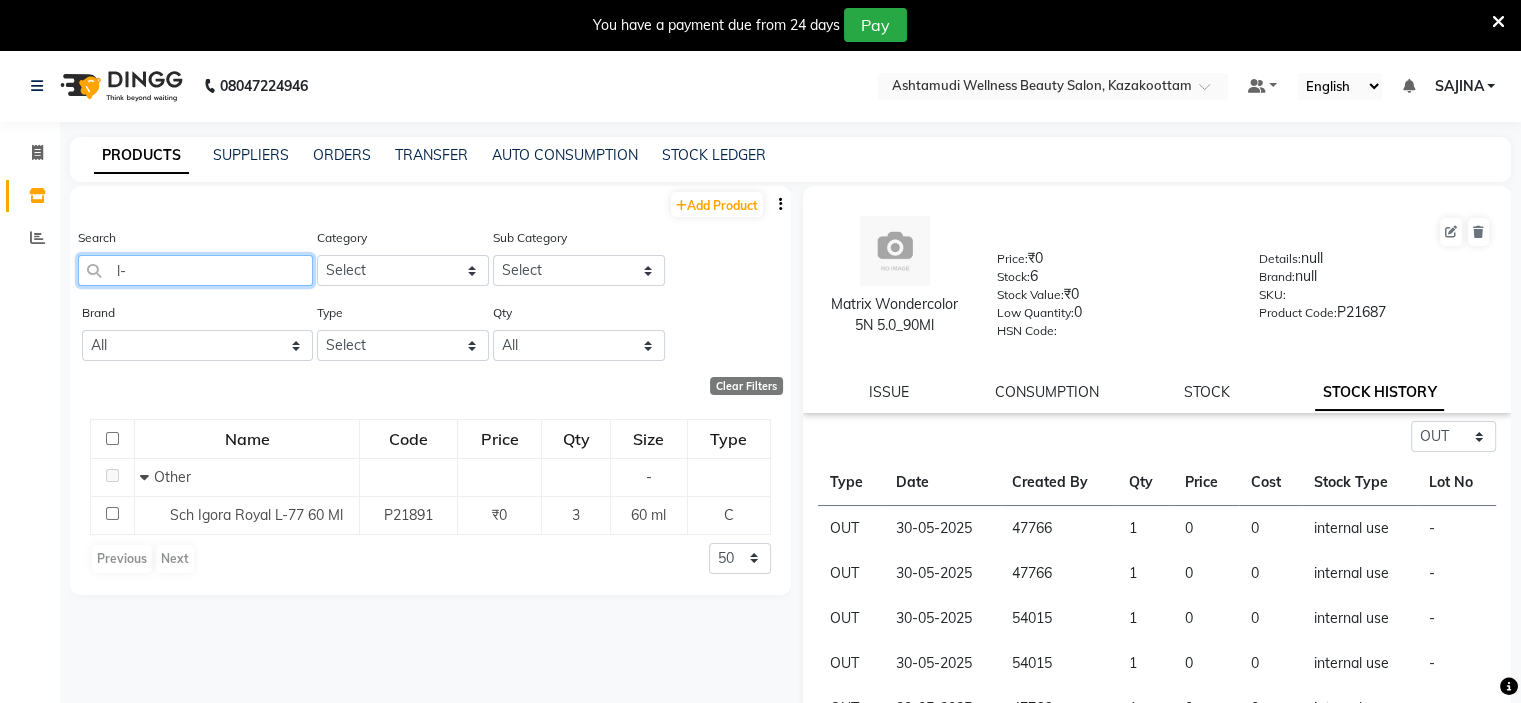 type on "l" 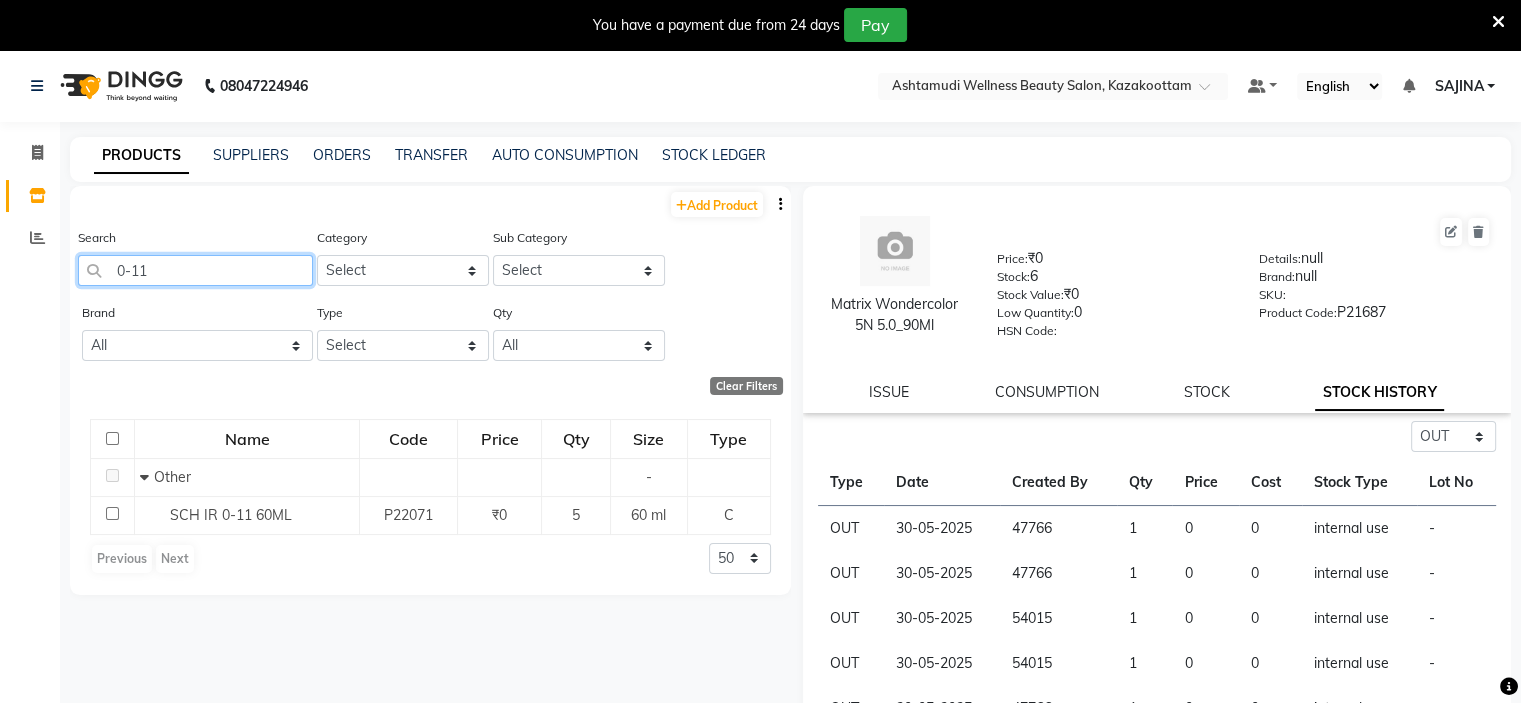 type on "0-11" 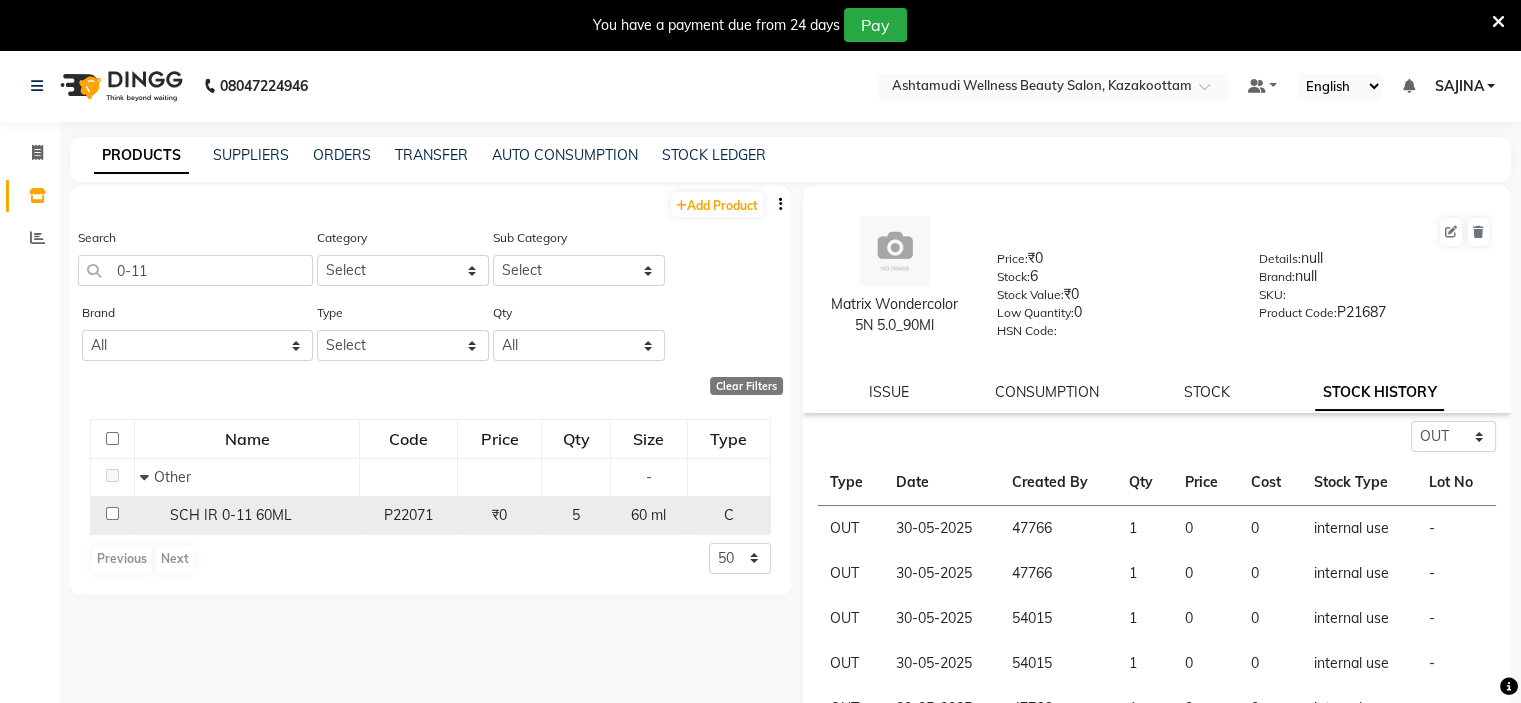 click on "SCH IR 0-11 60ML" 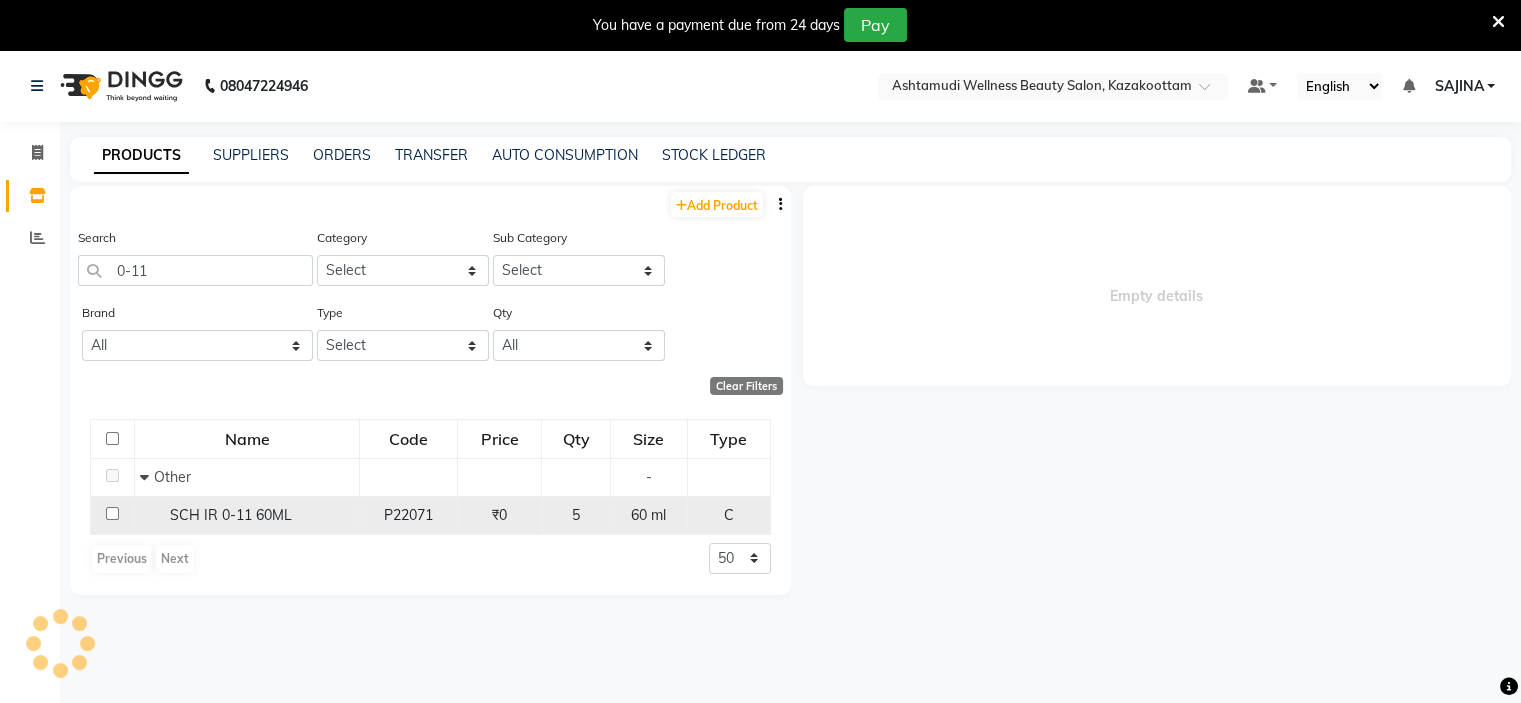 select on "out" 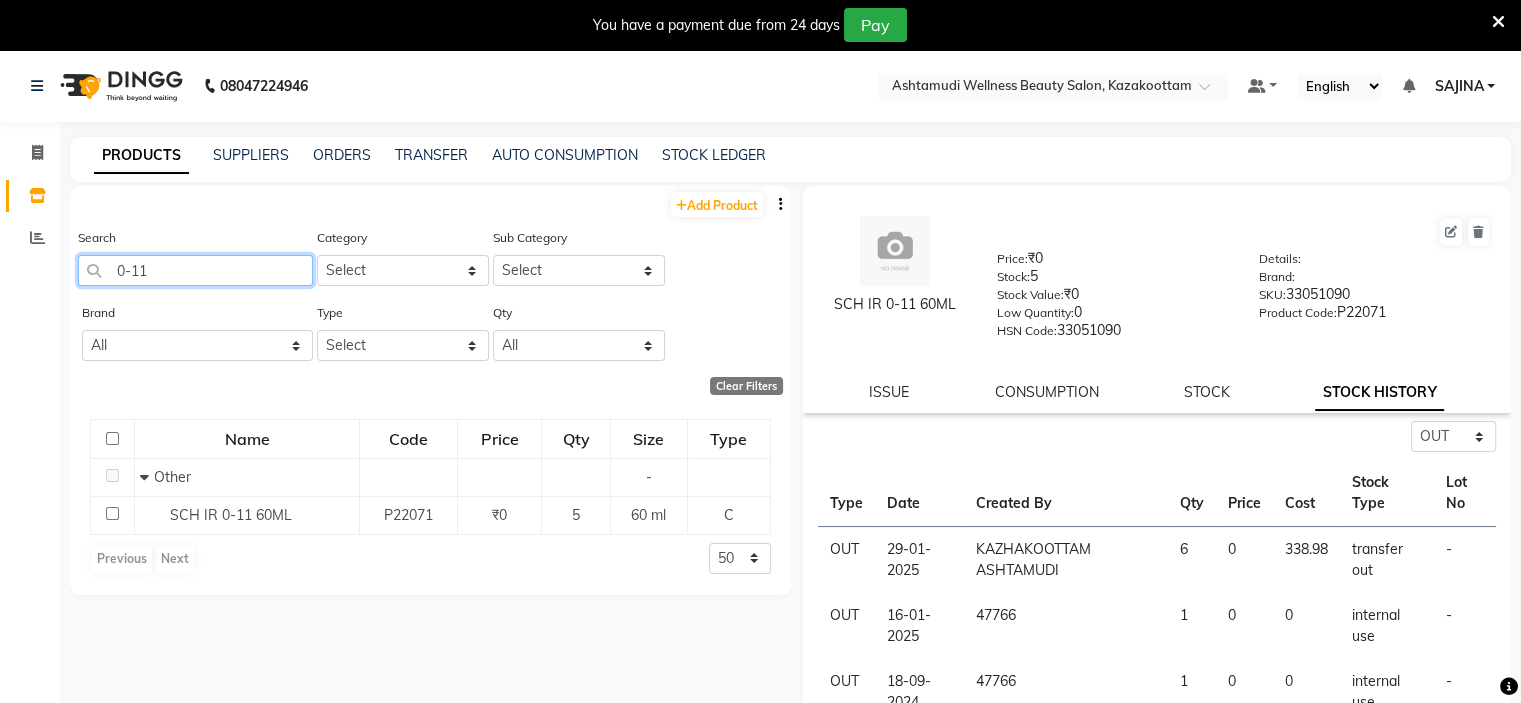 click on "0-11" 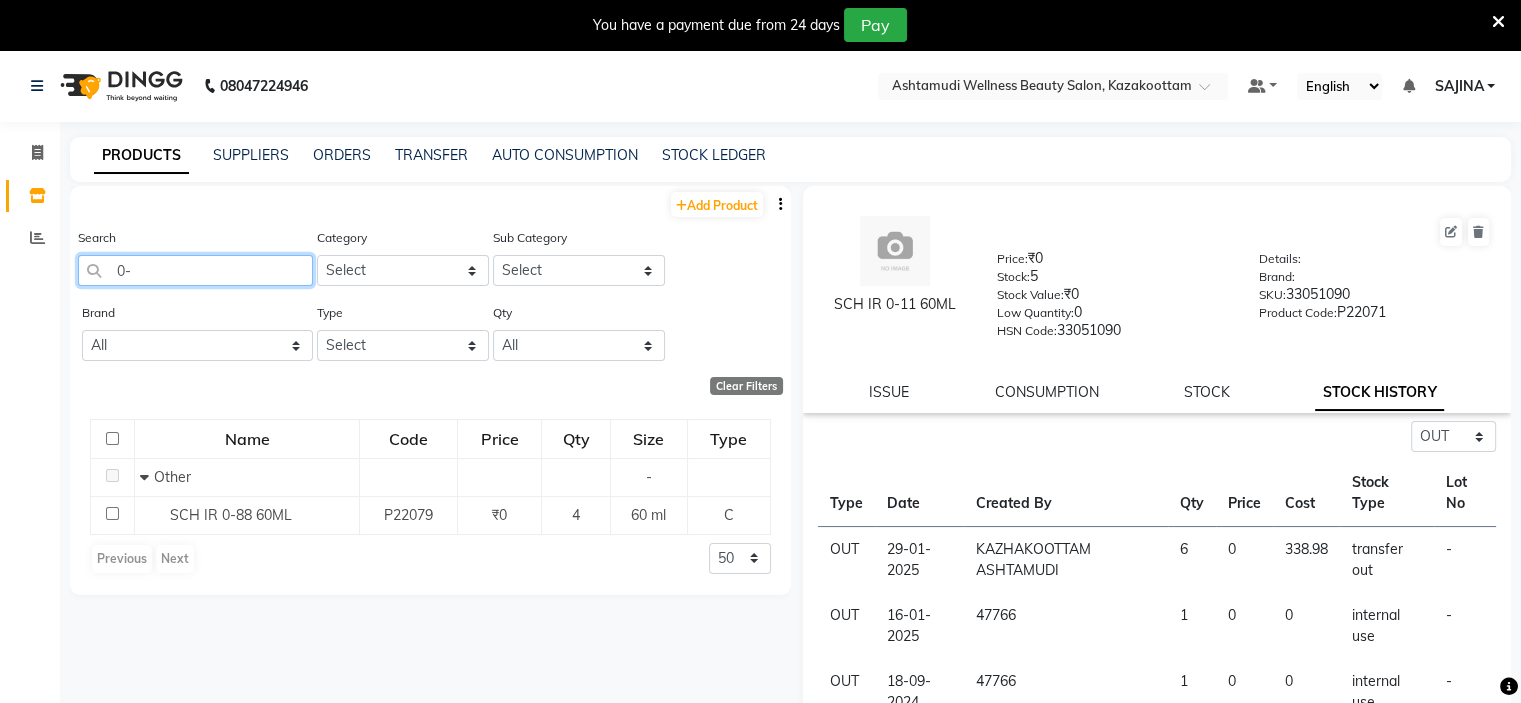 type on "0" 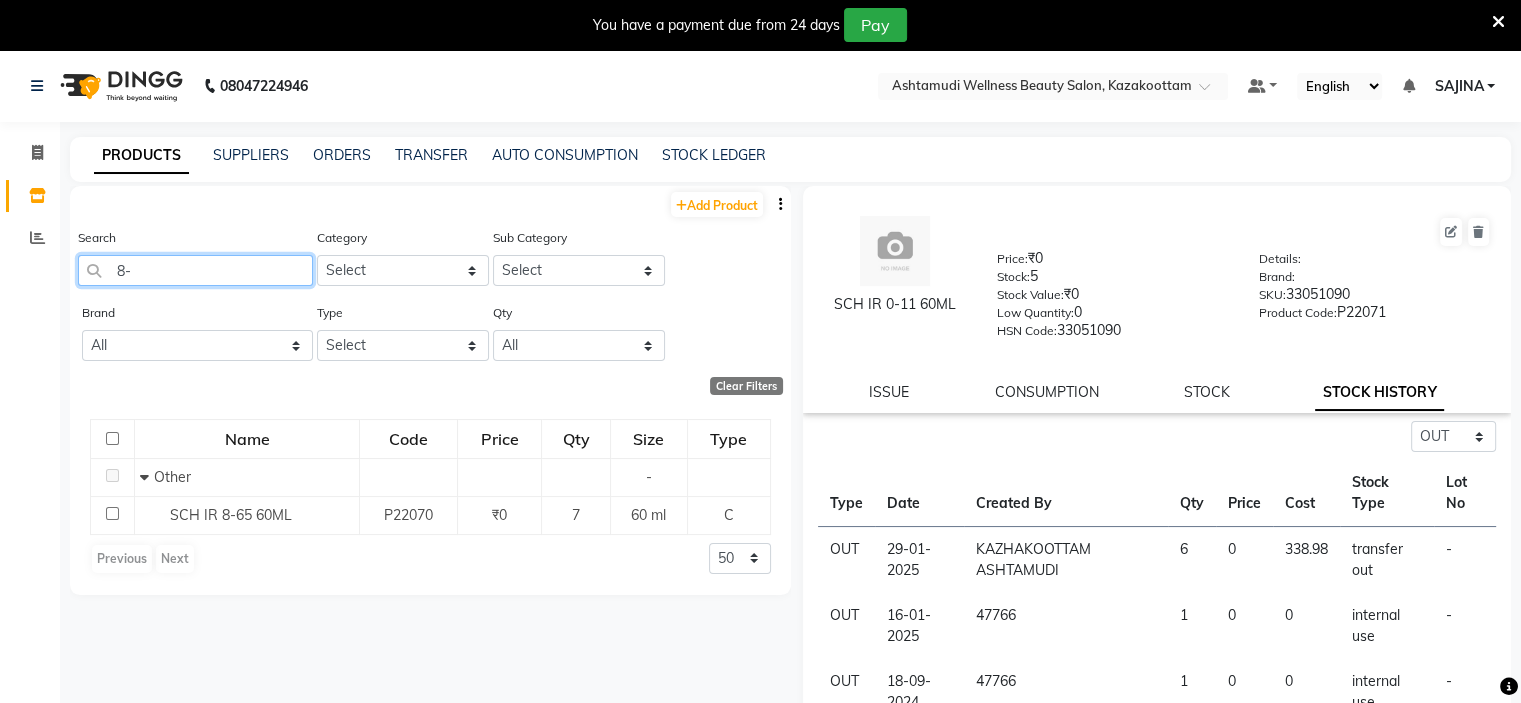 type on "8" 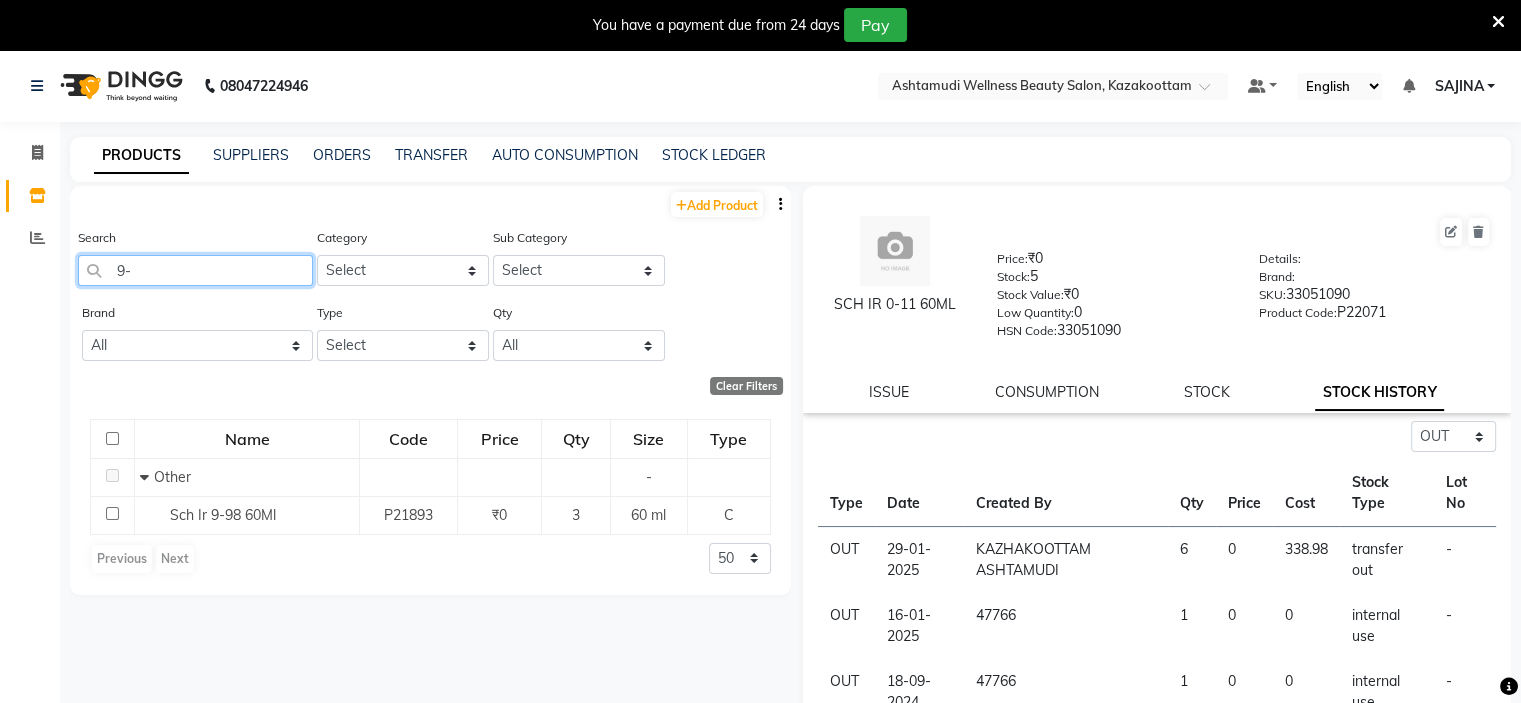 type on "9" 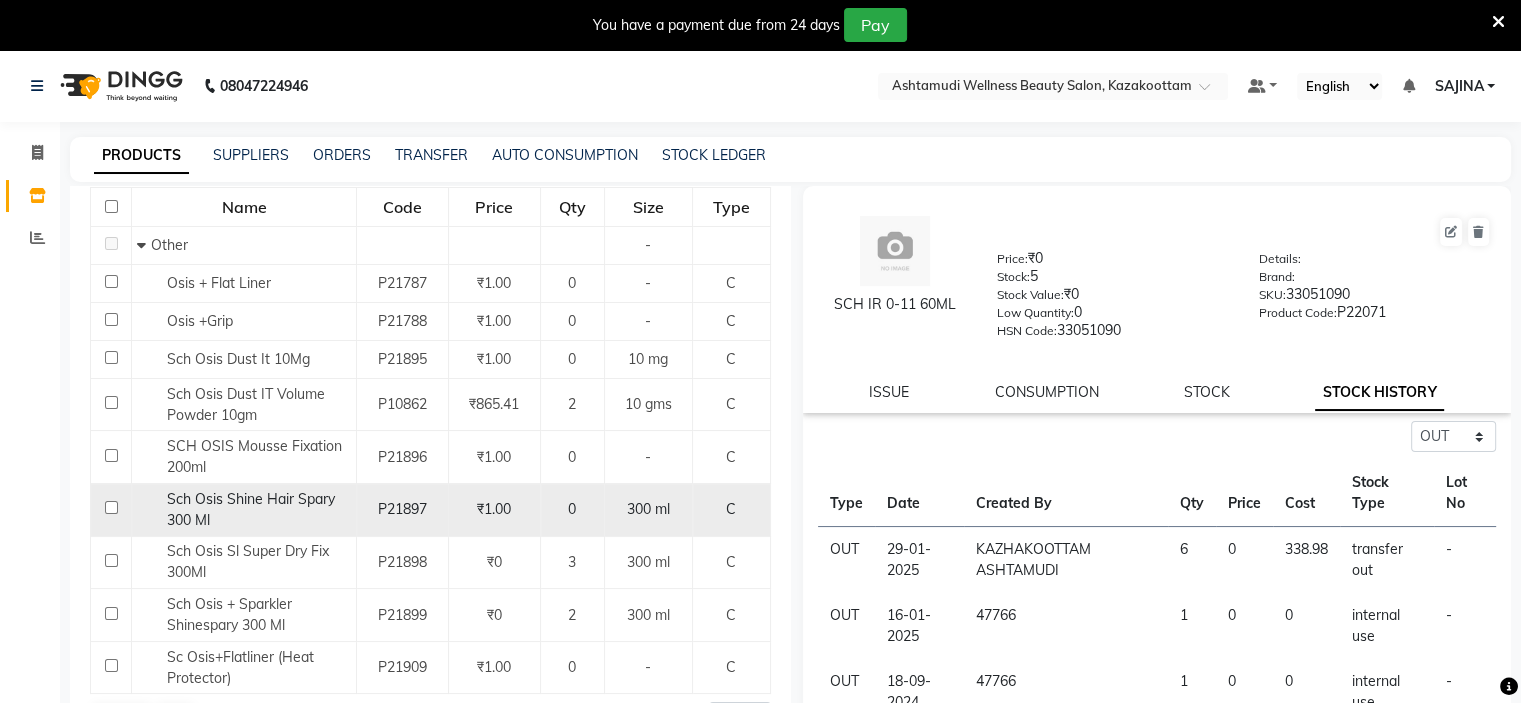 scroll, scrollTop: 250, scrollLeft: 0, axis: vertical 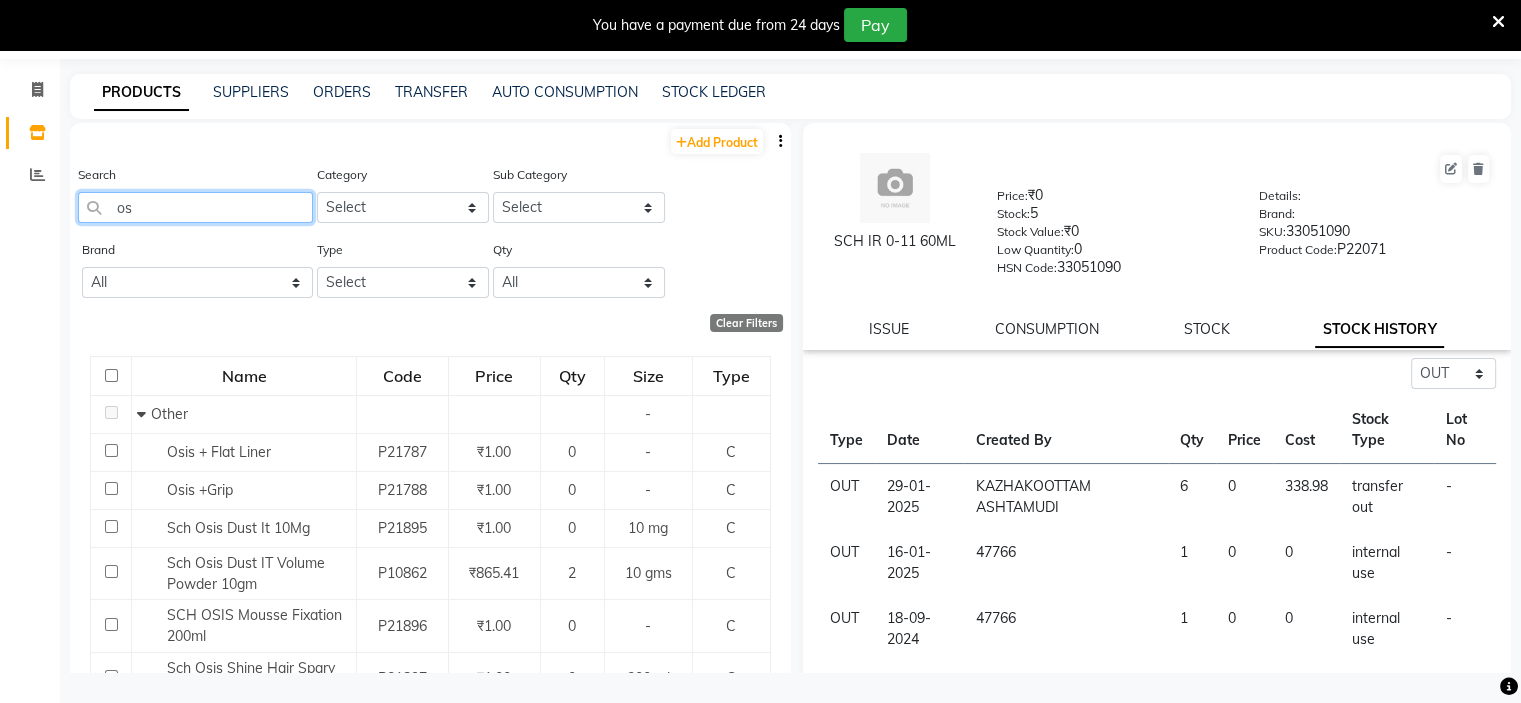 type on "o" 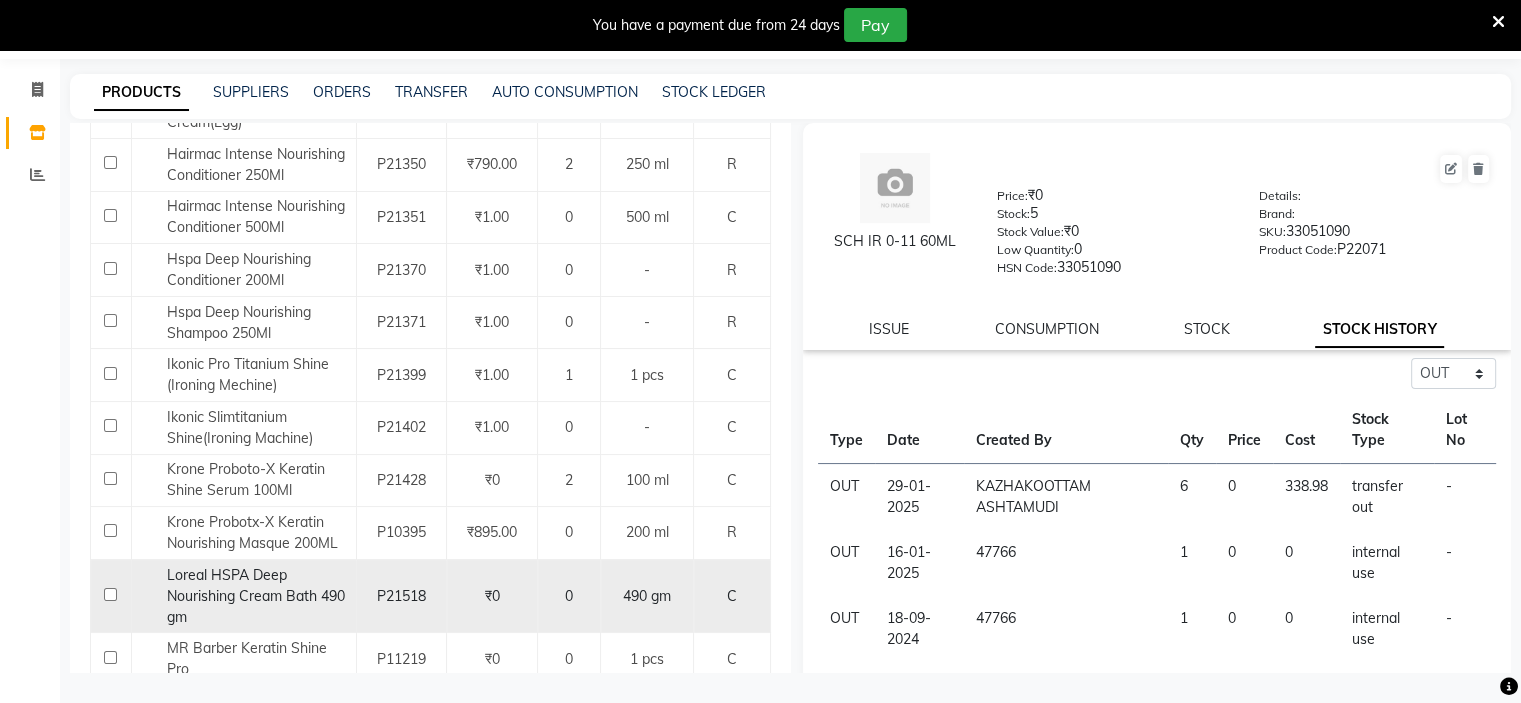 scroll, scrollTop: 600, scrollLeft: 0, axis: vertical 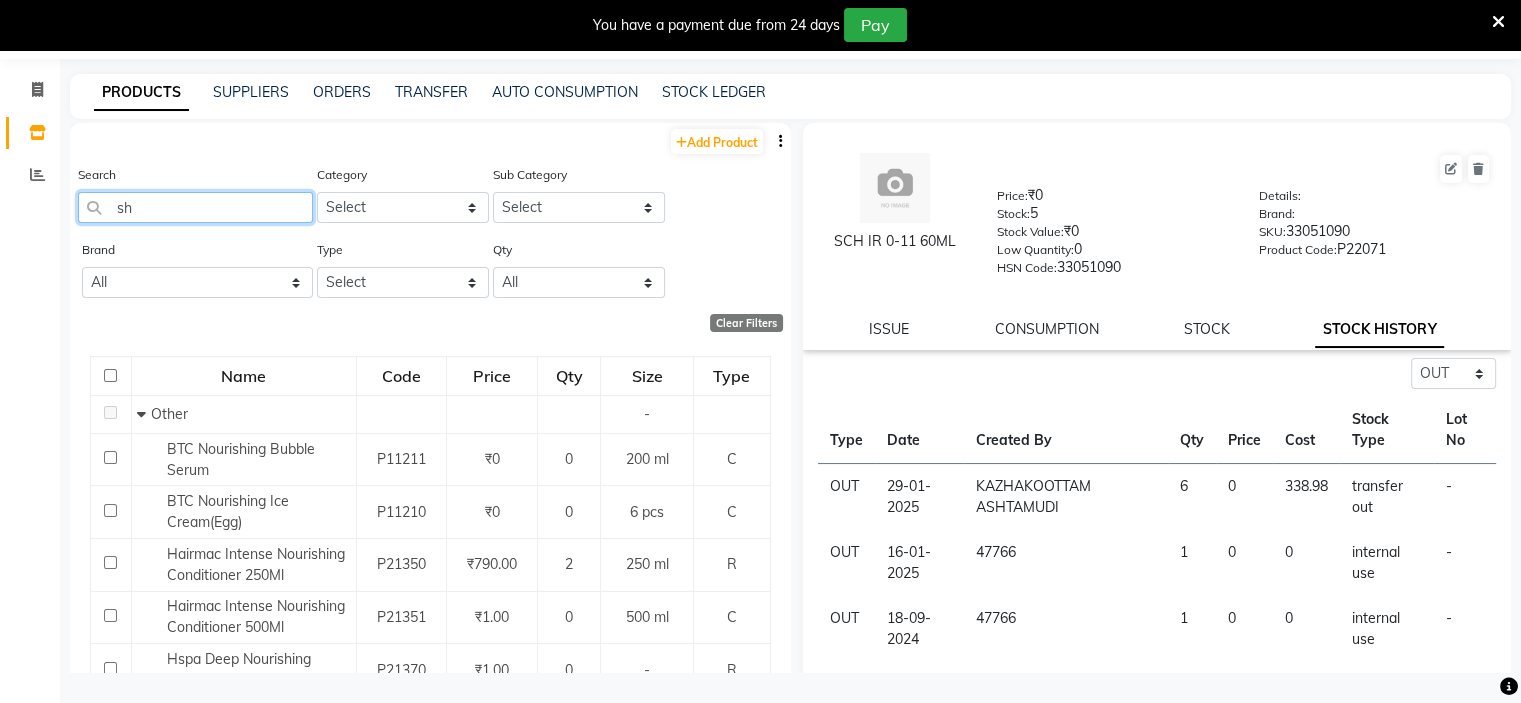 type on "s" 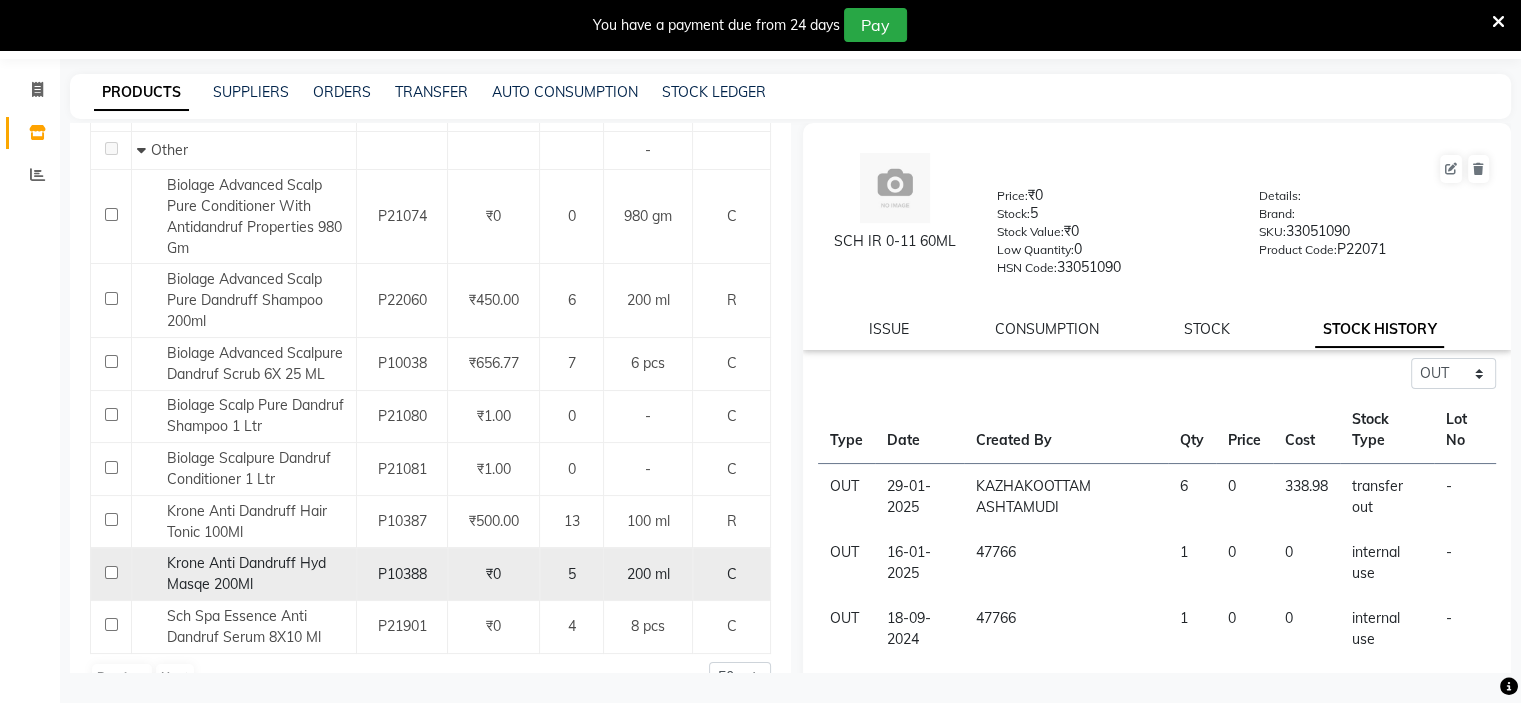 scroll, scrollTop: 300, scrollLeft: 0, axis: vertical 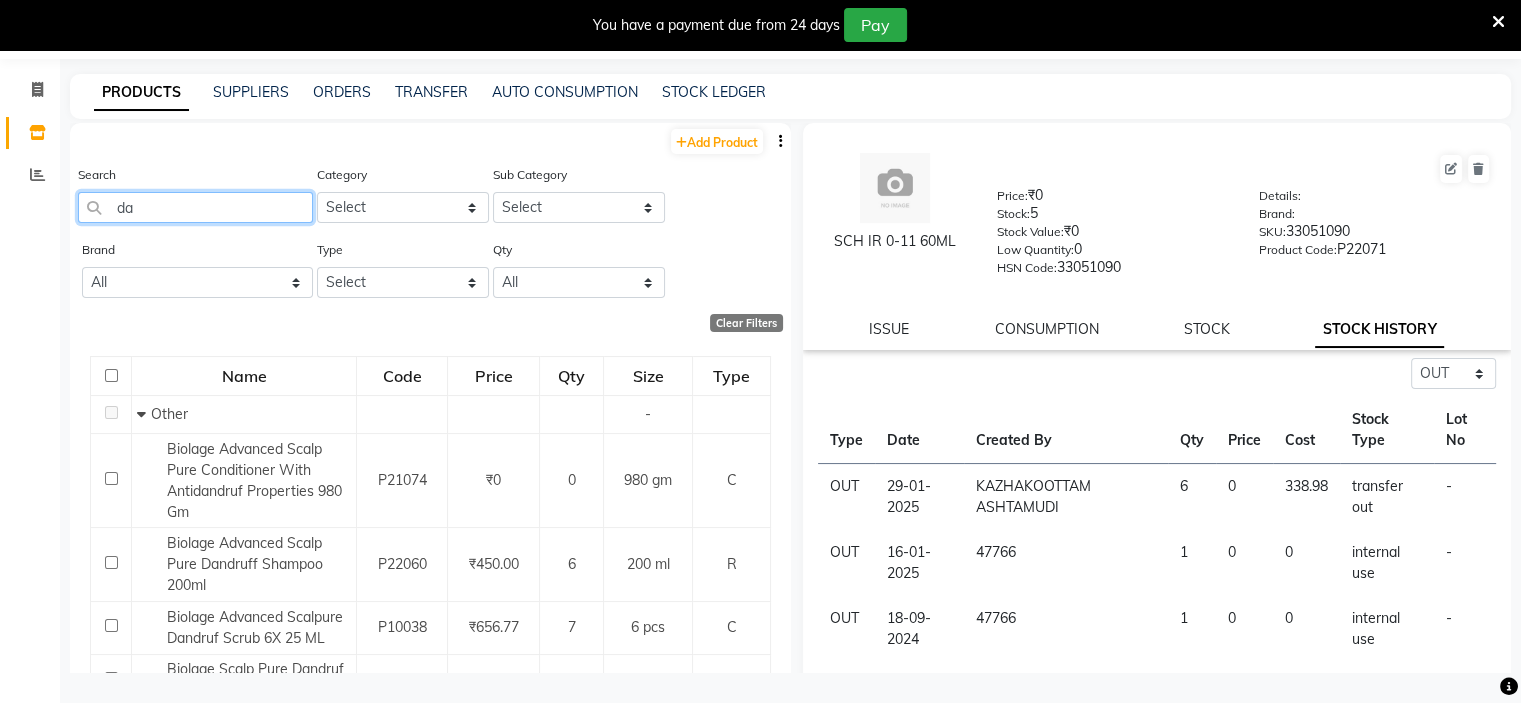 type on "d" 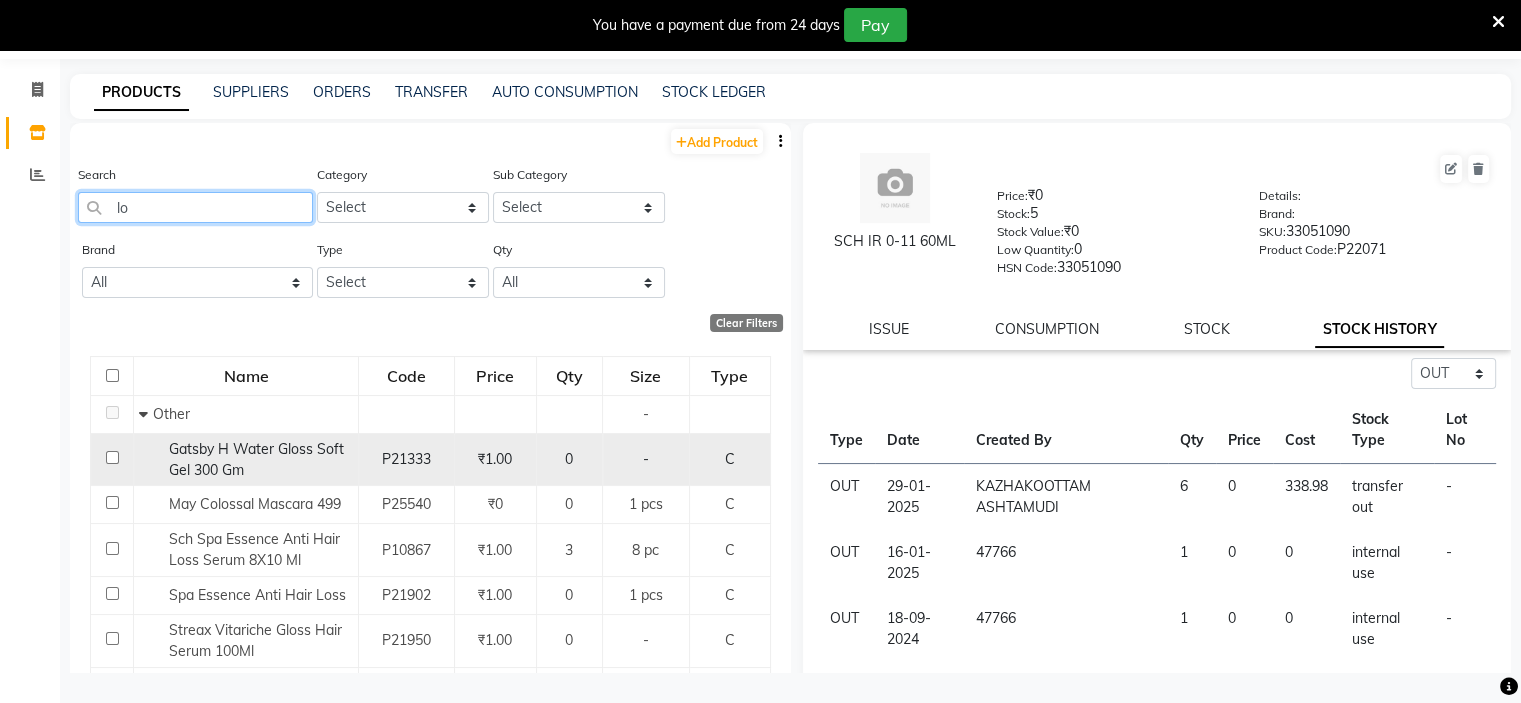 type on "l" 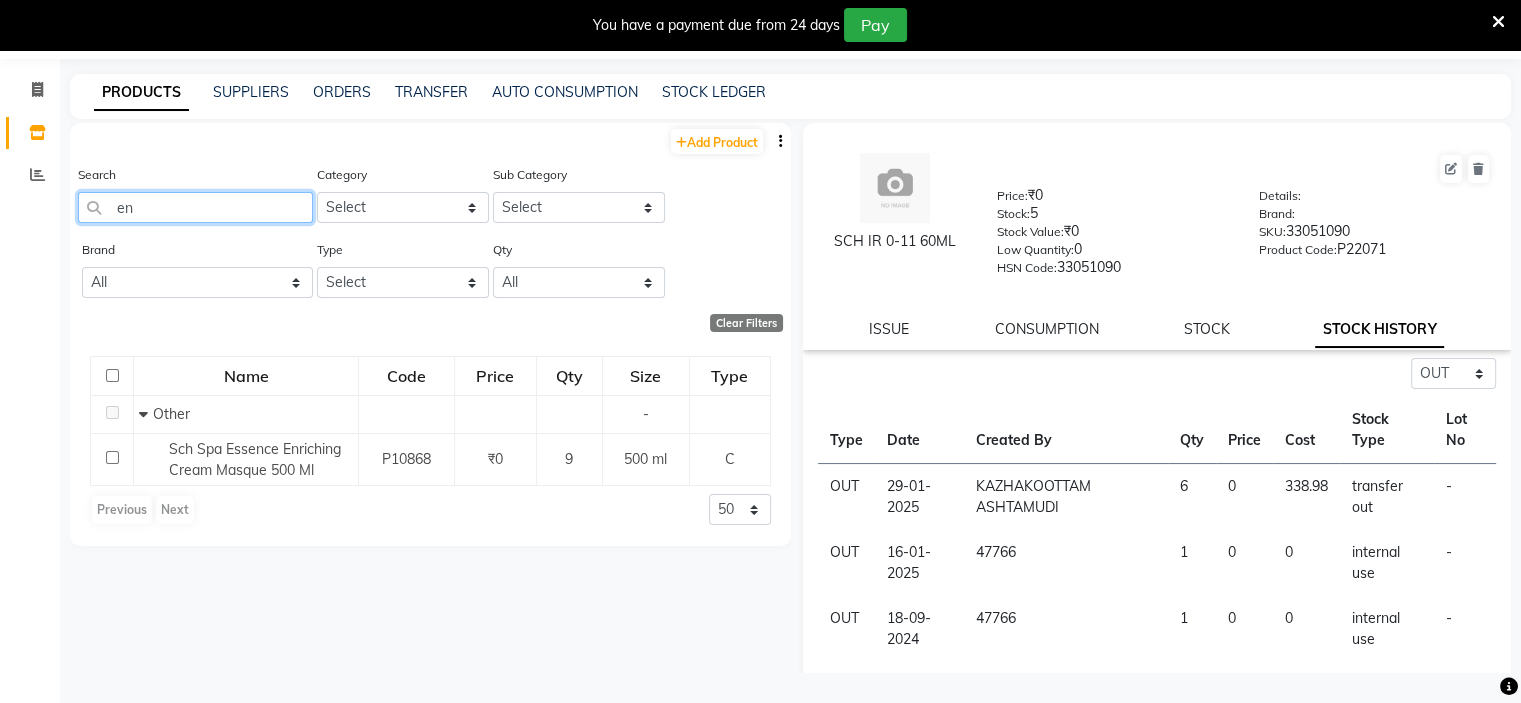 type on "e" 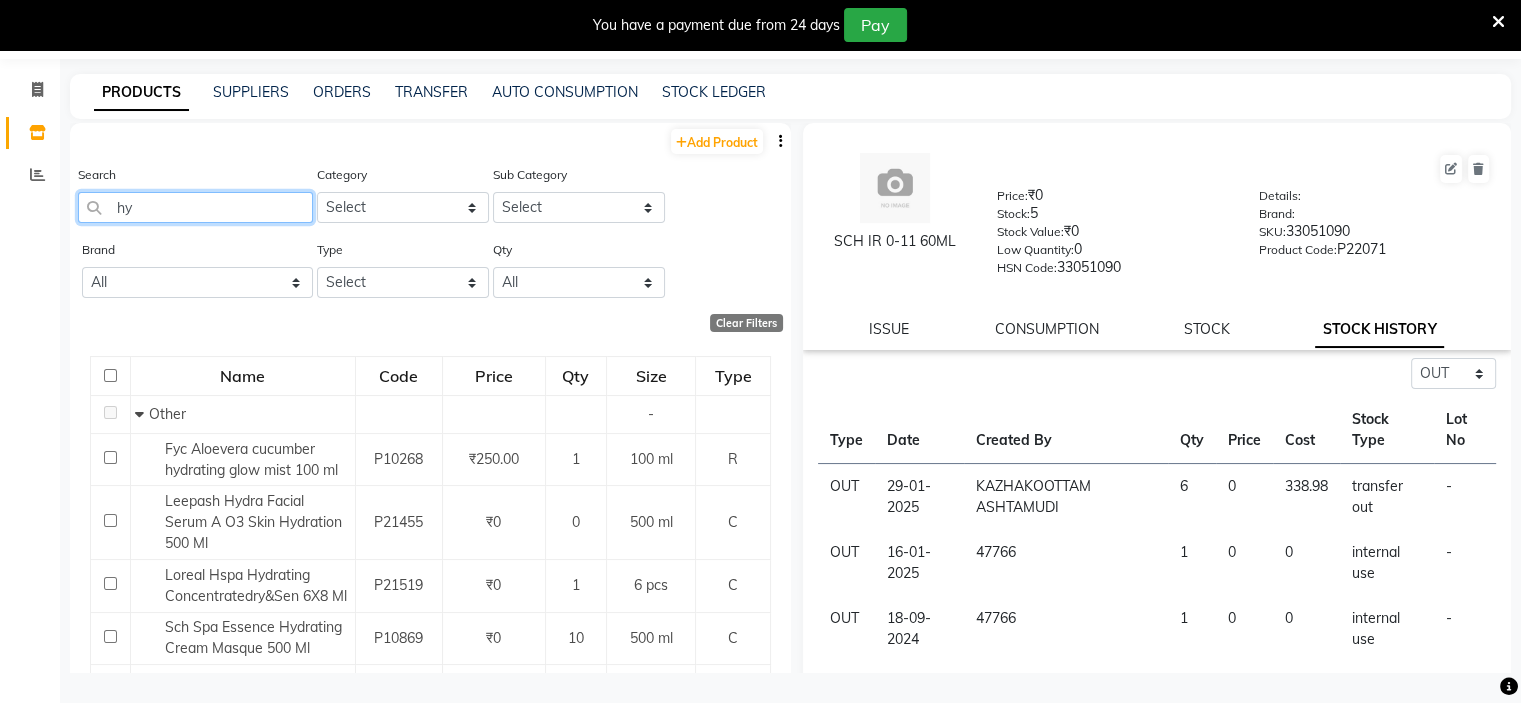type on "h" 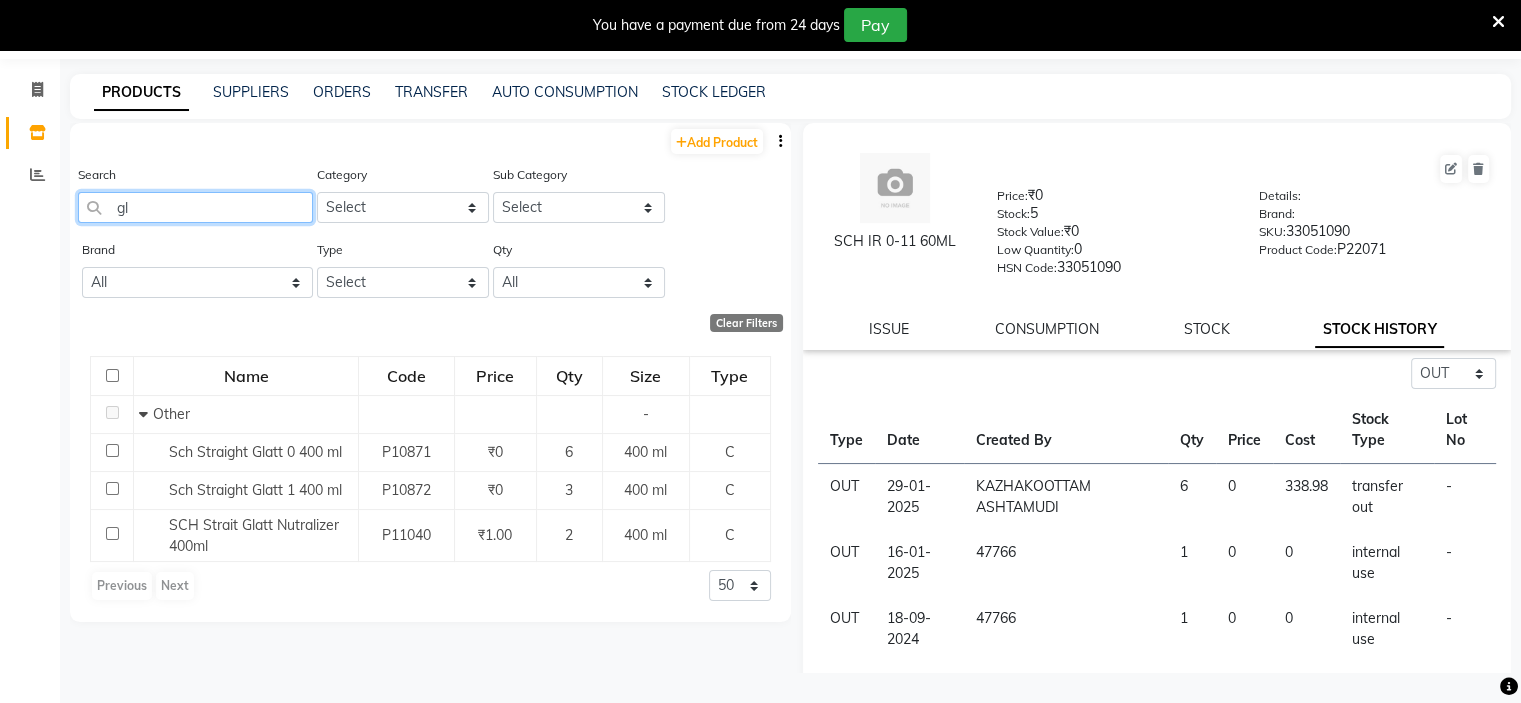 type on "g" 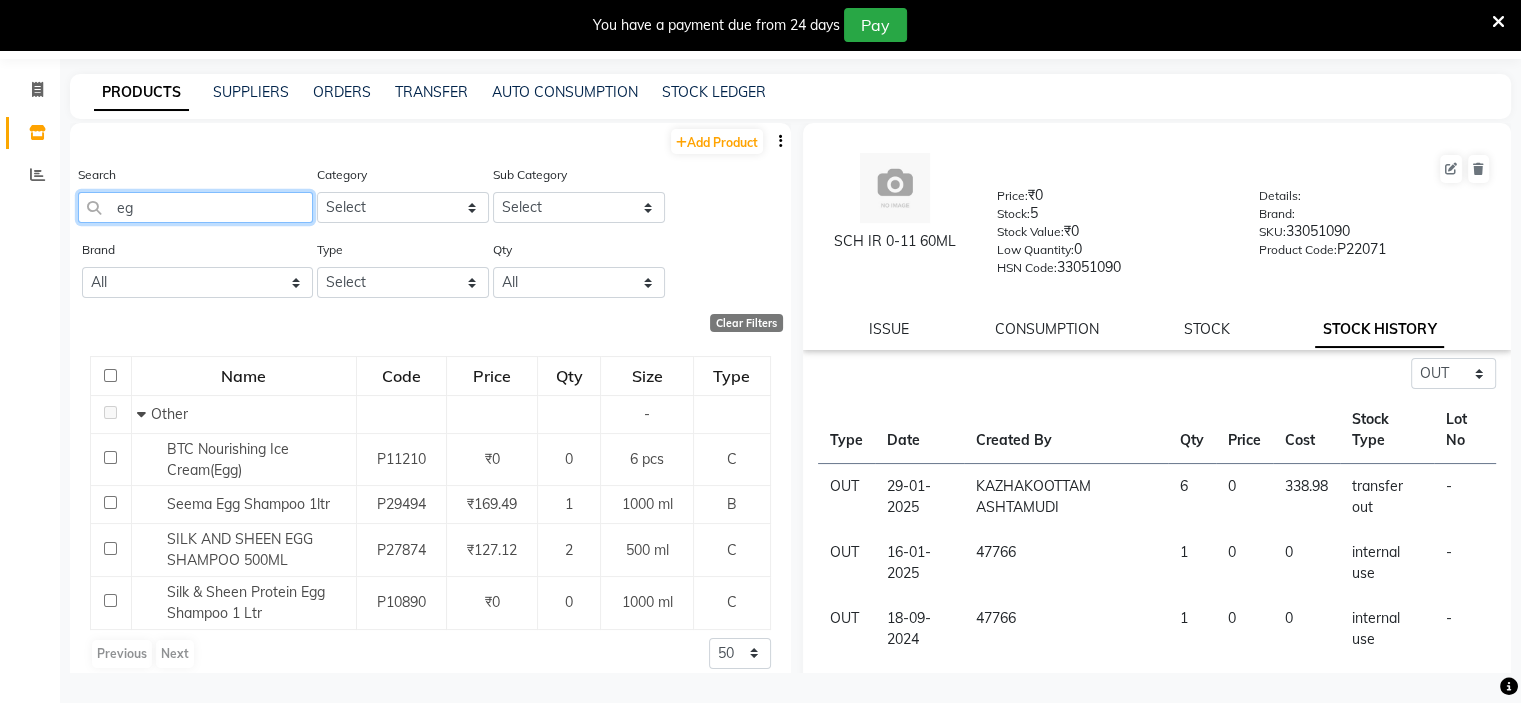 type on "e" 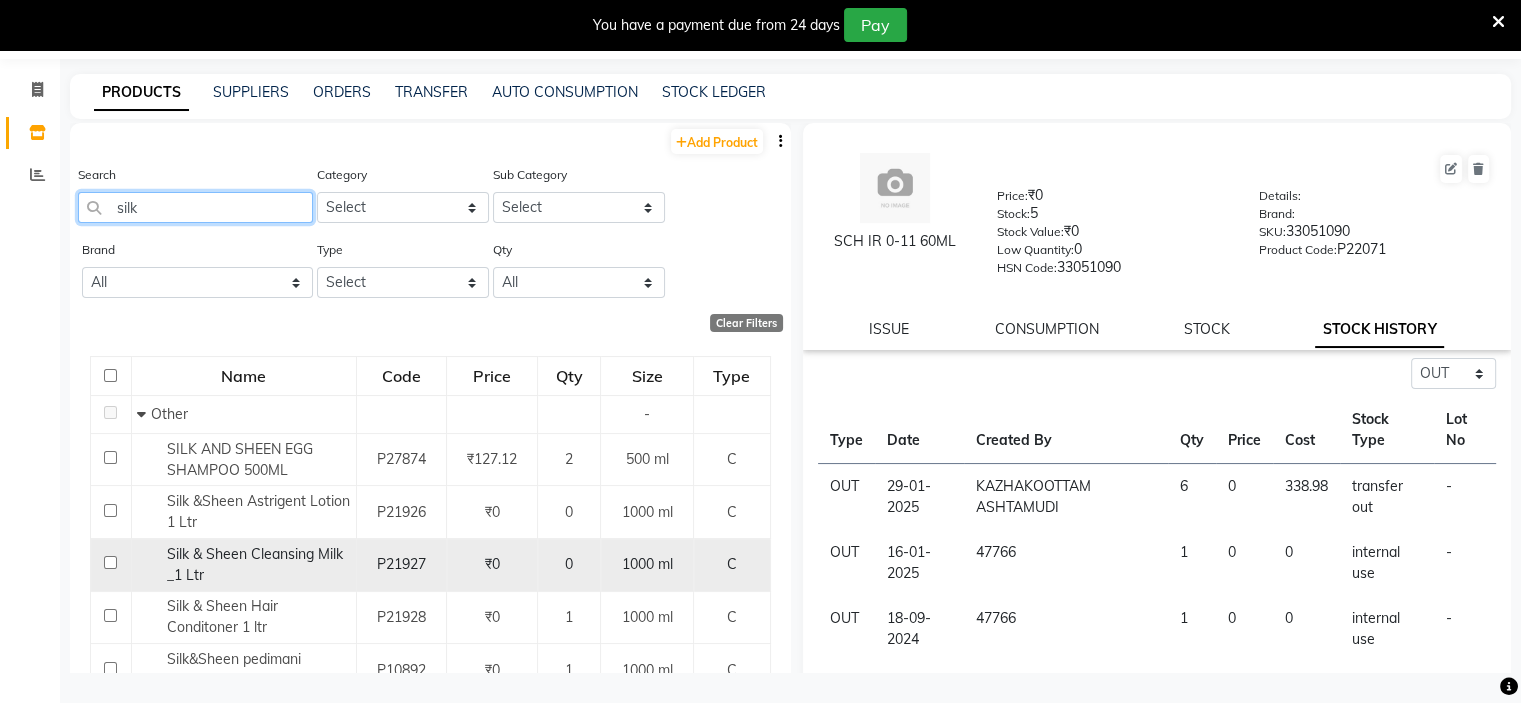 scroll, scrollTop: 100, scrollLeft: 0, axis: vertical 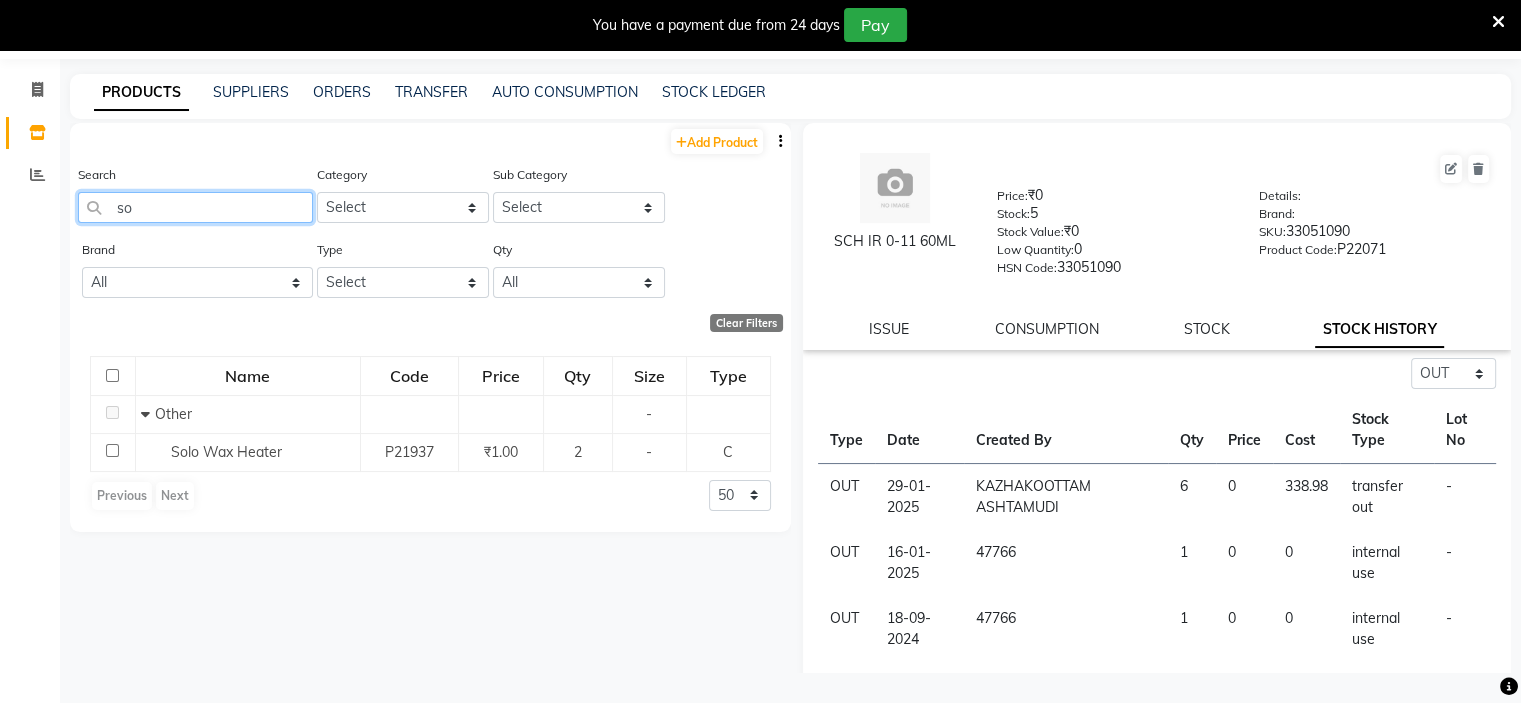 type on "s" 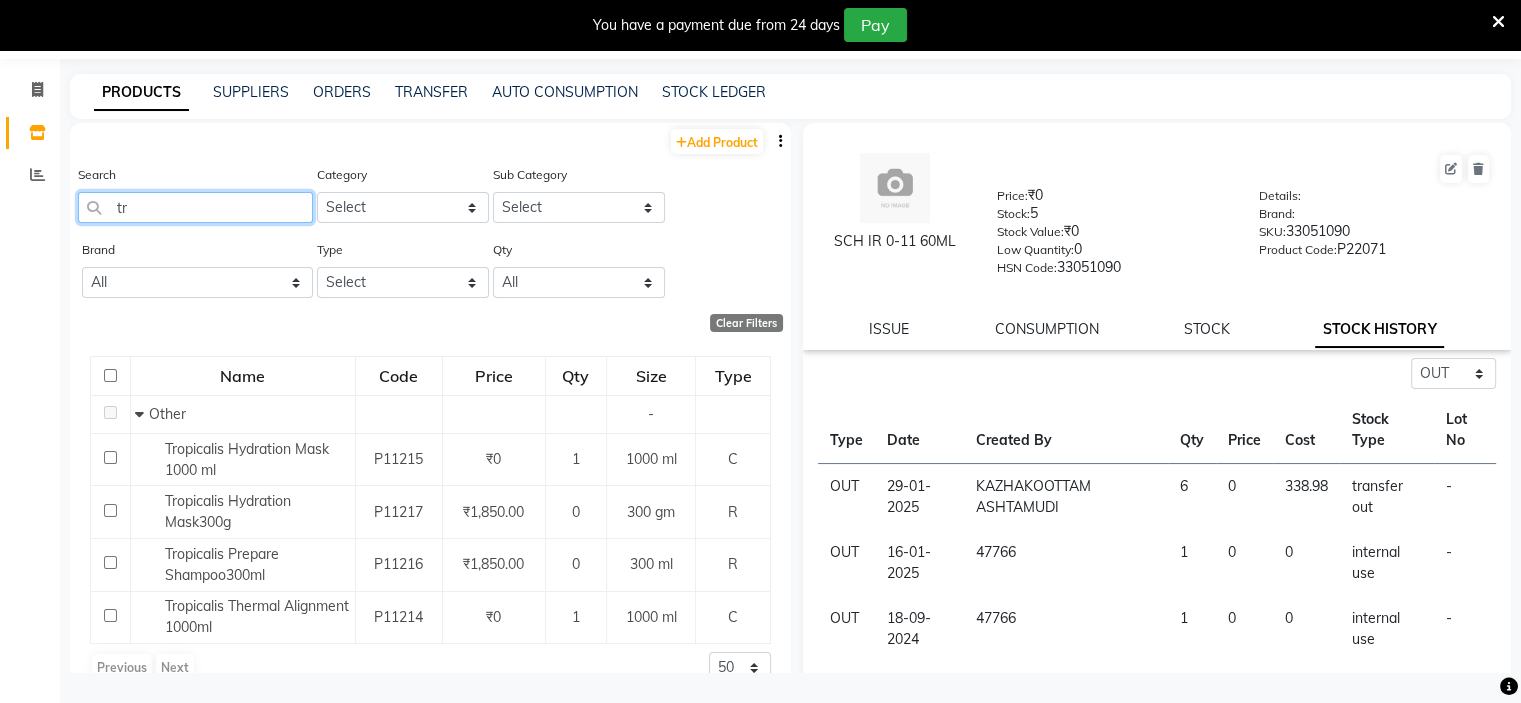 type on "t" 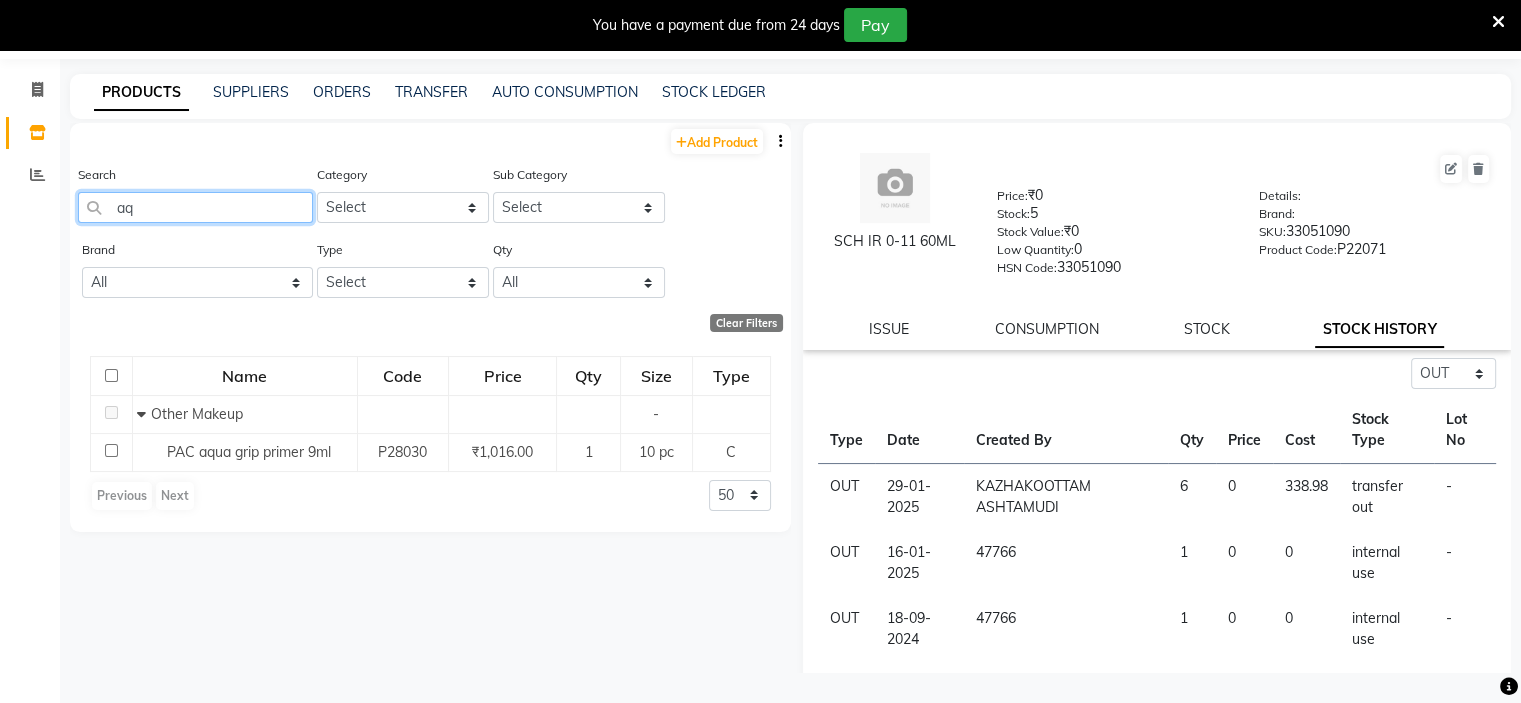 type on "a" 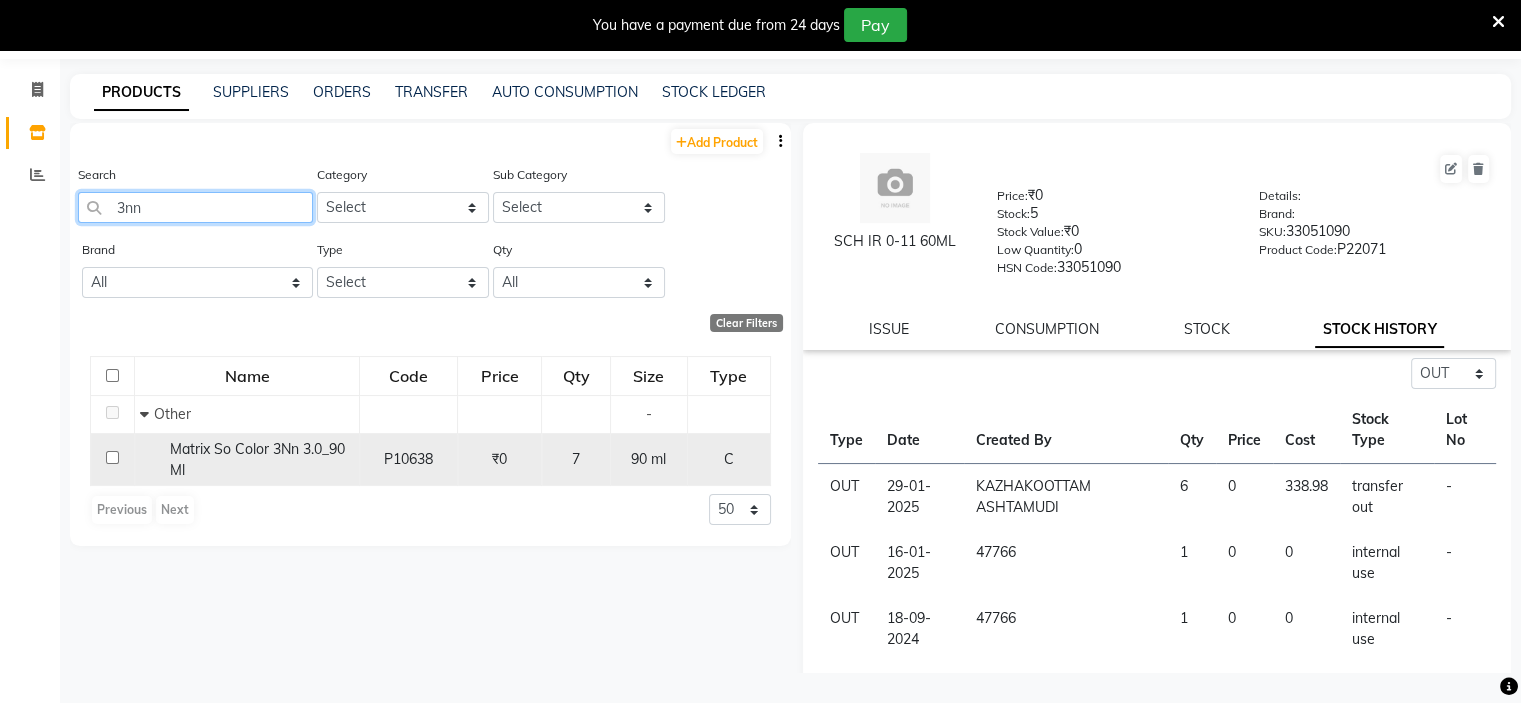 type on "3nn" 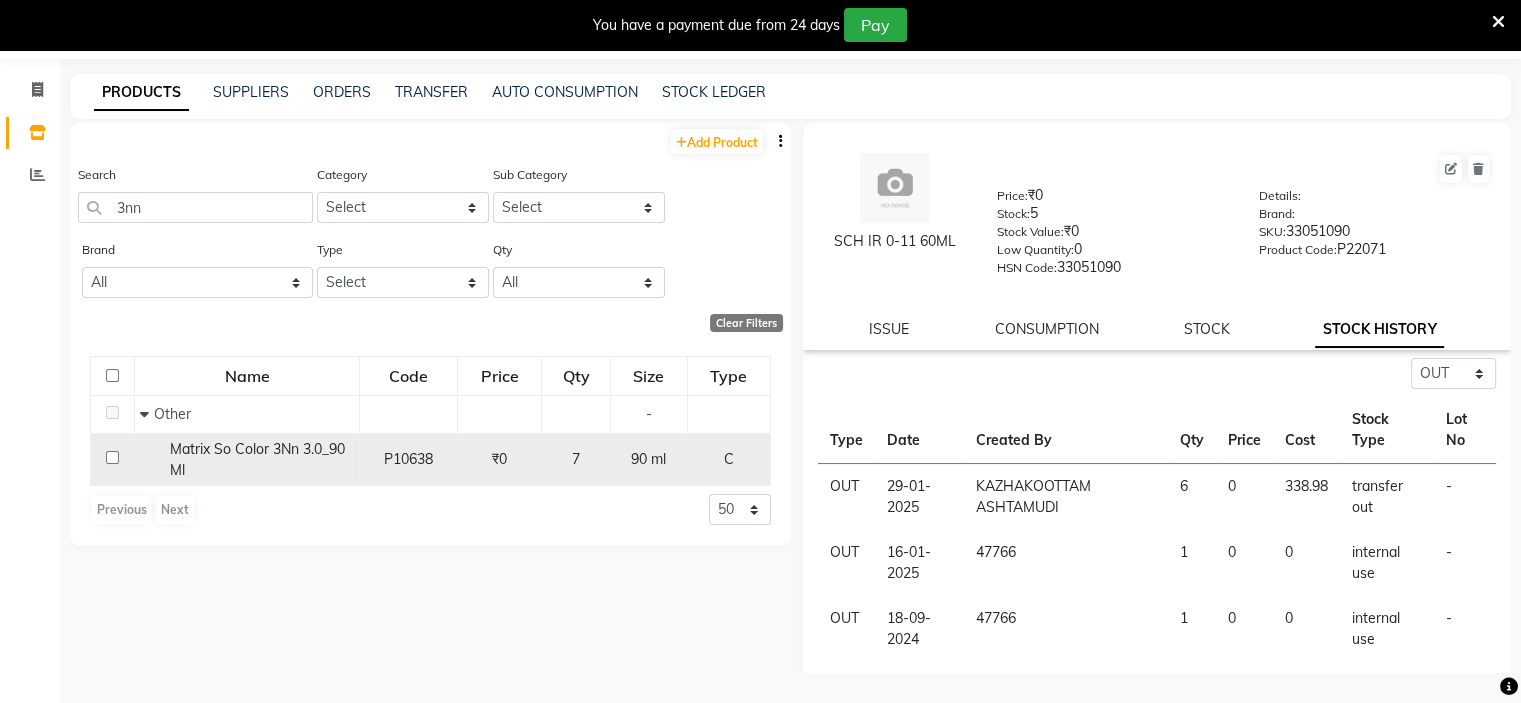 click on "P10638" 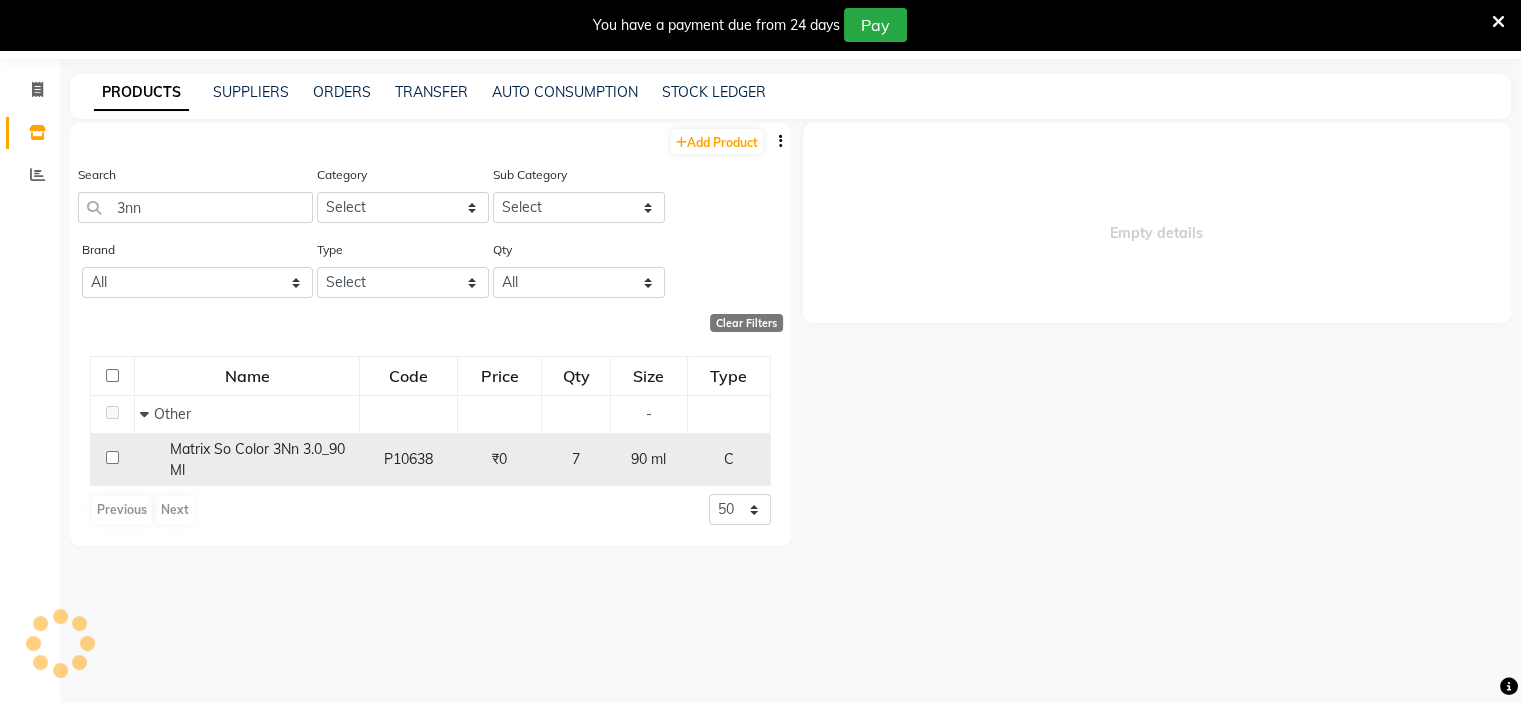 select on "out" 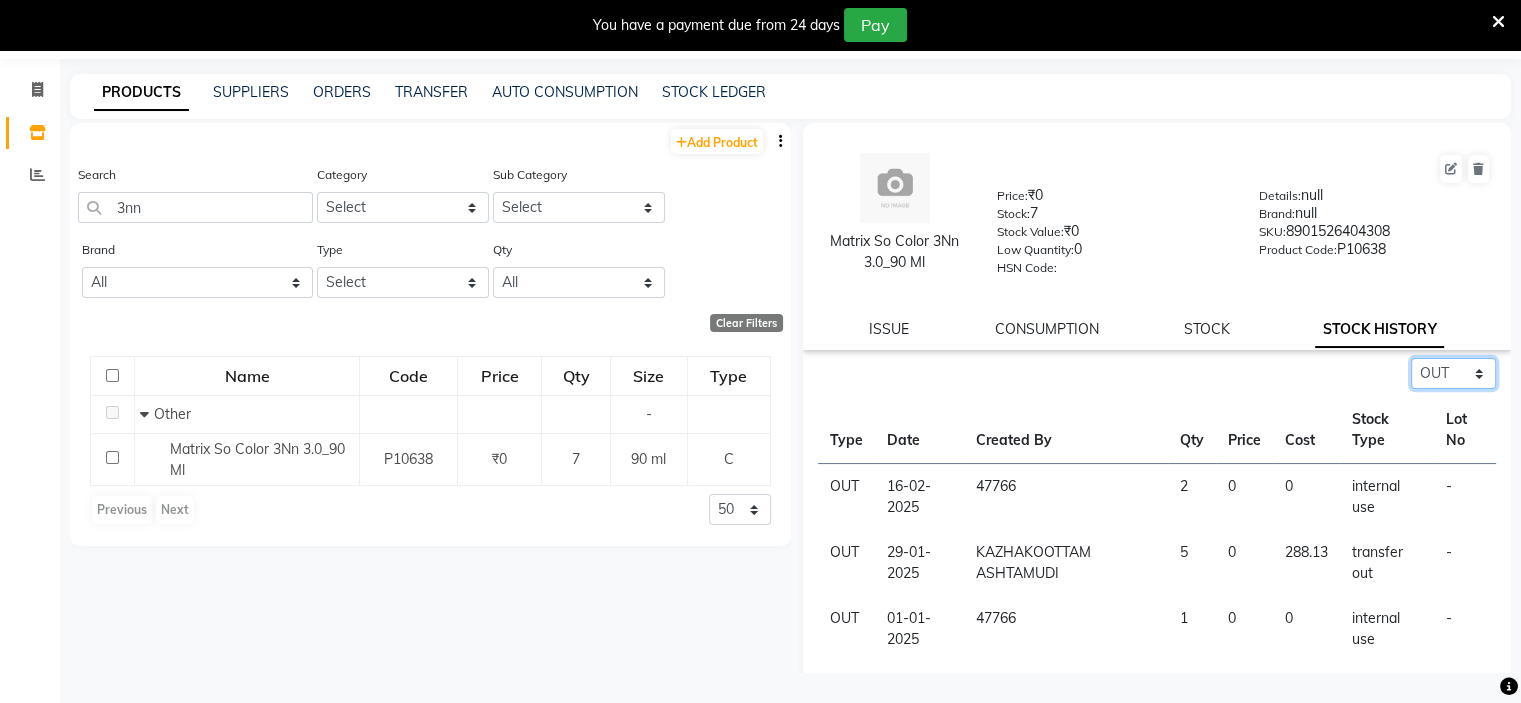 click on "Select ALL IN OUT" 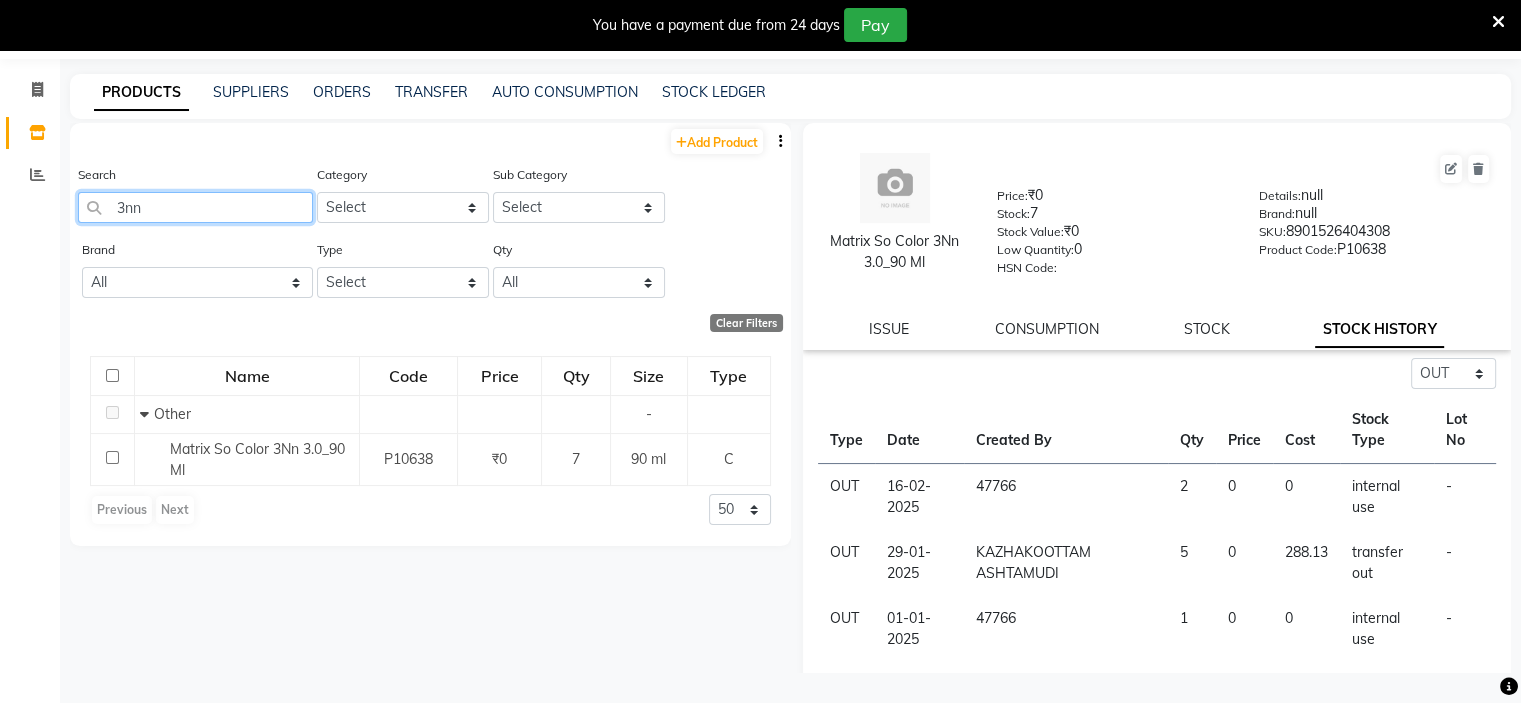 click on "3nn" 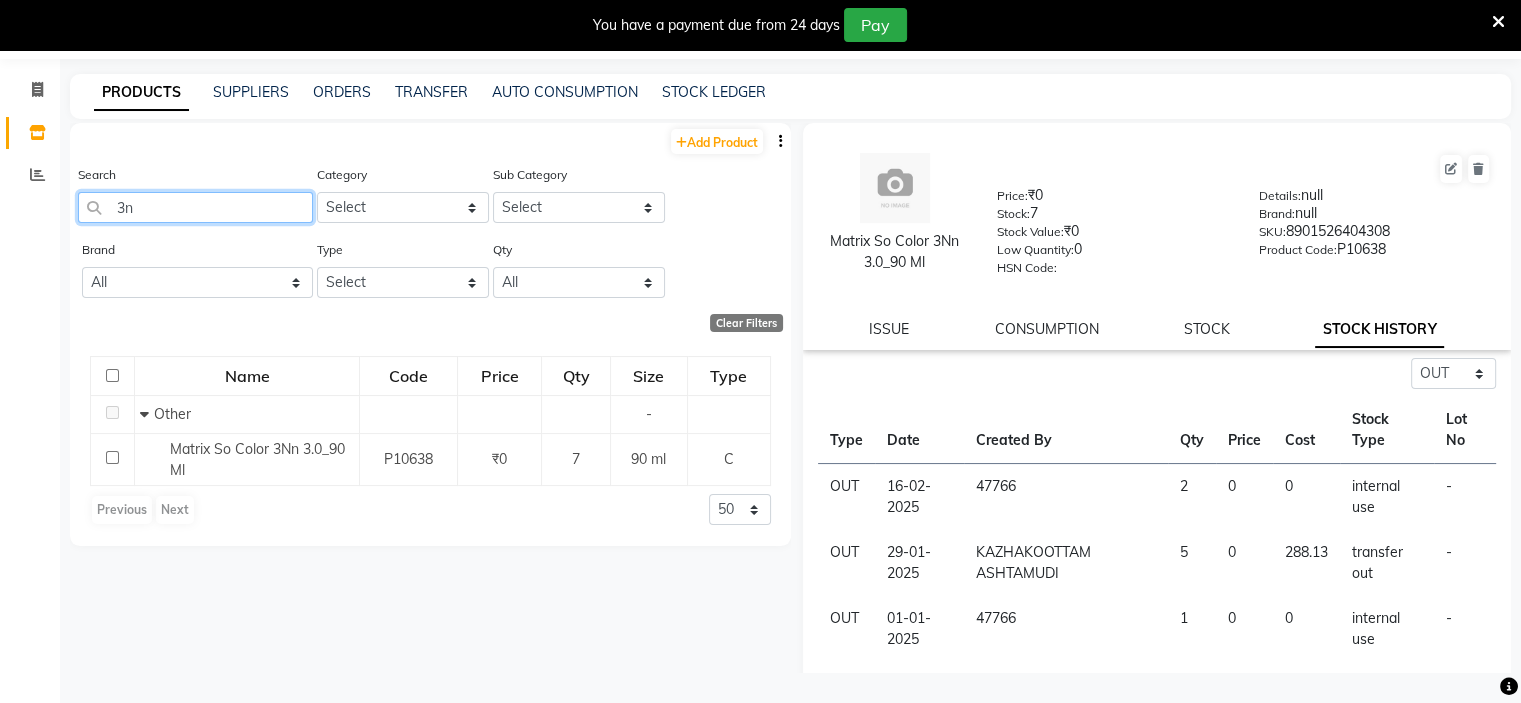 type on "3" 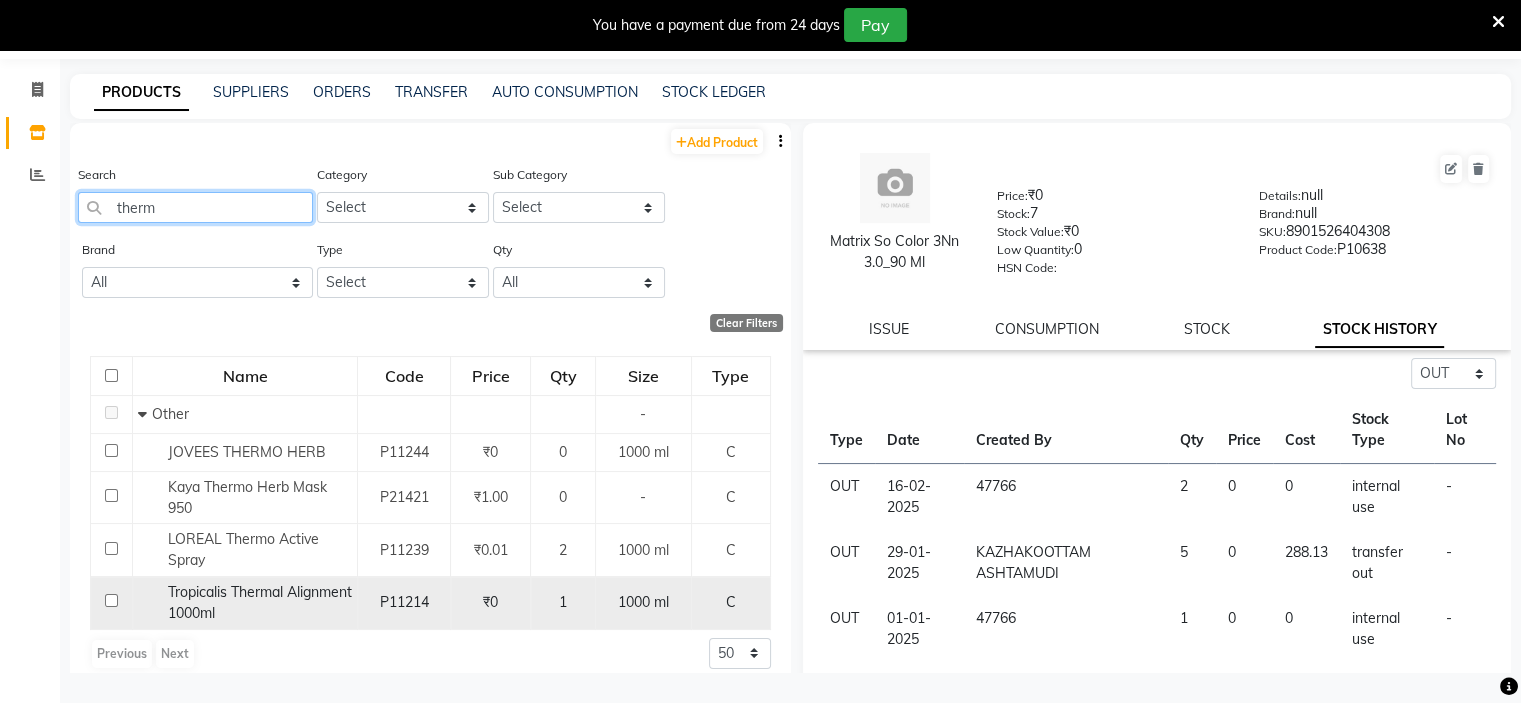 type on "therm" 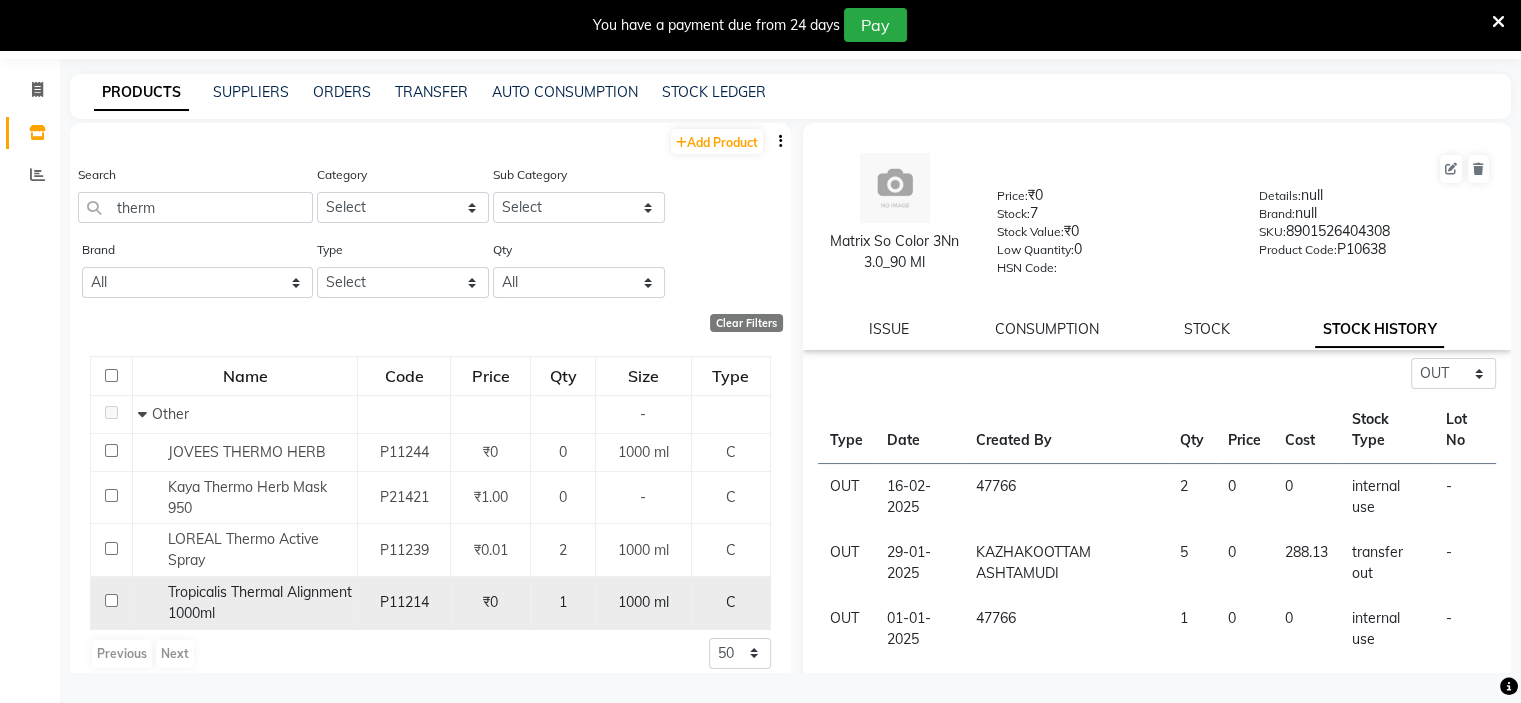 click on "P11214" 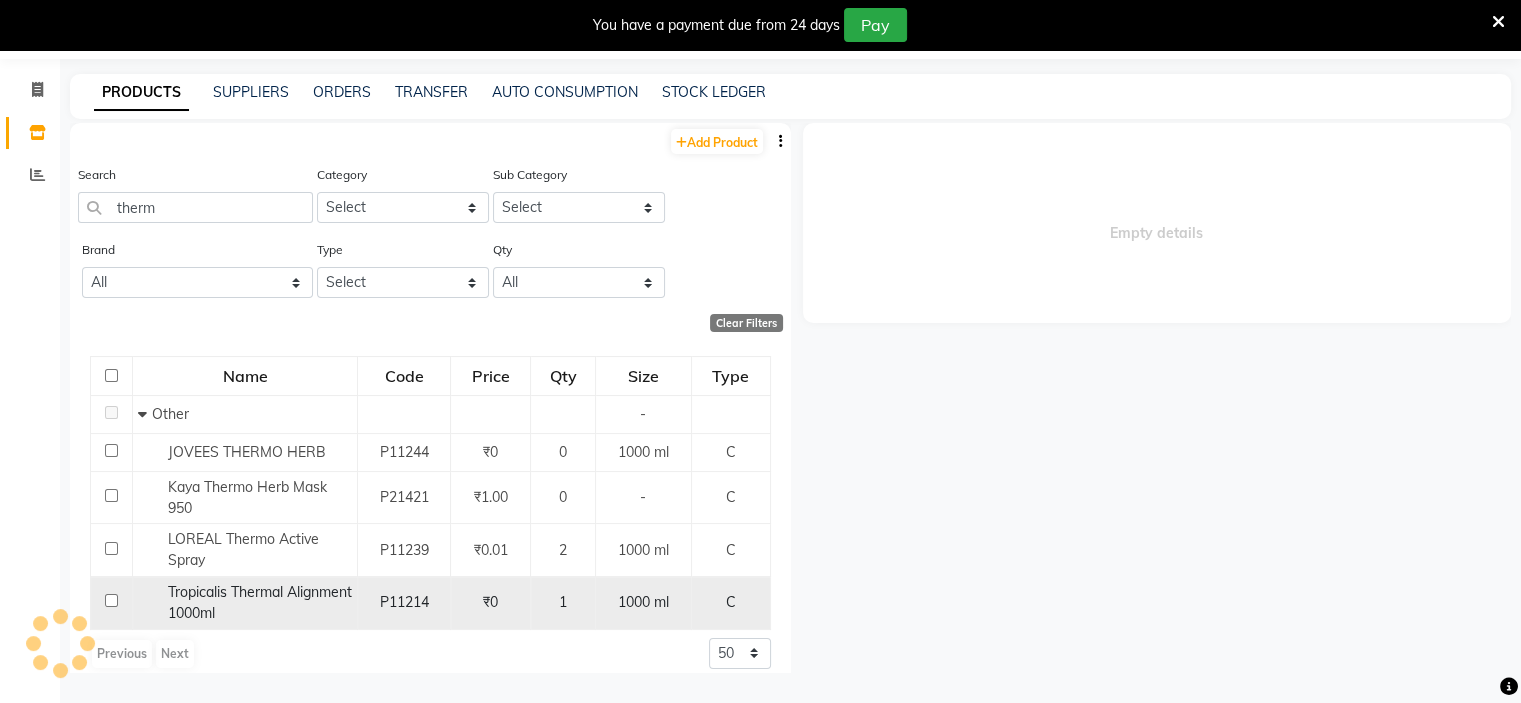 select on "out" 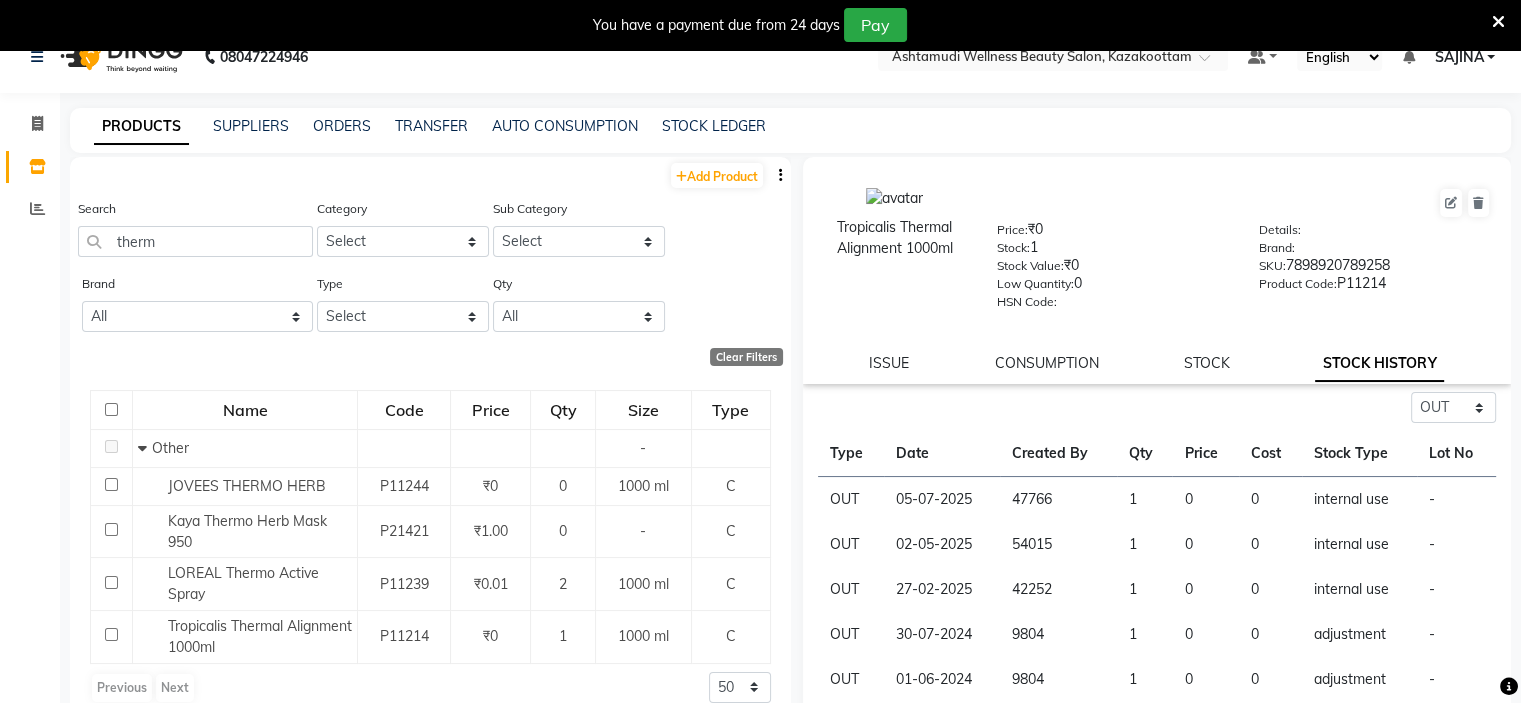 scroll, scrollTop: 0, scrollLeft: 0, axis: both 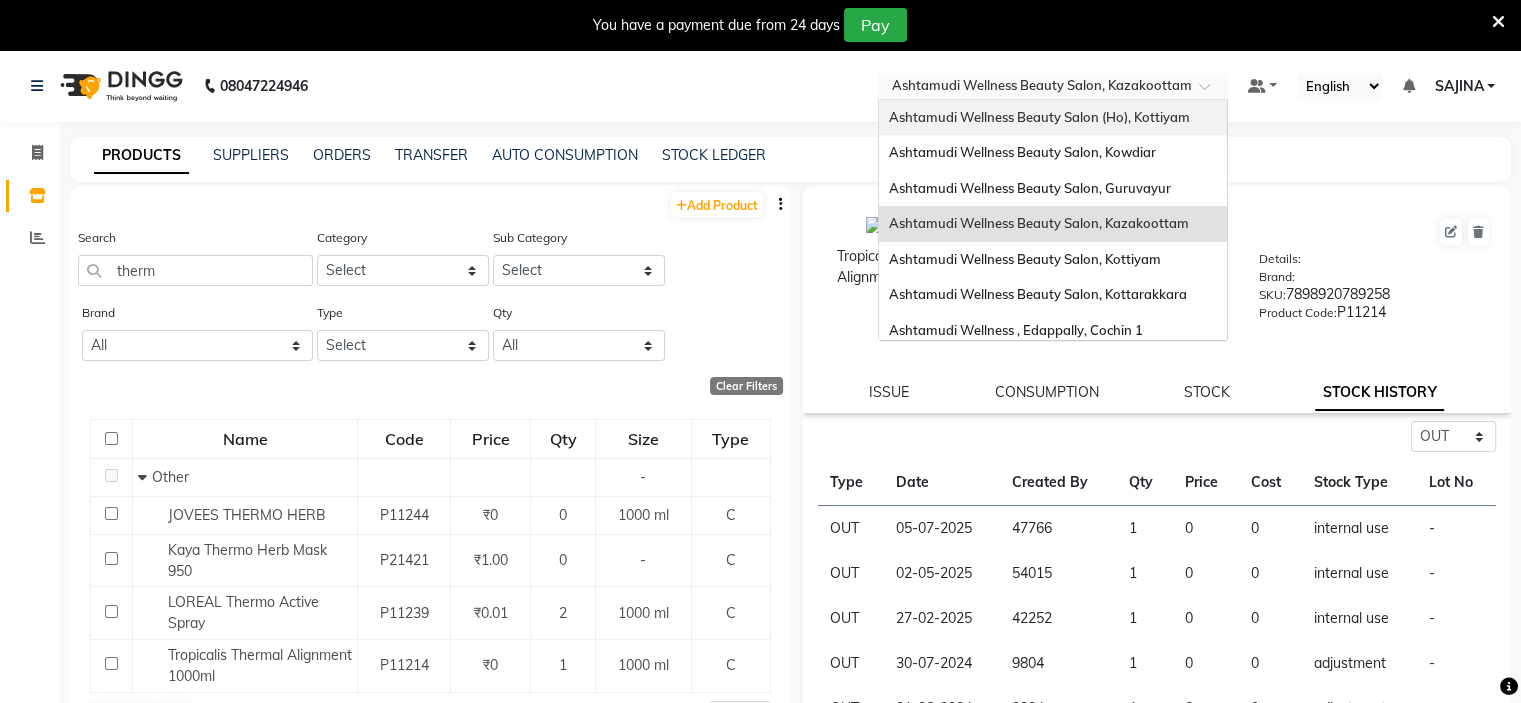 click on "Select Location × Ashtamudi Wellness Beauty Salon, Kazakoottam Ashtamudi Wellness Beauty Salon (Ho), Kottiyam Ashtamudi Wellness Beauty Salon, Kowdiar Ashtamudi Wellness Beauty Salon, Guruvayur Ashtamudi Wellness Beauty Salon, Kazakoottam Ashtamudi Wellness Beauty Salon, Kottiyam Ashtamudi Wellness Beauty Salon, Kottarakkara Ashtamudi Wellness , Edappally, Cochin 1 Ashtamudi Wellness Beauty Salon, Trivandrum Ashtamudi Wellness Beauty Salon, Thiruvalla Ashtamudi Welness Beauty Salon, Chinnakkada Ashtamudi Wellness Beauty Salon, Cochin Ashtamudi Wellness Beauty Salon, Calicut Ashtamudi Beauty Lounge, Attingal Ashtamudi Wellness Beauty Salon, Alappuzha Ashtamudi Unisex Salon, Dreams Mall, Dreams Mall Kottiyam" at bounding box center [1053, 86] 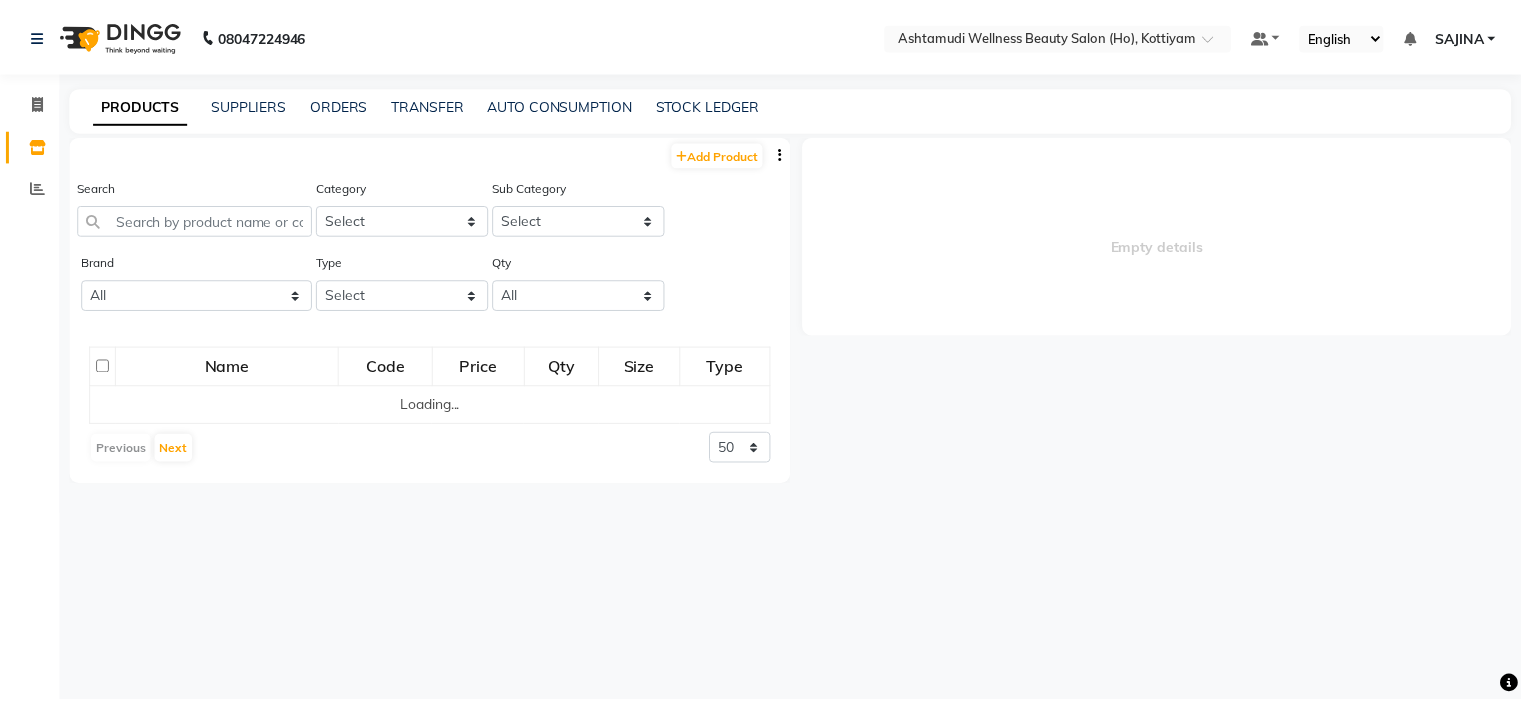 scroll, scrollTop: 0, scrollLeft: 0, axis: both 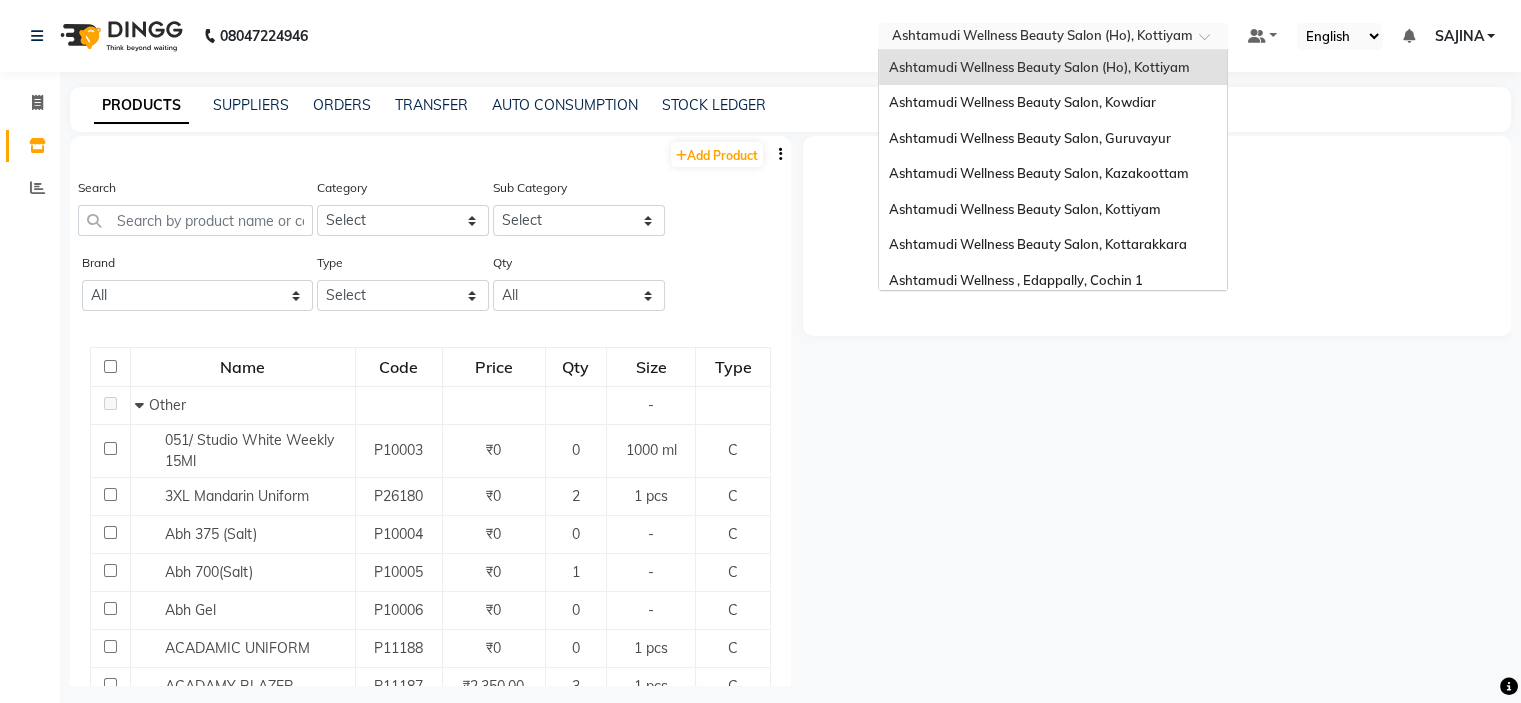 click at bounding box center (1033, 38) 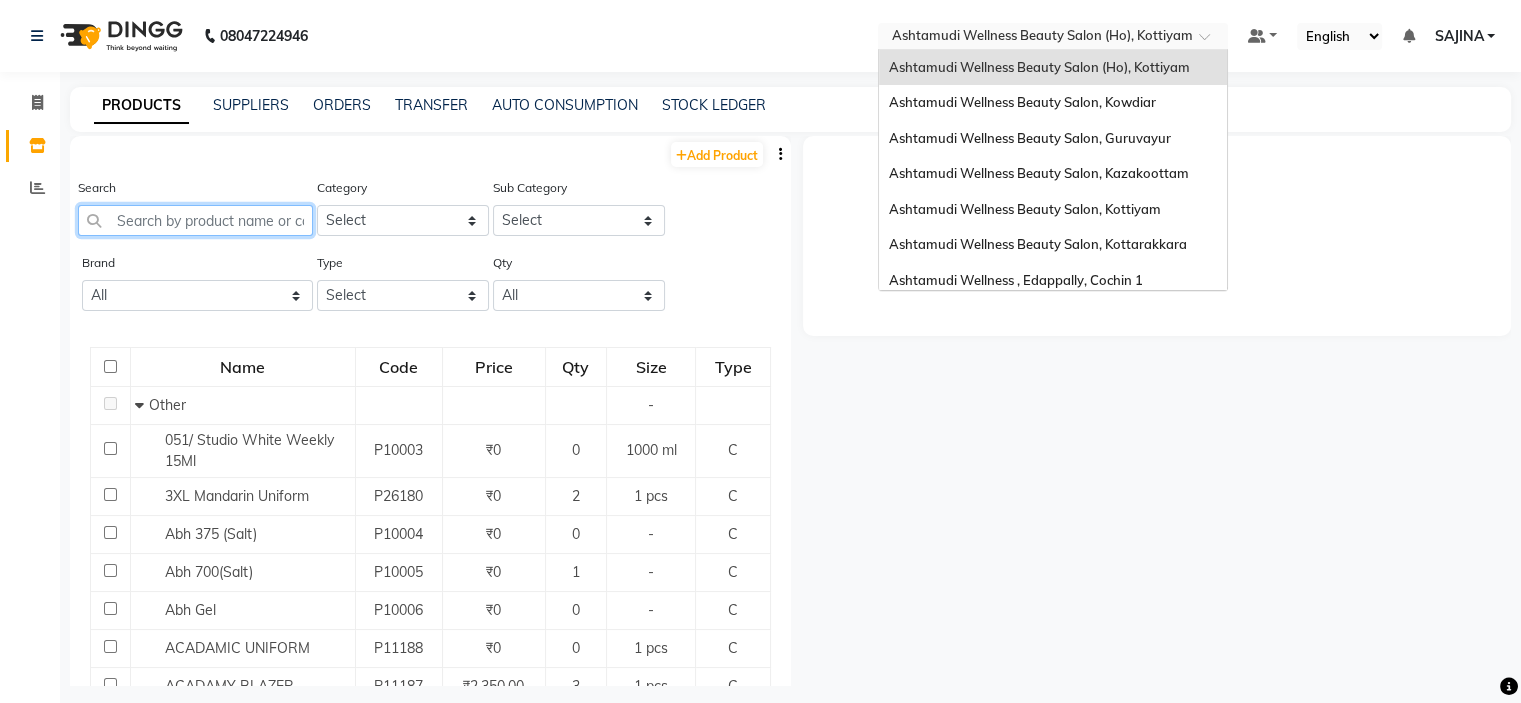 click 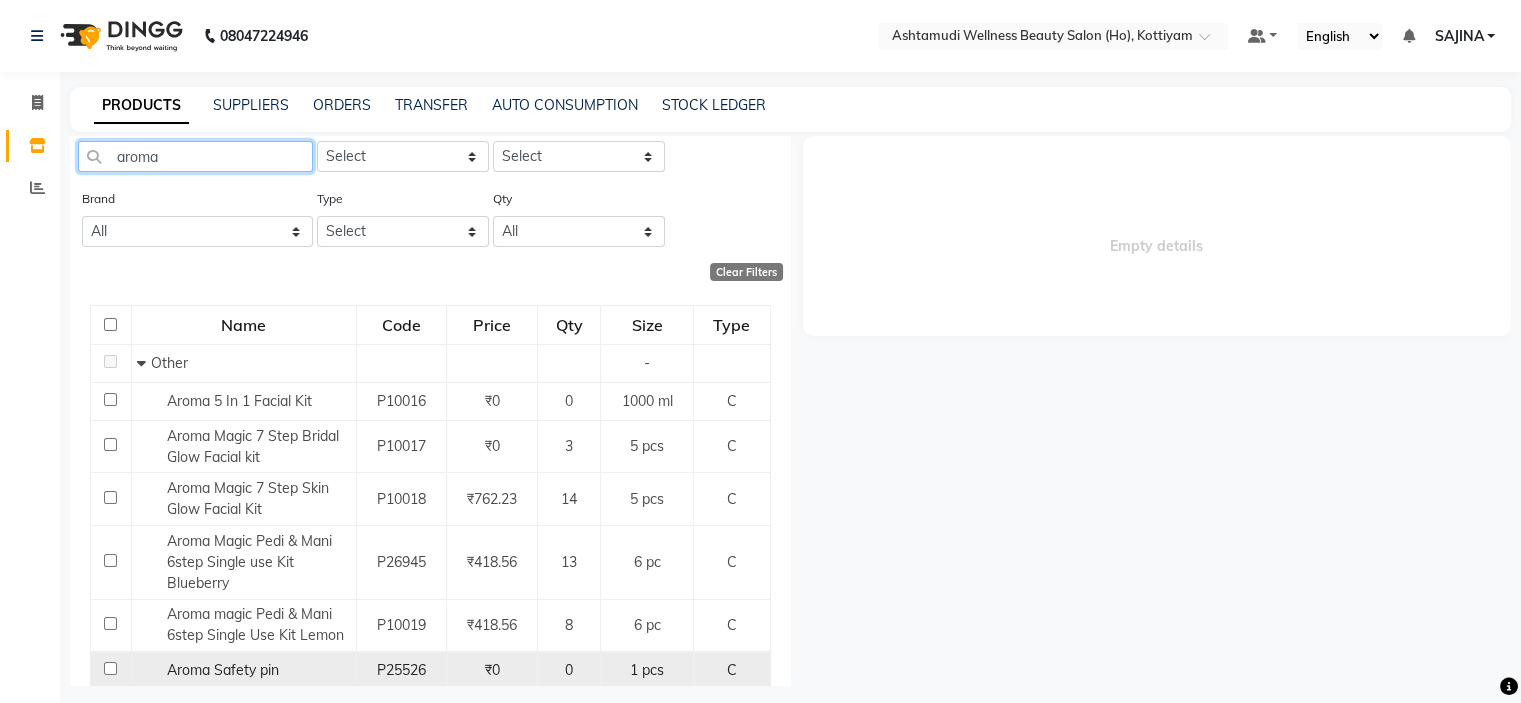 scroll, scrollTop: 100, scrollLeft: 0, axis: vertical 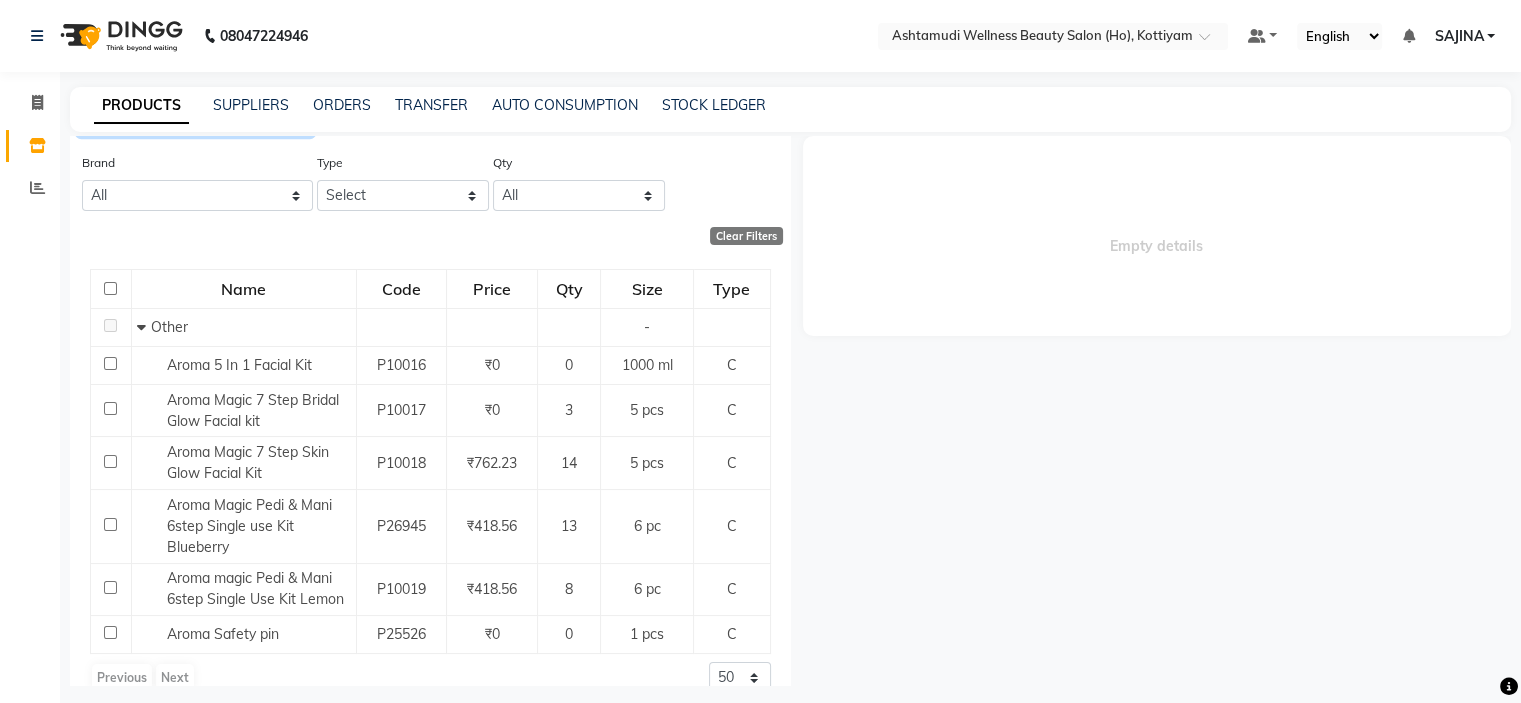 type on "aroma" 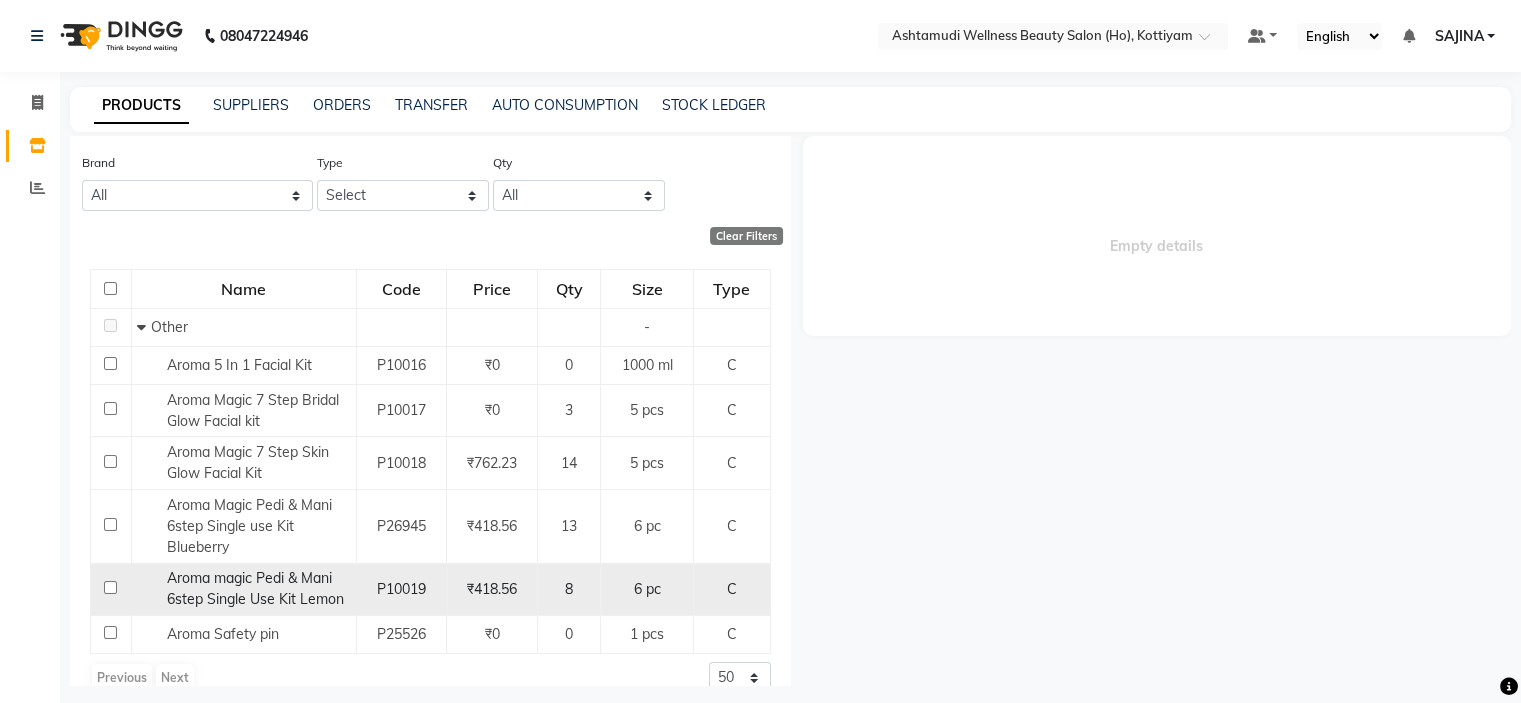 click on "Aroma magic Pedi & Mani 6step Single Use Kit Lemon" 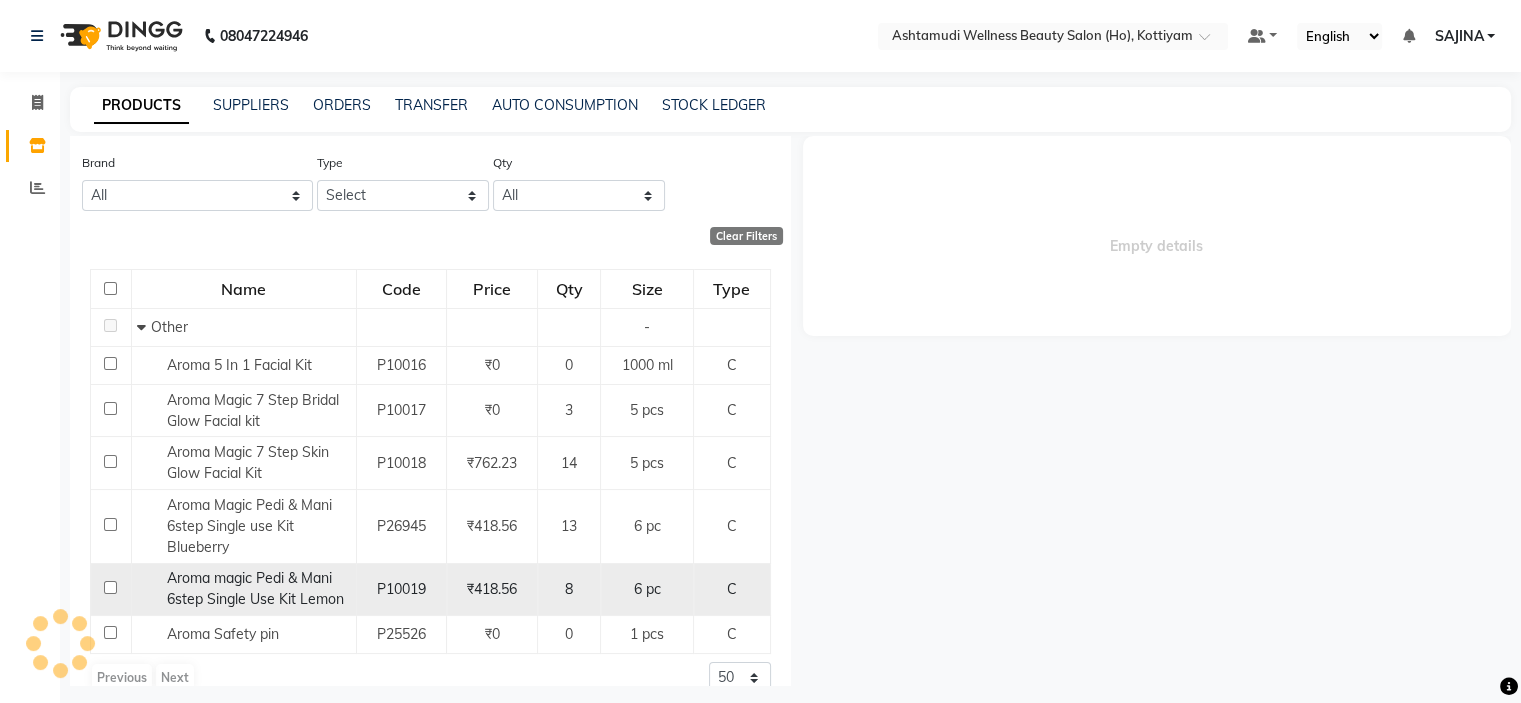 select 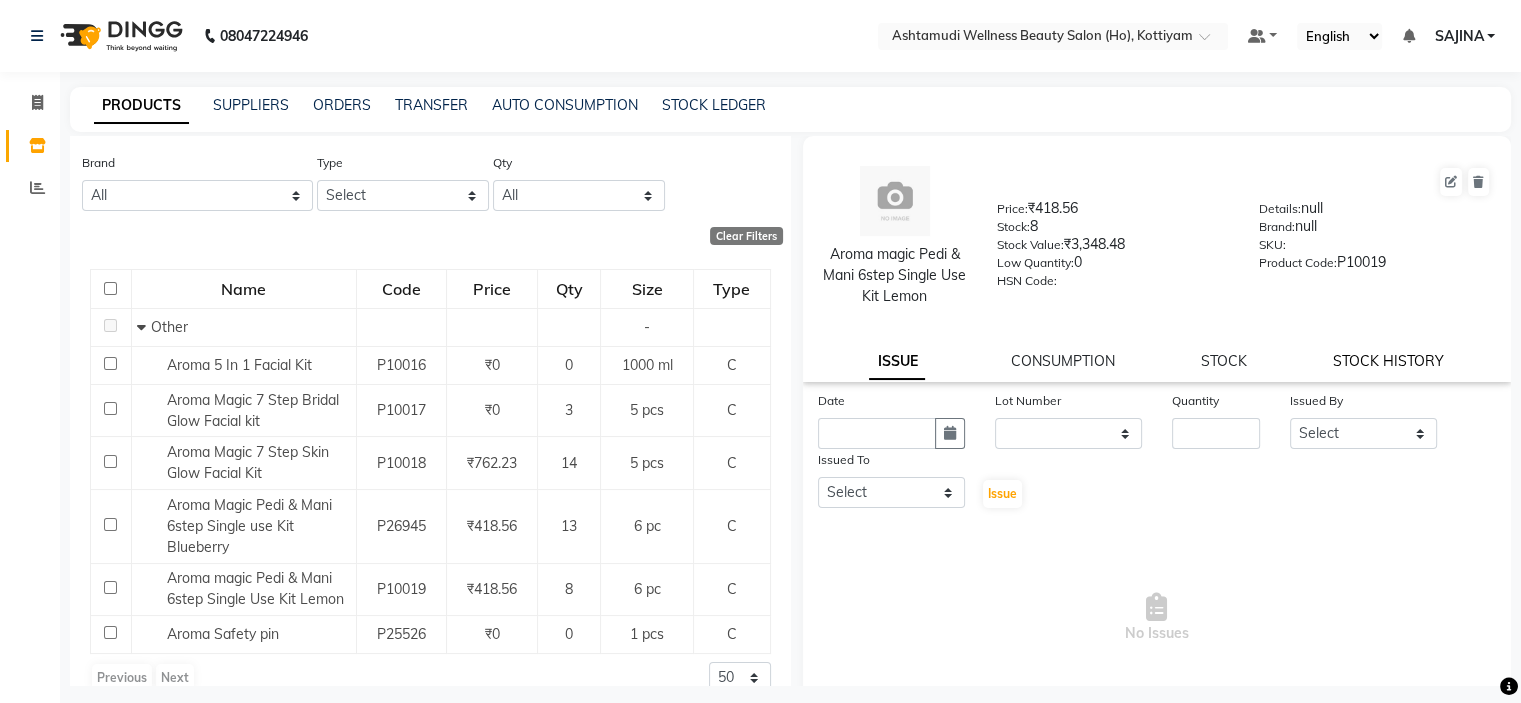 click on "STOCK HISTORY" 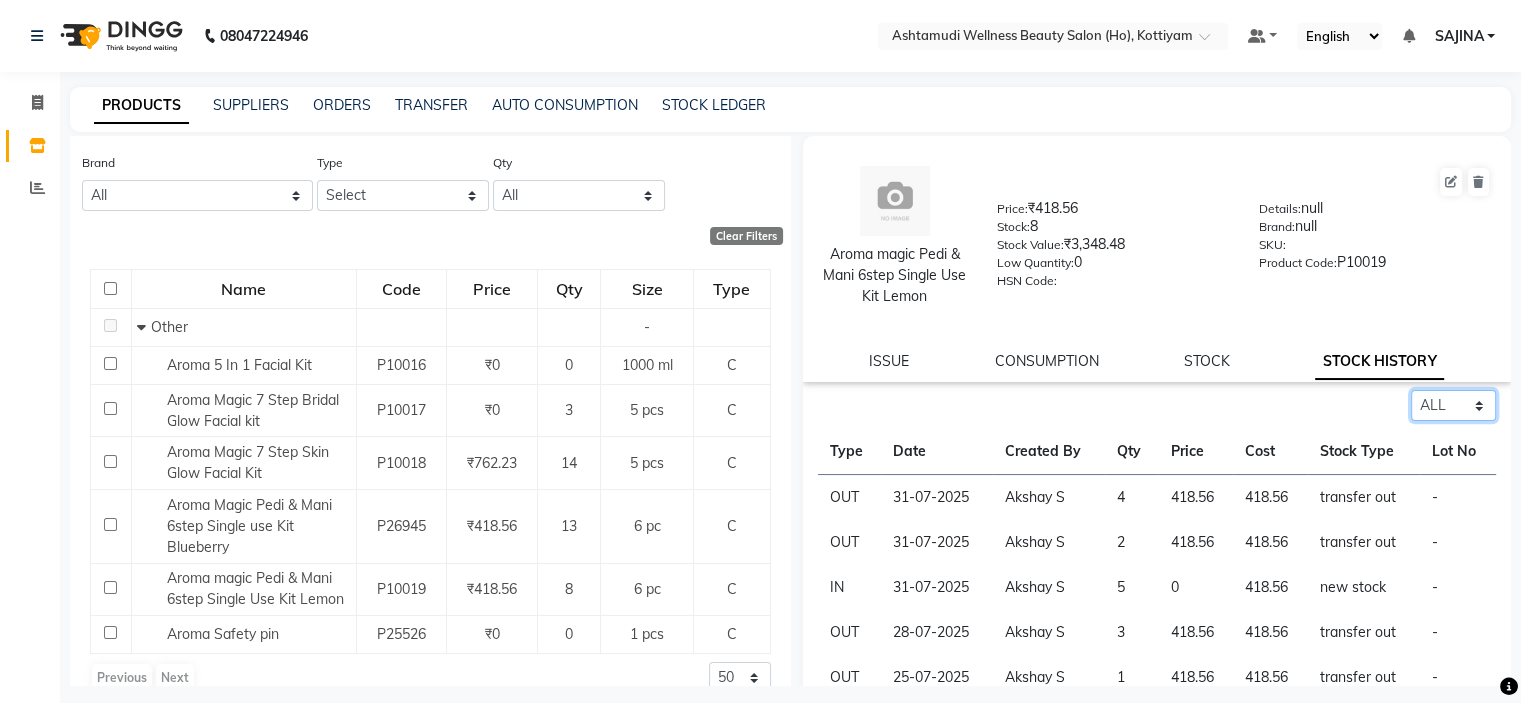 click on "Select ALL IN OUT" 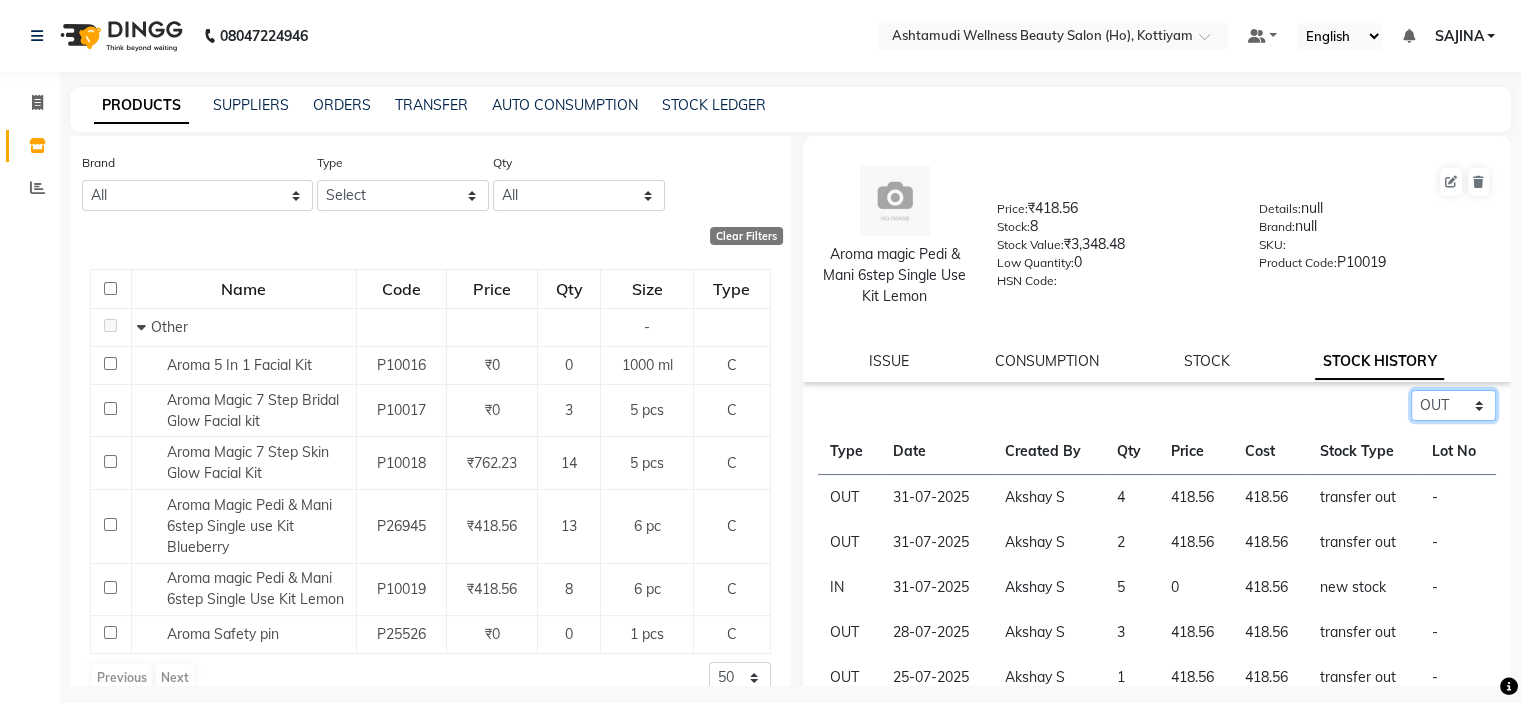 click on "Select ALL IN OUT" 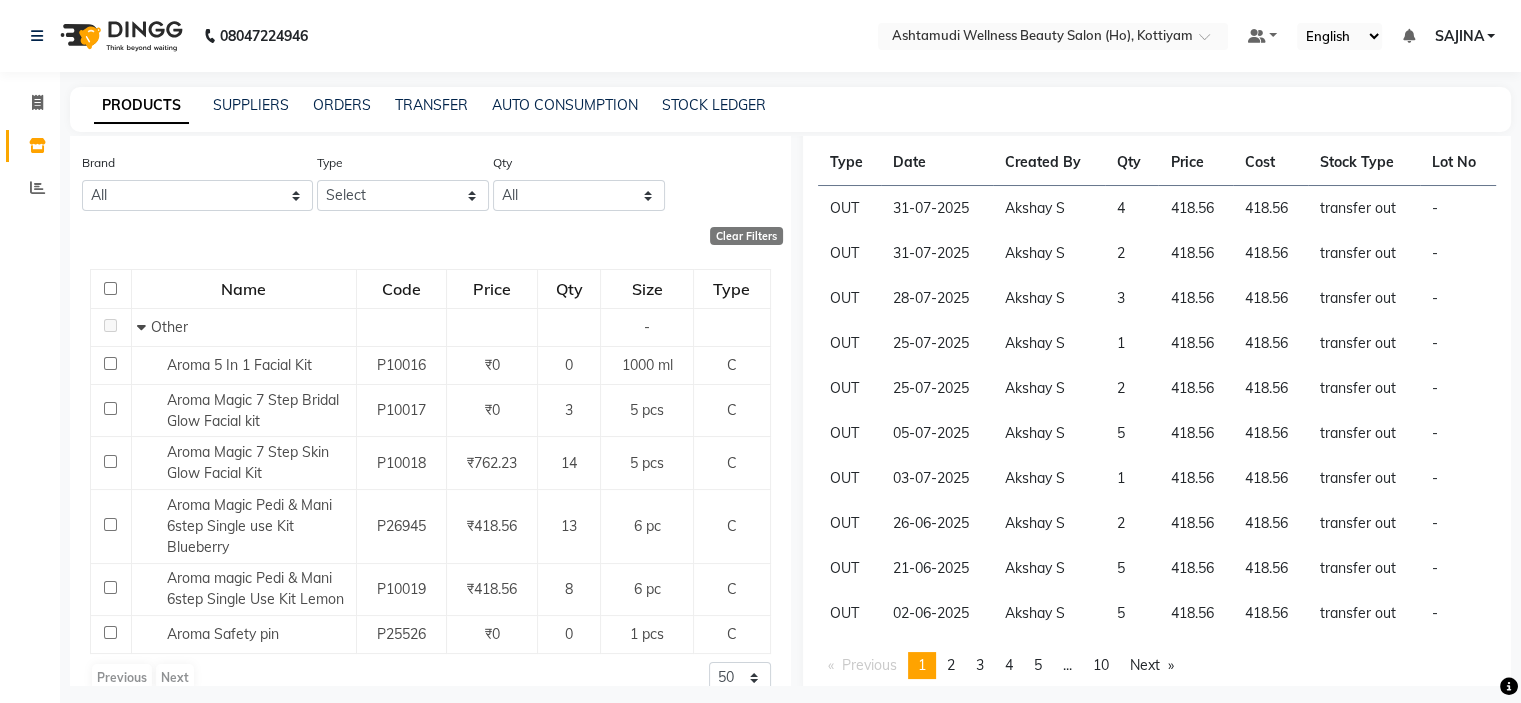scroll, scrollTop: 297, scrollLeft: 0, axis: vertical 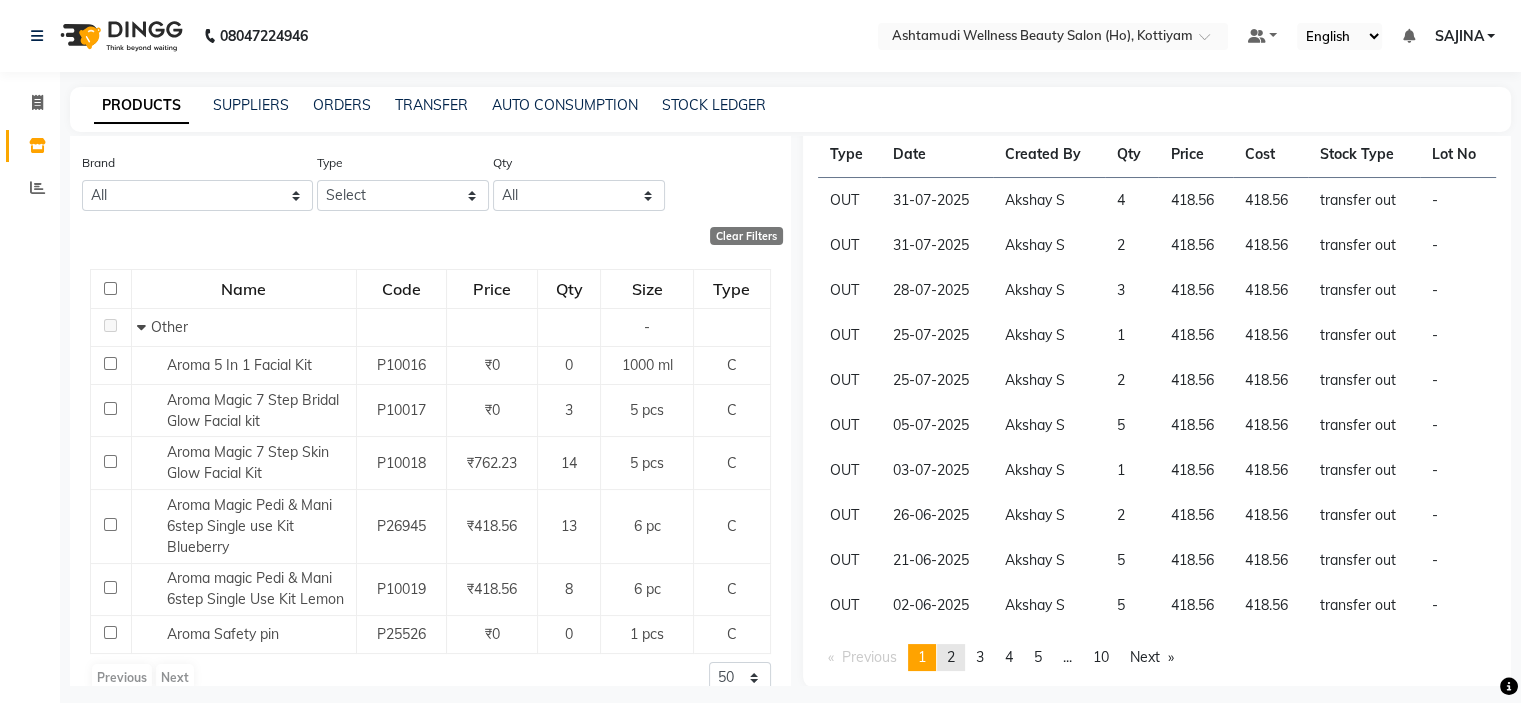 click on "page  2" at bounding box center [951, 657] 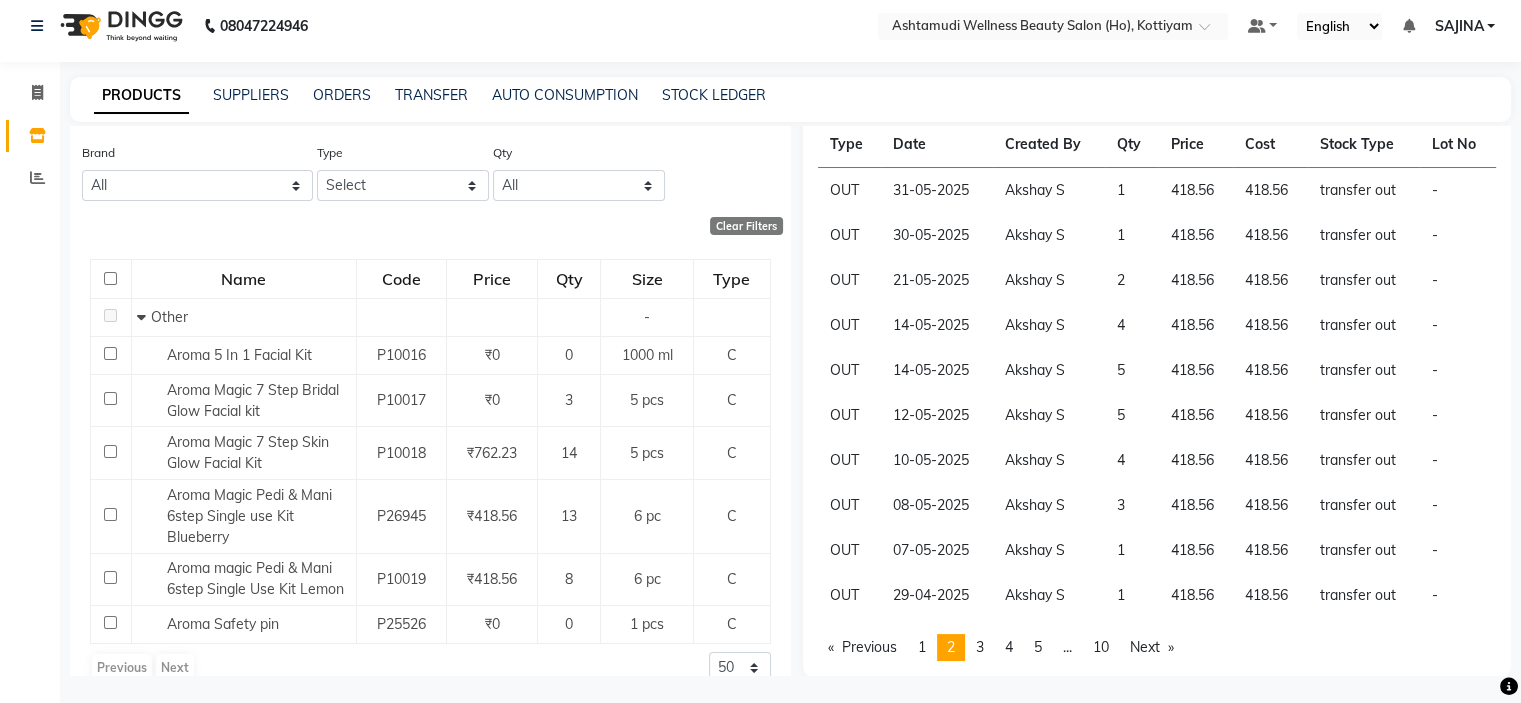scroll, scrollTop: 12, scrollLeft: 0, axis: vertical 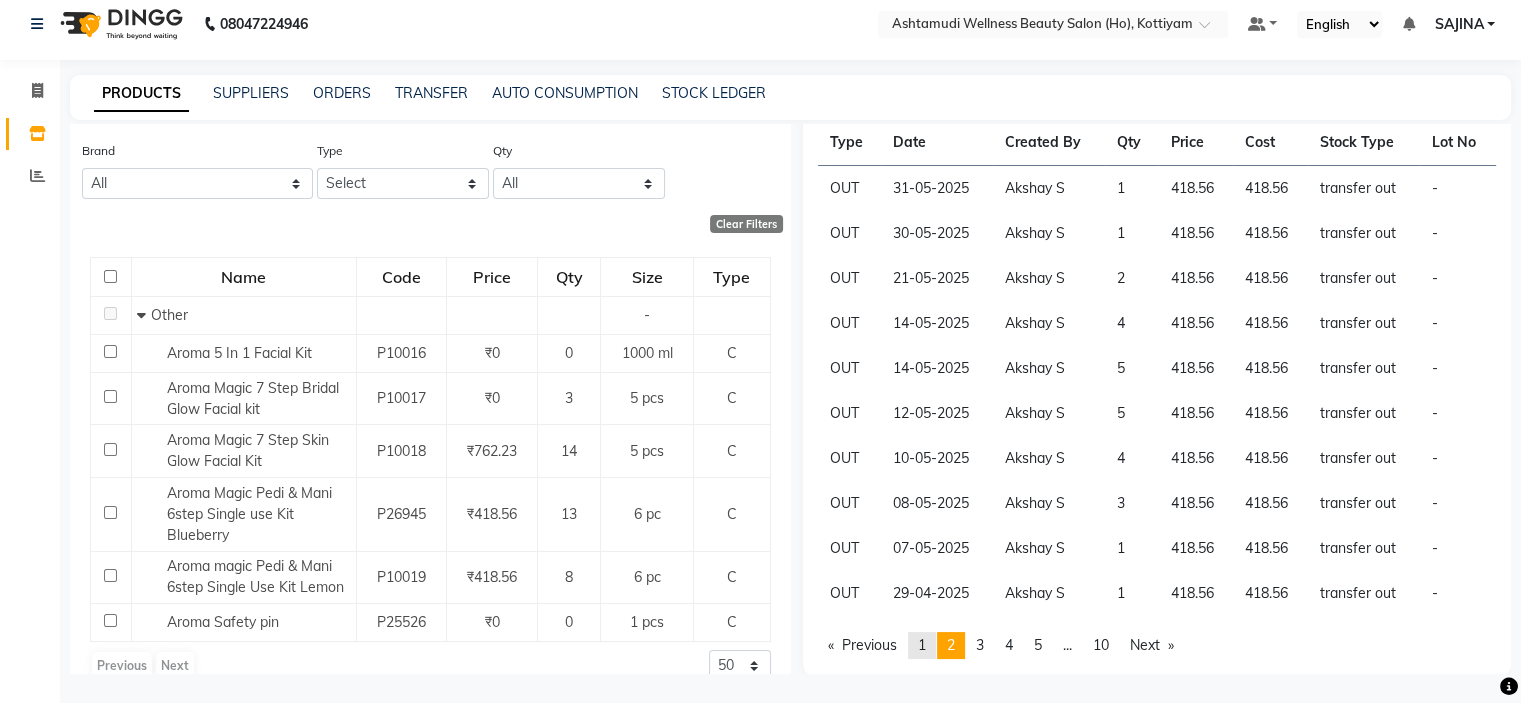 click on "1" at bounding box center [922, 645] 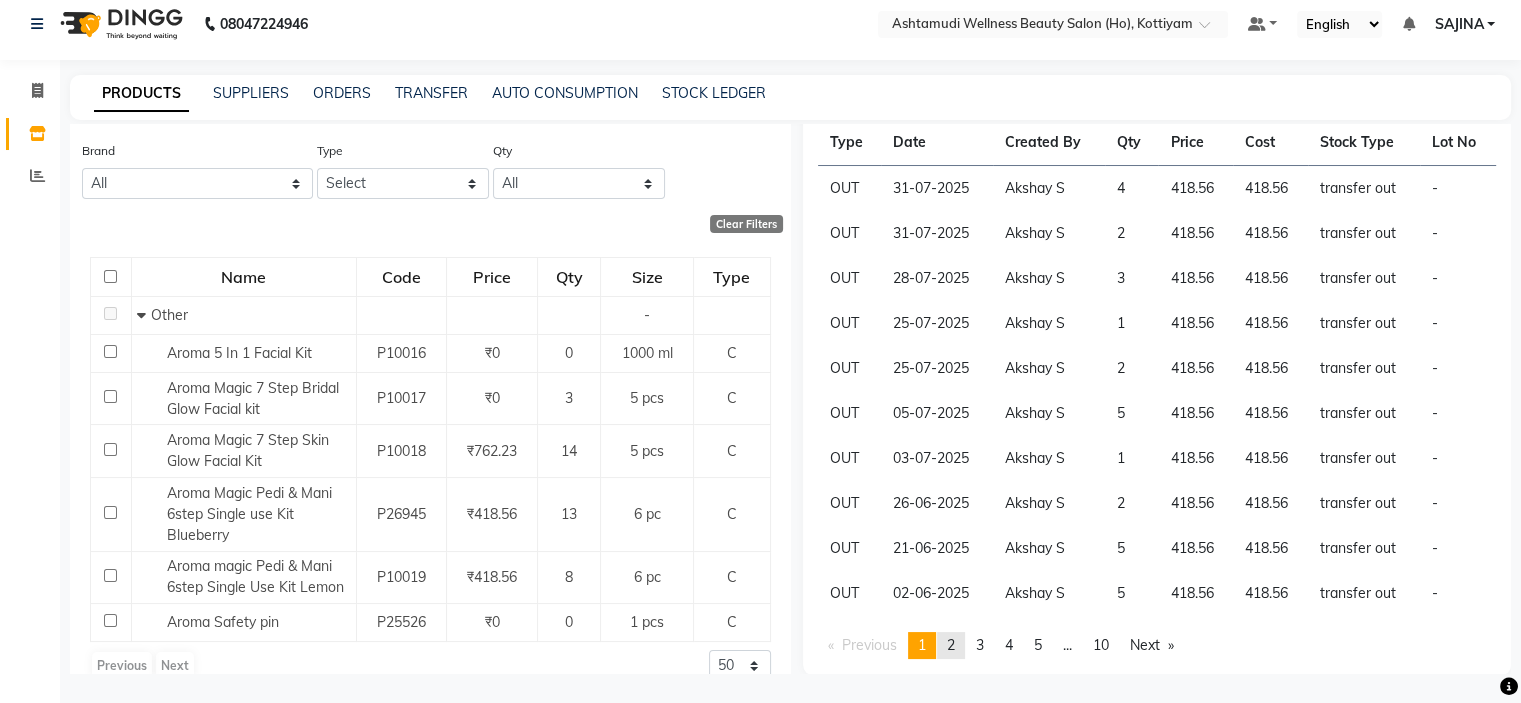 click on "page  2" at bounding box center [951, 645] 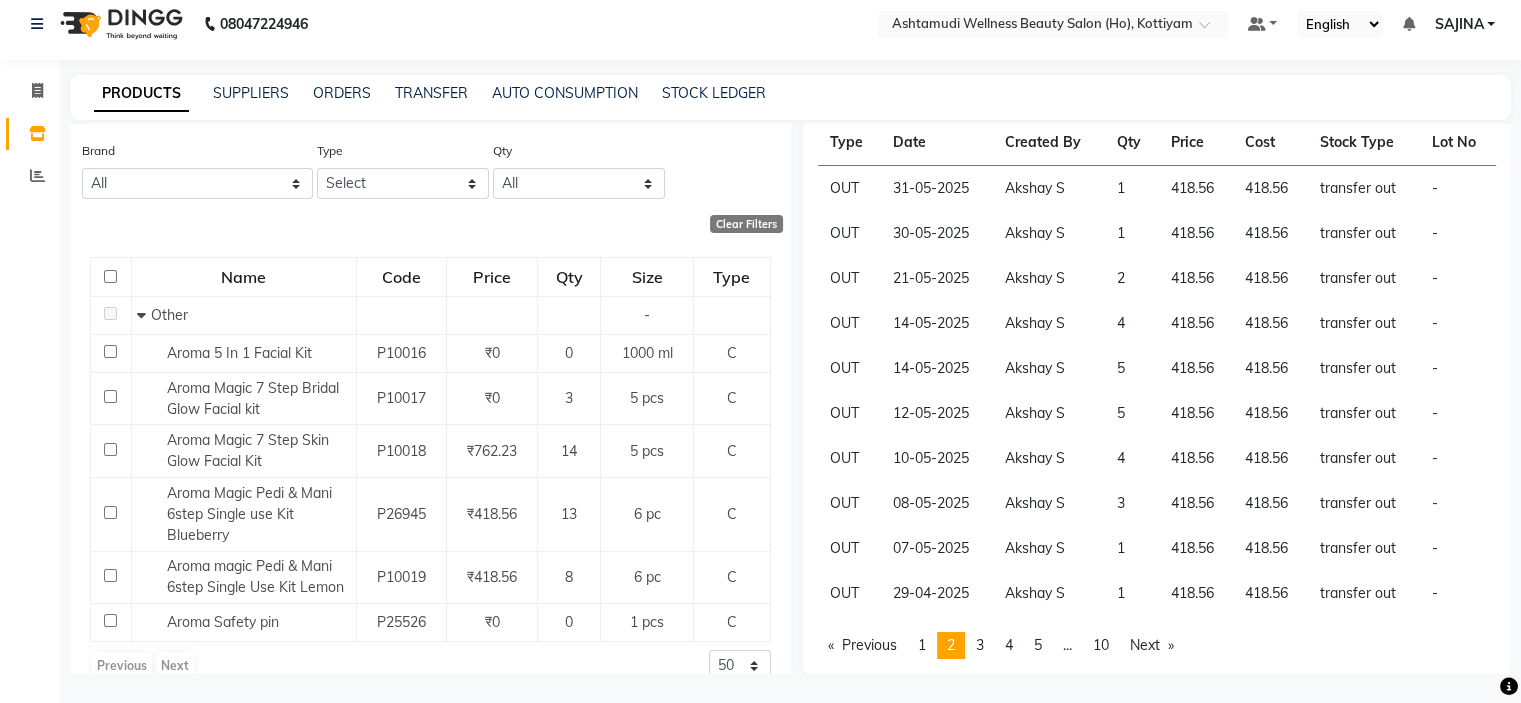 scroll, scrollTop: 197, scrollLeft: 0, axis: vertical 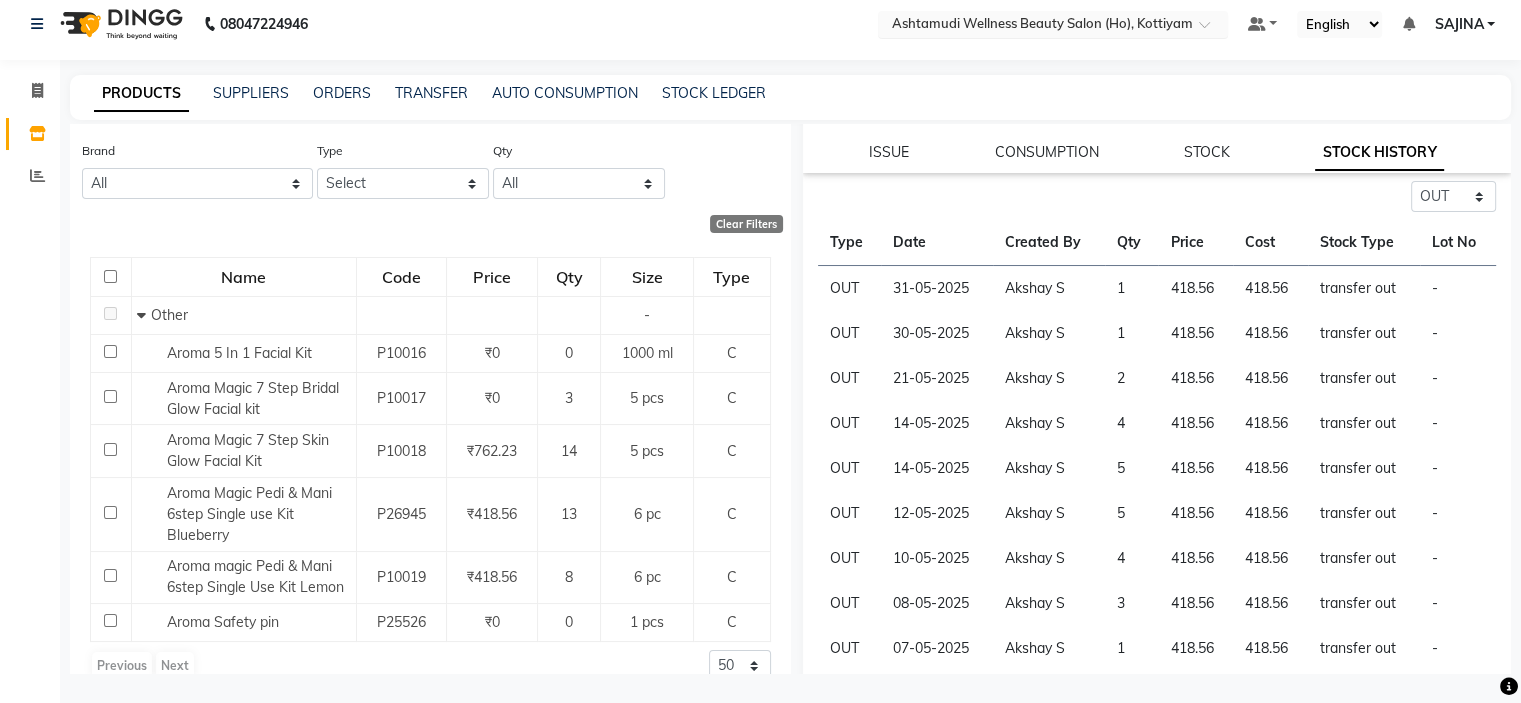 click at bounding box center (1033, 26) 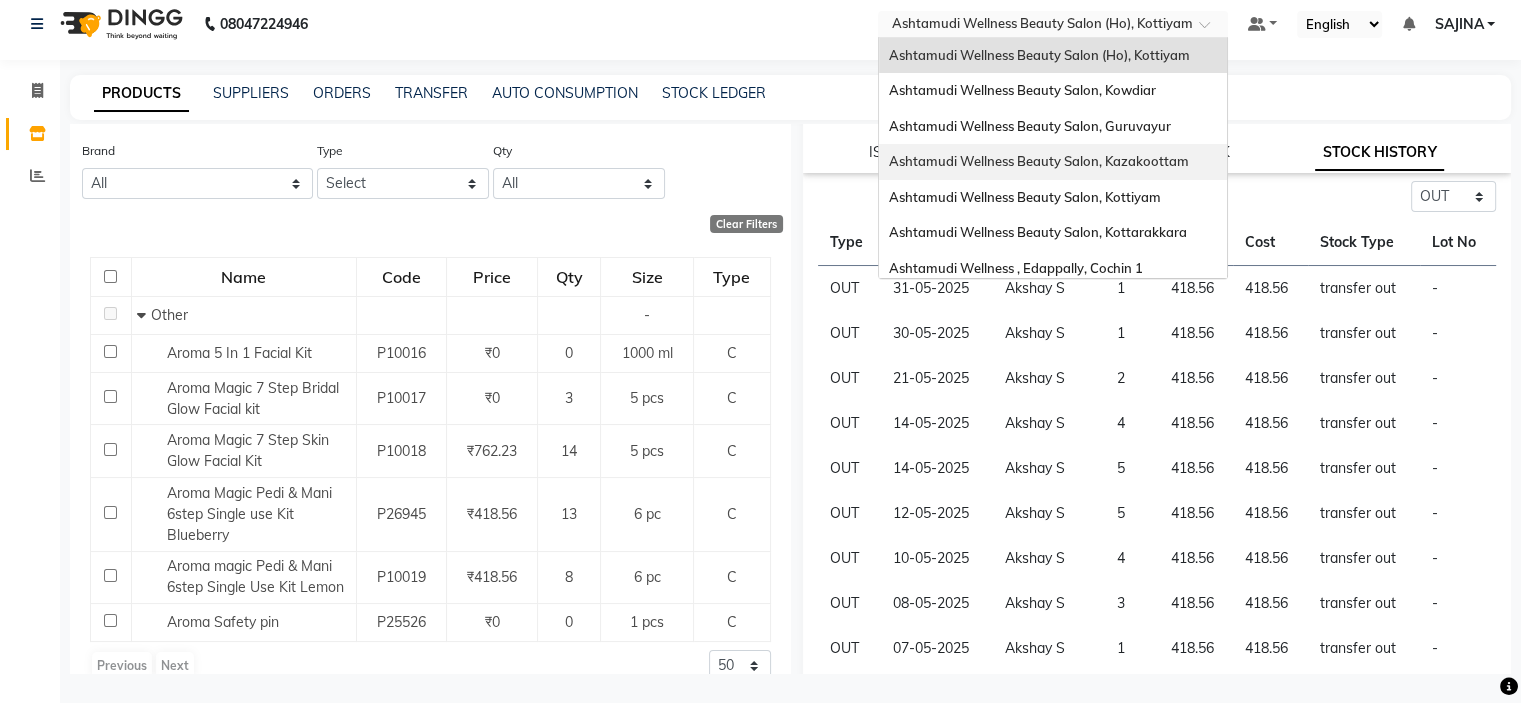 click on "Ashtamudi Wellness Beauty Salon, Kazakoottam" at bounding box center (1039, 161) 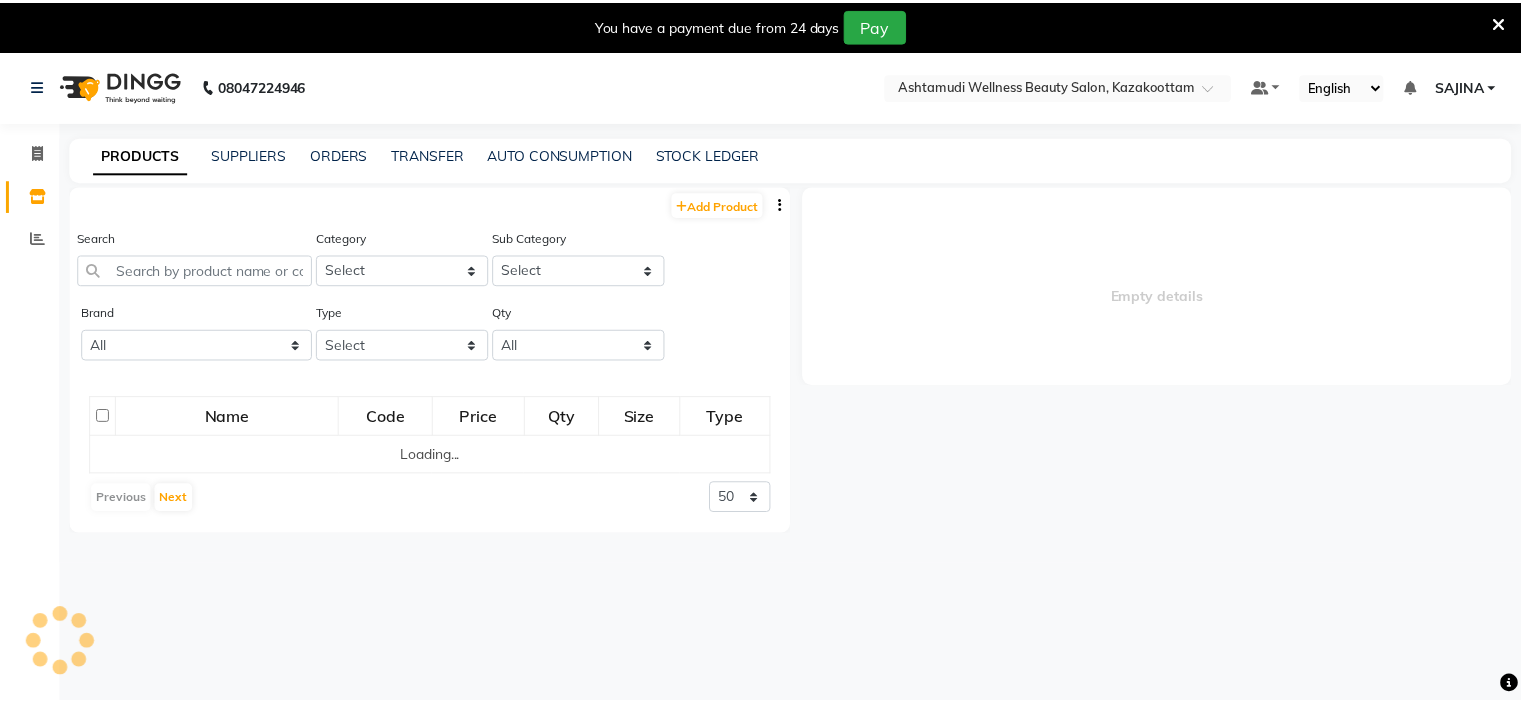scroll, scrollTop: 0, scrollLeft: 0, axis: both 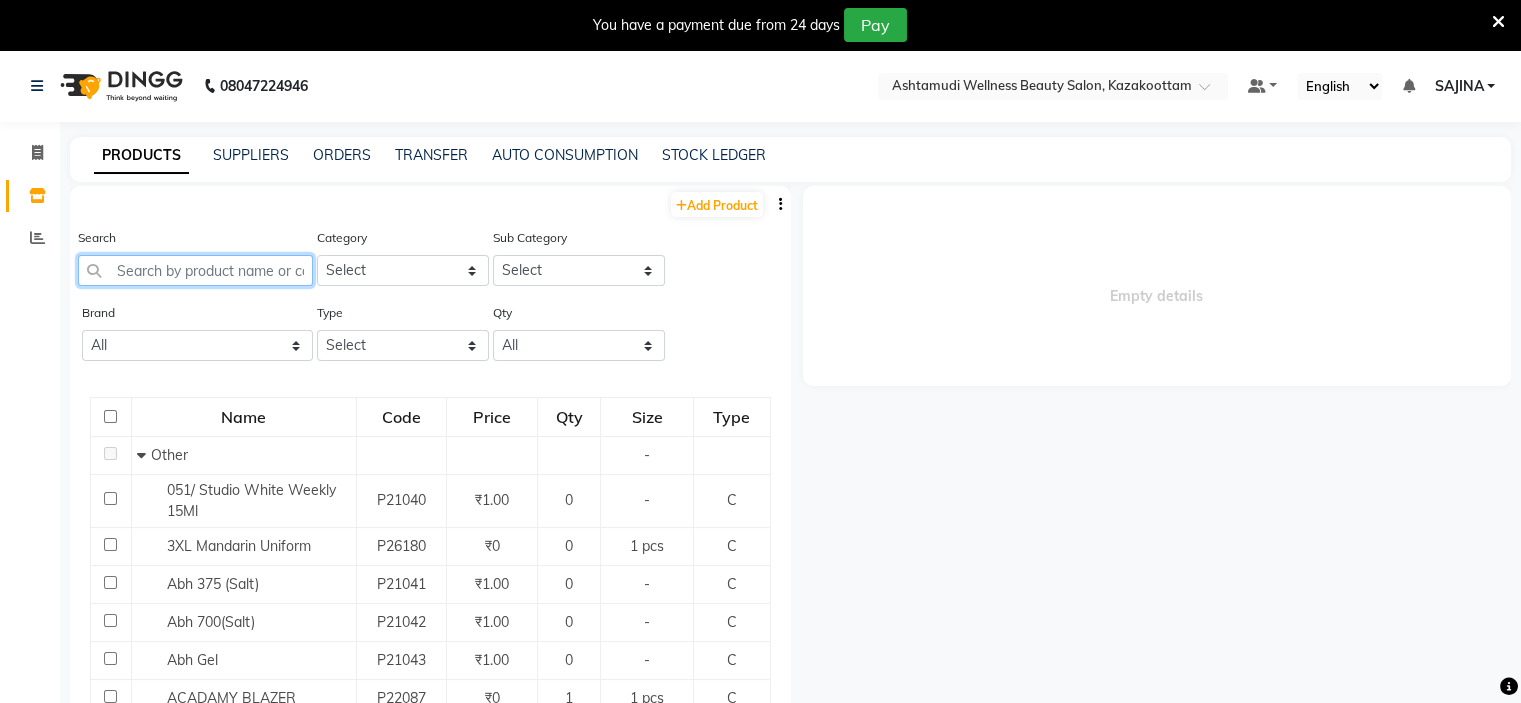 click 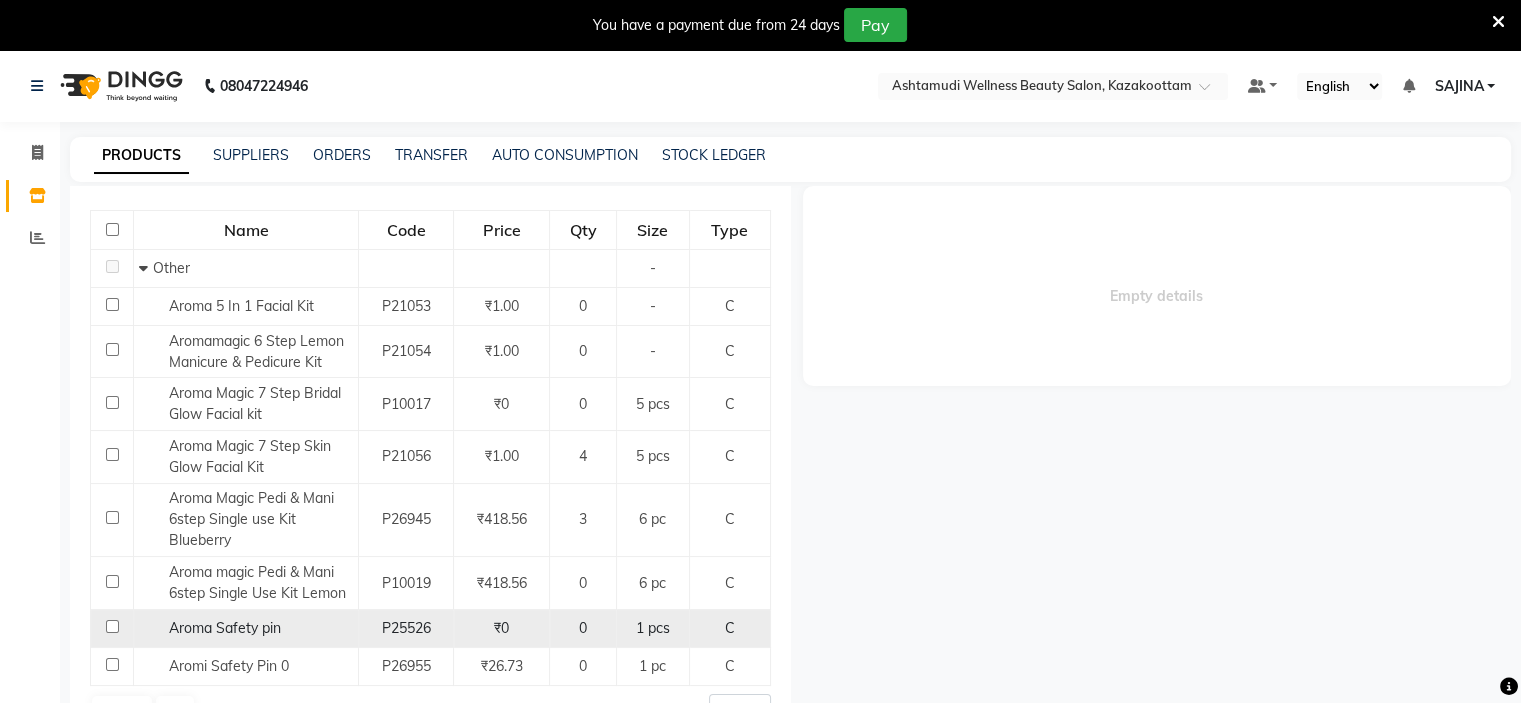 scroll, scrollTop: 218, scrollLeft: 0, axis: vertical 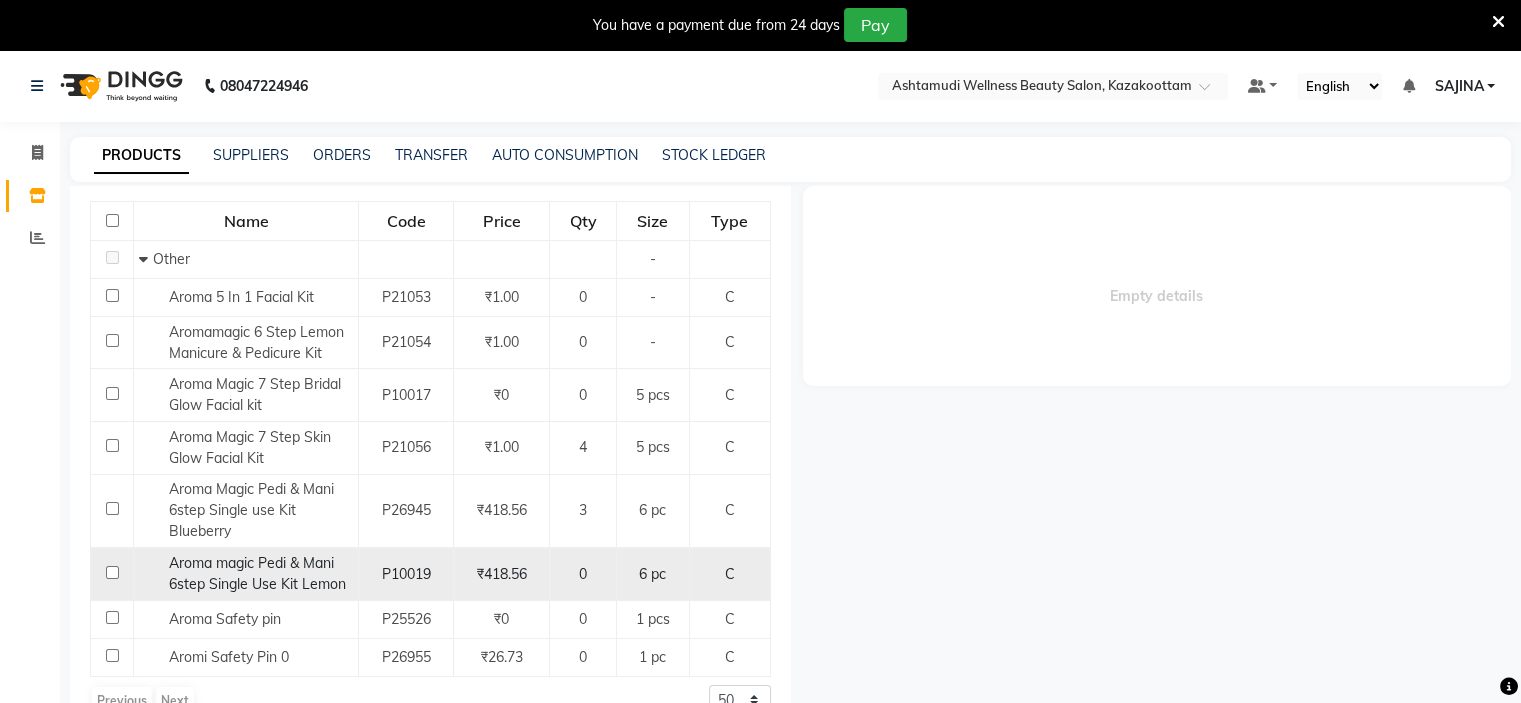 type on "arom" 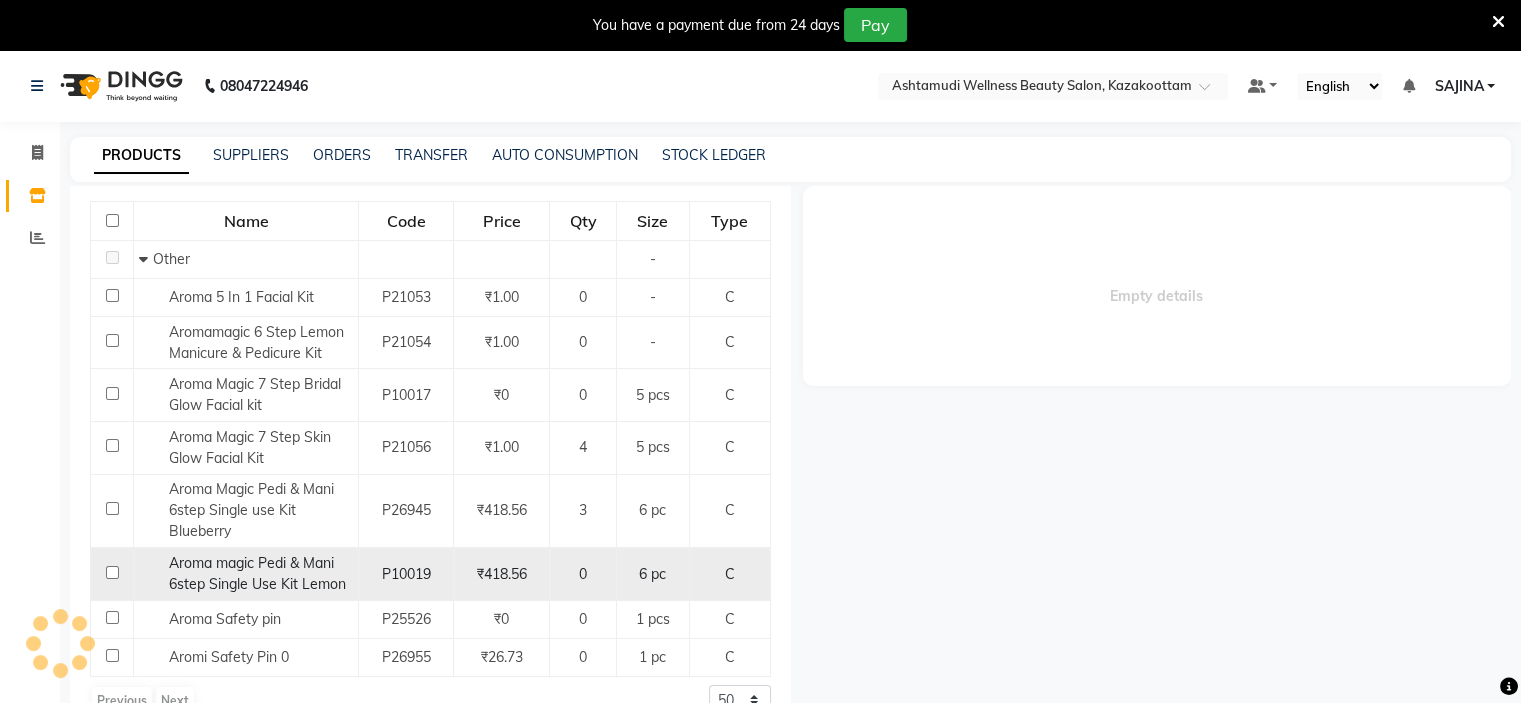 select 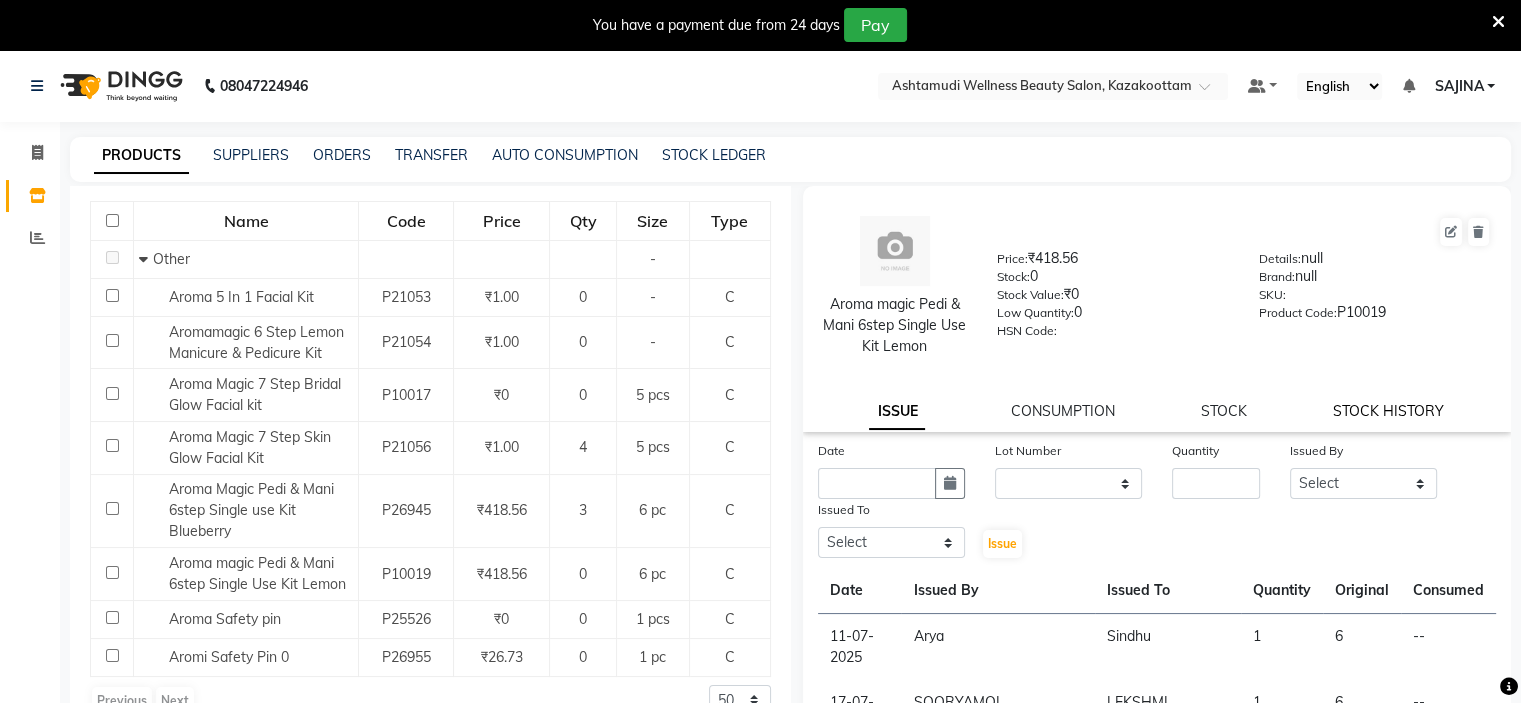 click on "STOCK HISTORY" 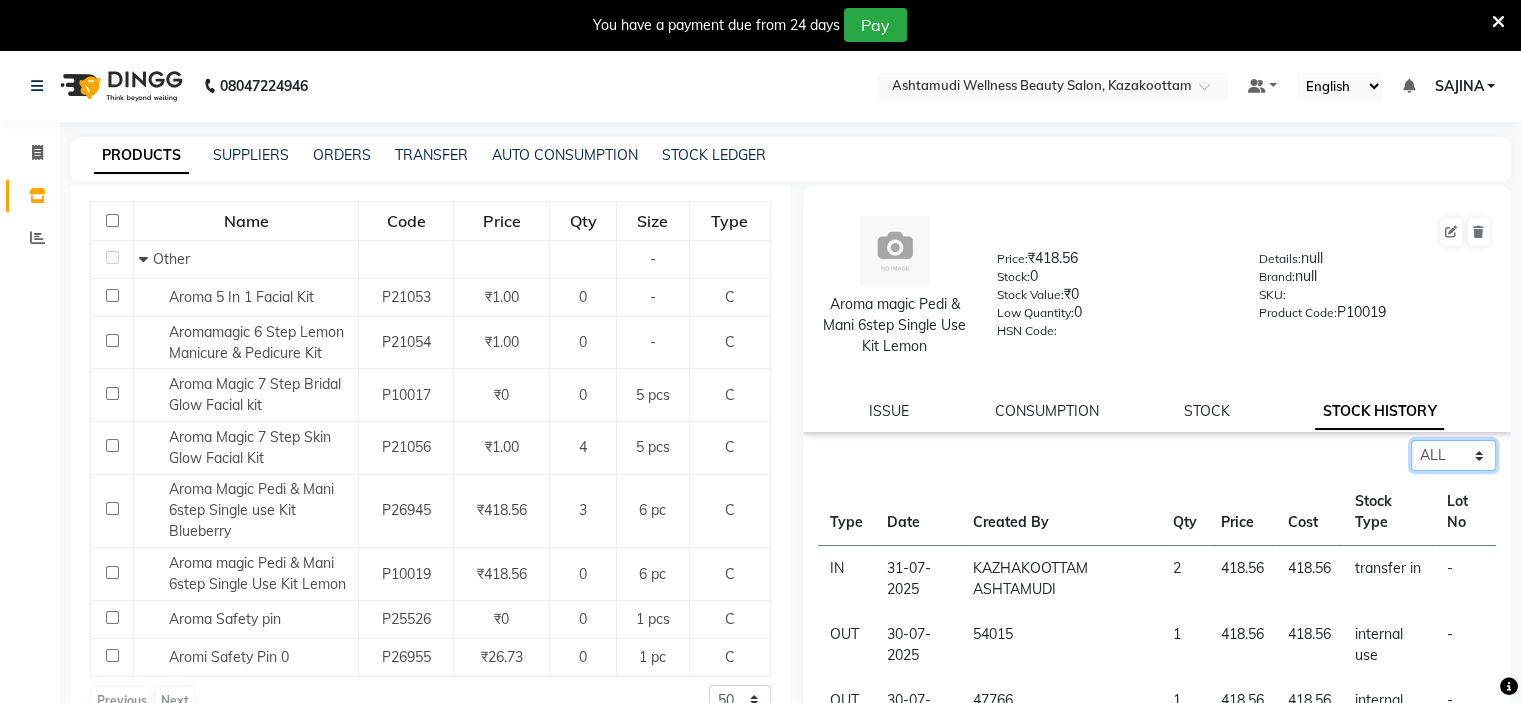 click on "Select ALL IN OUT" 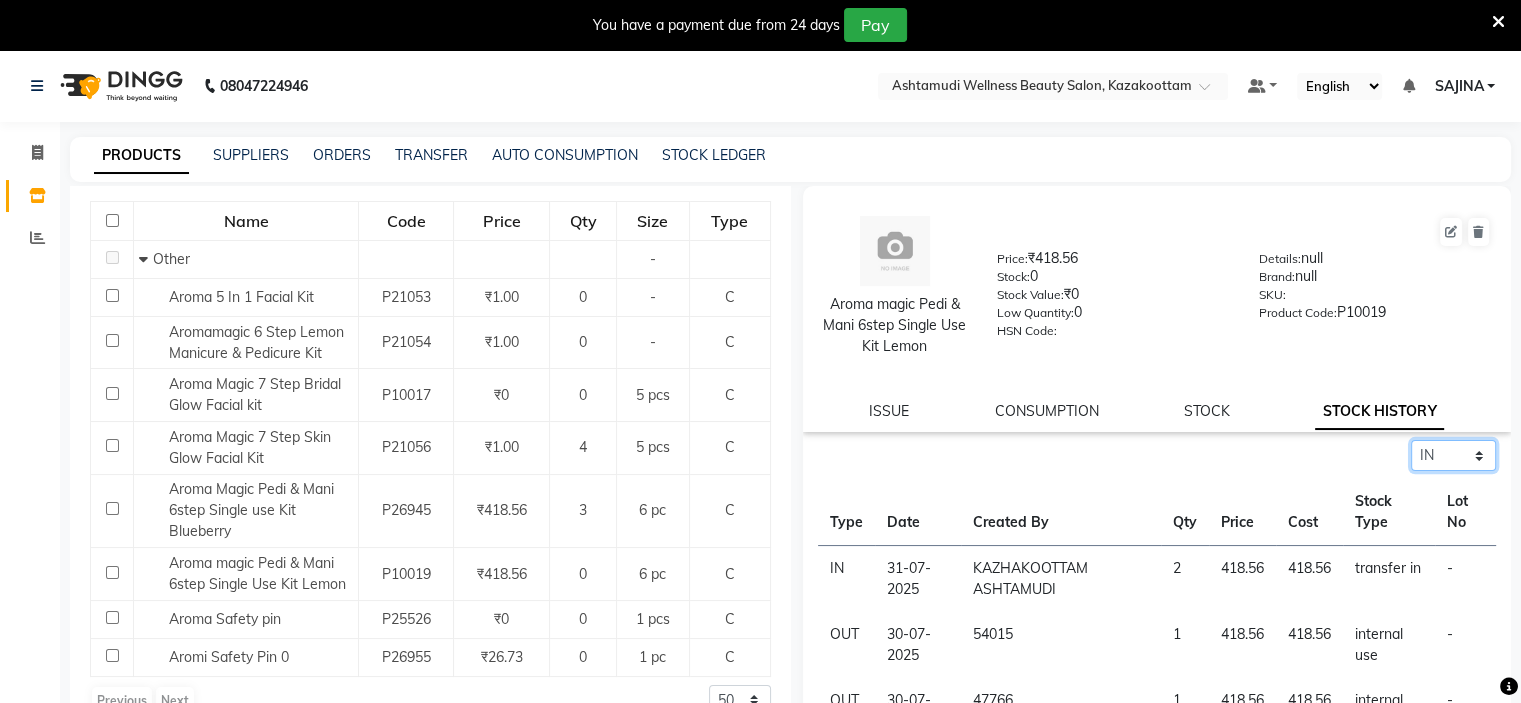click on "Select ALL IN OUT" 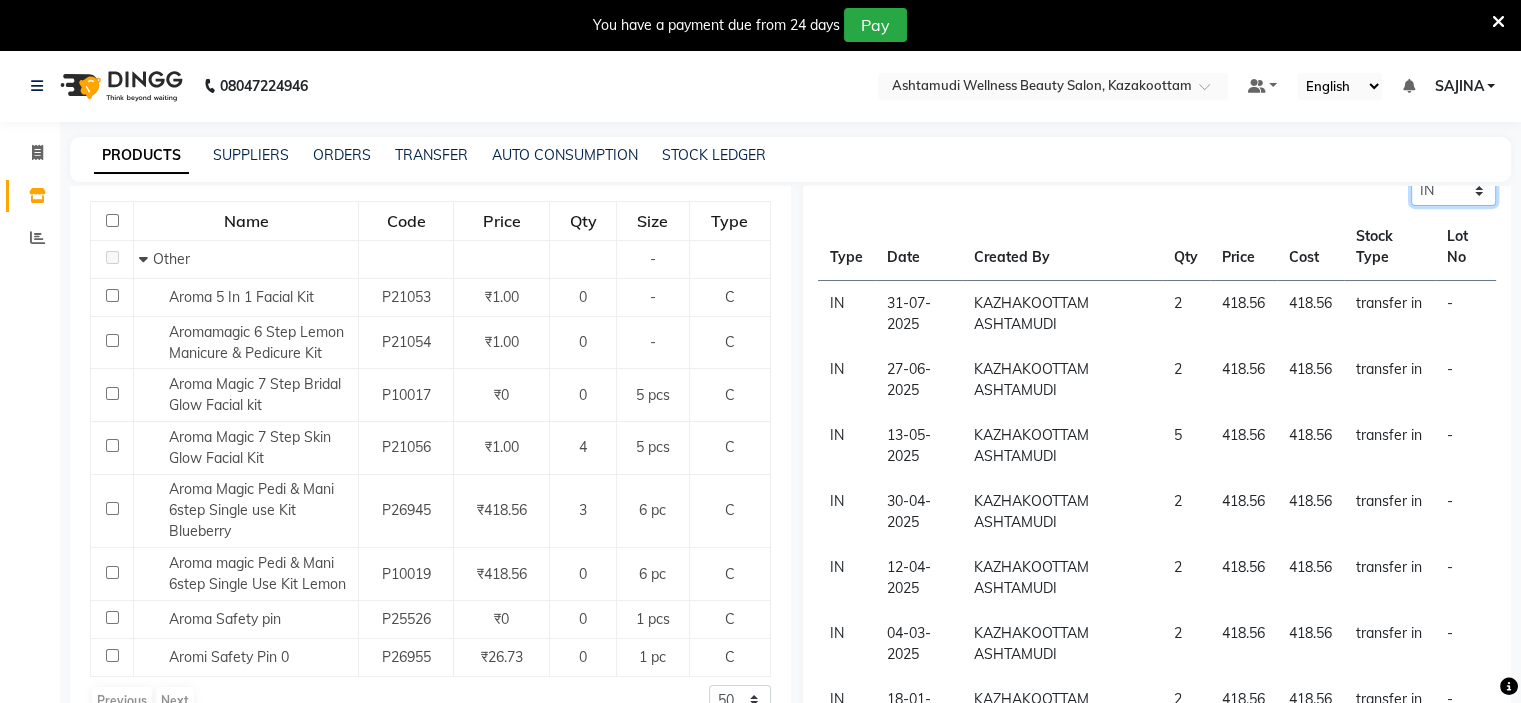 scroll, scrollTop: 300, scrollLeft: 0, axis: vertical 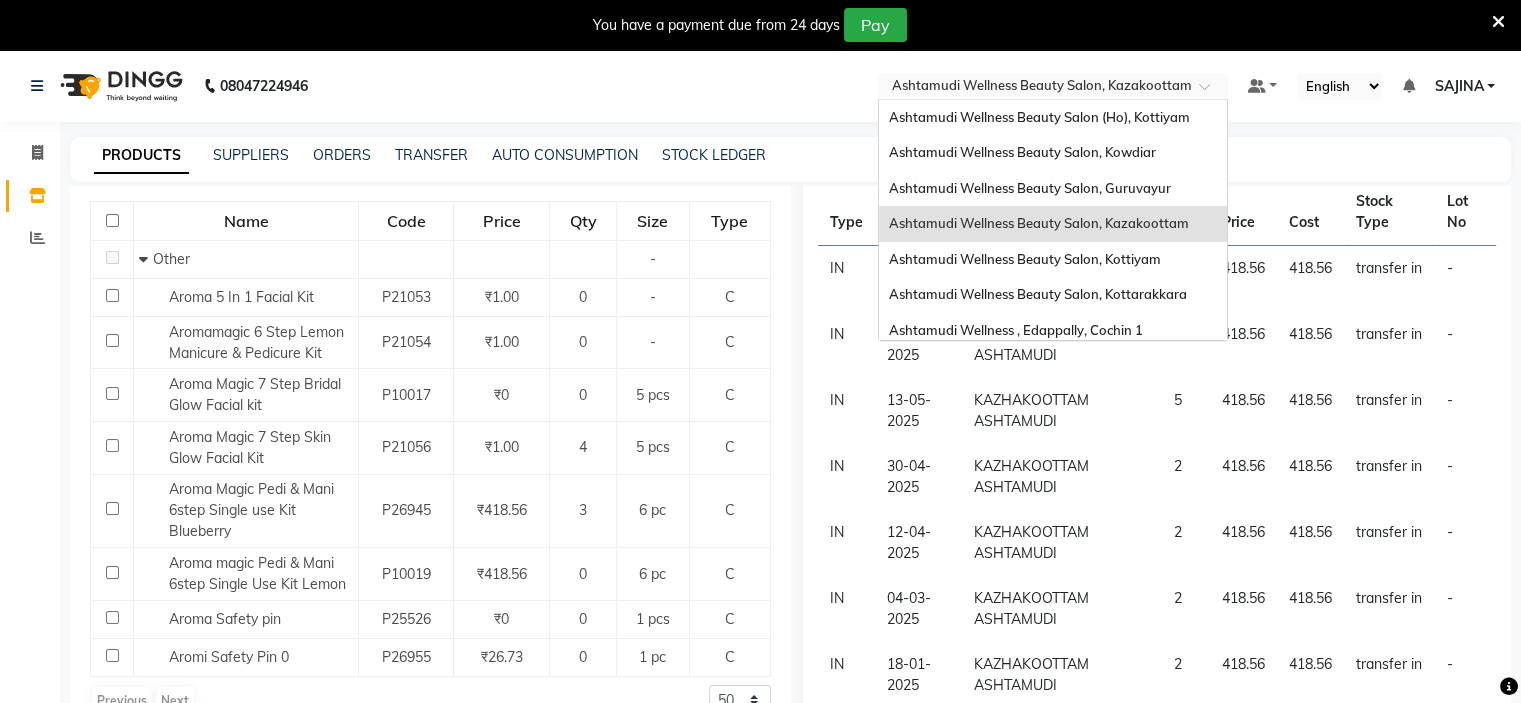 click at bounding box center (1033, 88) 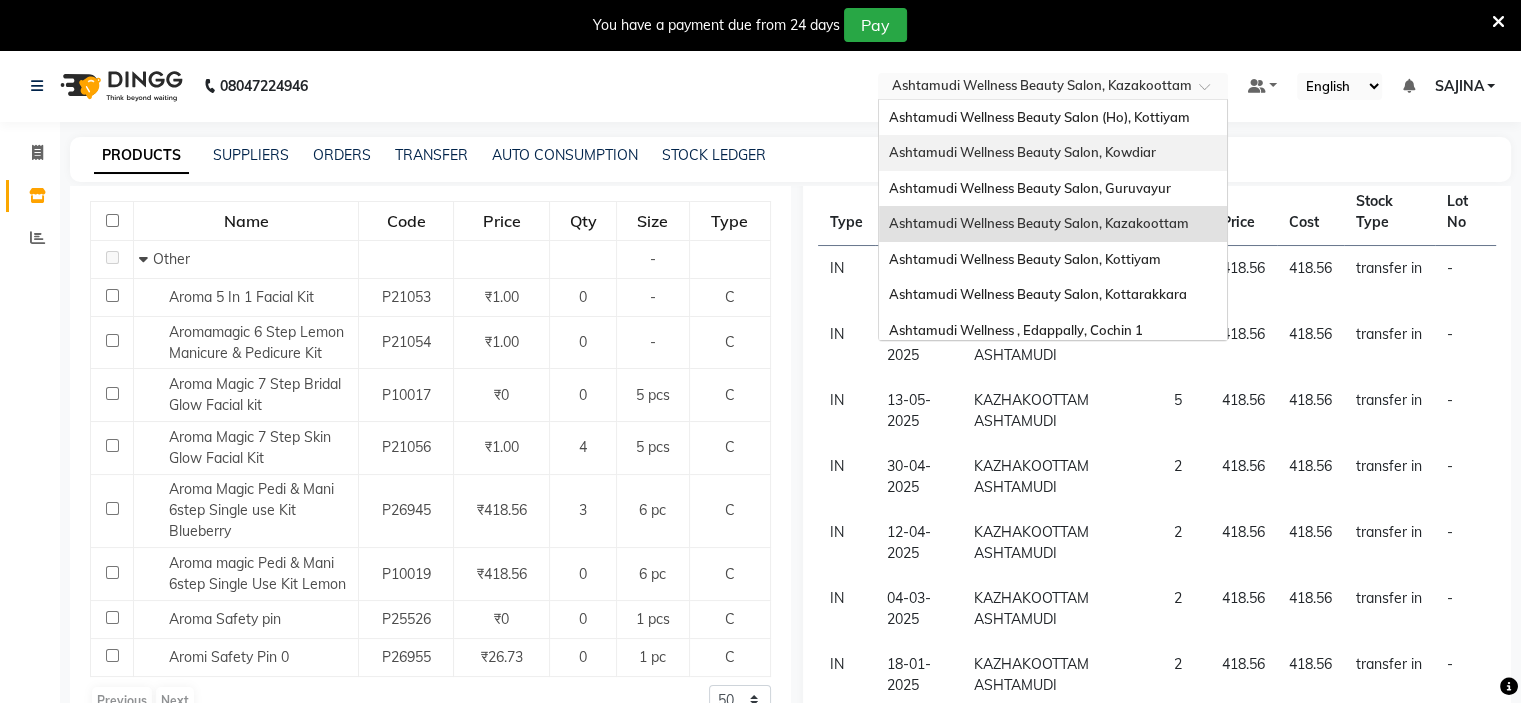 click on "Ashtamudi Wellness Beauty Salon, Kowdiar" at bounding box center [1022, 152] 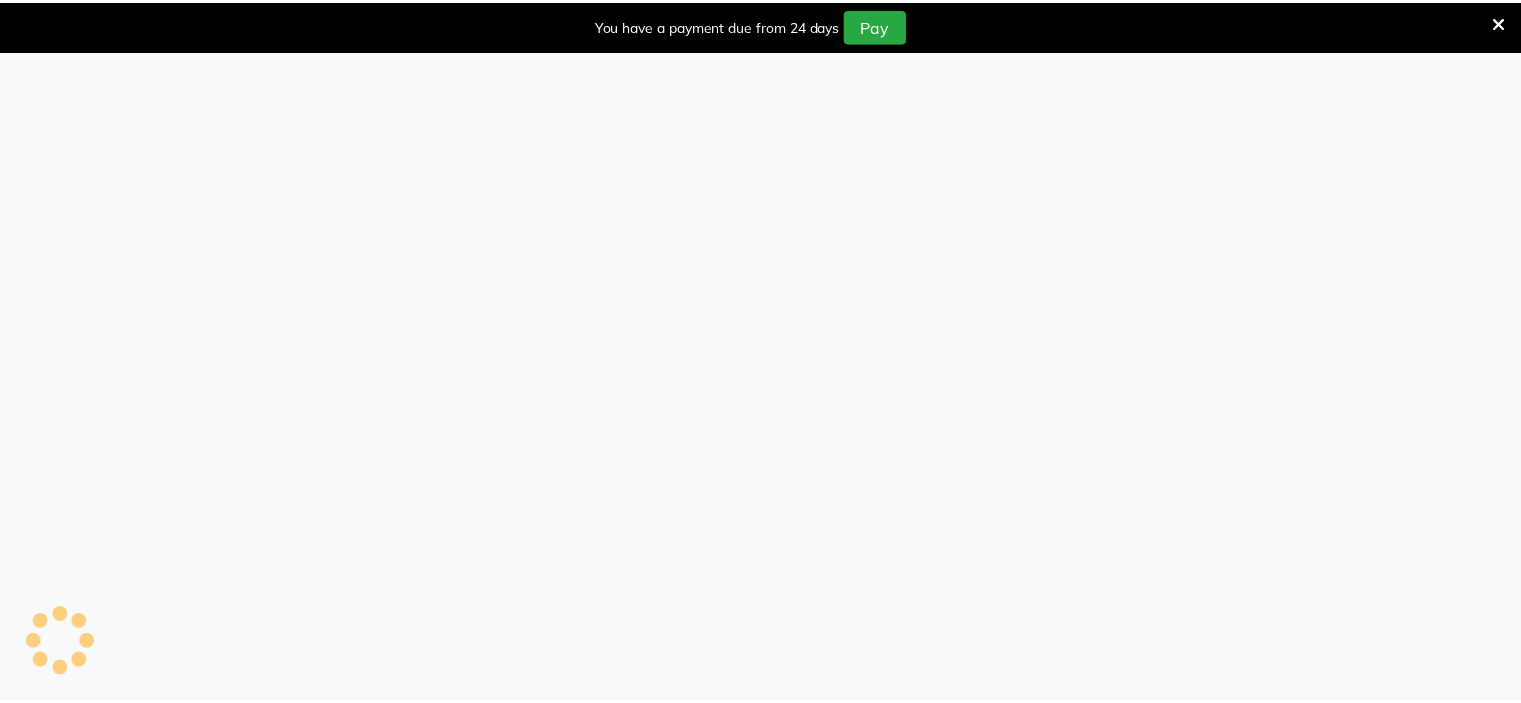 scroll, scrollTop: 0, scrollLeft: 0, axis: both 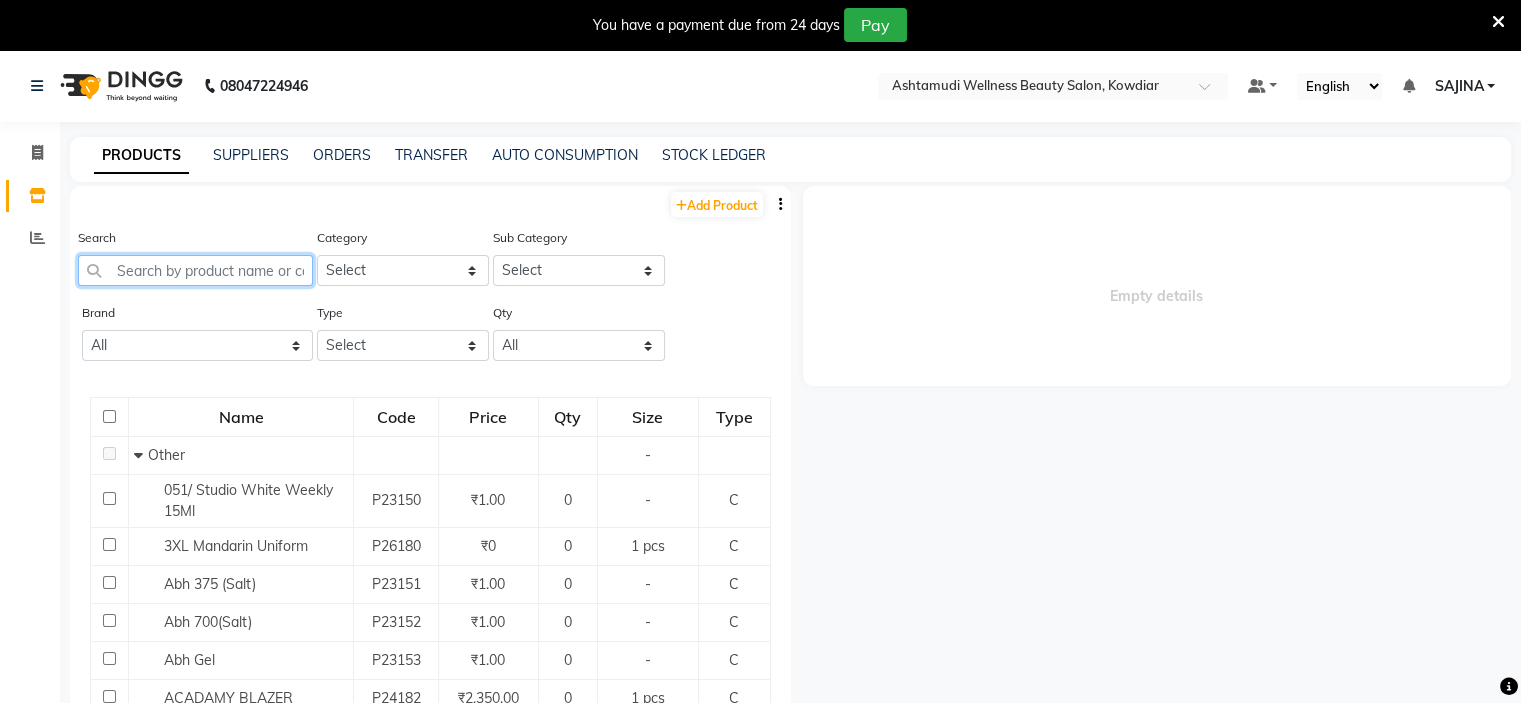 click 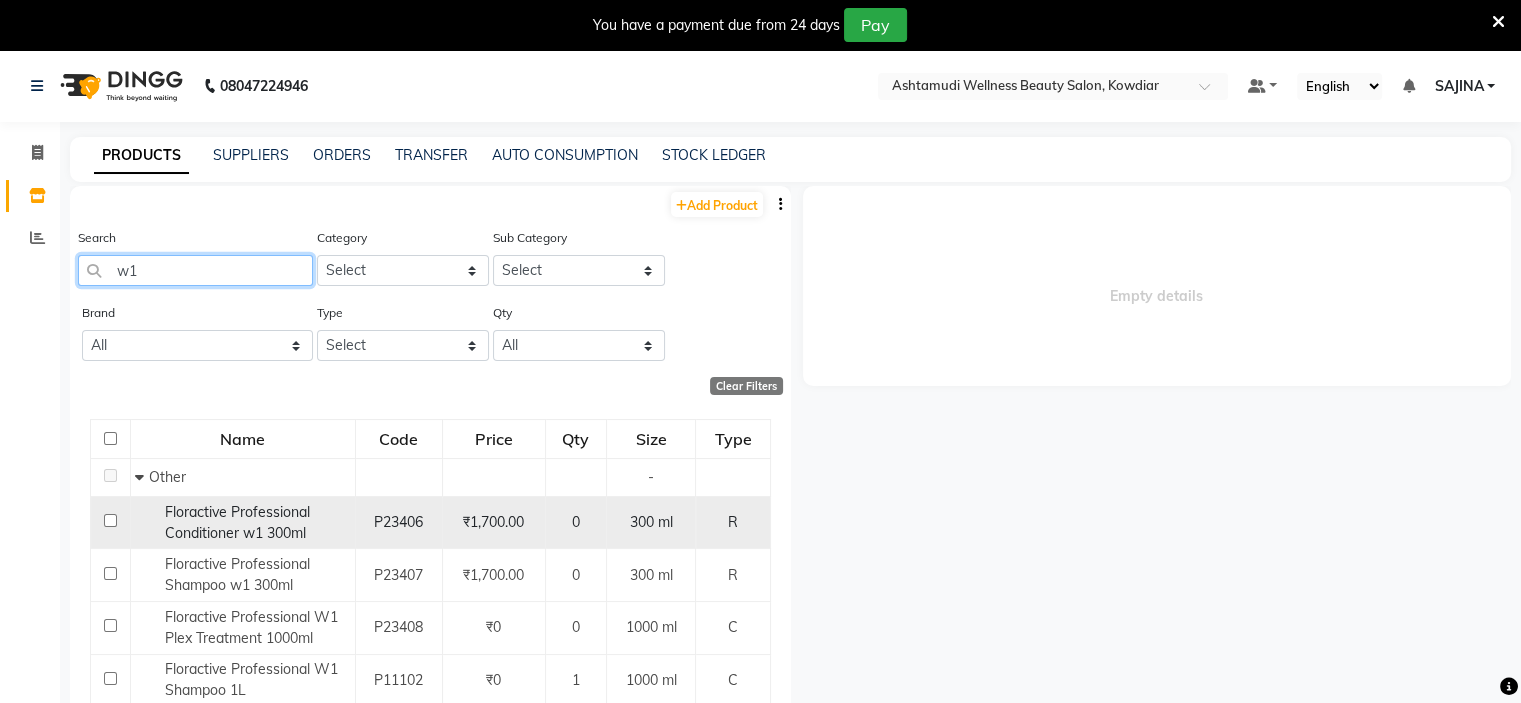 type on "w1" 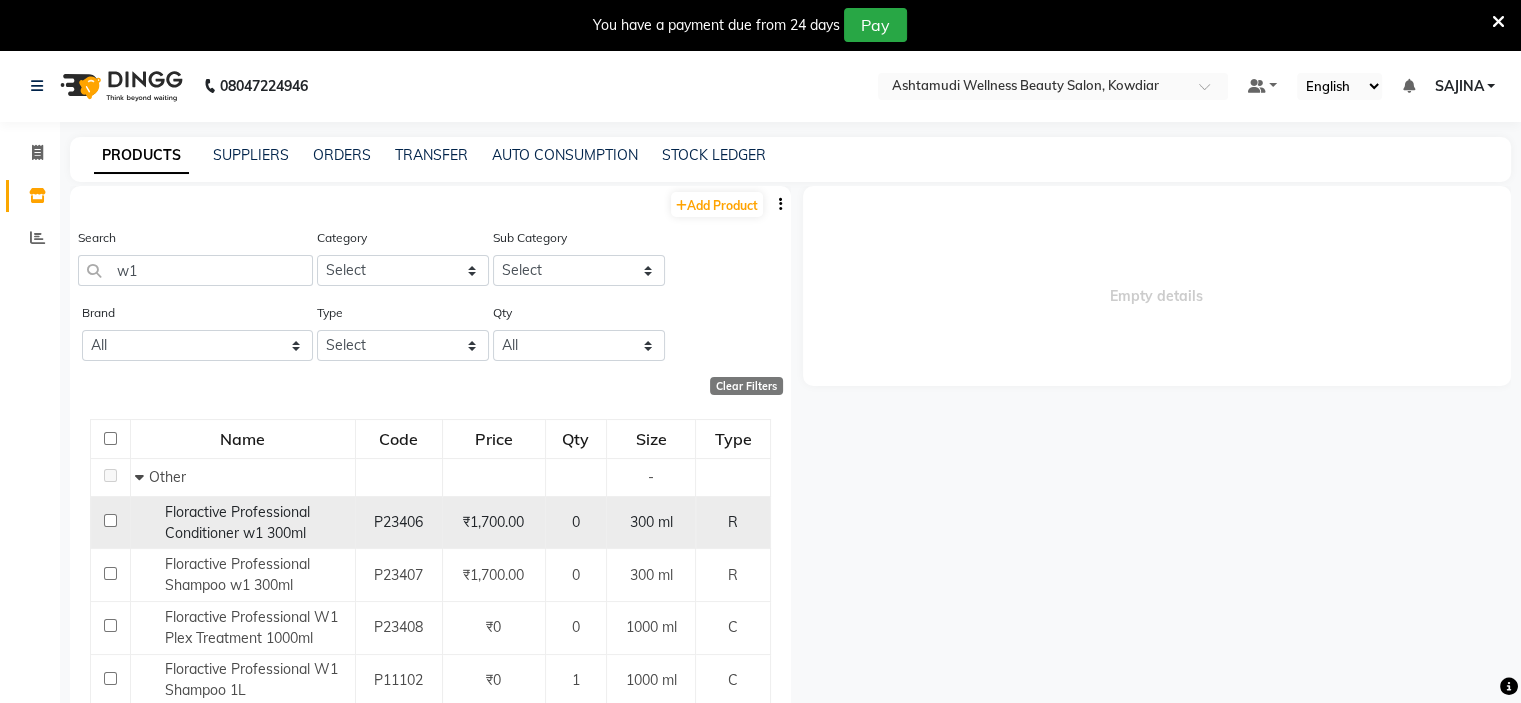 click on "₹1,700.00" 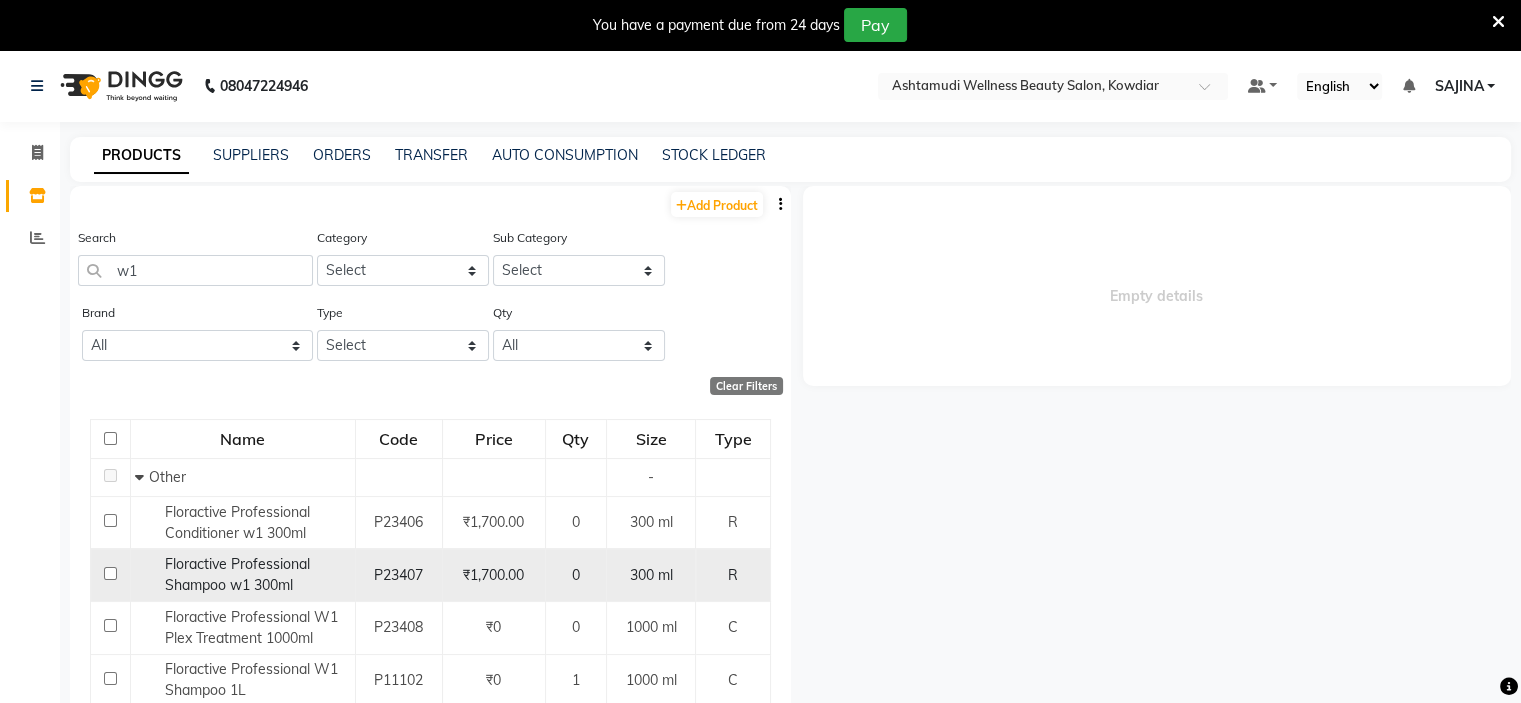 click on "P23407" 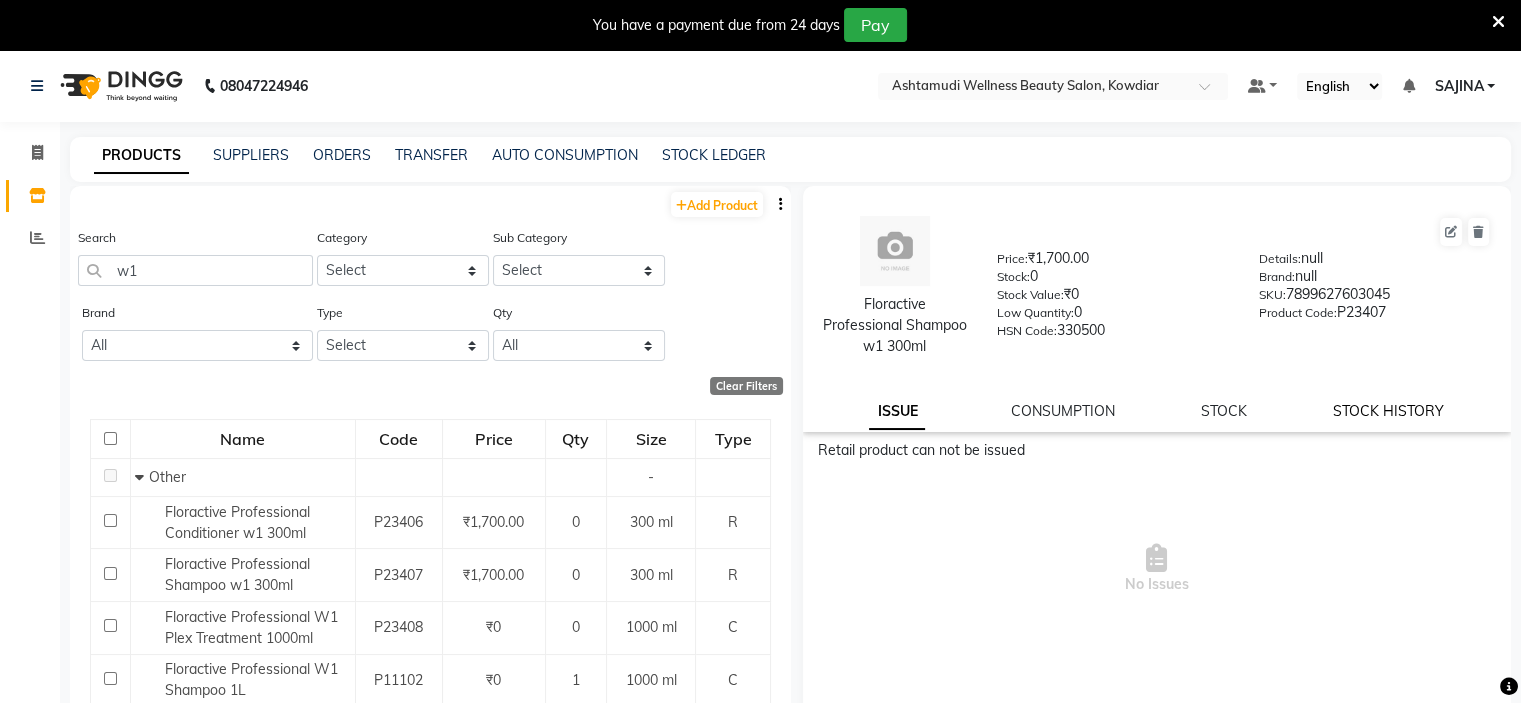click on "STOCK HISTORY" 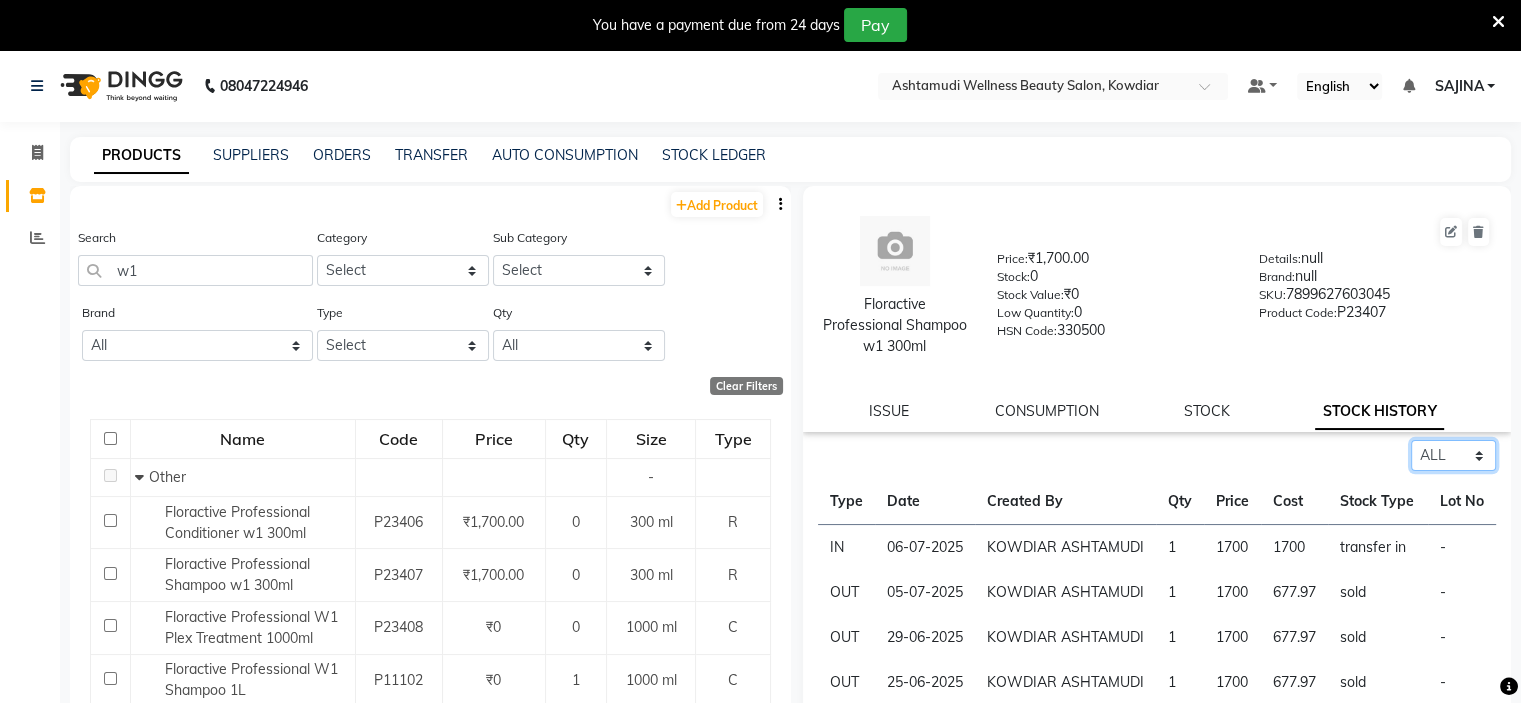 click on "Select ALL IN OUT" 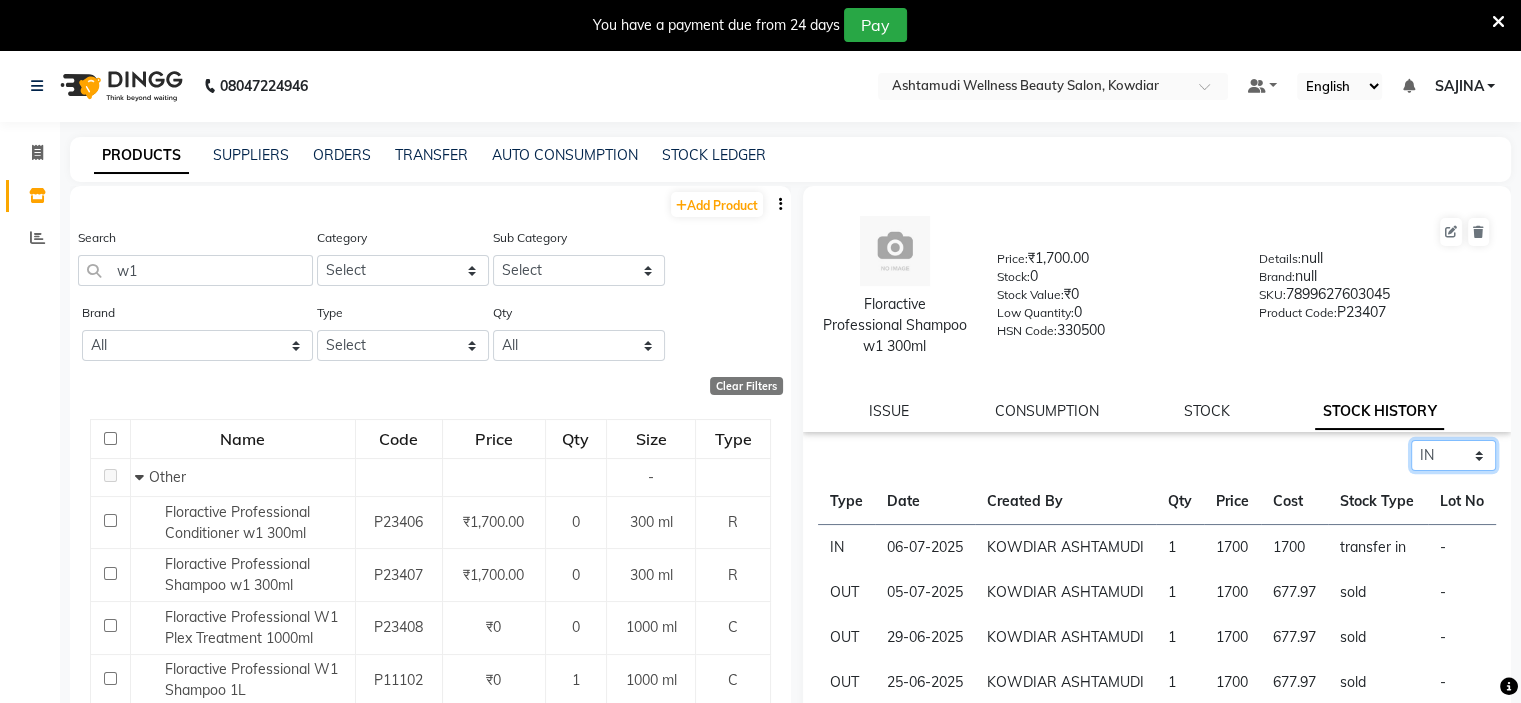 click on "Select ALL IN OUT" 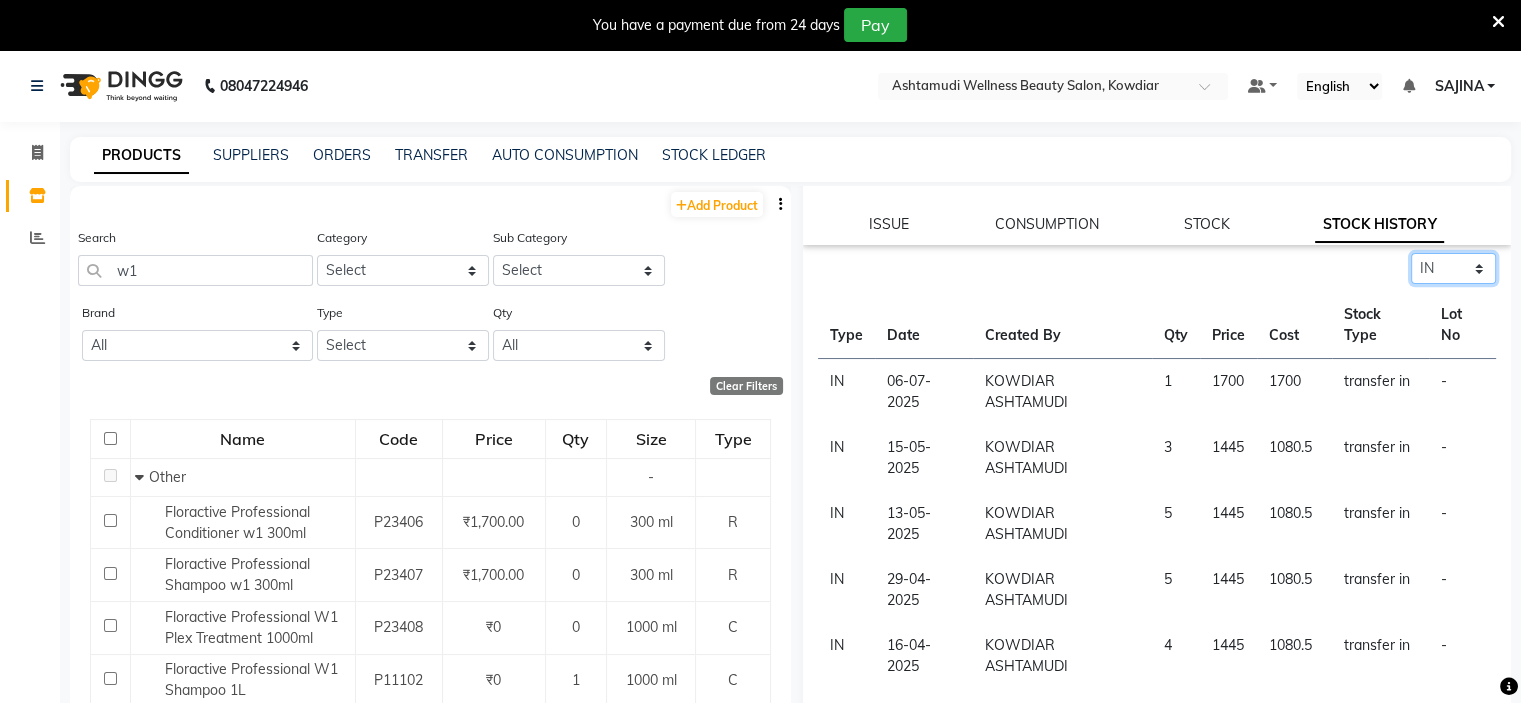 scroll, scrollTop: 200, scrollLeft: 0, axis: vertical 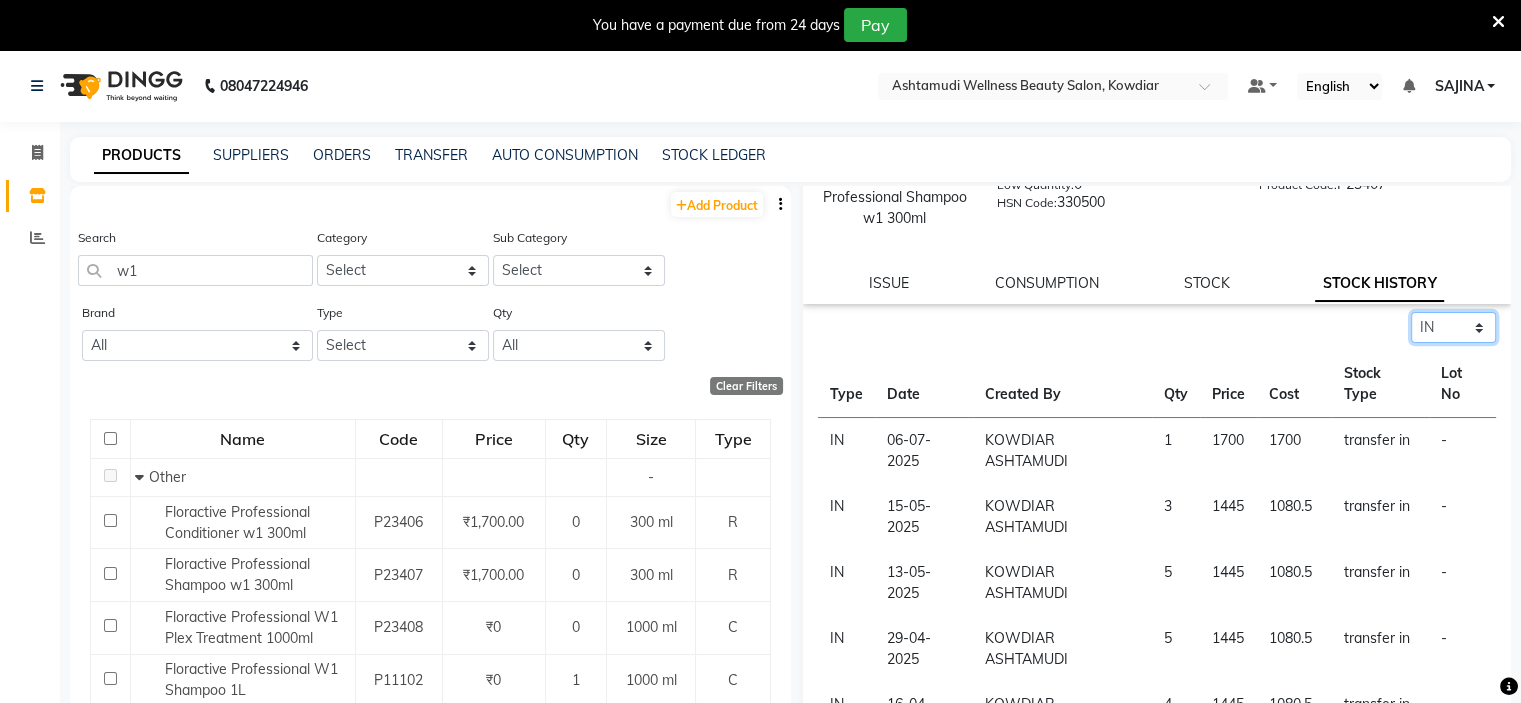 click on "Select ALL IN OUT" 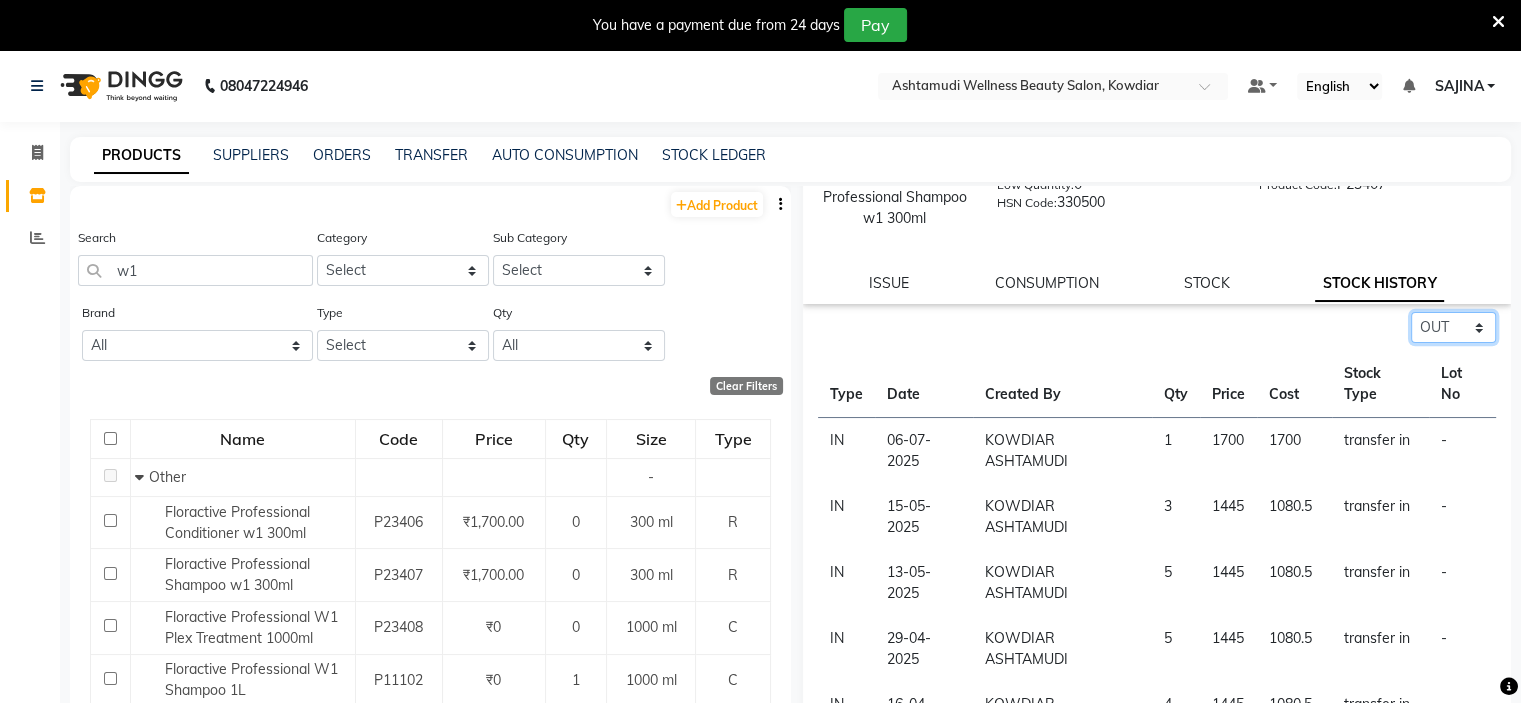 click on "Select ALL IN OUT" 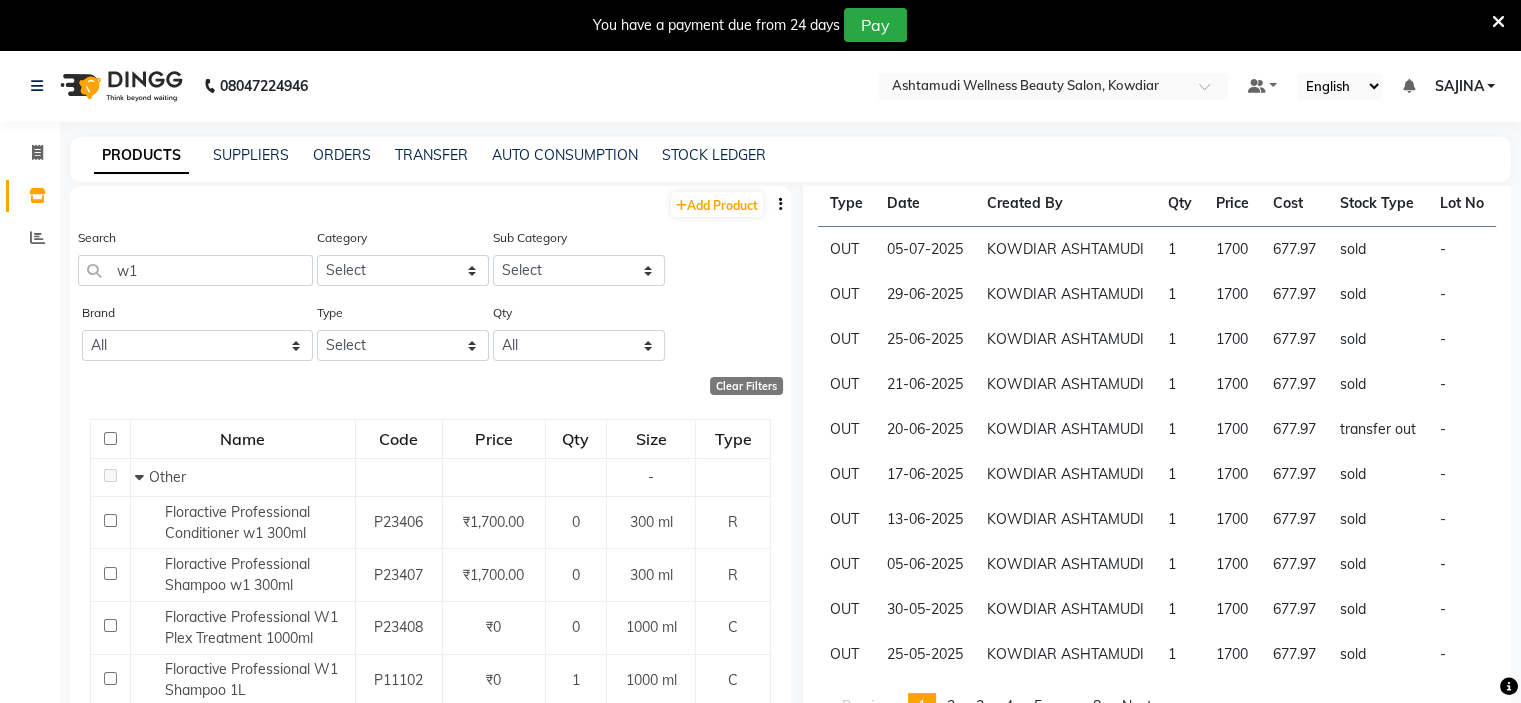 scroll, scrollTop: 528, scrollLeft: 0, axis: vertical 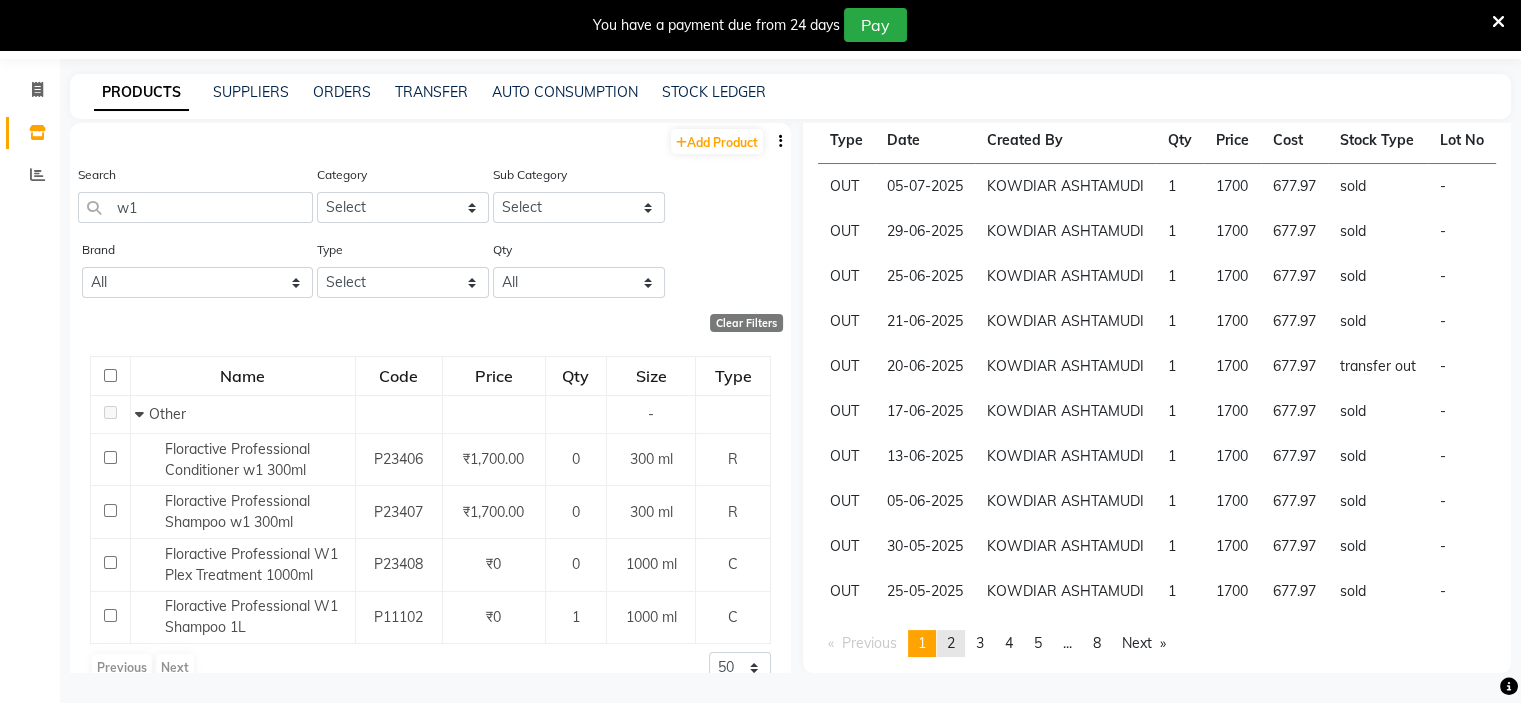 click on "page  2" at bounding box center [951, 643] 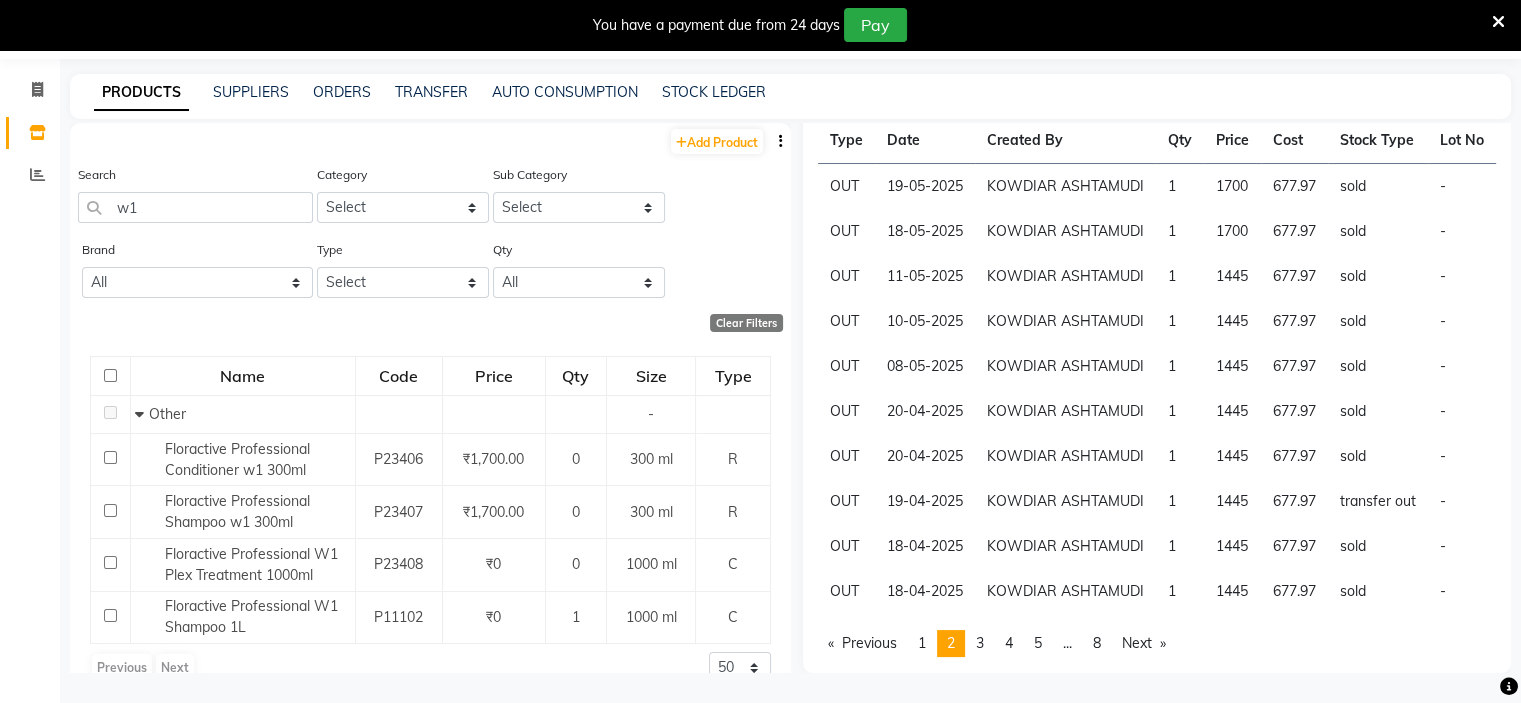 scroll, scrollTop: 528, scrollLeft: 0, axis: vertical 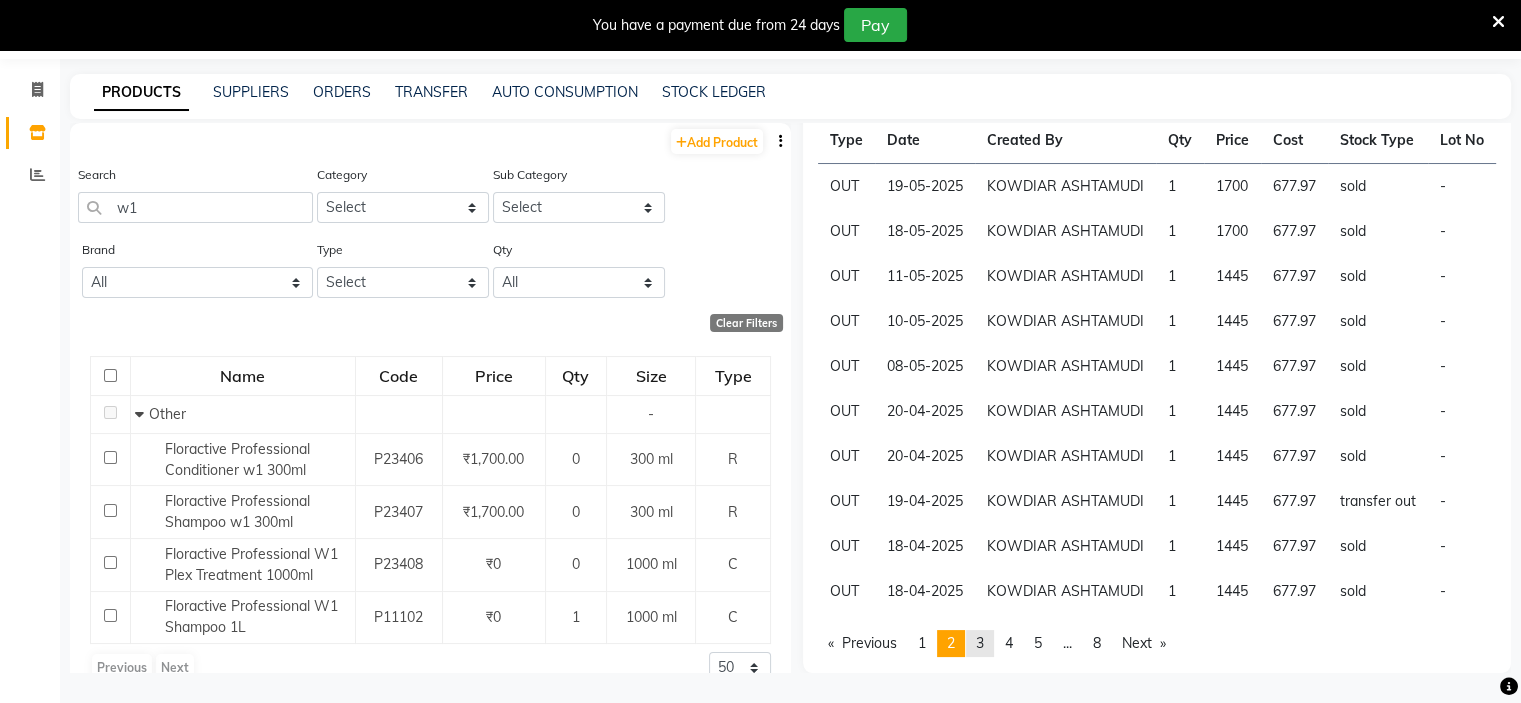 click on "3" at bounding box center [980, 643] 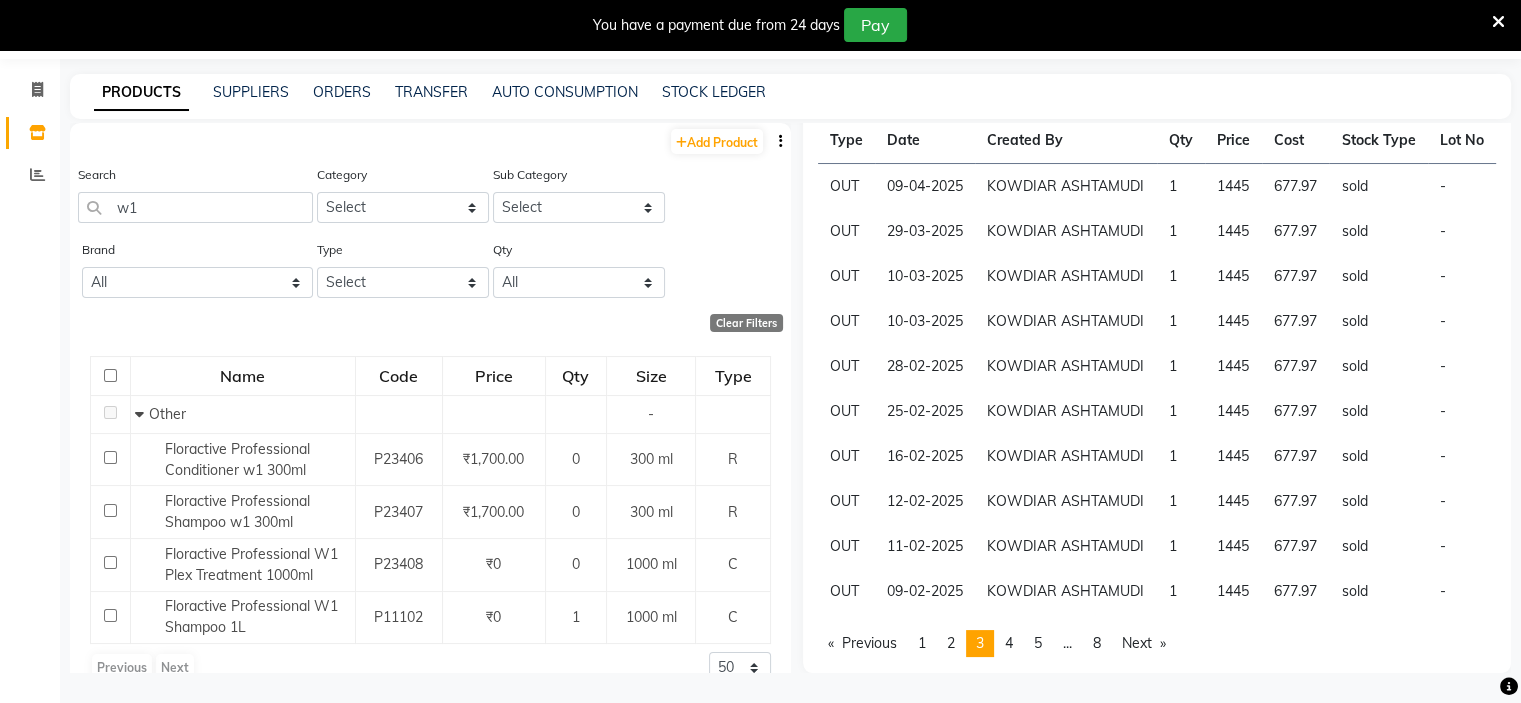 scroll, scrollTop: 528, scrollLeft: 0, axis: vertical 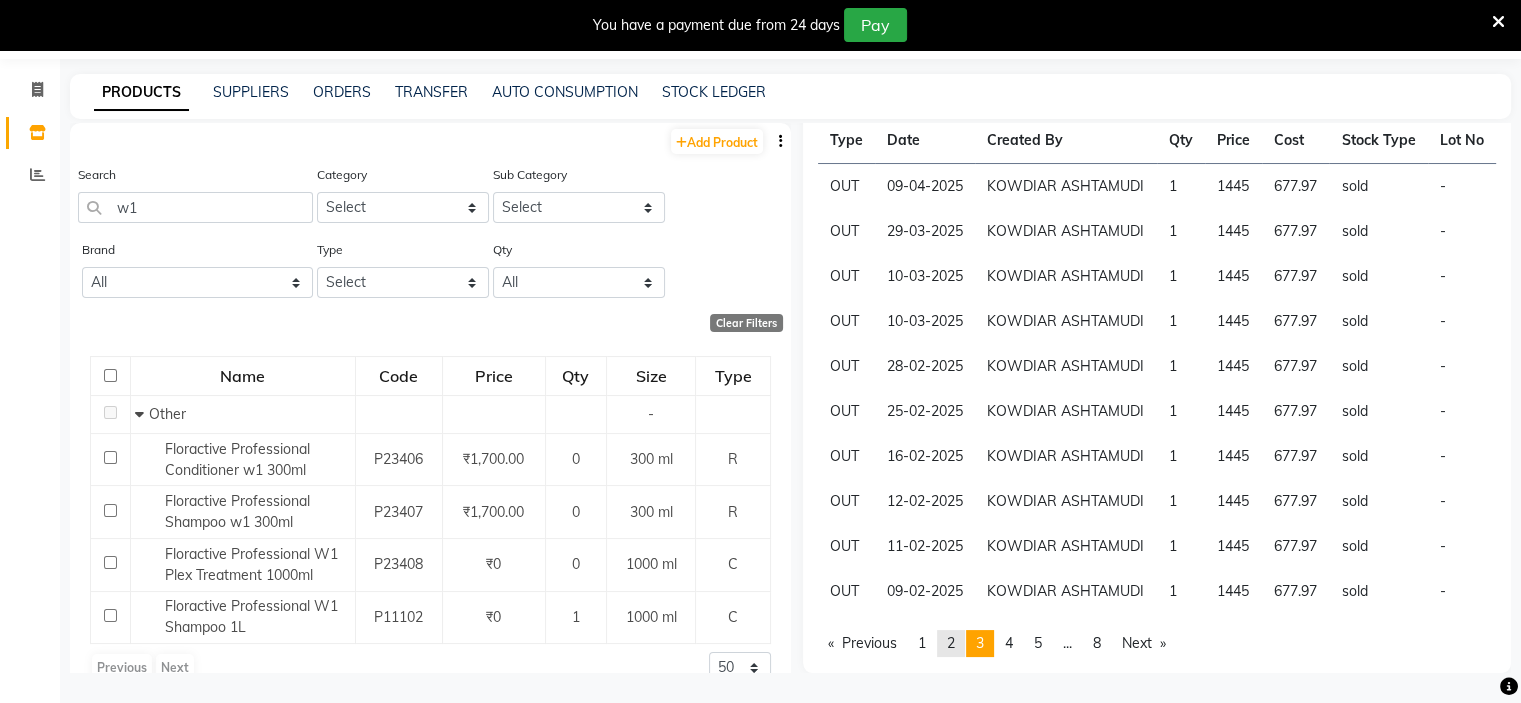 click on "2" at bounding box center [951, 643] 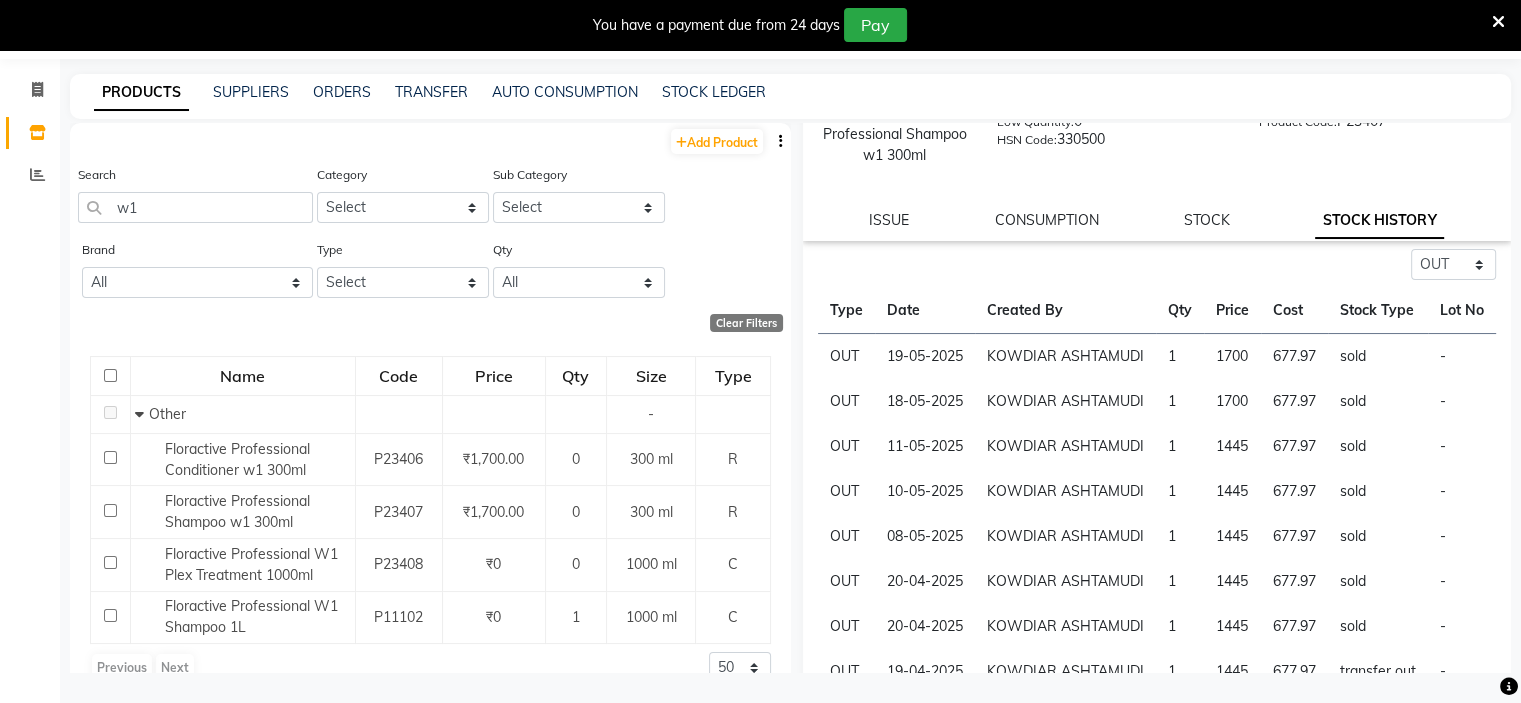 scroll, scrollTop: 528, scrollLeft: 0, axis: vertical 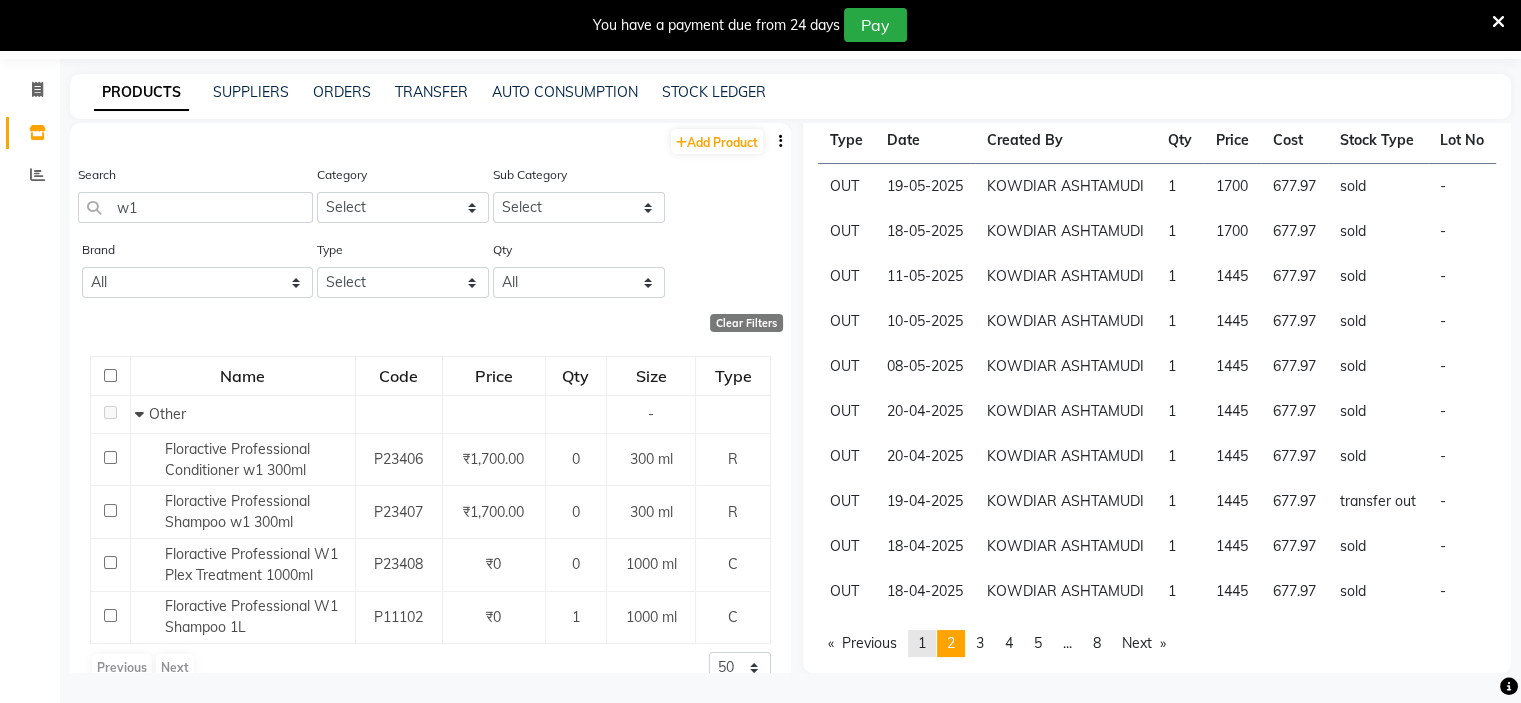 click on "1" at bounding box center (922, 643) 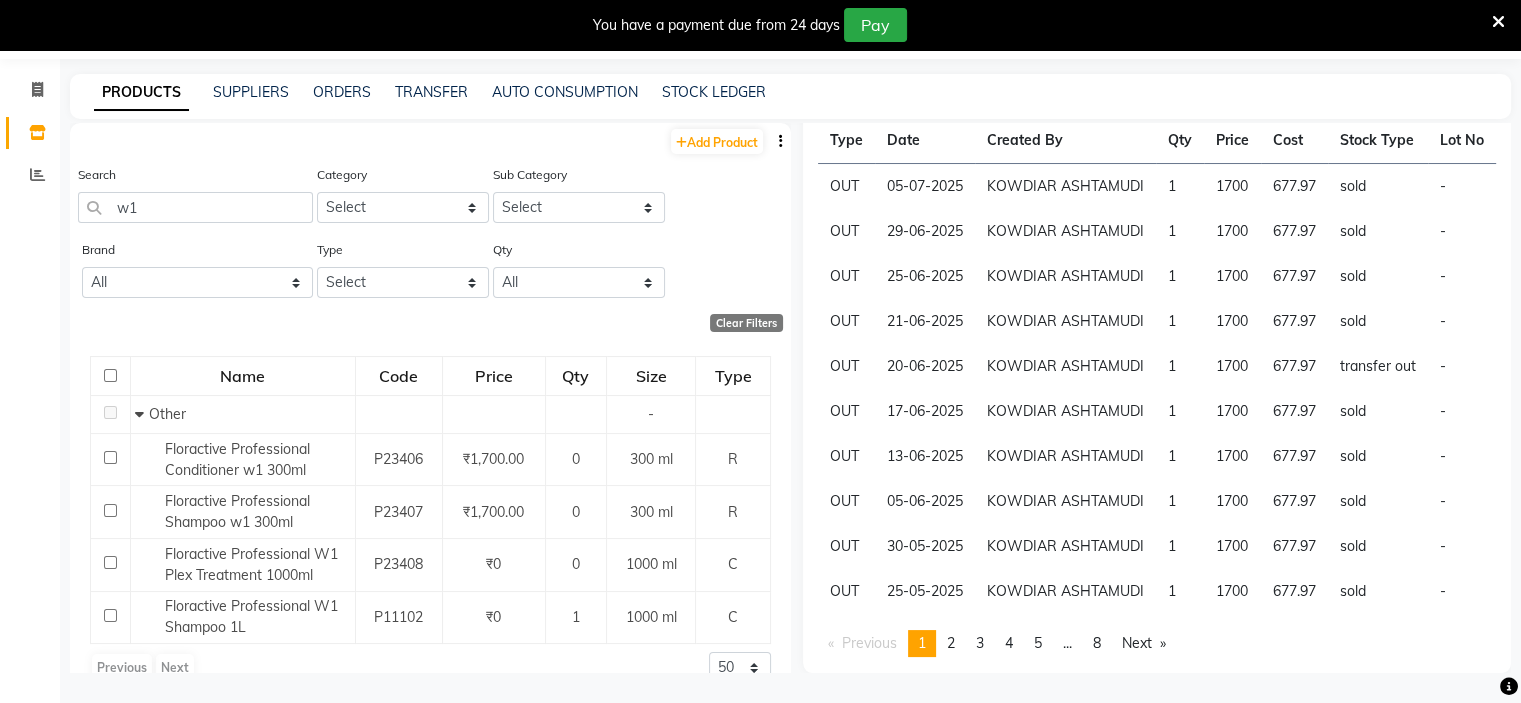 scroll, scrollTop: 528, scrollLeft: 0, axis: vertical 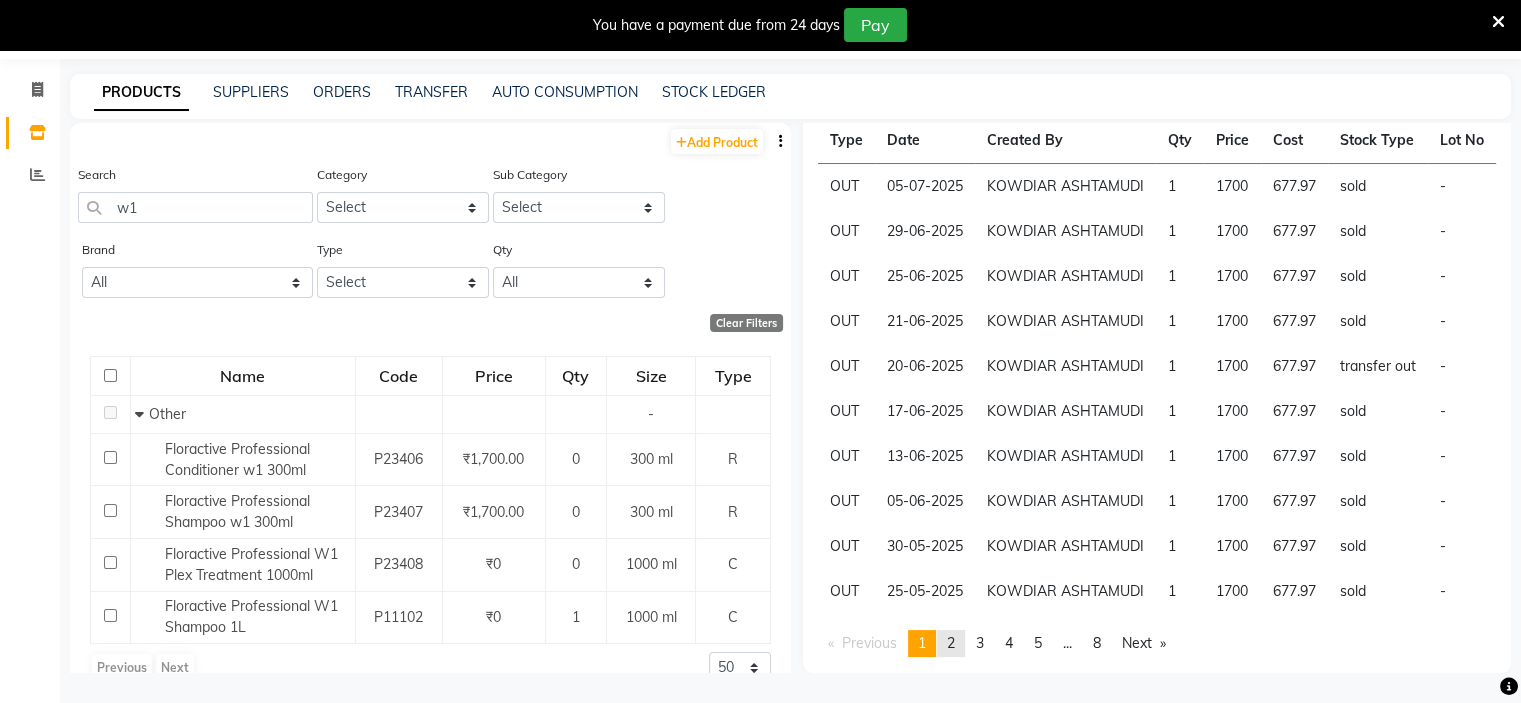 click on "2" at bounding box center (951, 643) 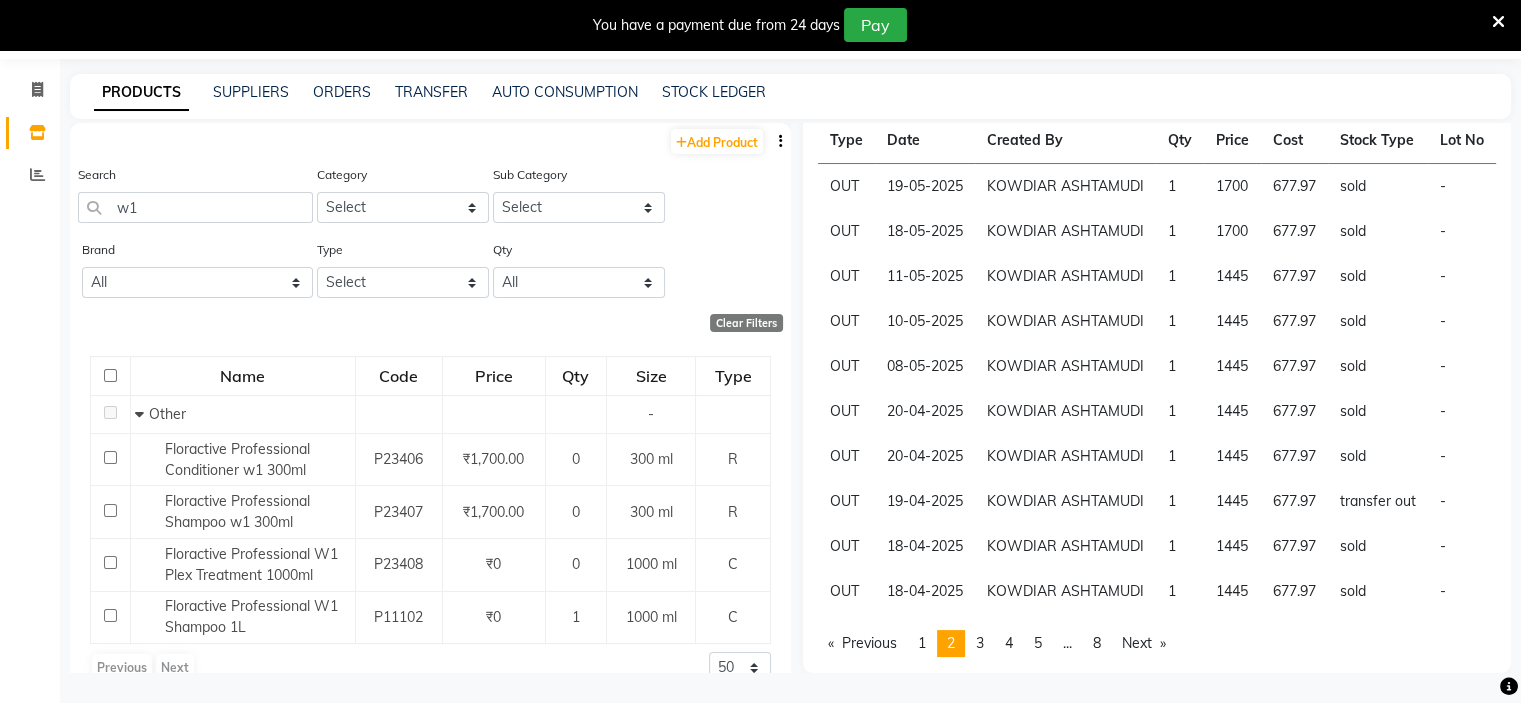 scroll, scrollTop: 528, scrollLeft: 0, axis: vertical 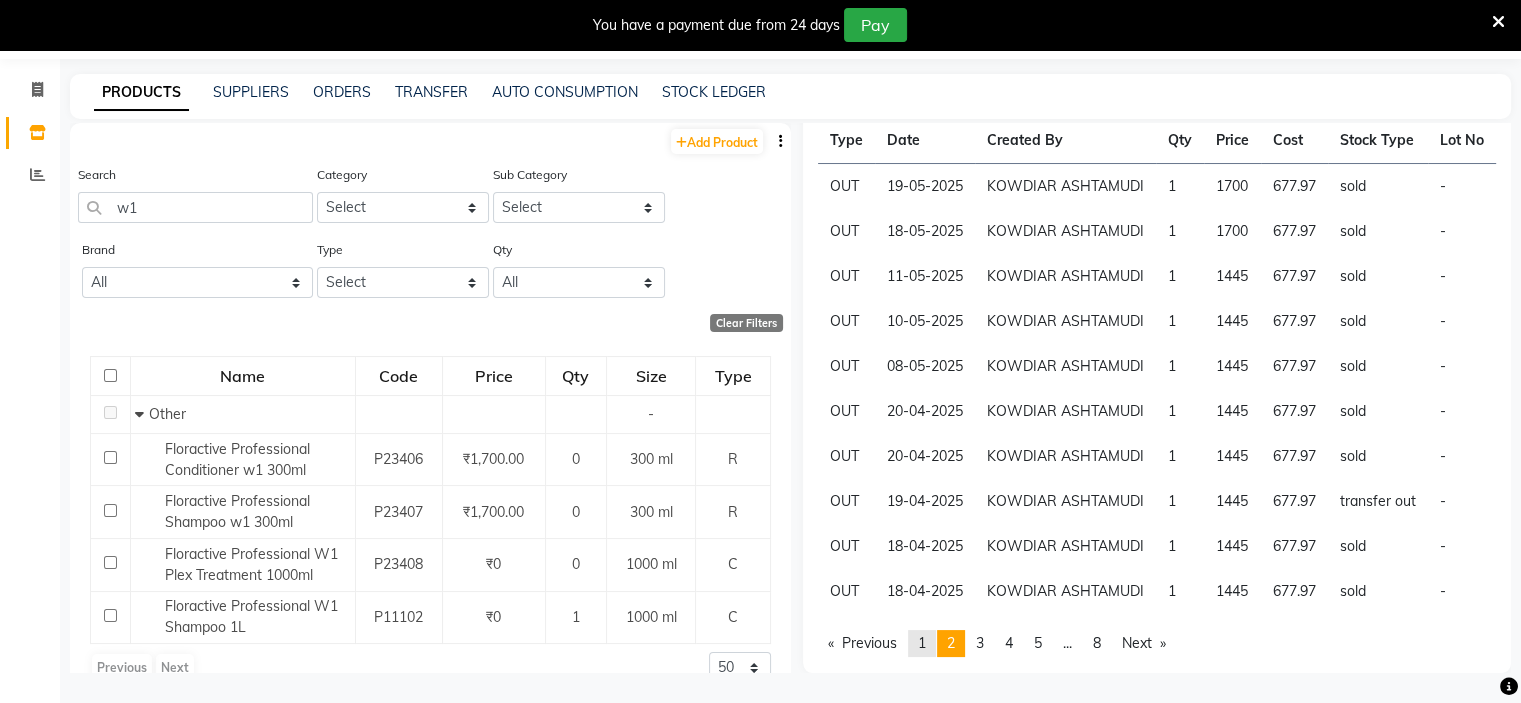 click on "page  1" at bounding box center (922, 643) 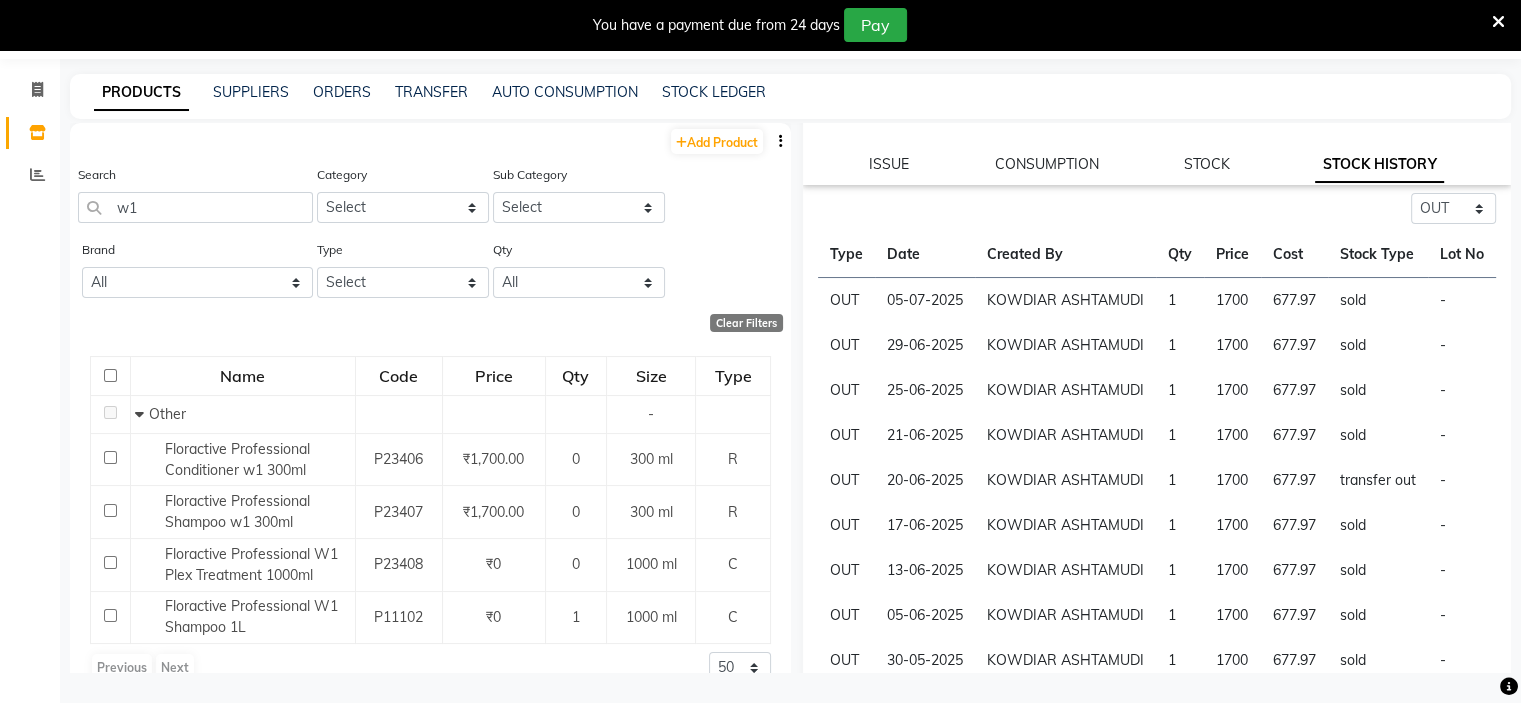 scroll, scrollTop: 528, scrollLeft: 0, axis: vertical 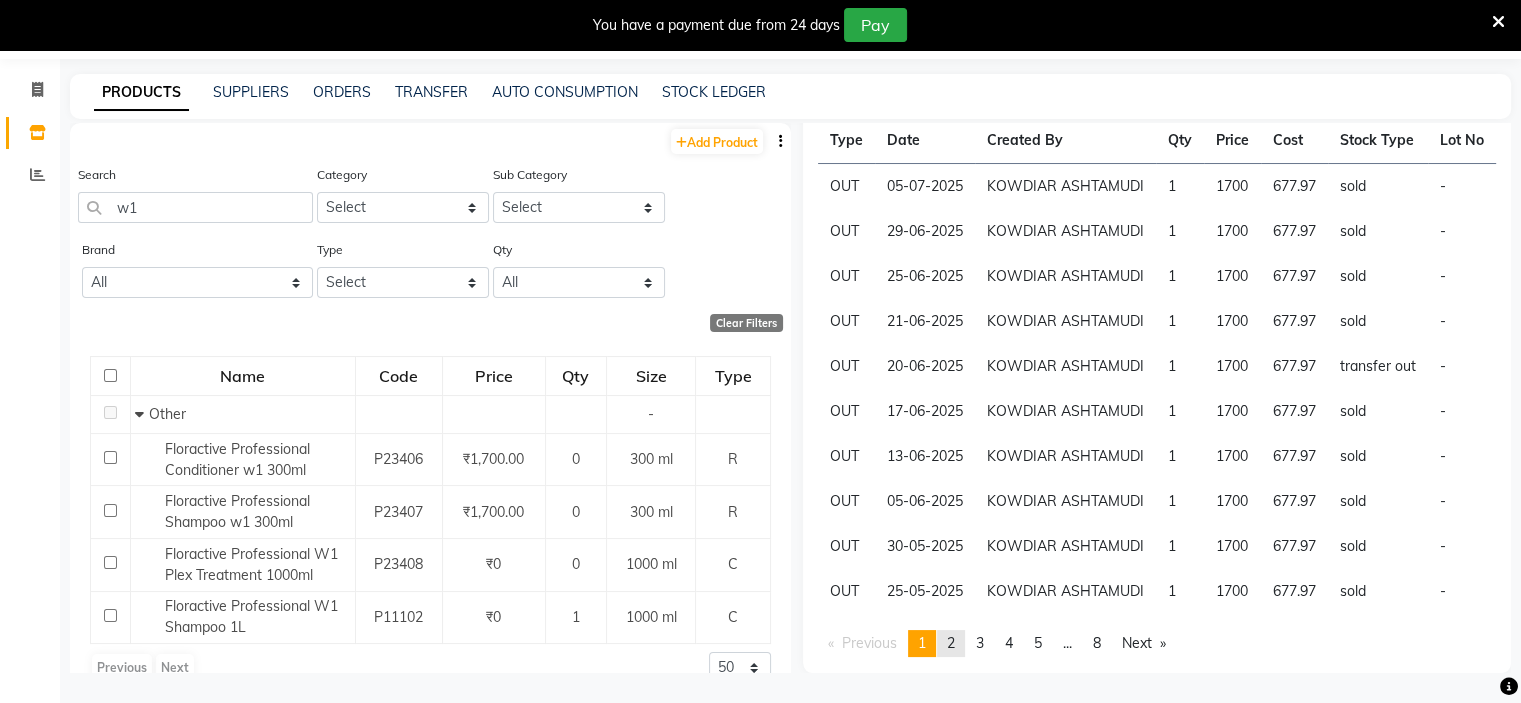click on "page  2" at bounding box center (951, 643) 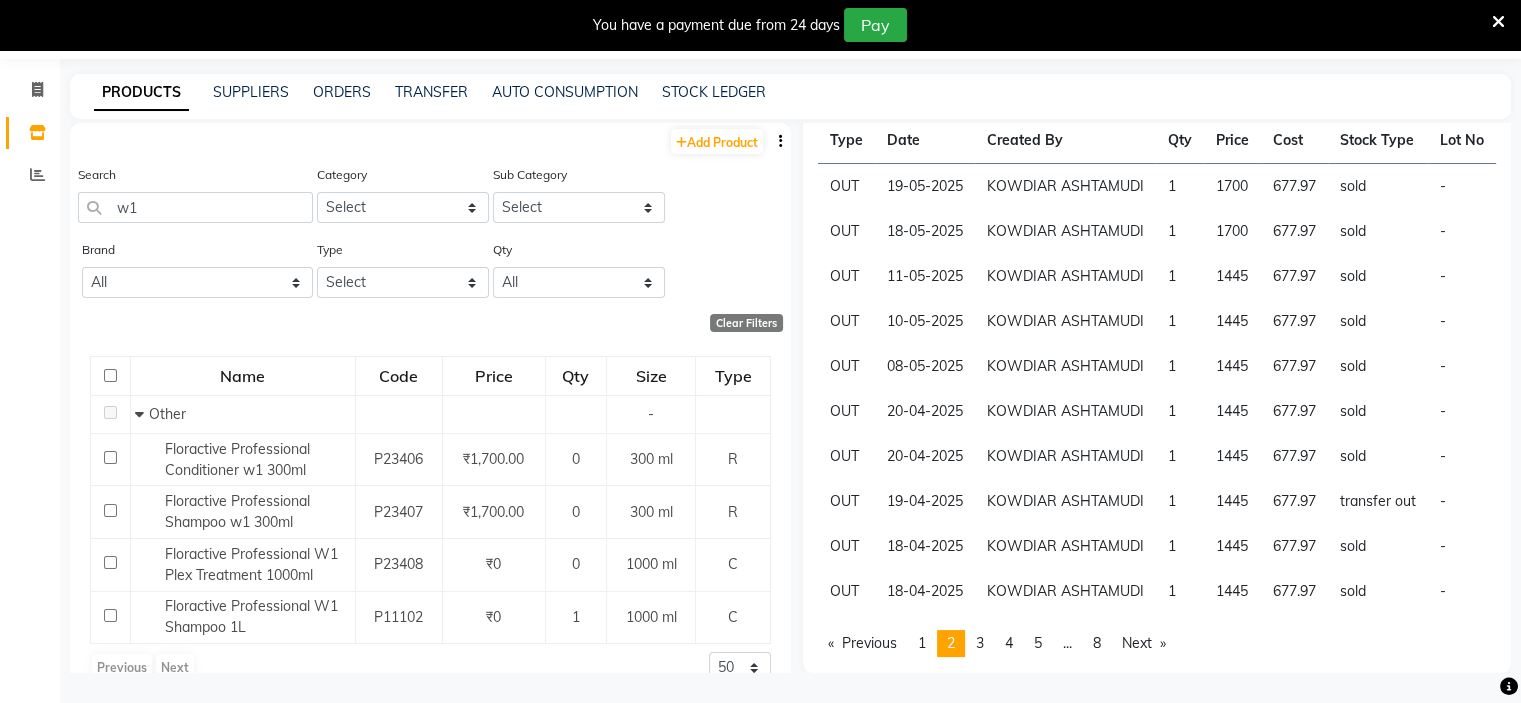 scroll, scrollTop: 0, scrollLeft: 0, axis: both 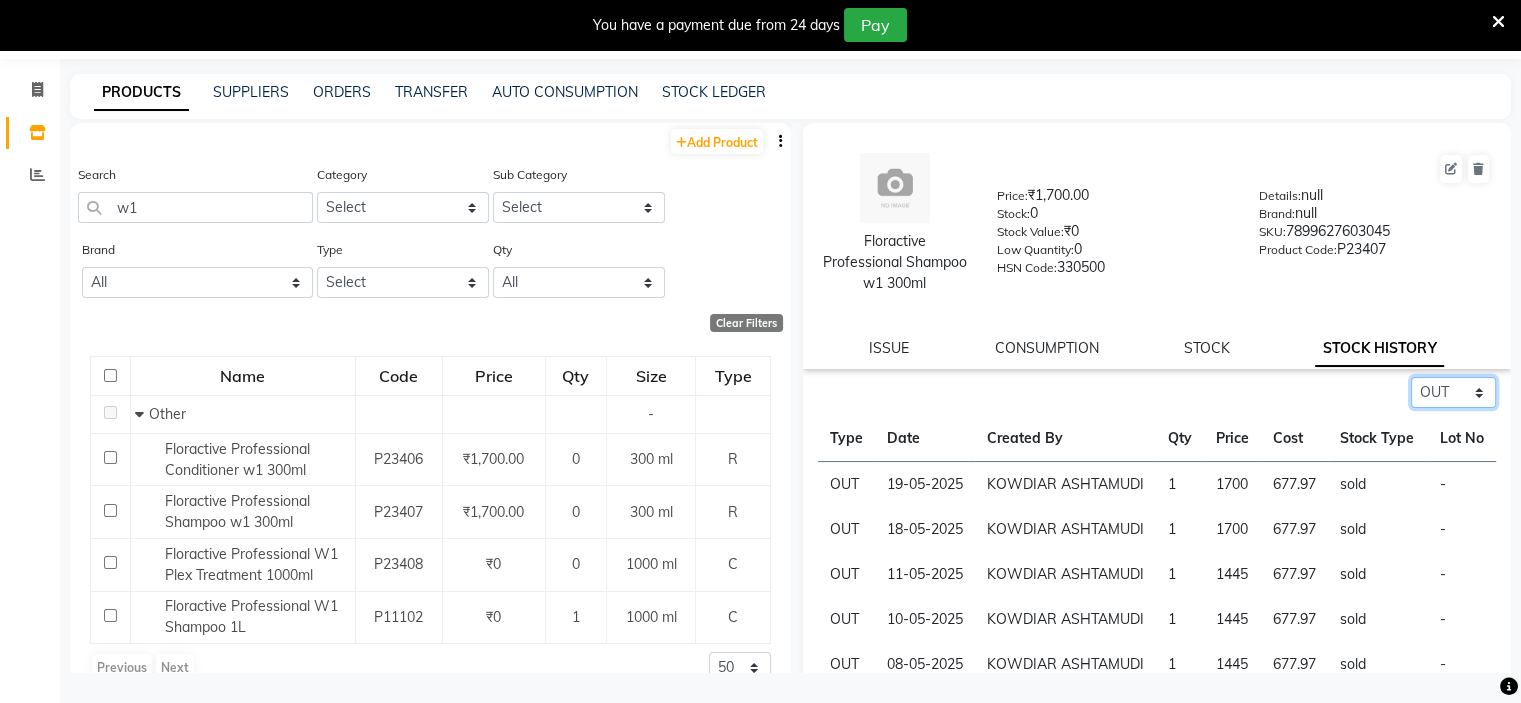 click on "Select ALL IN OUT" 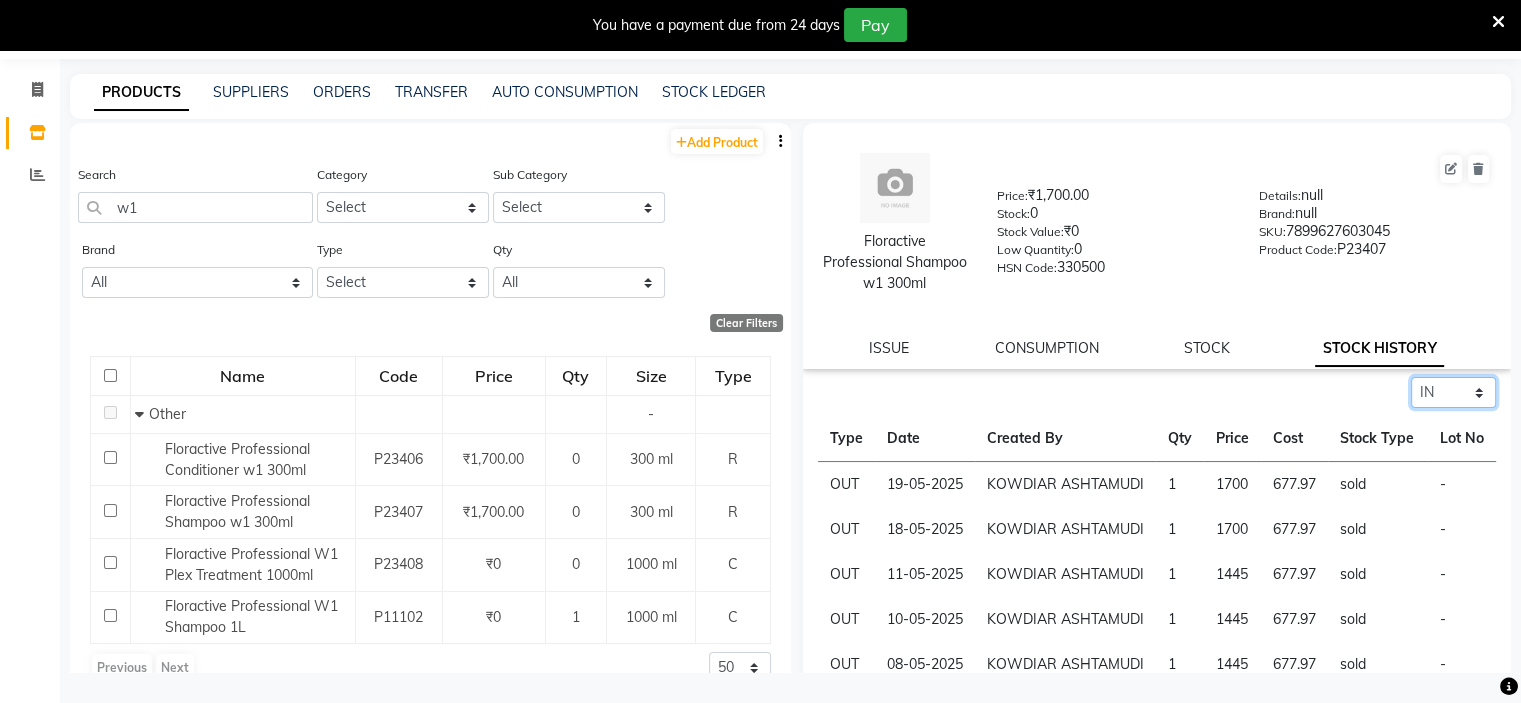 click on "Select ALL IN OUT" 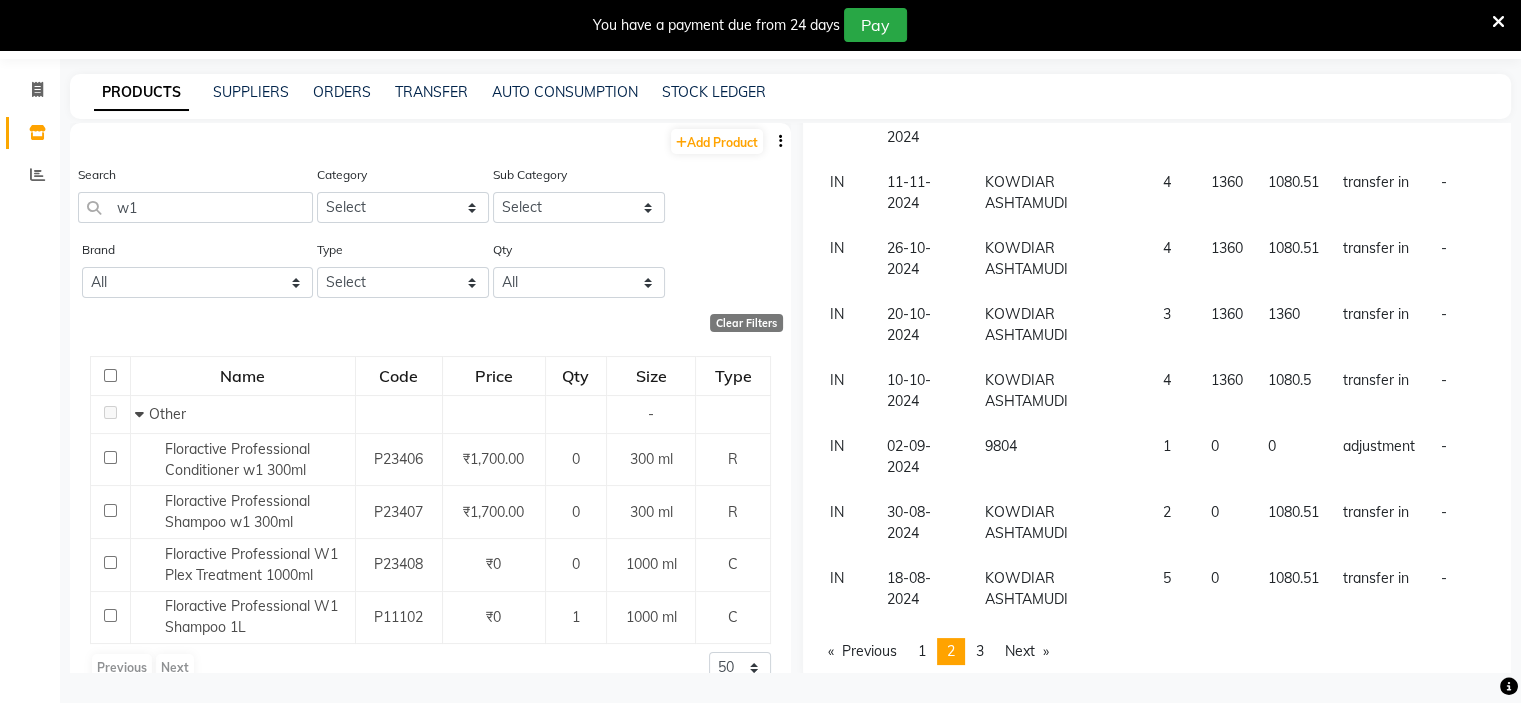 scroll, scrollTop: 528, scrollLeft: 0, axis: vertical 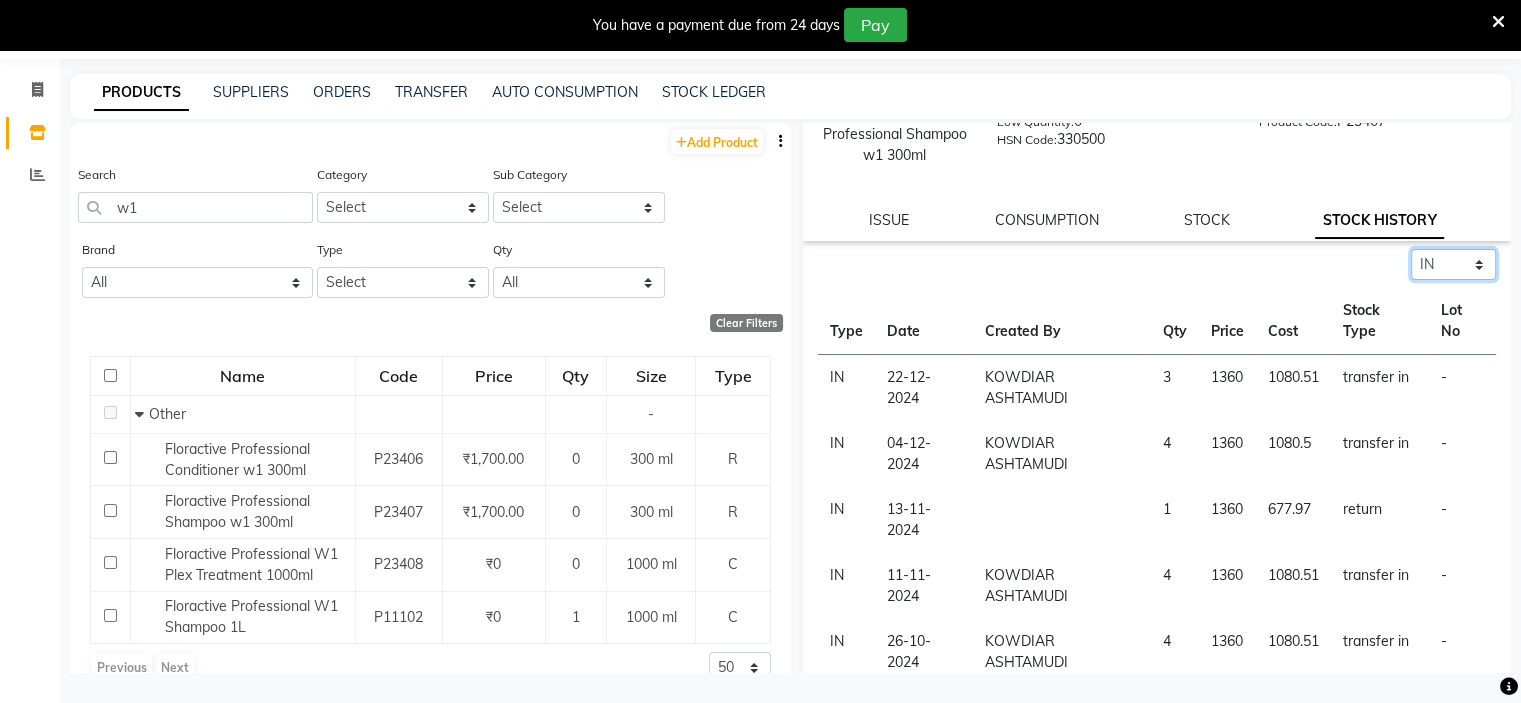 click on "Select ALL IN OUT" 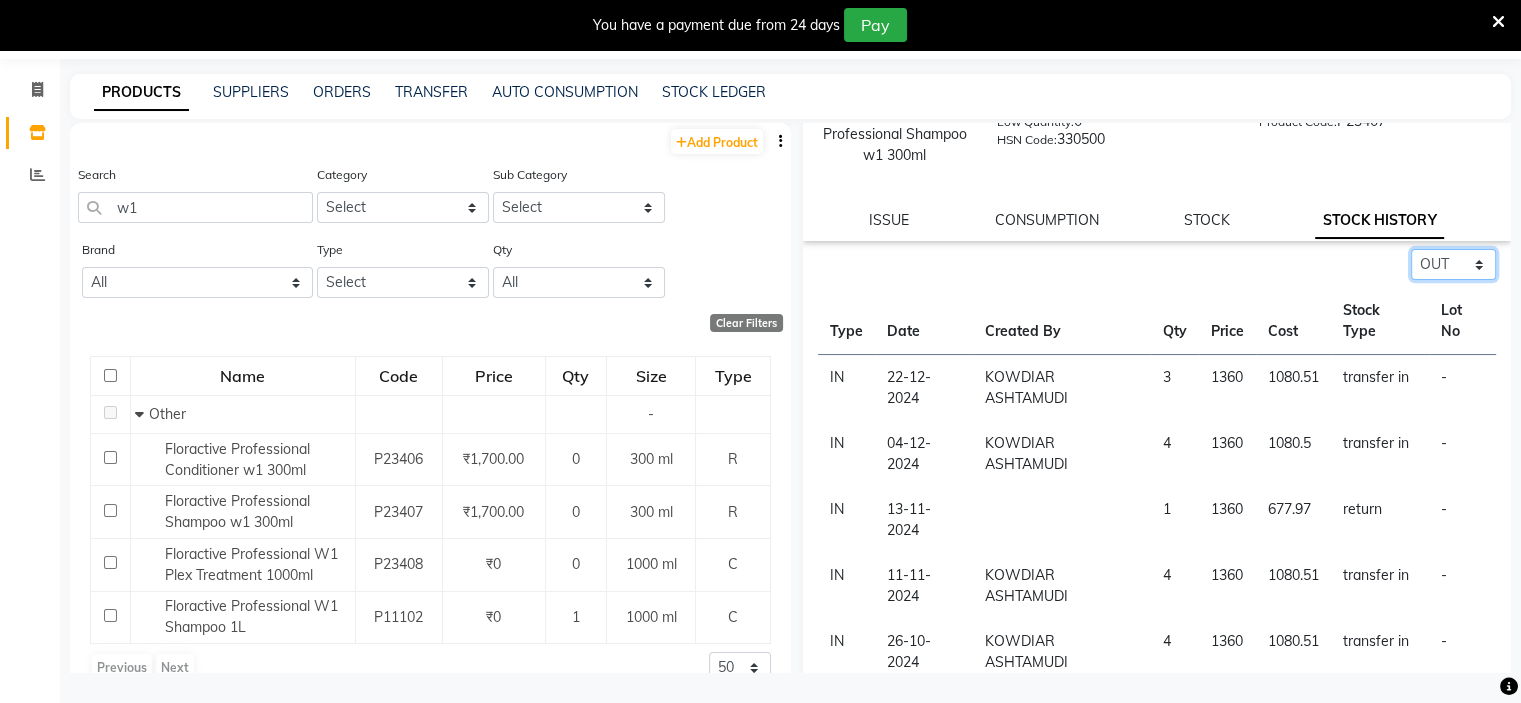 click on "Select ALL IN OUT" 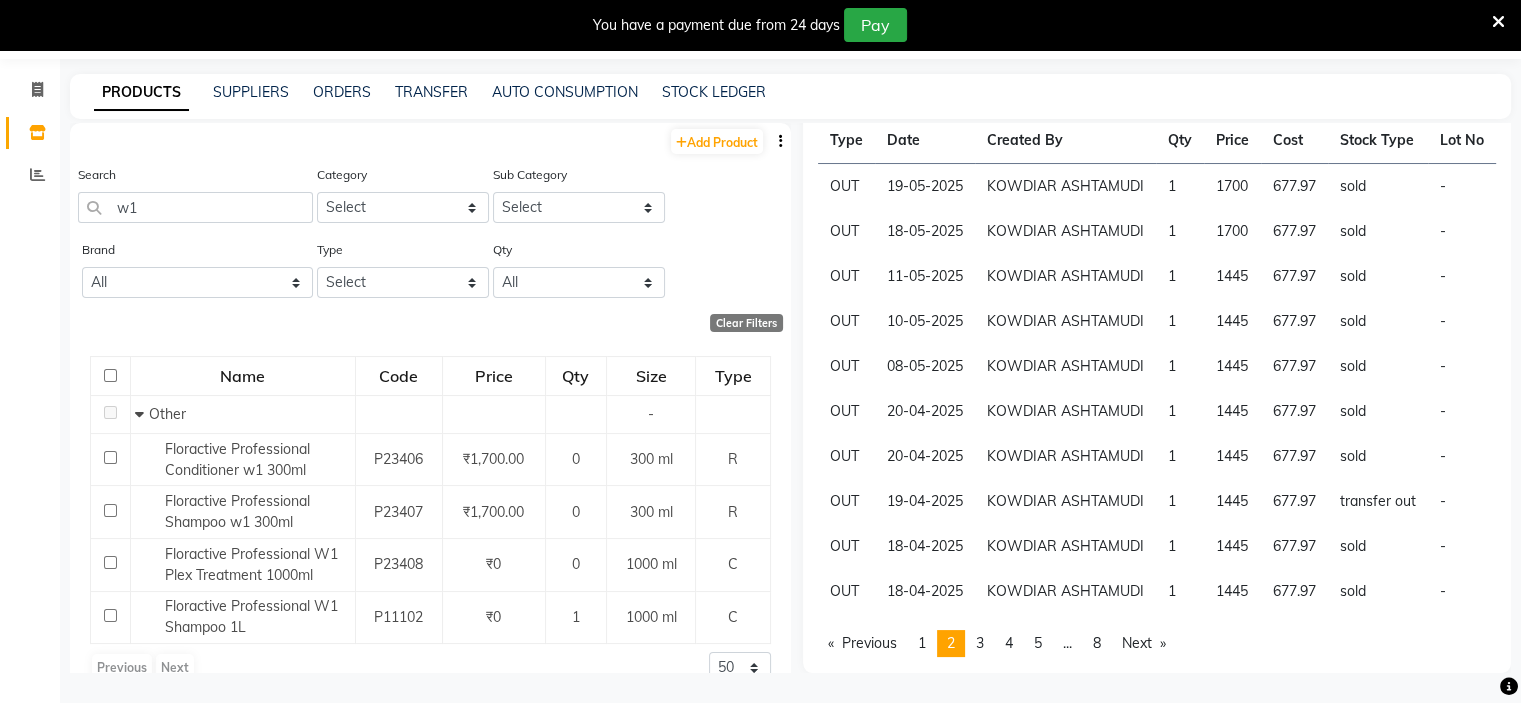 scroll, scrollTop: 428, scrollLeft: 0, axis: vertical 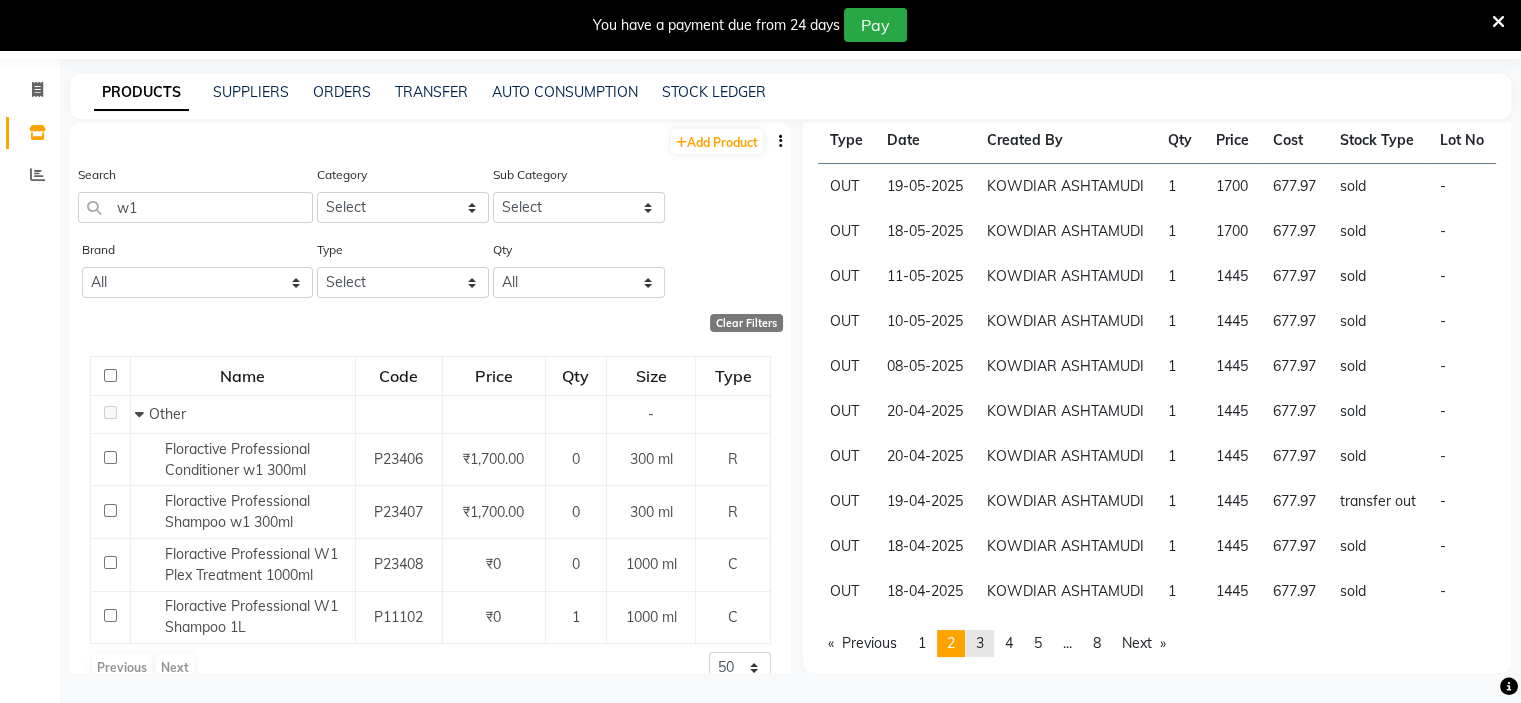 click on "page  3" at bounding box center (980, 643) 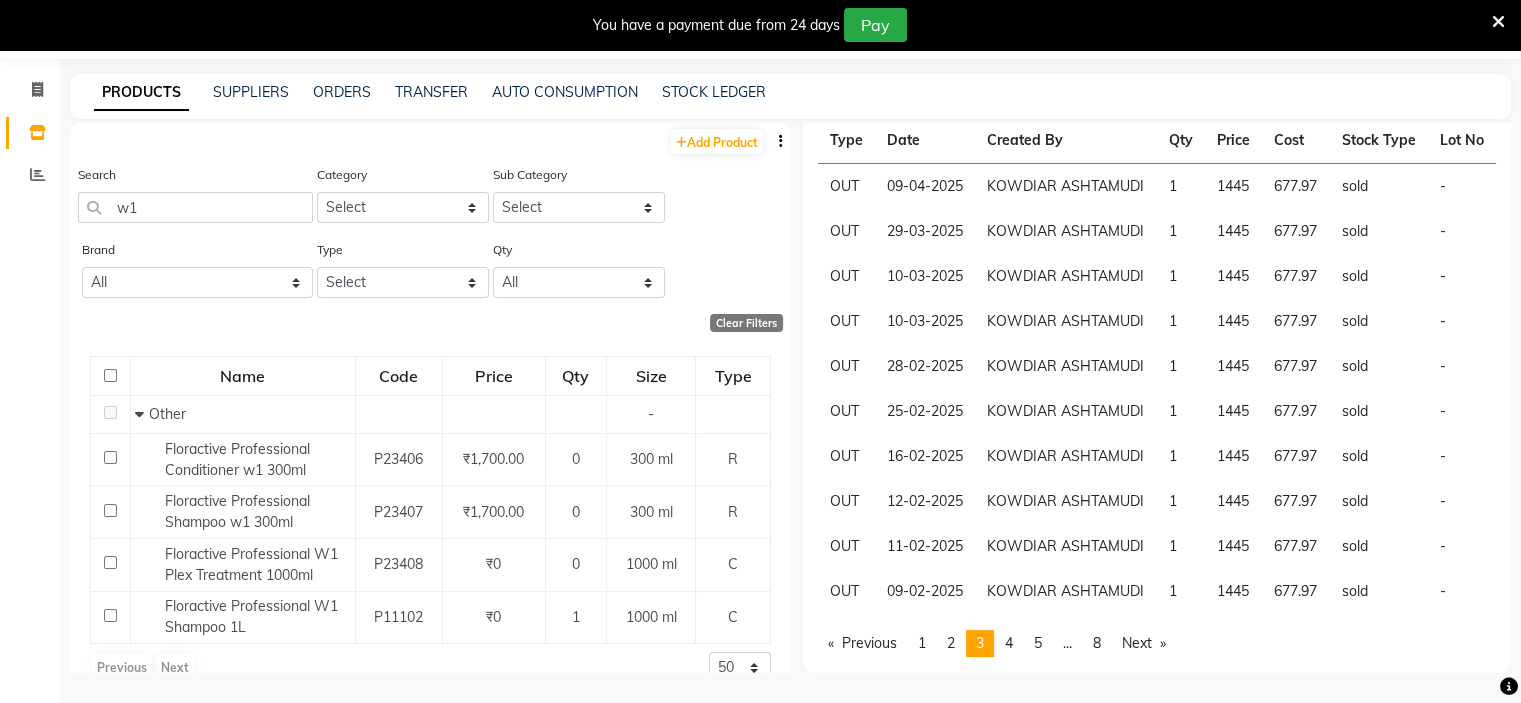 scroll, scrollTop: 528, scrollLeft: 0, axis: vertical 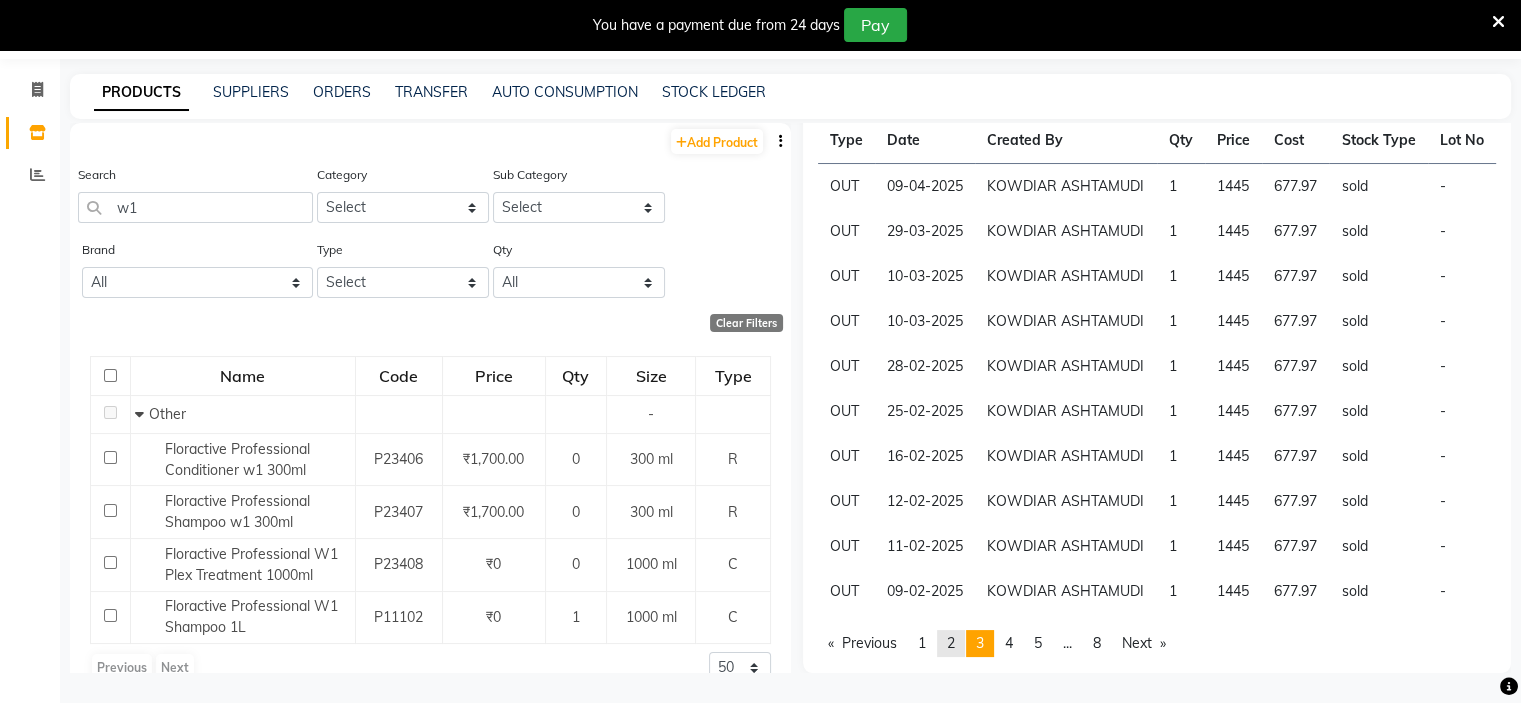 click on "2" at bounding box center [951, 643] 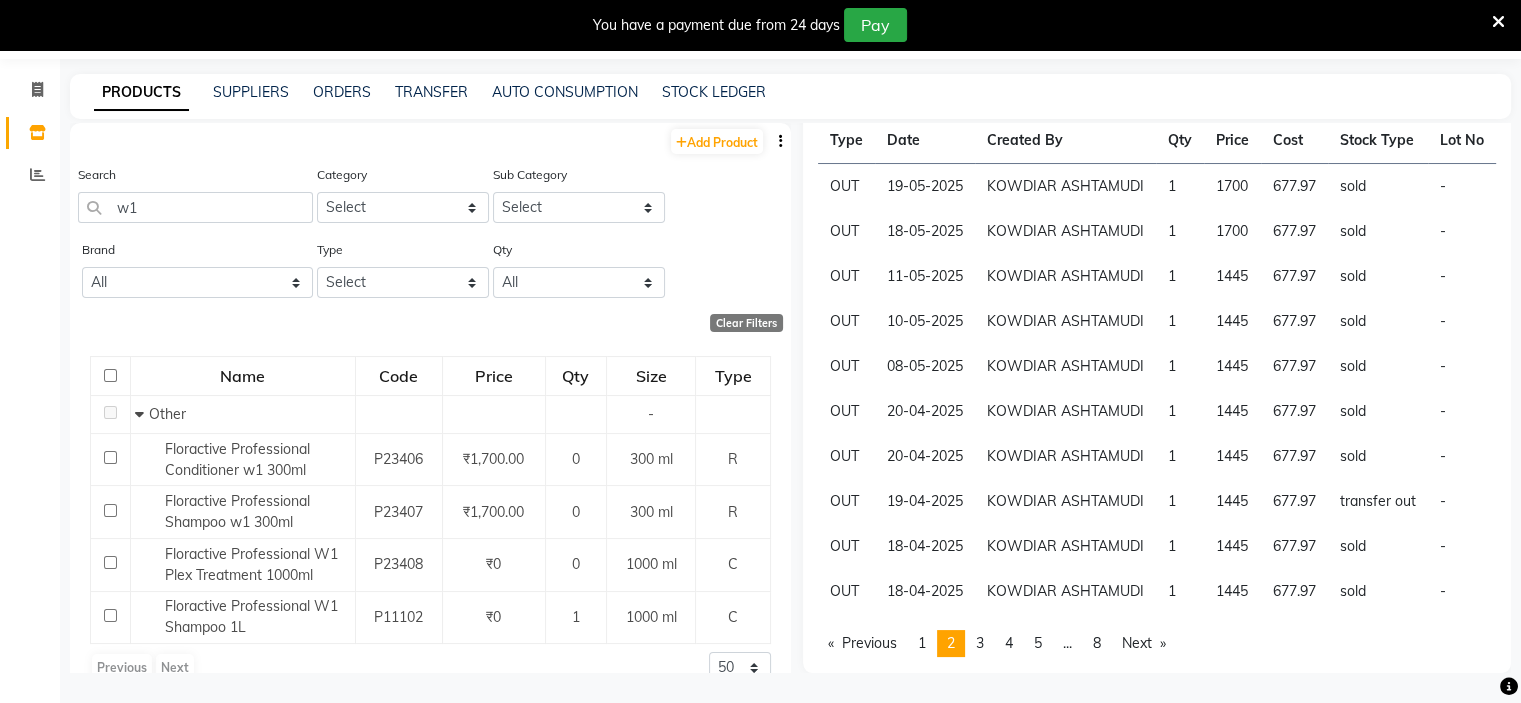 scroll, scrollTop: 528, scrollLeft: 0, axis: vertical 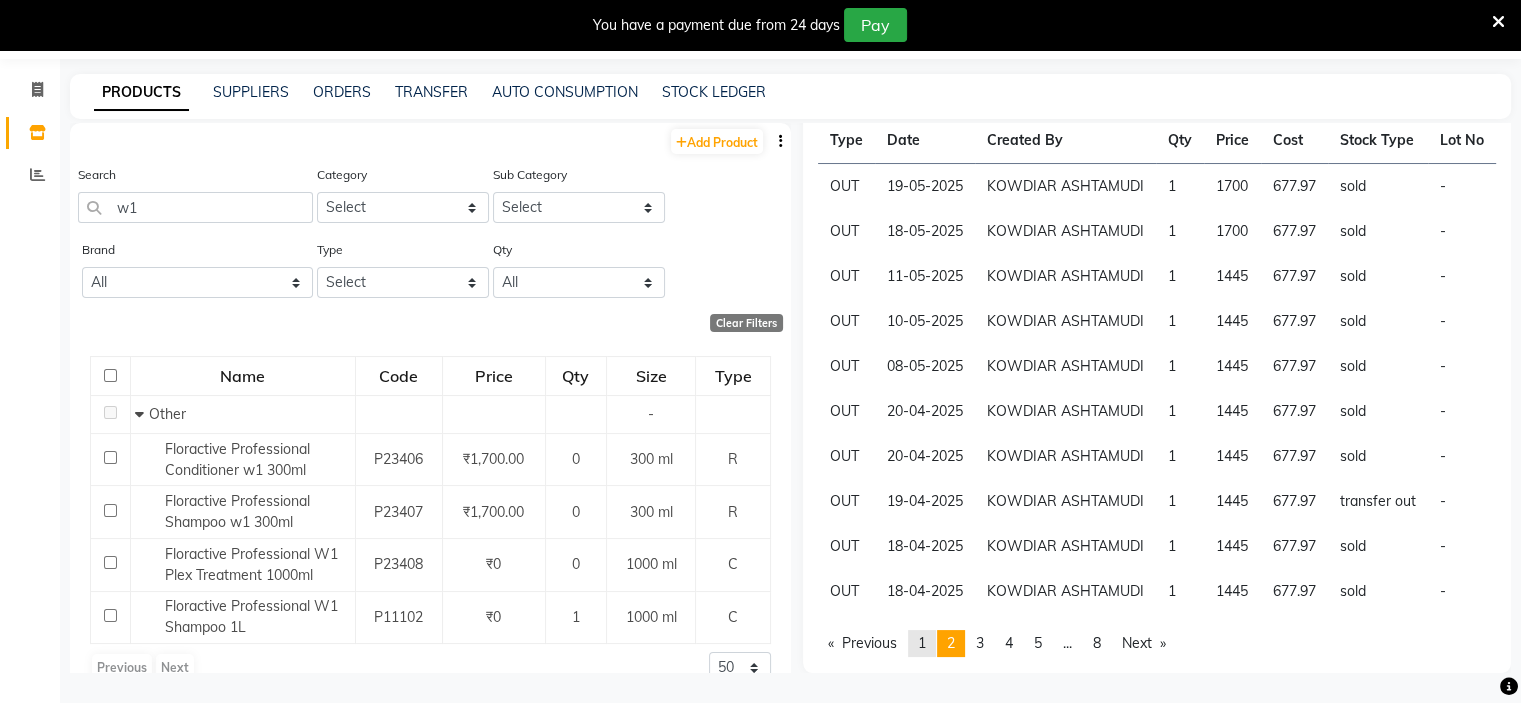 click on "page  1" at bounding box center (922, 643) 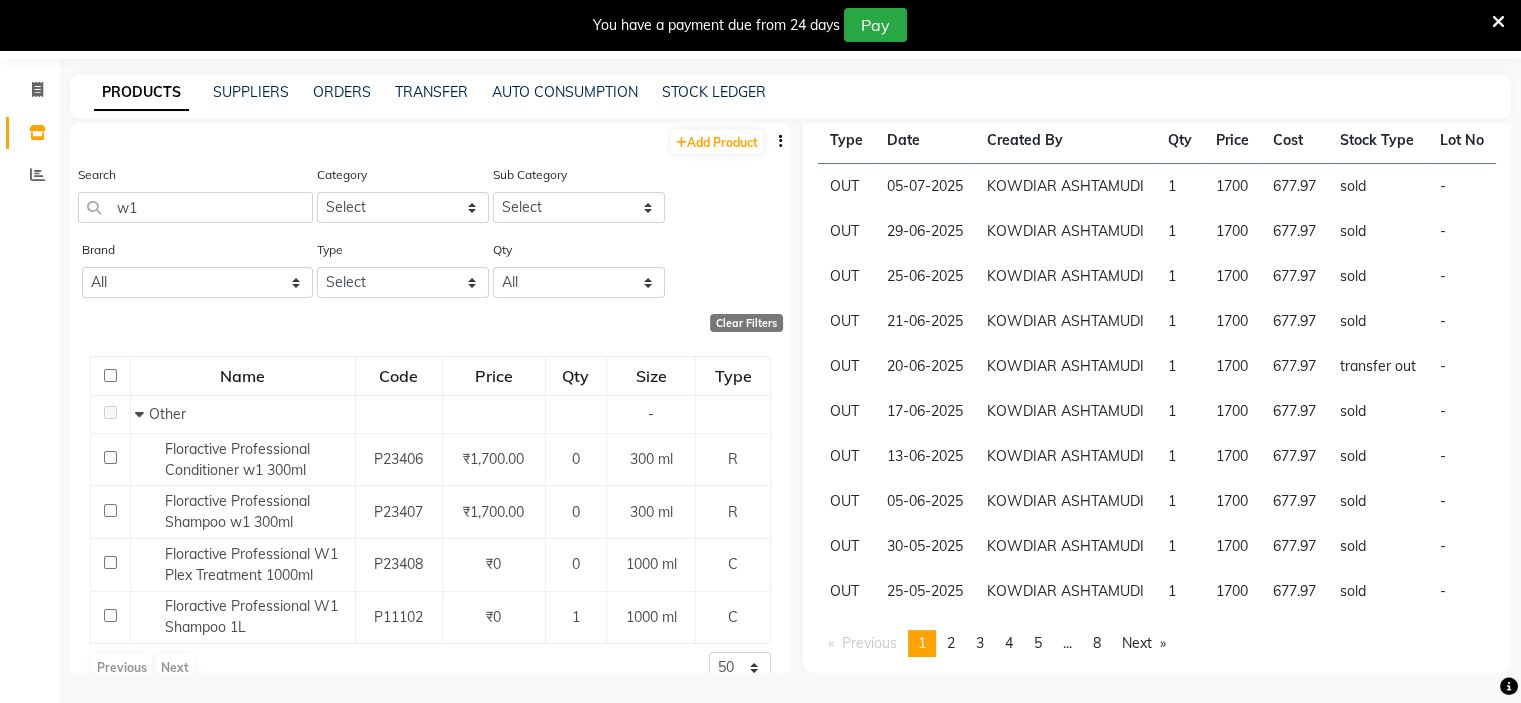 scroll, scrollTop: 228, scrollLeft: 0, axis: vertical 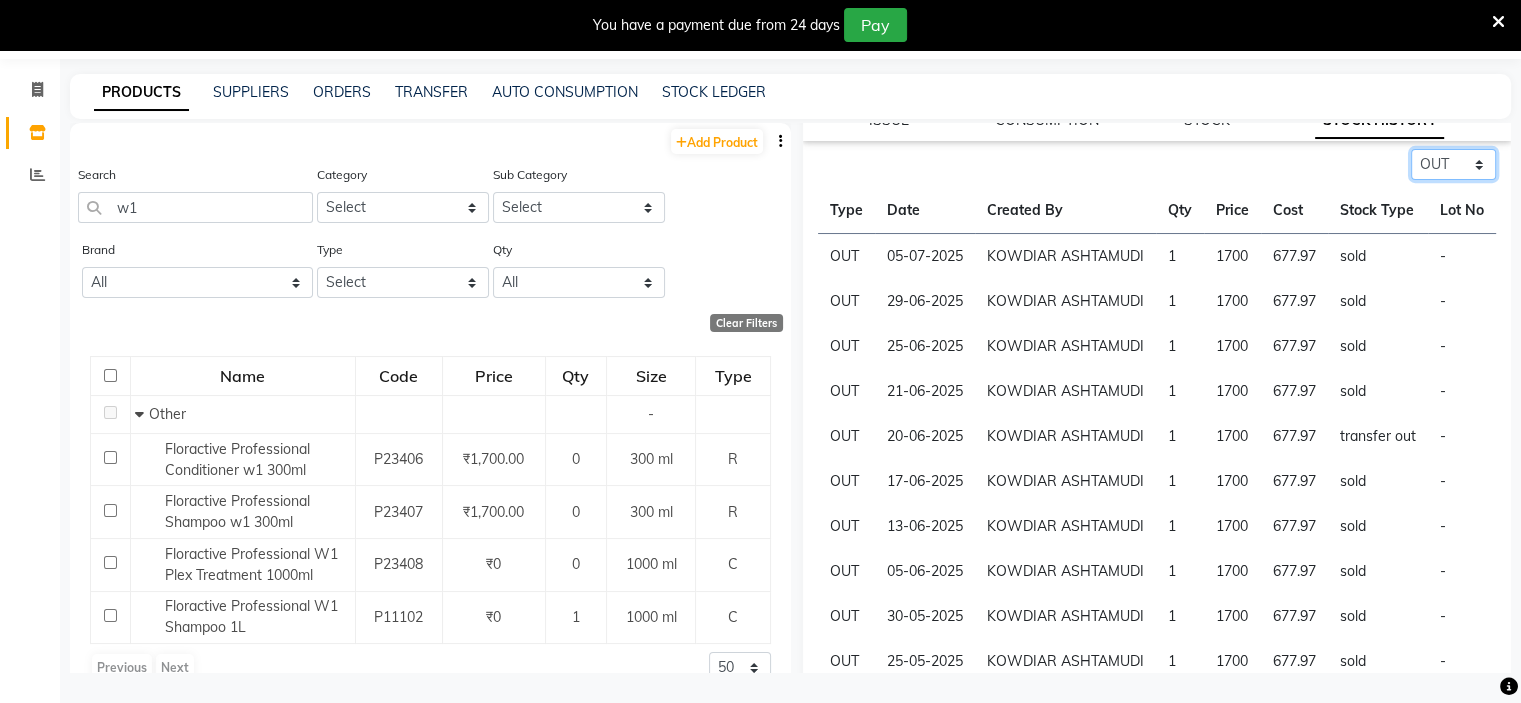 click on "Select ALL IN OUT" 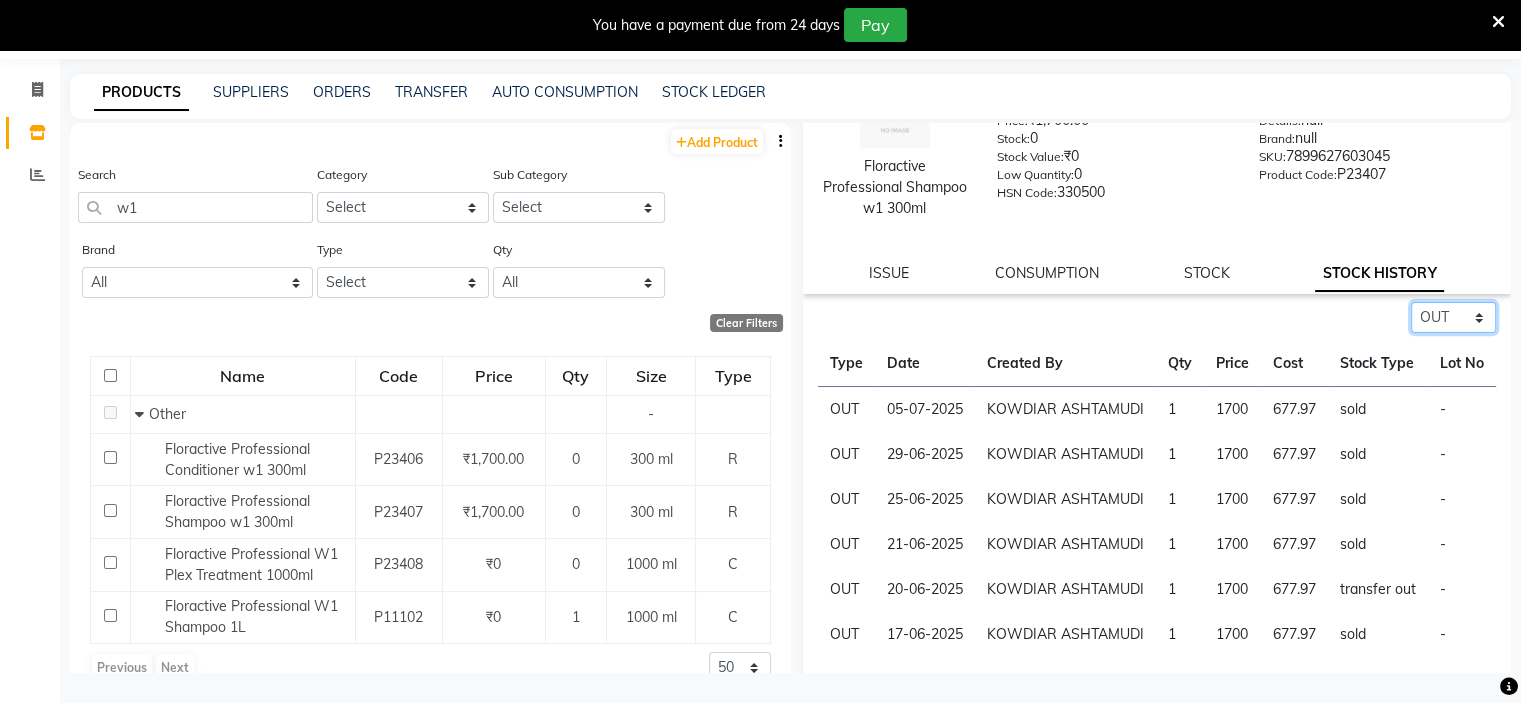 scroll, scrollTop: 0, scrollLeft: 0, axis: both 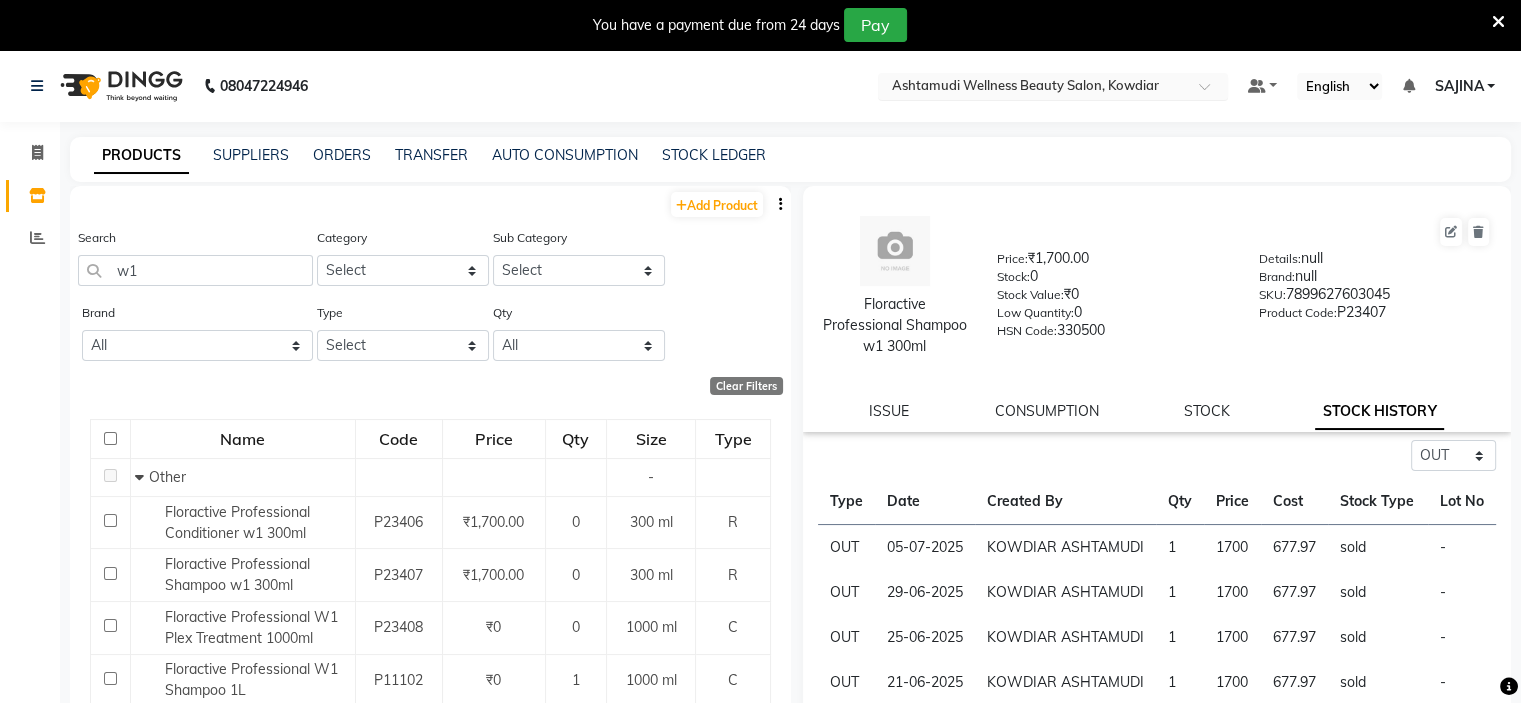 click at bounding box center (1033, 88) 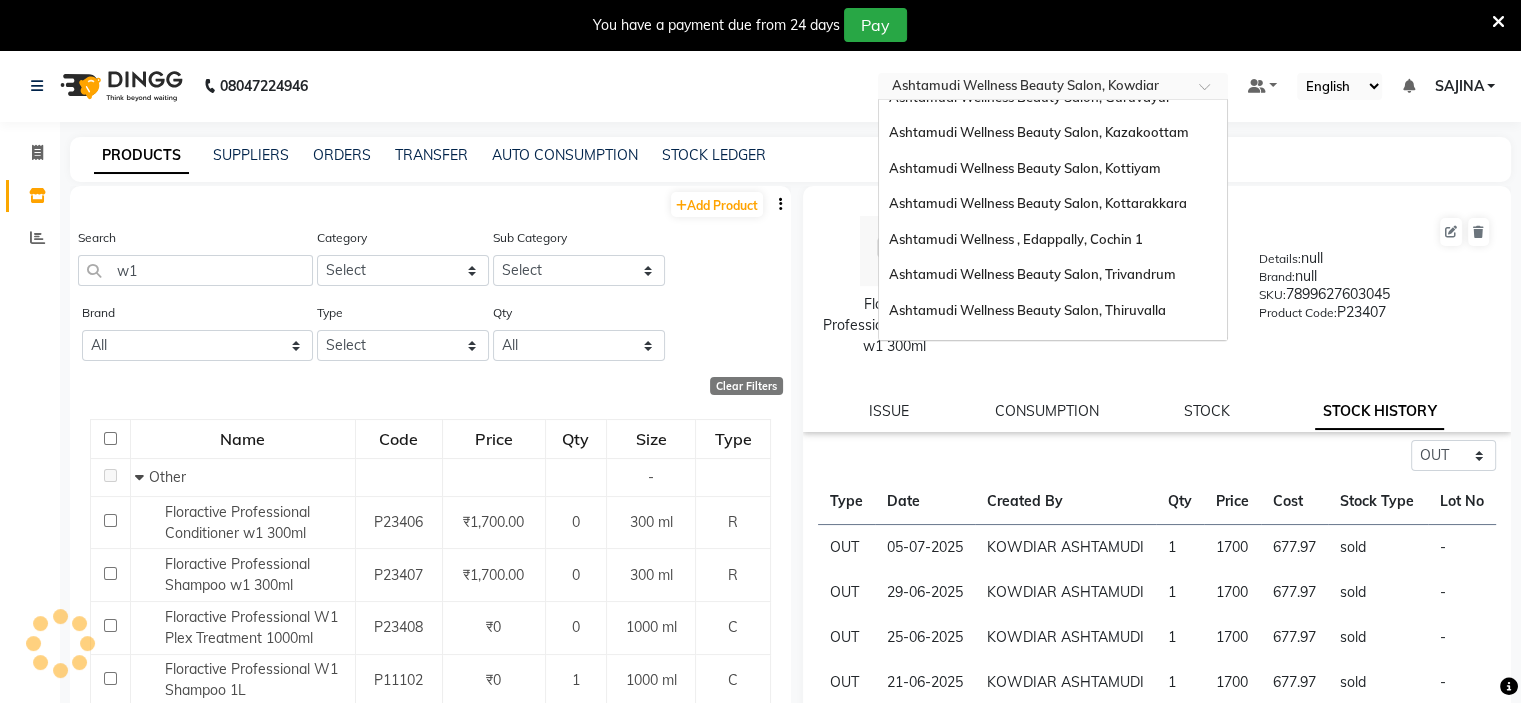 scroll, scrollTop: 200, scrollLeft: 0, axis: vertical 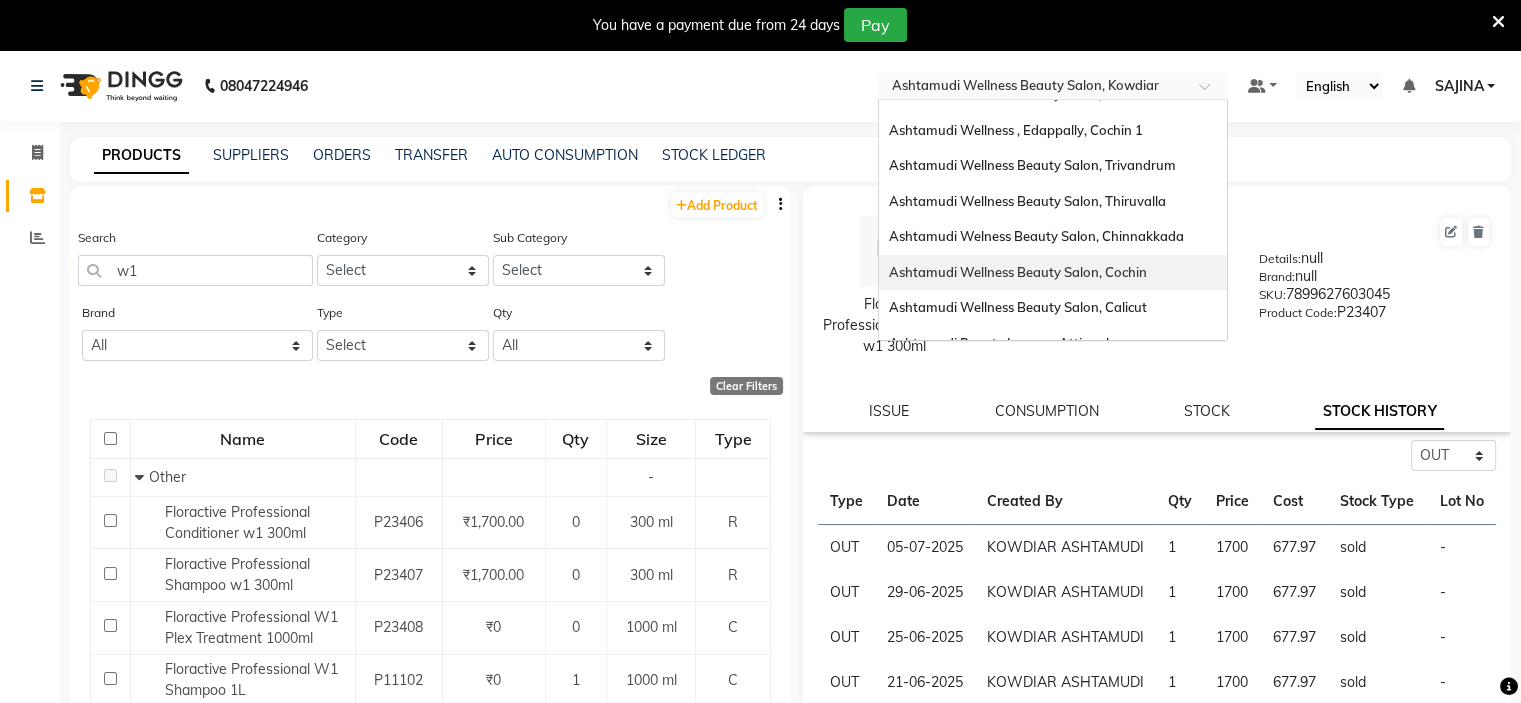 click on "Ashtamudi Wellness Beauty Salon, Cochin" at bounding box center [1018, 272] 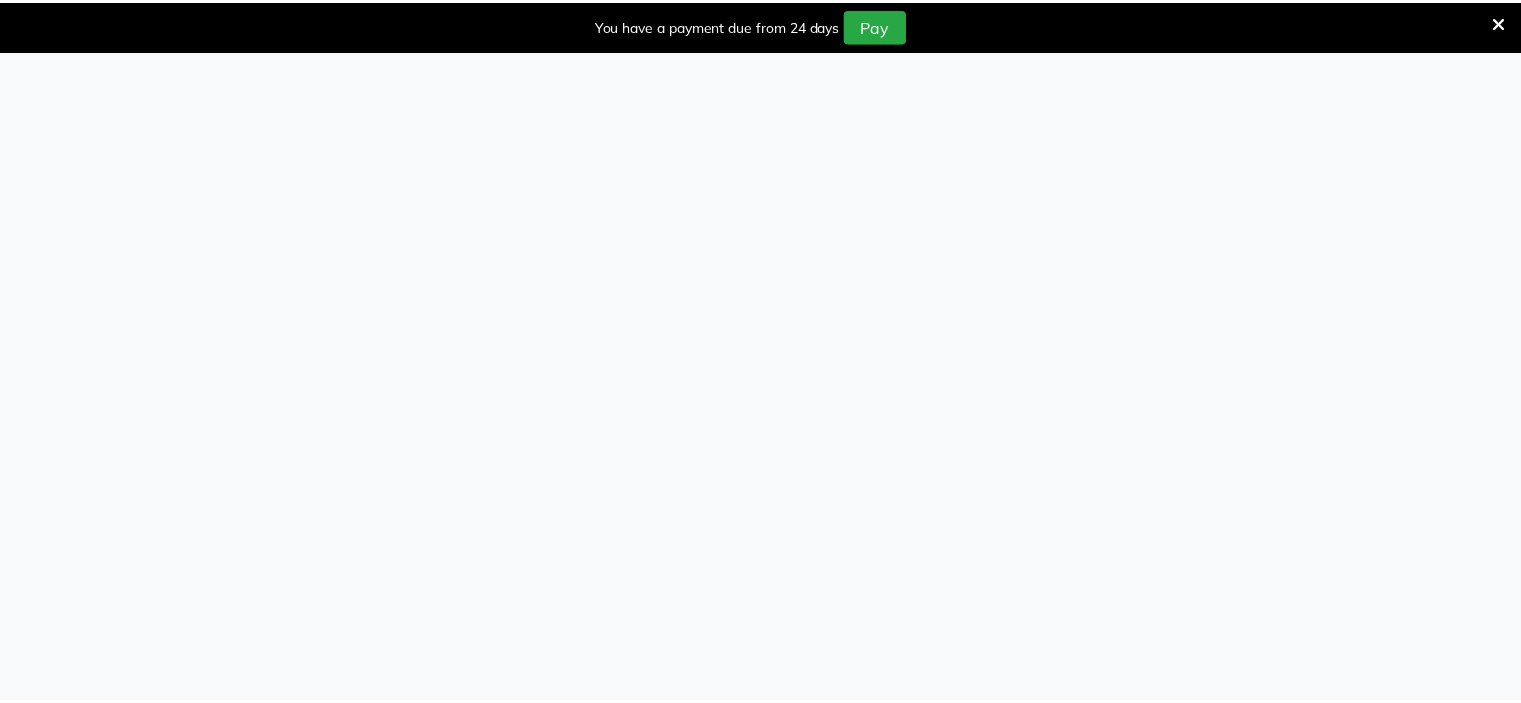 scroll, scrollTop: 0, scrollLeft: 0, axis: both 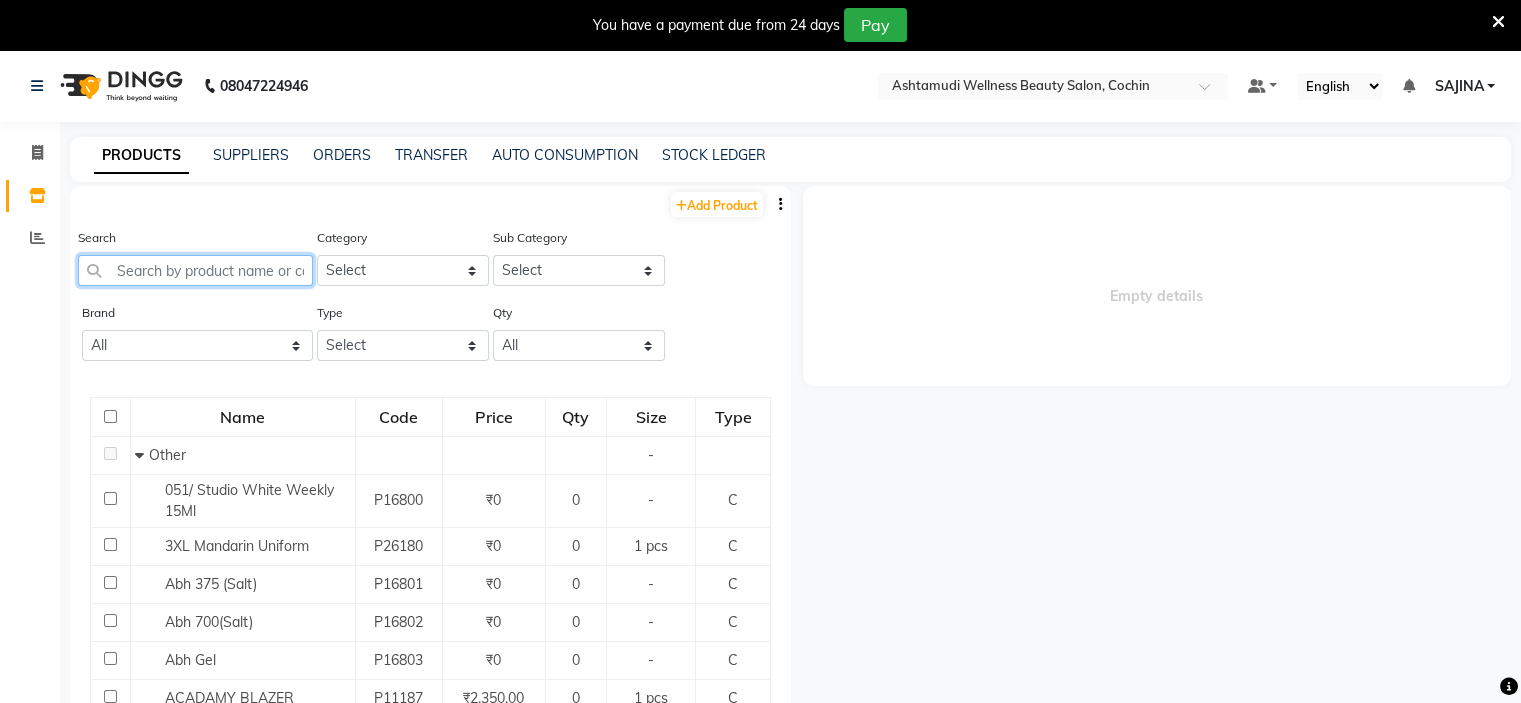 click 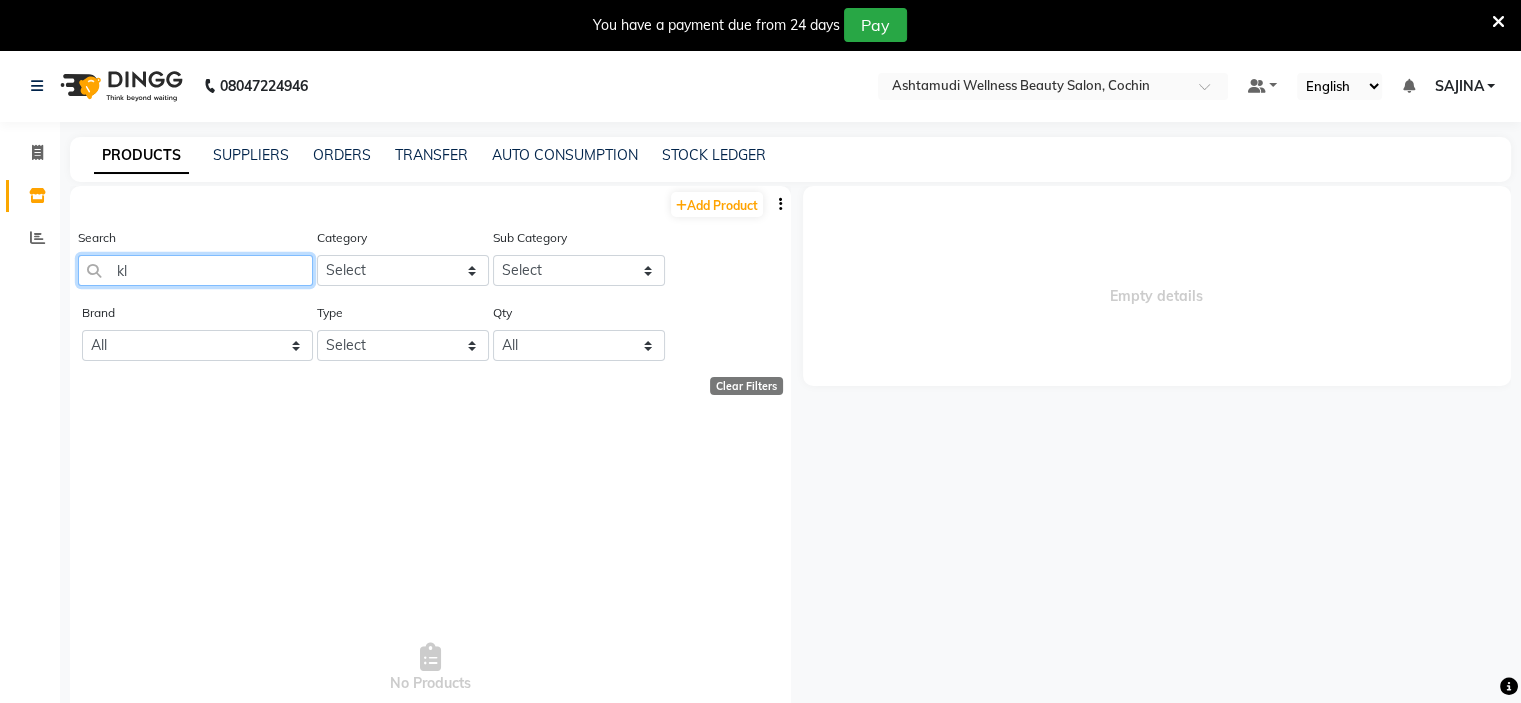 type on "k" 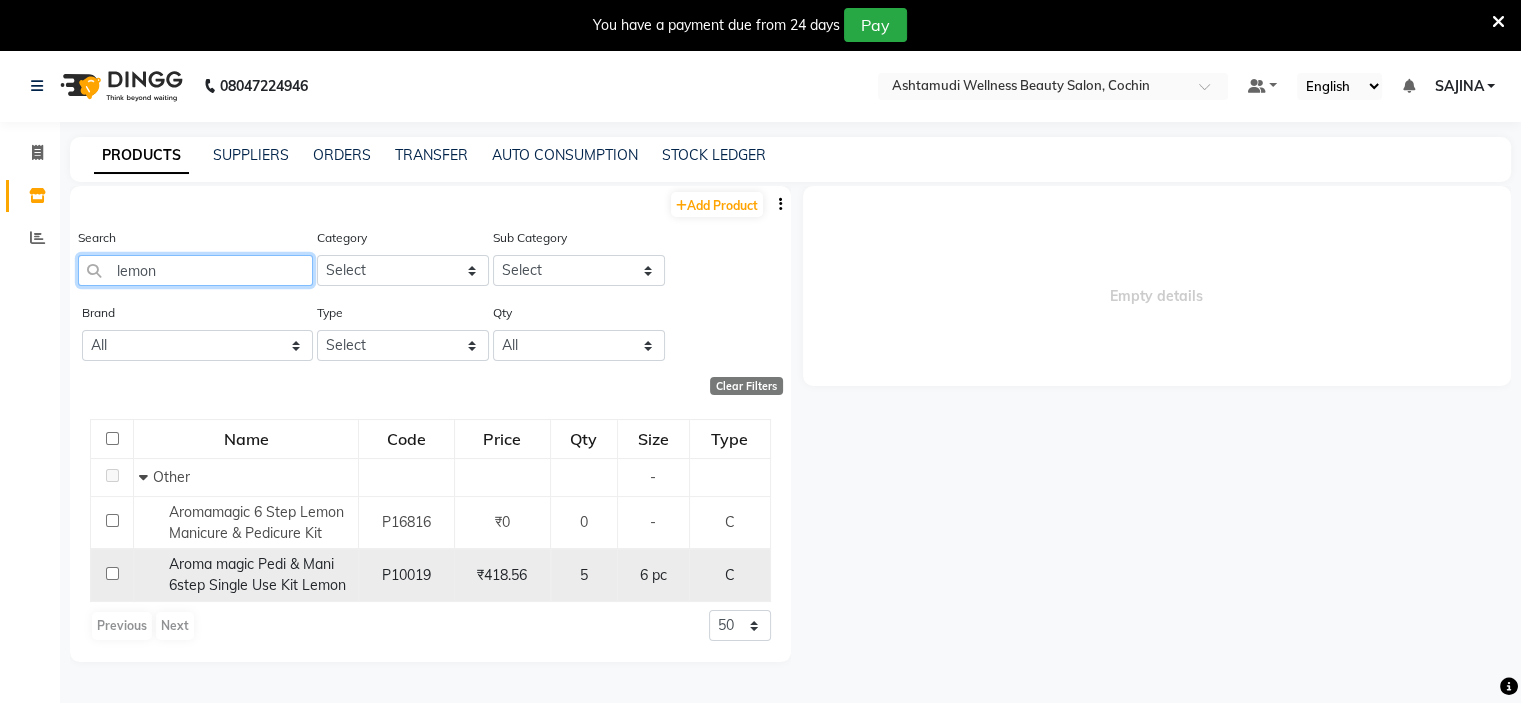 type on "lemon" 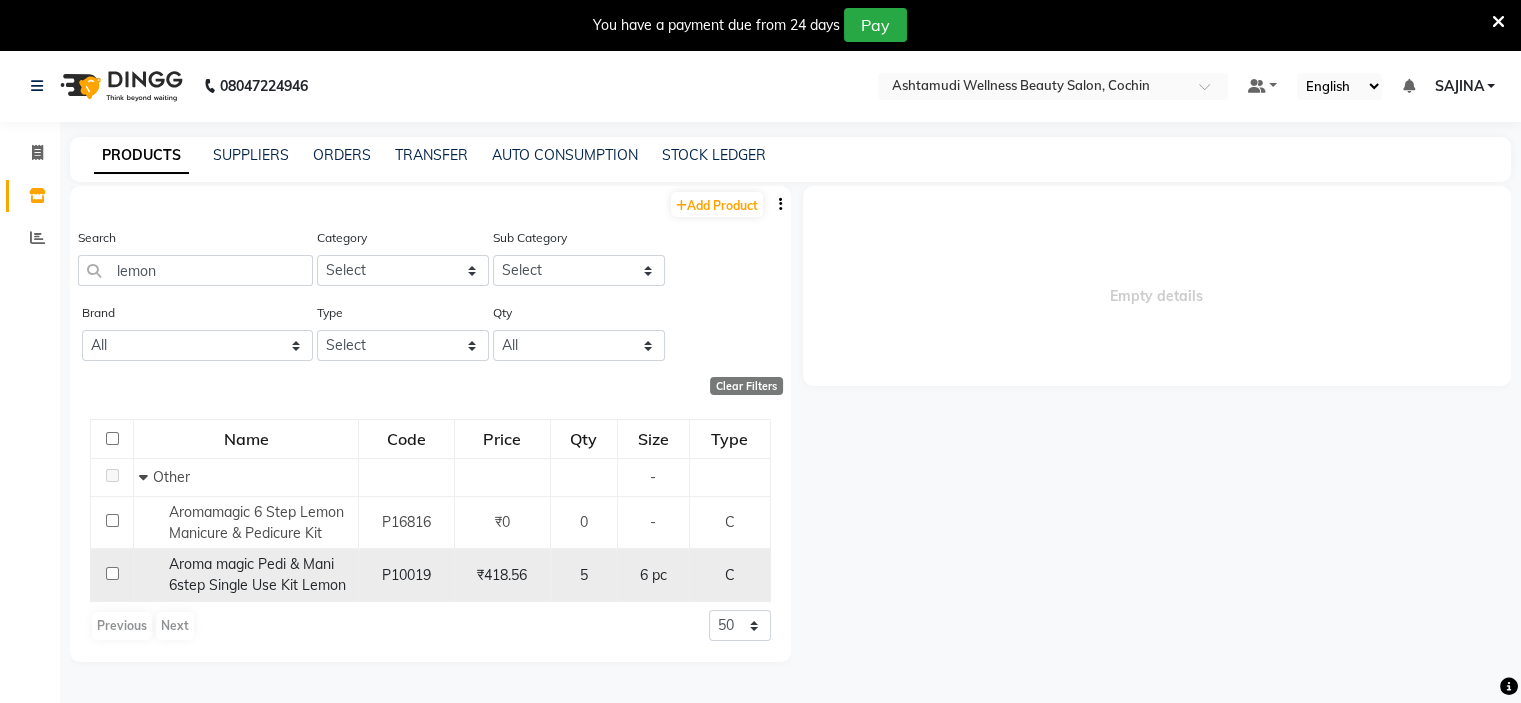 click on "Aroma magic Pedi & Mani 6step Single Use Kit Lemon" 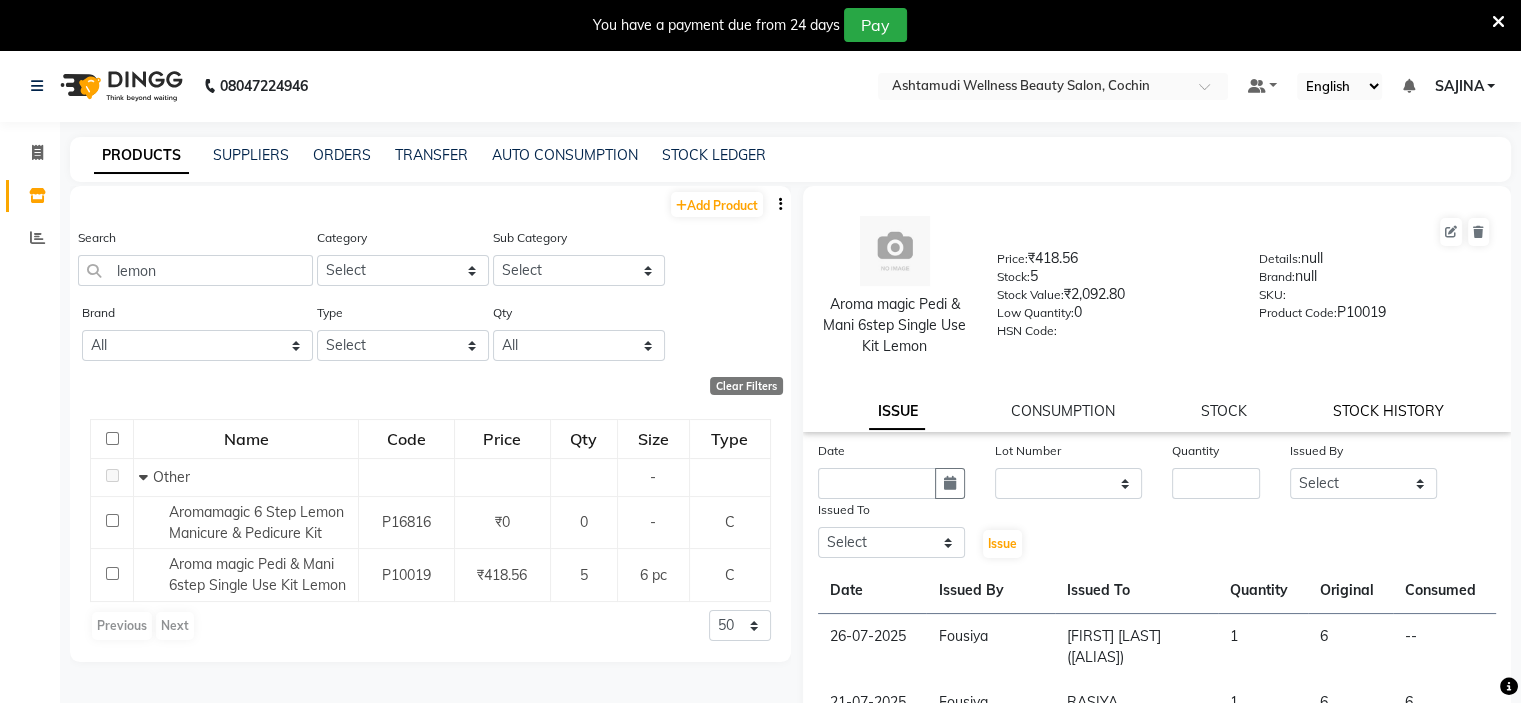 click on "STOCK HISTORY" 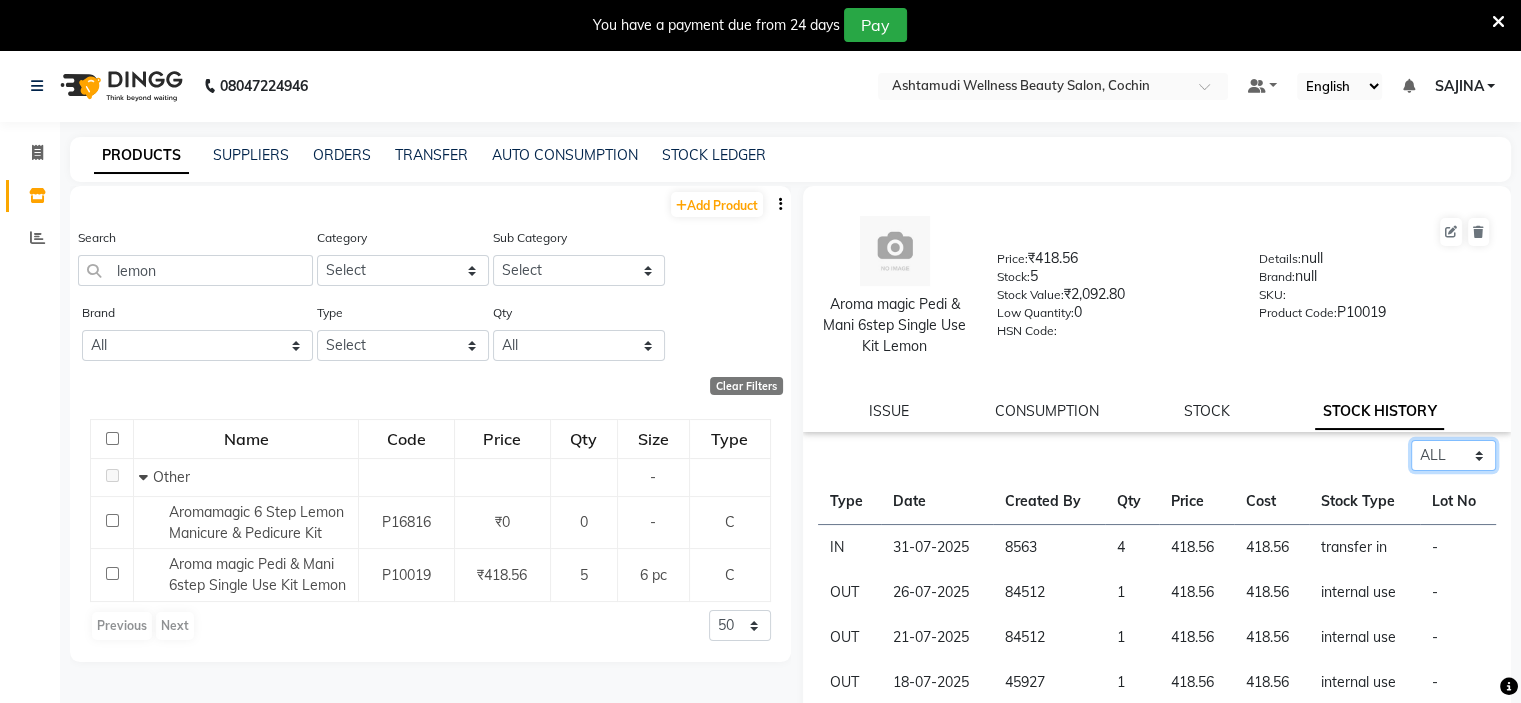 click on "Select ALL IN OUT" 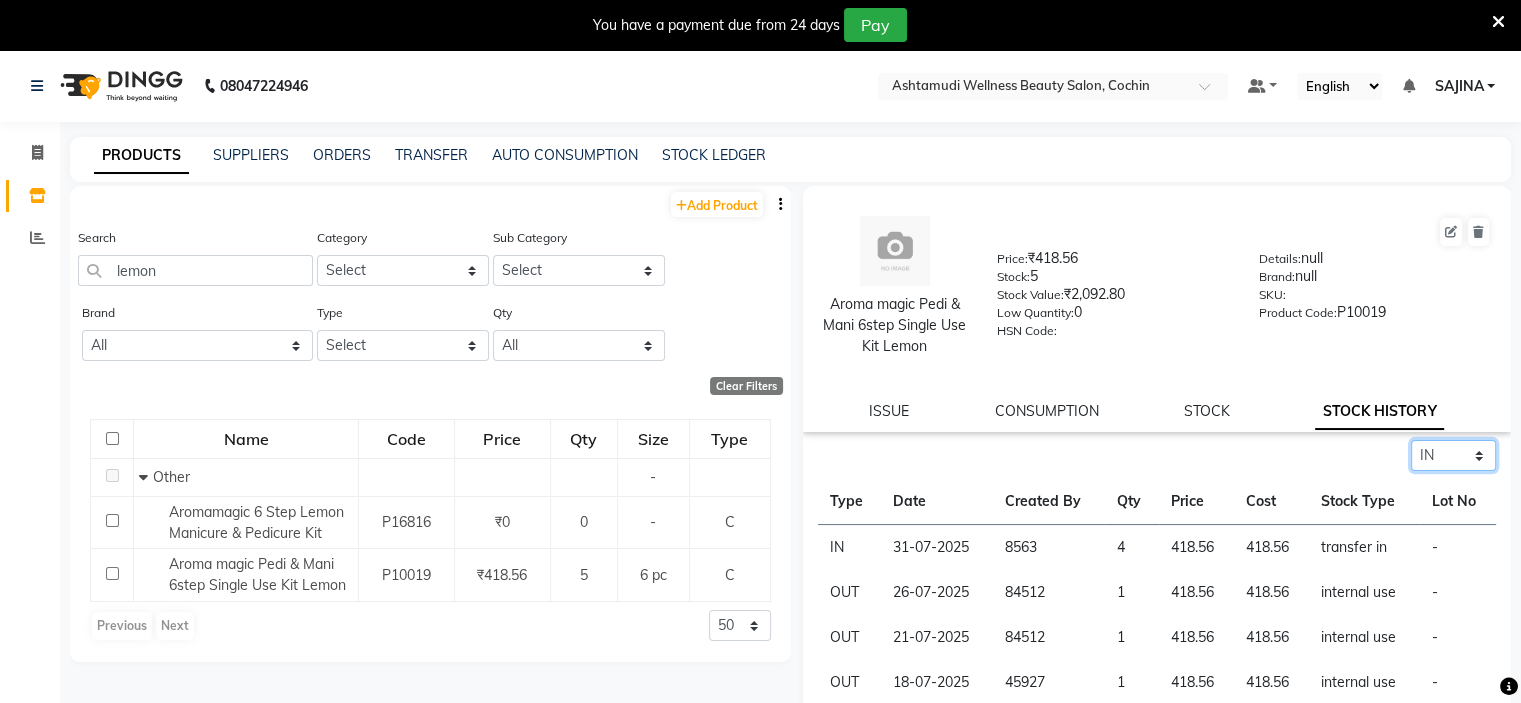click on "Select ALL IN OUT" 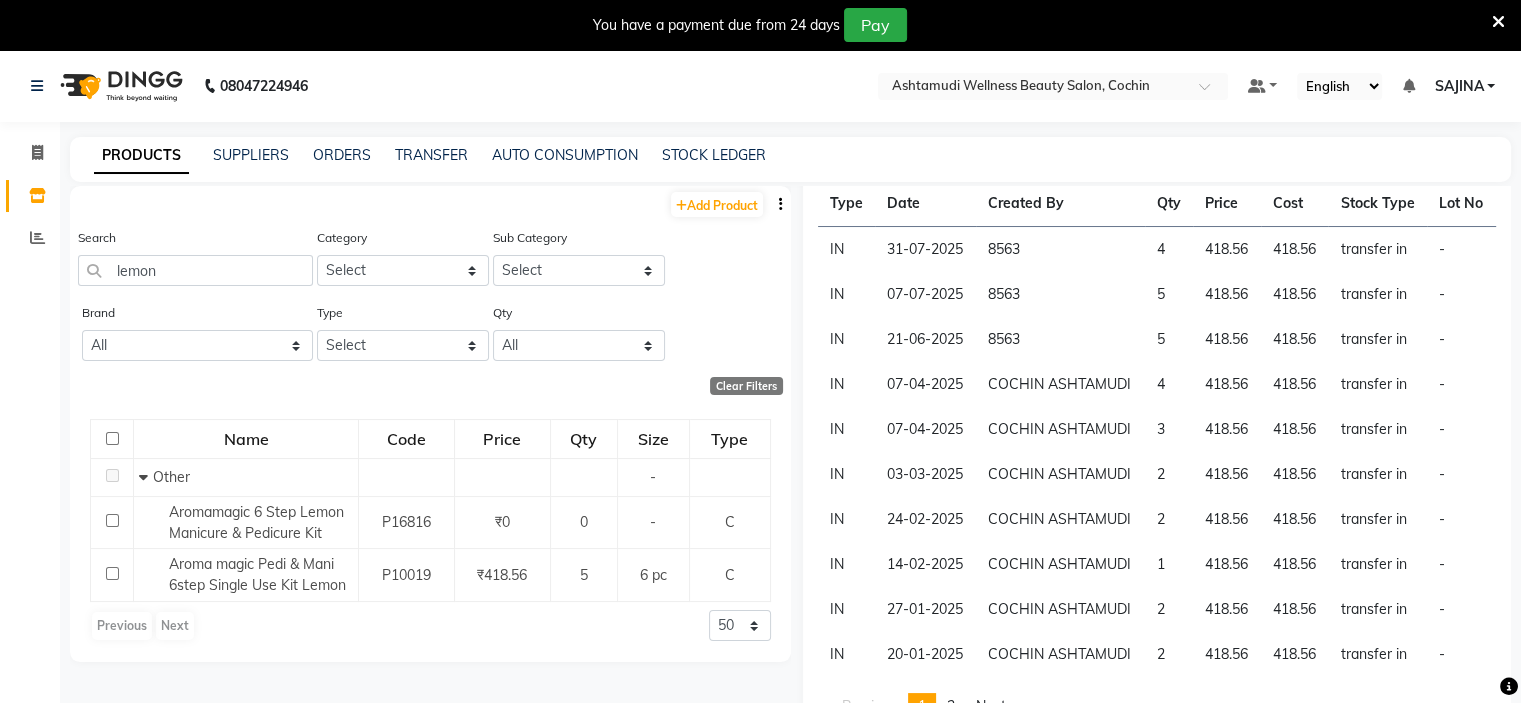 scroll, scrollTop: 528, scrollLeft: 0, axis: vertical 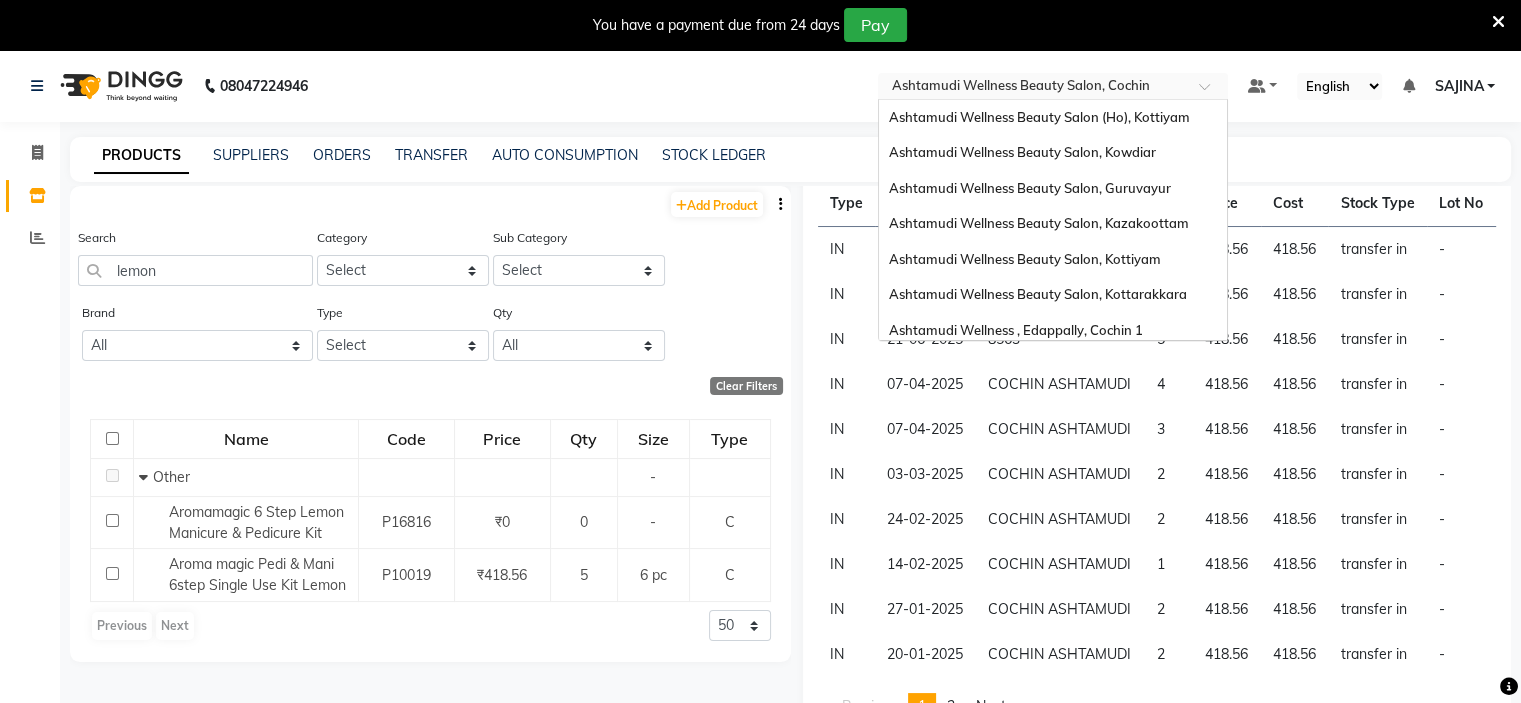 click at bounding box center (1033, 88) 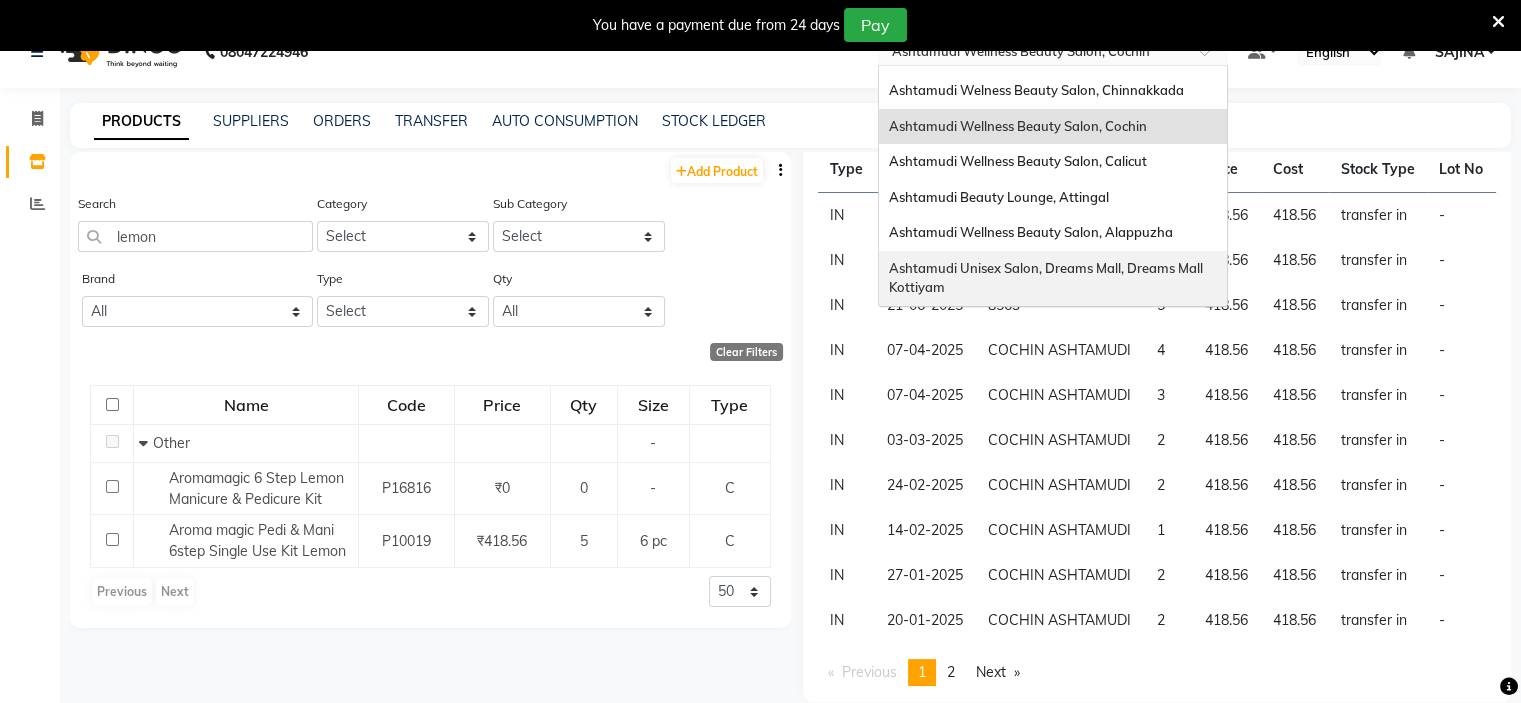 scroll, scrollTop: 63, scrollLeft: 0, axis: vertical 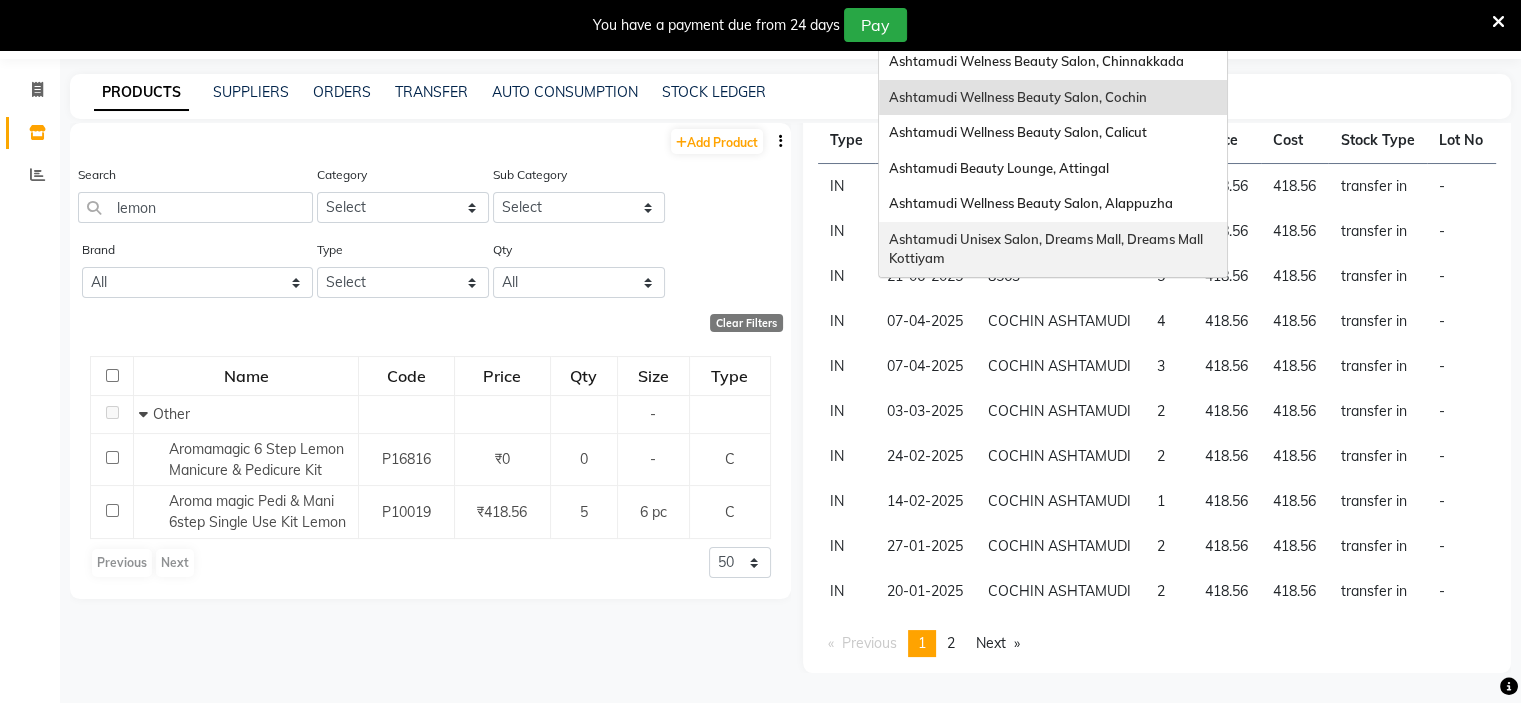 click on "Ashtamudi Unisex Salon, Dreams Mall, Dreams Mall Kottiyam" at bounding box center [1047, 249] 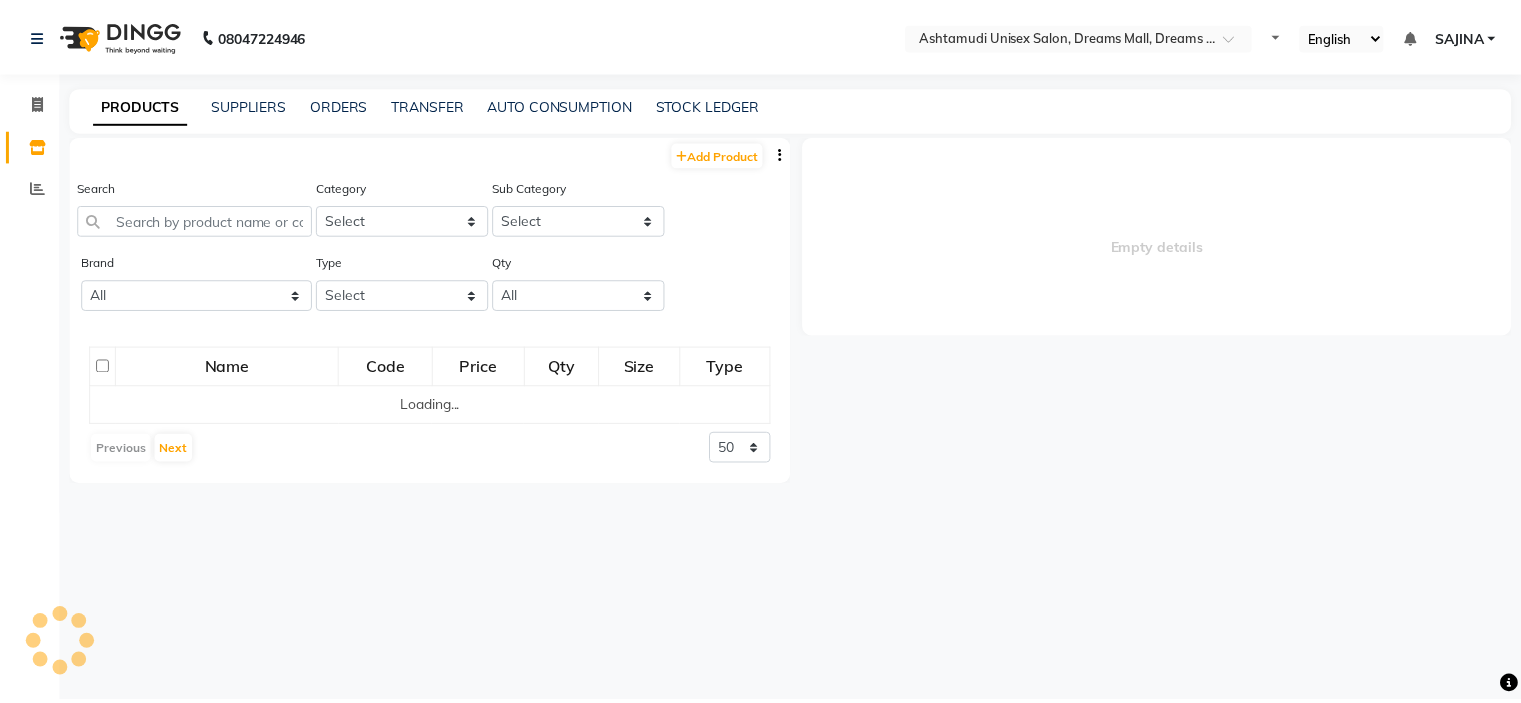 scroll, scrollTop: 0, scrollLeft: 0, axis: both 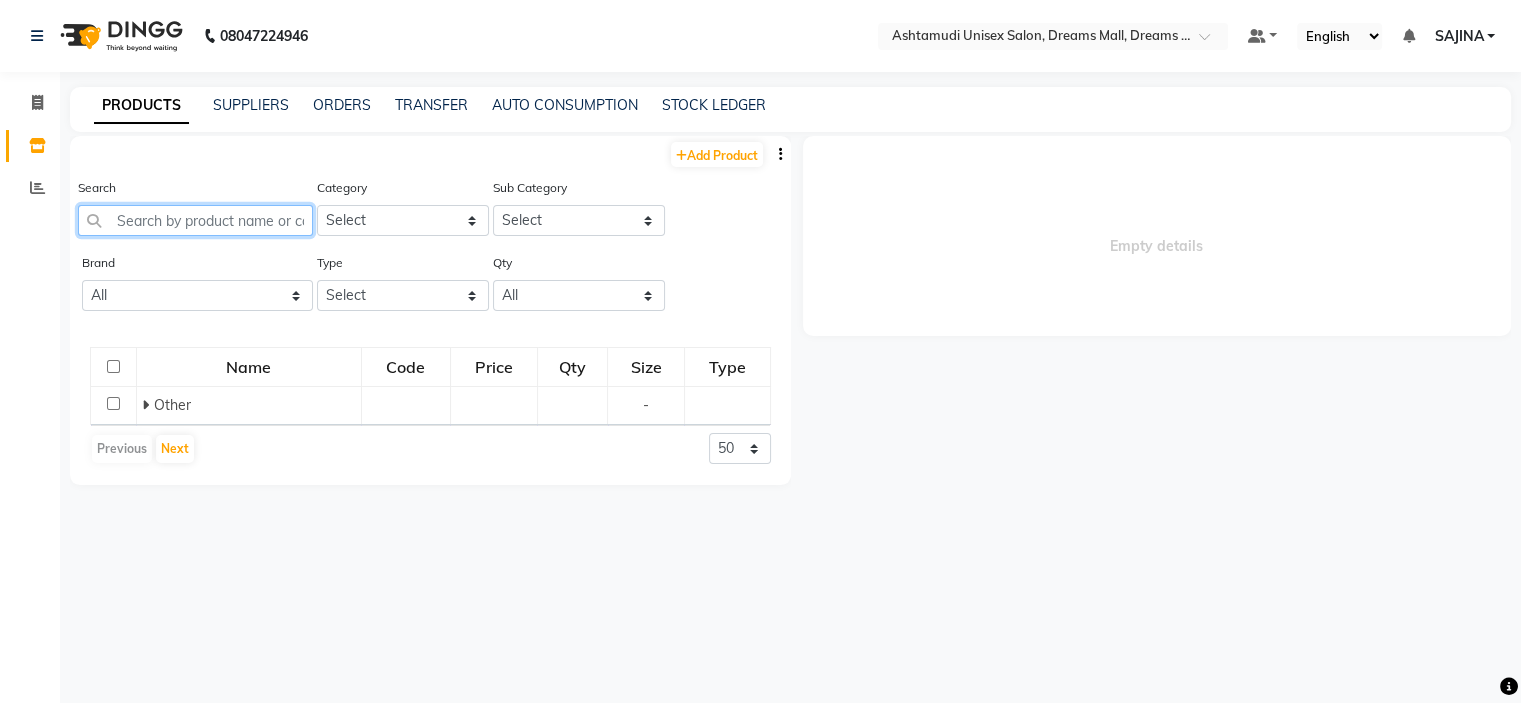 click 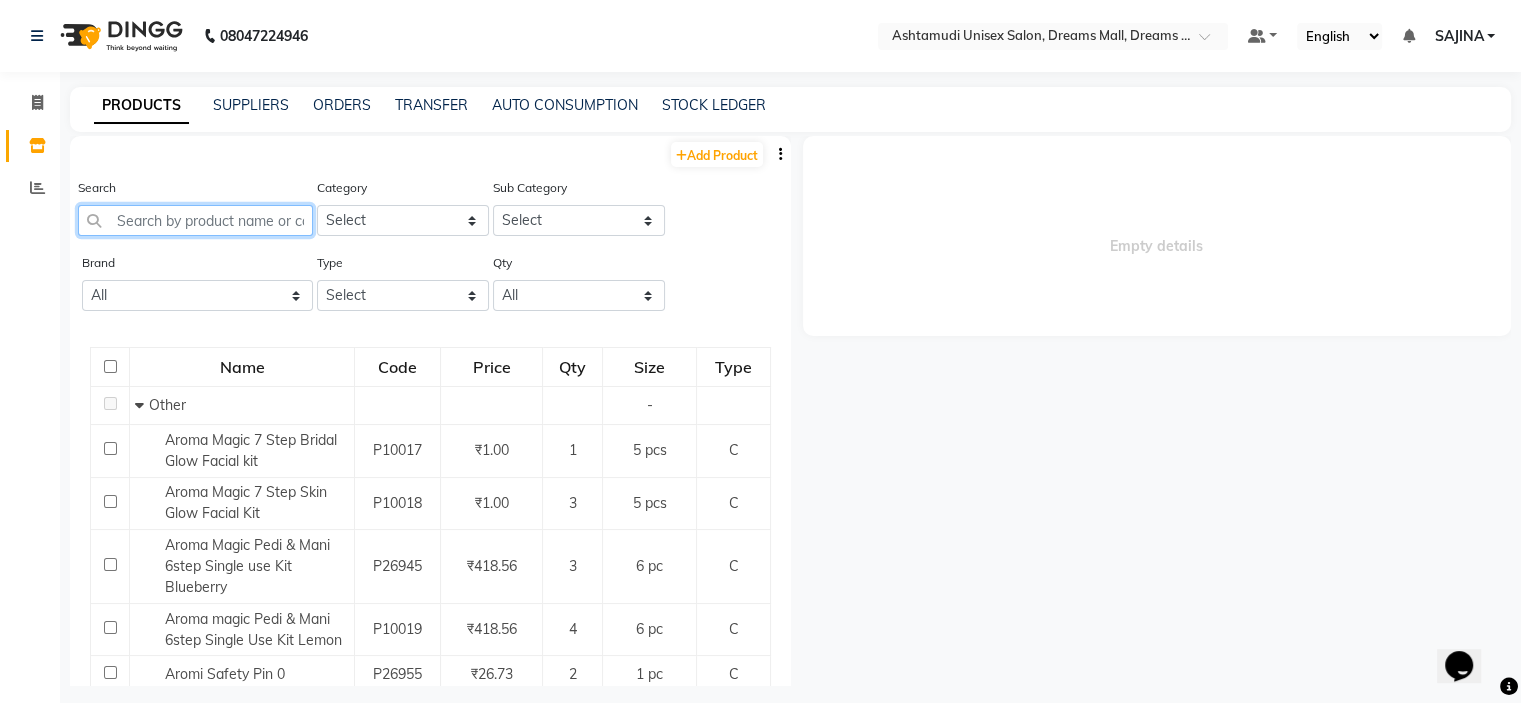 scroll, scrollTop: 0, scrollLeft: 0, axis: both 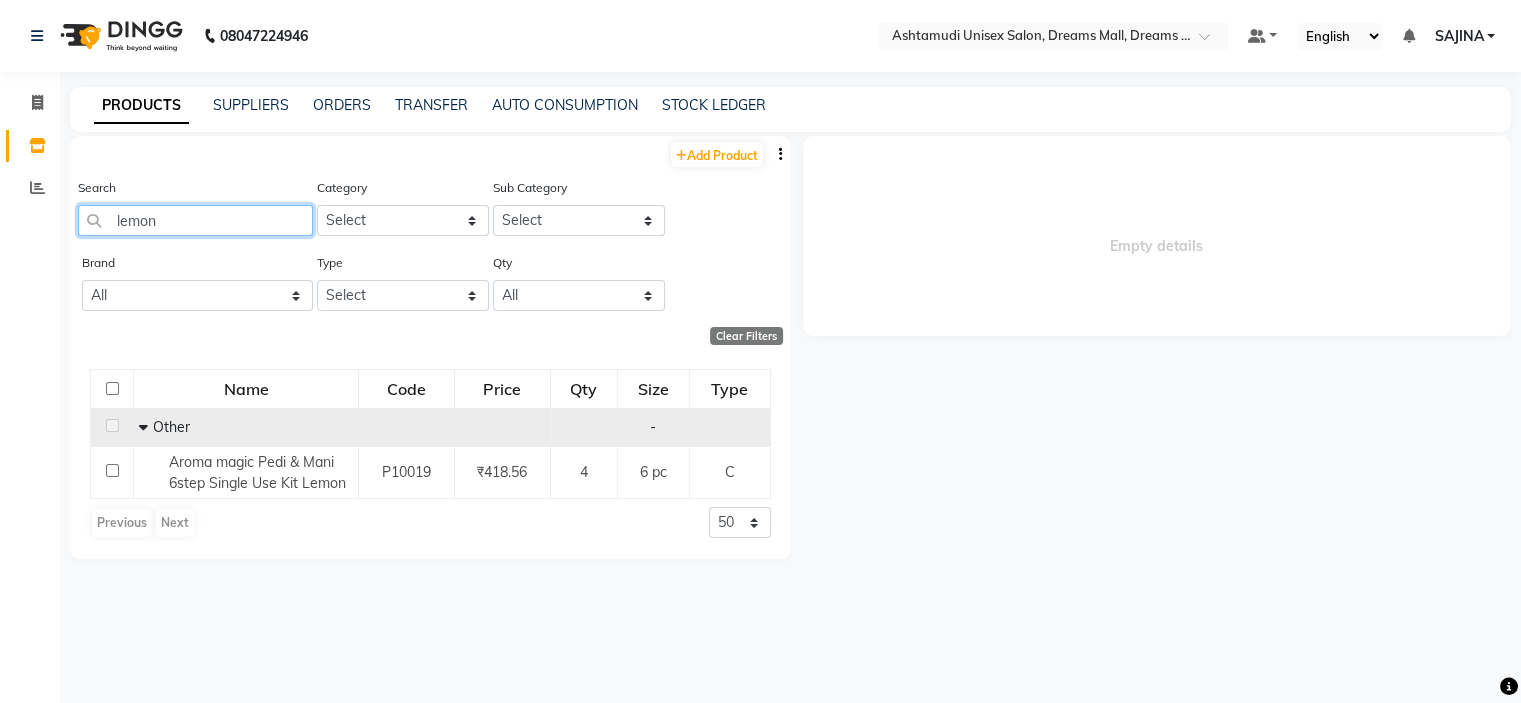 type on "lemon" 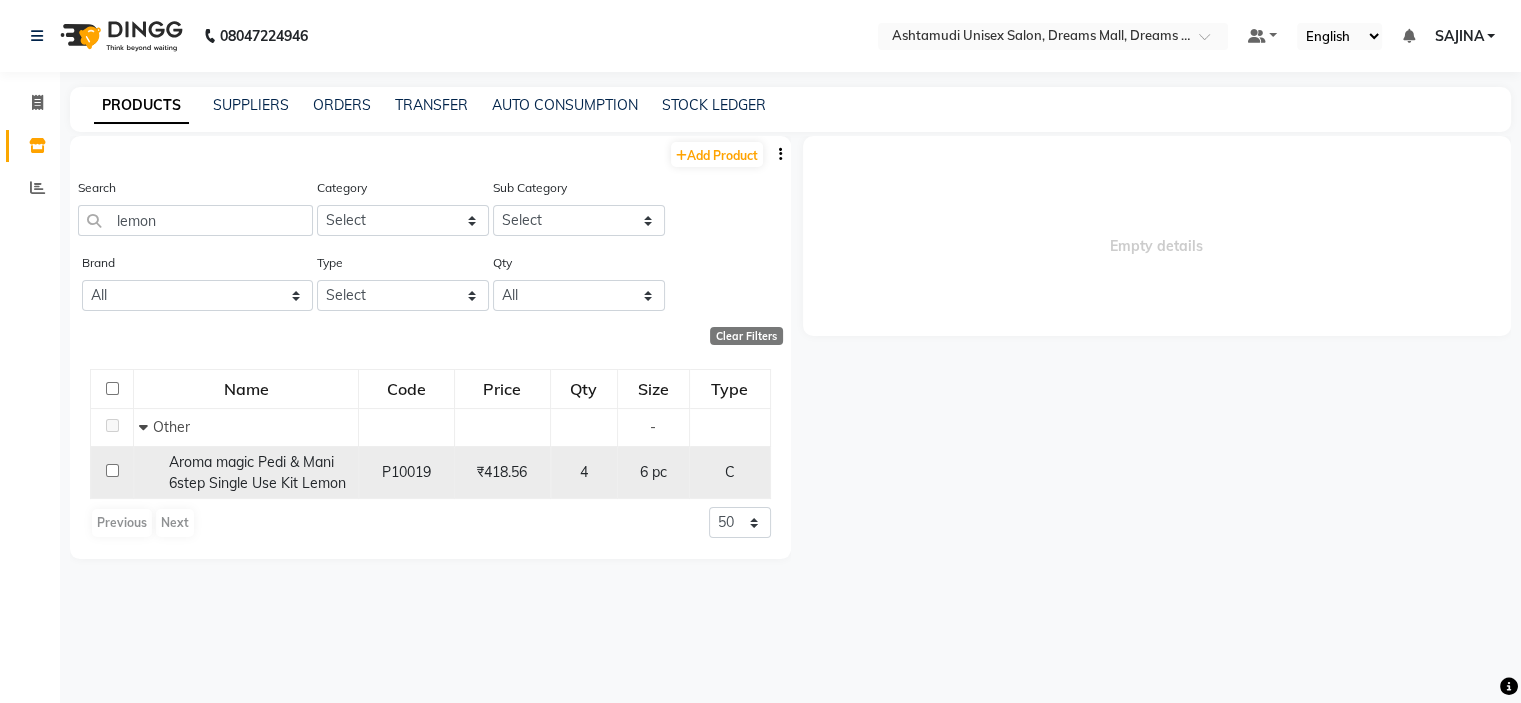 click on "Aroma magic Pedi & Mani 6step Single Use Kit Lemon" 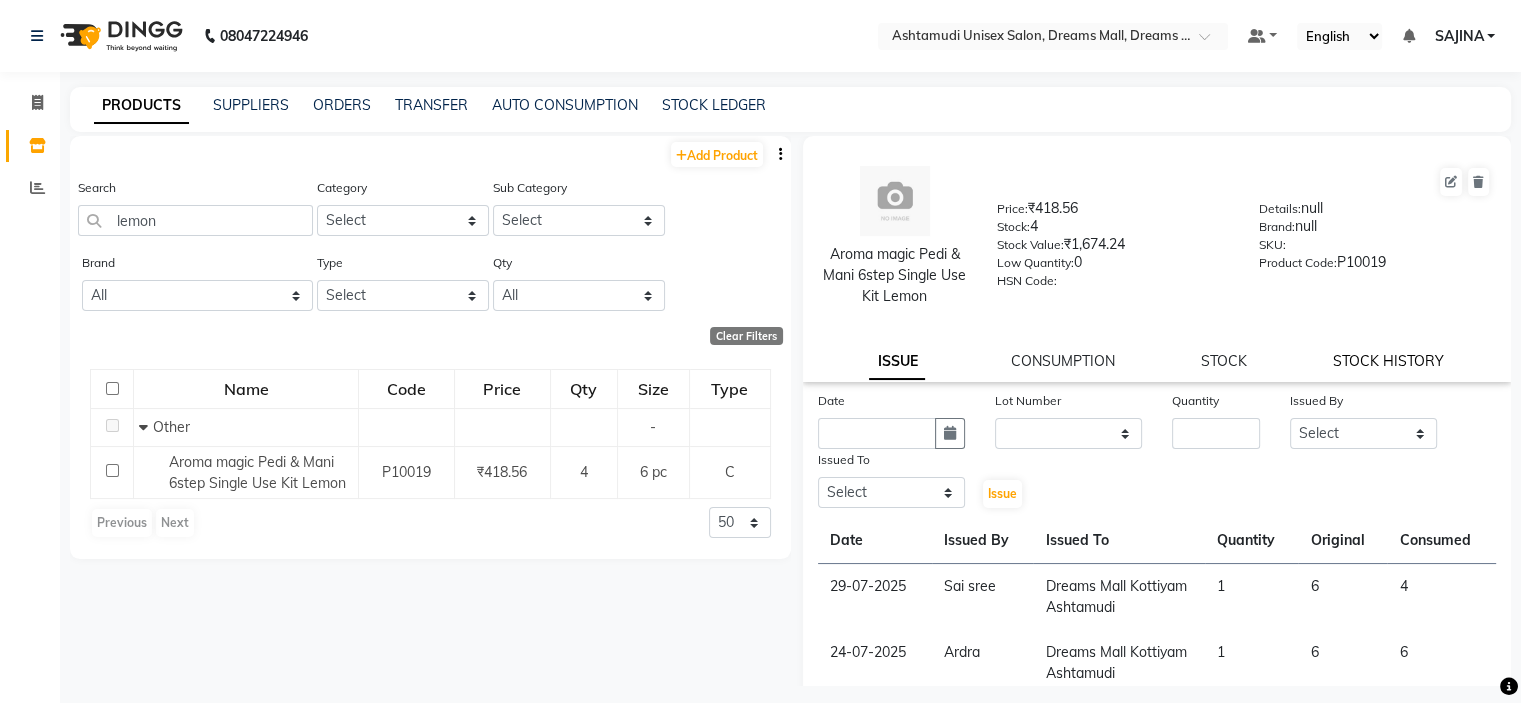 click on "STOCK HISTORY" 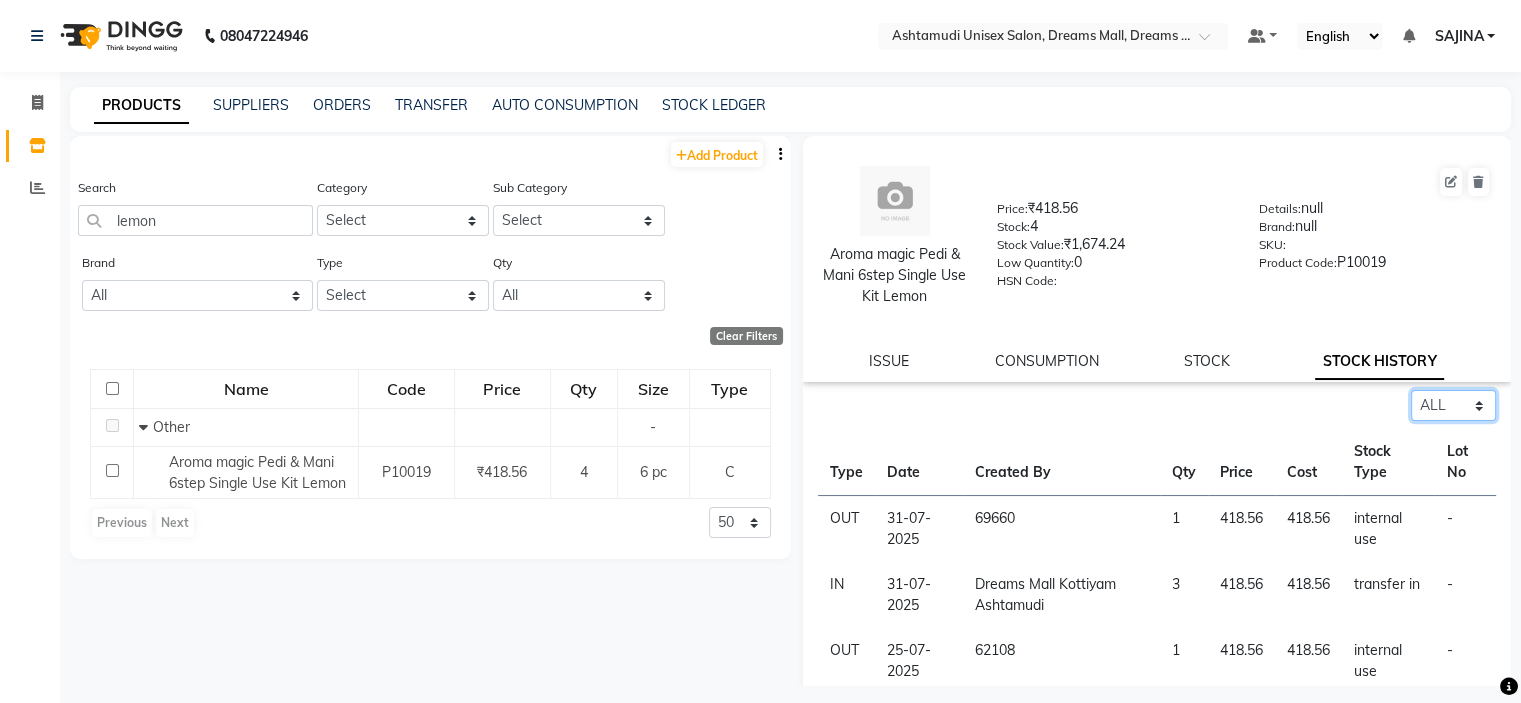 click on "Select ALL IN OUT" 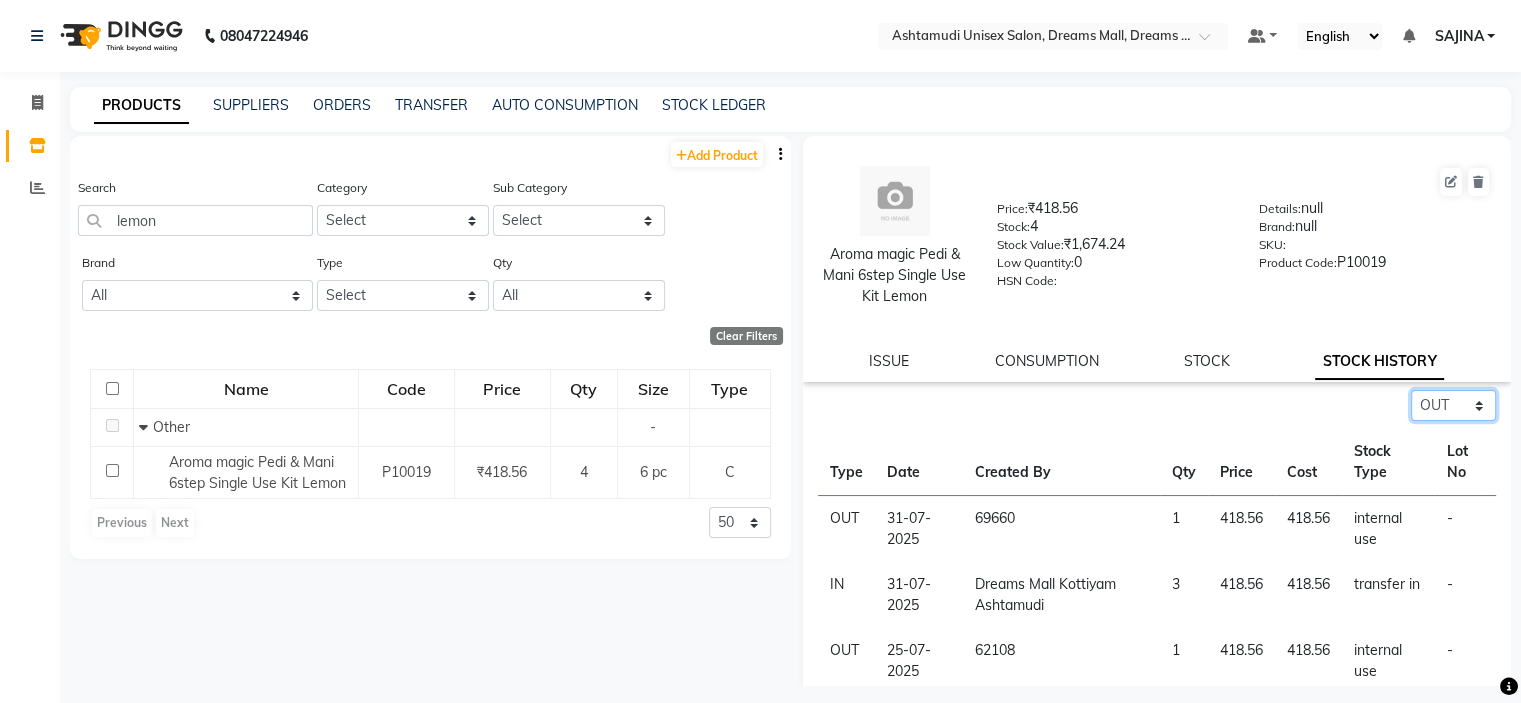 click on "Select ALL IN OUT" 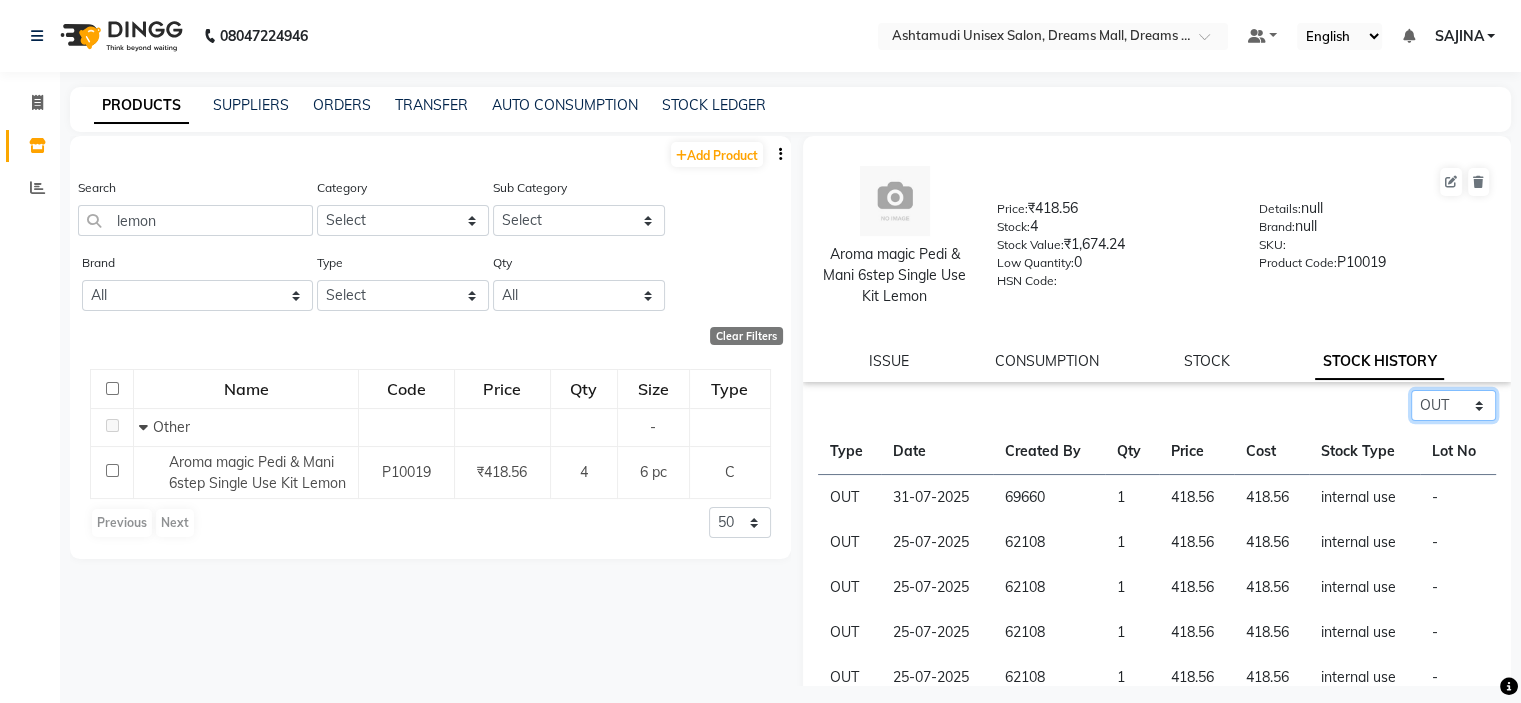 click on "Select ALL IN OUT" 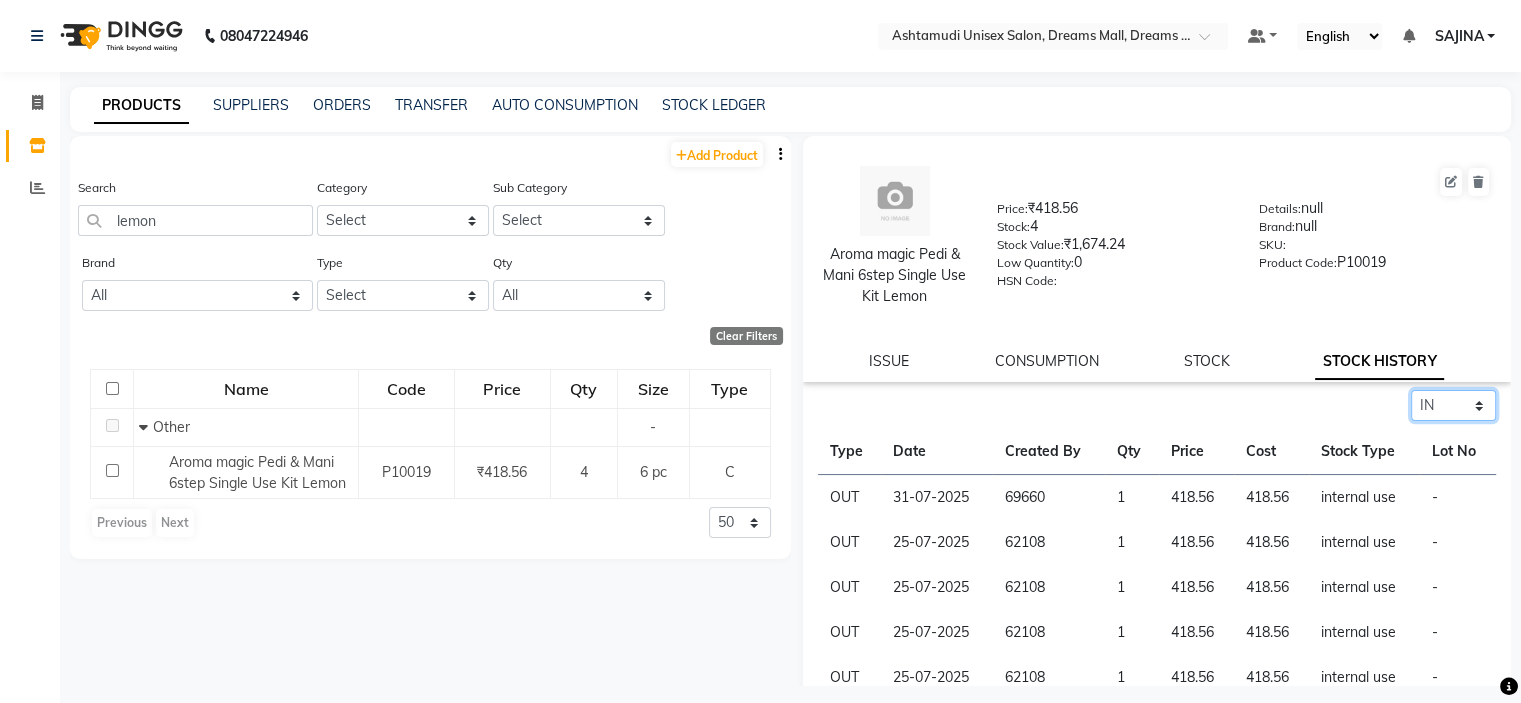 click on "Select ALL IN OUT" 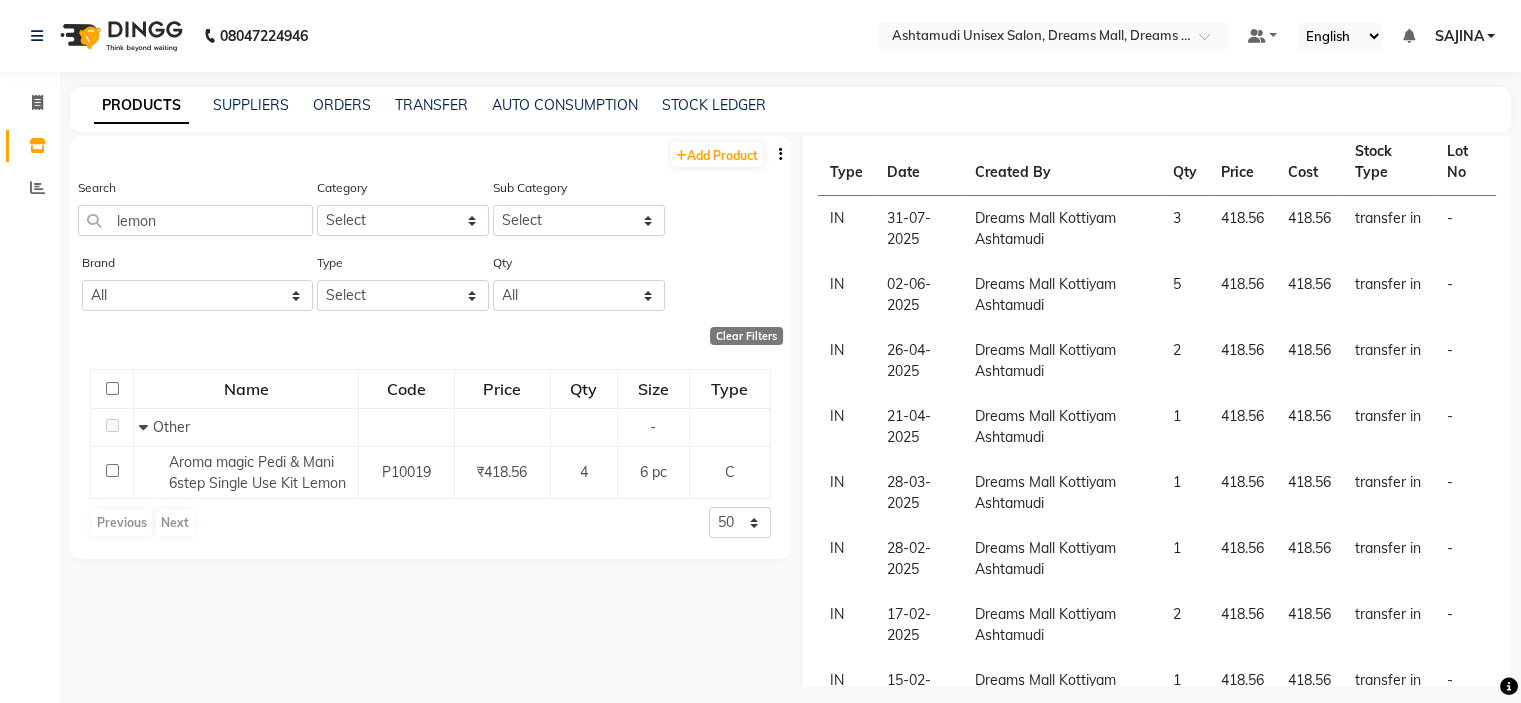 scroll, scrollTop: 200, scrollLeft: 0, axis: vertical 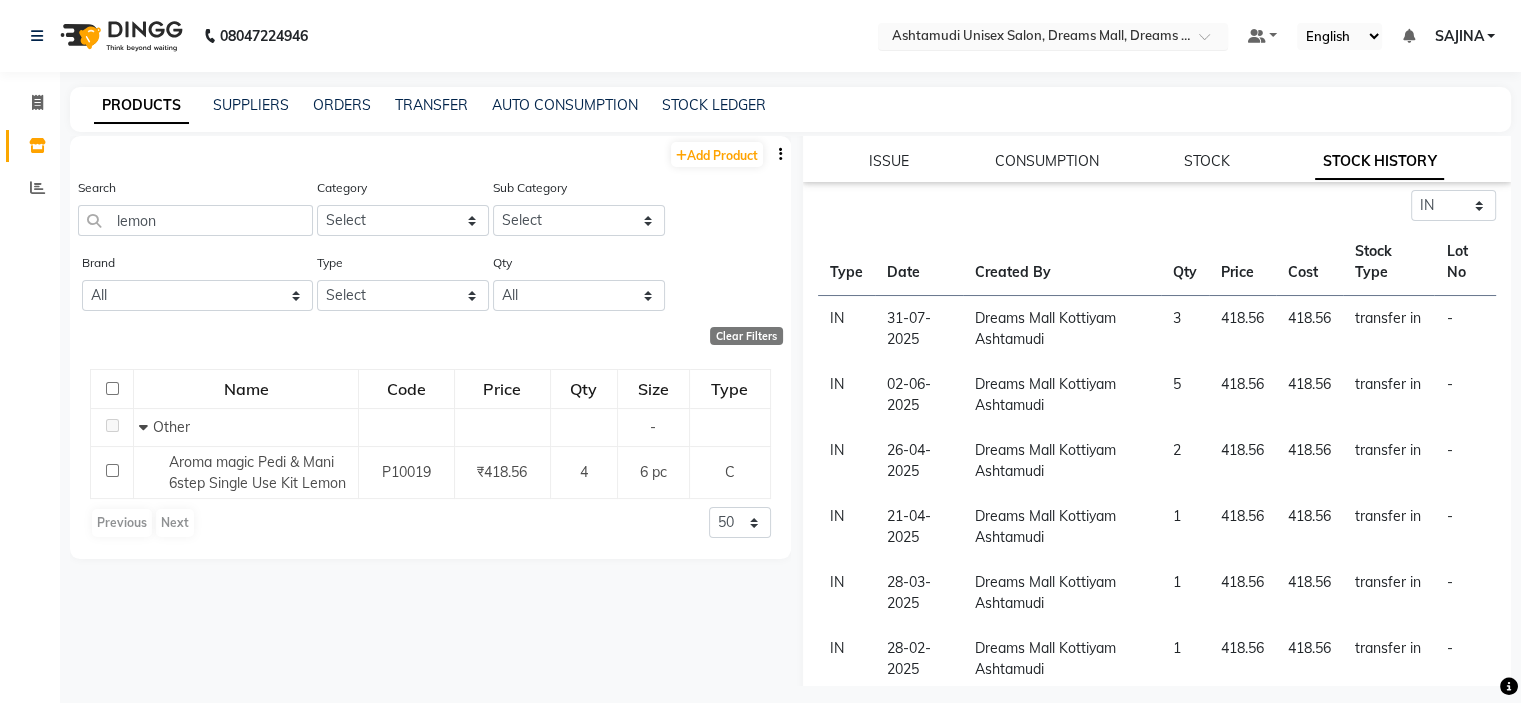click at bounding box center [1033, 38] 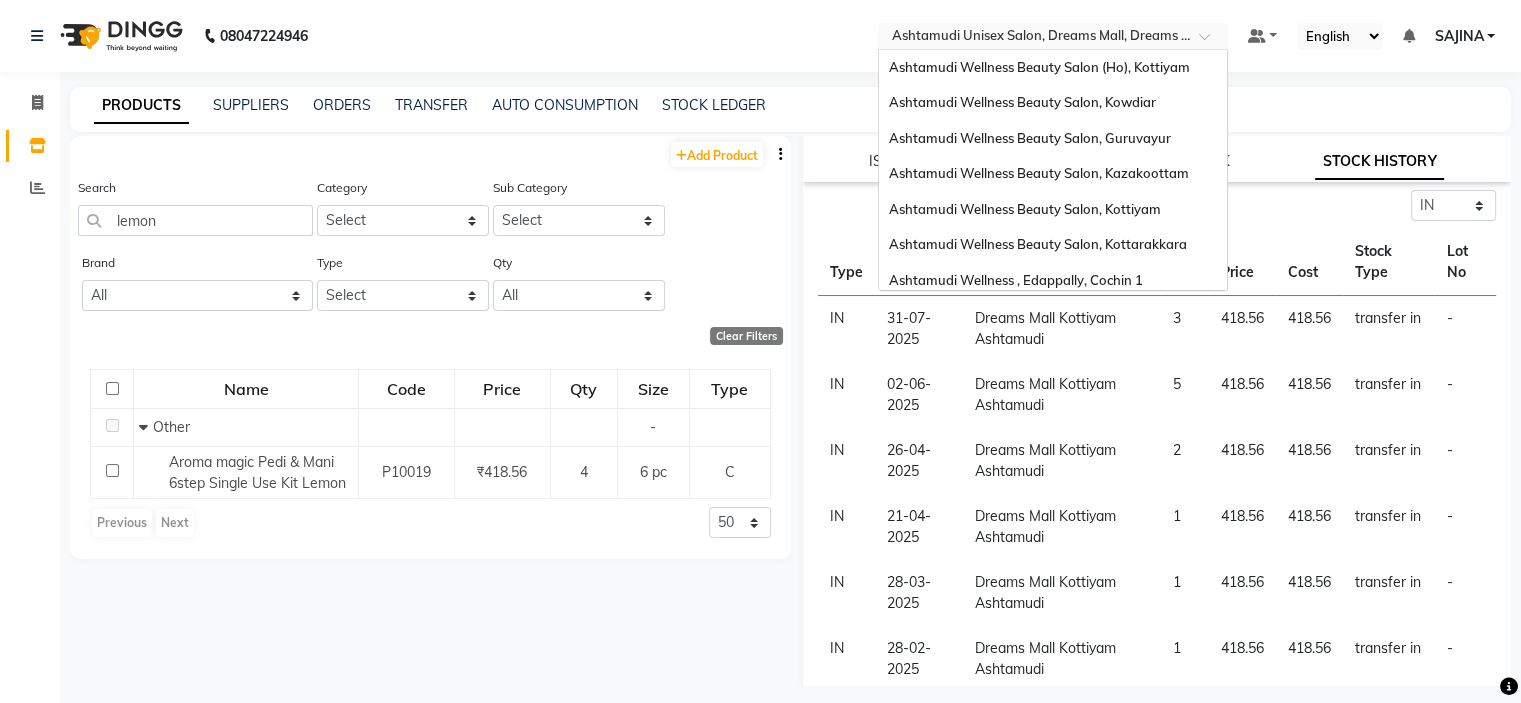 scroll, scrollTop: 312, scrollLeft: 0, axis: vertical 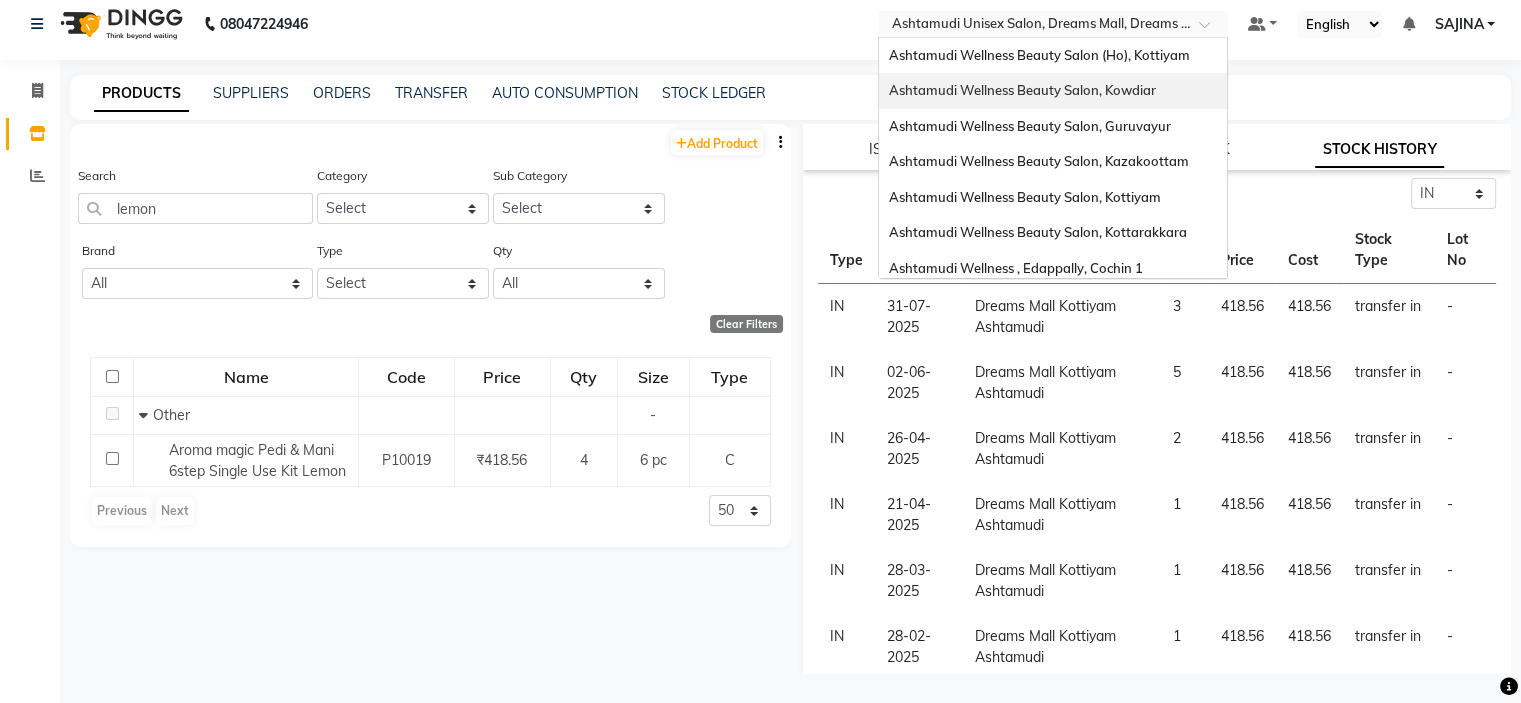 click on "Ashtamudi Wellness Beauty Salon, Kowdiar" at bounding box center (1022, 90) 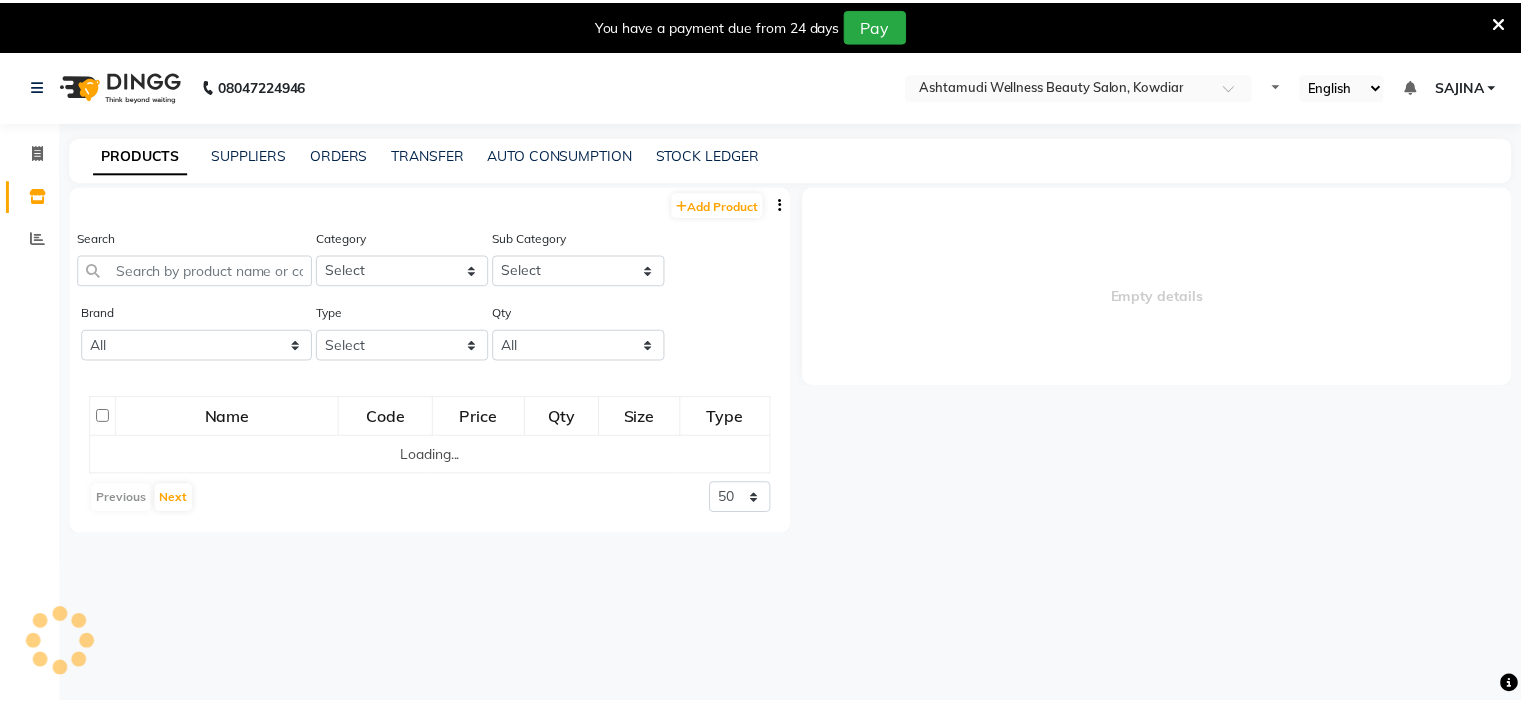 scroll, scrollTop: 0, scrollLeft: 0, axis: both 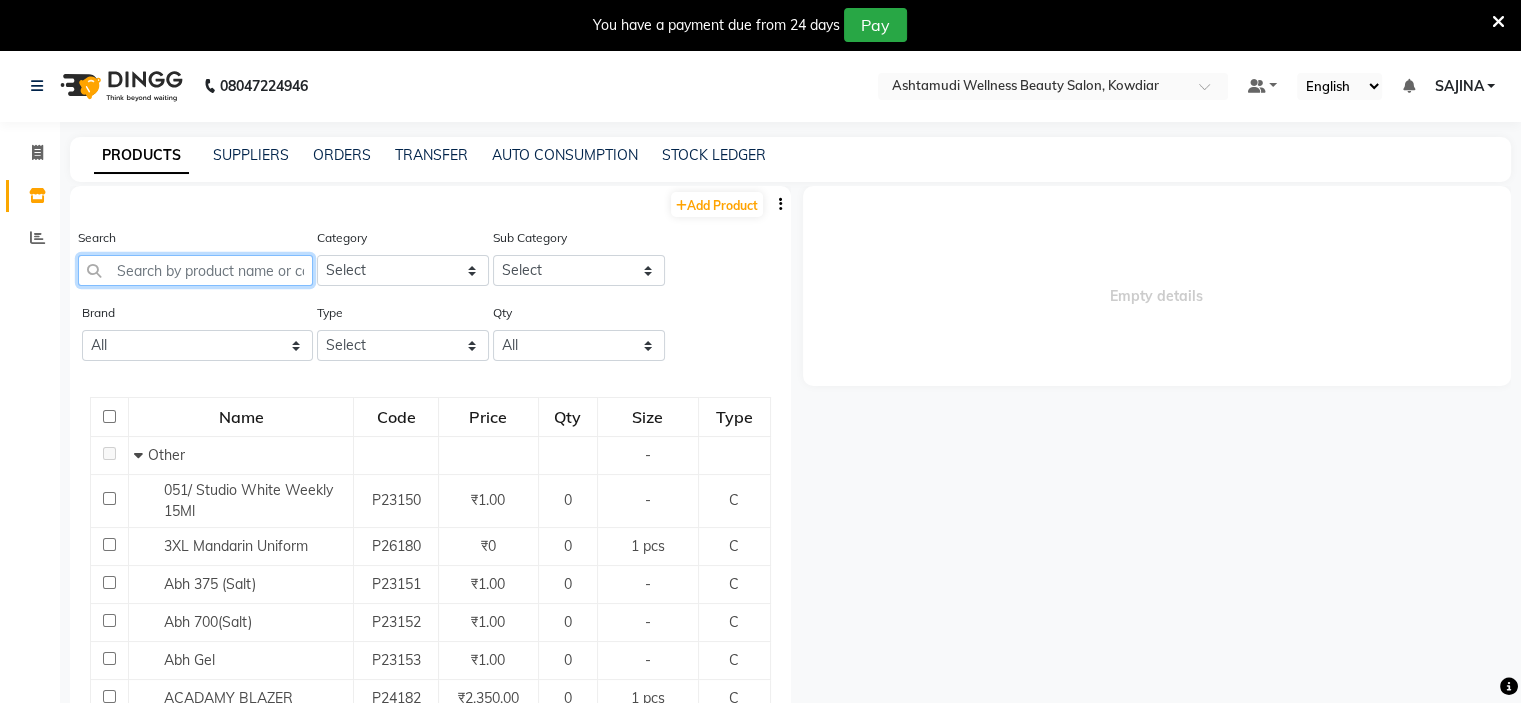 click 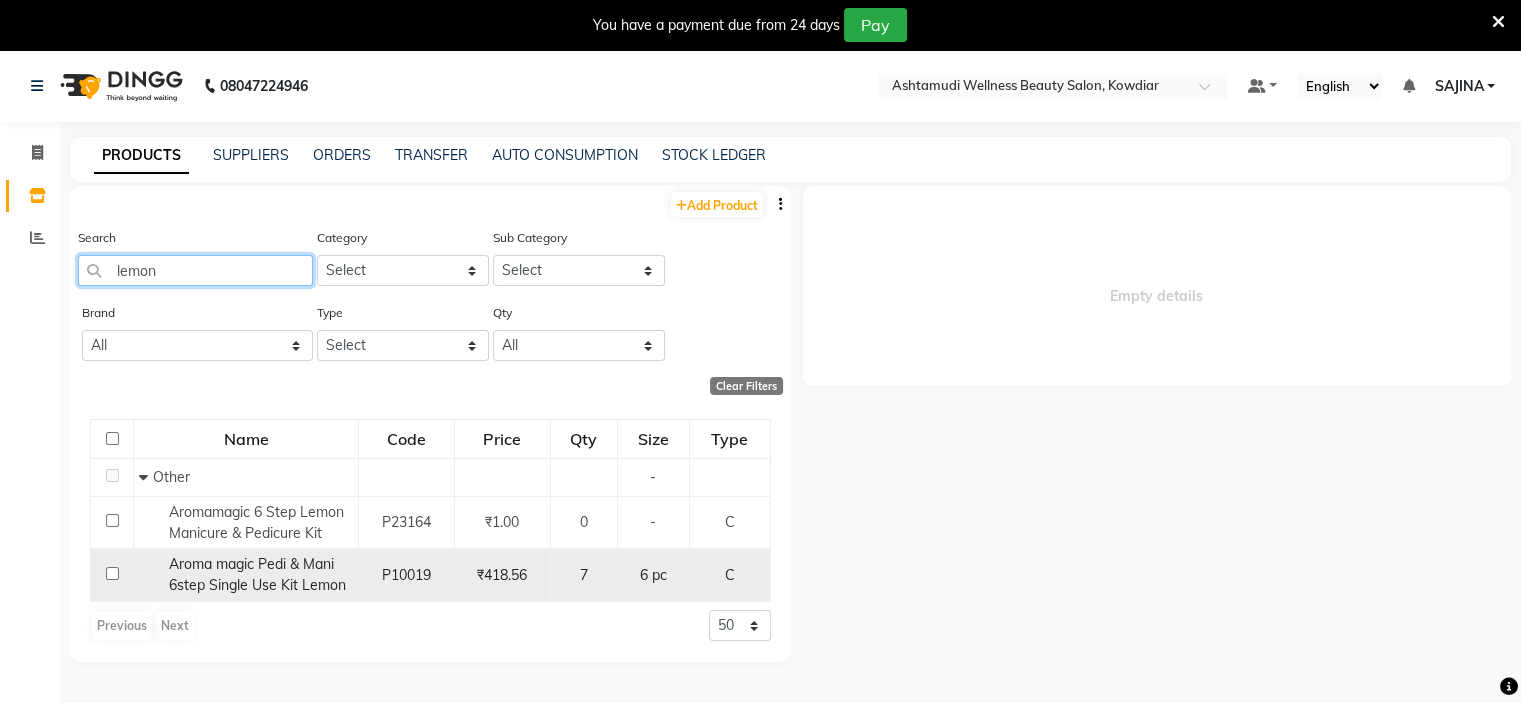 type on "lemon" 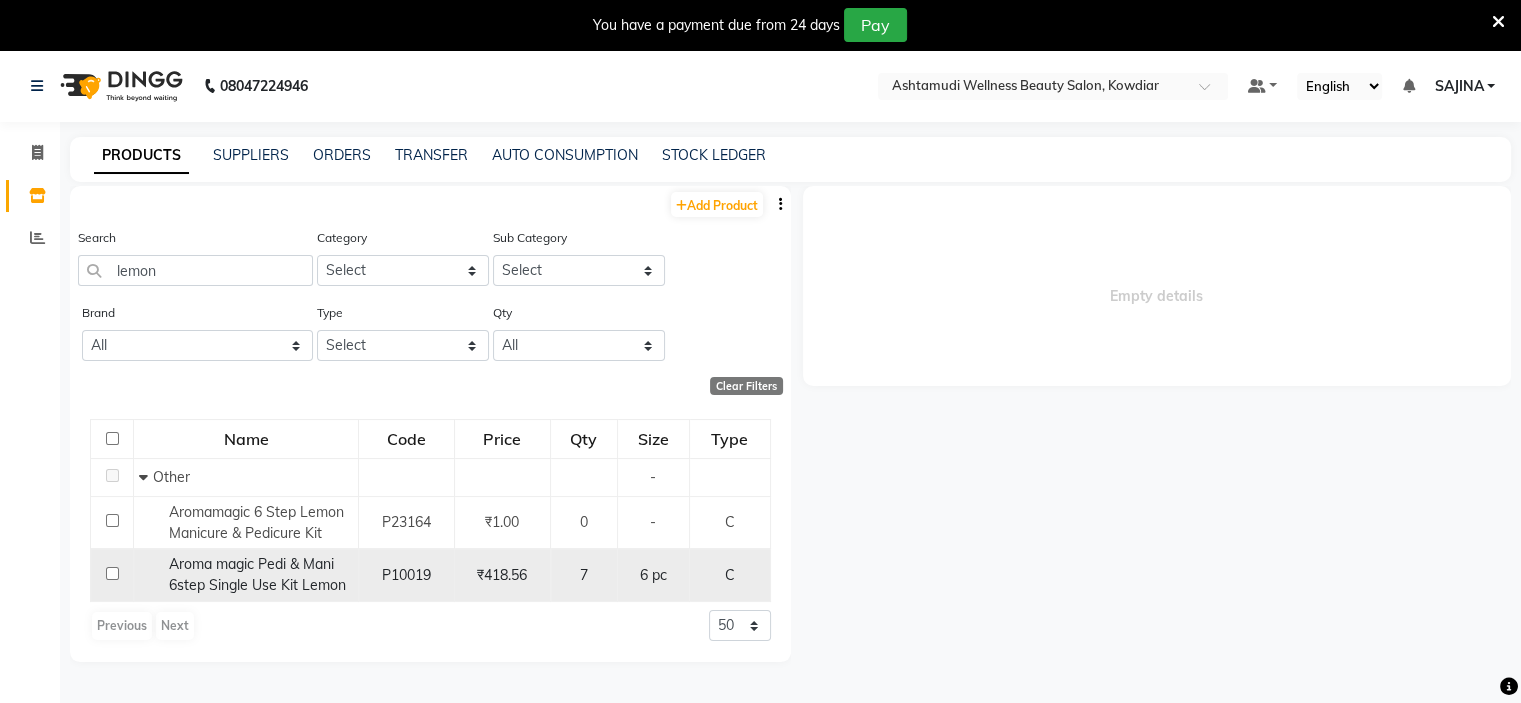 click on "Aroma magic Pedi & Mani 6step Single Use Kit Lemon" 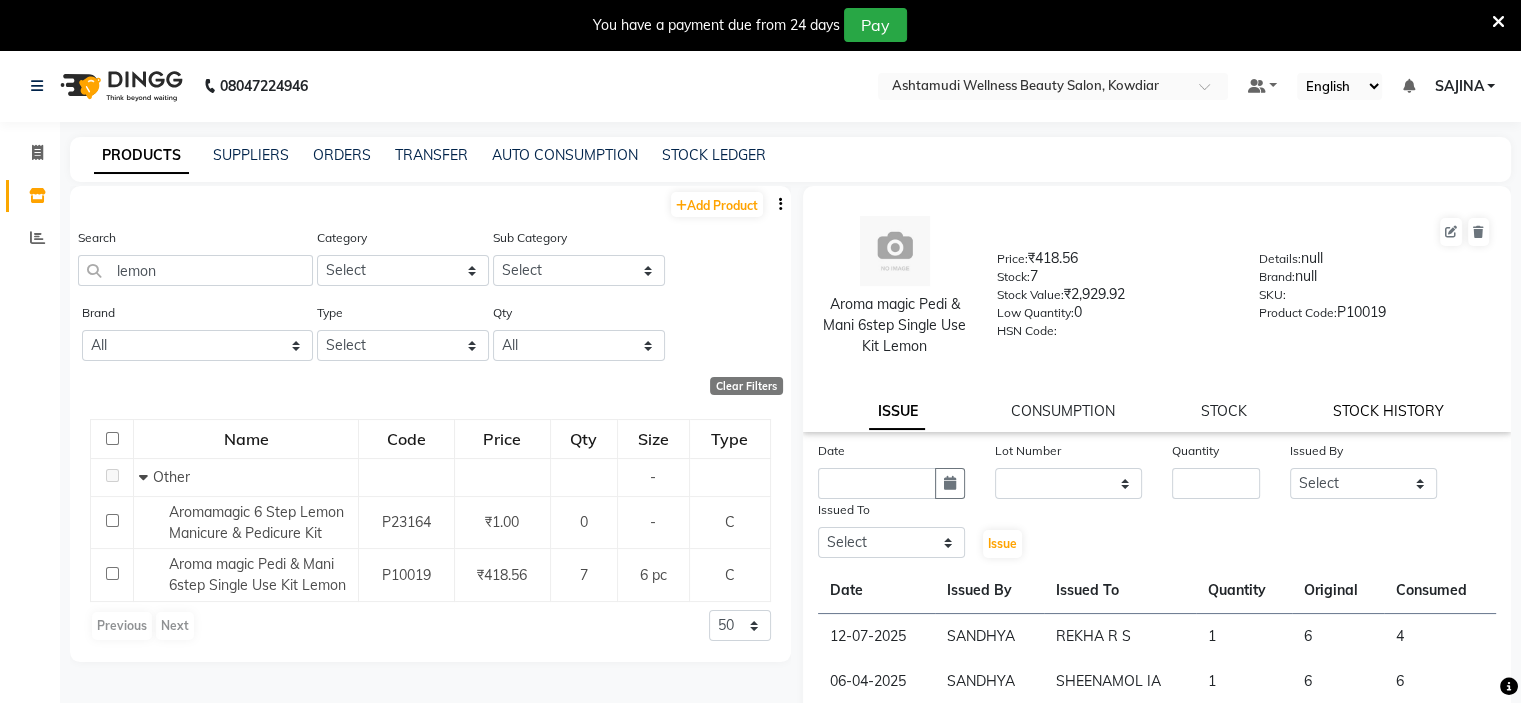 click on "STOCK HISTORY" 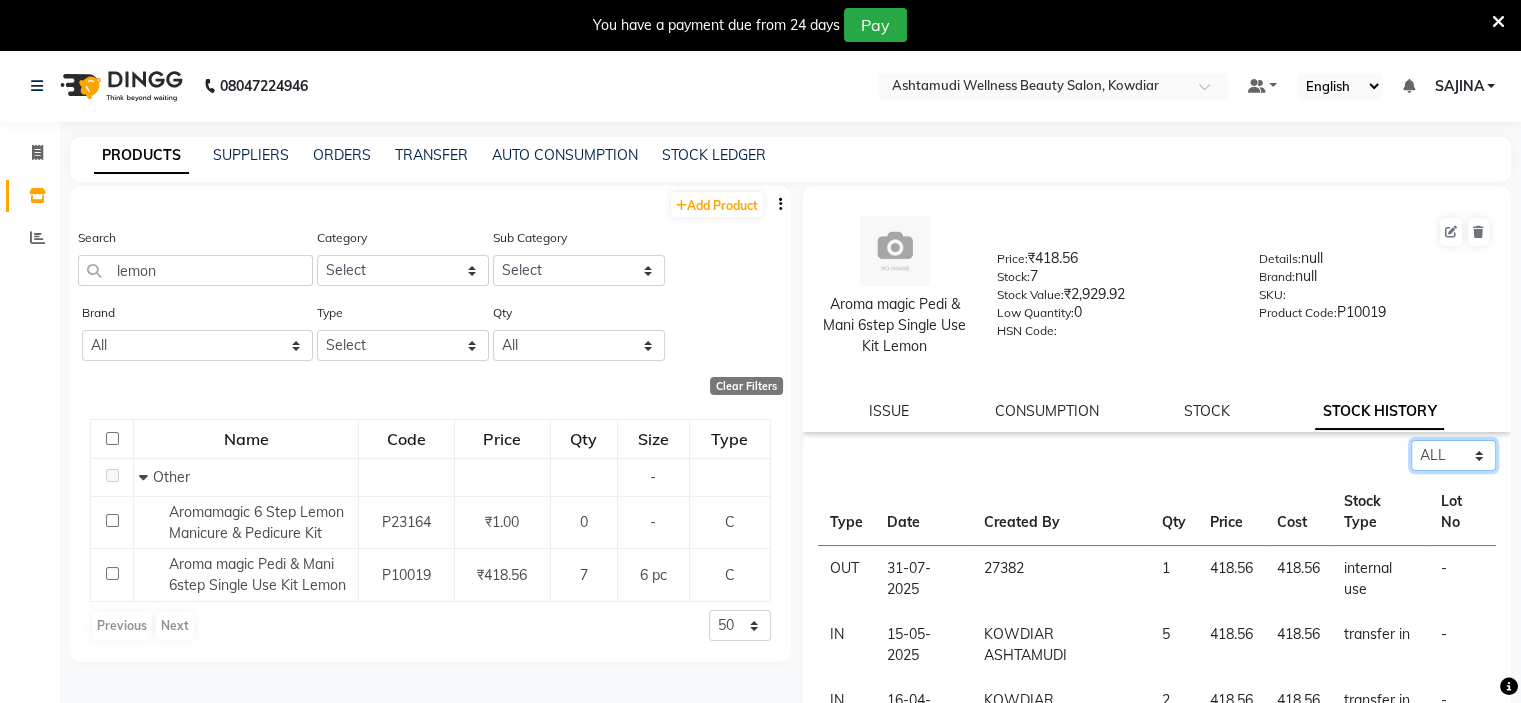 click on "Select ALL IN OUT" 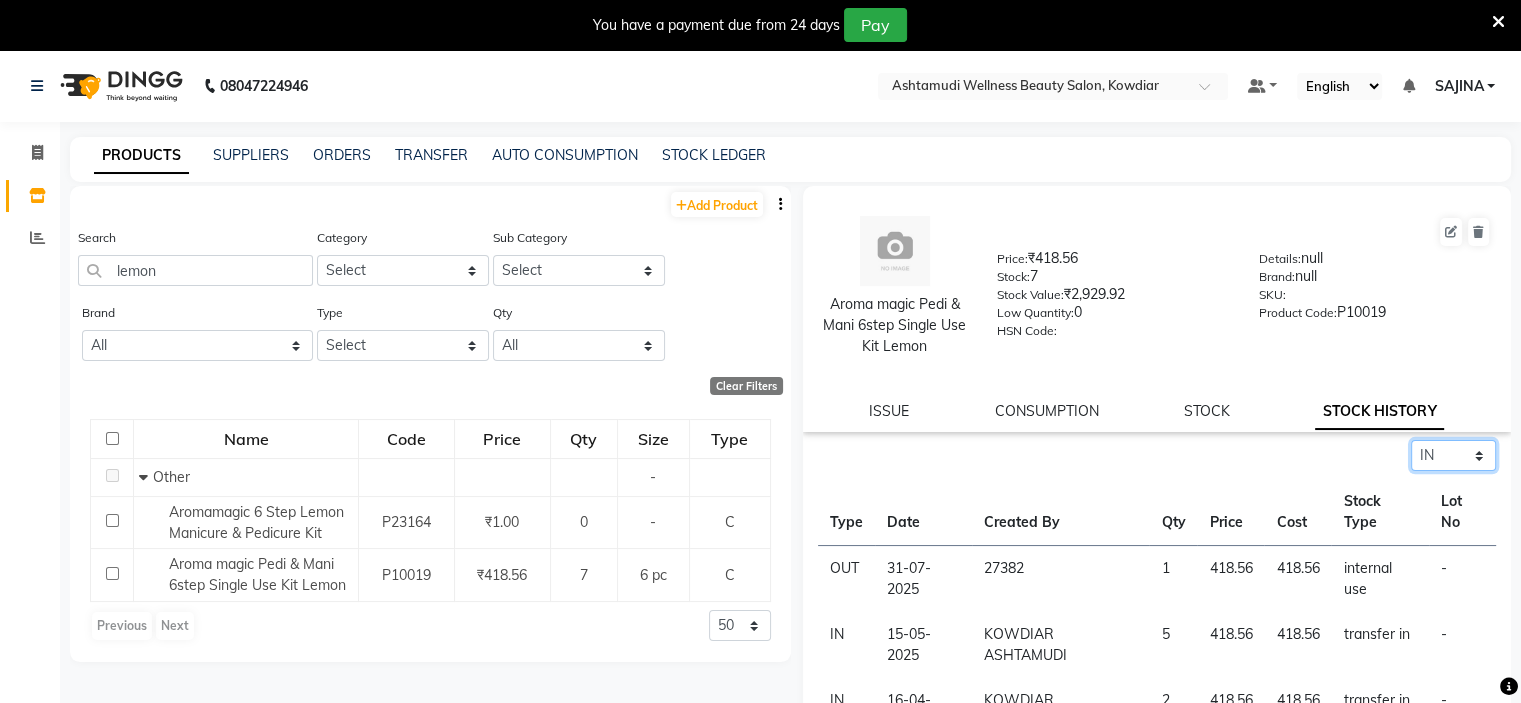 click on "Select ALL IN OUT" 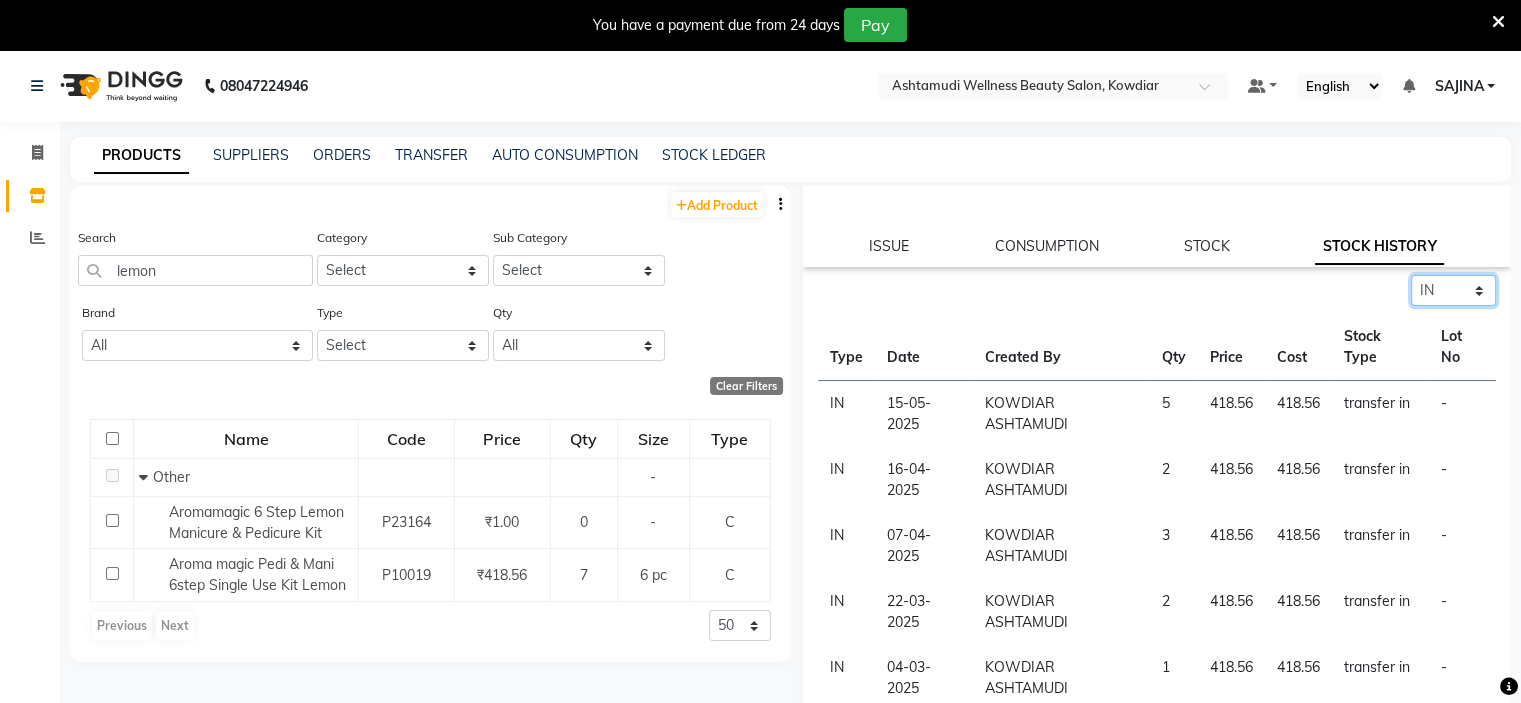 scroll, scrollTop: 200, scrollLeft: 0, axis: vertical 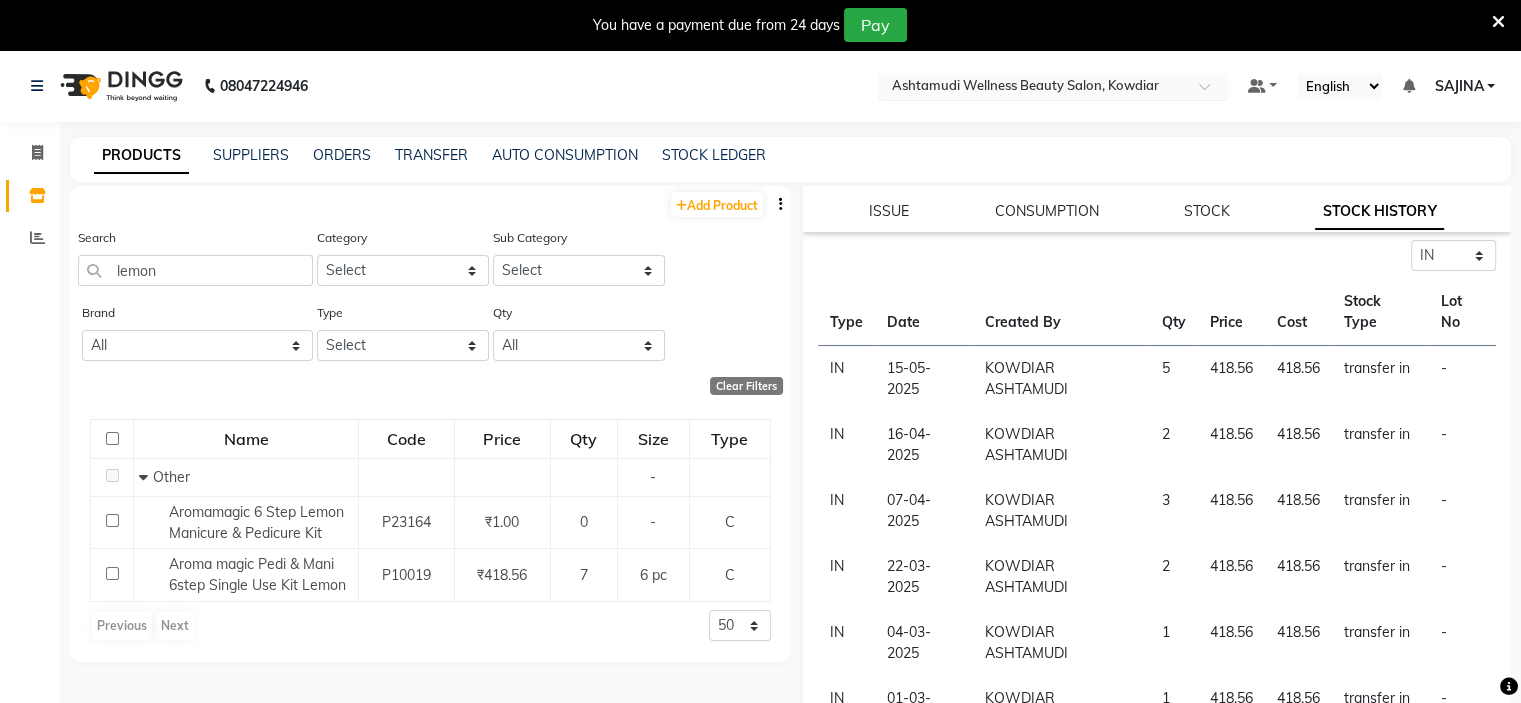 click at bounding box center [1033, 88] 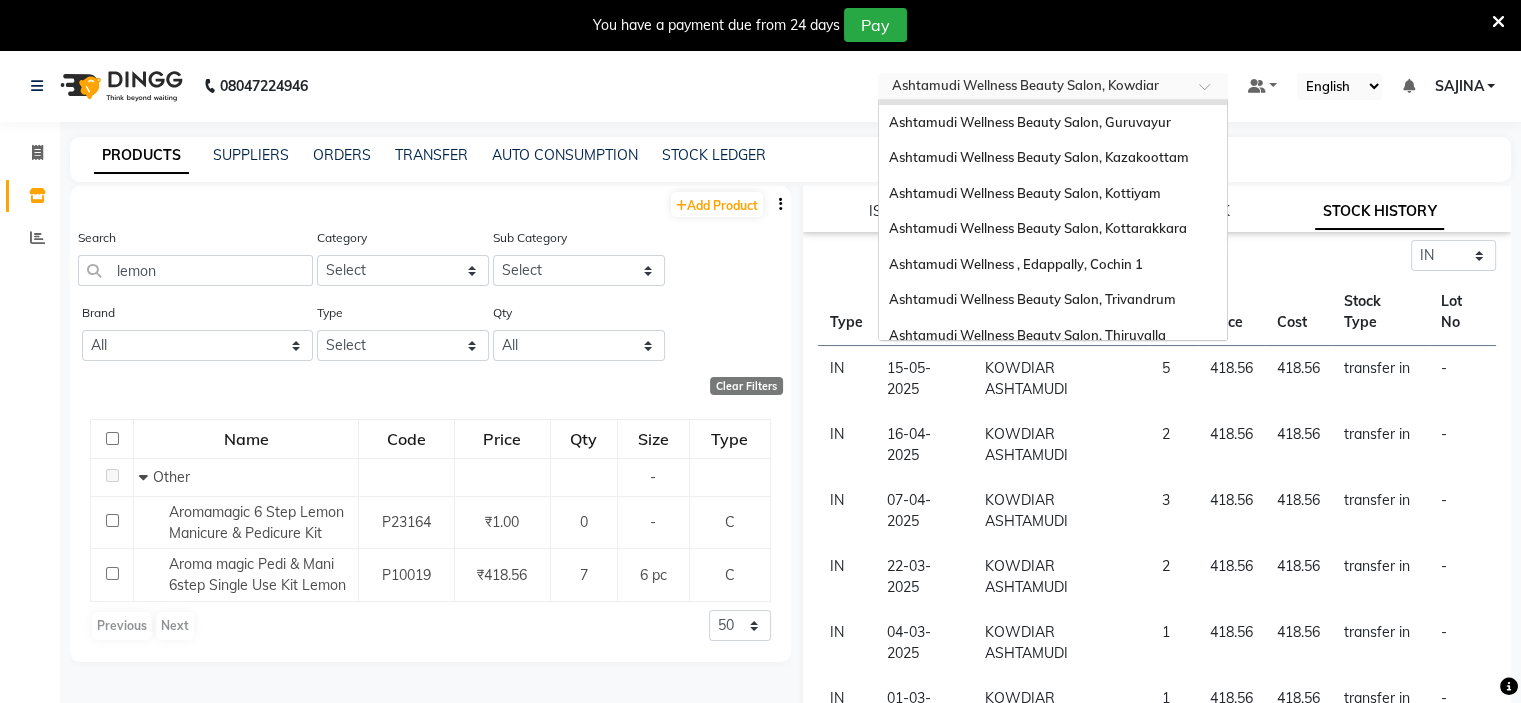 scroll, scrollTop: 0, scrollLeft: 0, axis: both 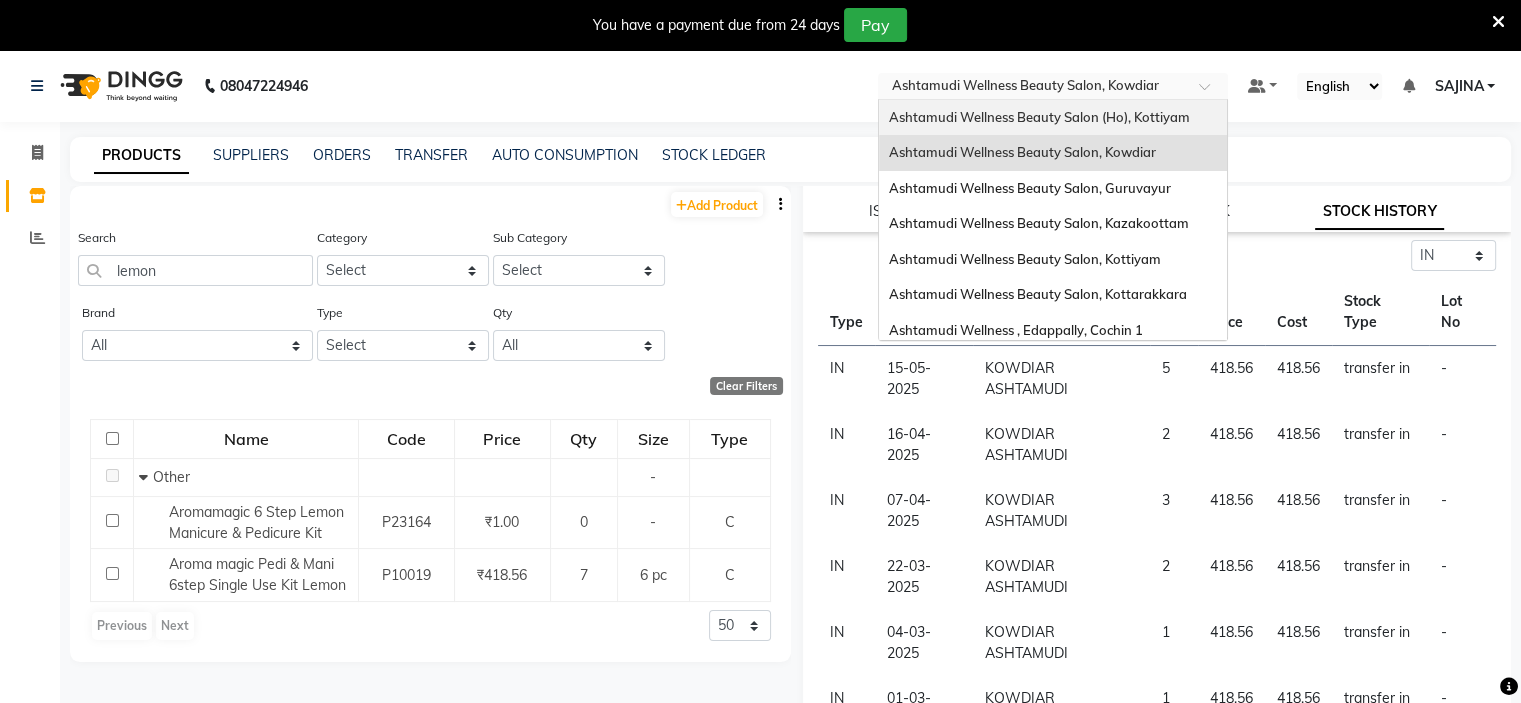 click on "Ashtamudi Wellness Beauty Salon (Ho), Kottiyam" at bounding box center [1039, 117] 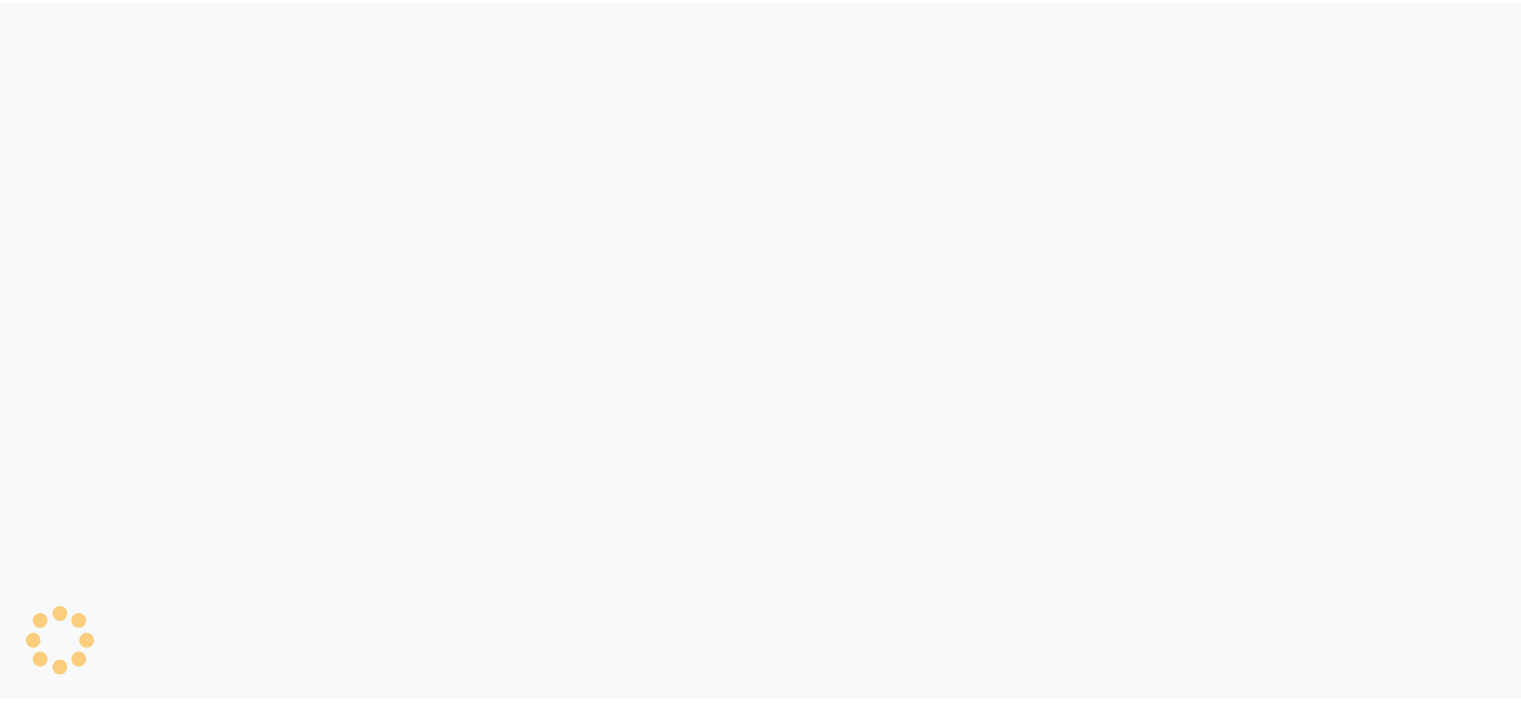 scroll, scrollTop: 0, scrollLeft: 0, axis: both 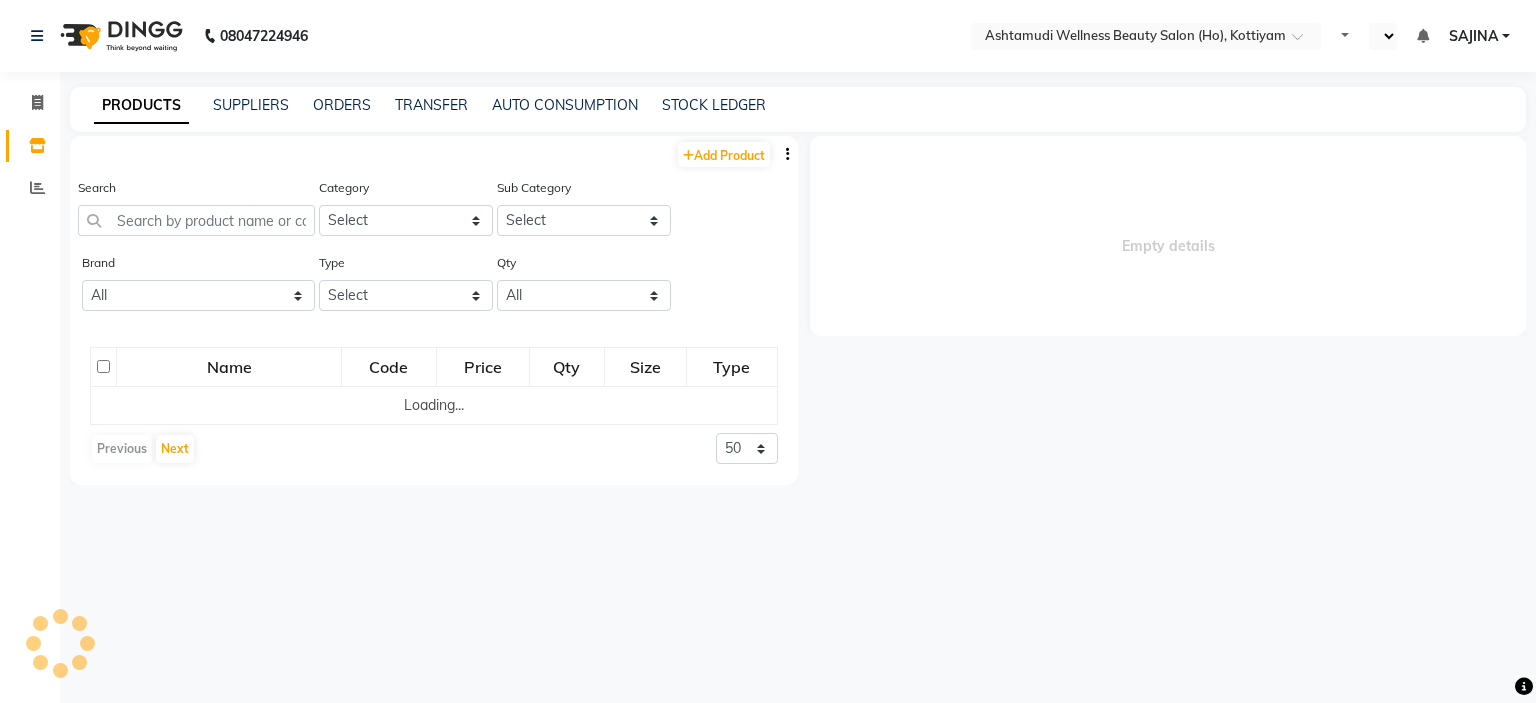 select on "en" 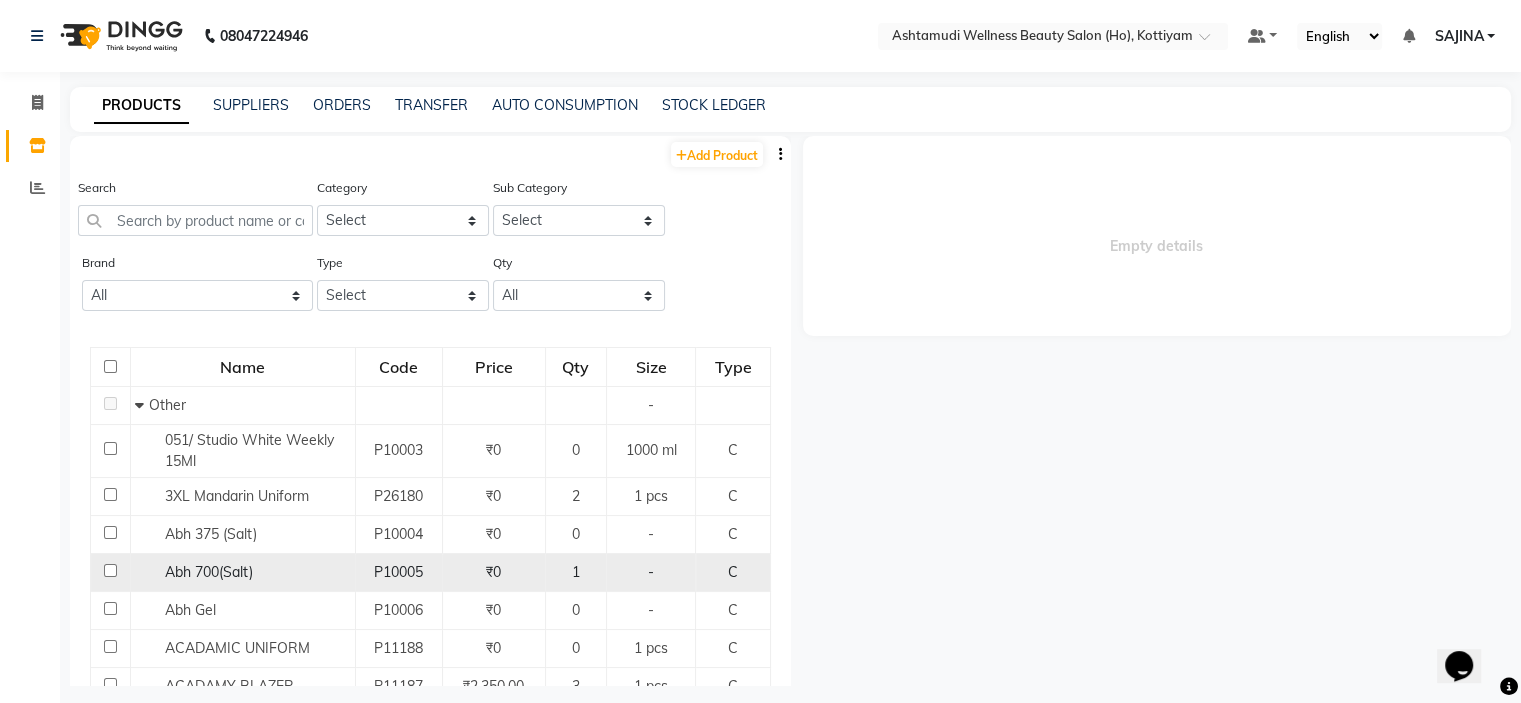 scroll, scrollTop: 0, scrollLeft: 0, axis: both 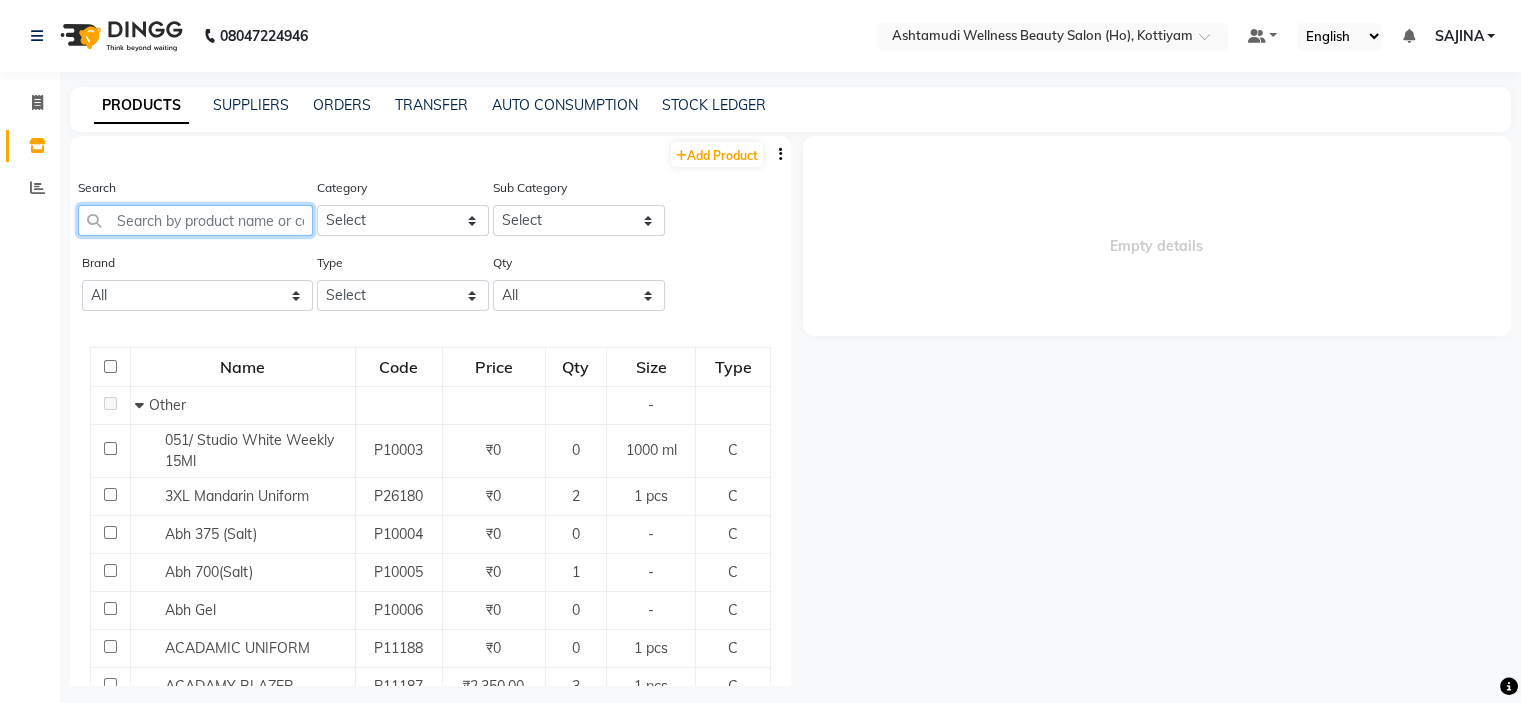 click 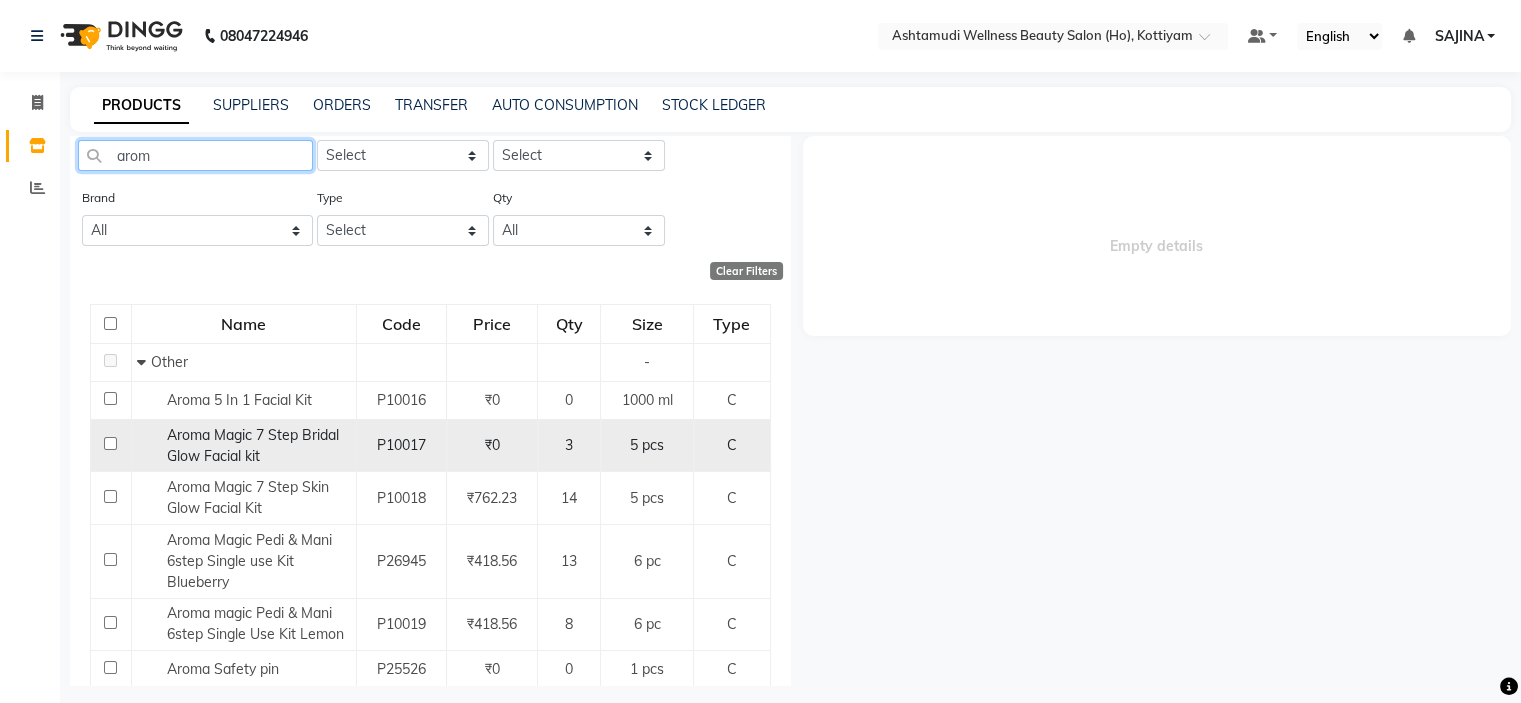 scroll, scrollTop: 100, scrollLeft: 0, axis: vertical 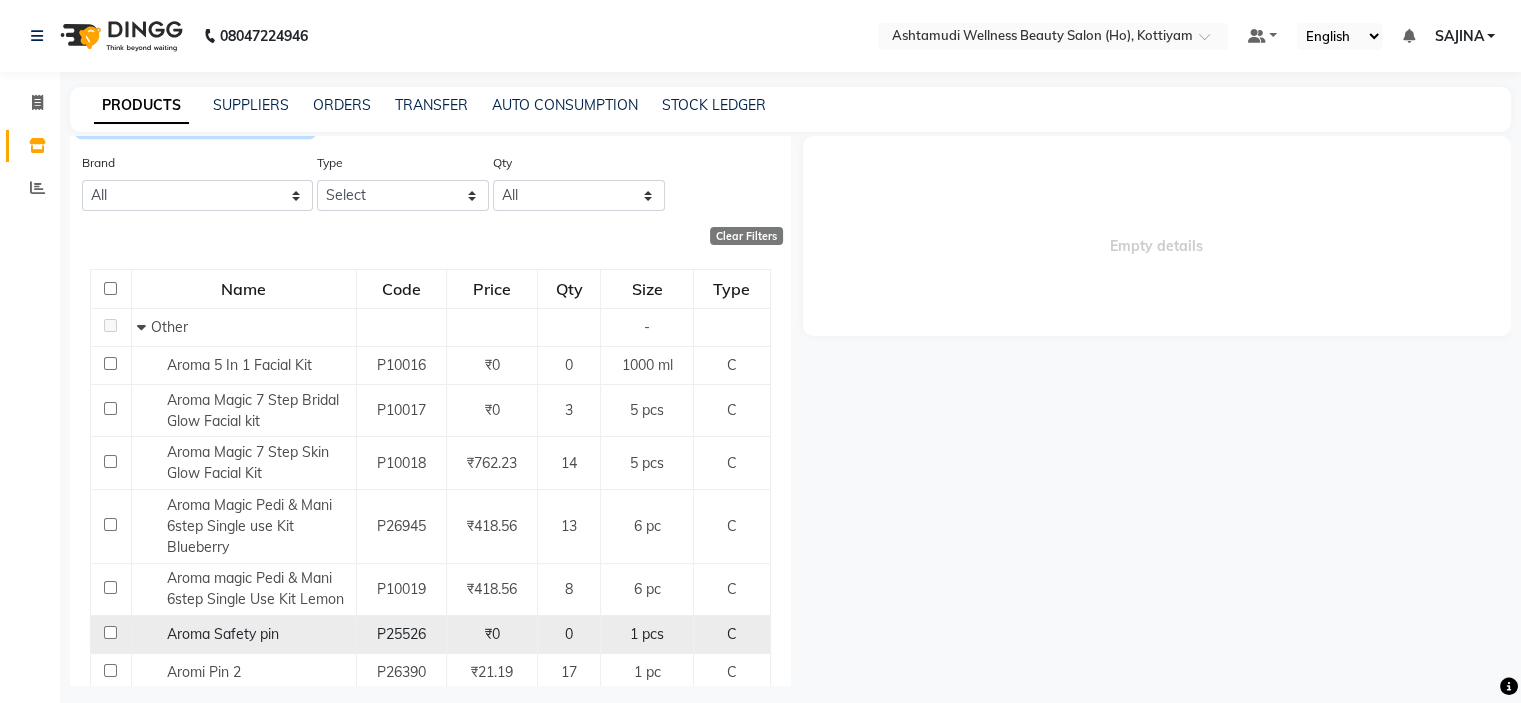 type on "arom" 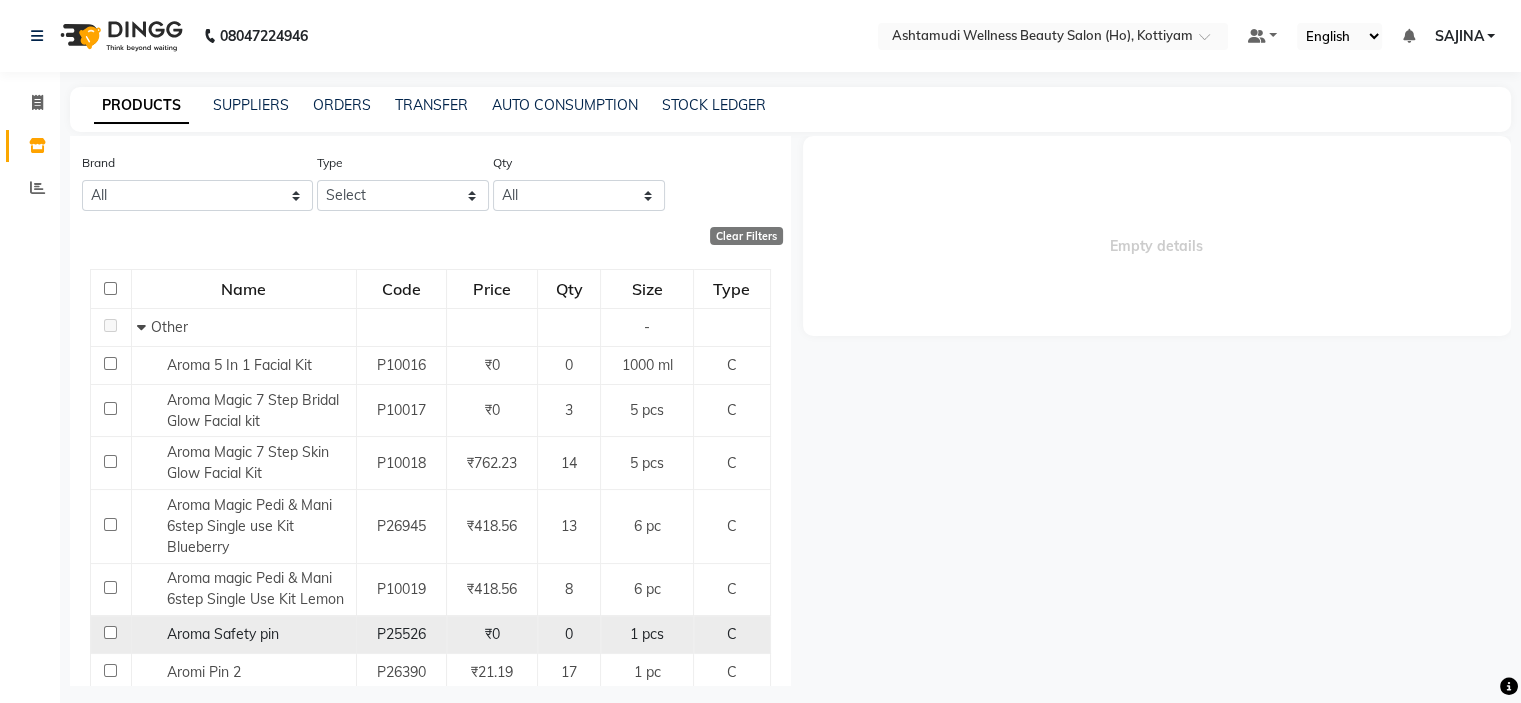 click on "Aroma Safety pin" 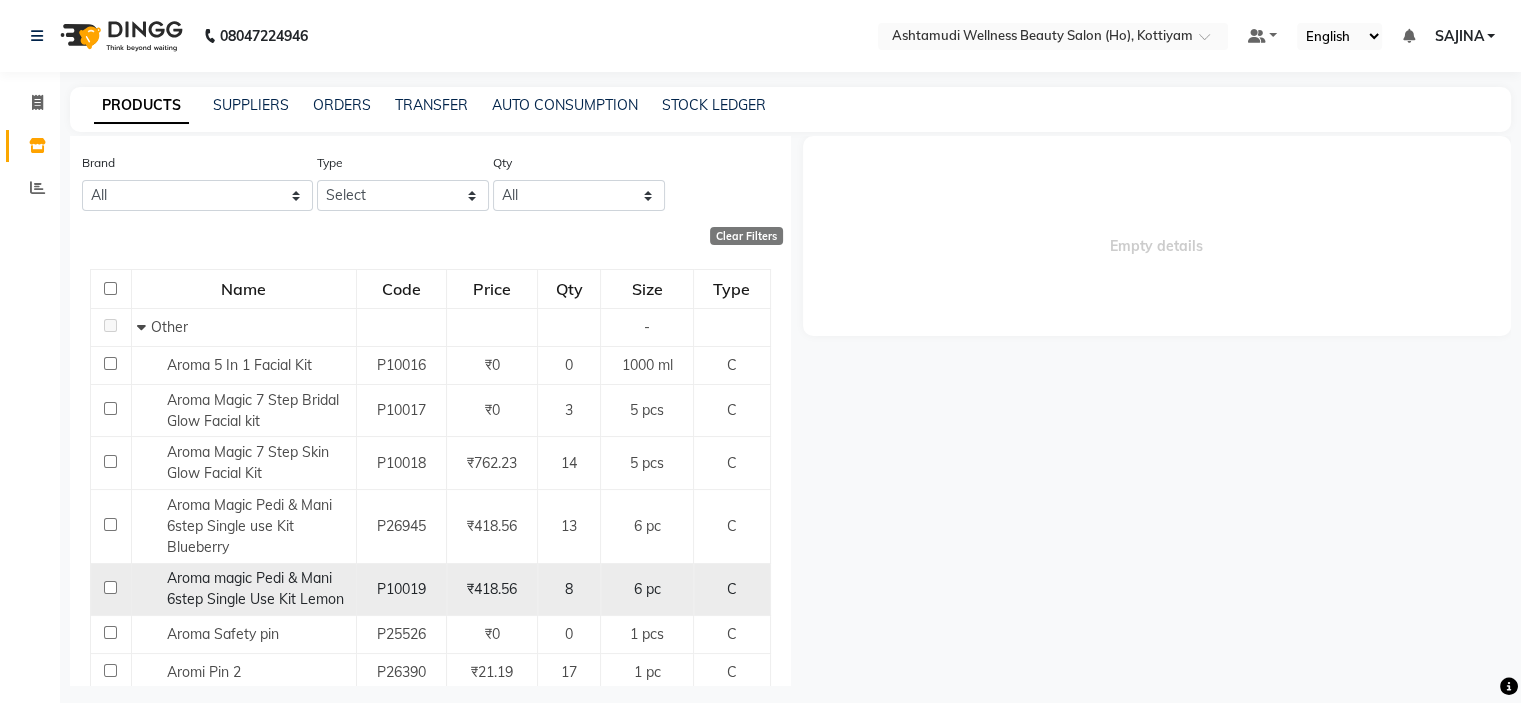 click on "Aroma magic Pedi & Mani 6step Single Use Kit Lemon" 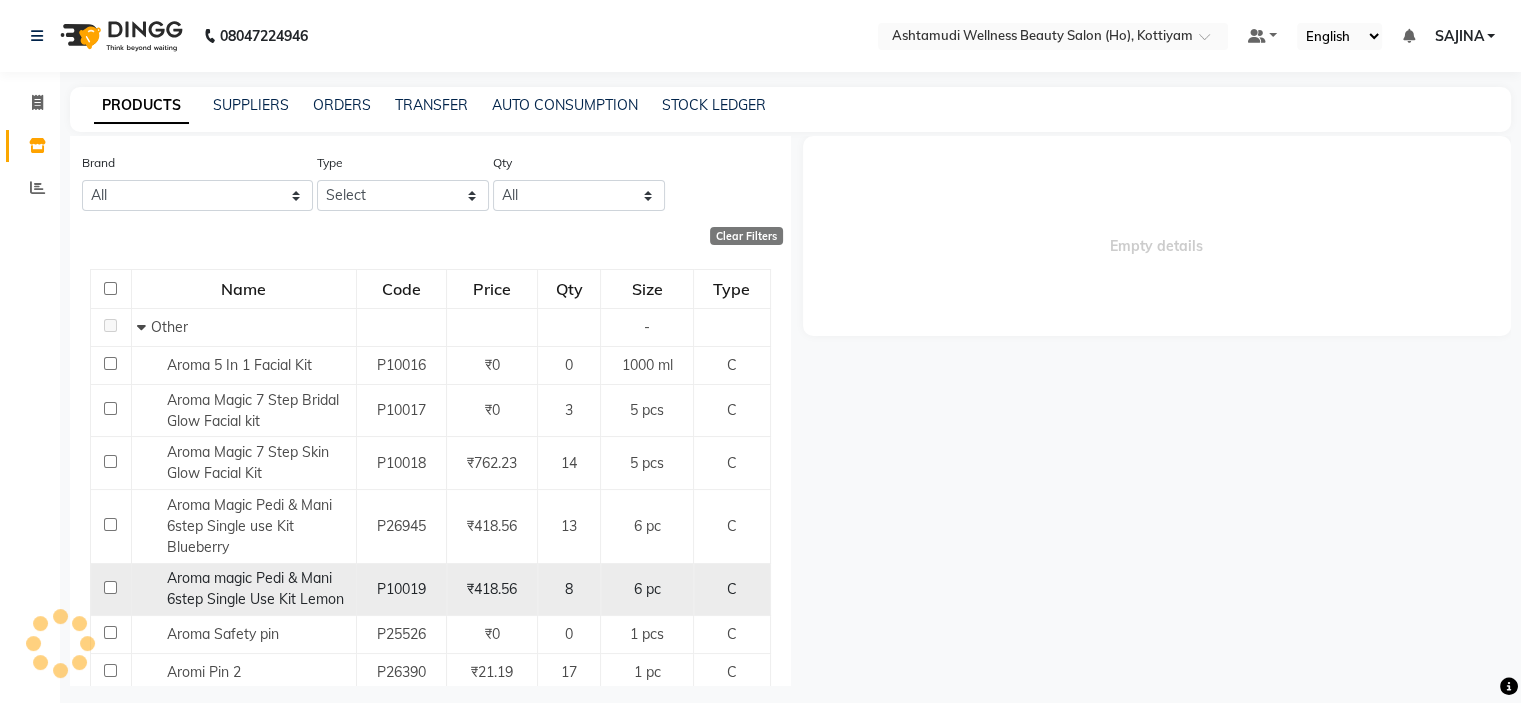 select 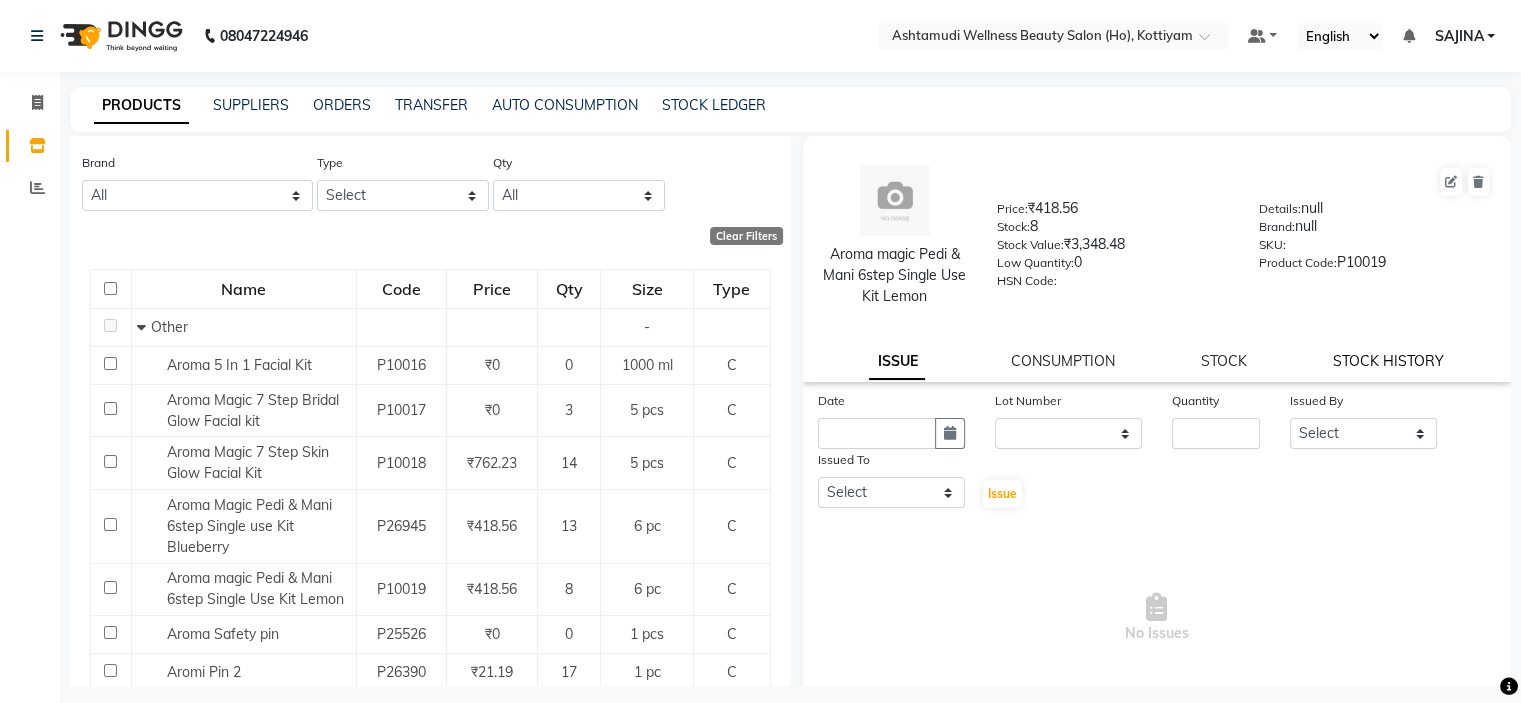 click on "STOCK HISTORY" 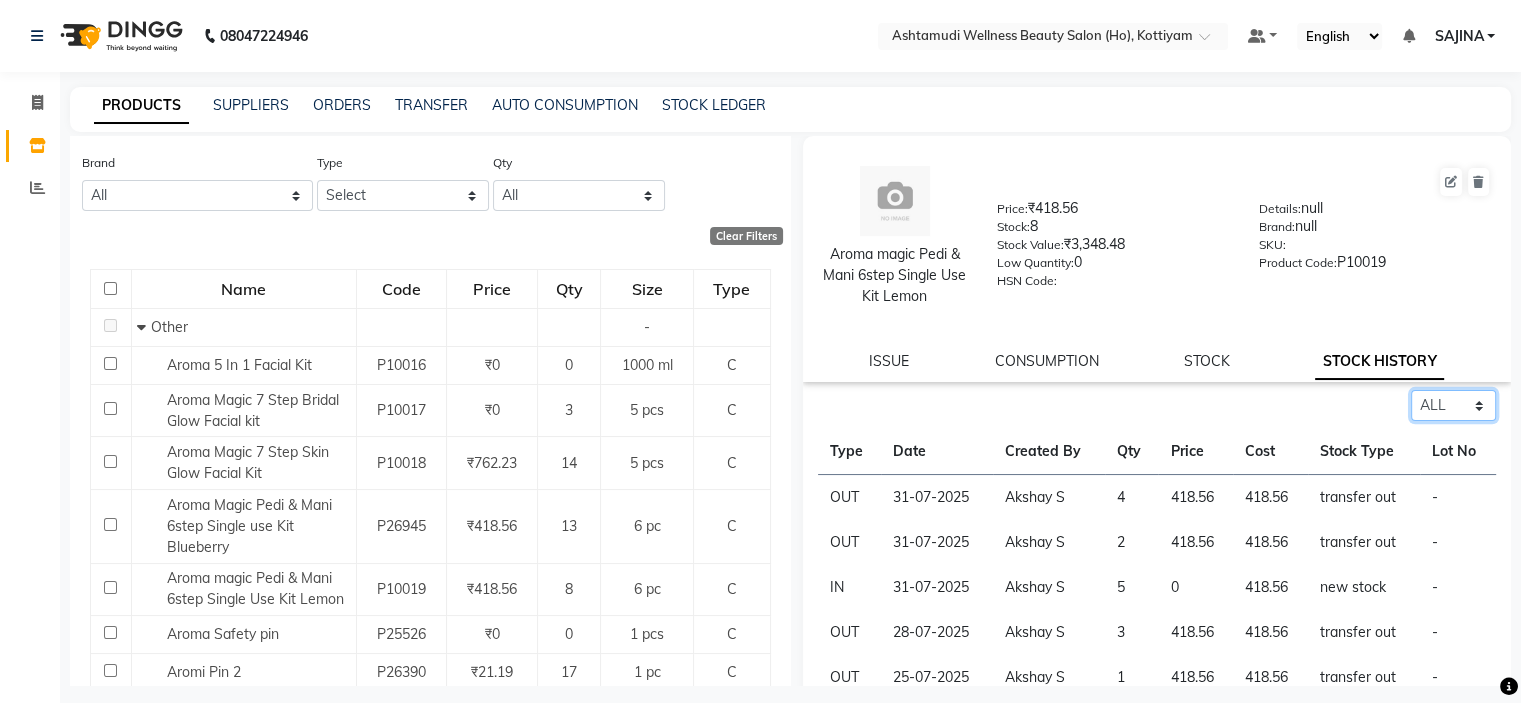 click on "Select ALL IN OUT" 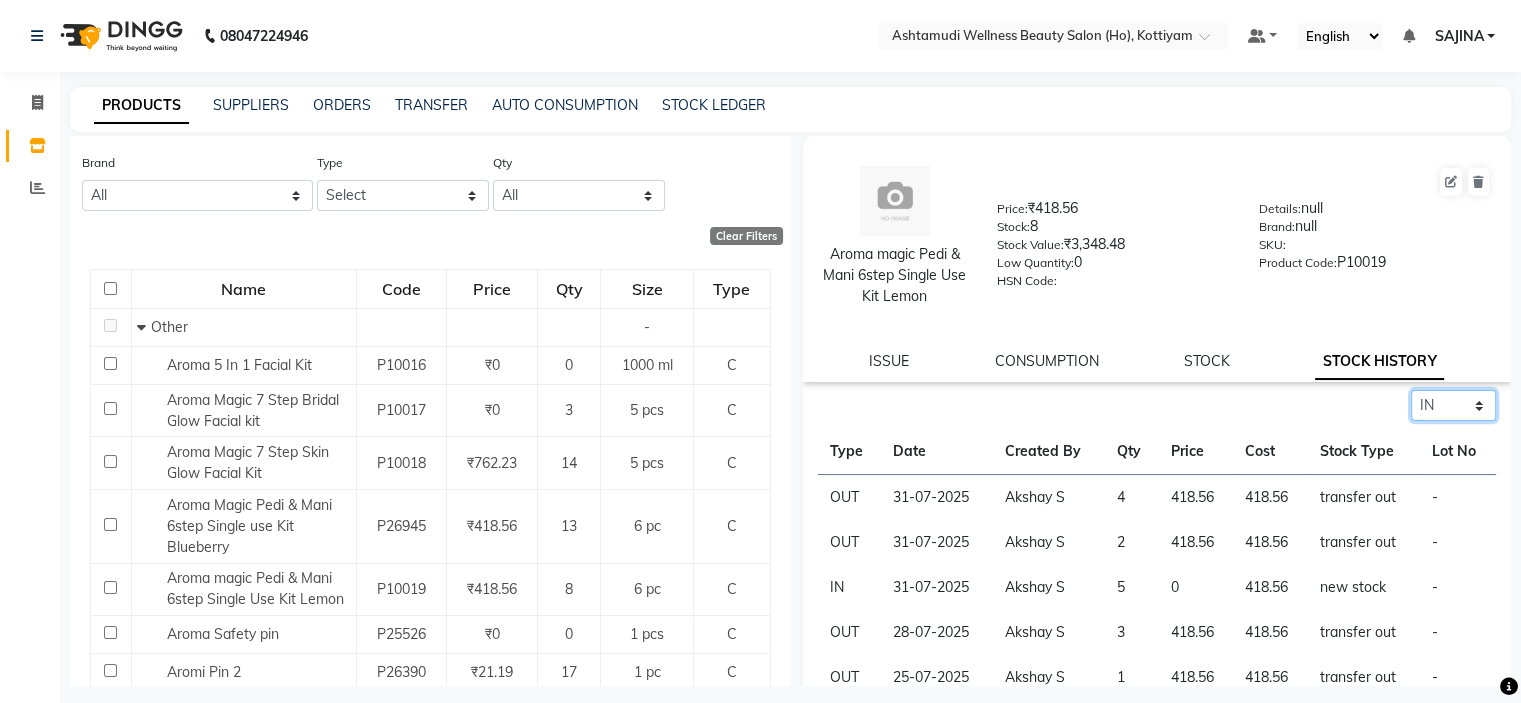 click on "Select ALL IN OUT" 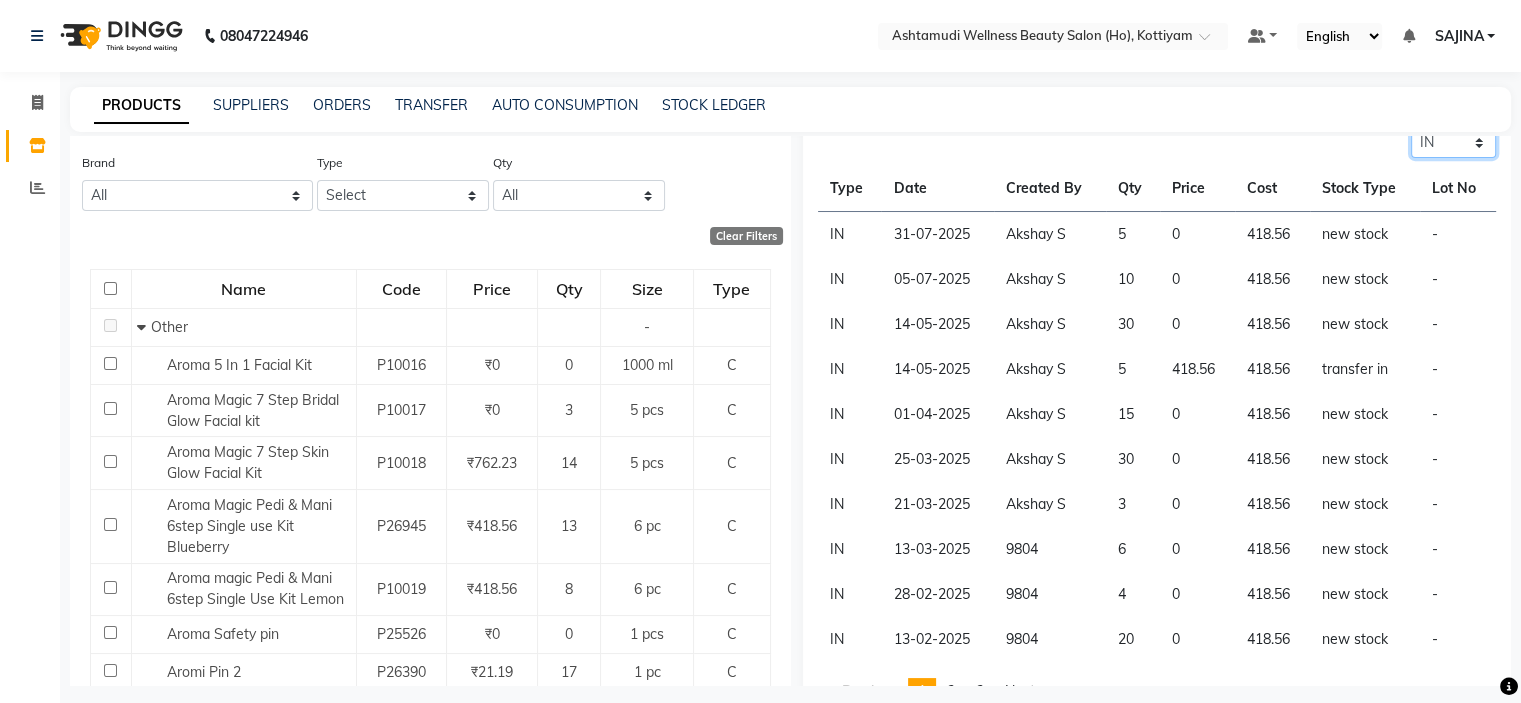 scroll, scrollTop: 297, scrollLeft: 0, axis: vertical 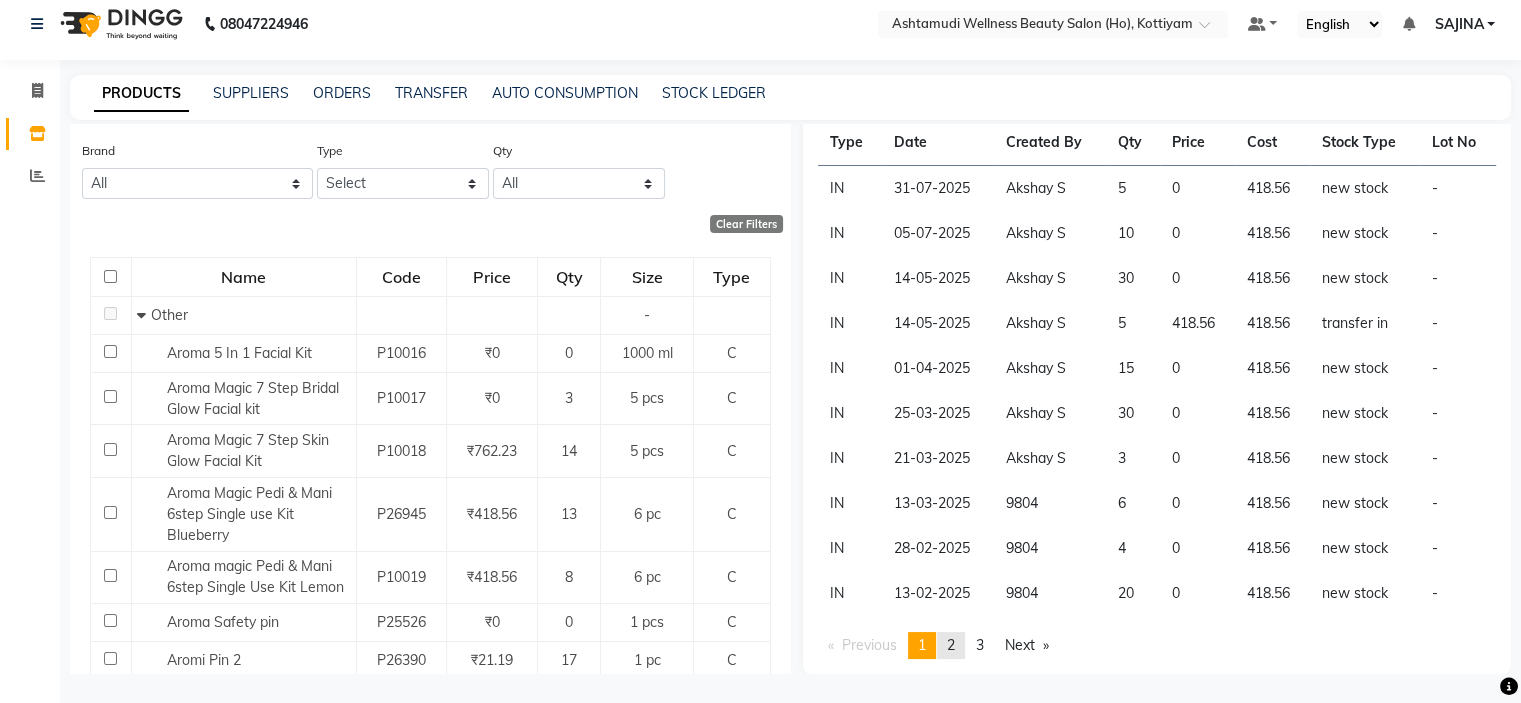 click on "page  2" at bounding box center (951, 645) 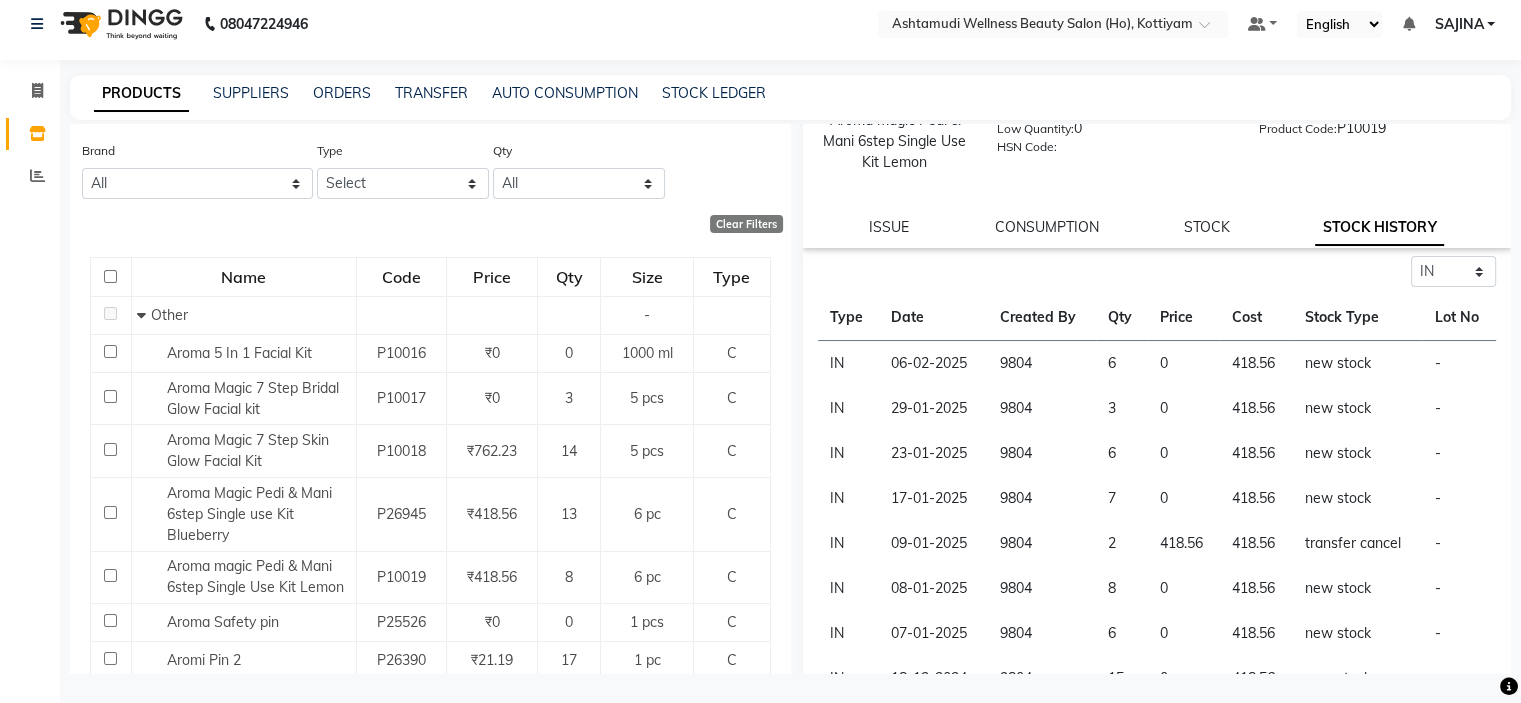 scroll, scrollTop: 297, scrollLeft: 0, axis: vertical 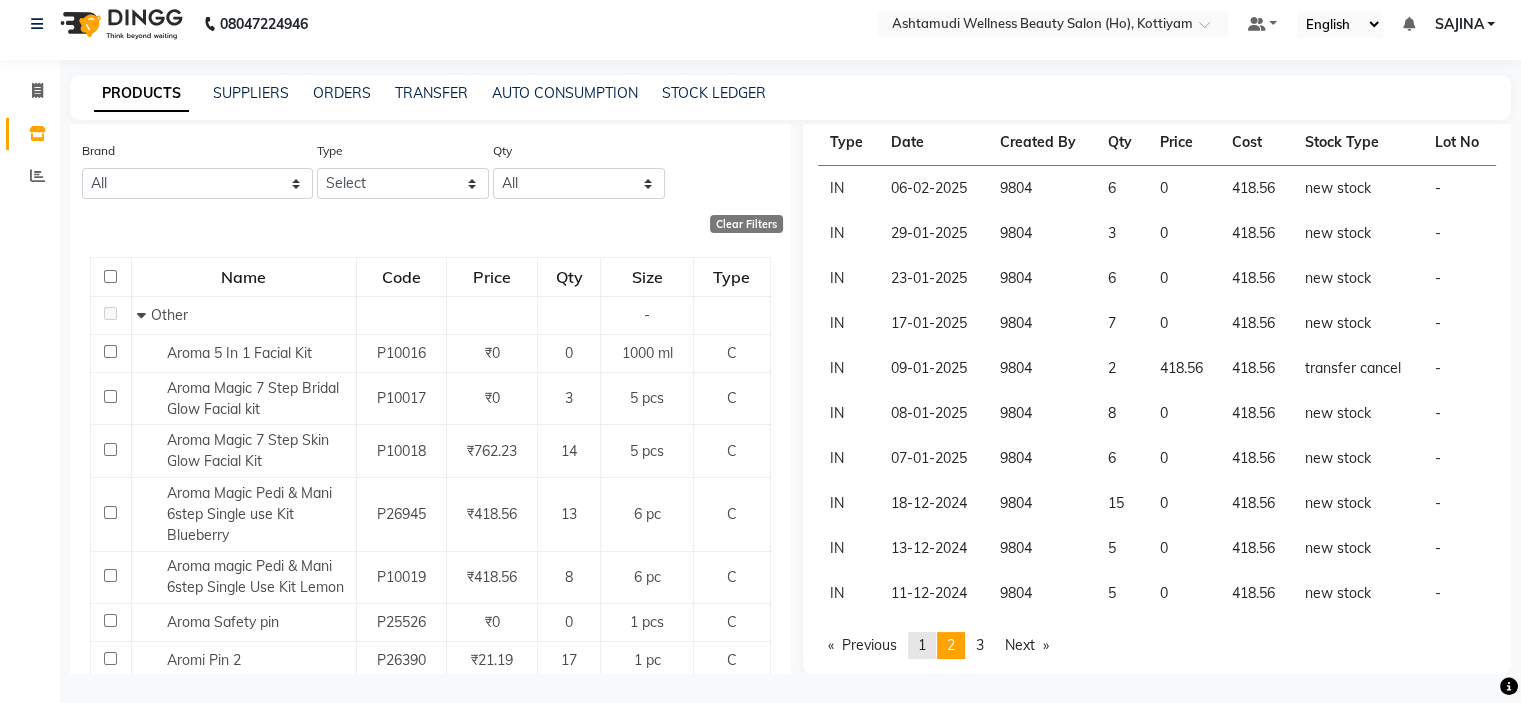 click on "page  1" at bounding box center [922, 645] 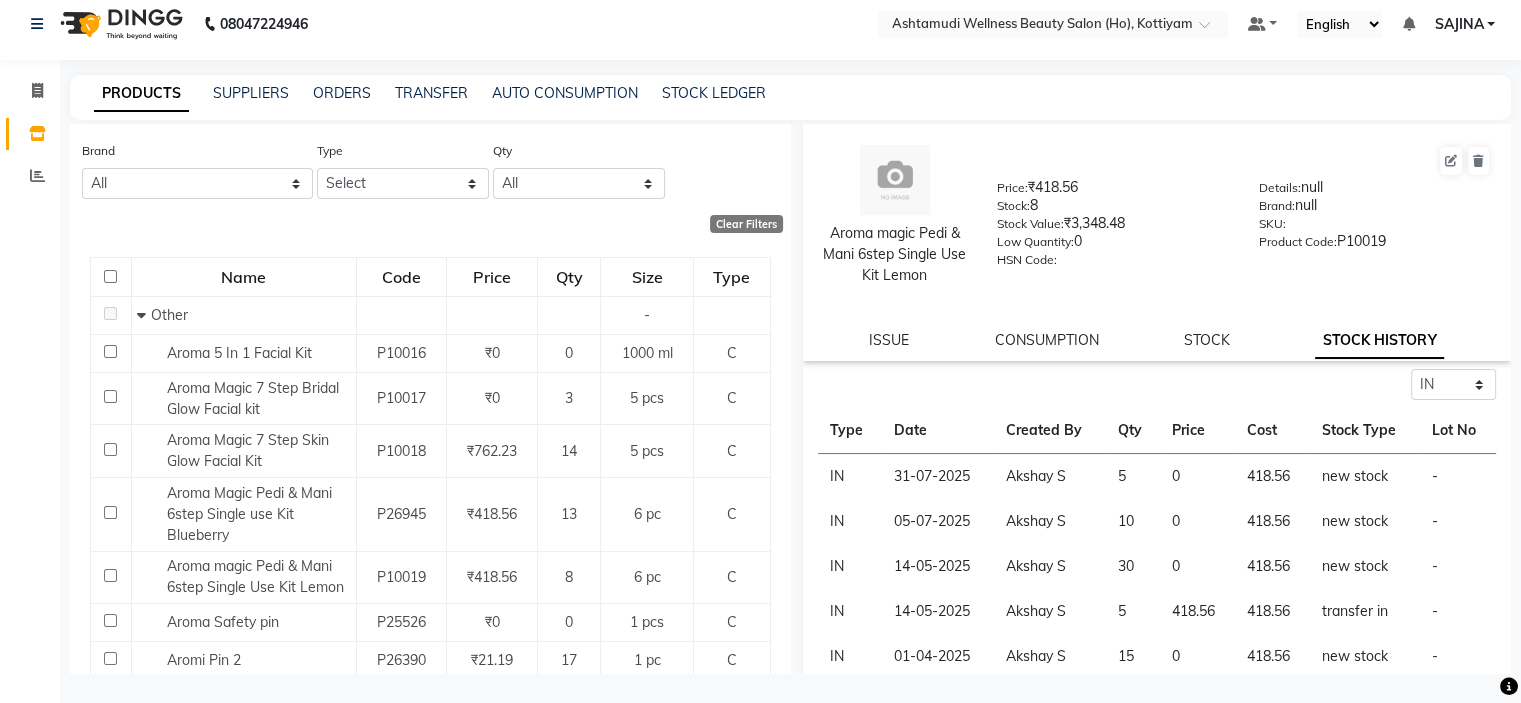 scroll, scrollTop: 0, scrollLeft: 0, axis: both 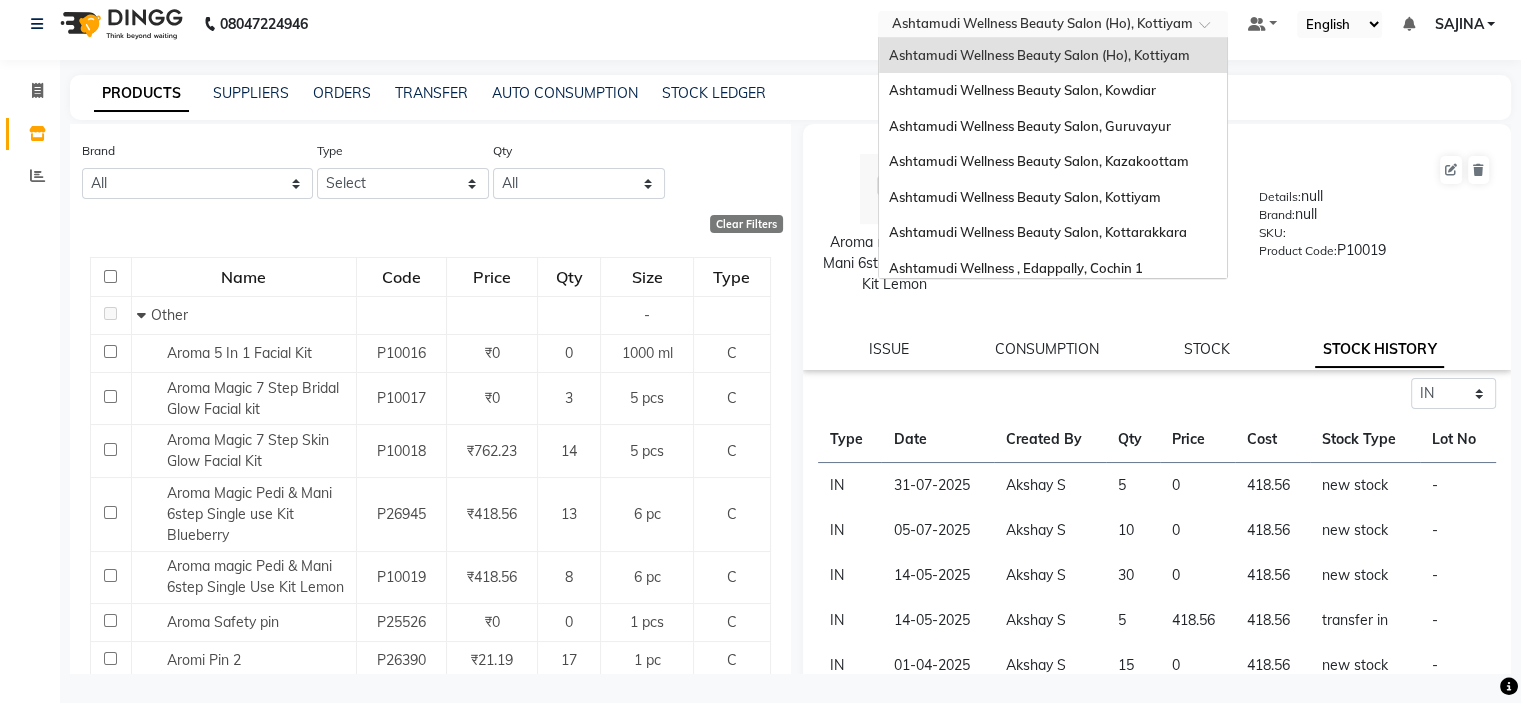 click at bounding box center (1033, 26) 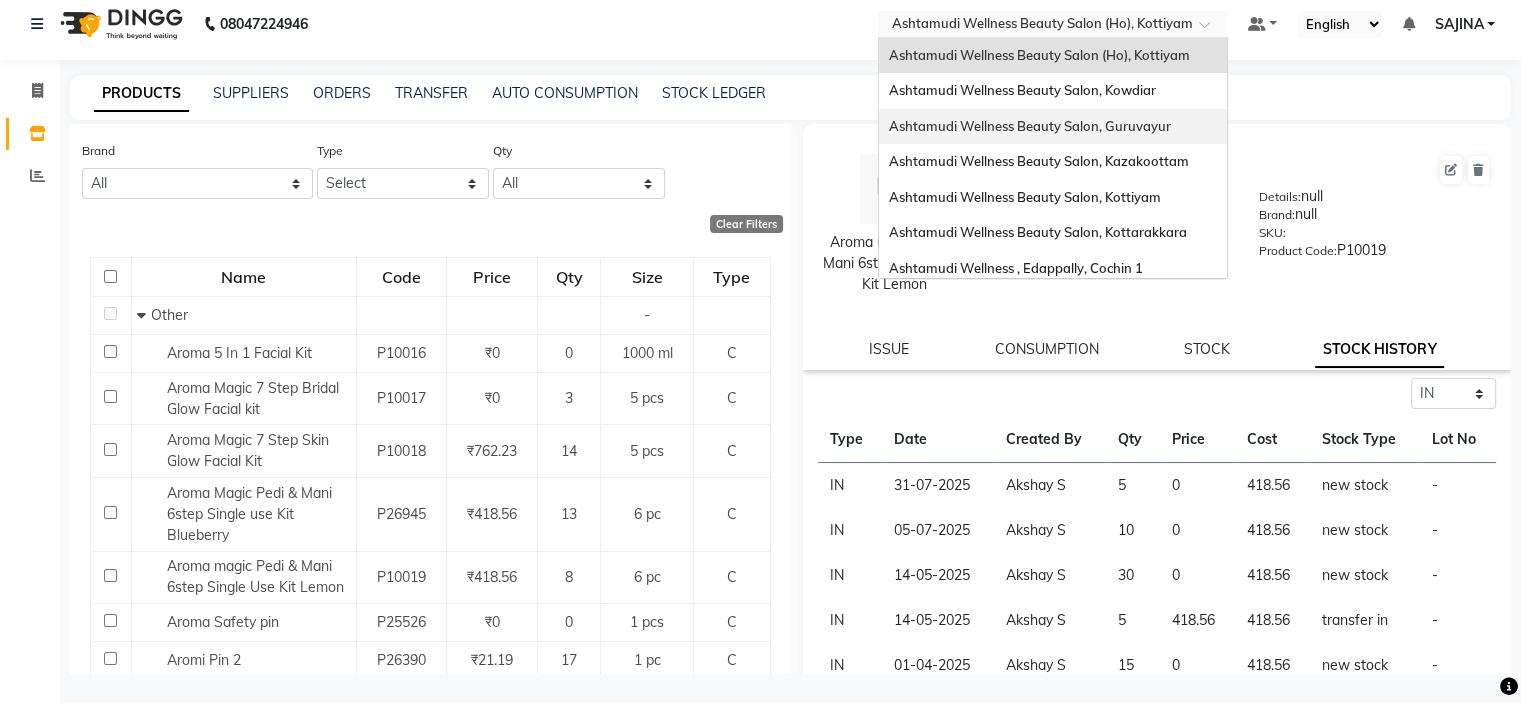click on "Ashtamudi Wellness Beauty Salon, Guruvayur" at bounding box center [1030, 126] 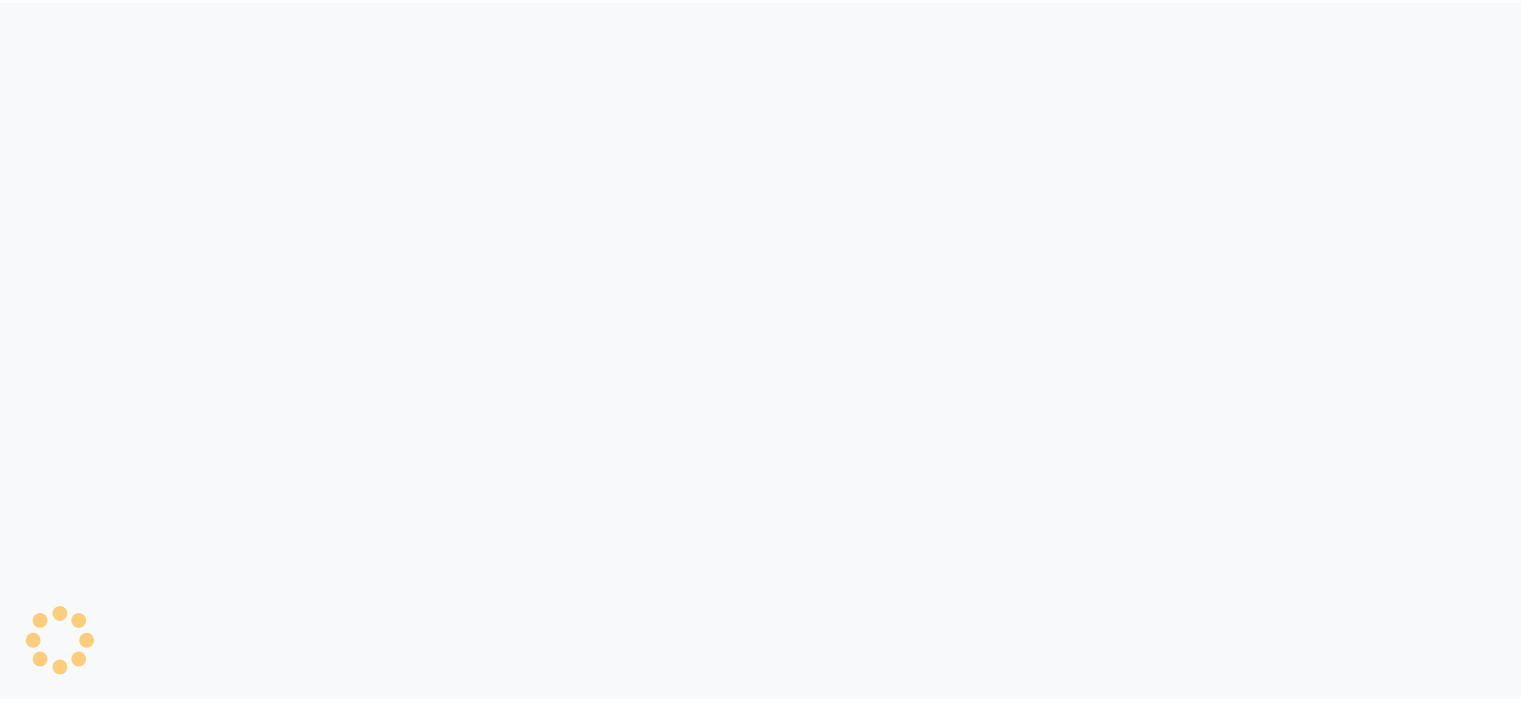 scroll, scrollTop: 0, scrollLeft: 0, axis: both 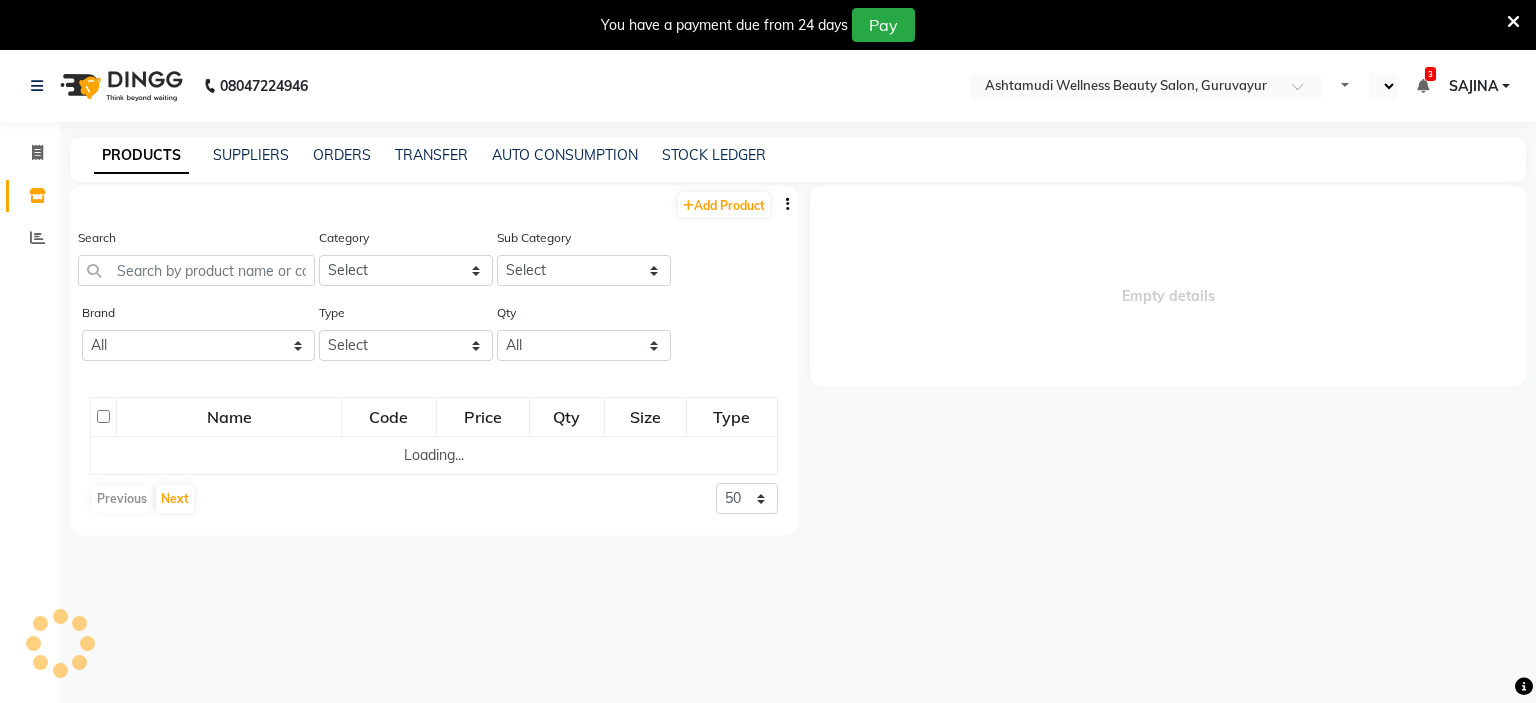 select on "en" 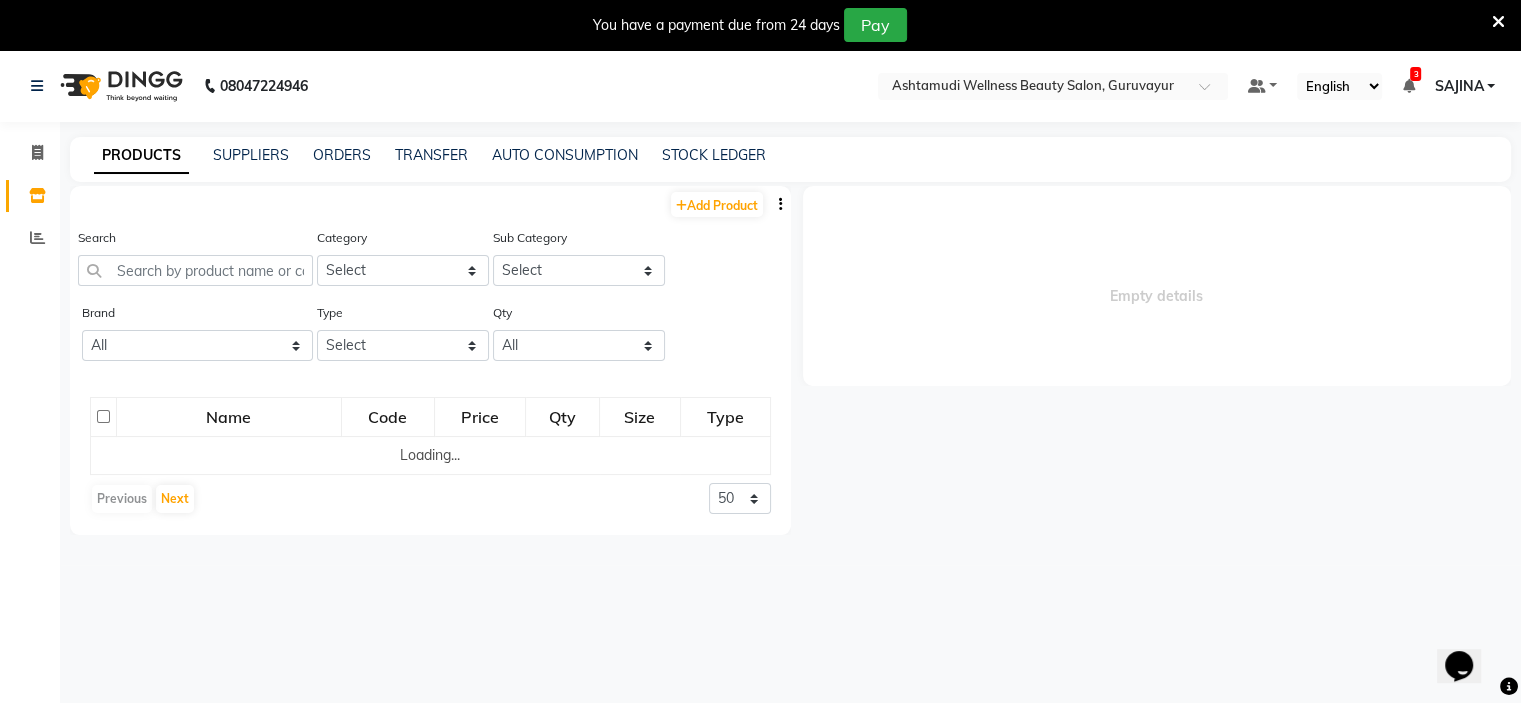 scroll, scrollTop: 0, scrollLeft: 0, axis: both 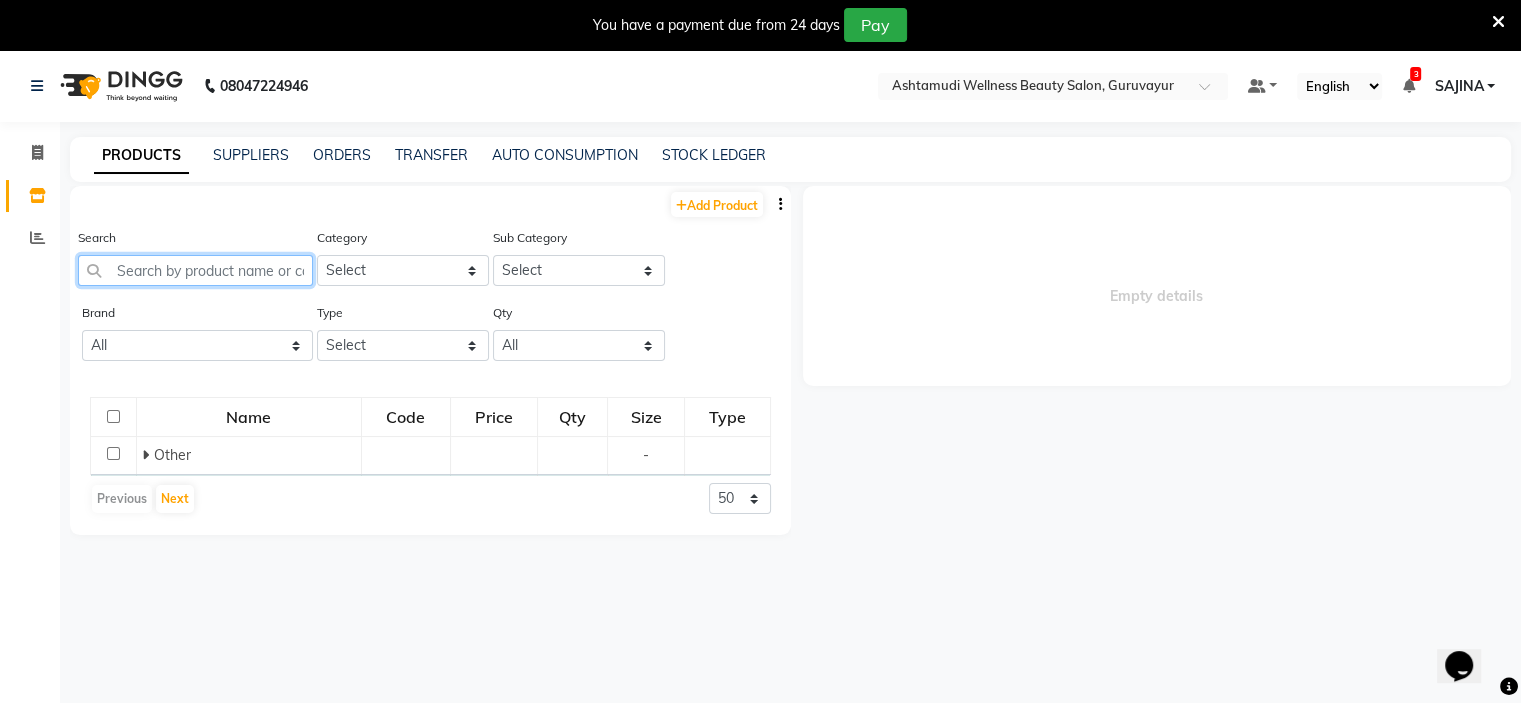 click 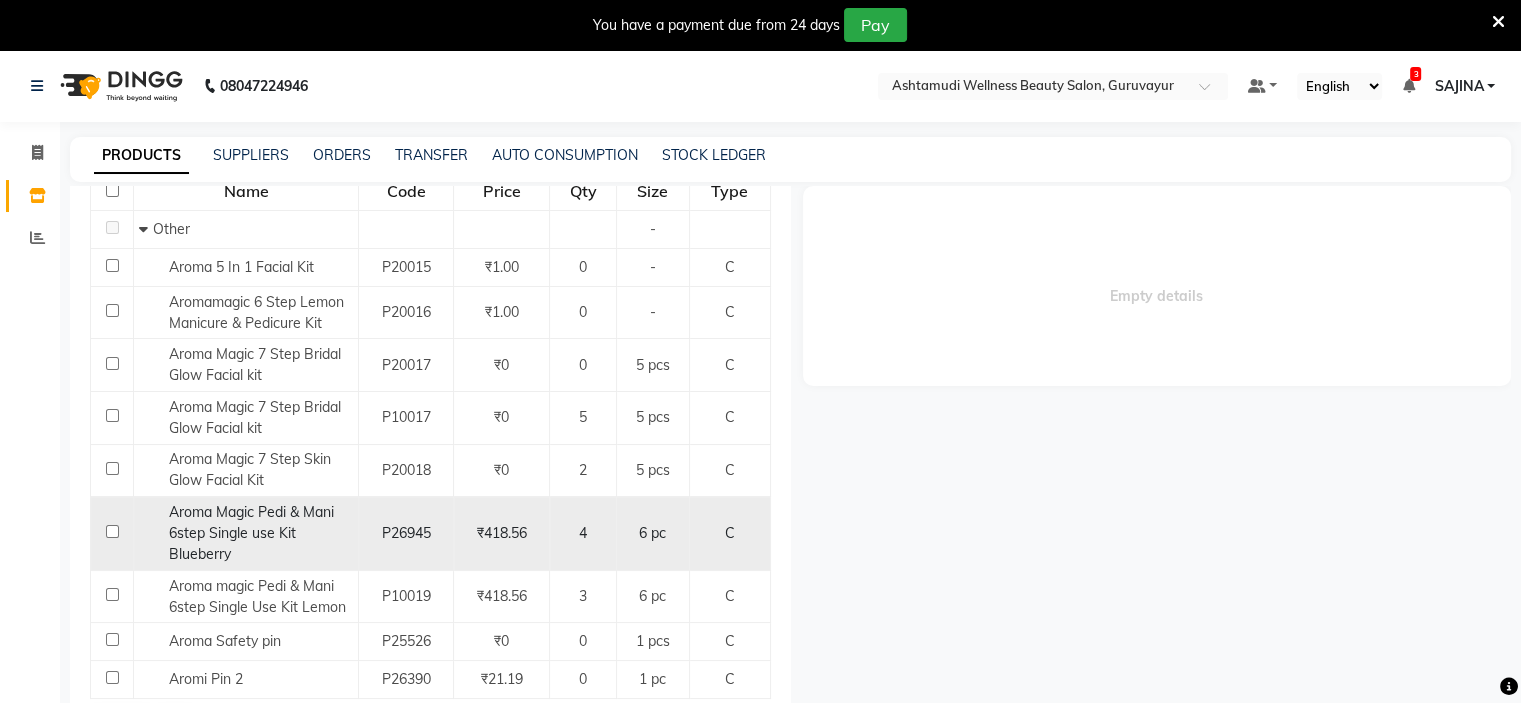 scroll, scrollTop: 271, scrollLeft: 0, axis: vertical 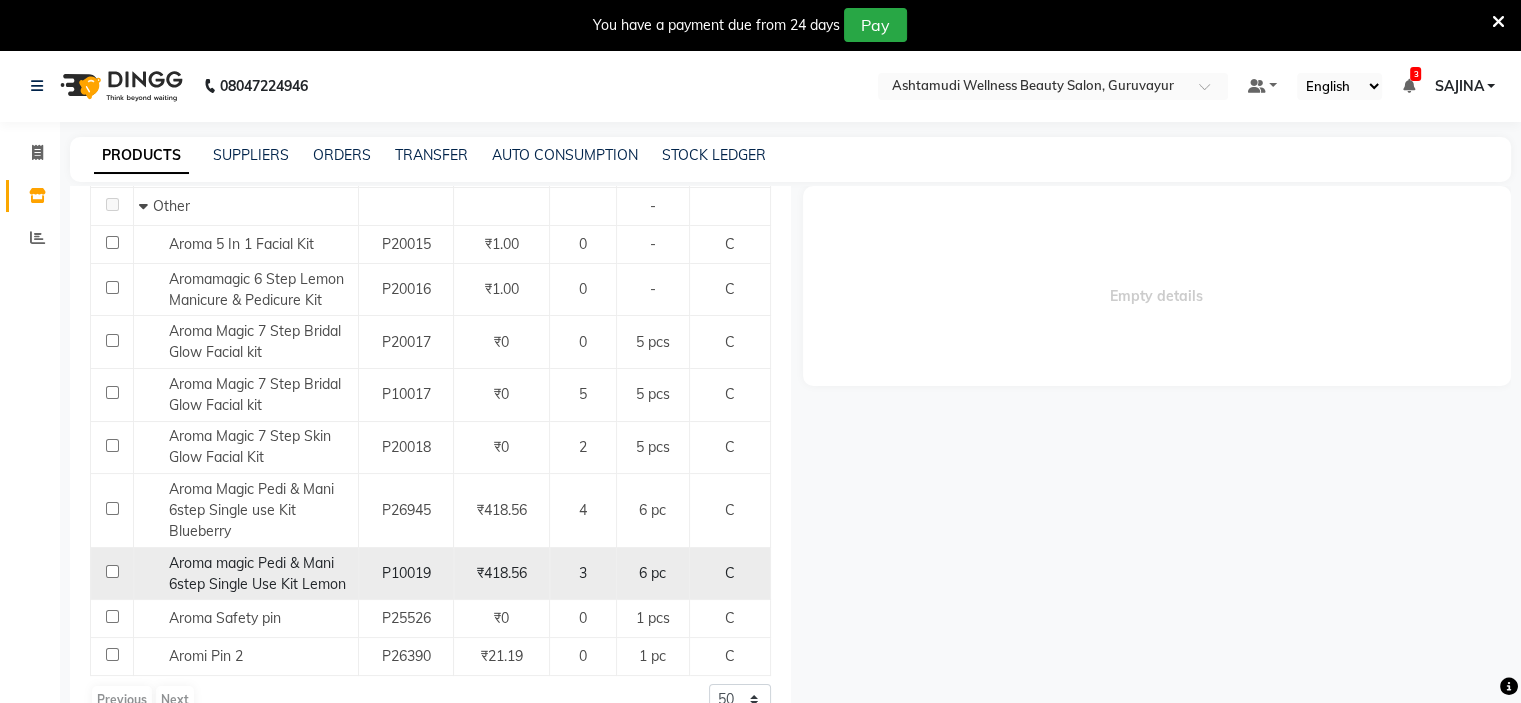 type on "arom" 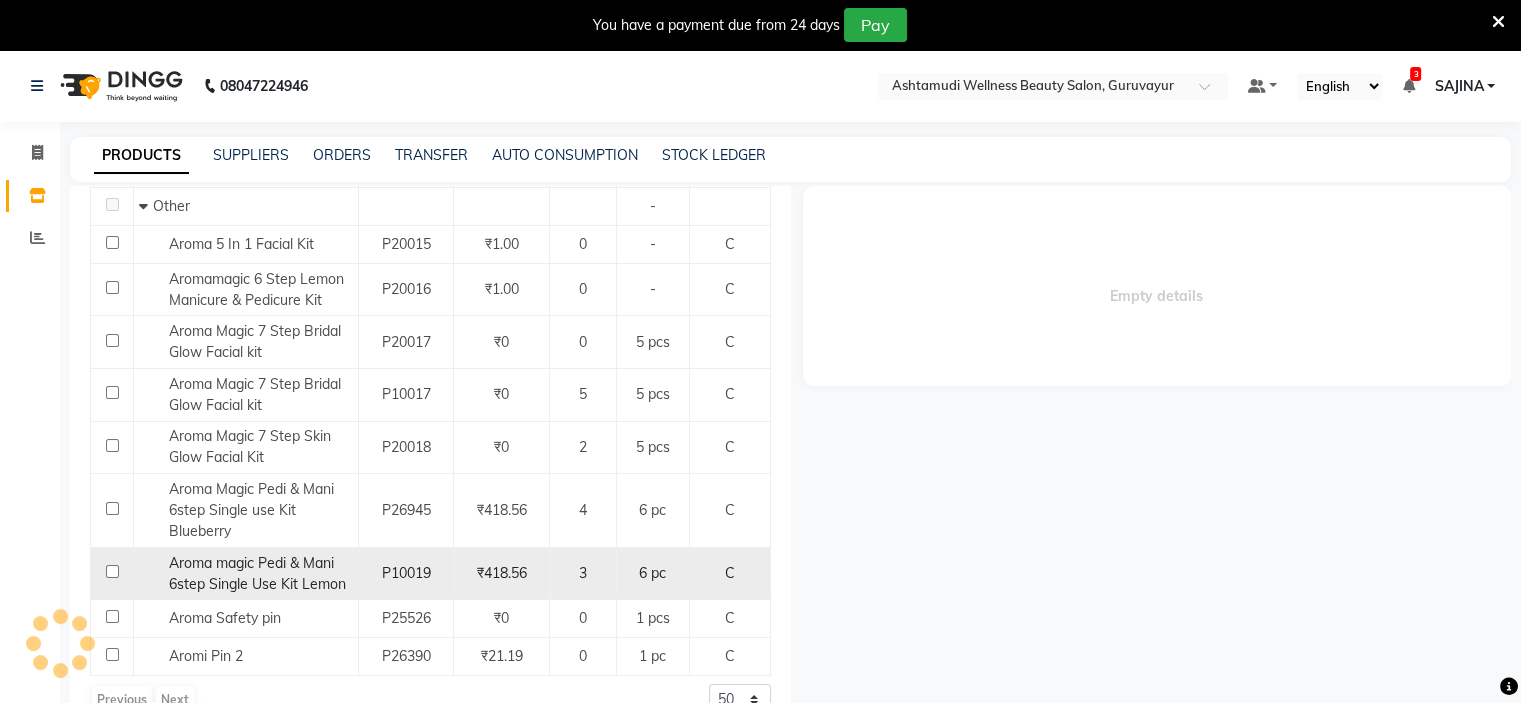 select 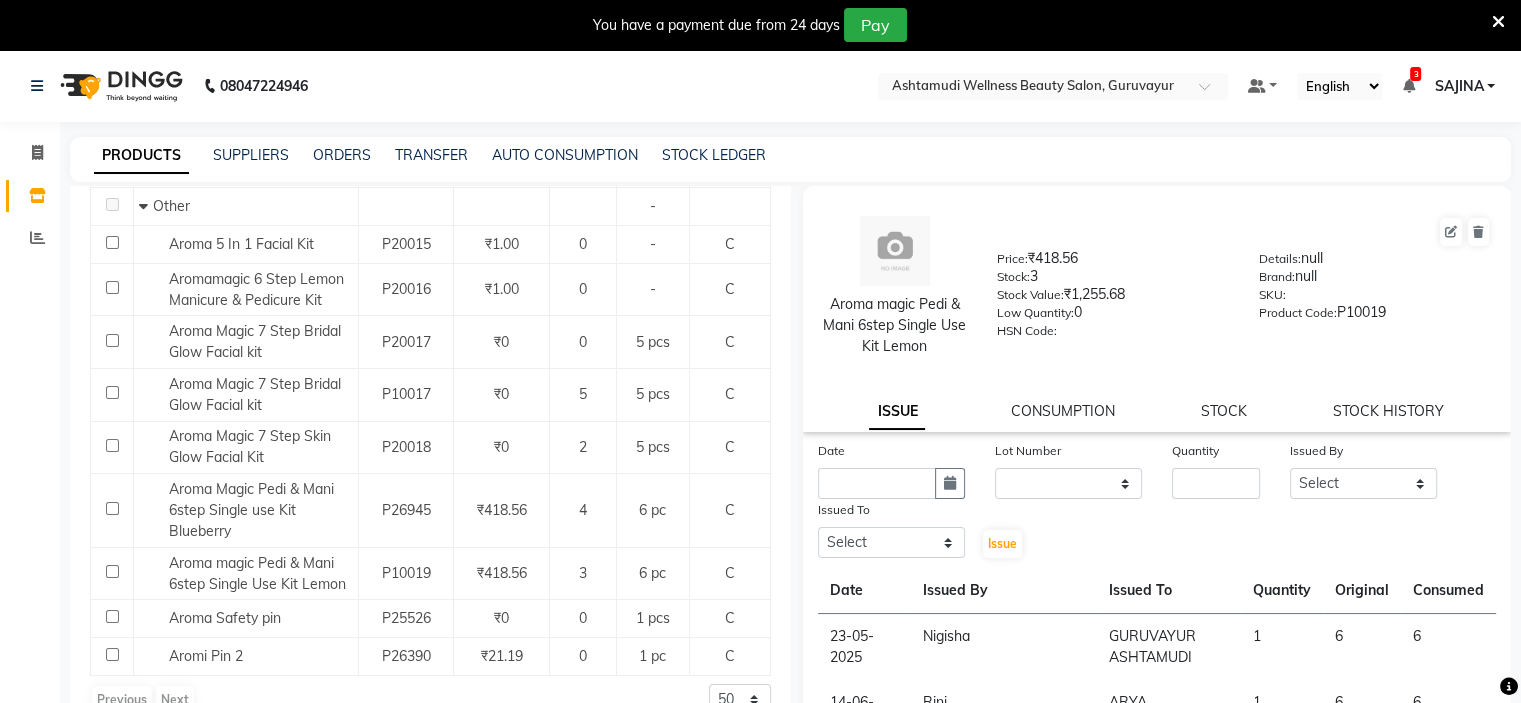click on "Aroma magic Pedi & Mani 6step Single Use Kit Lemon  Price:   ₹418.56  Stock:   3  Stock Value:   ₹1,255.68  Low Quantity:  0  HSN Code:    Details:   null  Brand:   null  SKU:     Product Code:   P10019  ISSUE CONSUMPTION STOCK STOCK HISTORY" 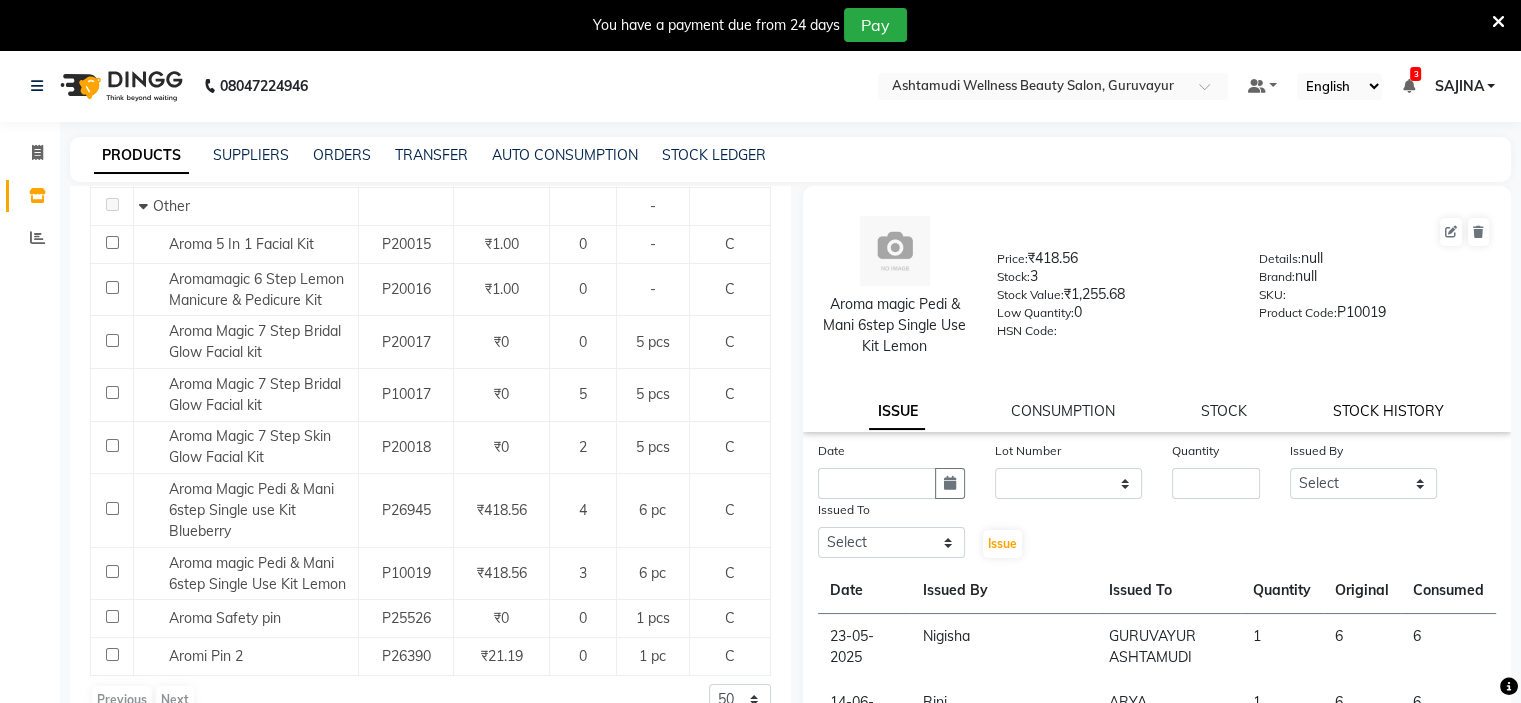 click on "STOCK HISTORY" 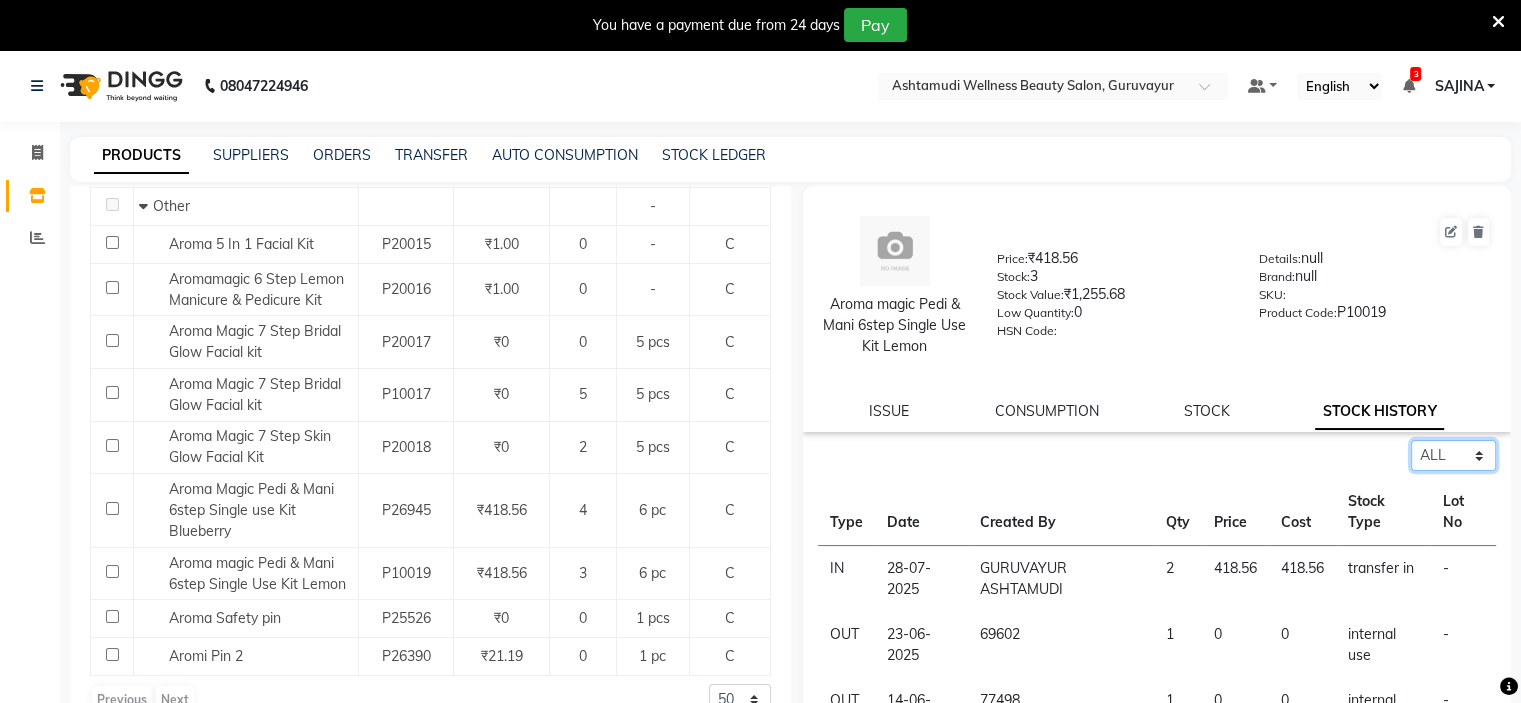 drag, startPoint x: 1428, startPoint y: 458, endPoint x: 1434, endPoint y: 469, distance: 12.529964 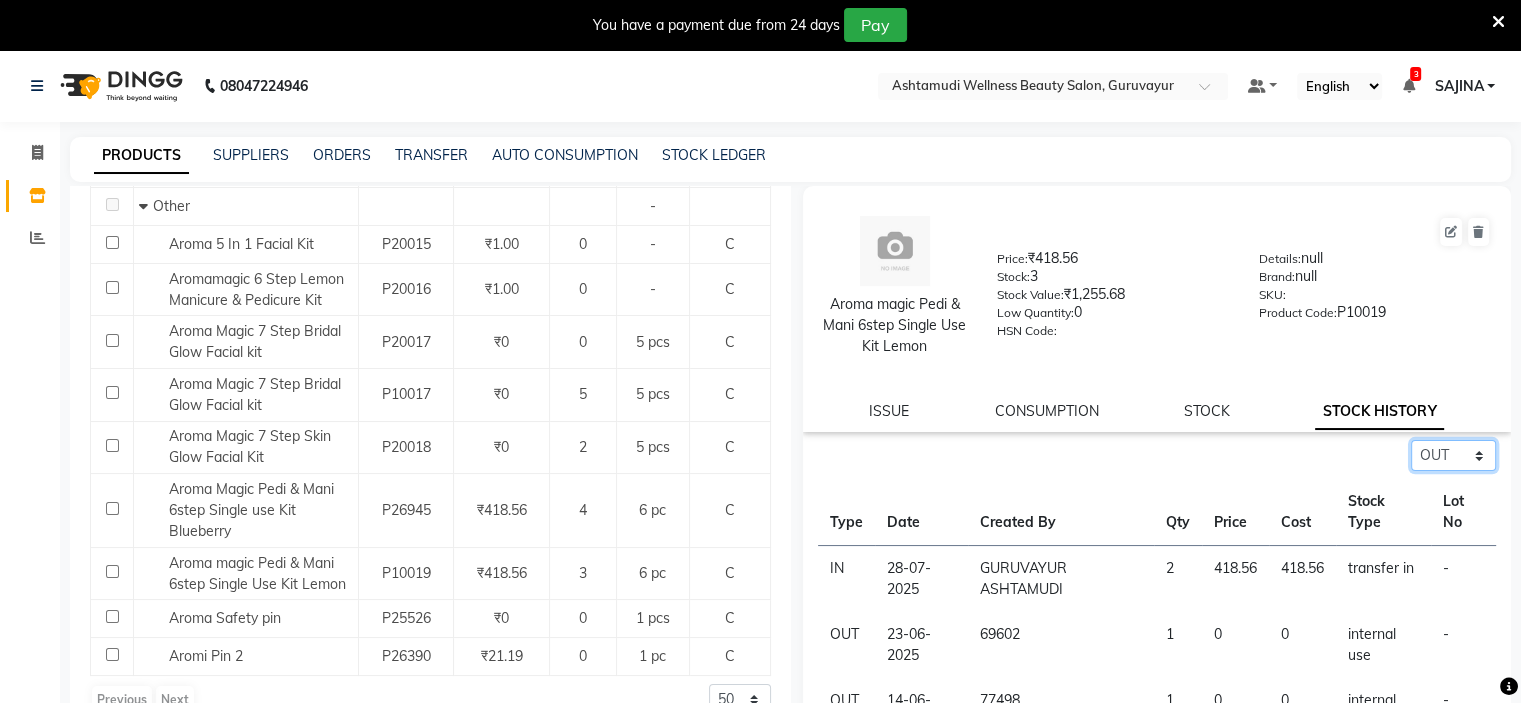click on "Select ALL IN OUT" 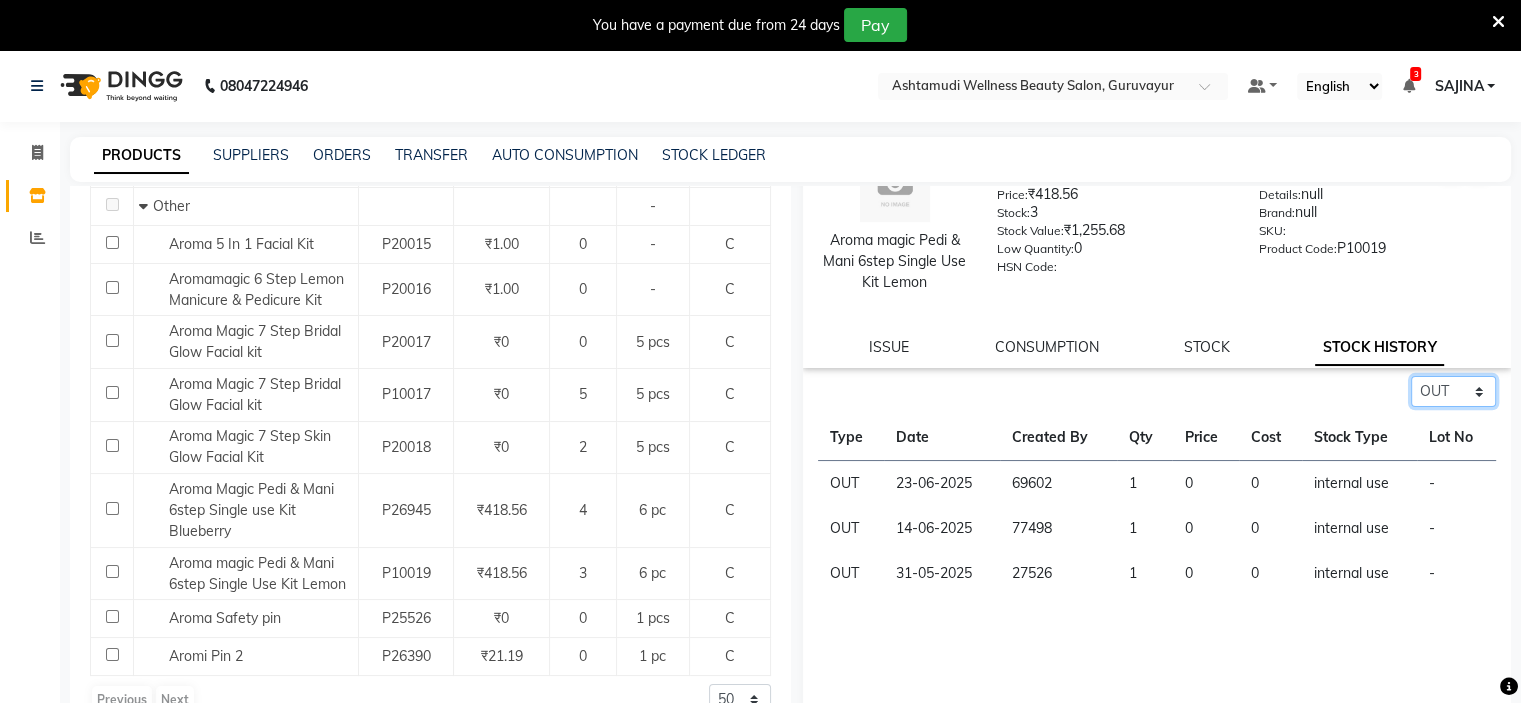 scroll, scrollTop: 100, scrollLeft: 0, axis: vertical 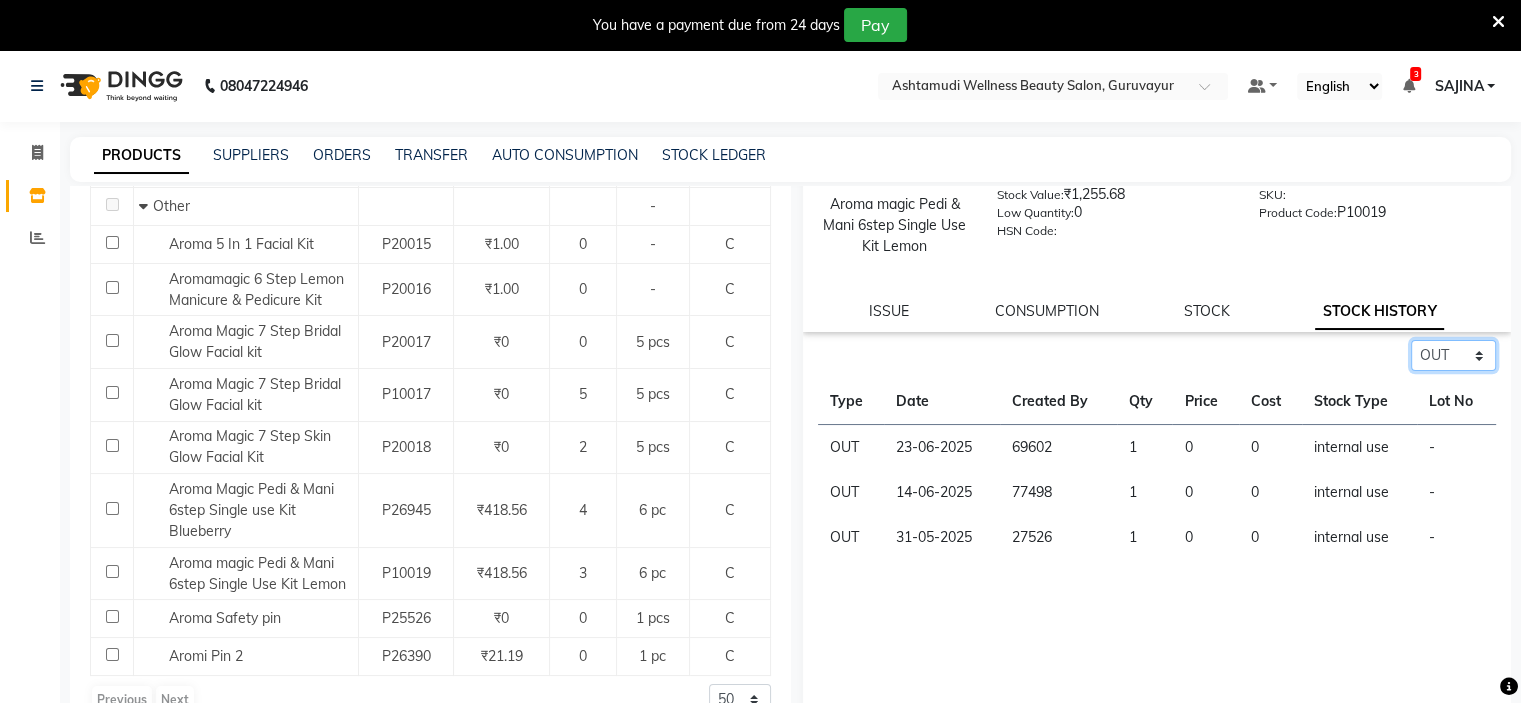 click on "Select ALL IN OUT" 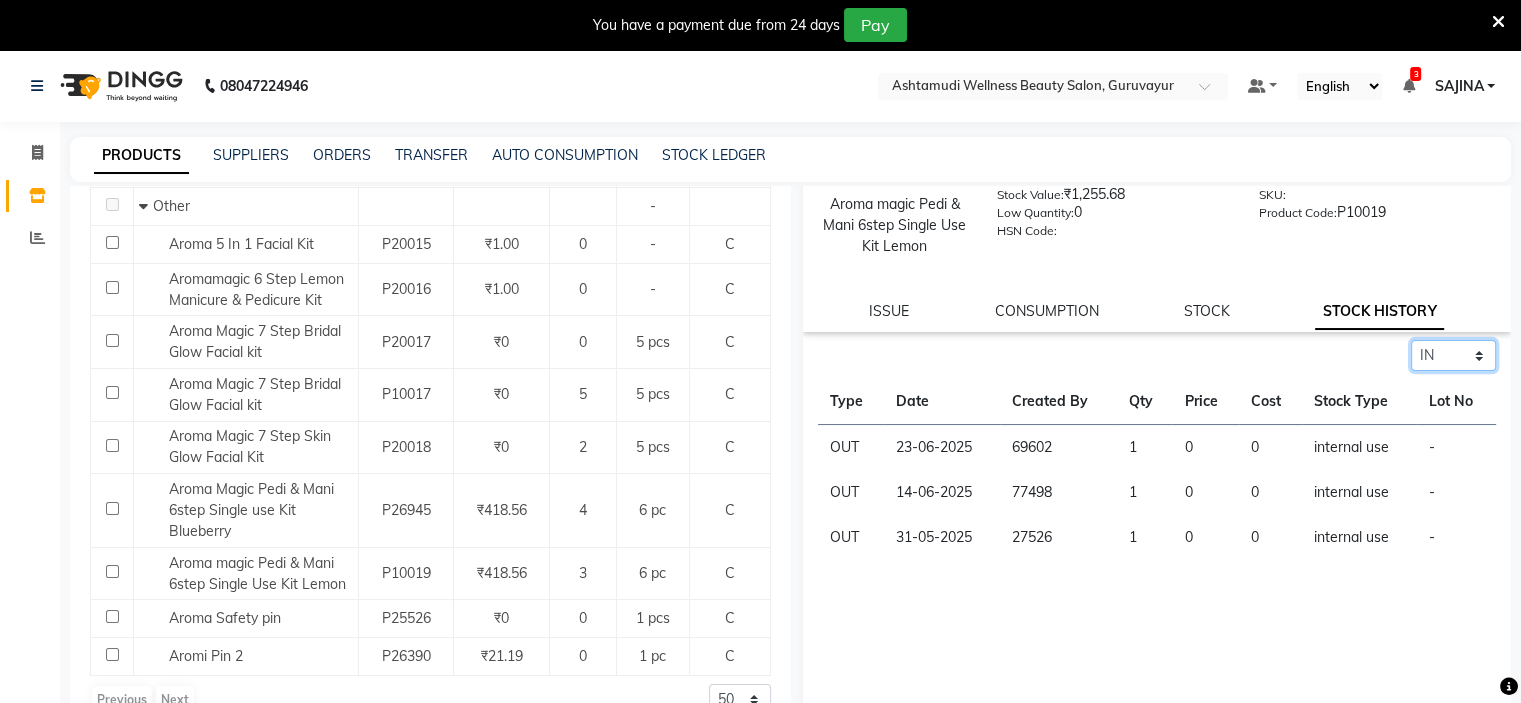 click on "Select ALL IN OUT" 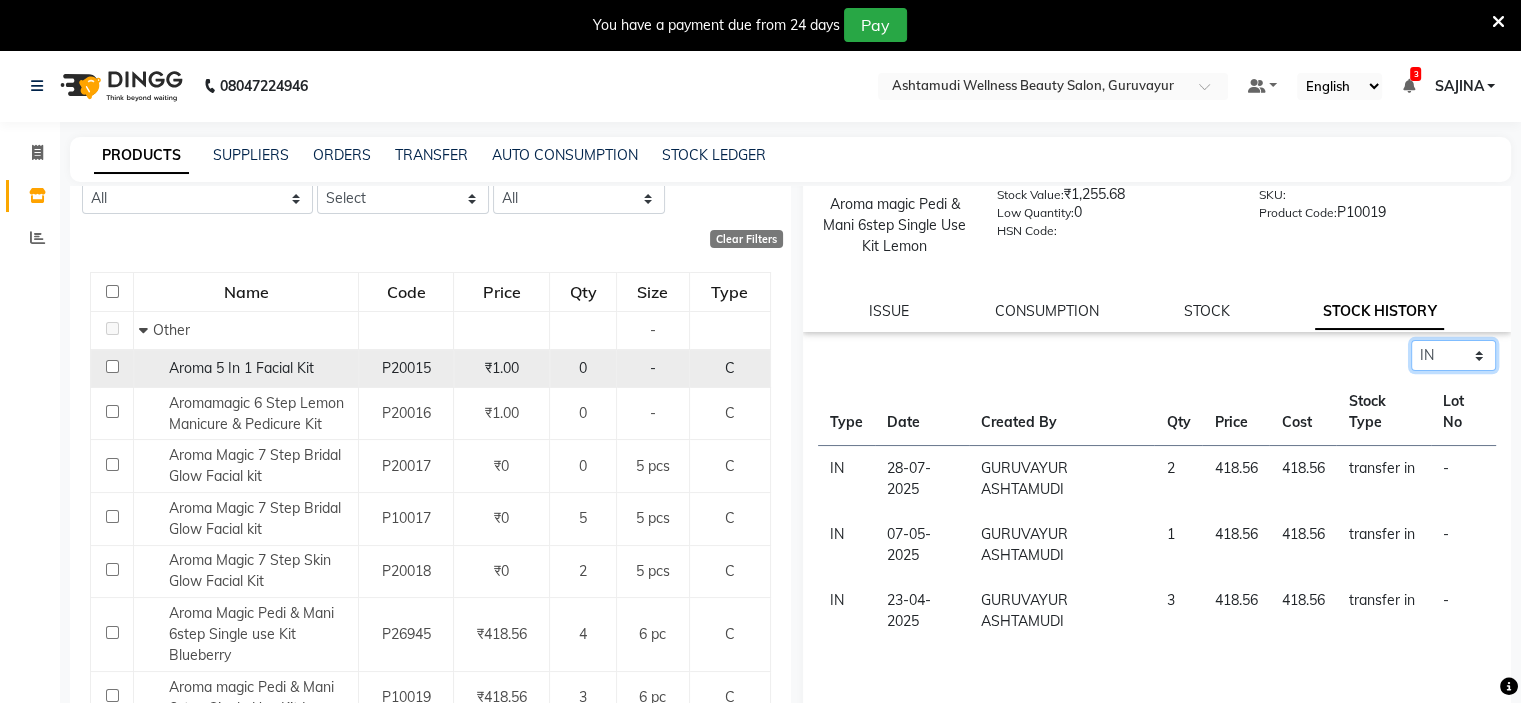 scroll, scrollTop: 271, scrollLeft: 0, axis: vertical 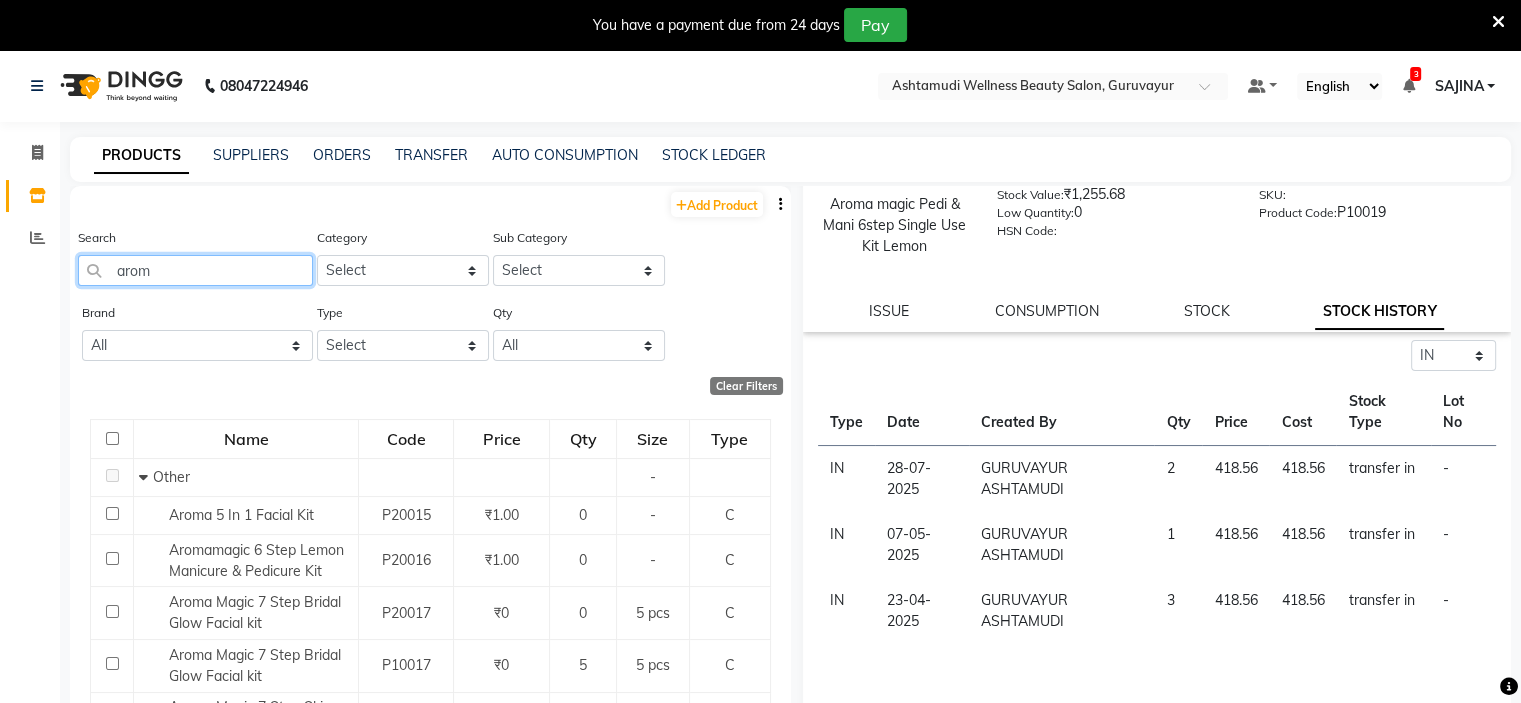 click on "arom" 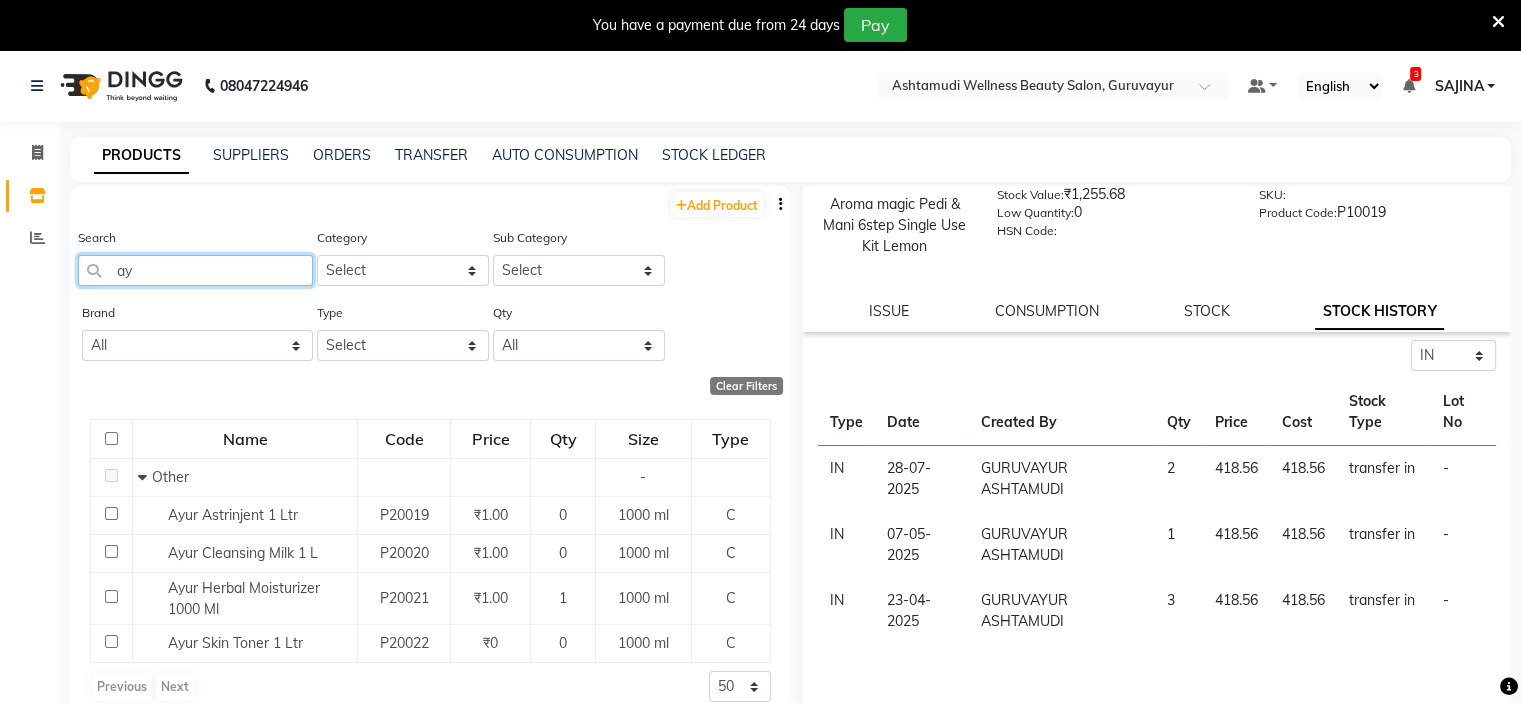 type on "a" 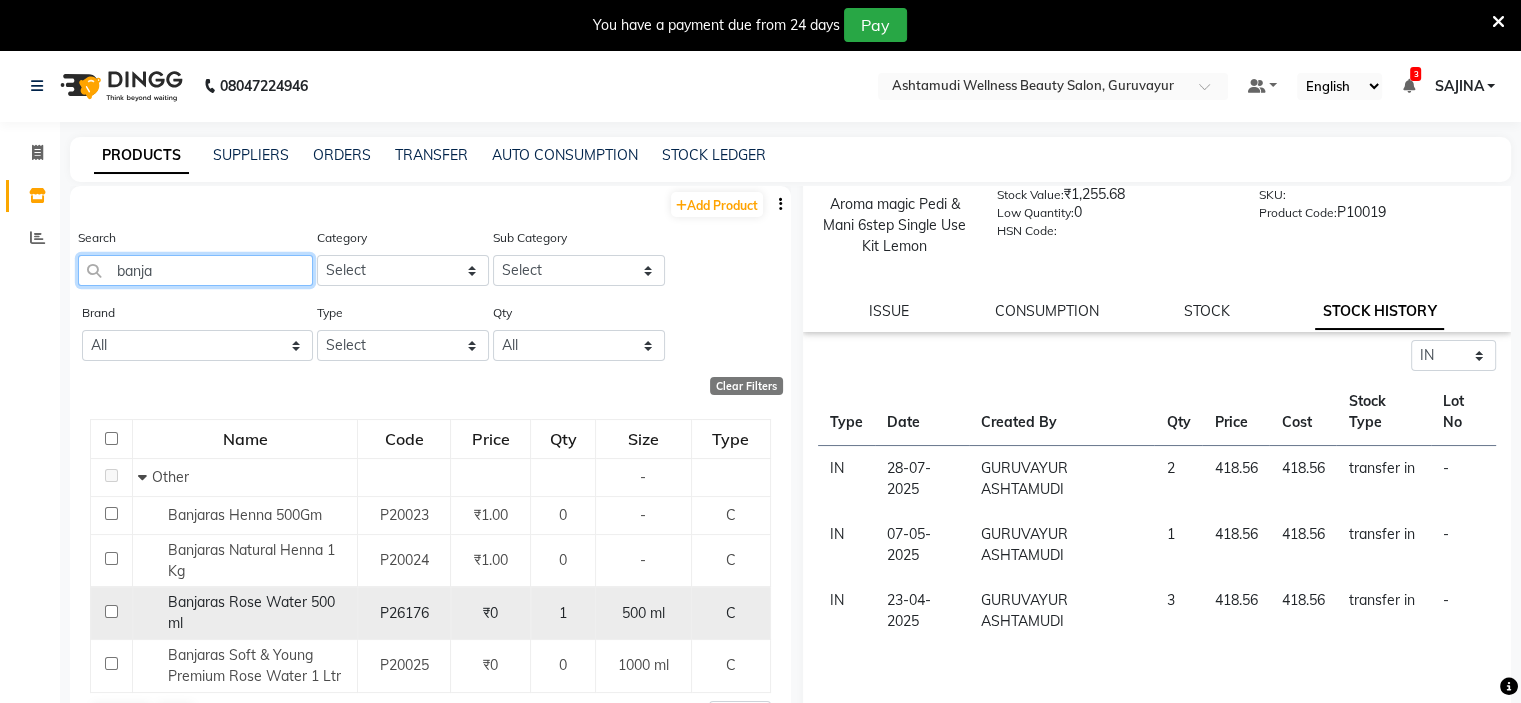 scroll, scrollTop: 17, scrollLeft: 0, axis: vertical 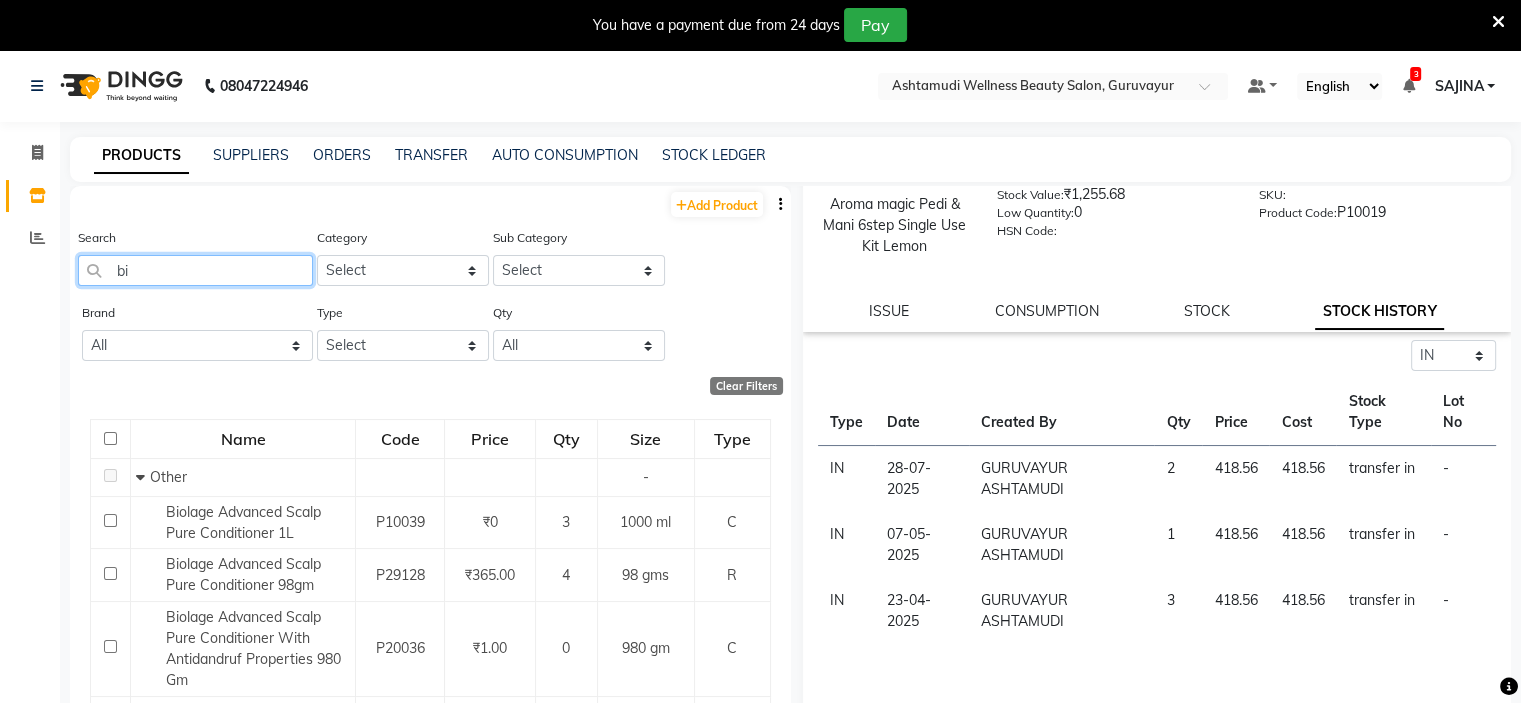 type on "b" 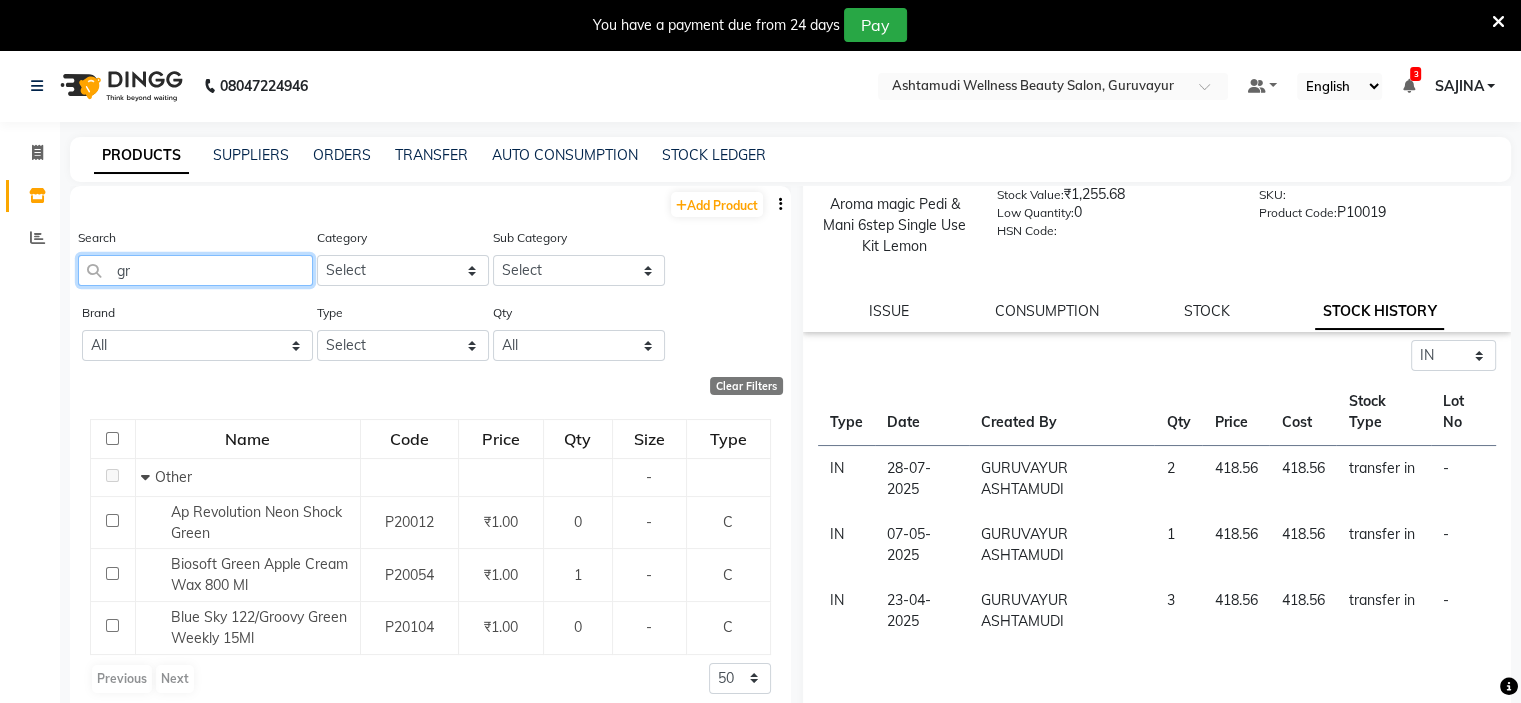 type on "g" 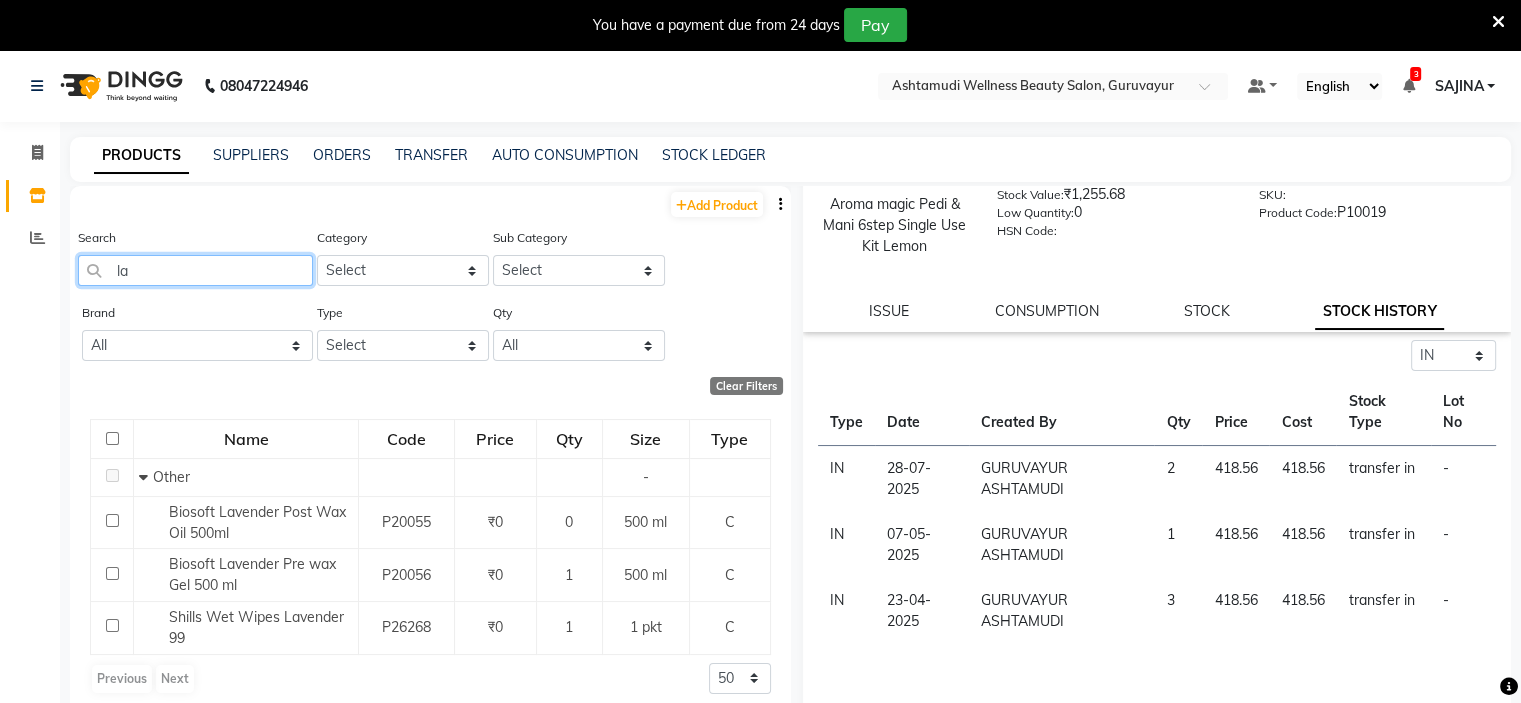 type on "l" 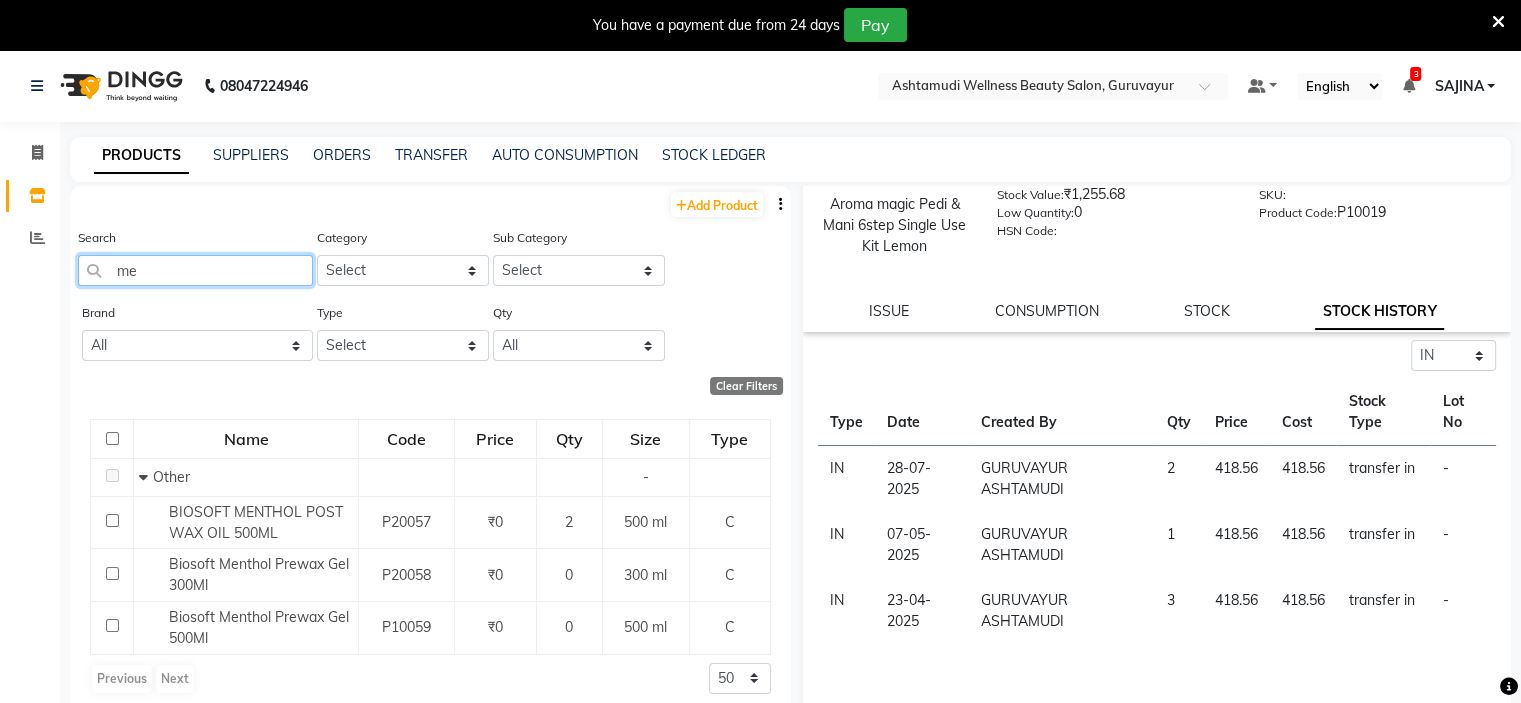 type on "m" 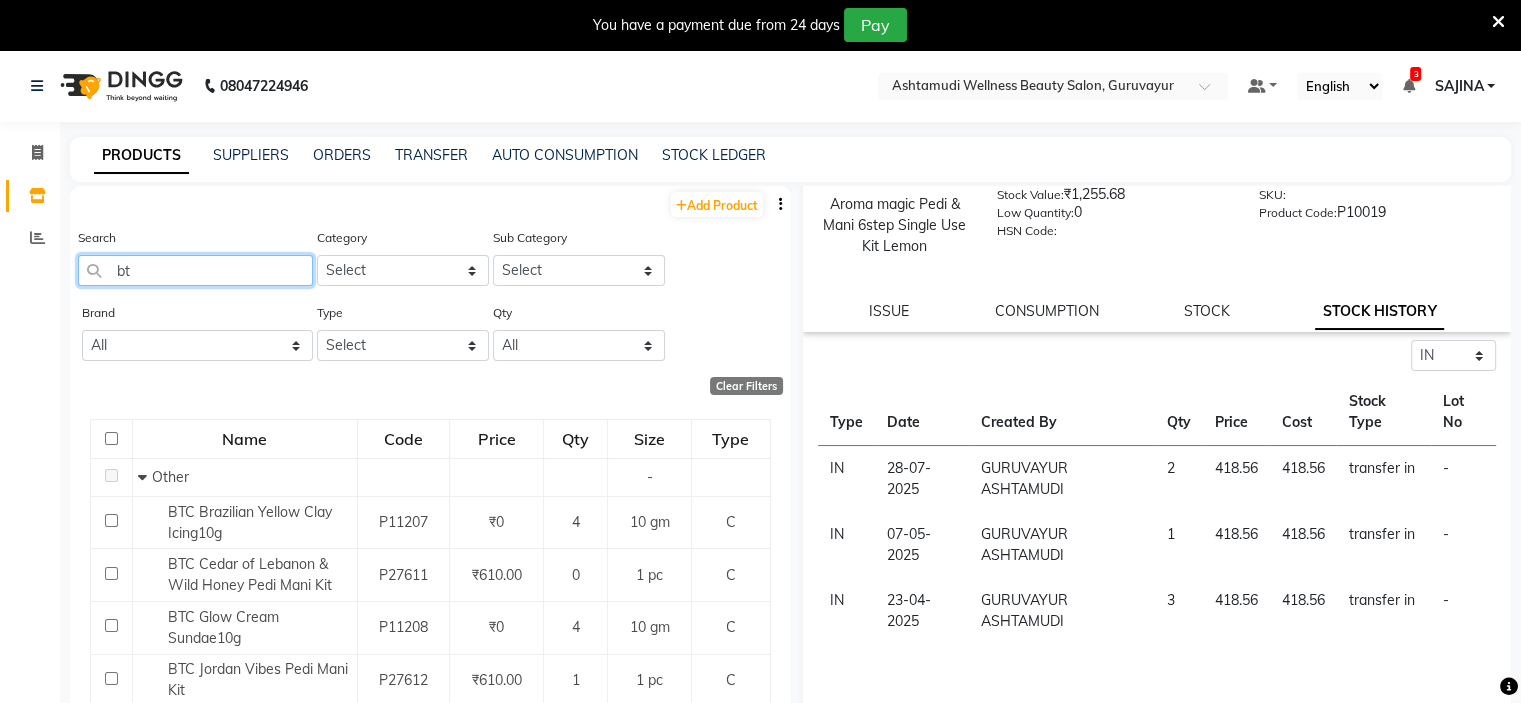 type on "b" 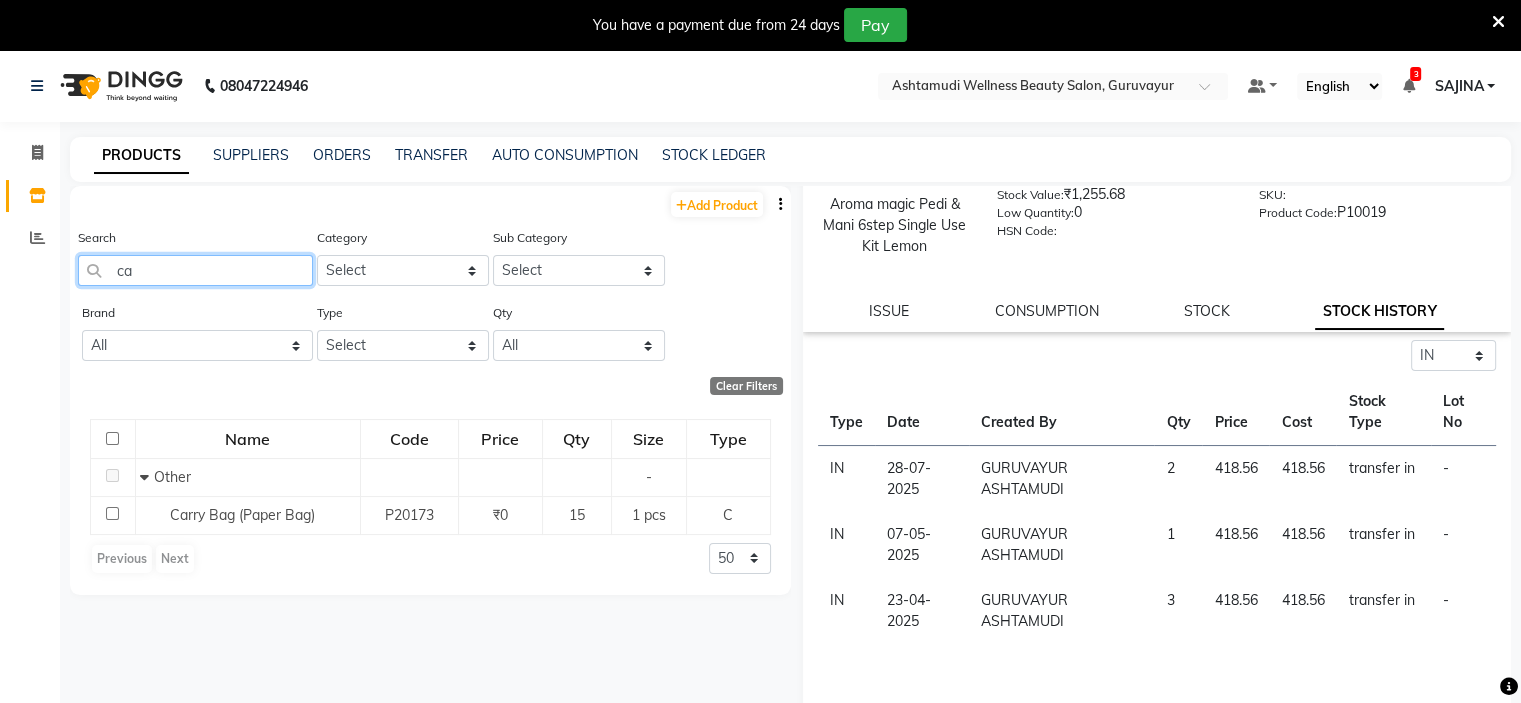 type on "c" 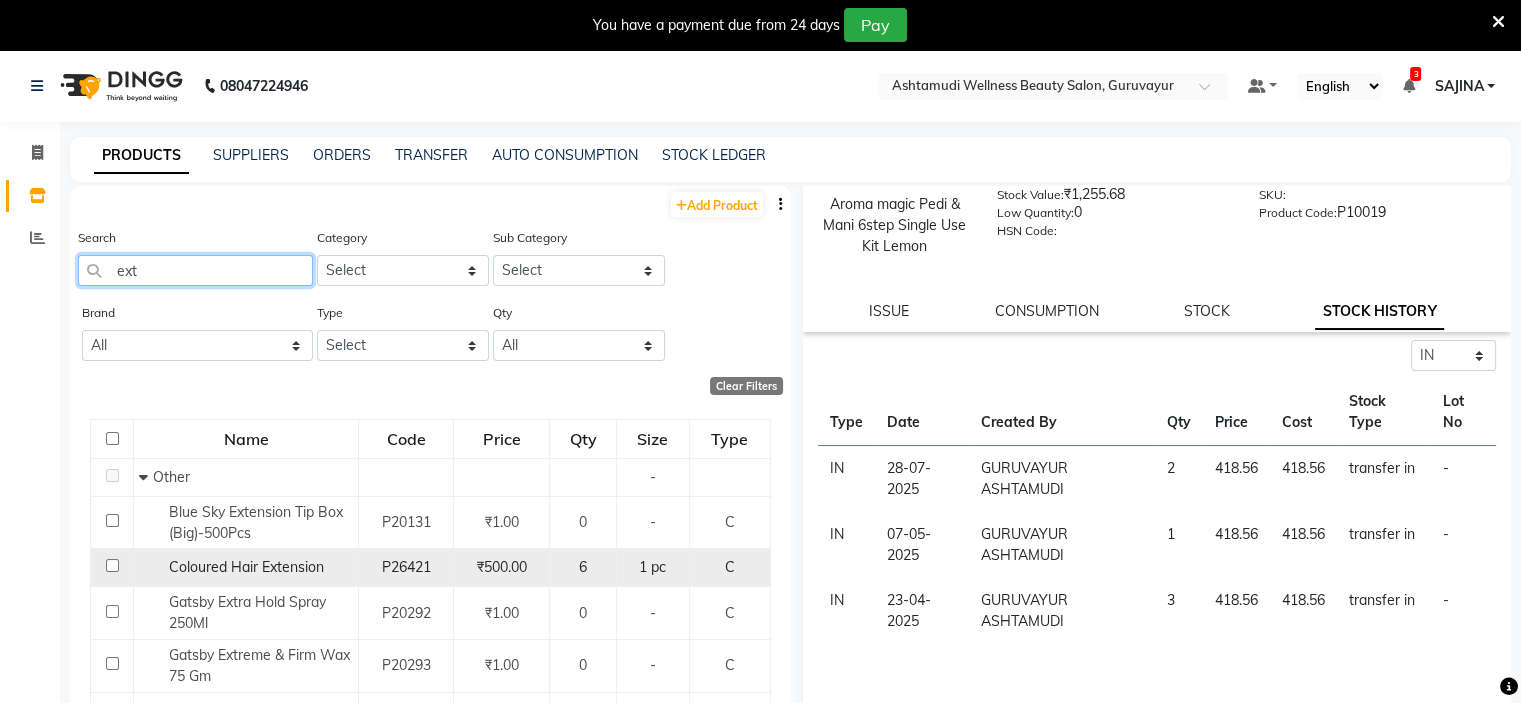 scroll, scrollTop: 55, scrollLeft: 0, axis: vertical 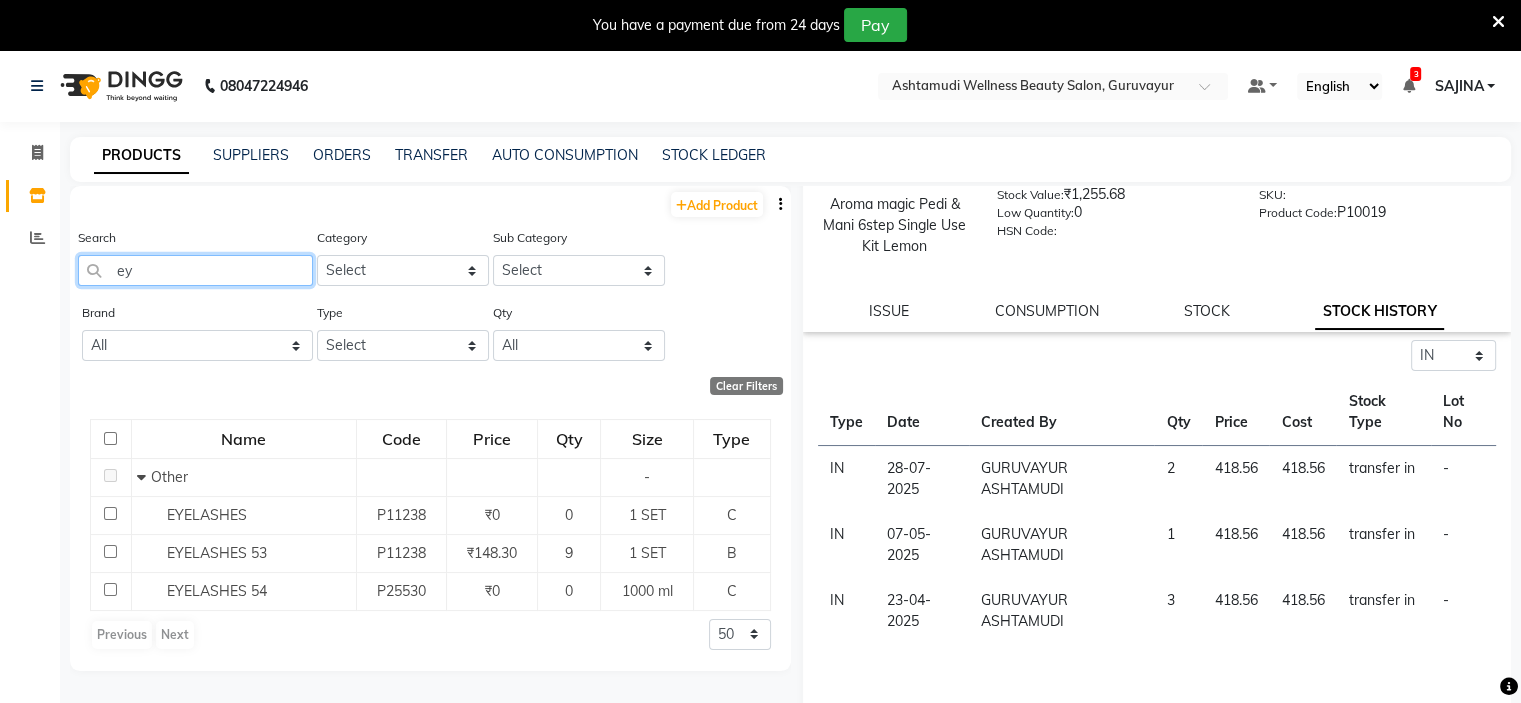 type on "e" 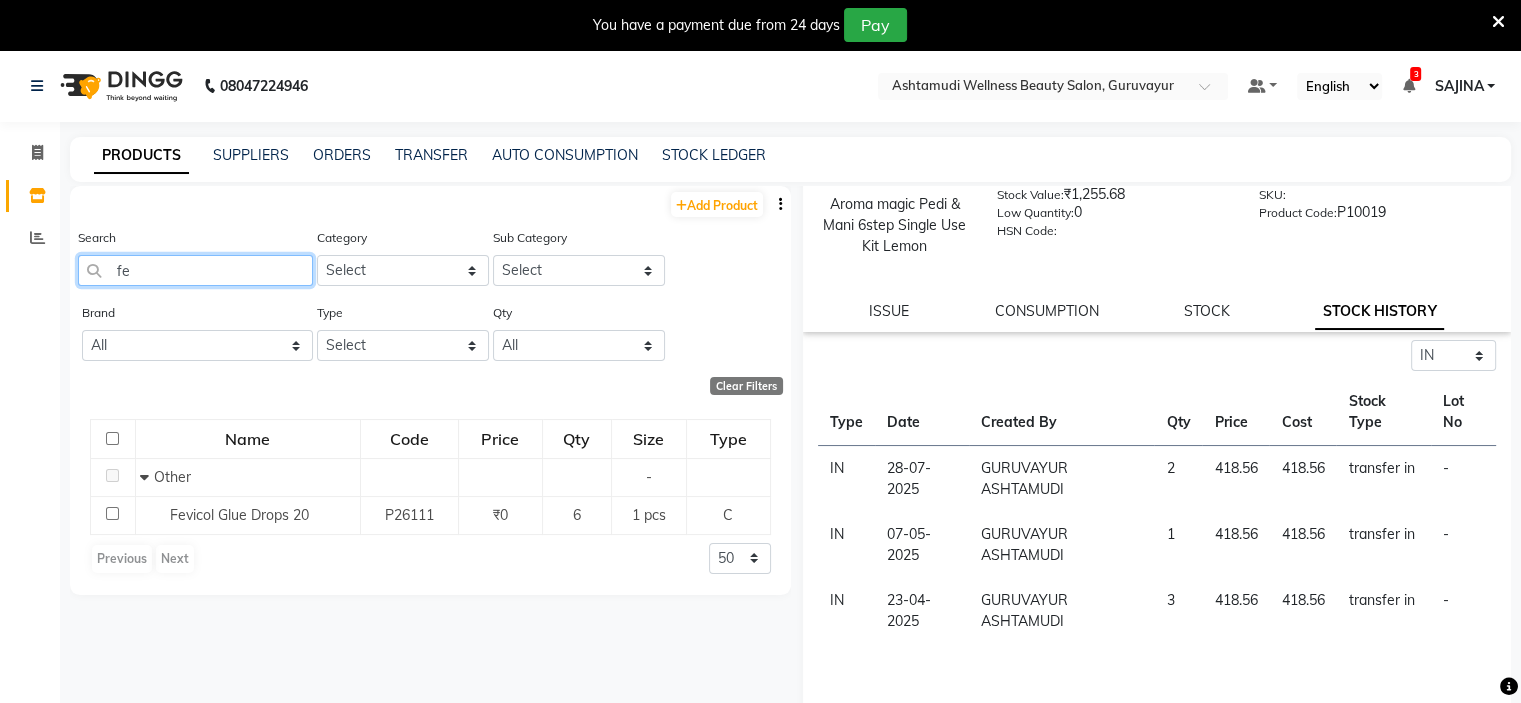 type on "f" 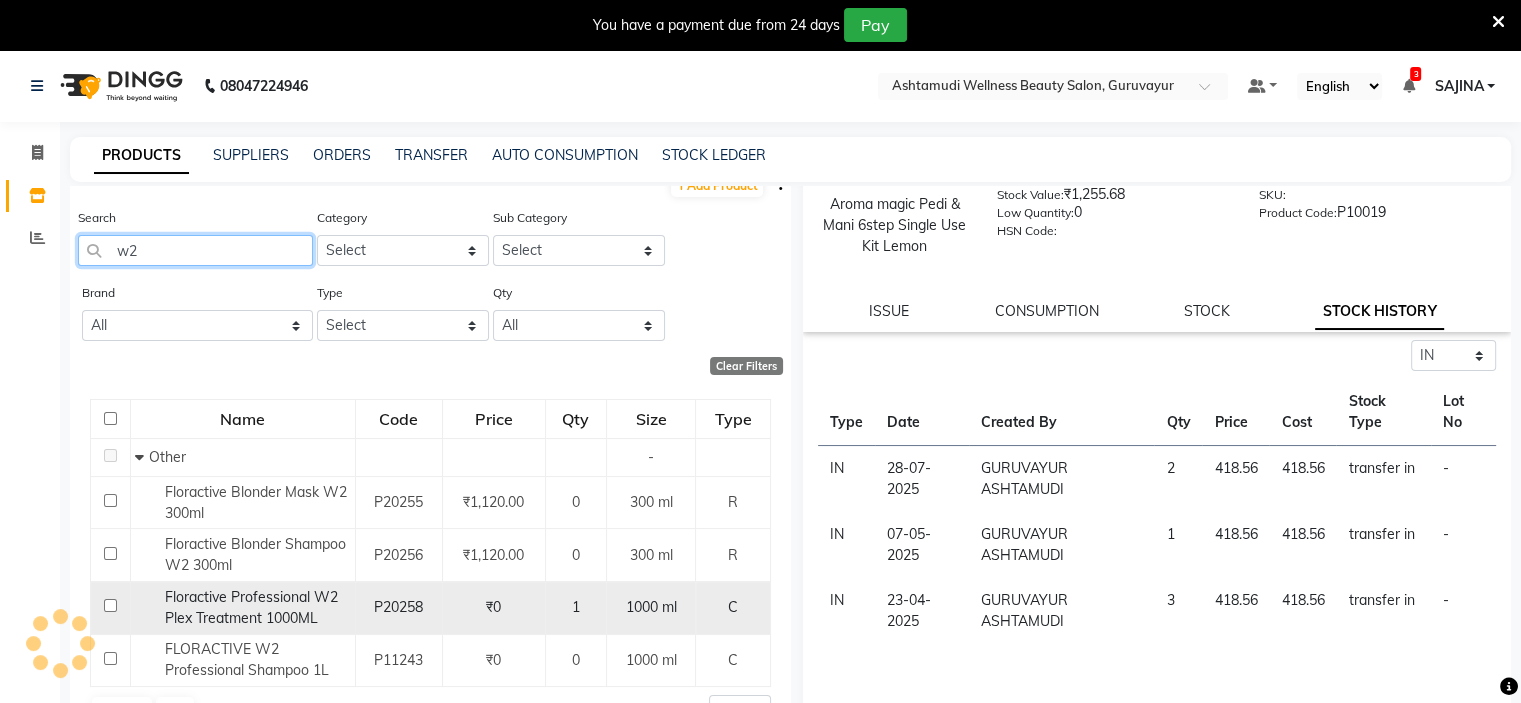 scroll, scrollTop: 32, scrollLeft: 0, axis: vertical 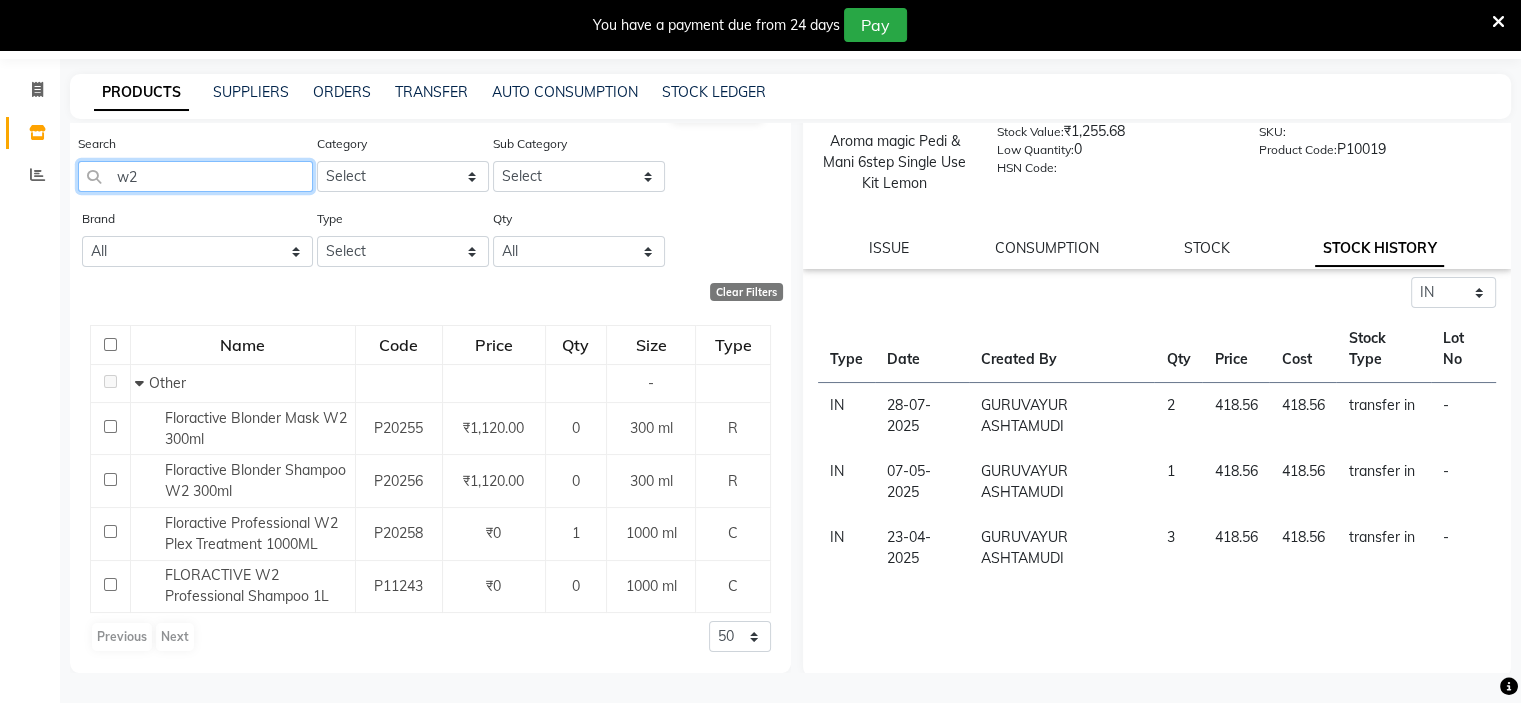 type on "w" 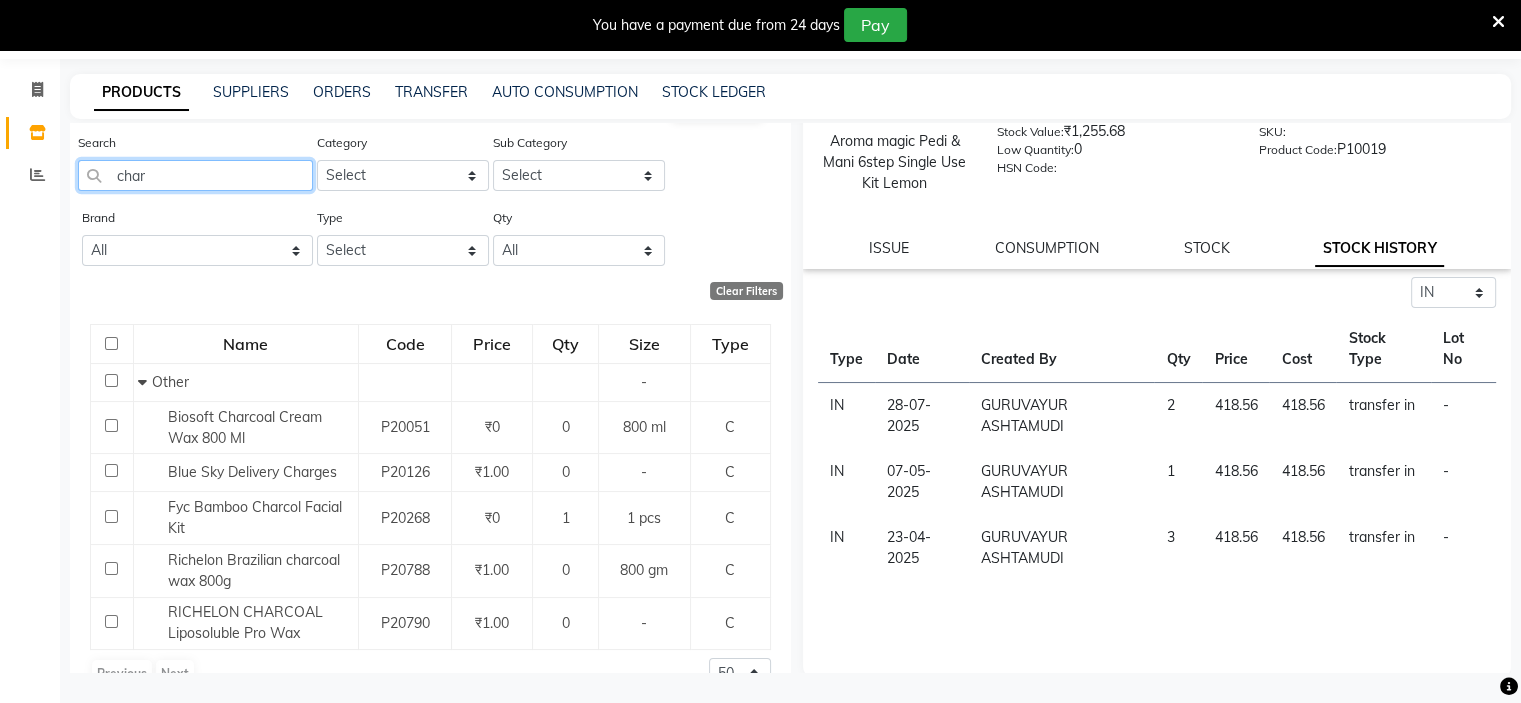 scroll, scrollTop: 0, scrollLeft: 0, axis: both 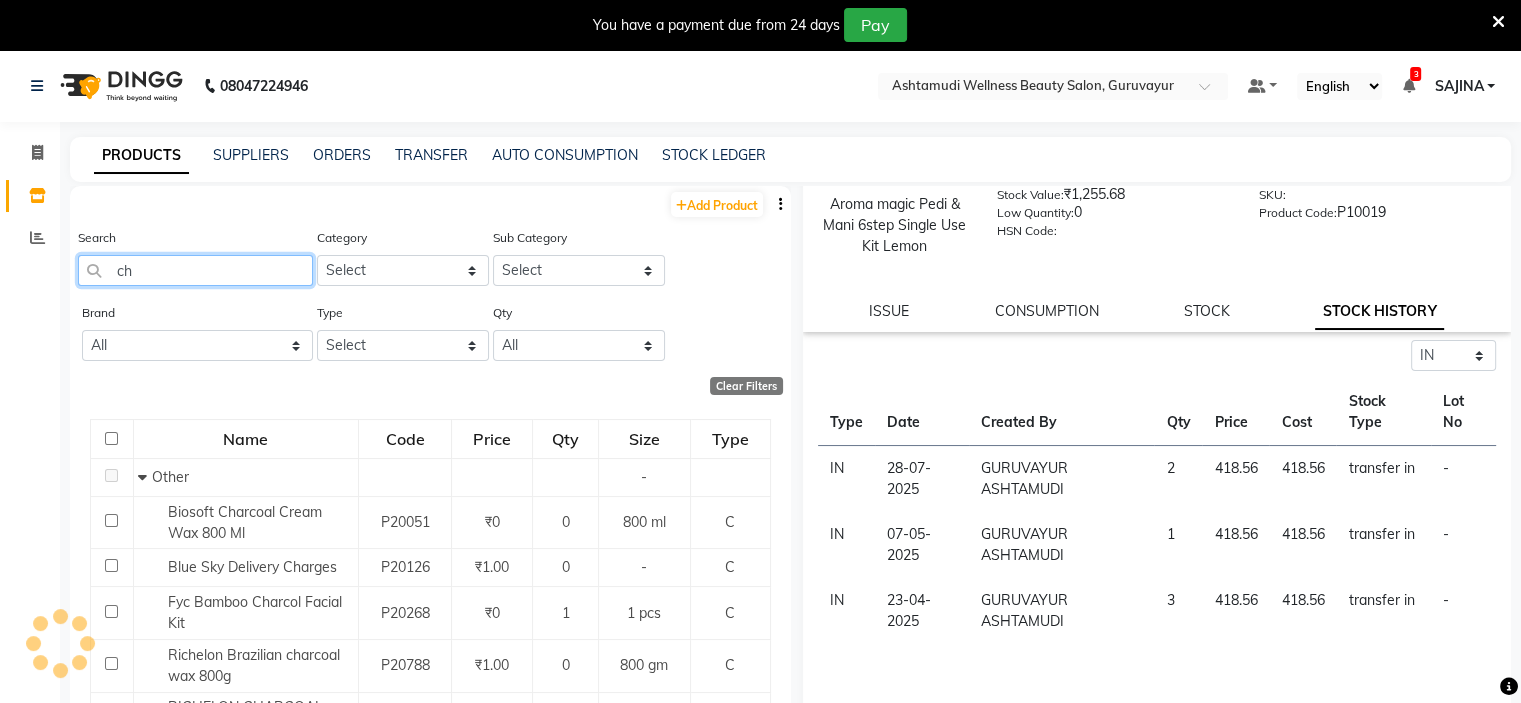 type on "c" 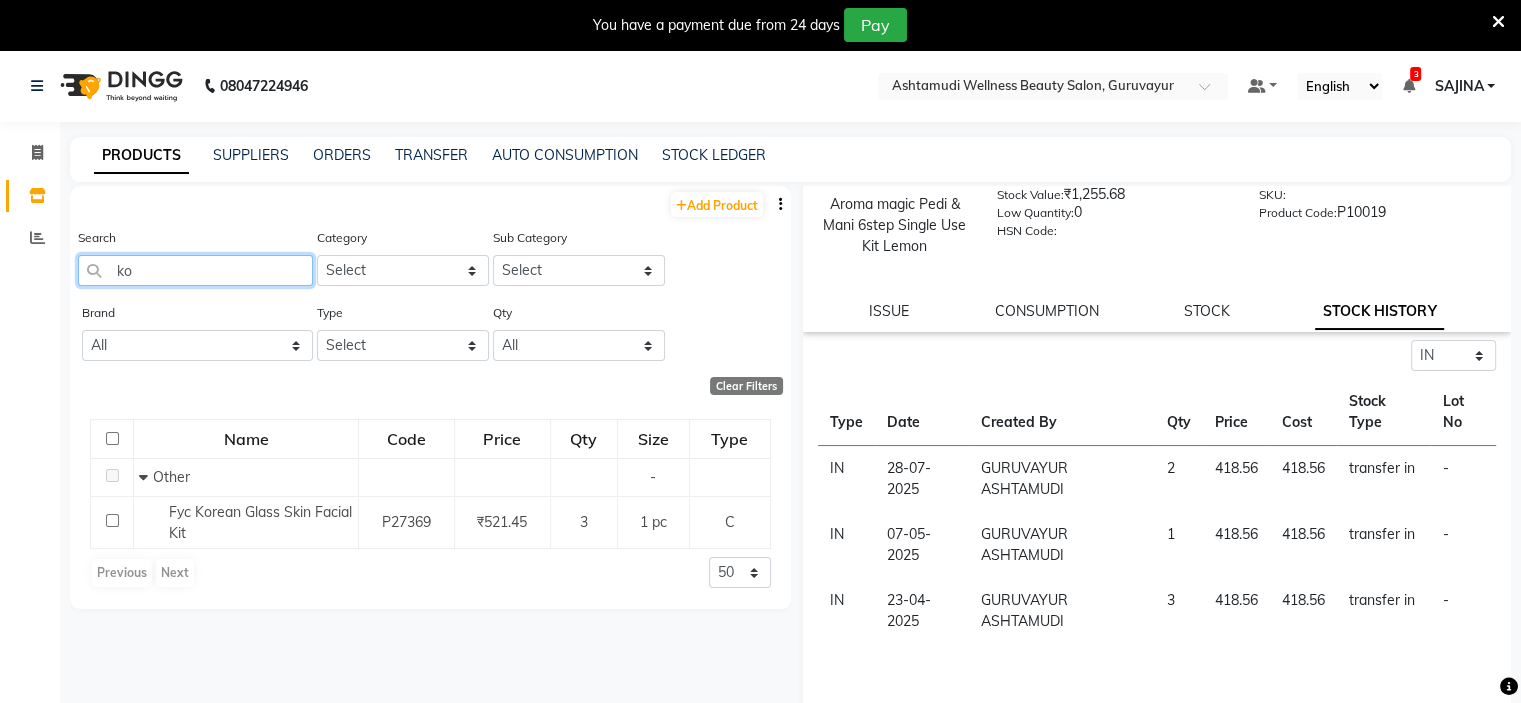 type on "k" 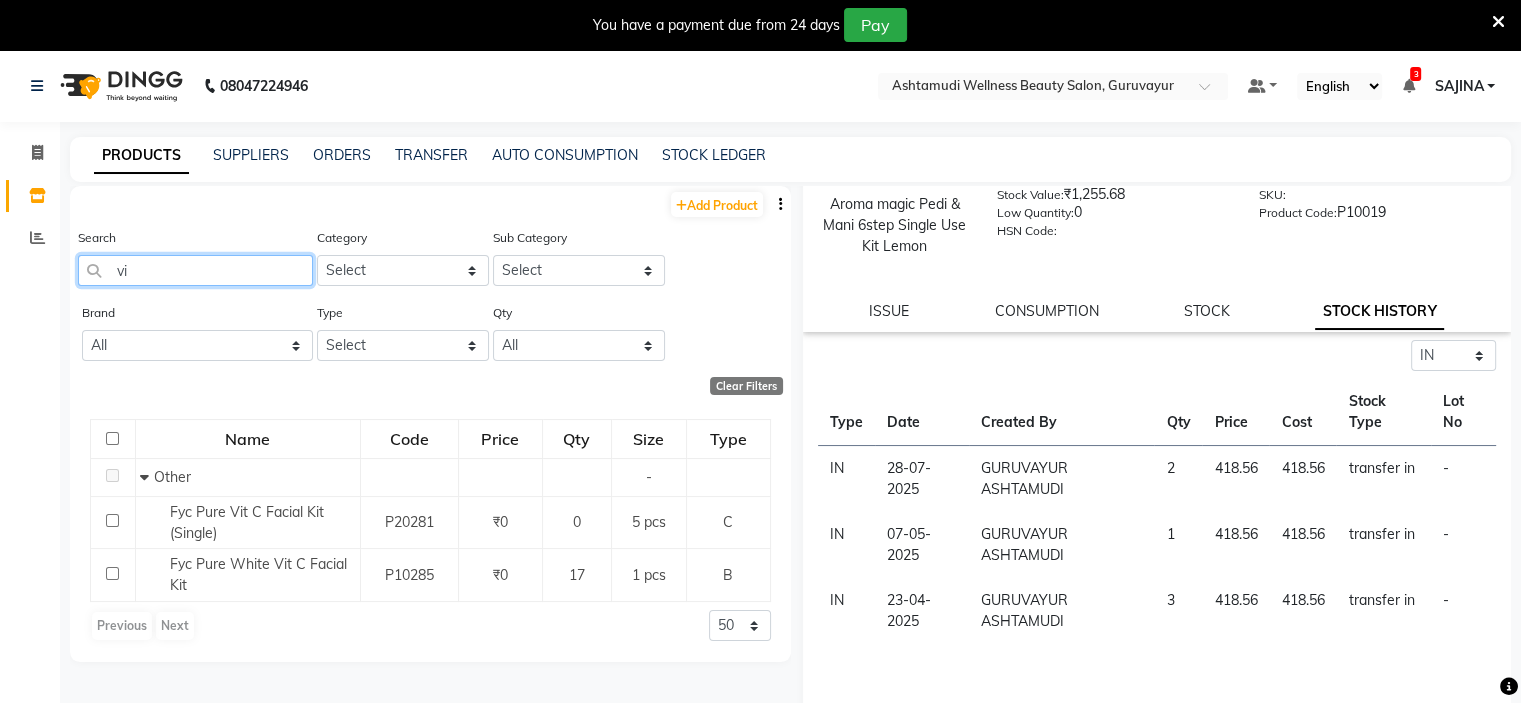 type on "v" 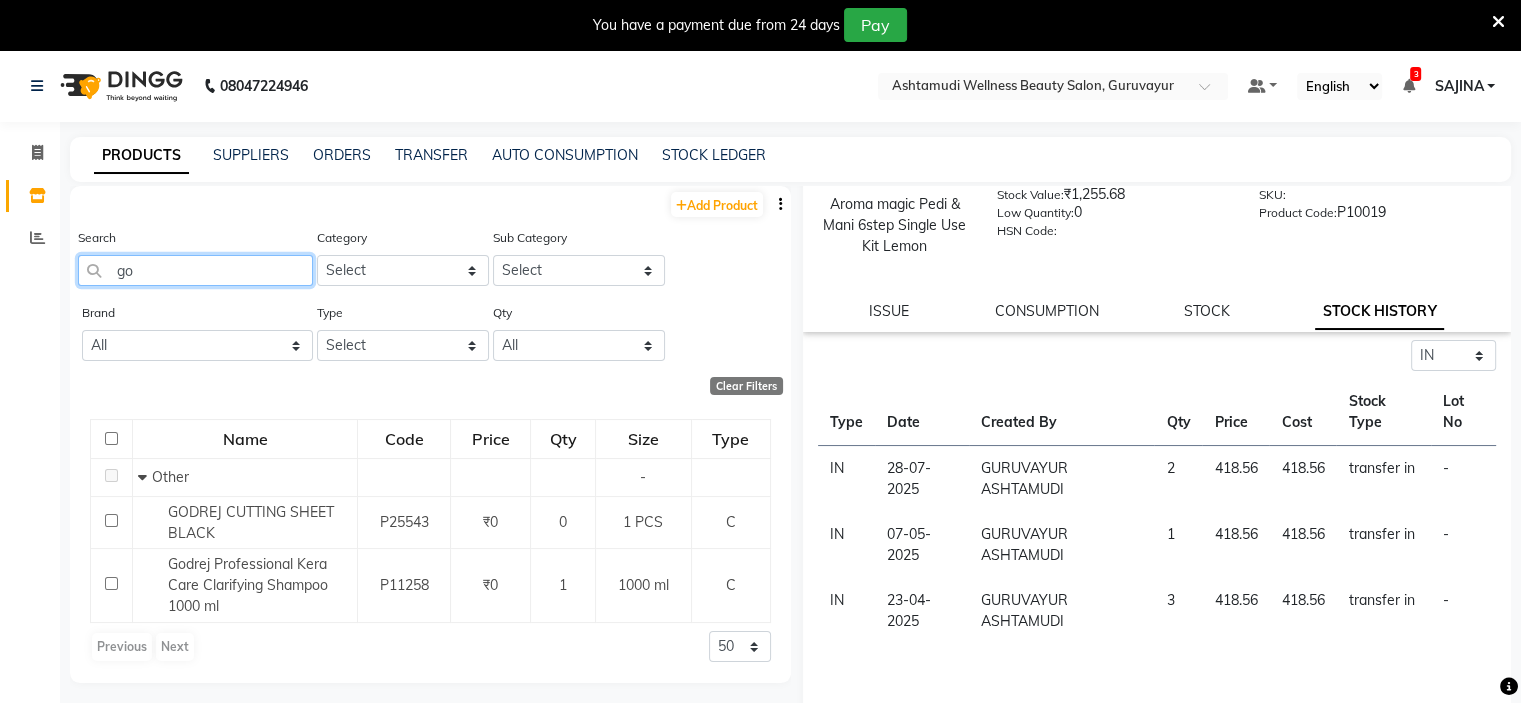 type on "g" 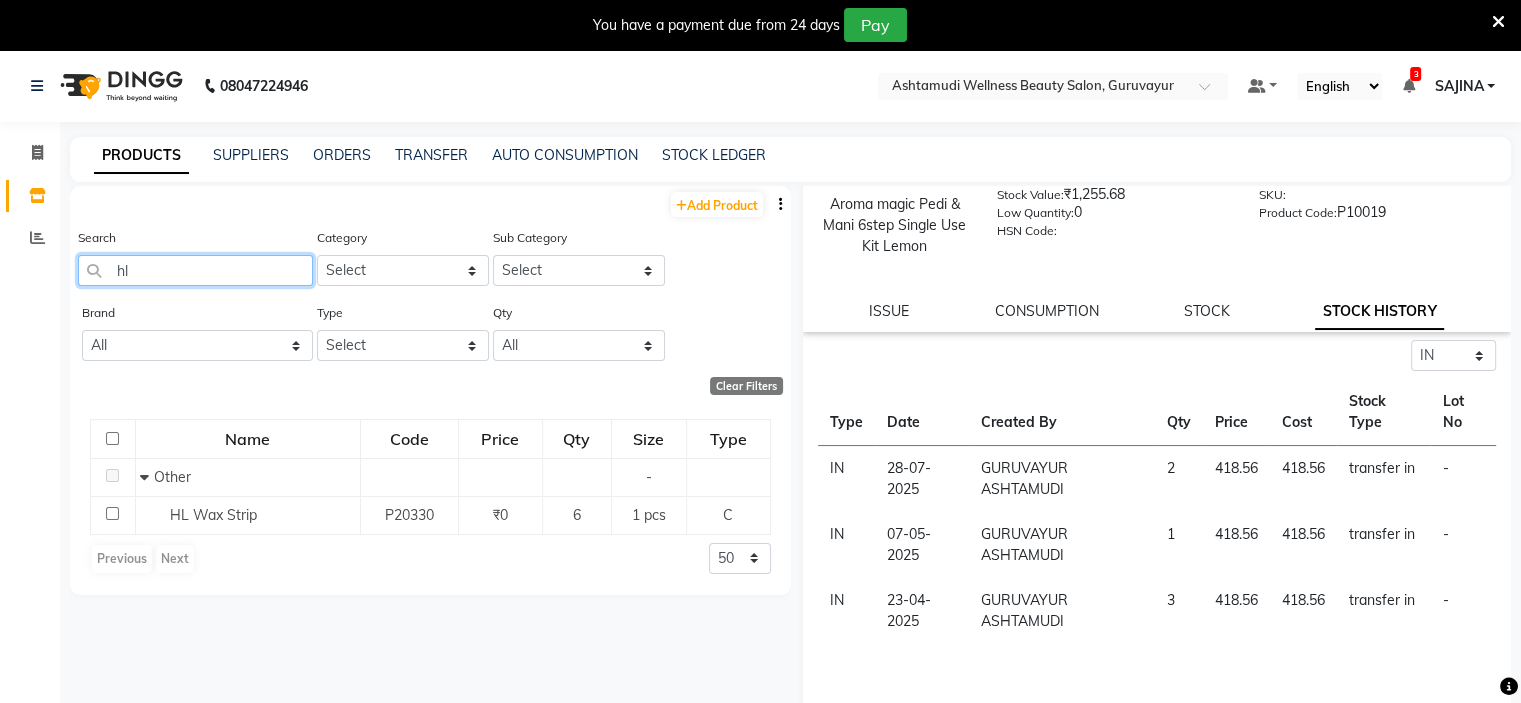 type on "h" 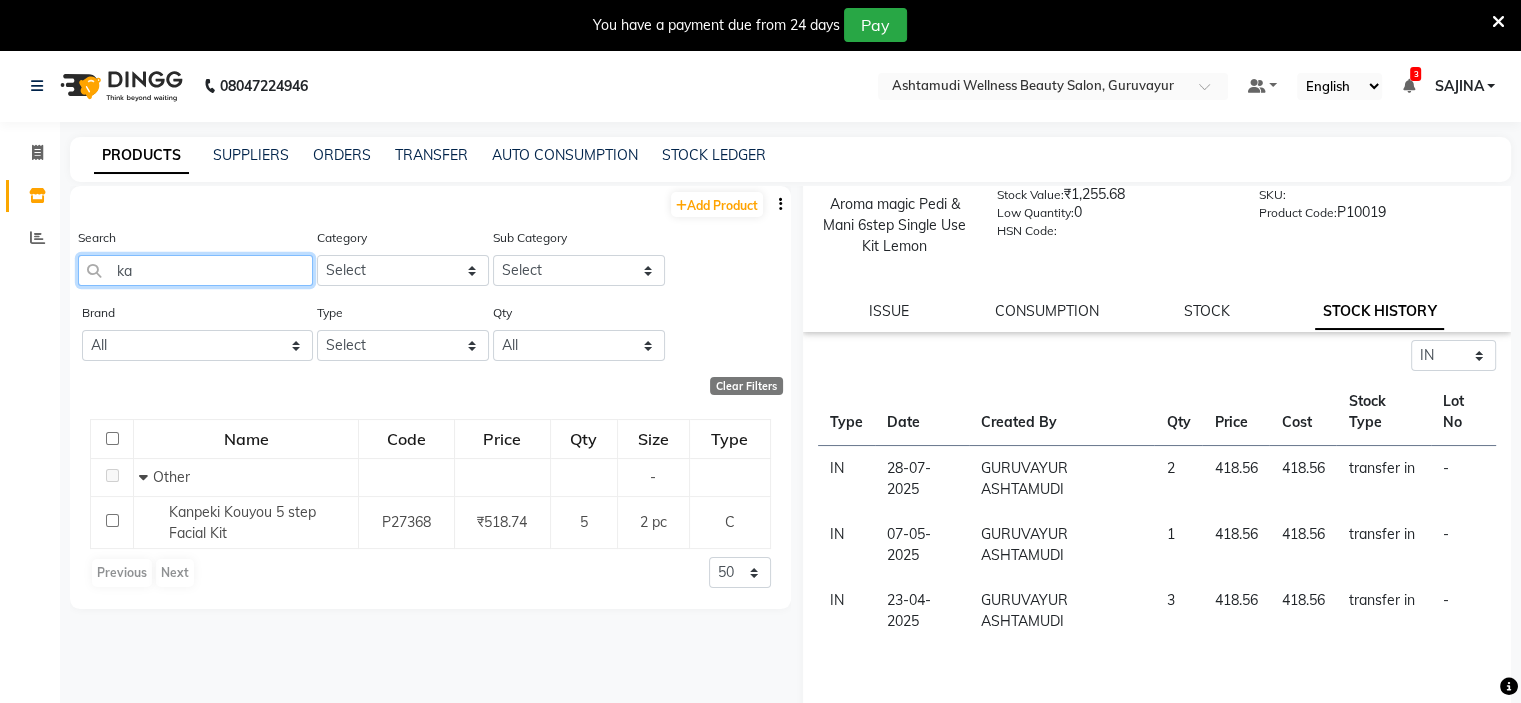 type on "k" 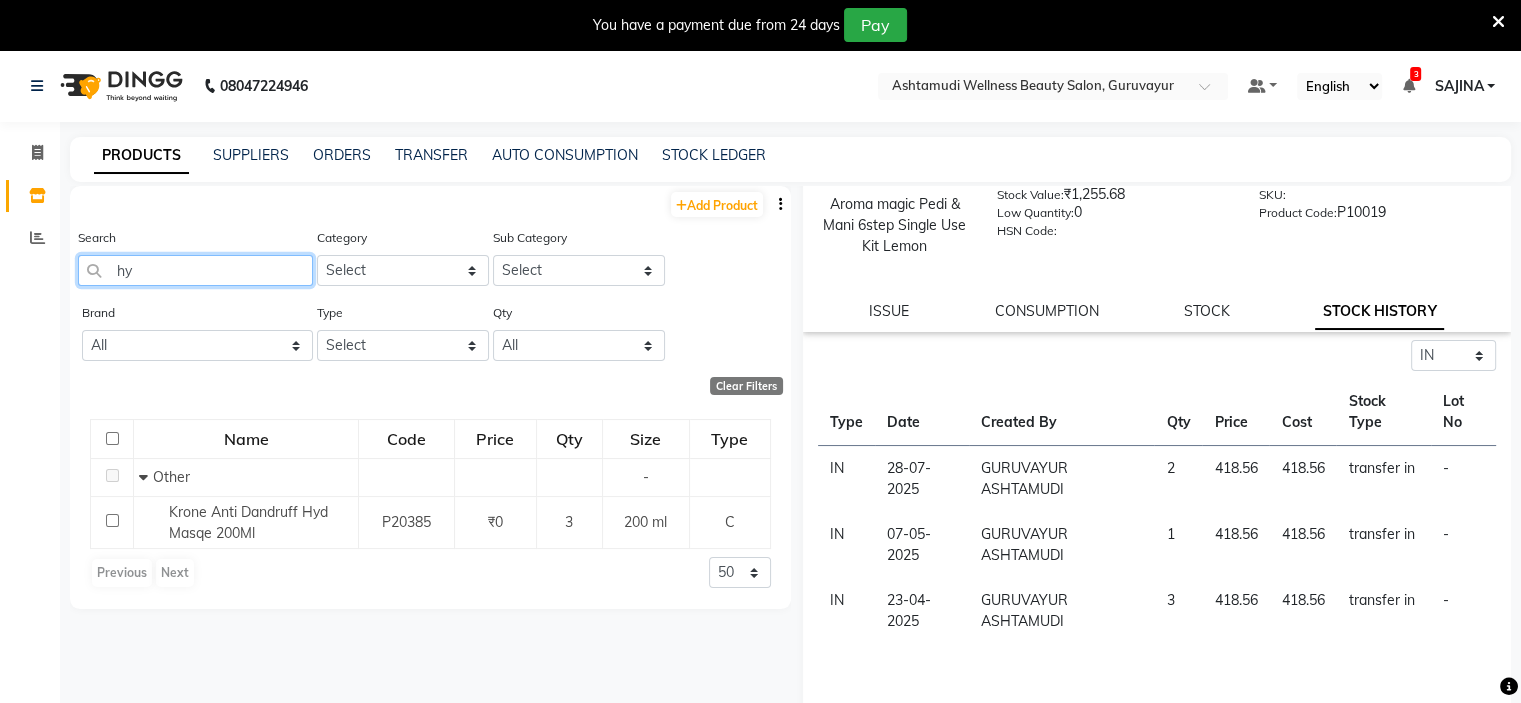type on "h" 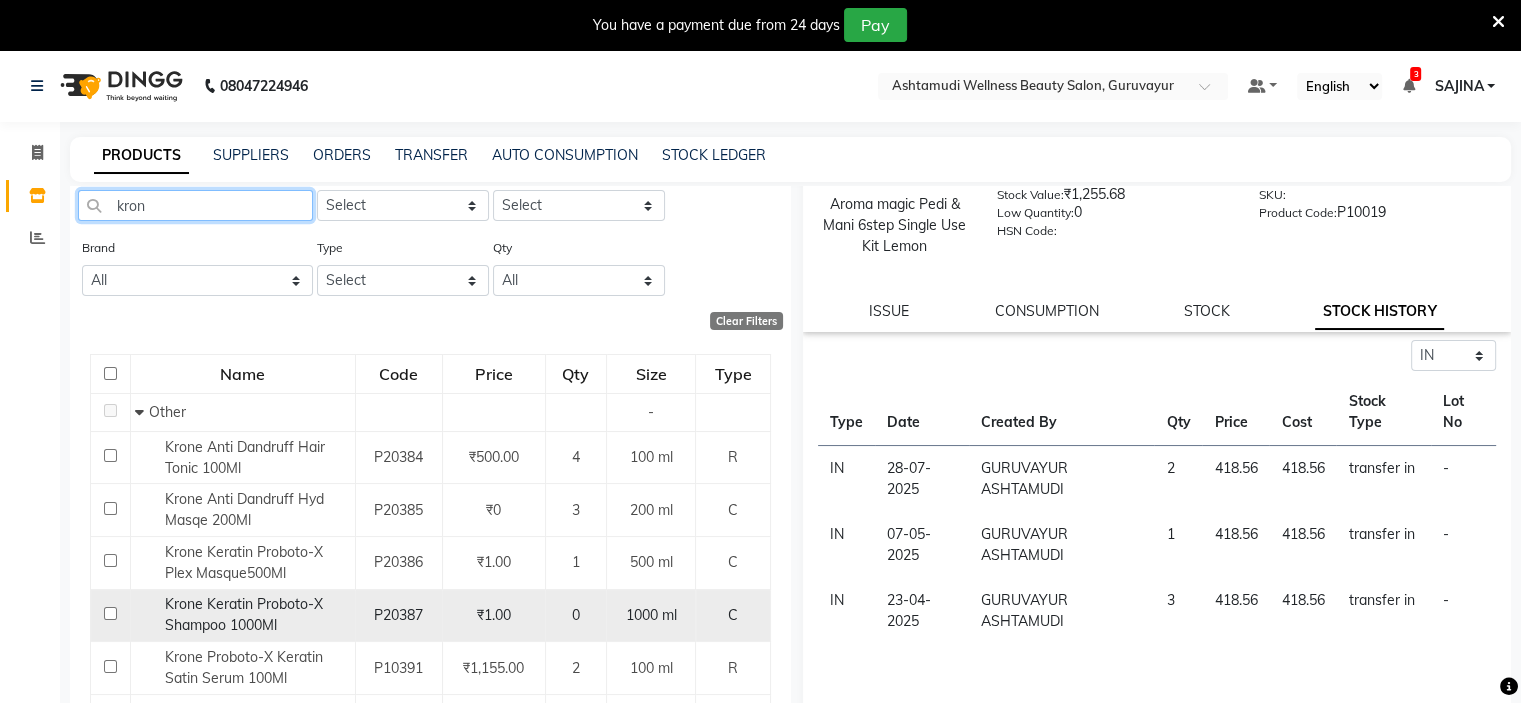 scroll, scrollTop: 100, scrollLeft: 0, axis: vertical 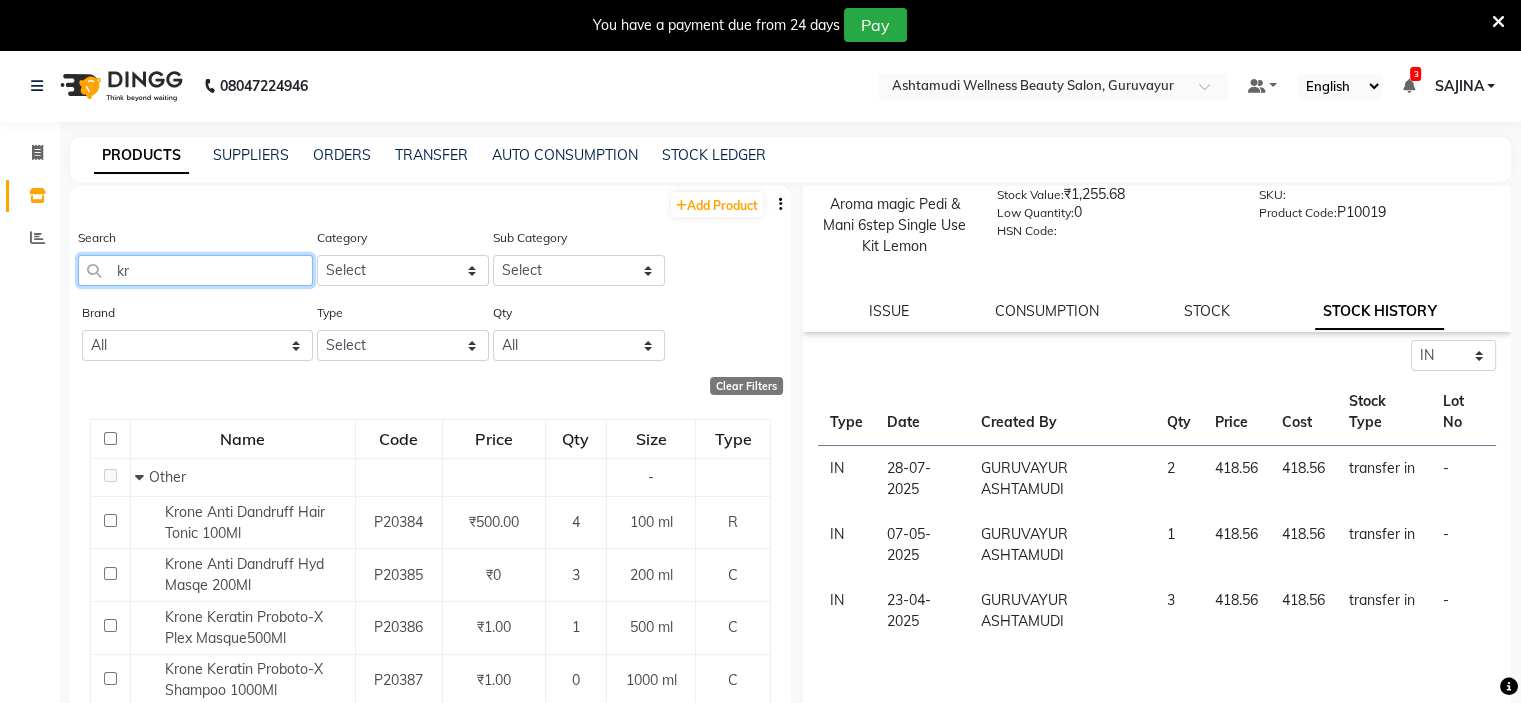 type on "k" 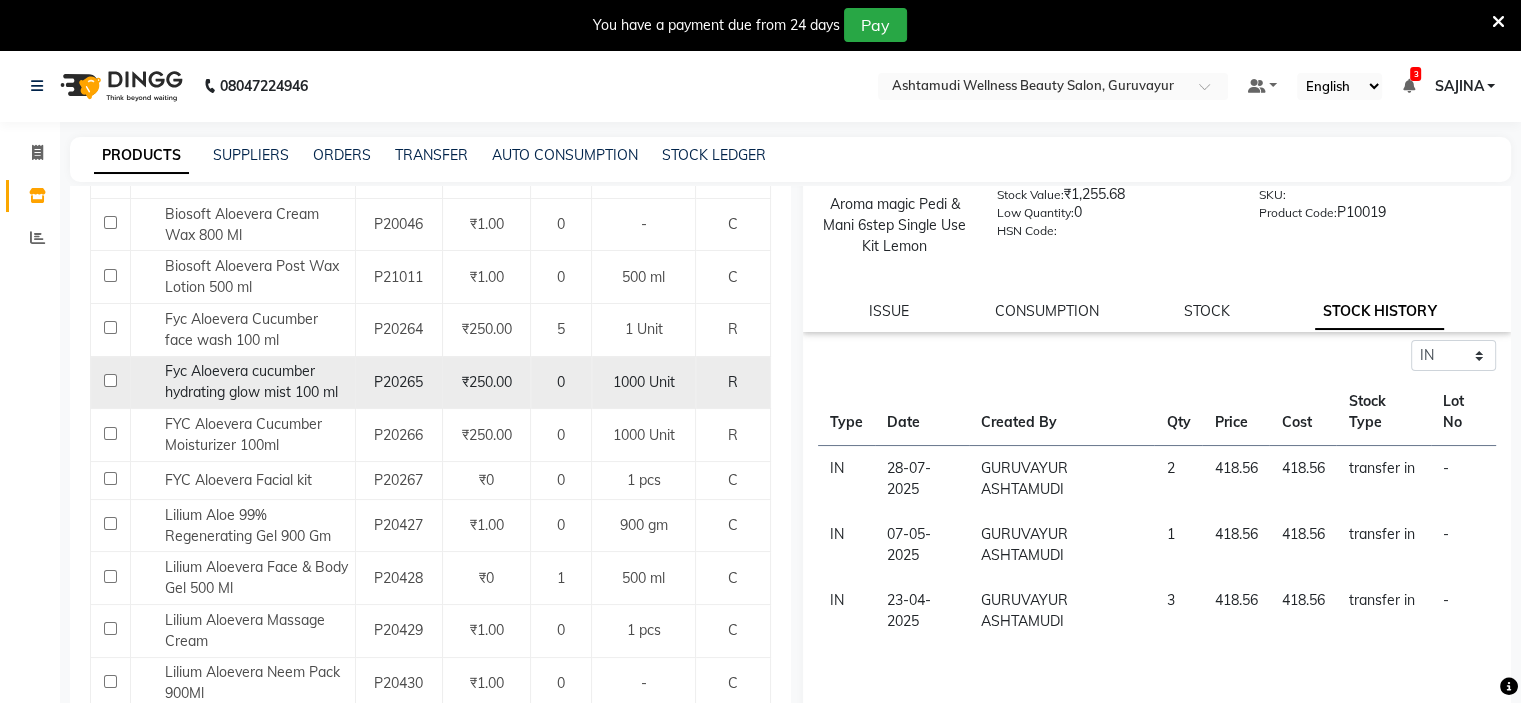 scroll, scrollTop: 300, scrollLeft: 0, axis: vertical 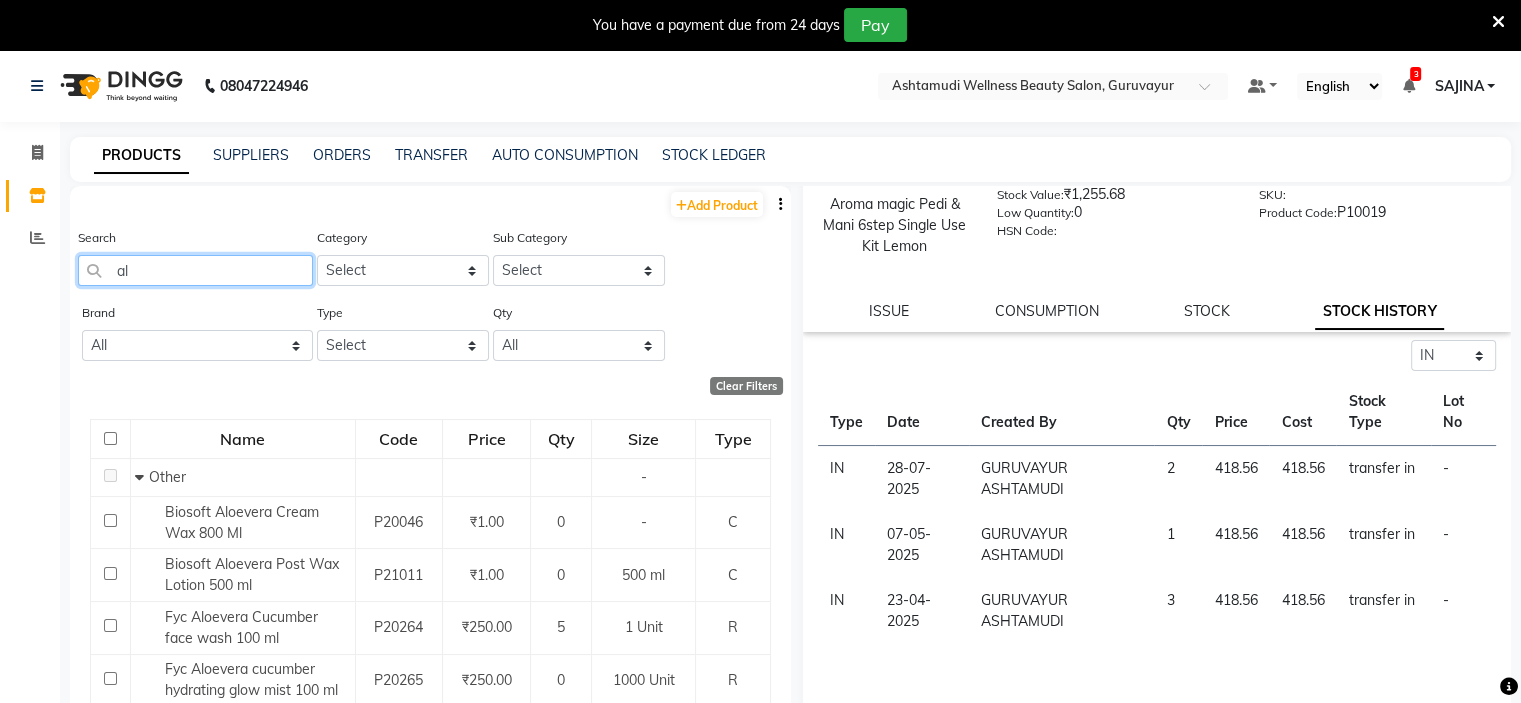 type on "a" 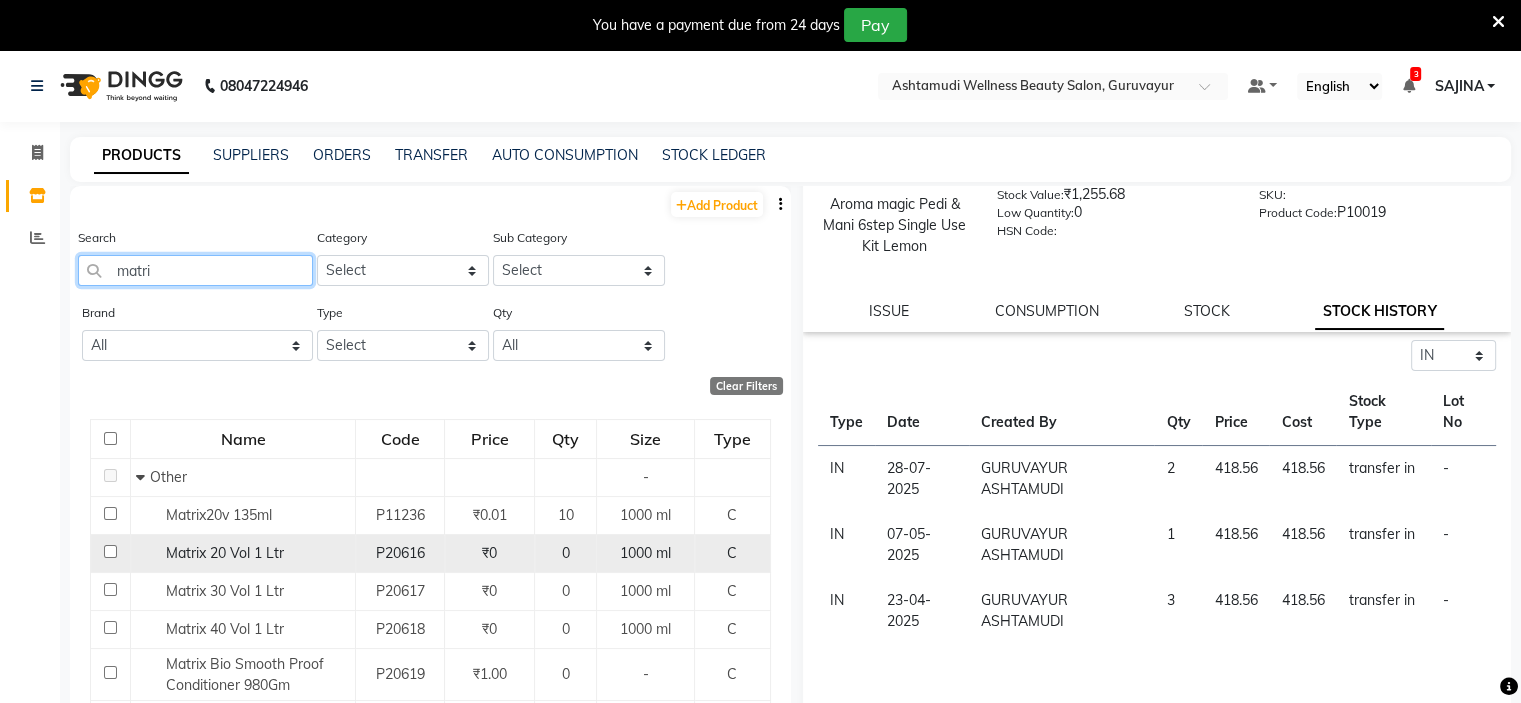 scroll, scrollTop: 100, scrollLeft: 0, axis: vertical 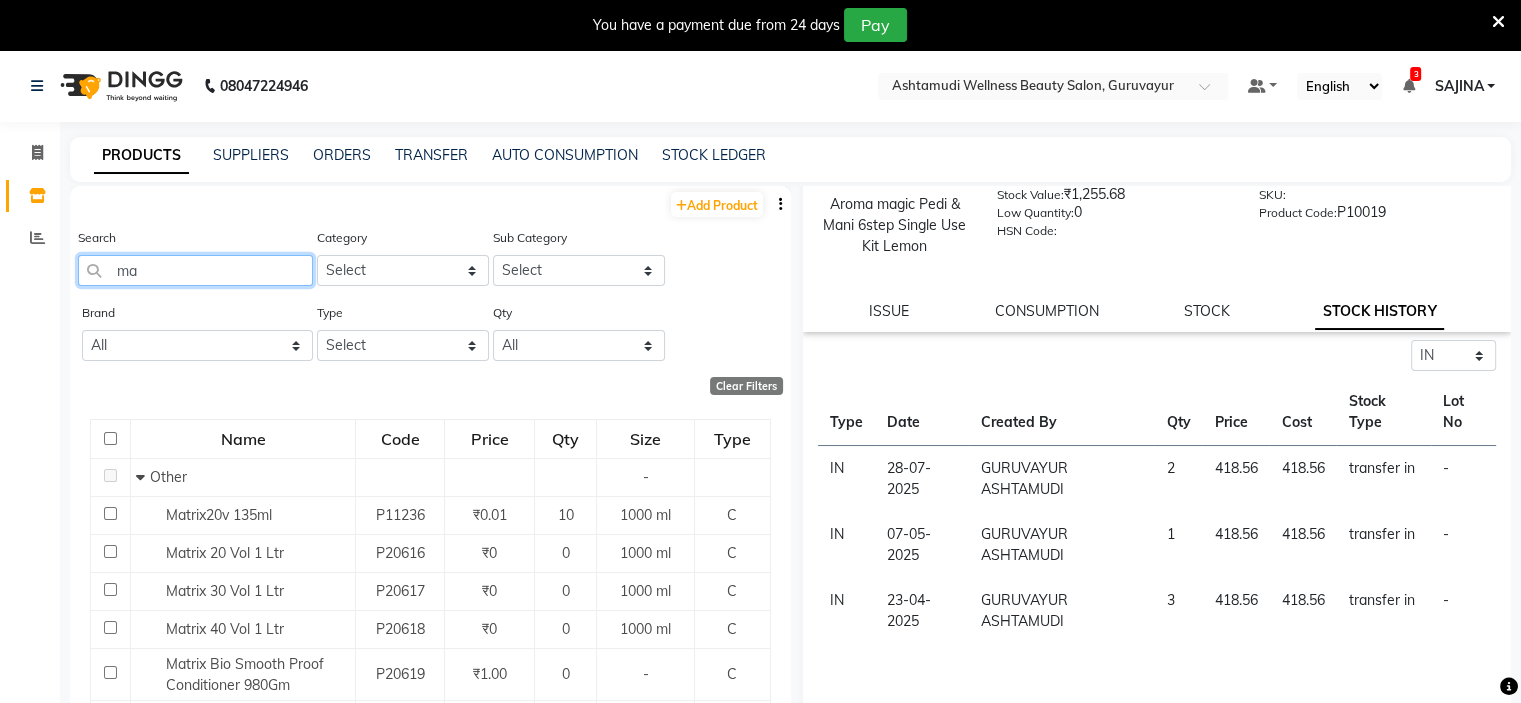 type on "m" 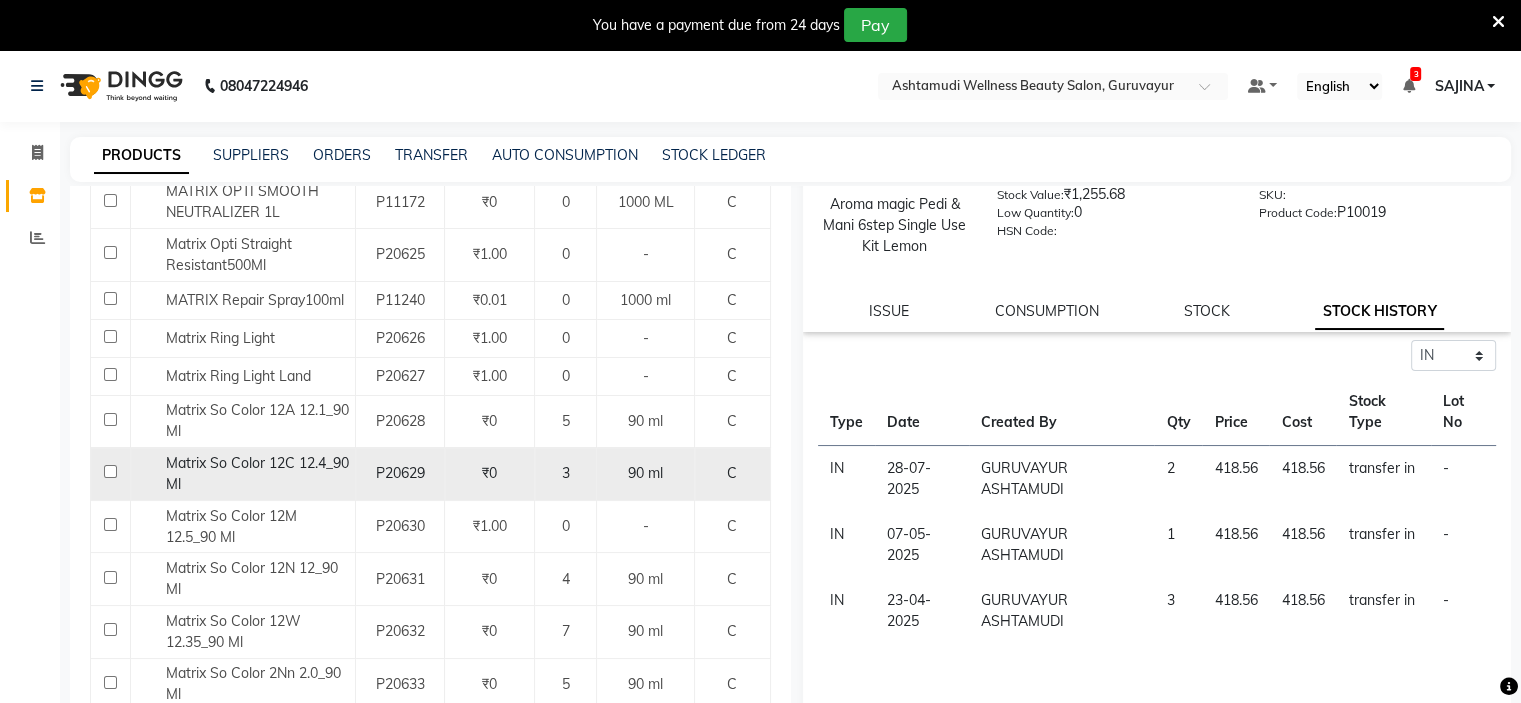 scroll, scrollTop: 1200, scrollLeft: 0, axis: vertical 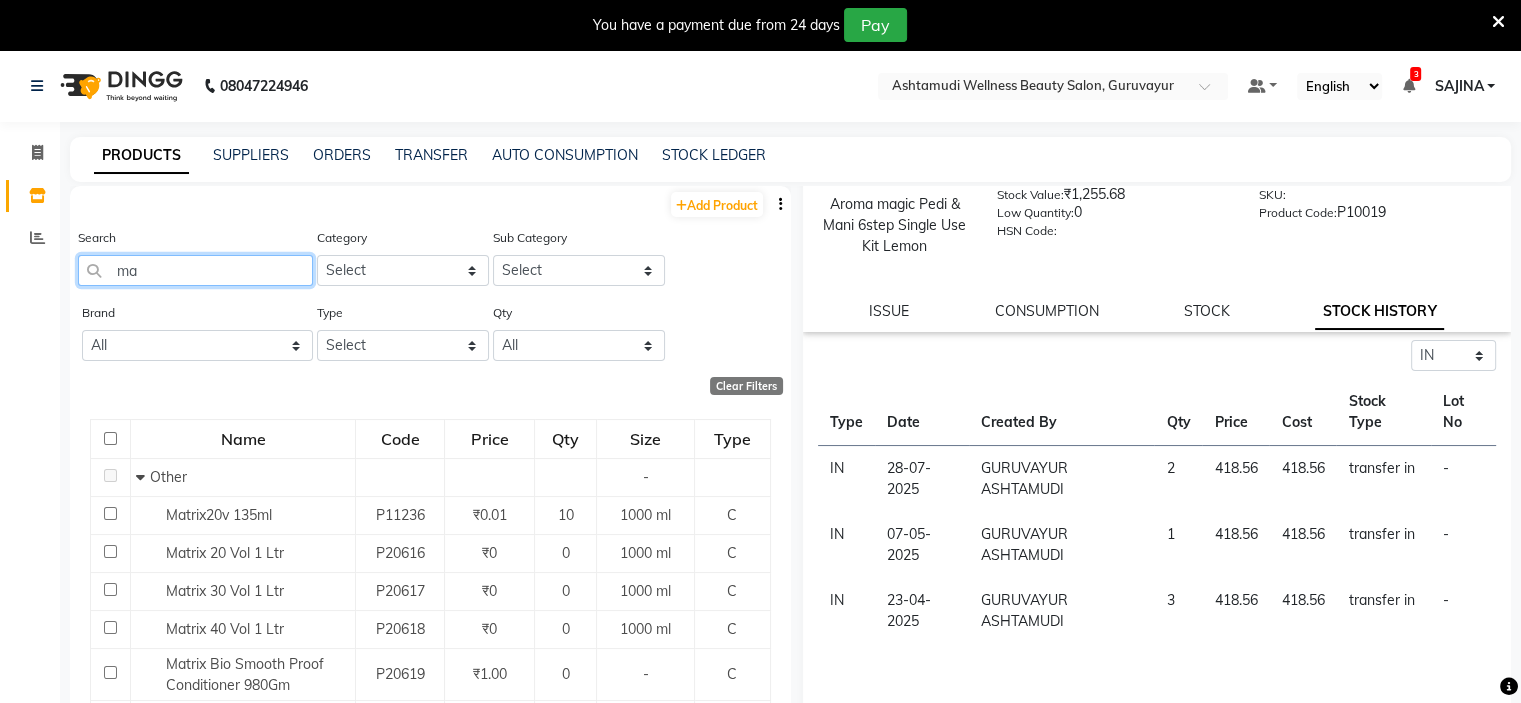type on "m" 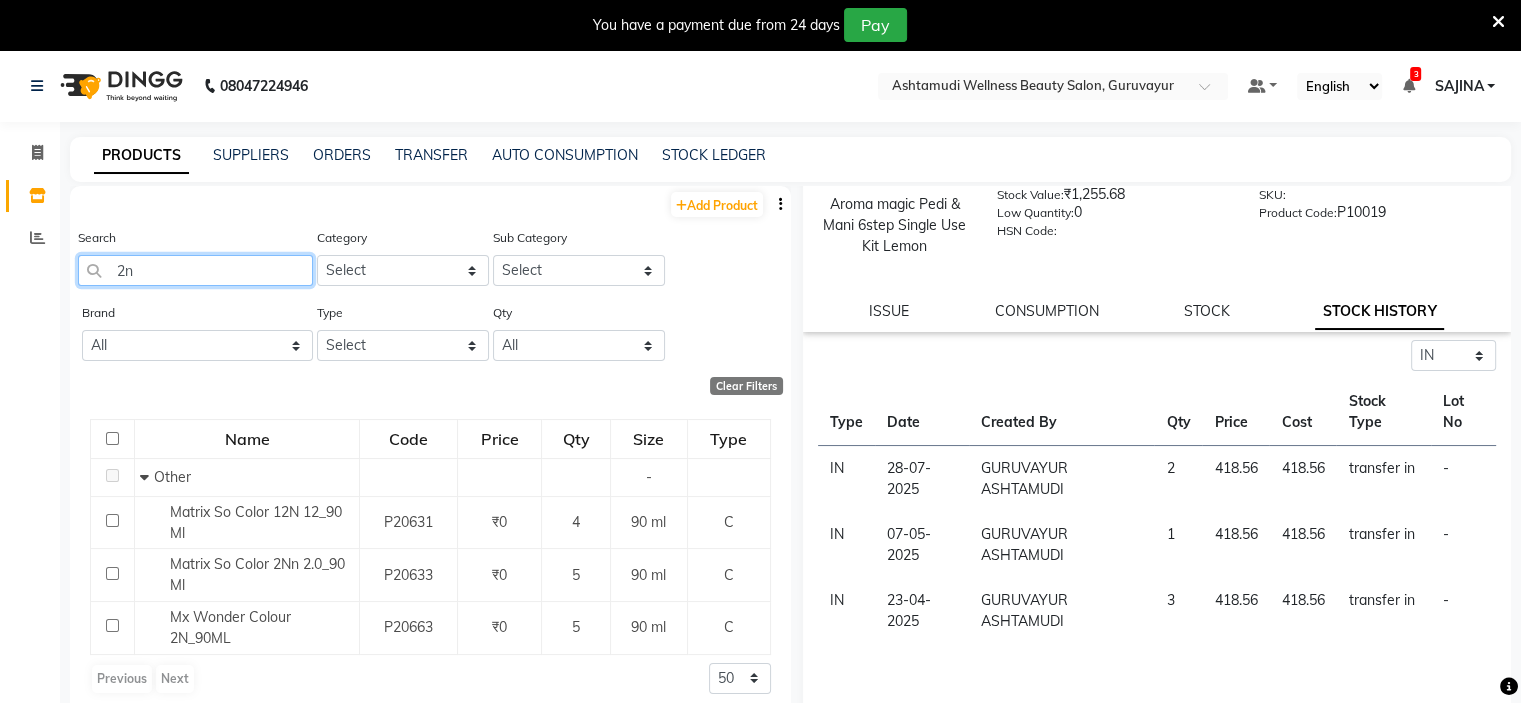 type on "2" 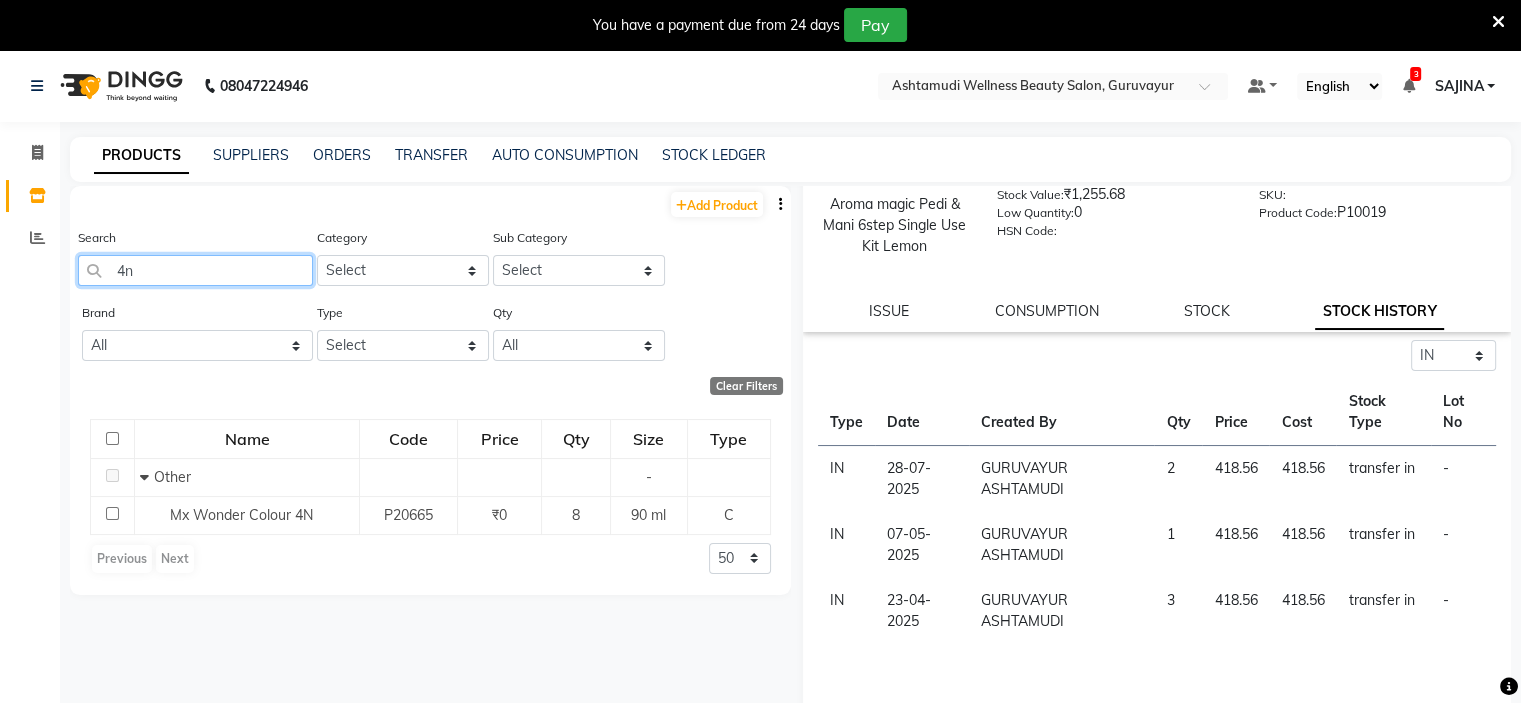 type on "4" 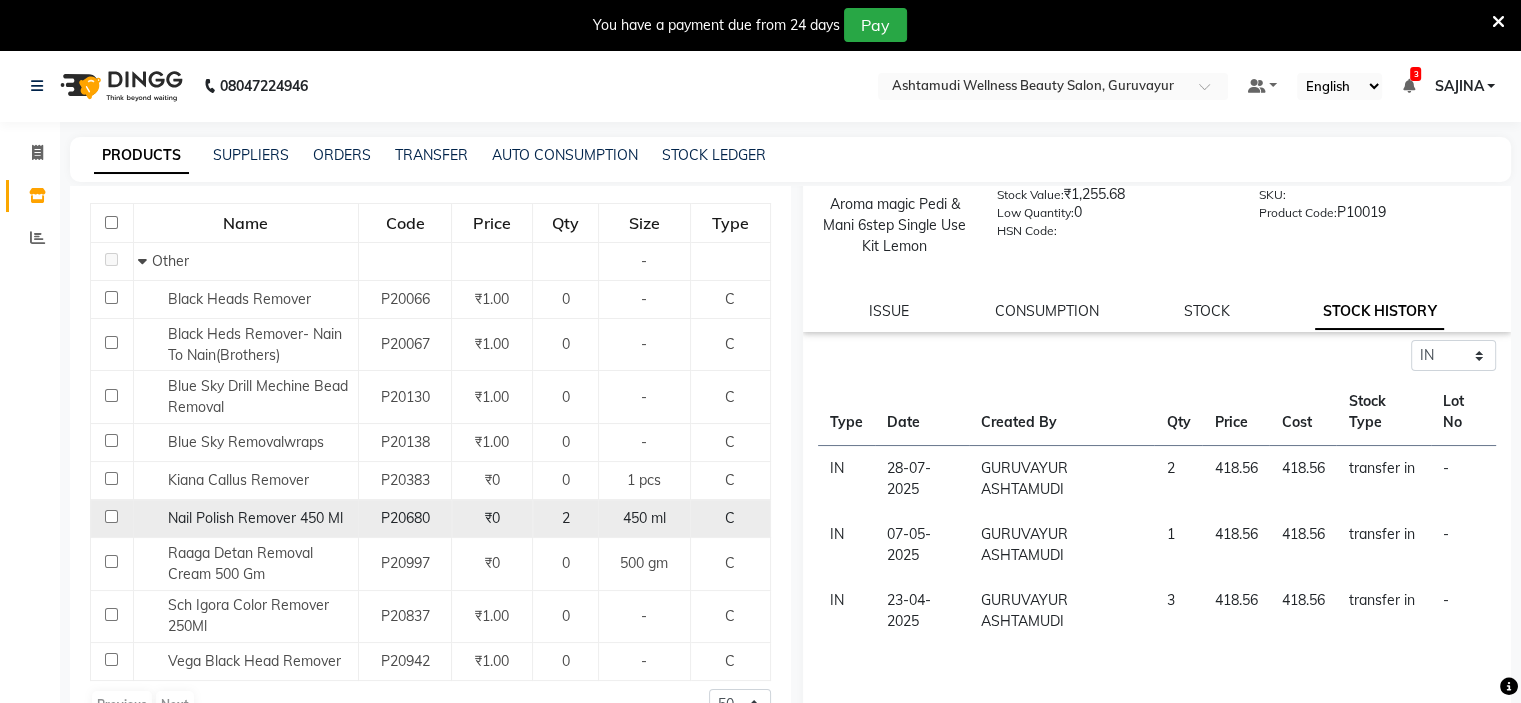 scroll, scrollTop: 220, scrollLeft: 0, axis: vertical 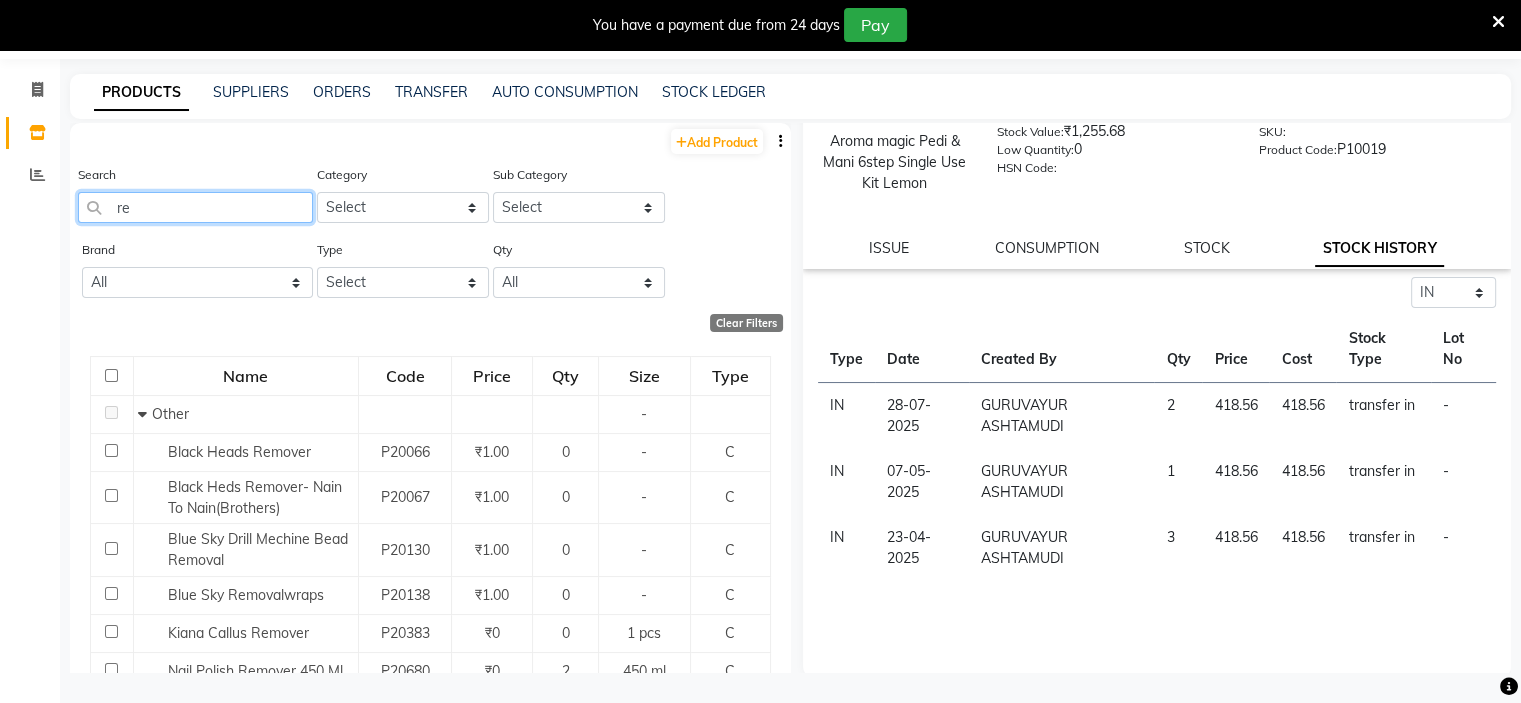type on "r" 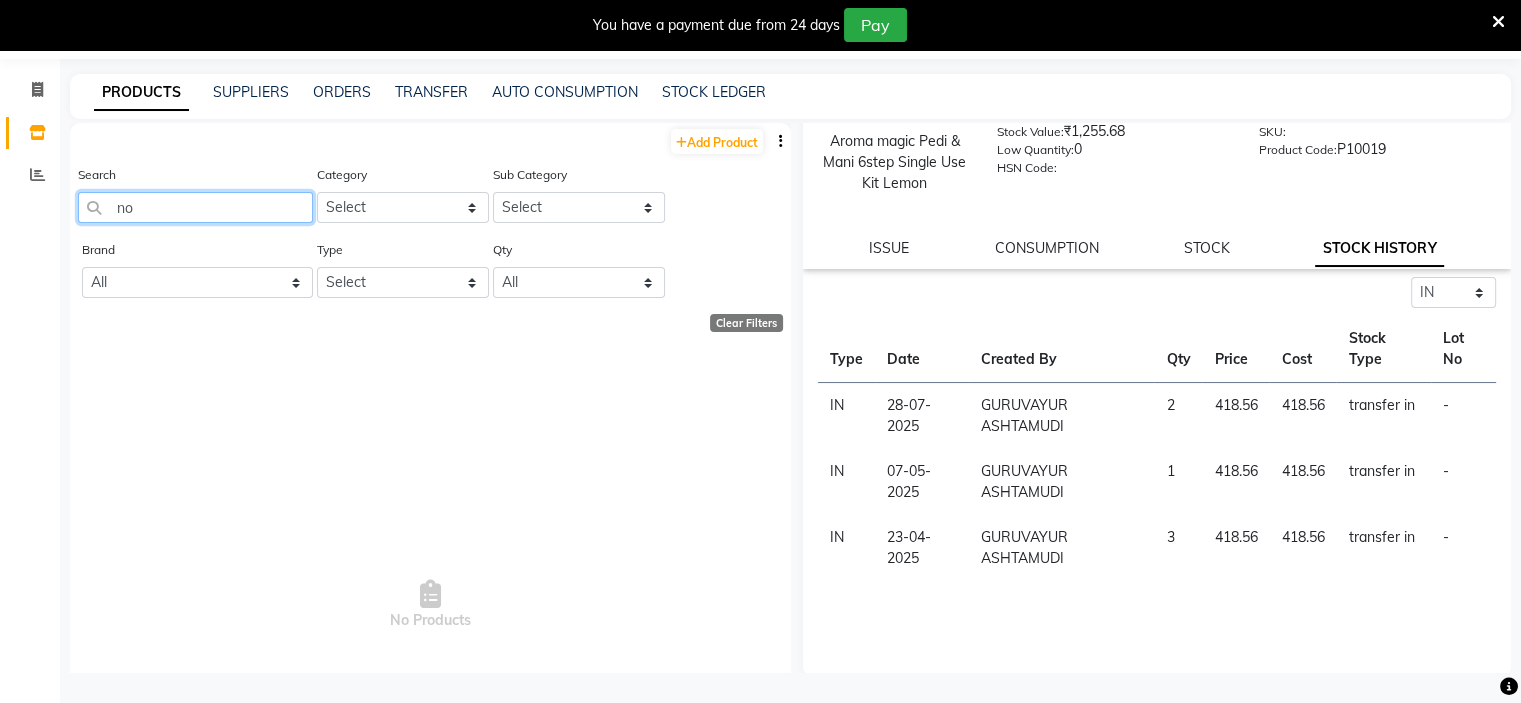 type on "n" 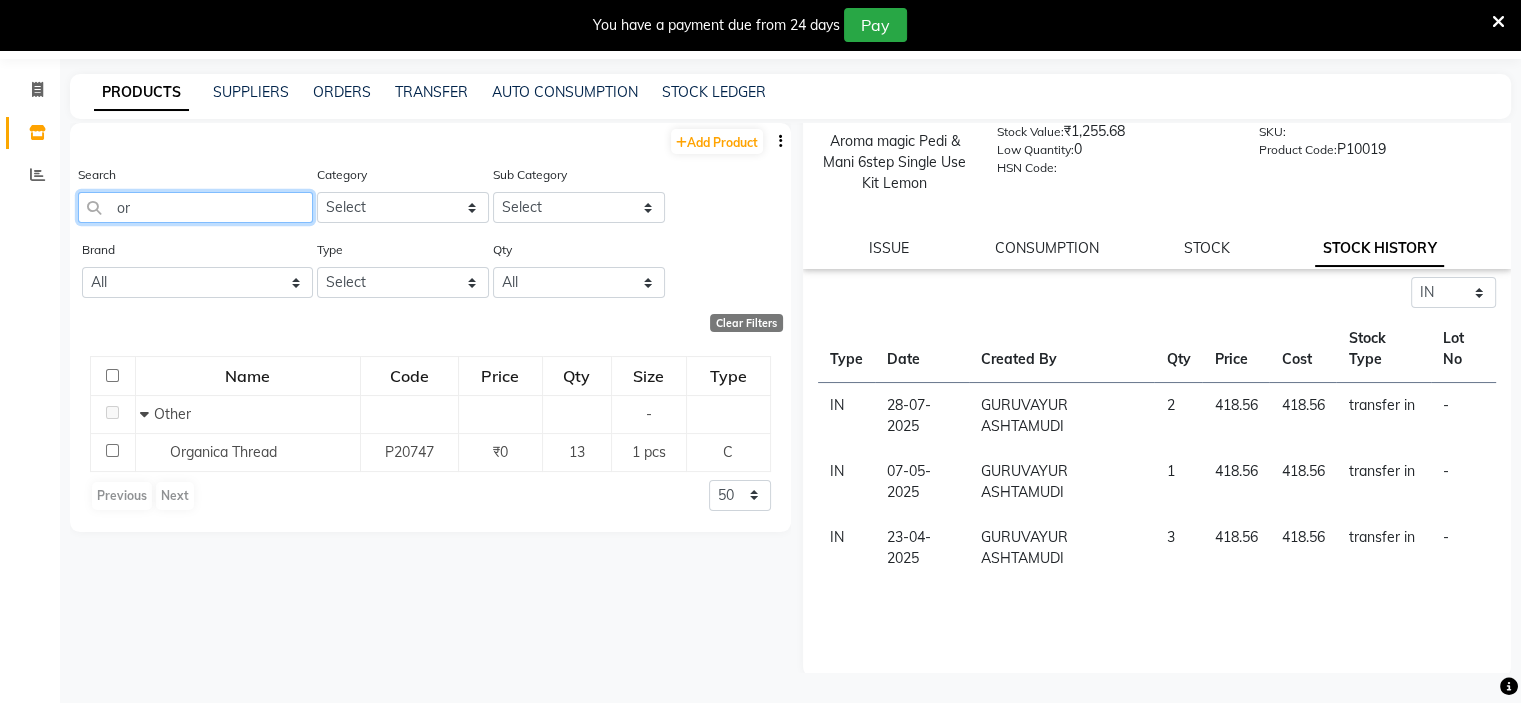 type on "o" 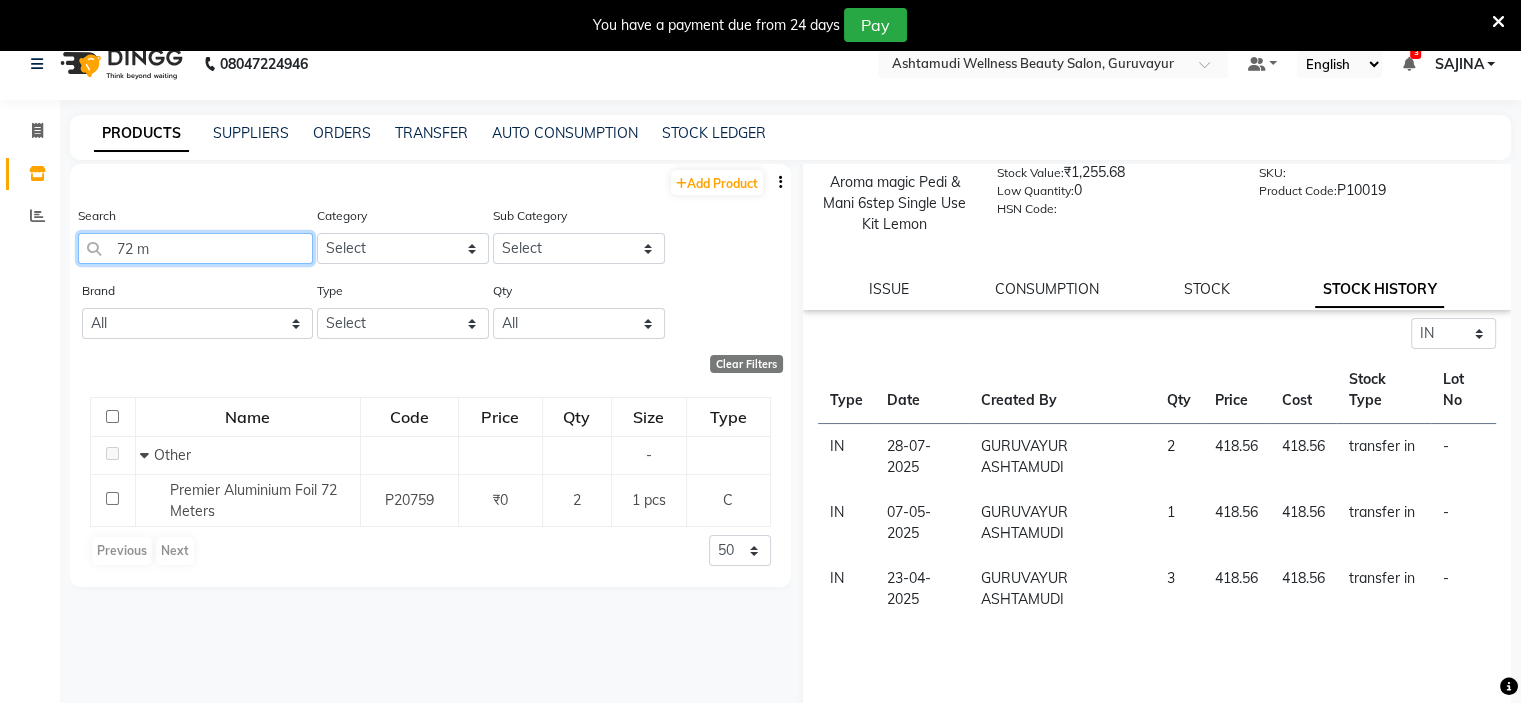 scroll, scrollTop: 0, scrollLeft: 0, axis: both 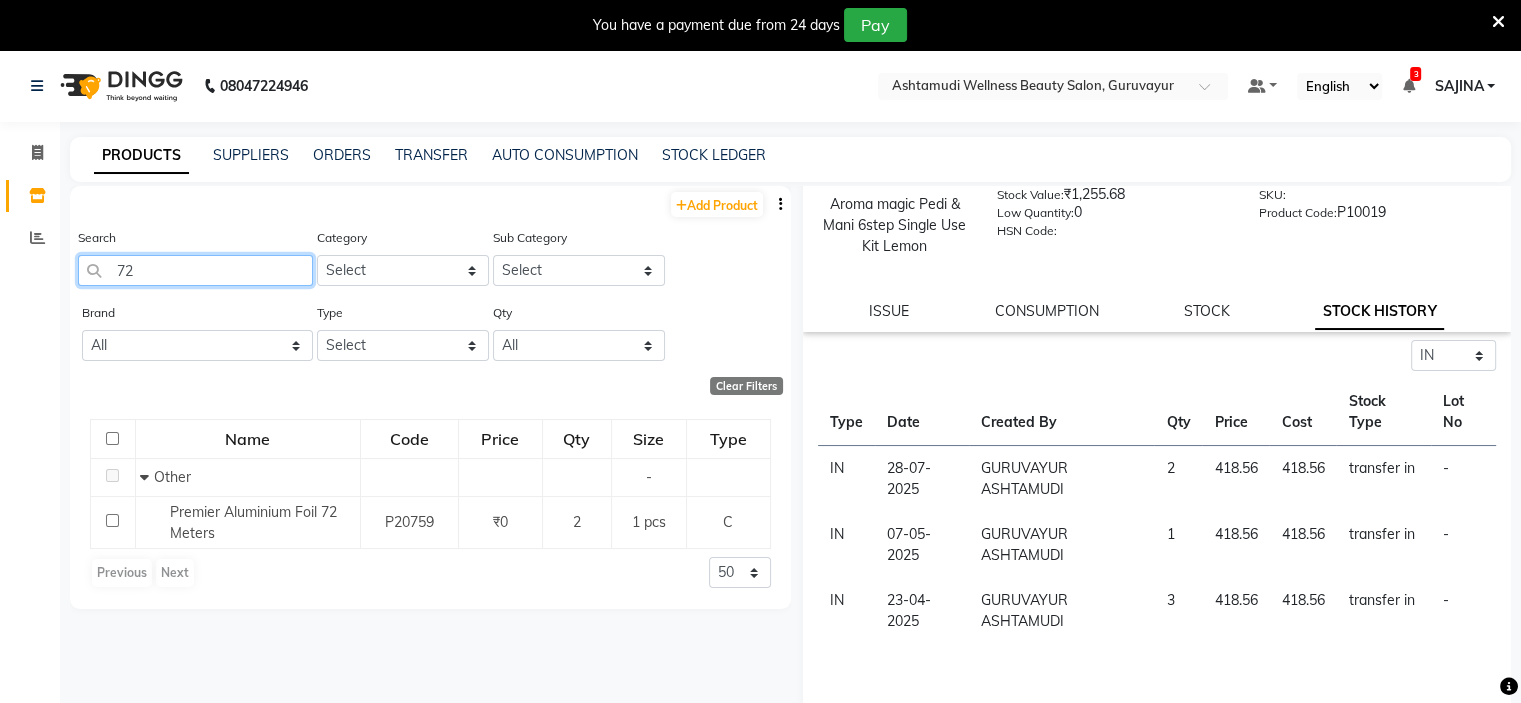 type on "7" 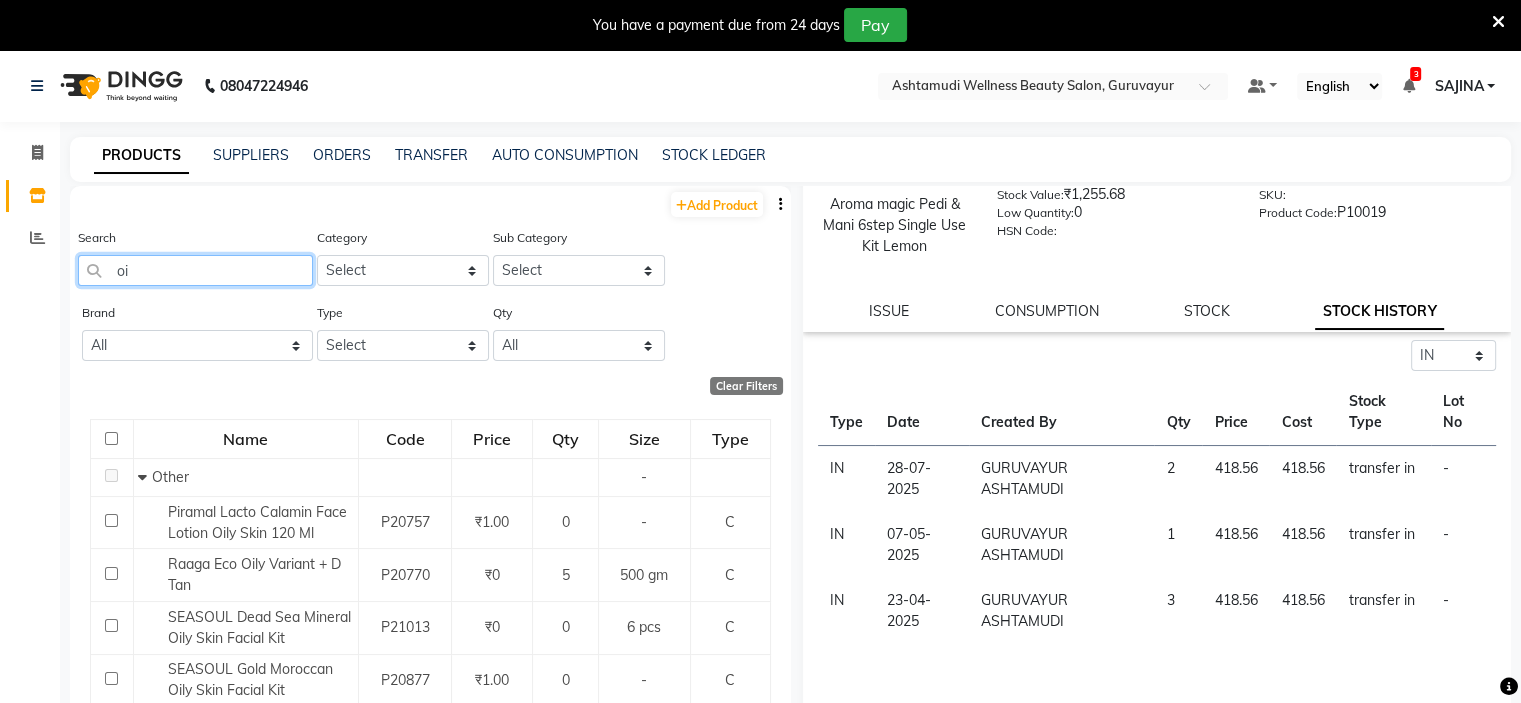 type on "o" 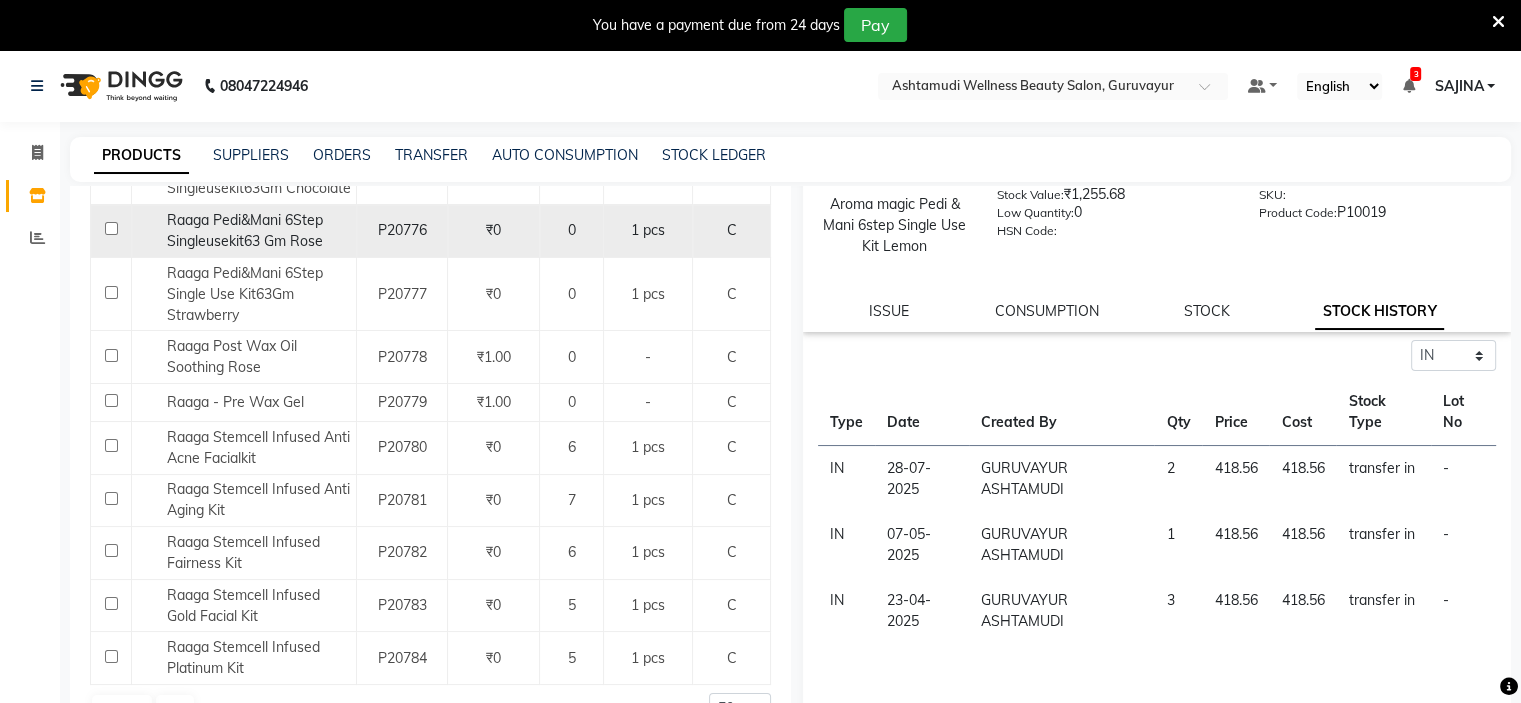 scroll, scrollTop: 835, scrollLeft: 0, axis: vertical 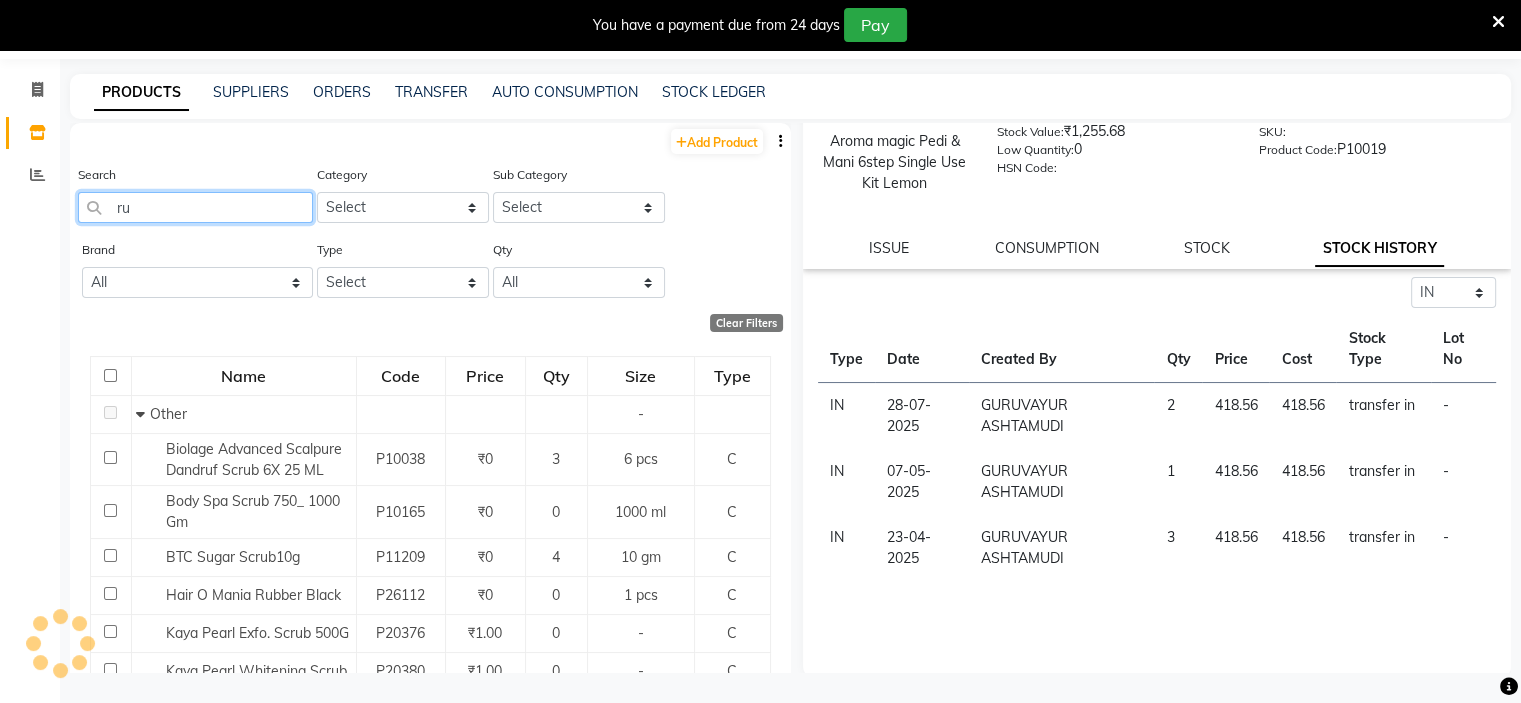 type on "r" 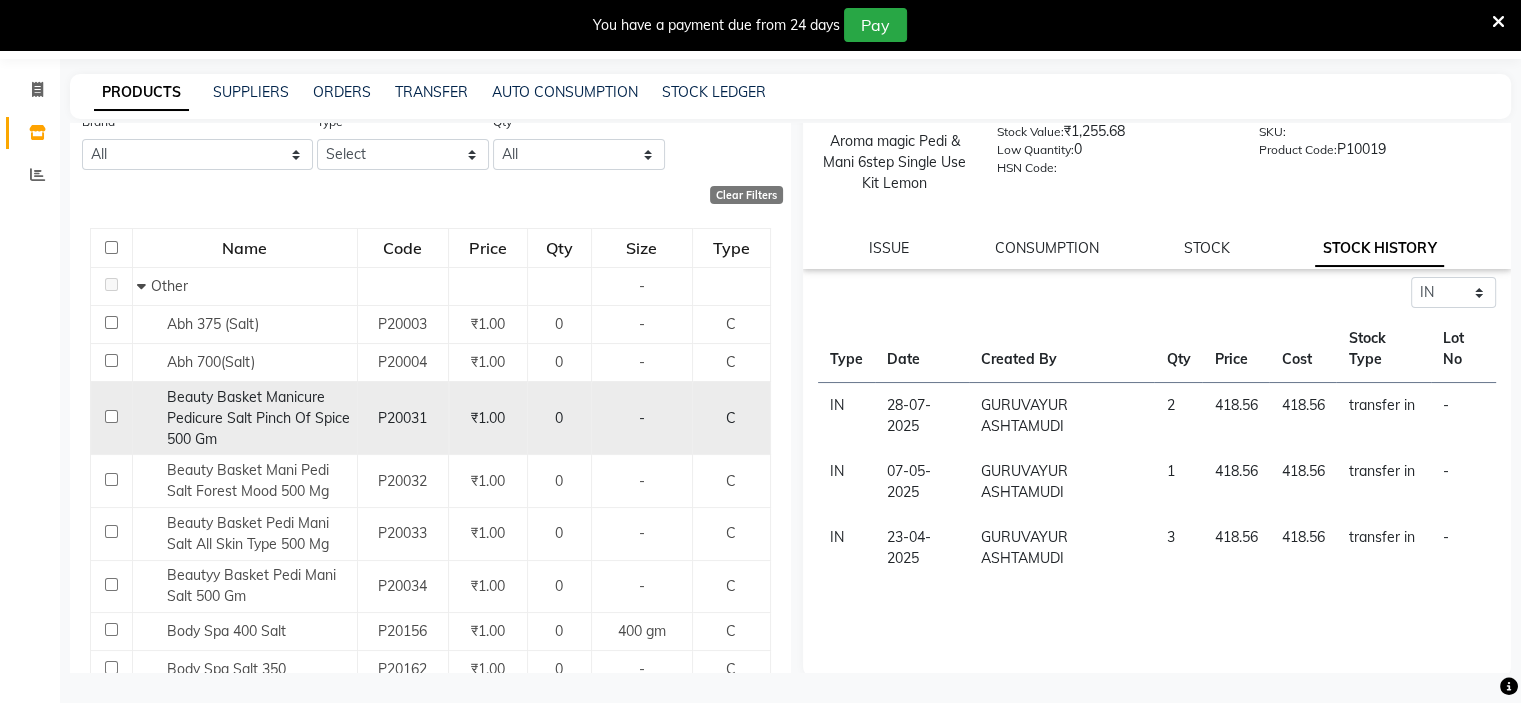 scroll, scrollTop: 0, scrollLeft: 0, axis: both 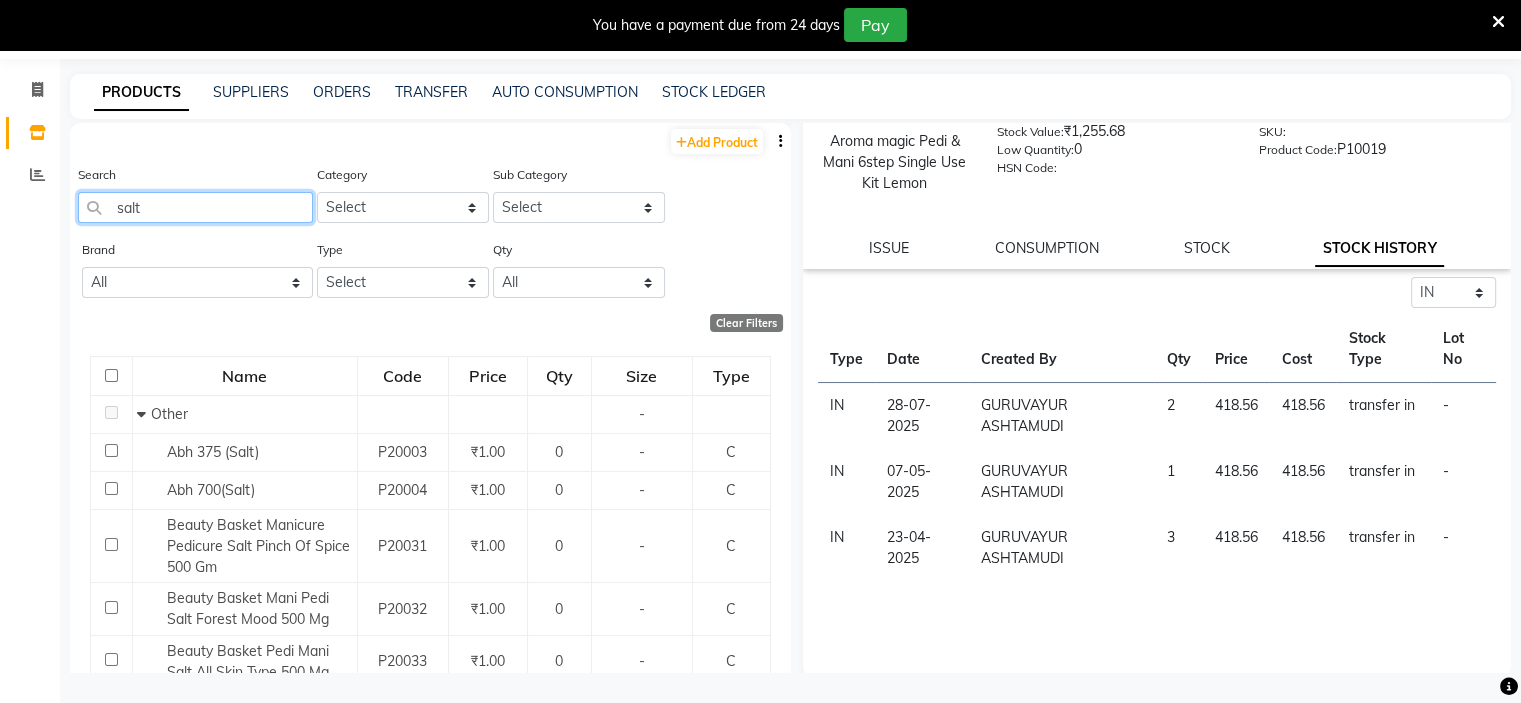 click on "salt" 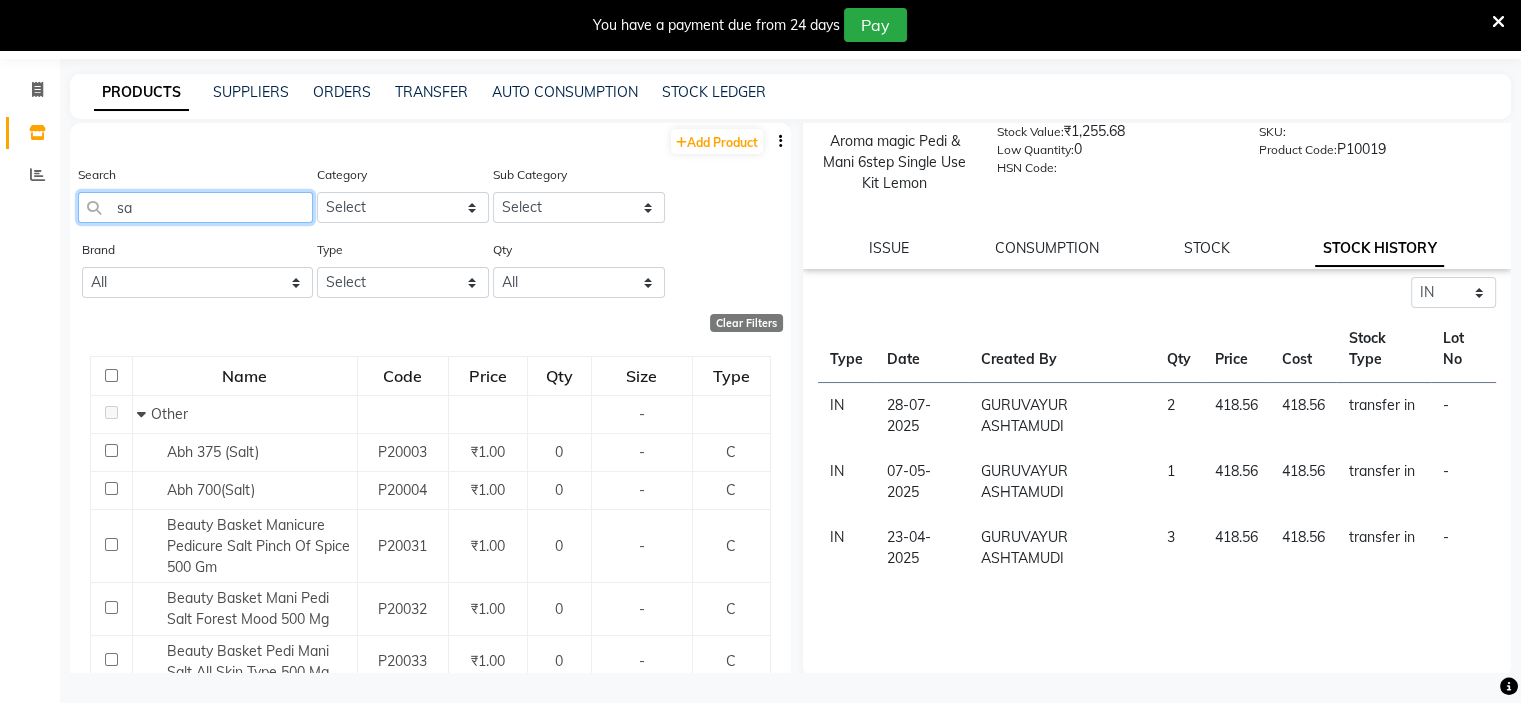 type on "s" 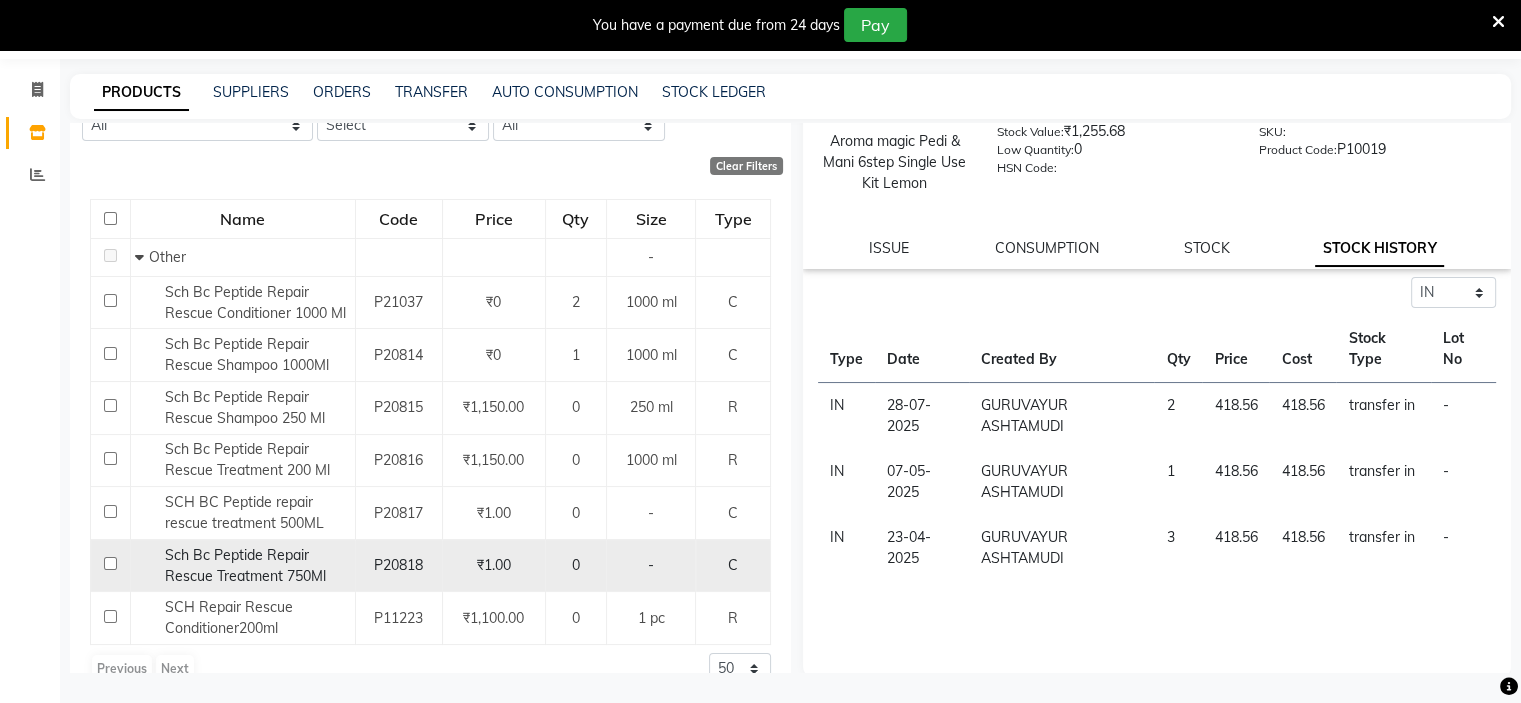 scroll, scrollTop: 188, scrollLeft: 0, axis: vertical 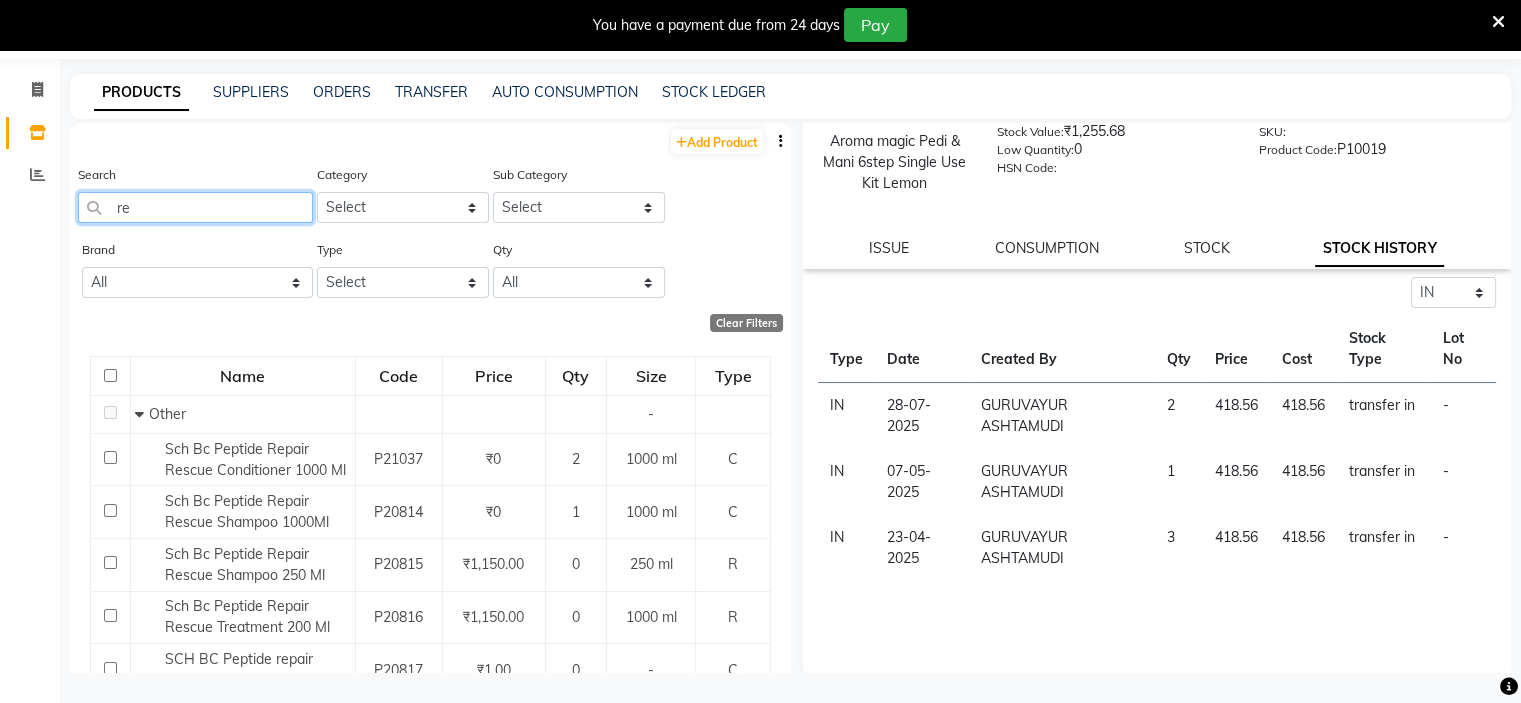 type on "r" 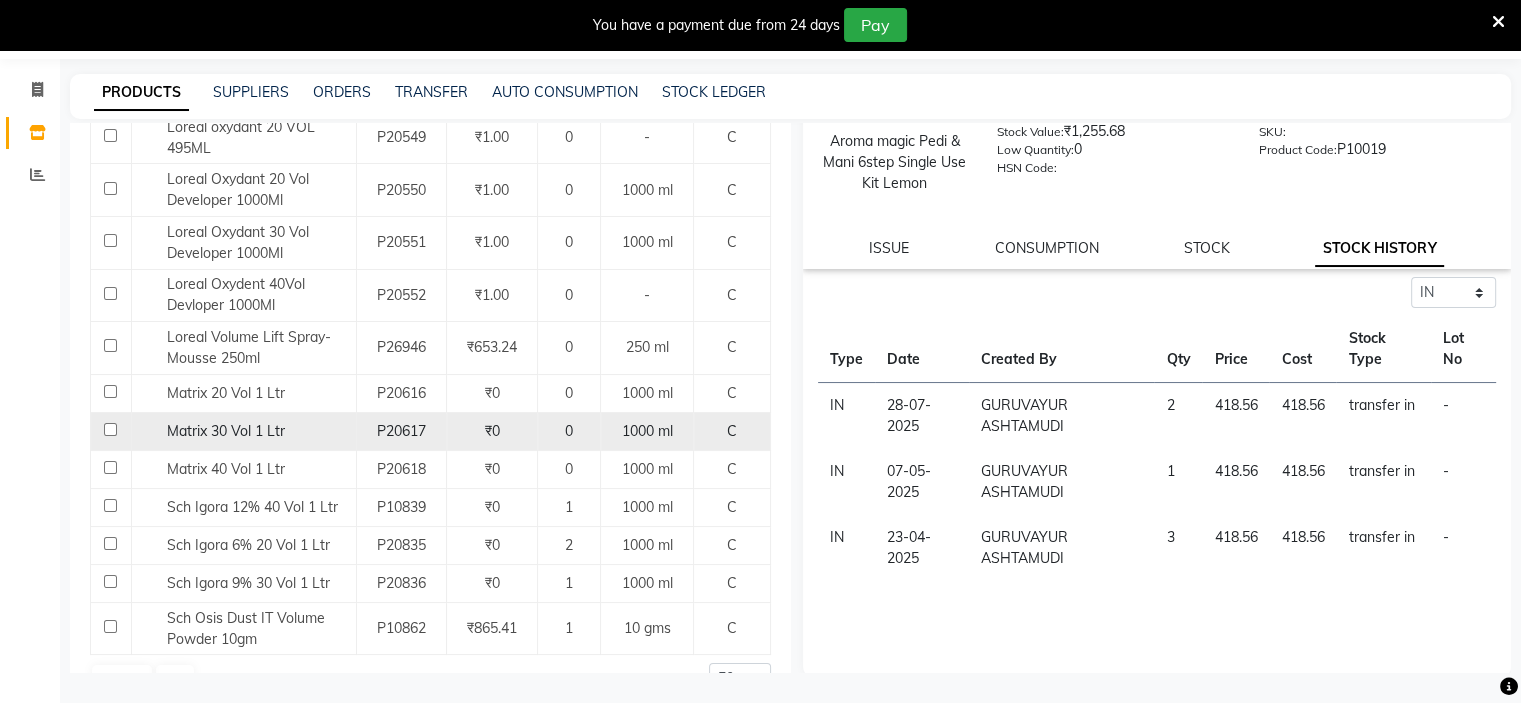 scroll, scrollTop: 625, scrollLeft: 0, axis: vertical 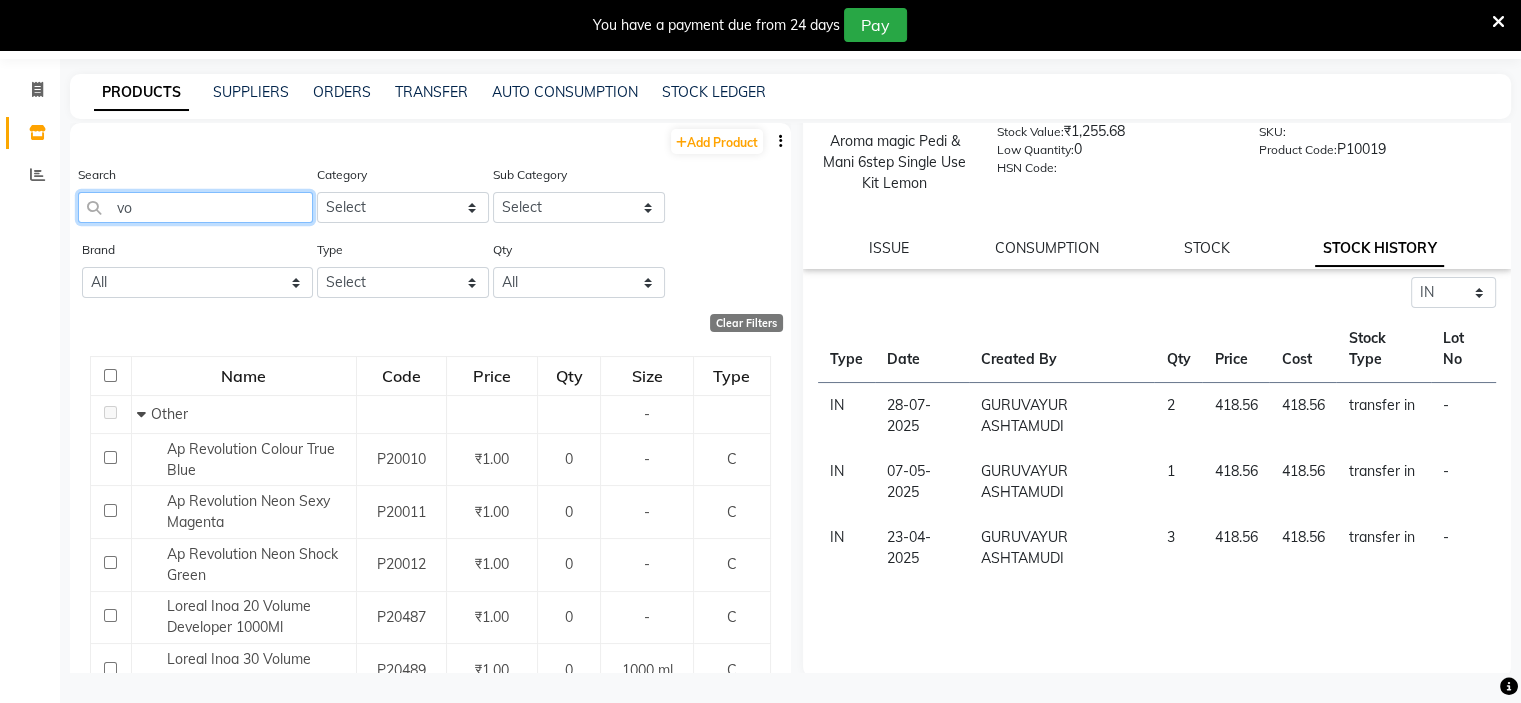 type on "v" 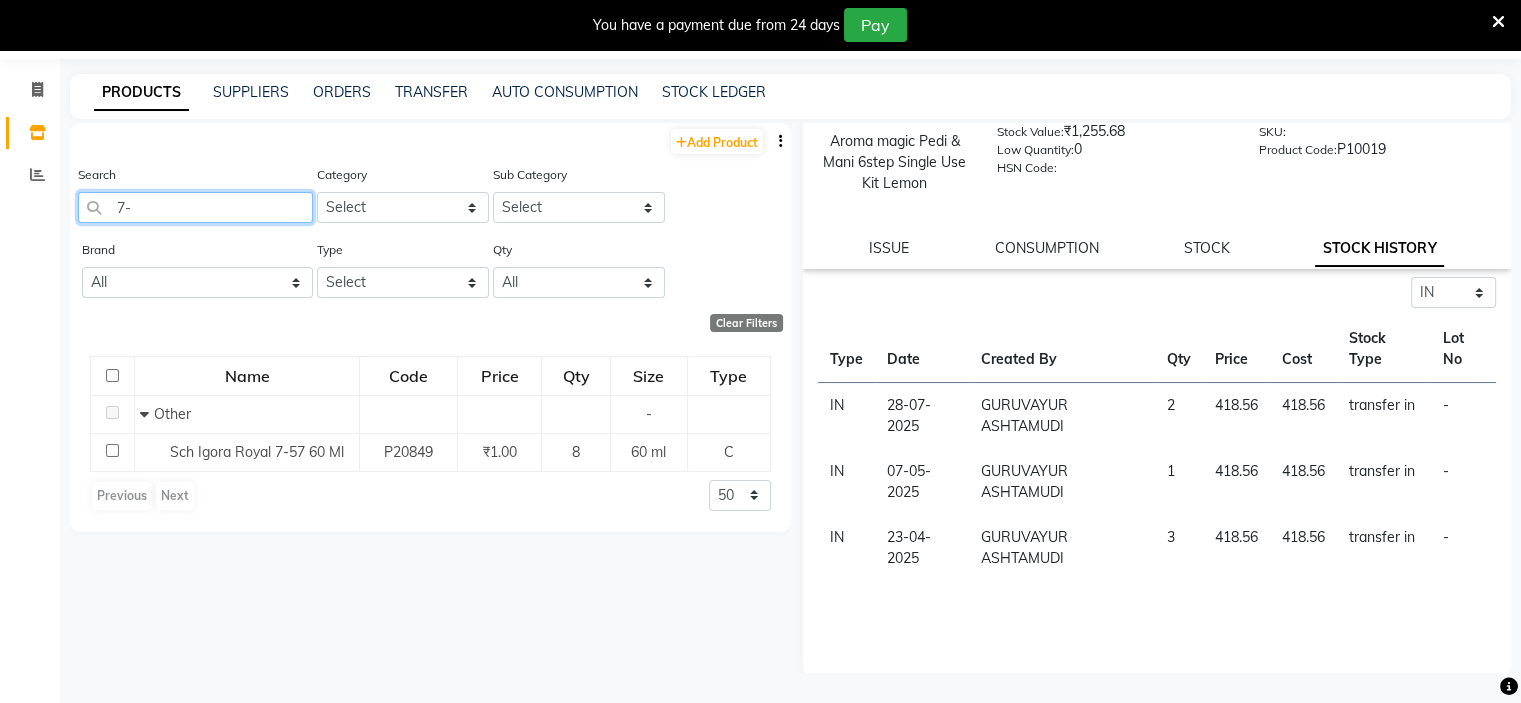 type on "7" 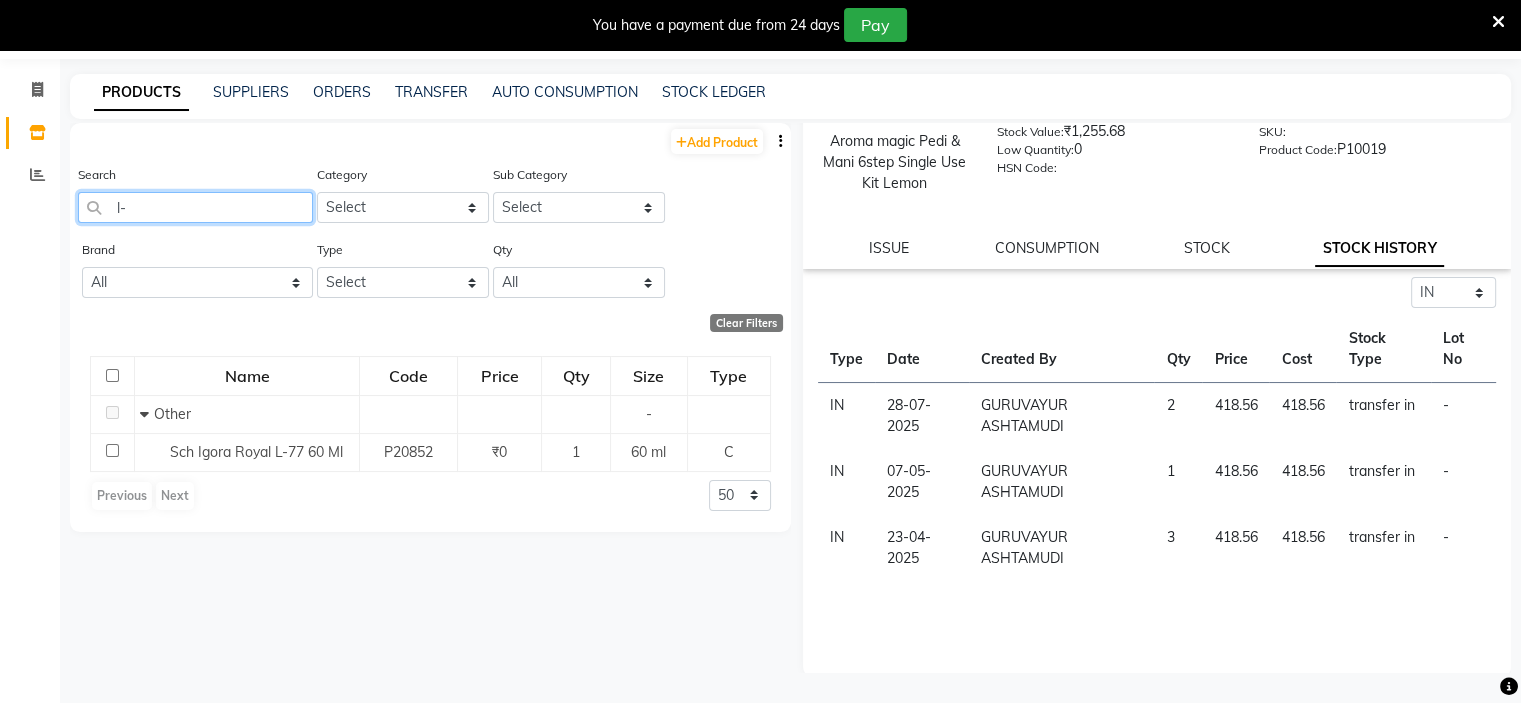 type on "l" 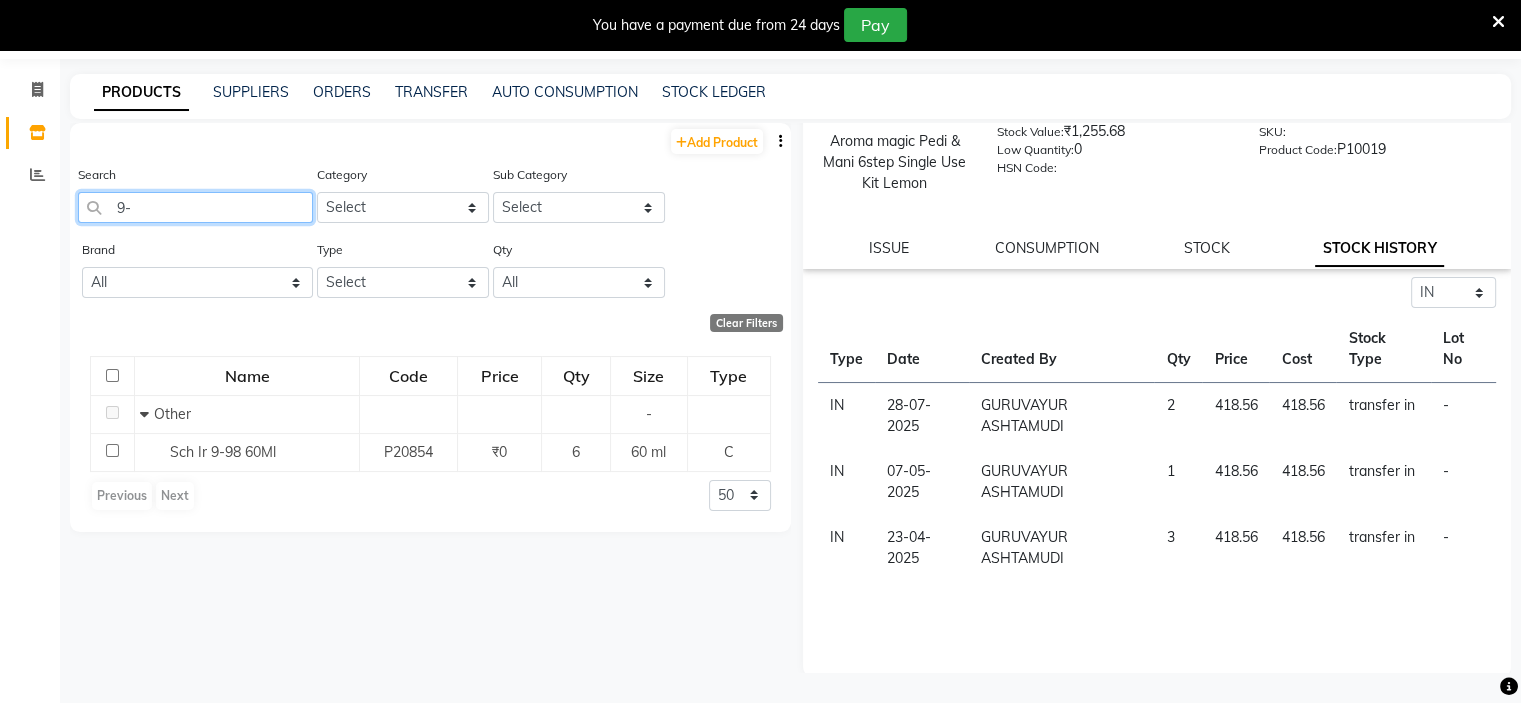 type on "9" 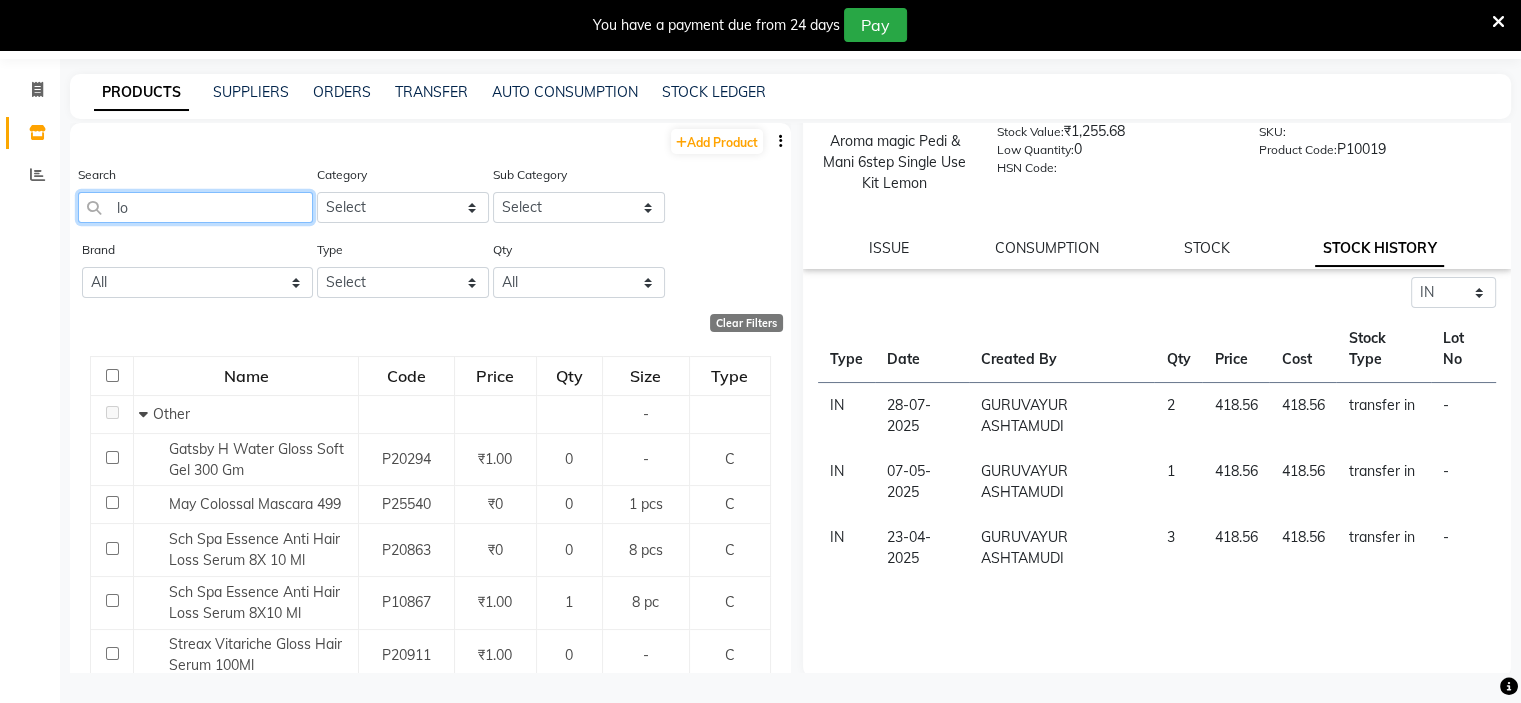 type on "l" 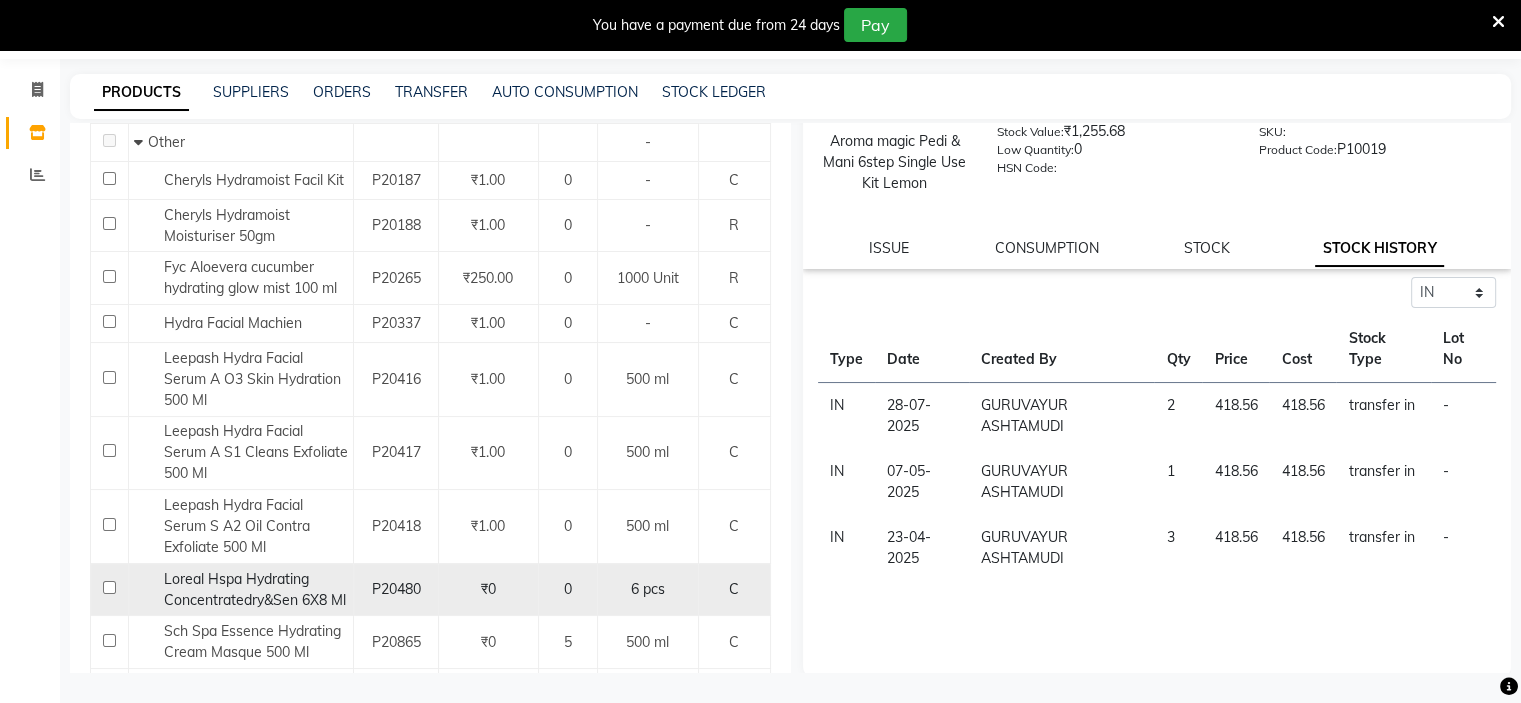 scroll, scrollTop: 484, scrollLeft: 0, axis: vertical 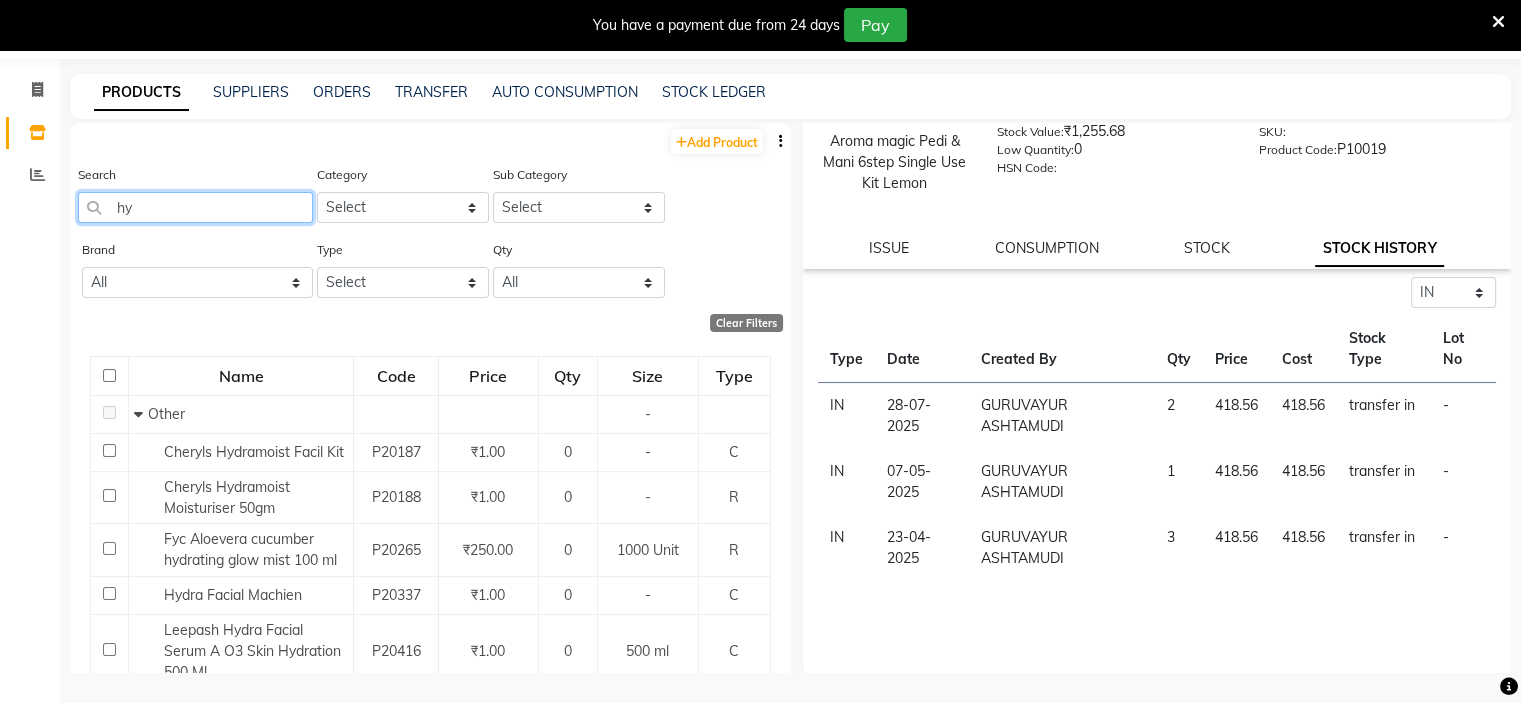 type on "h" 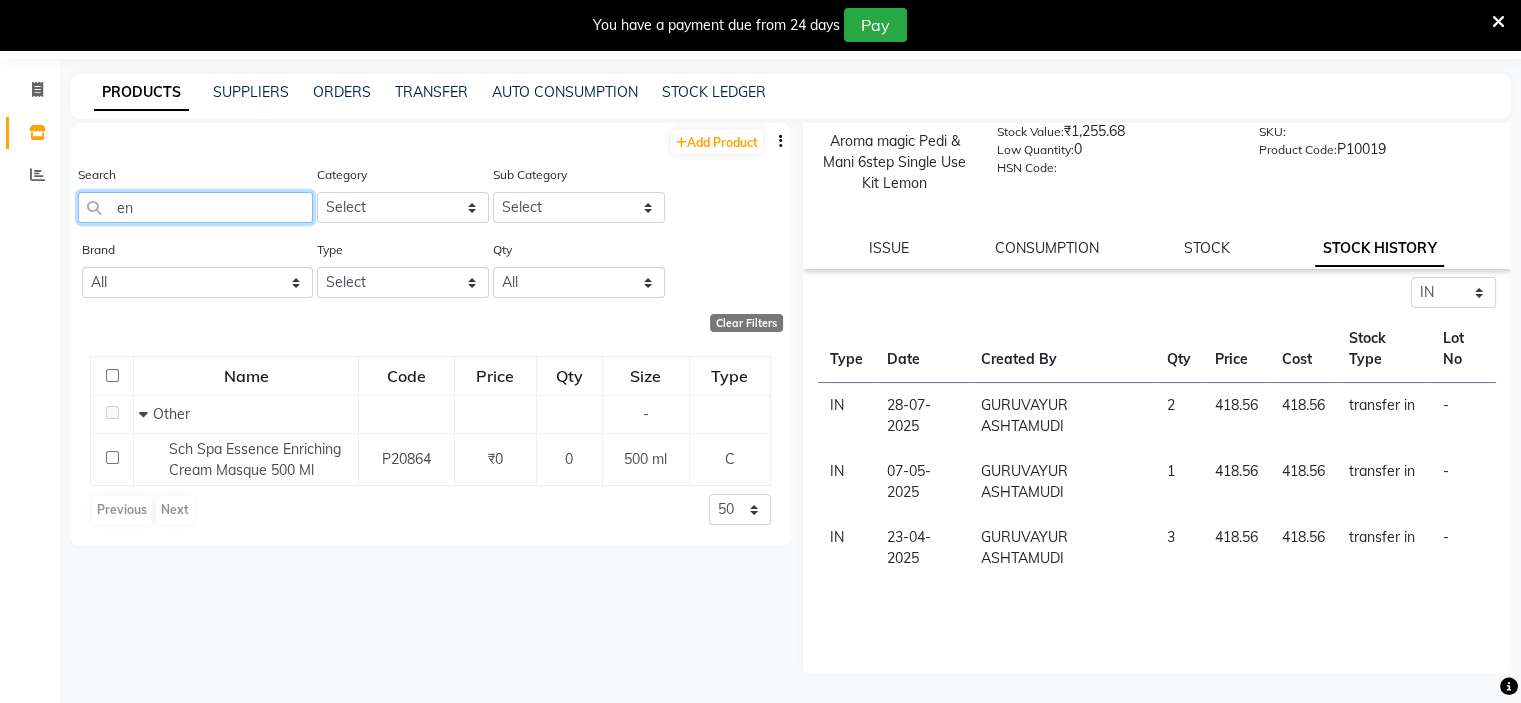 type on "e" 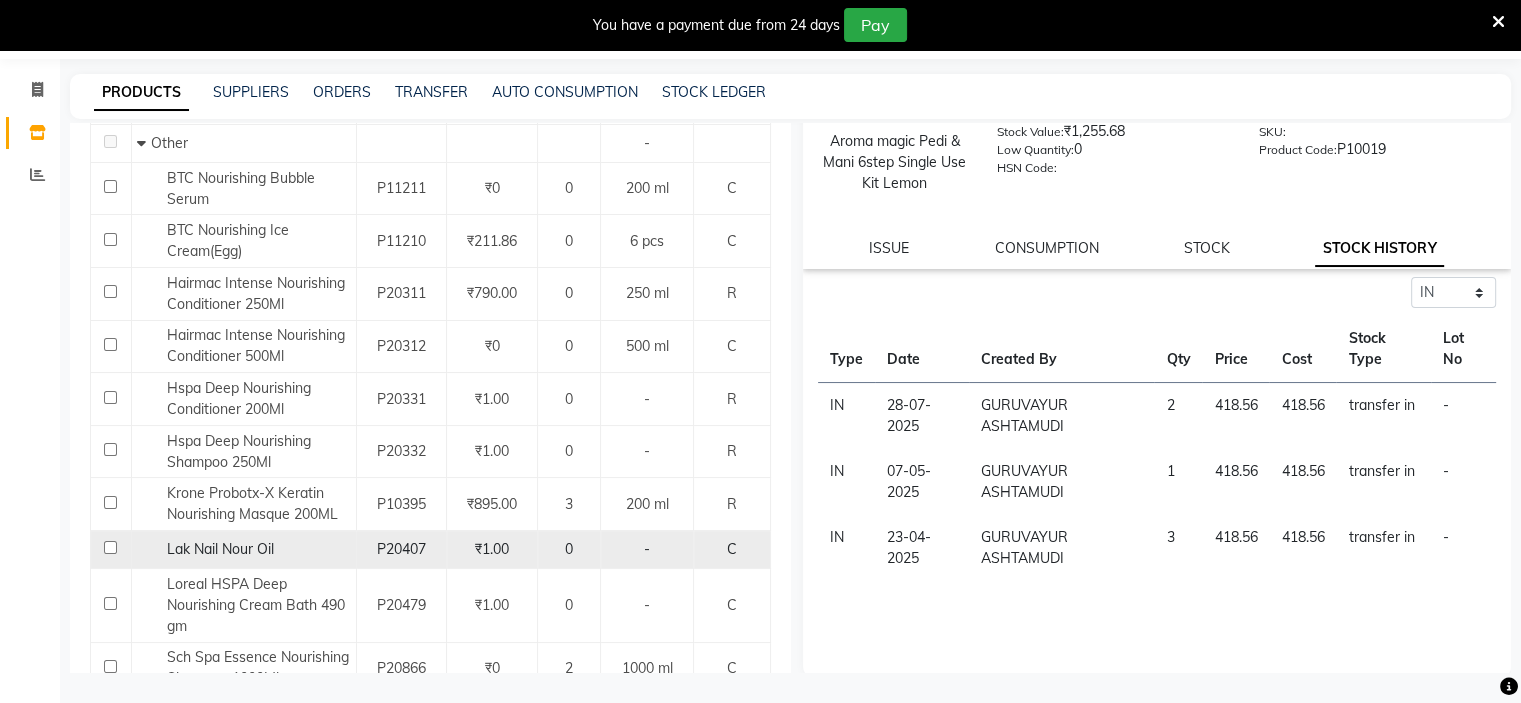 scroll, scrollTop: 352, scrollLeft: 0, axis: vertical 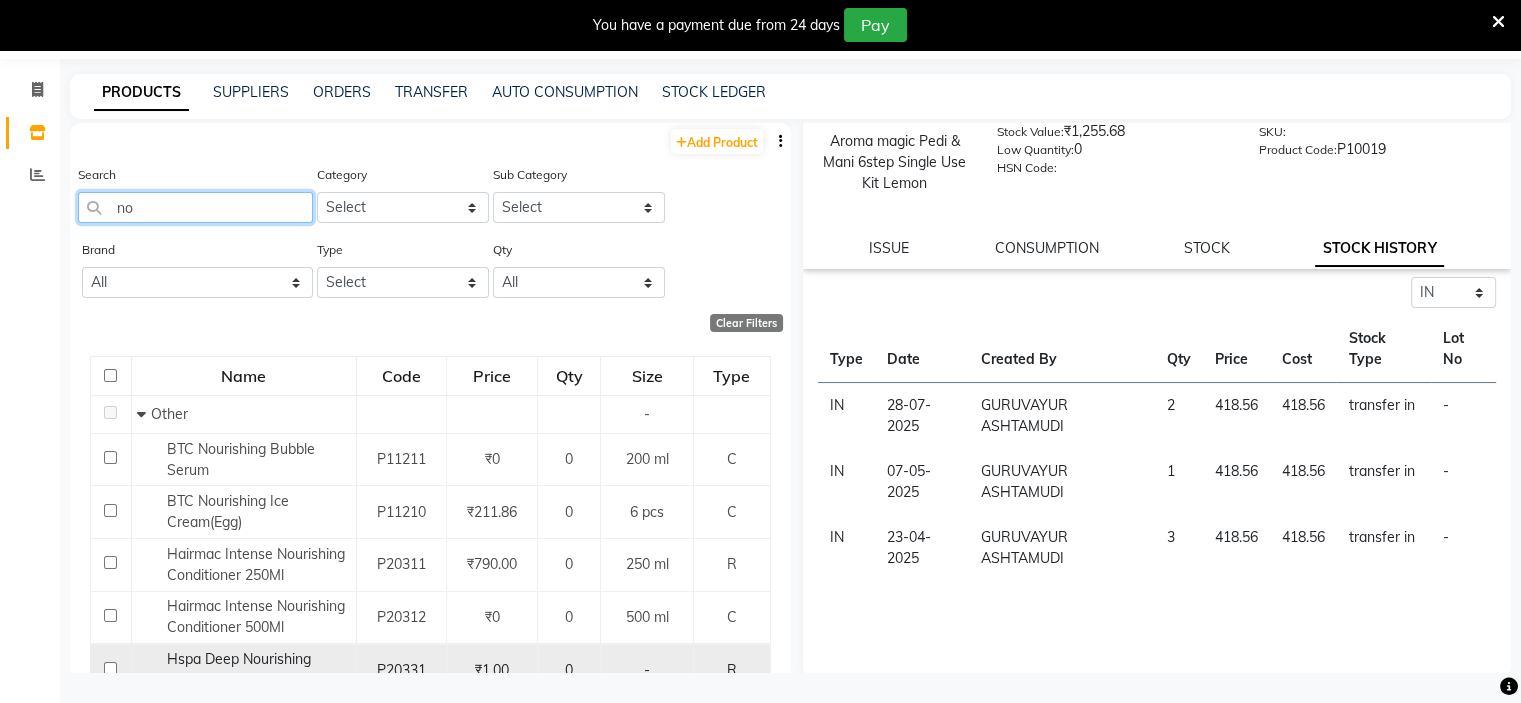 type on "n" 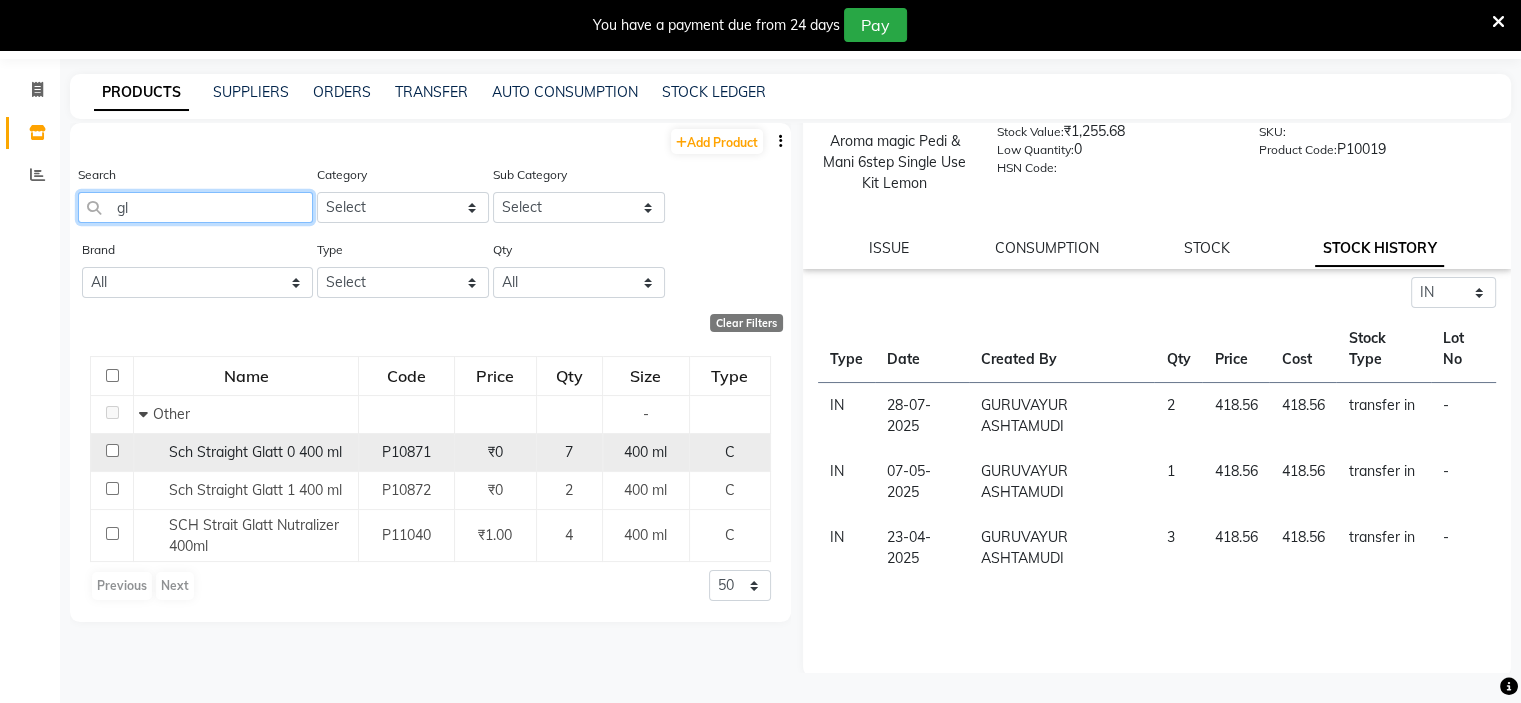 type on "g" 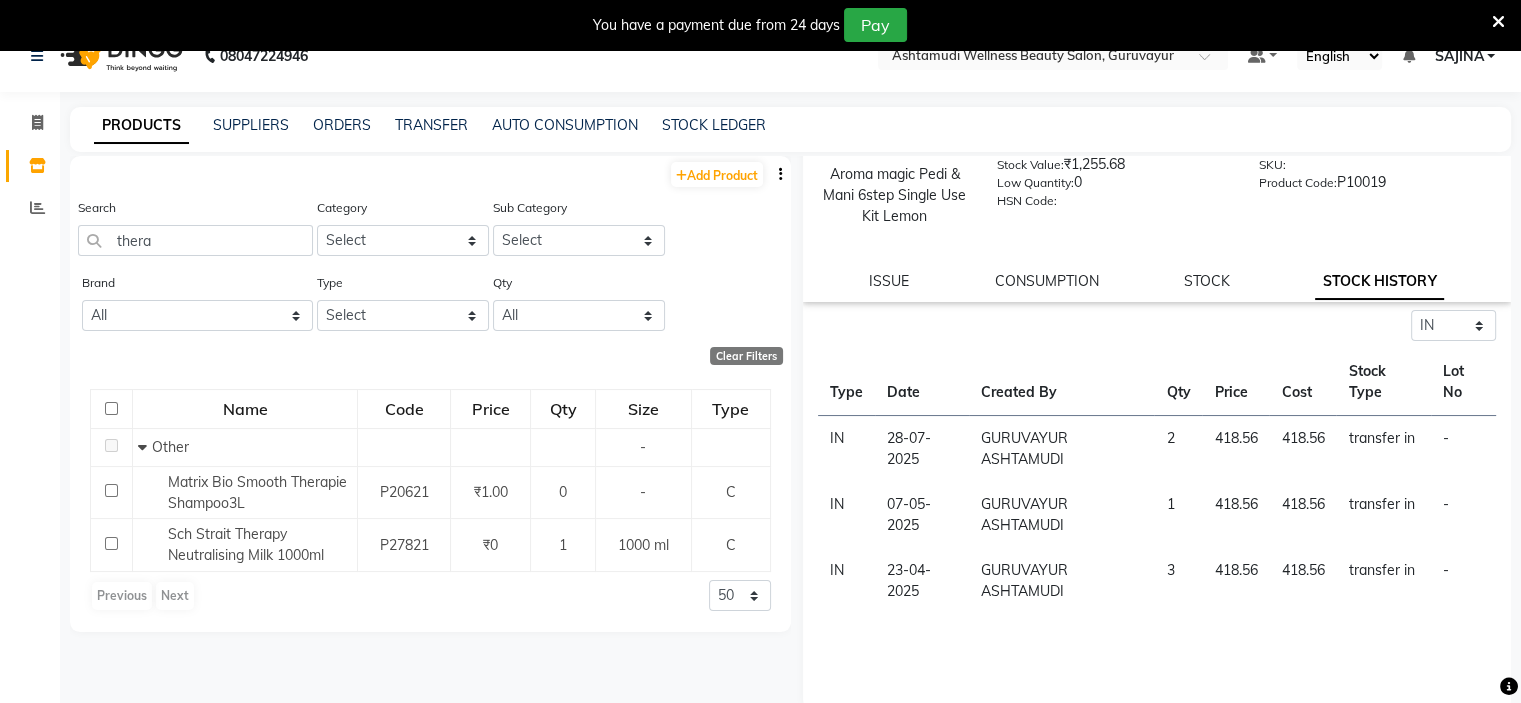 scroll, scrollTop: 0, scrollLeft: 0, axis: both 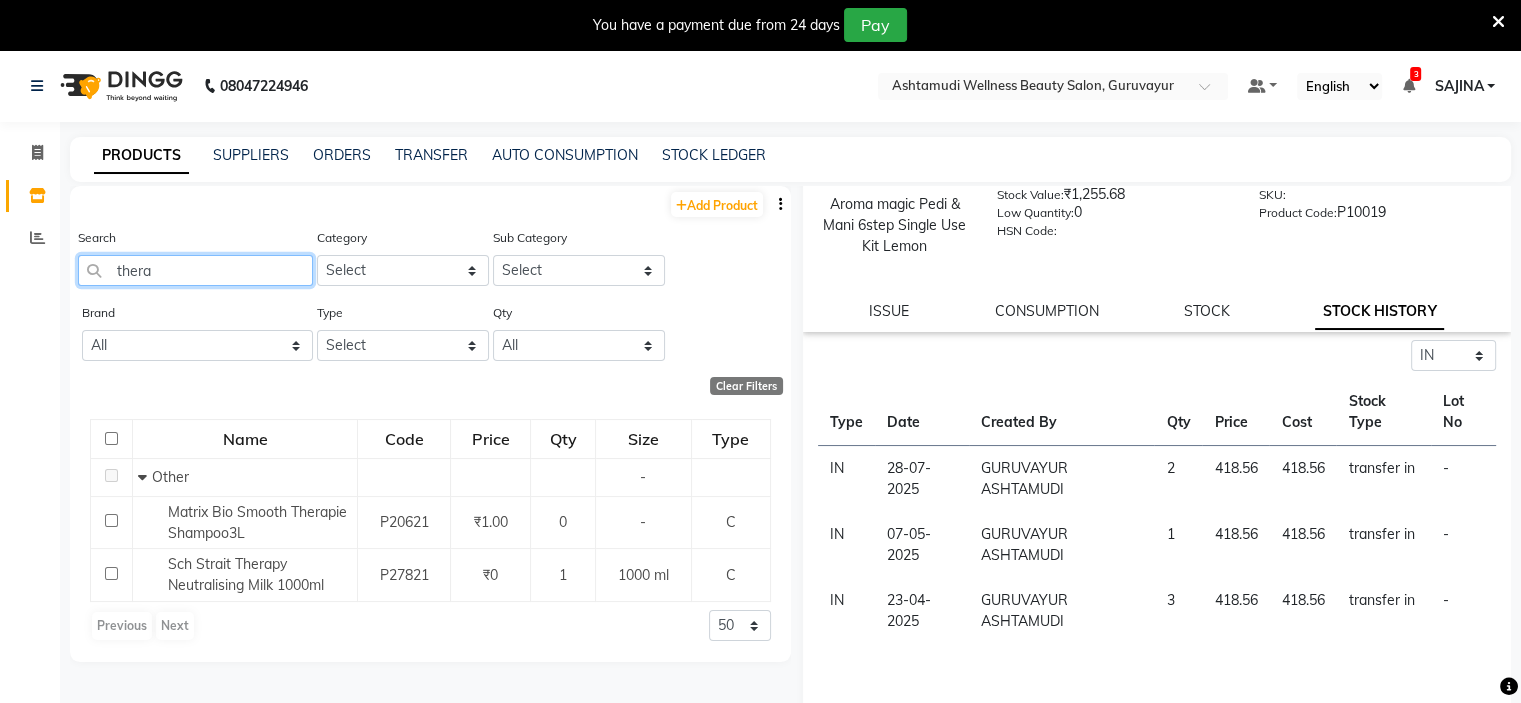 click on "thera" 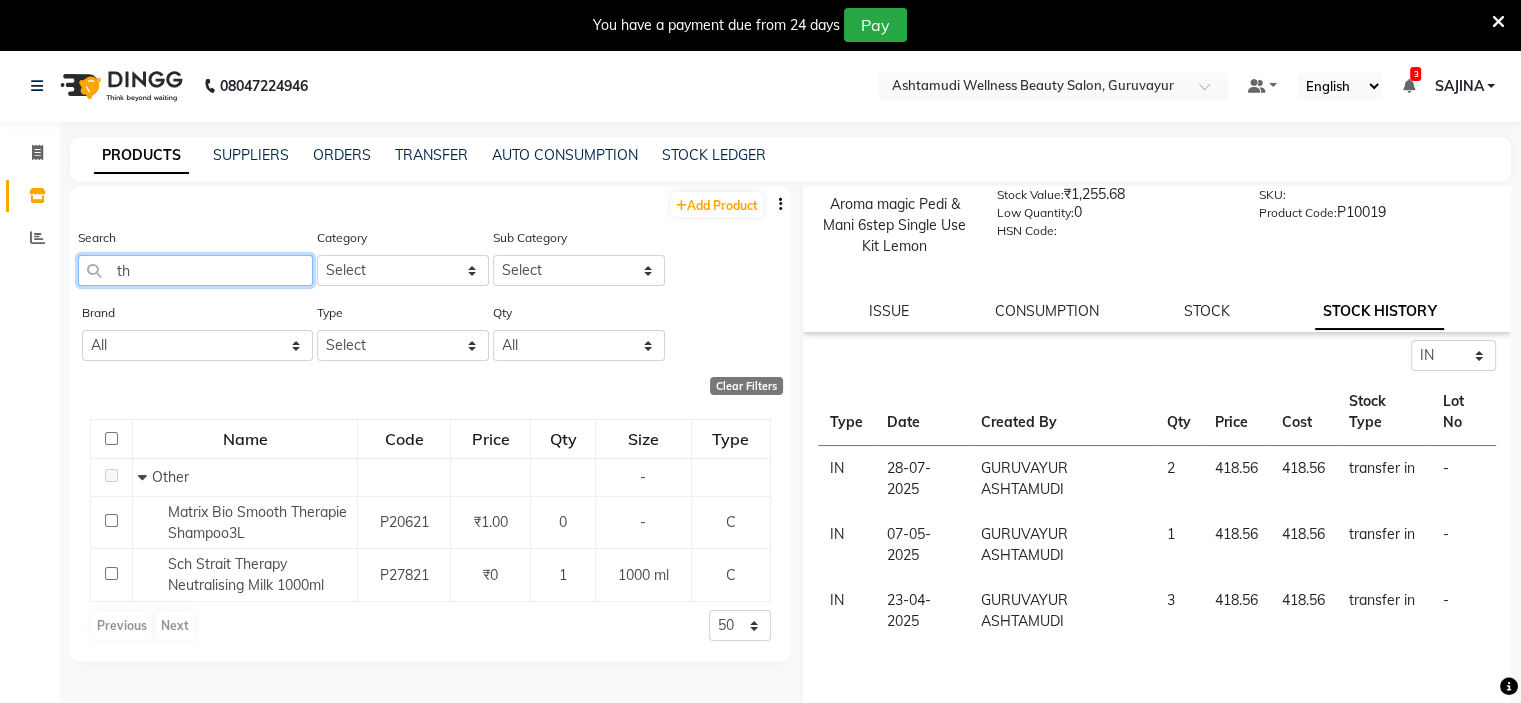 type on "t" 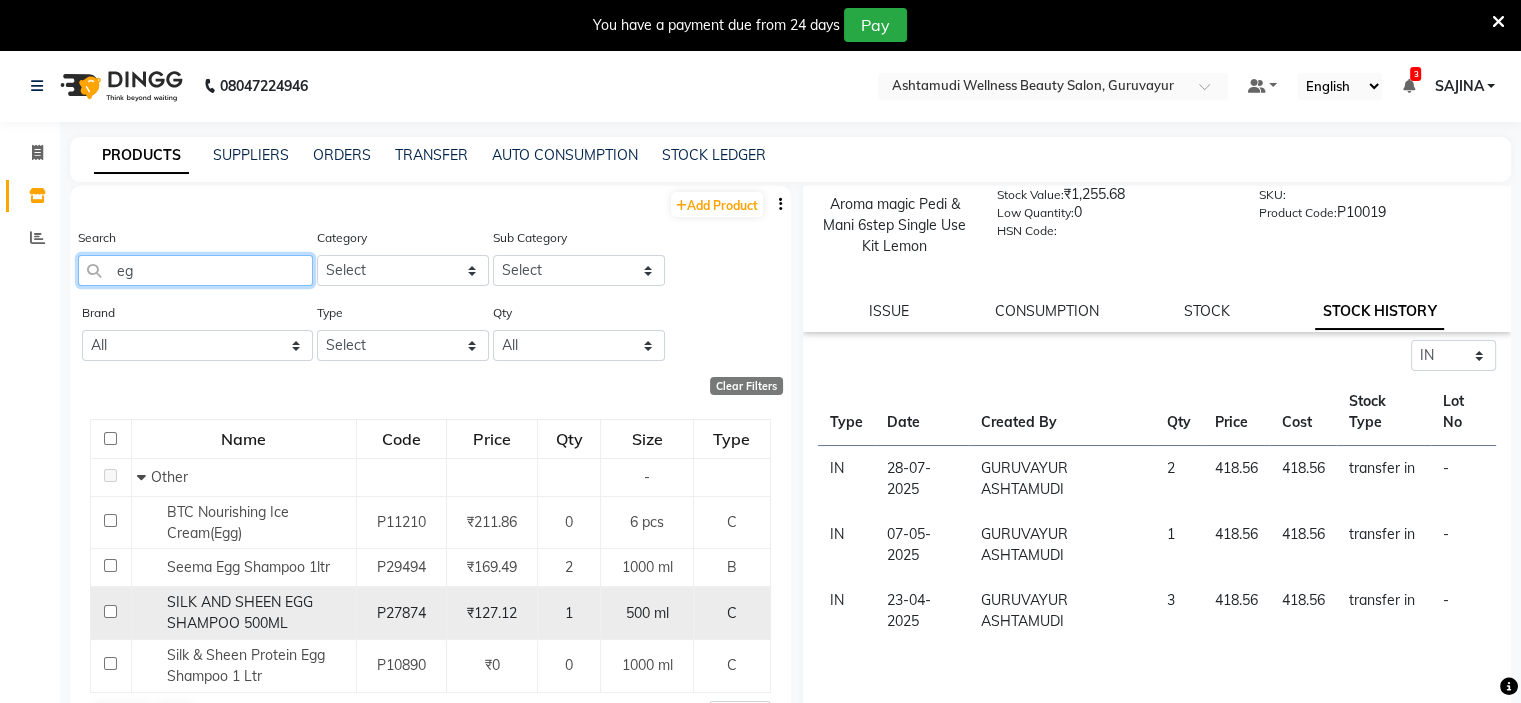 type on "e" 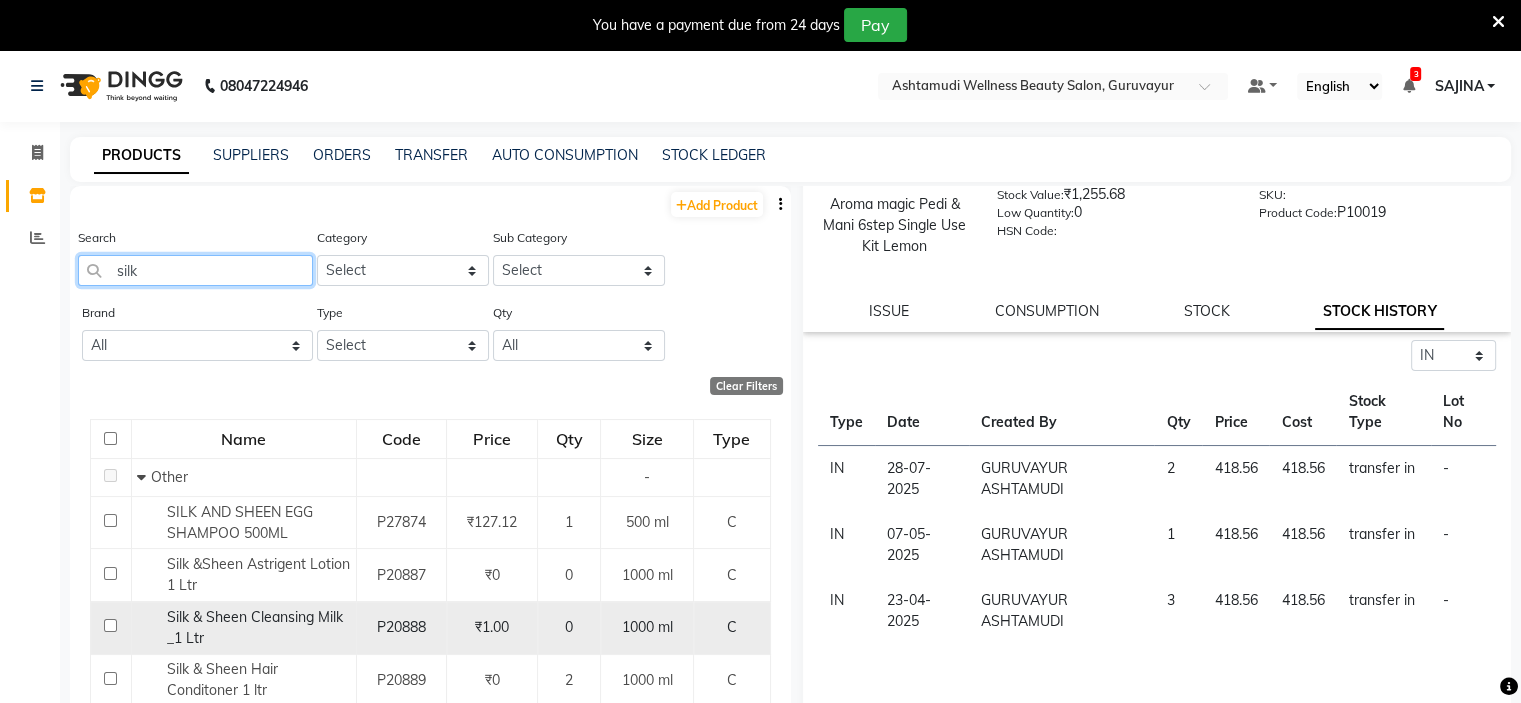 scroll, scrollTop: 100, scrollLeft: 0, axis: vertical 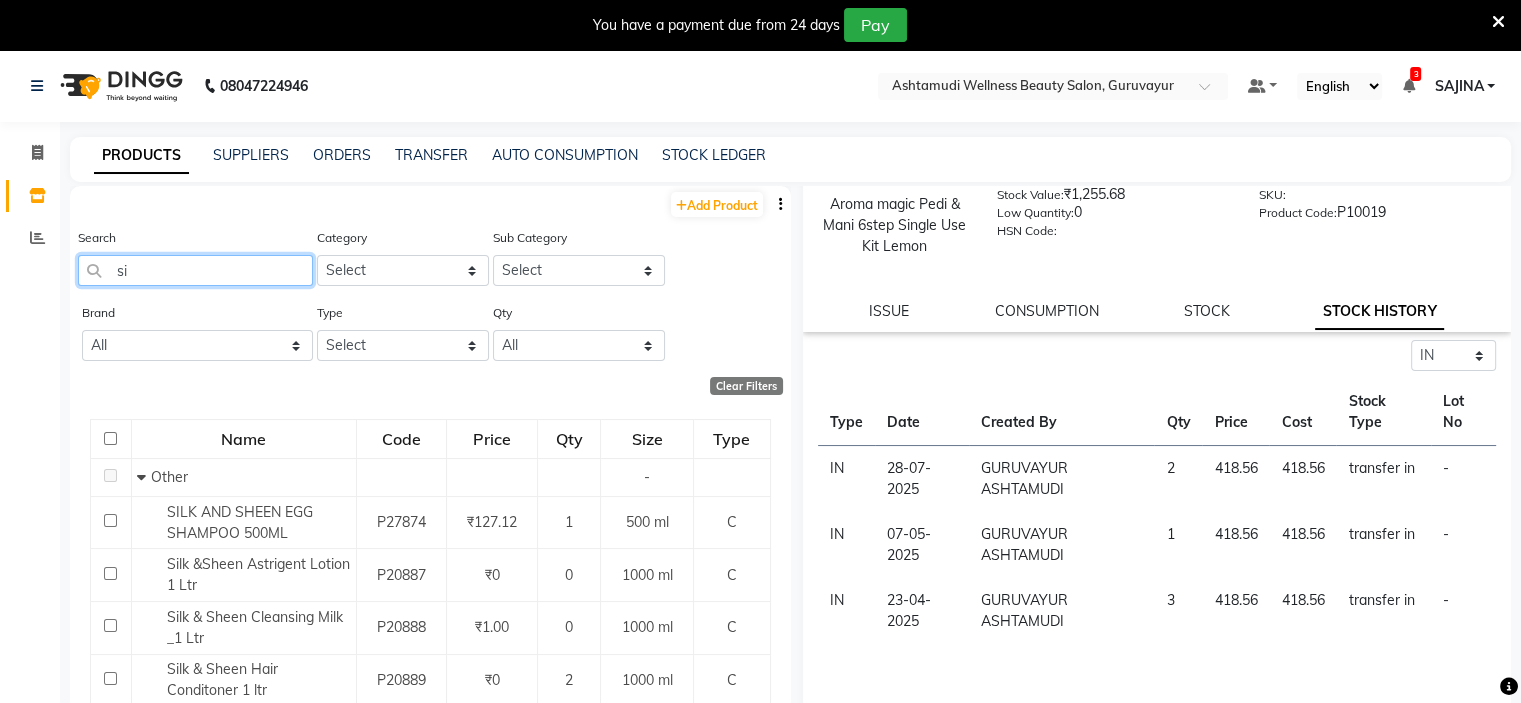 type on "s" 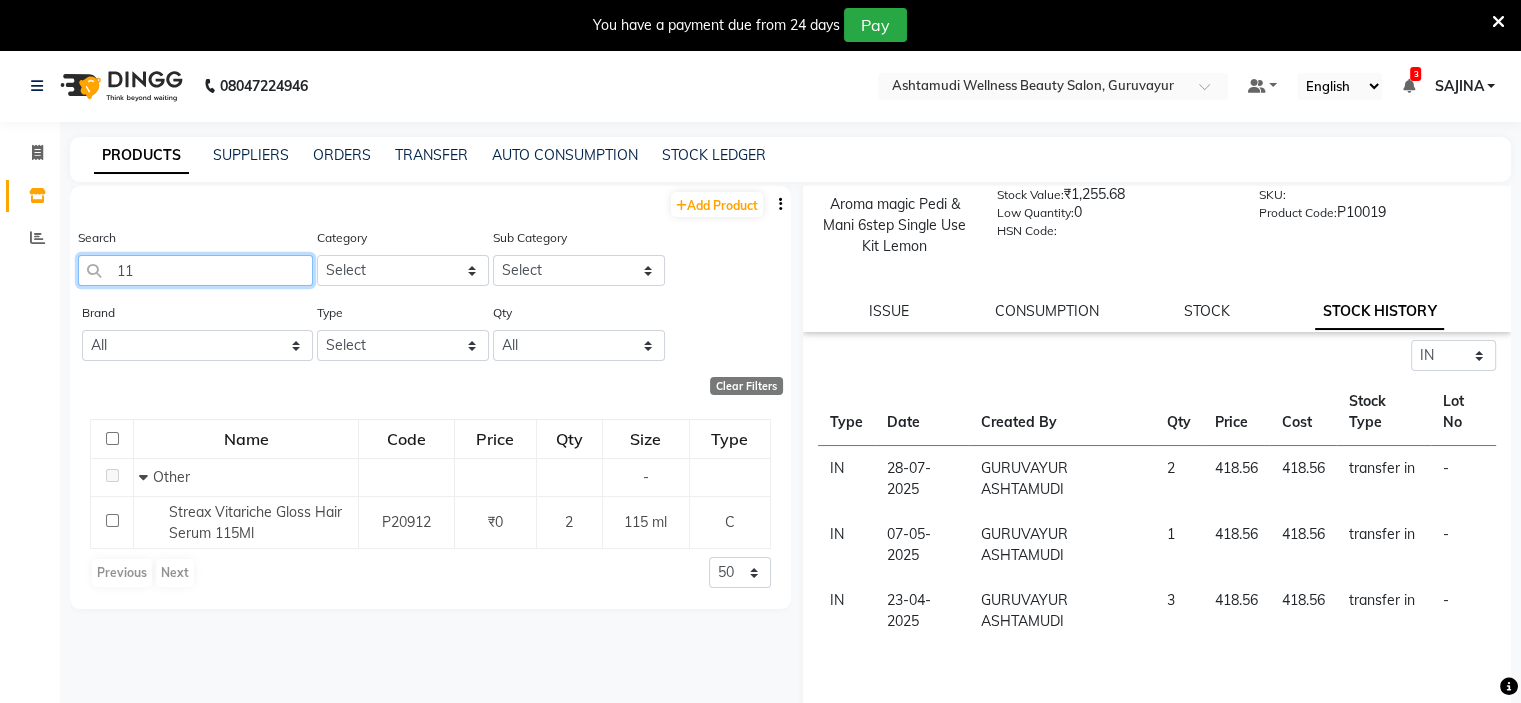type on "1" 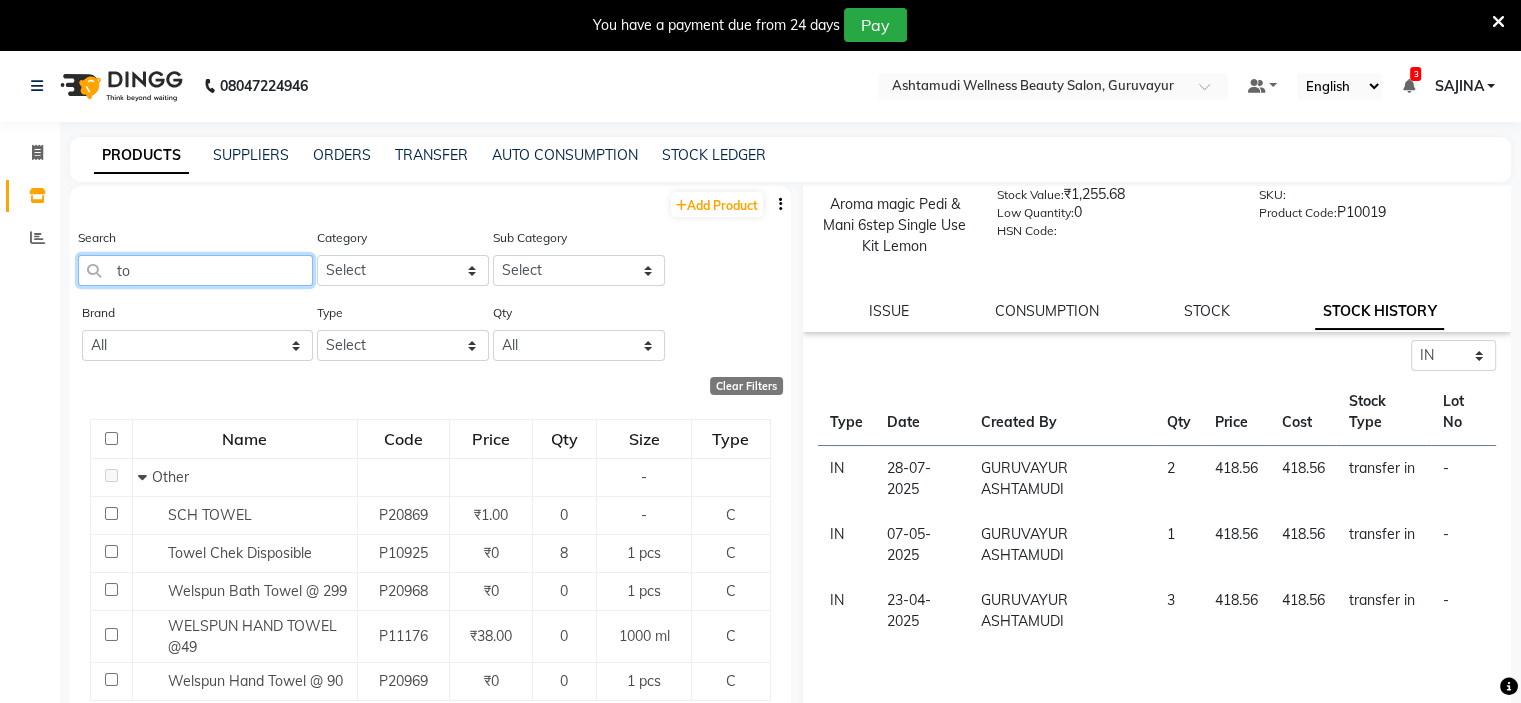 type on "t" 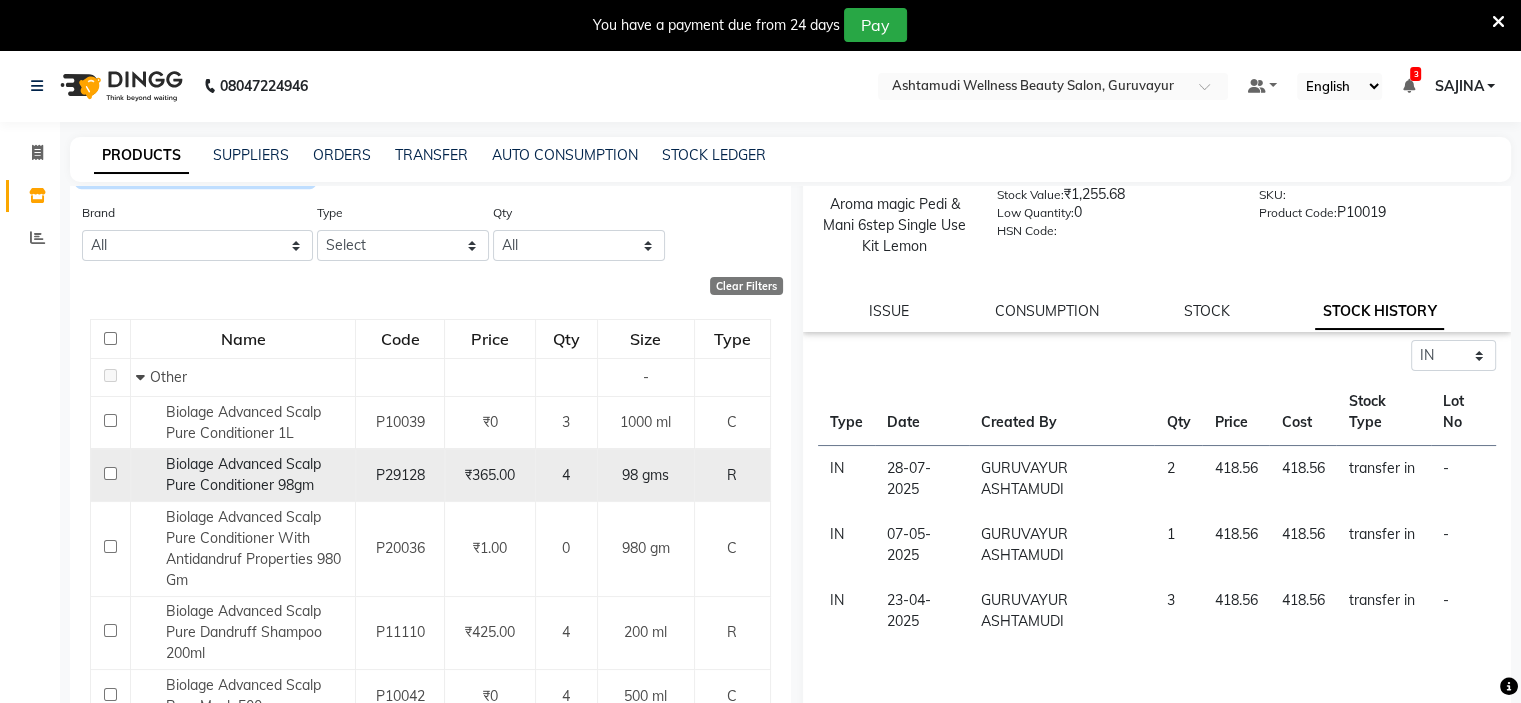 scroll, scrollTop: 200, scrollLeft: 0, axis: vertical 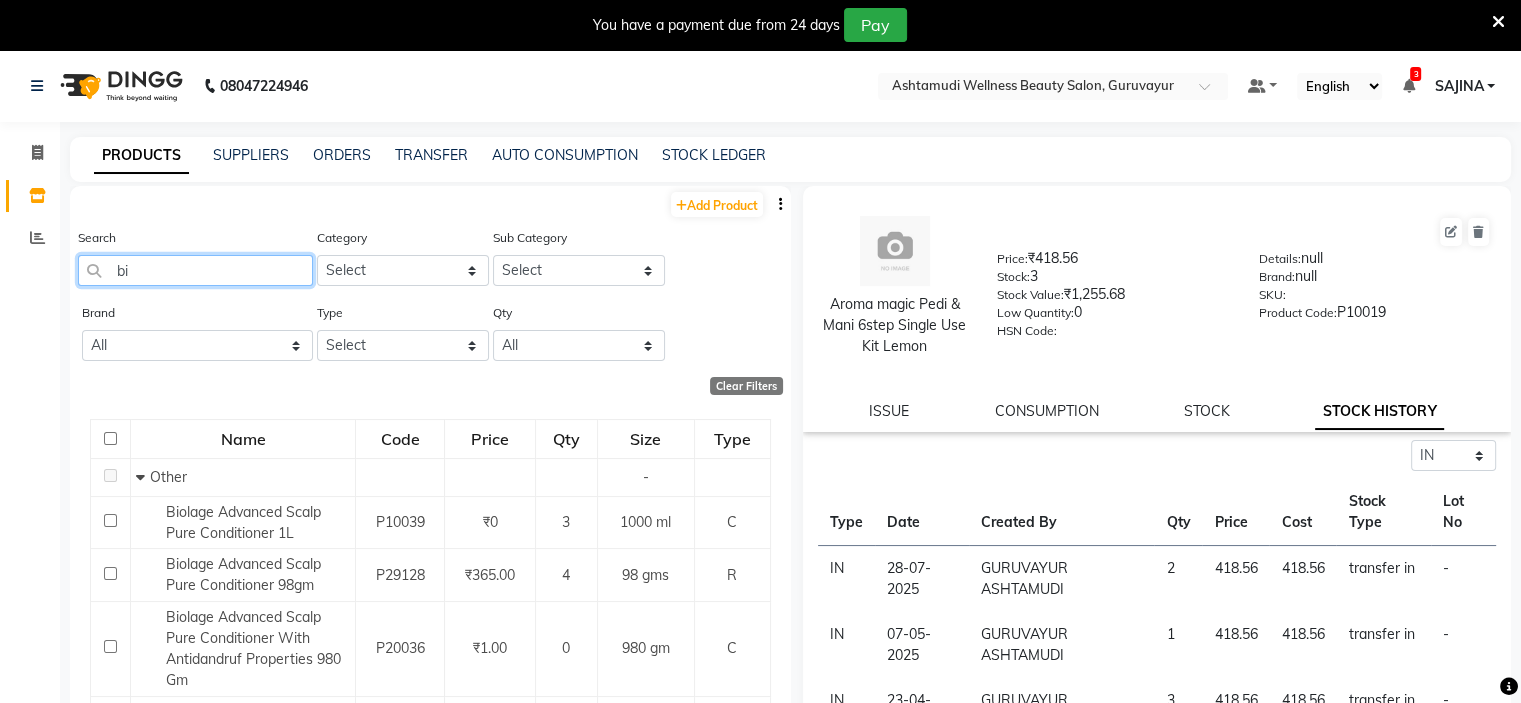 type on "b" 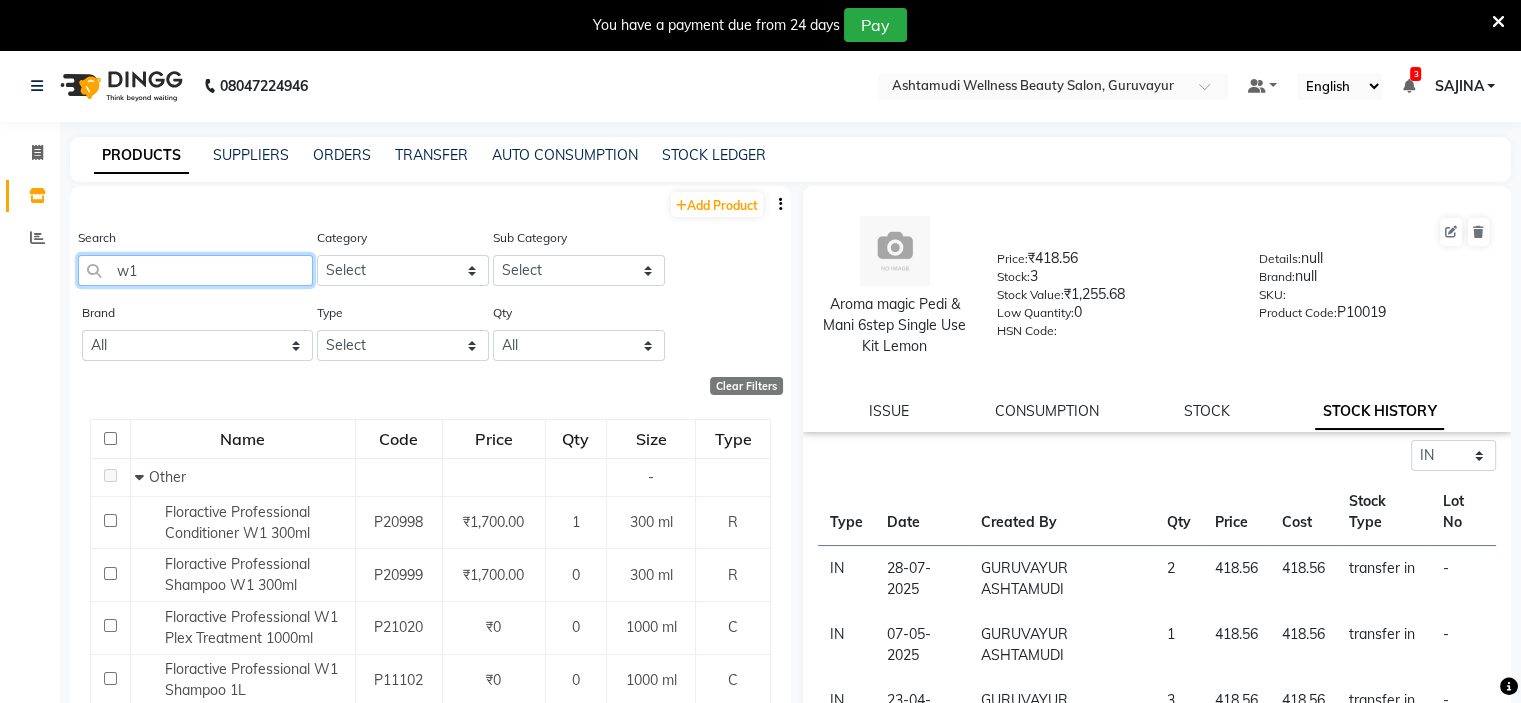 type on "w" 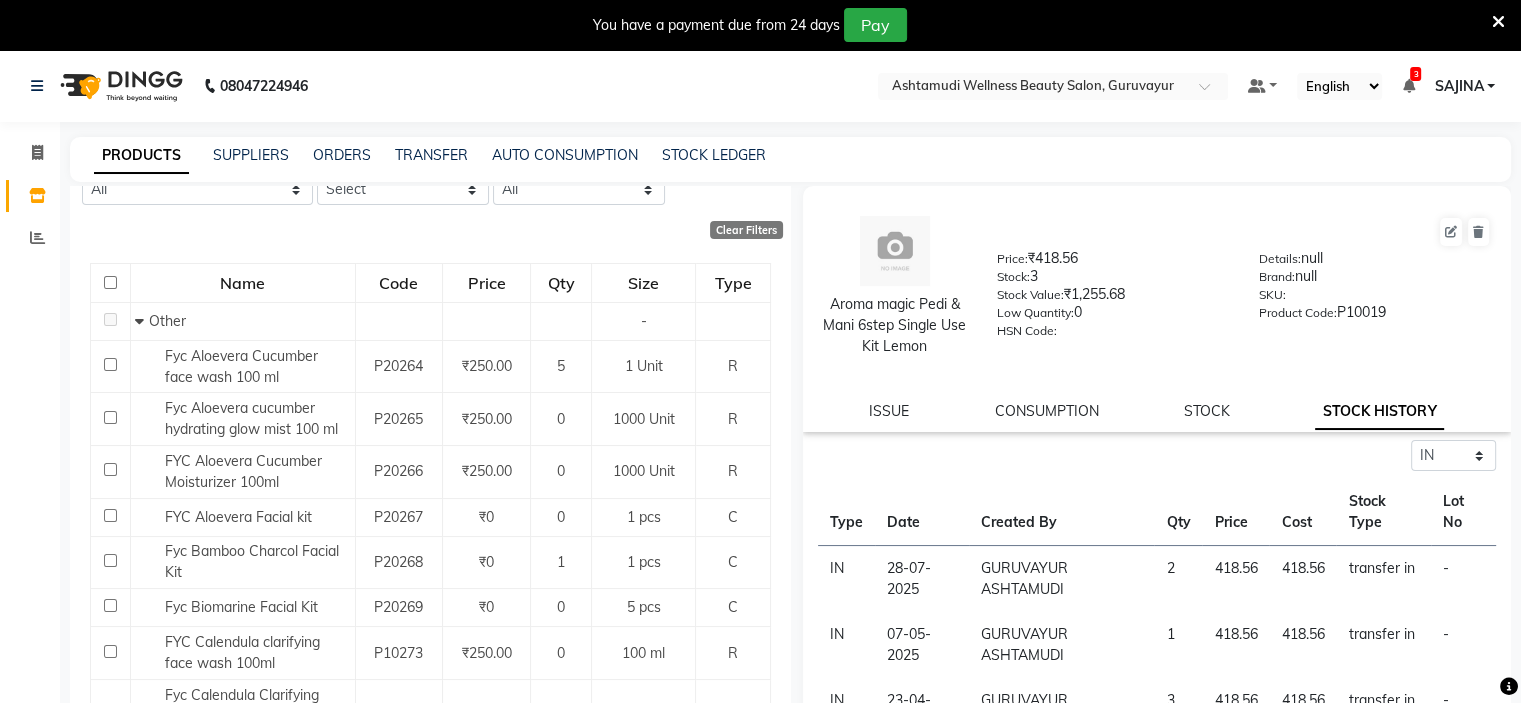 scroll, scrollTop: 156, scrollLeft: 0, axis: vertical 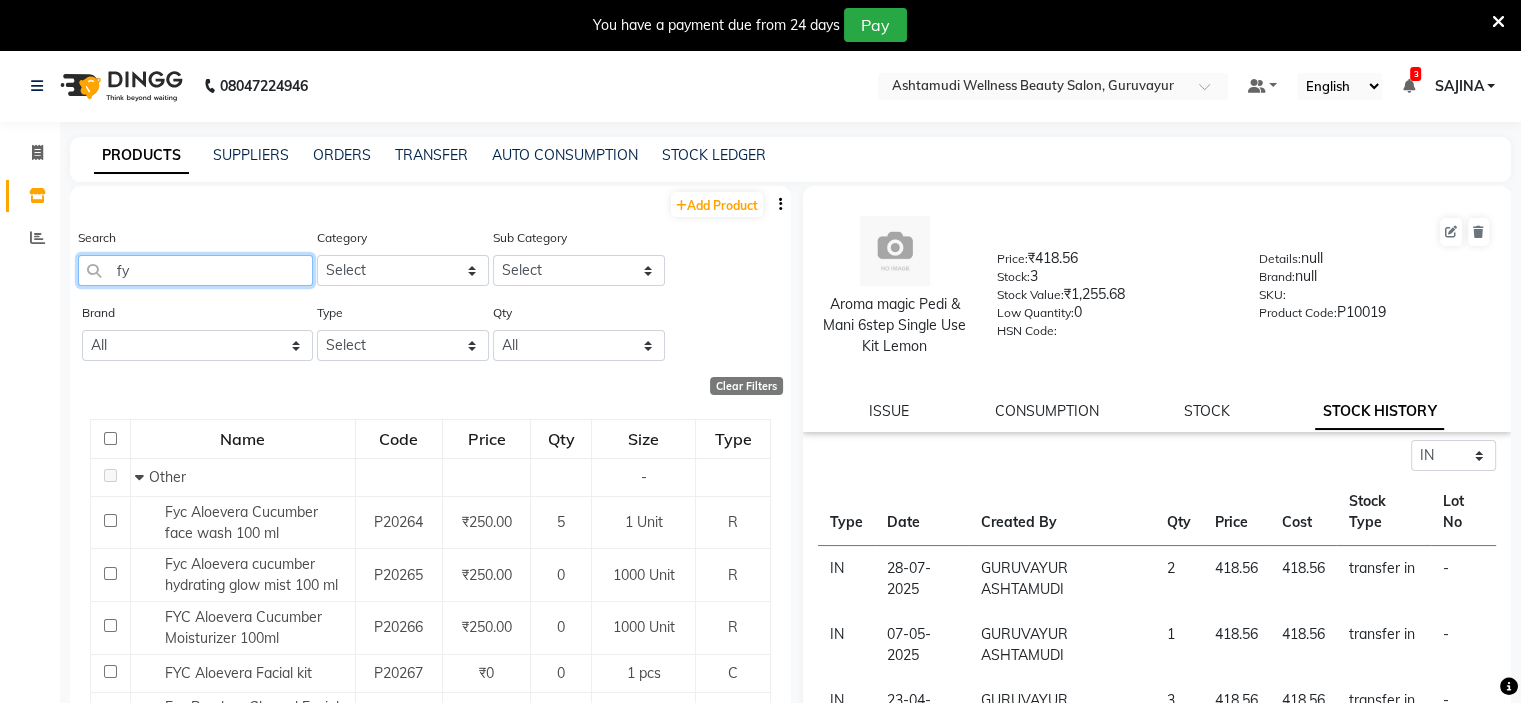 type on "f" 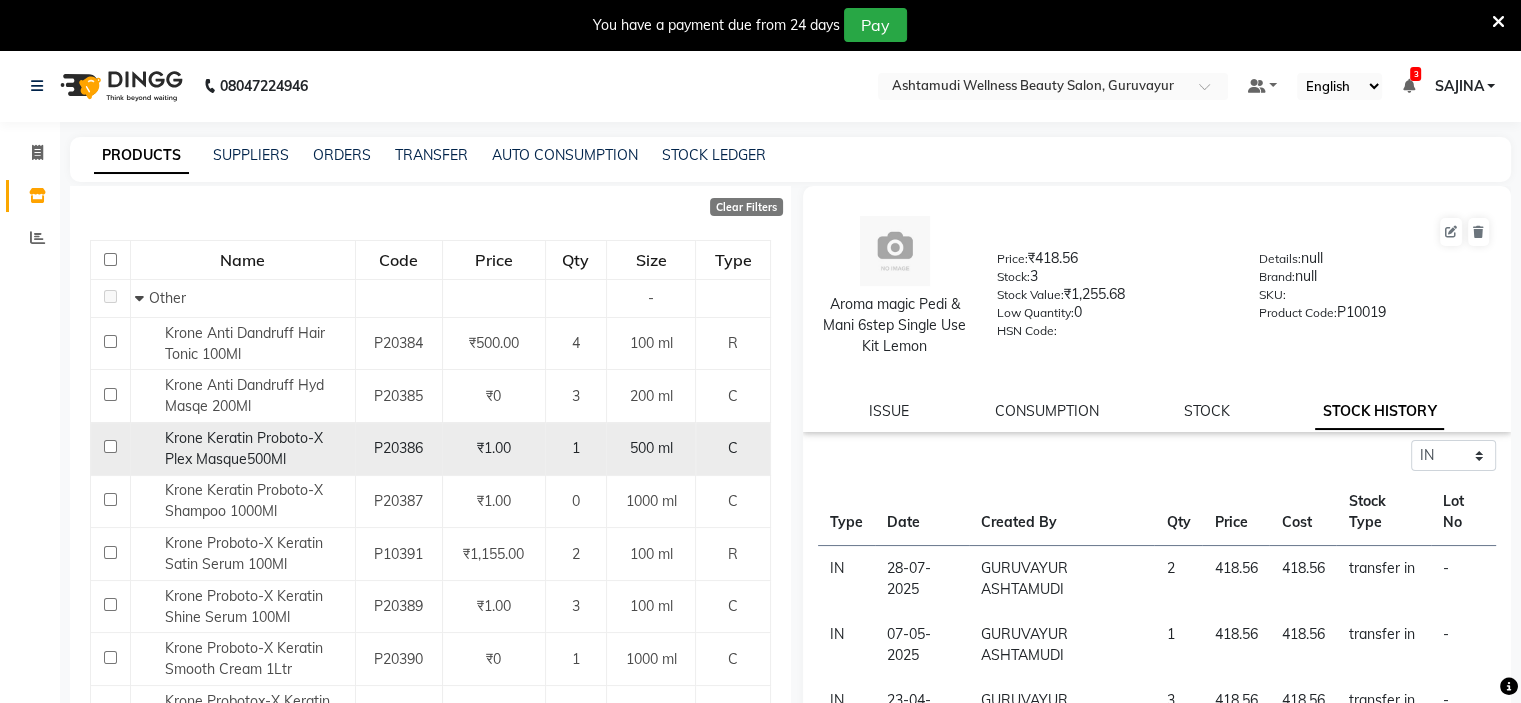 scroll, scrollTop: 200, scrollLeft: 0, axis: vertical 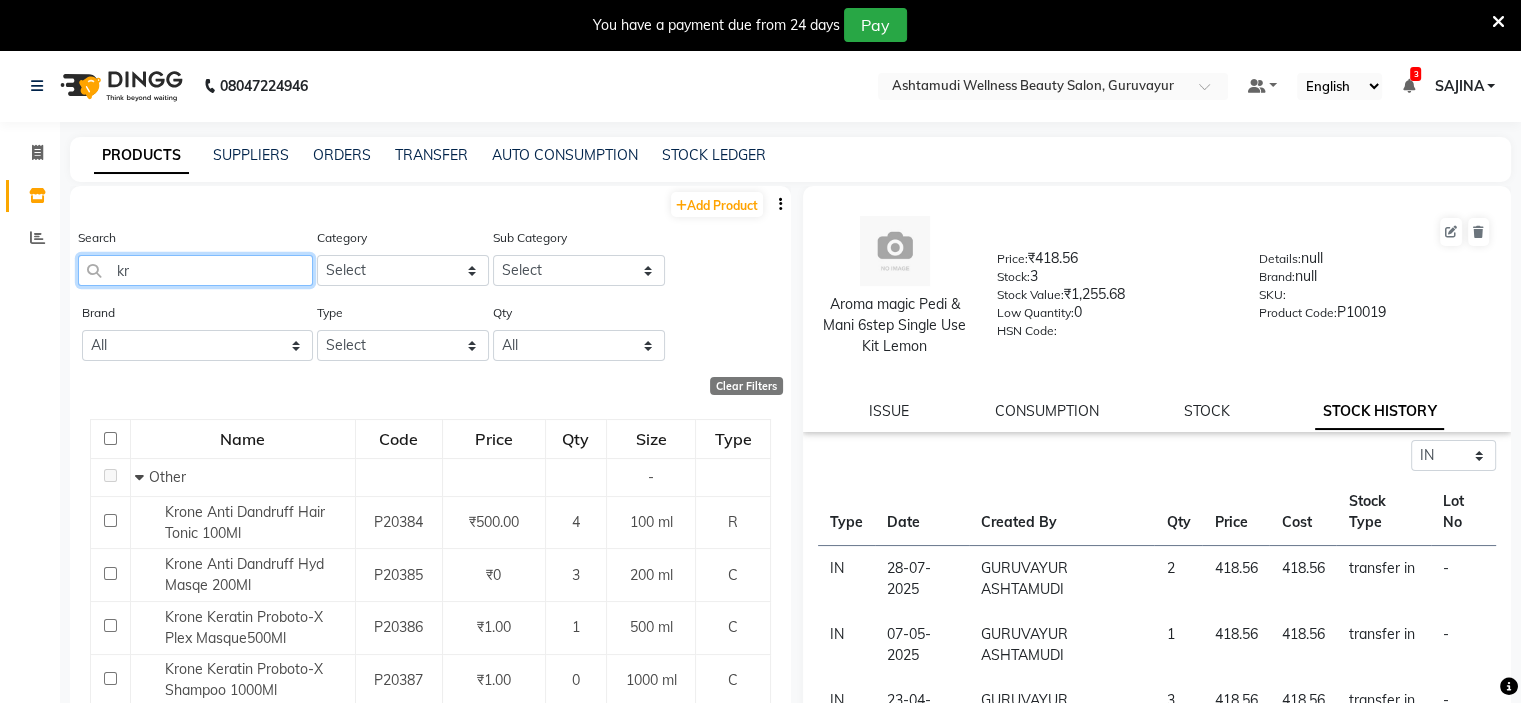 type on "k" 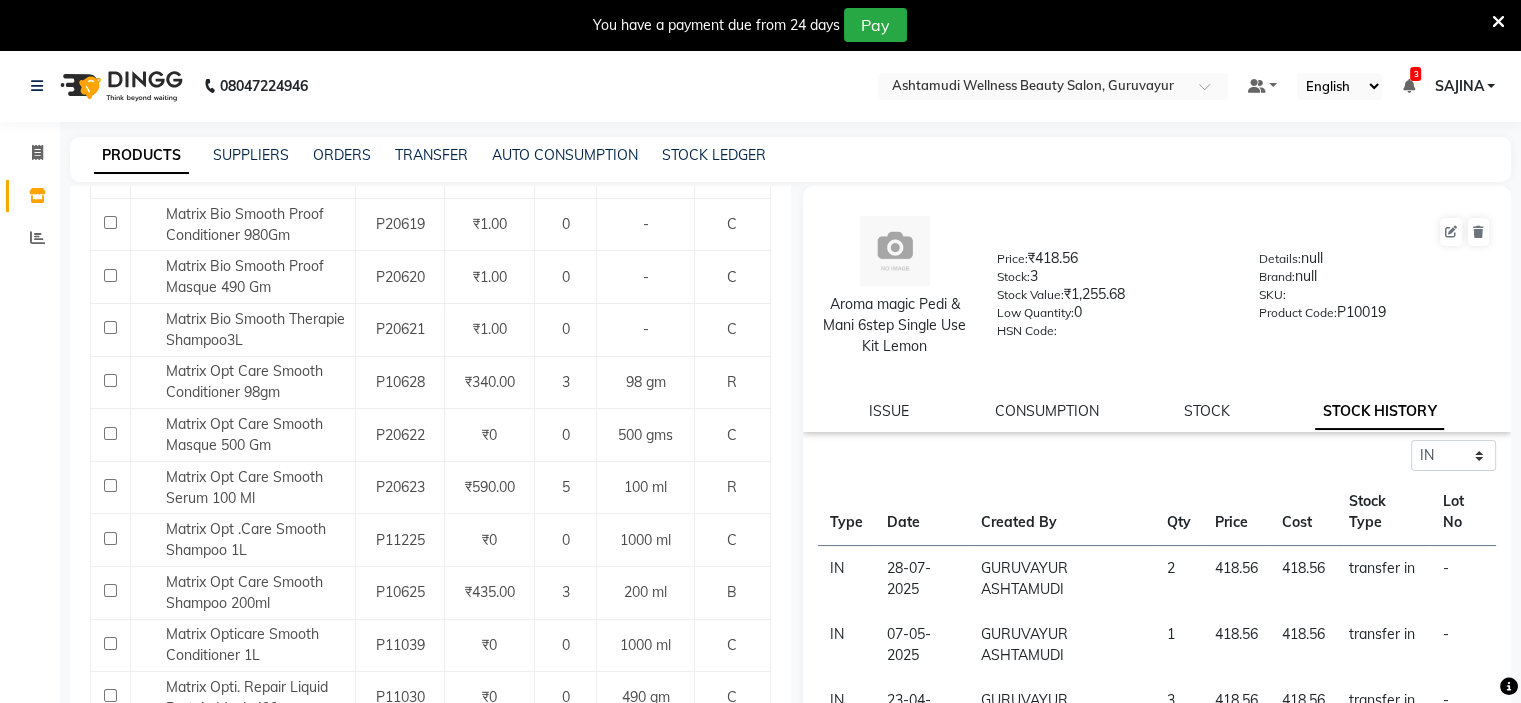scroll, scrollTop: 500, scrollLeft: 0, axis: vertical 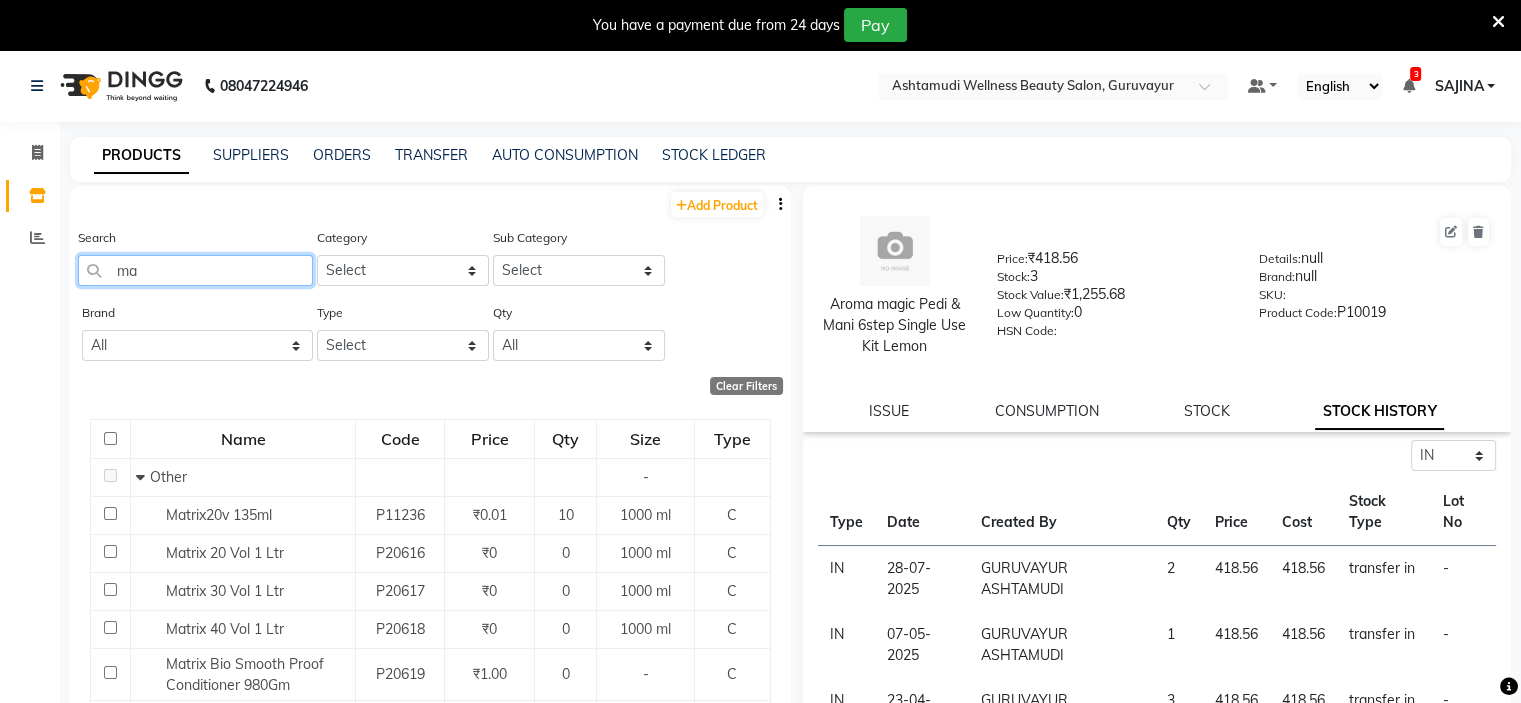 type on "m" 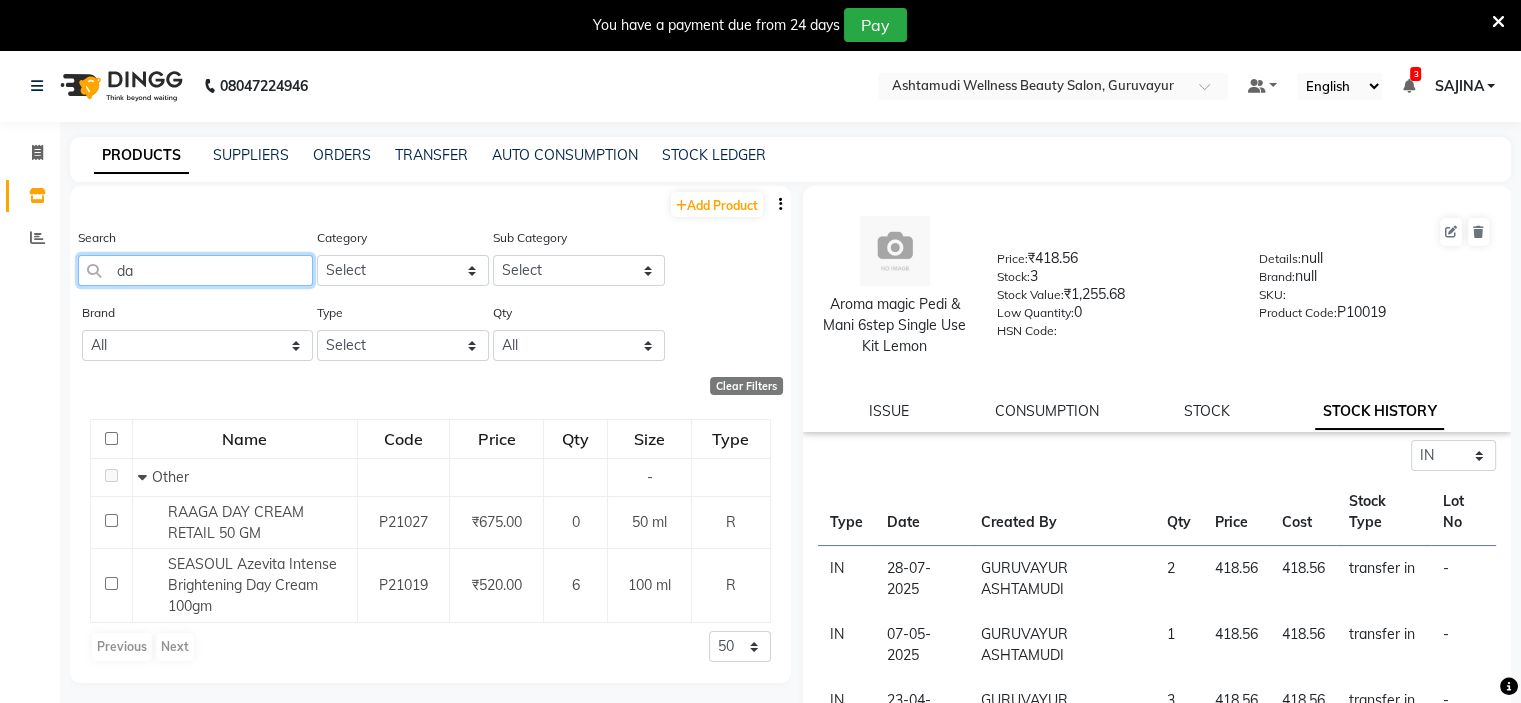 type on "d" 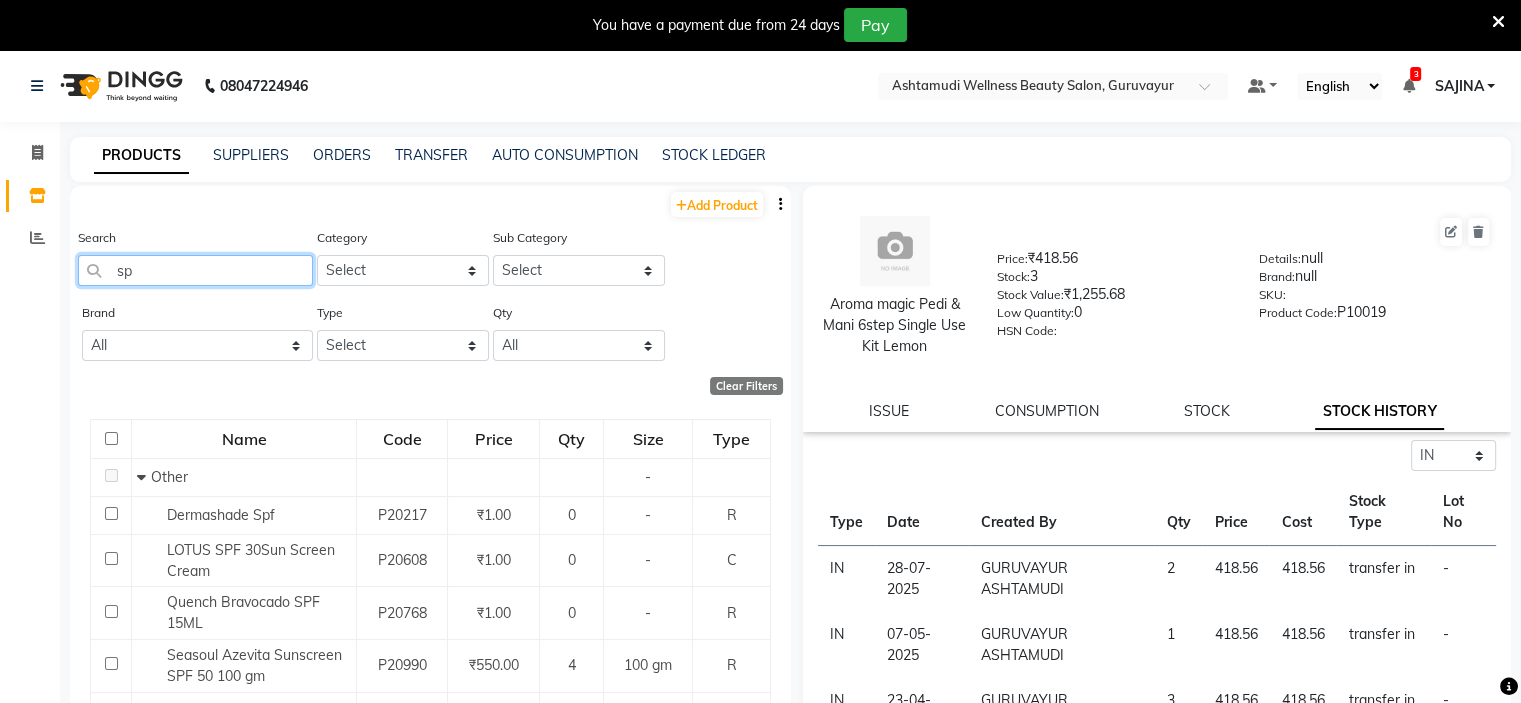 type on "s" 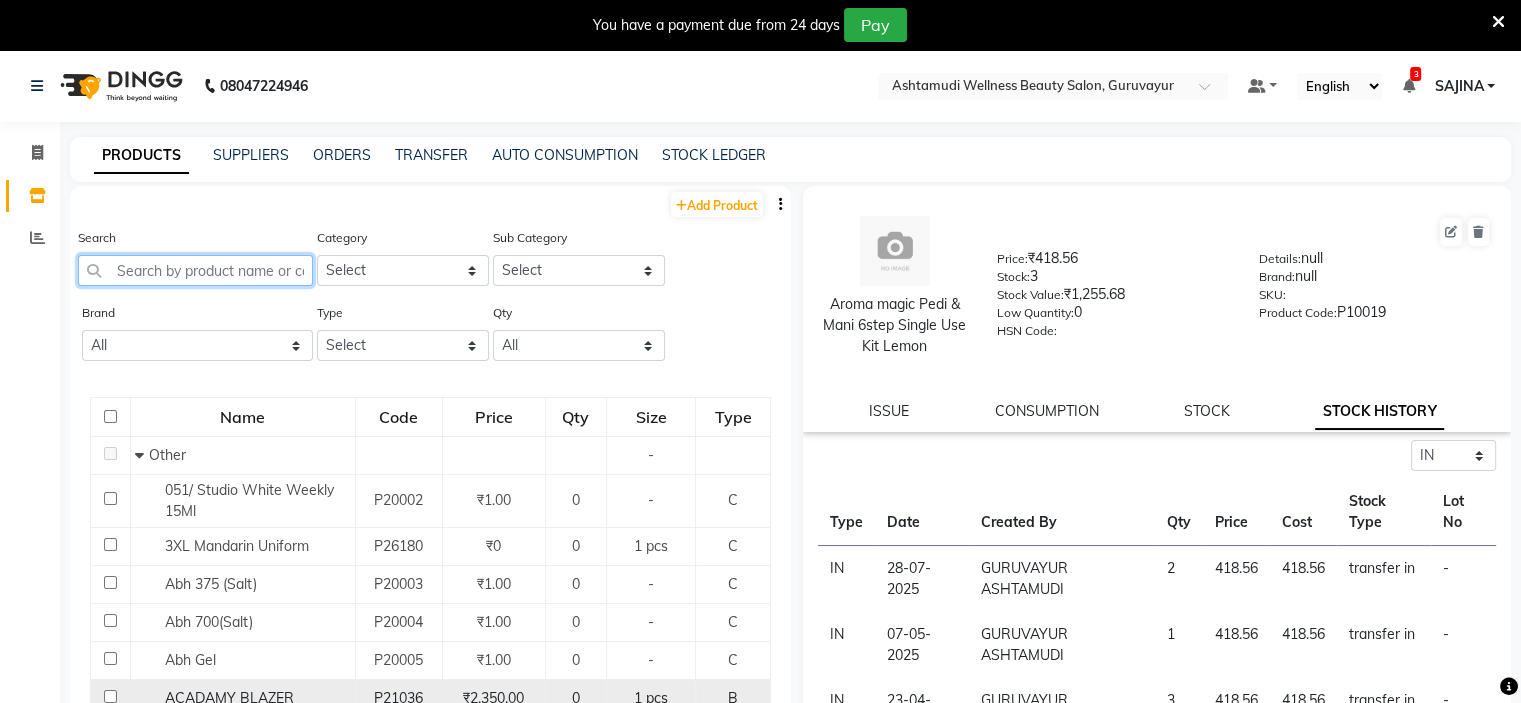 type 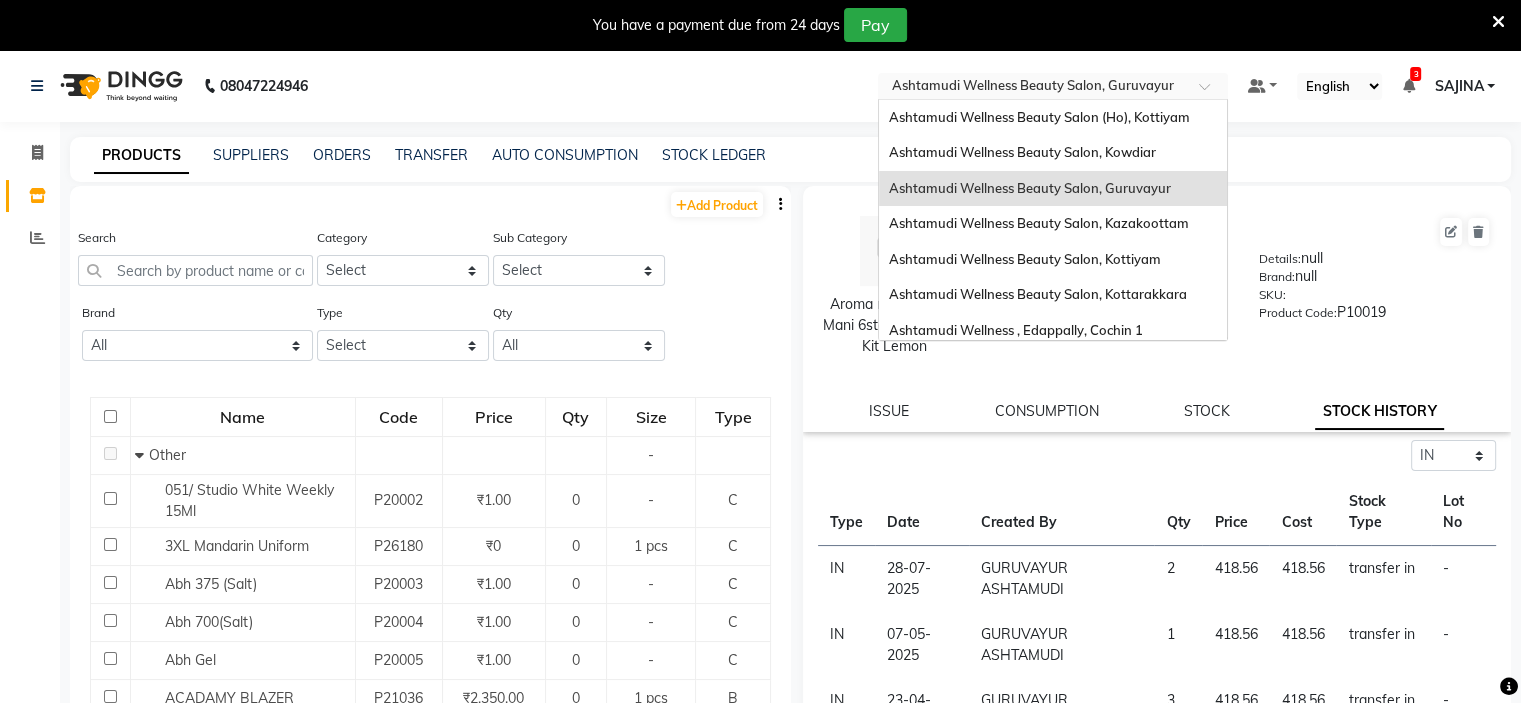 click at bounding box center [1033, 88] 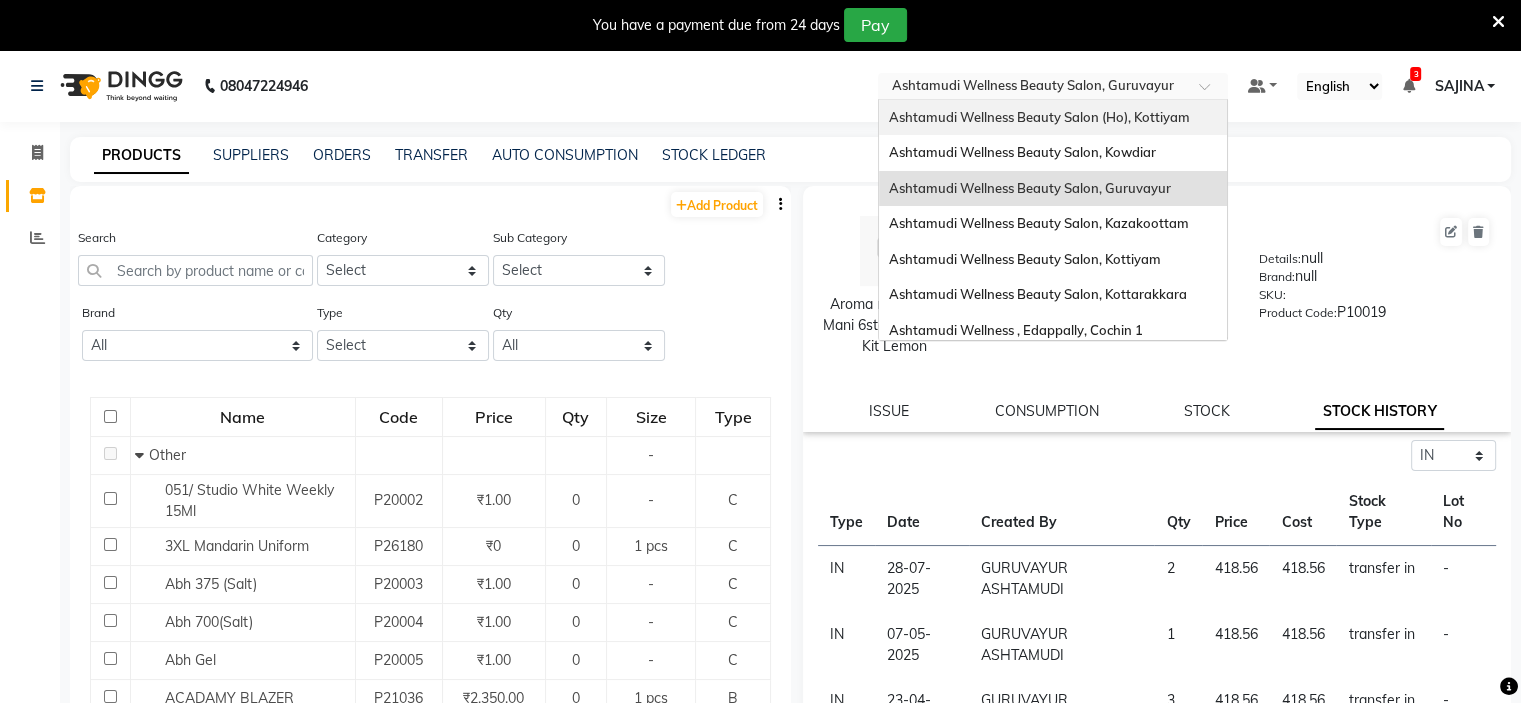 click on "Ashtamudi Wellness Beauty Salon (Ho), Kottiyam" at bounding box center (1039, 117) 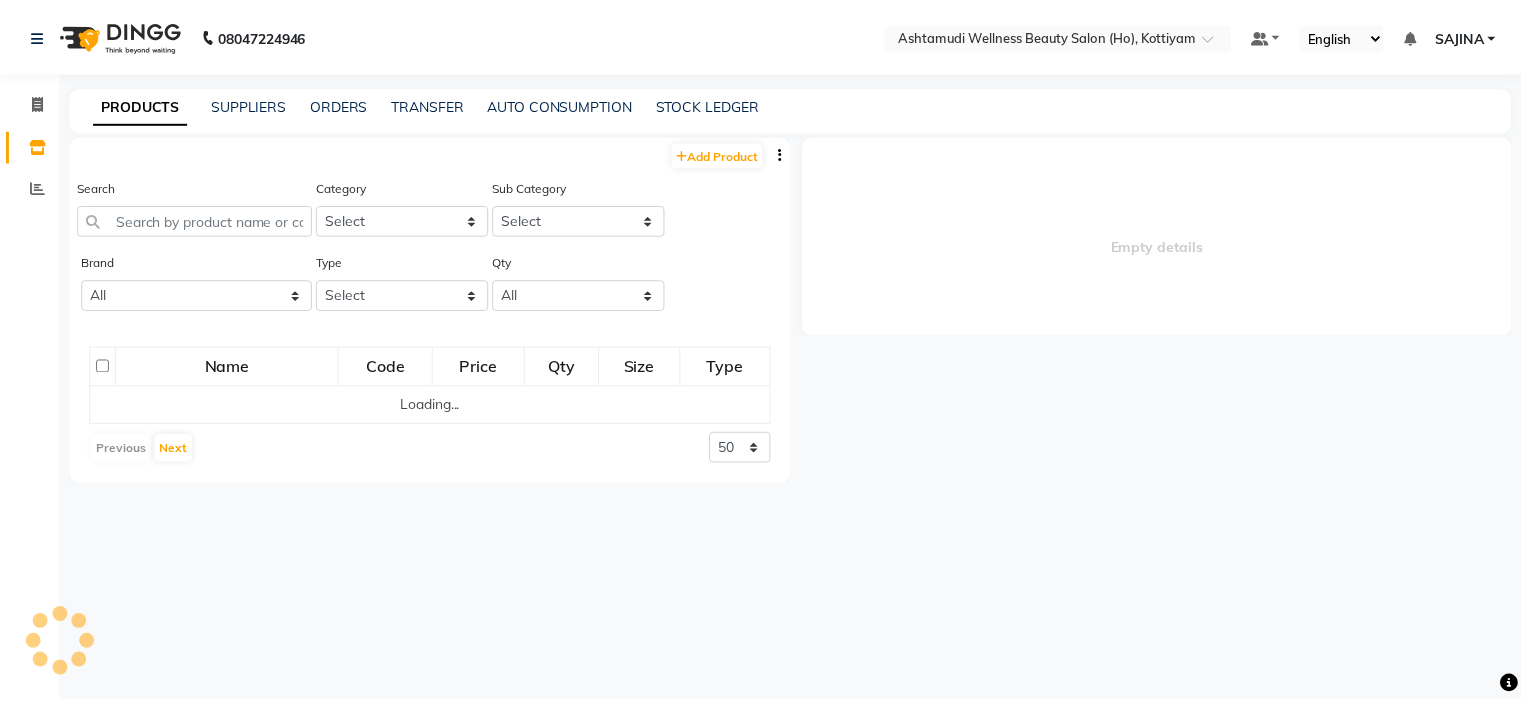 scroll, scrollTop: 0, scrollLeft: 0, axis: both 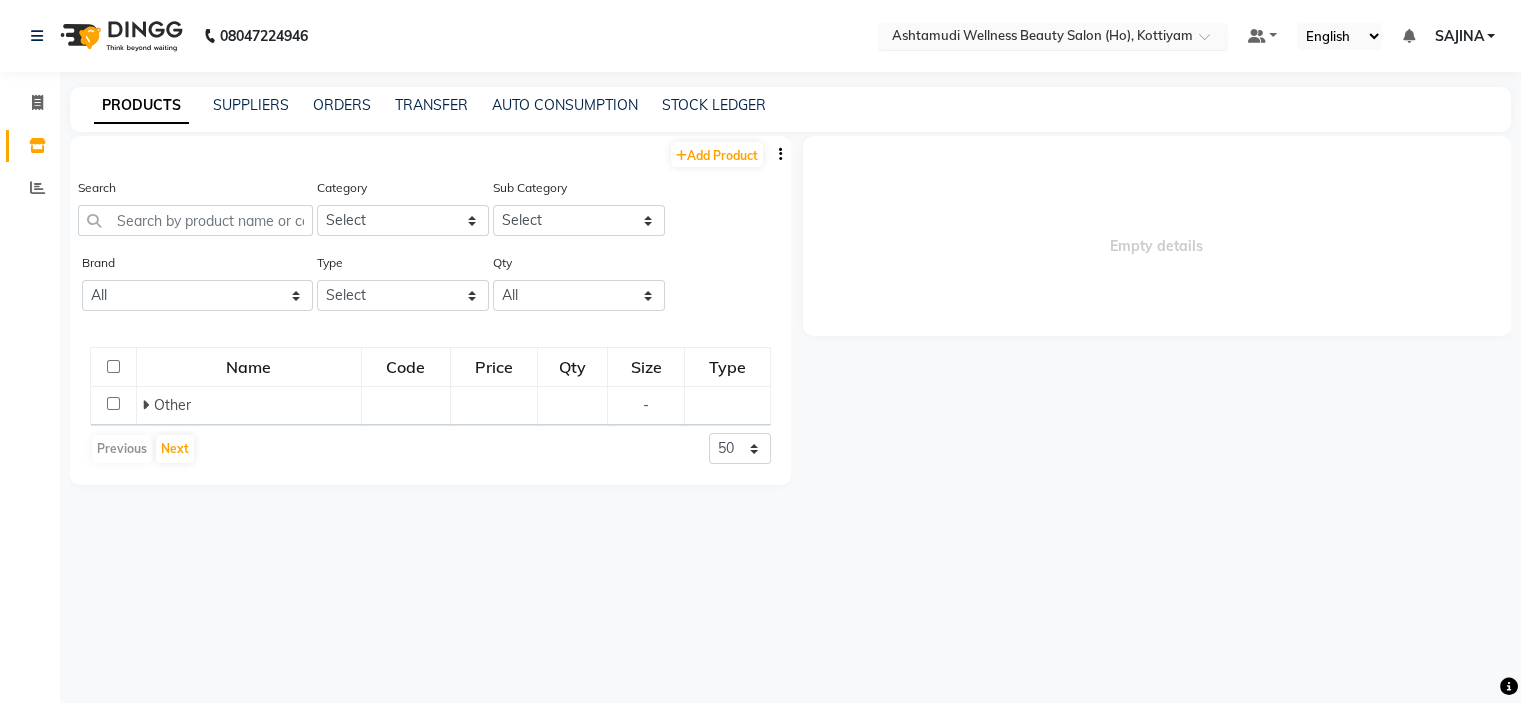 click at bounding box center [1033, 38] 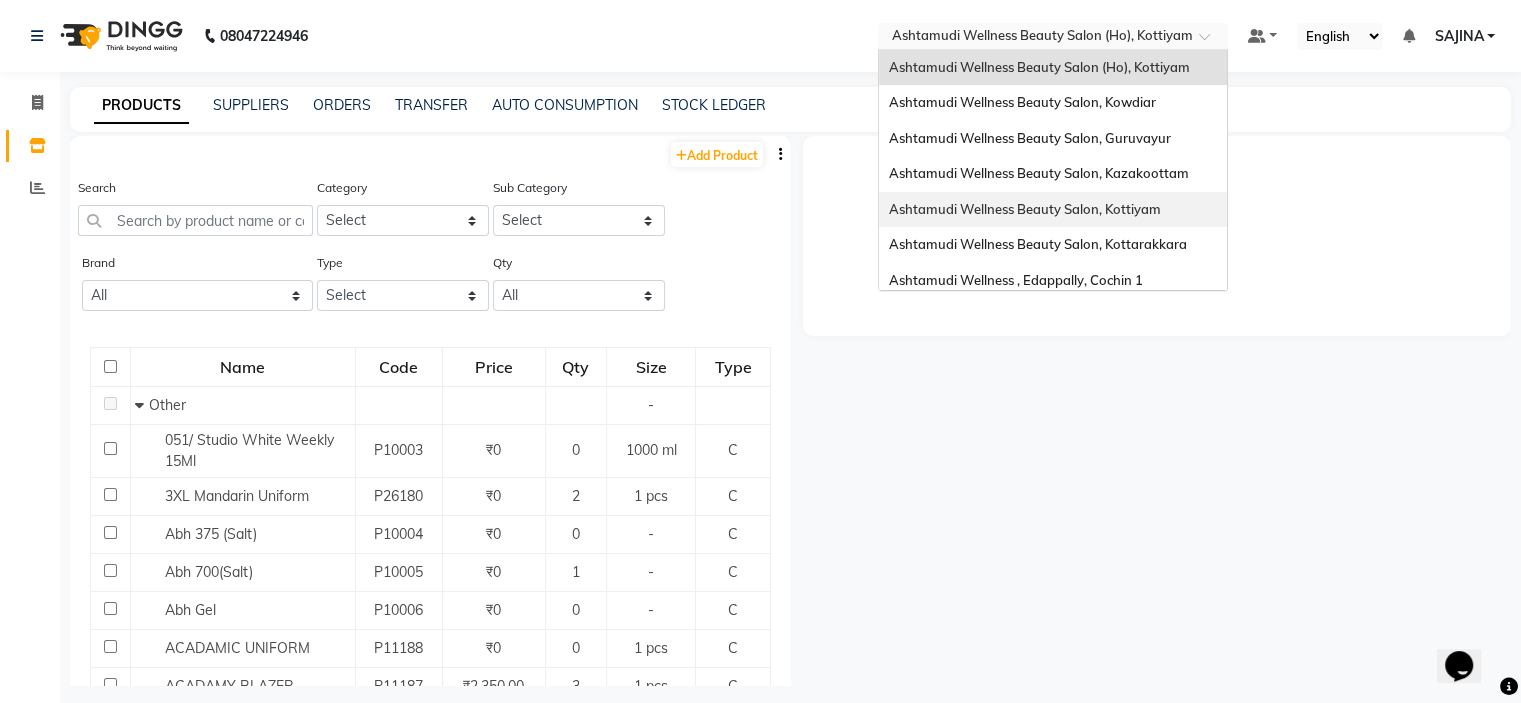 scroll, scrollTop: 0, scrollLeft: 0, axis: both 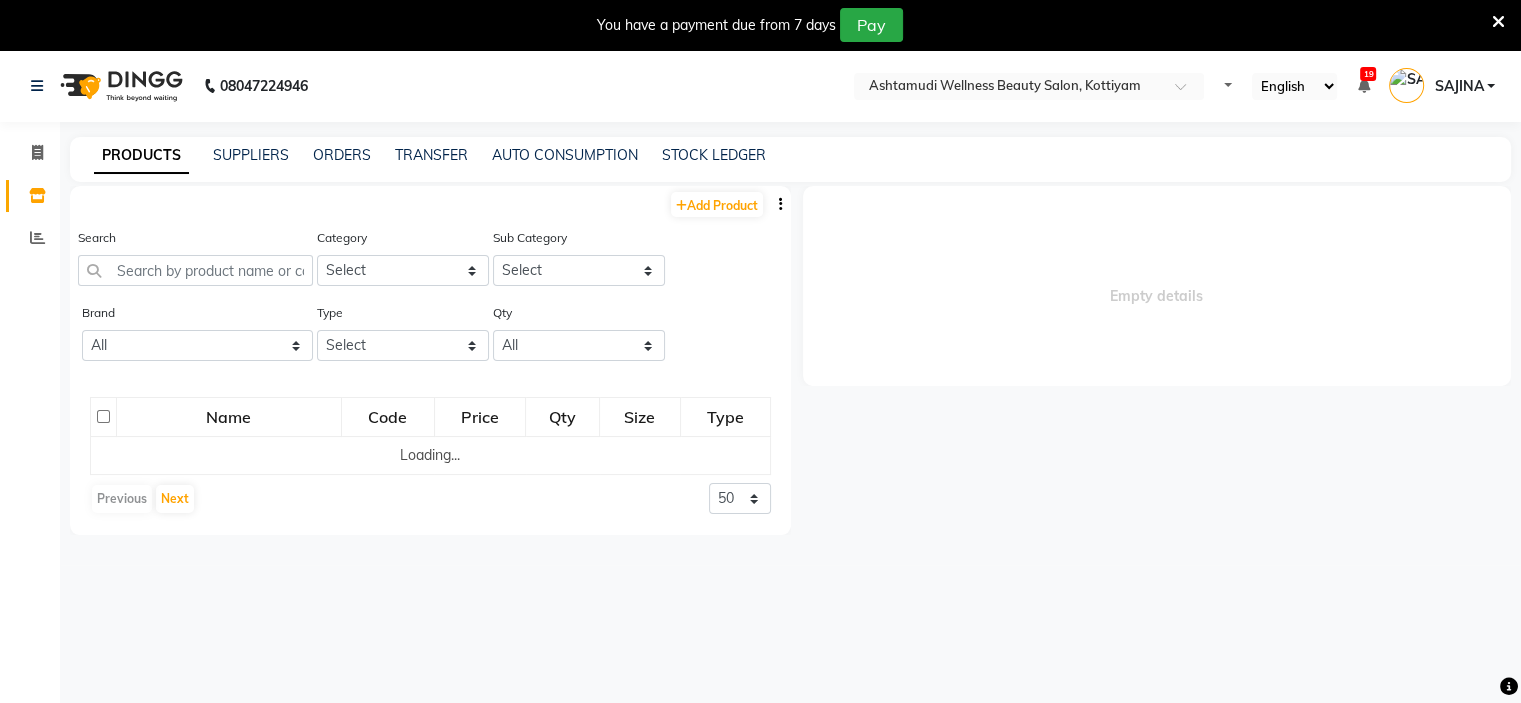 select on "en" 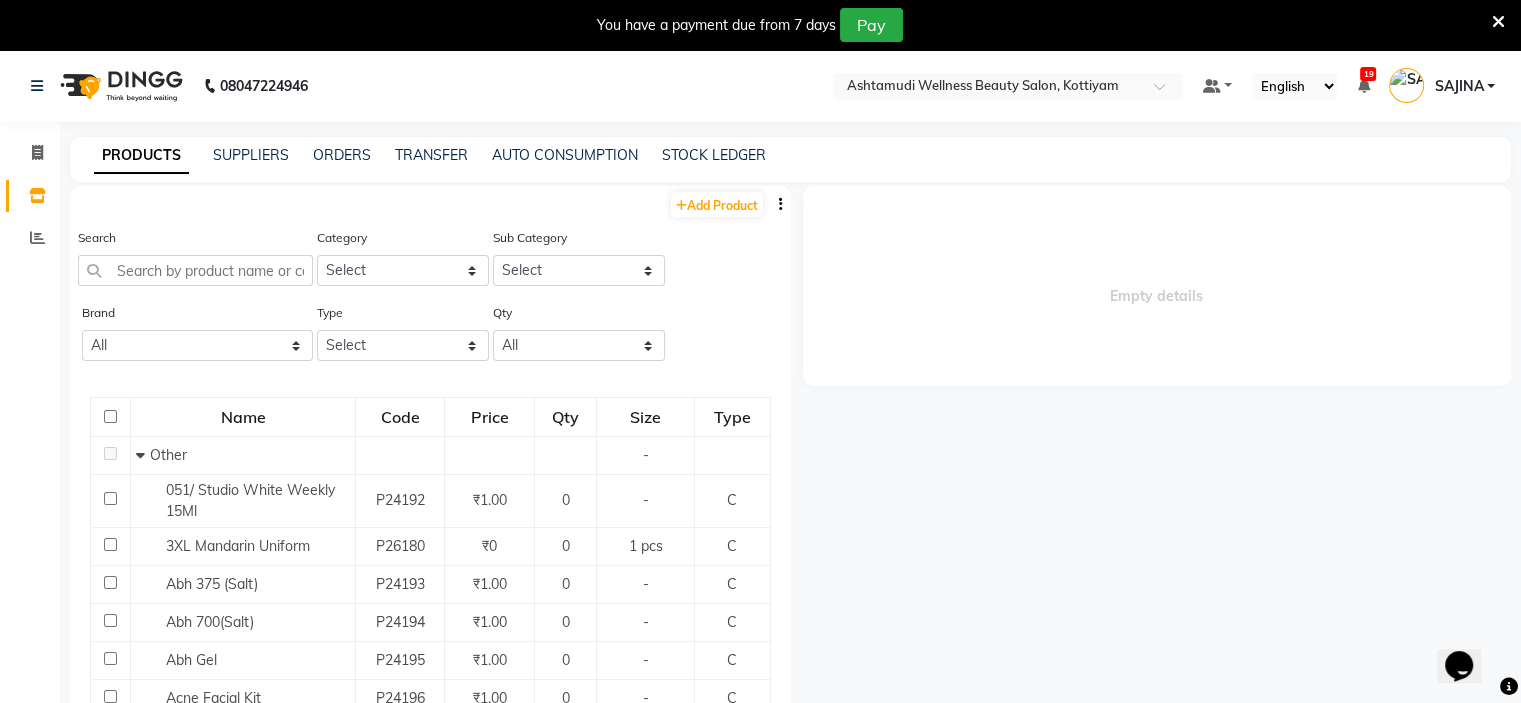 scroll, scrollTop: 0, scrollLeft: 0, axis: both 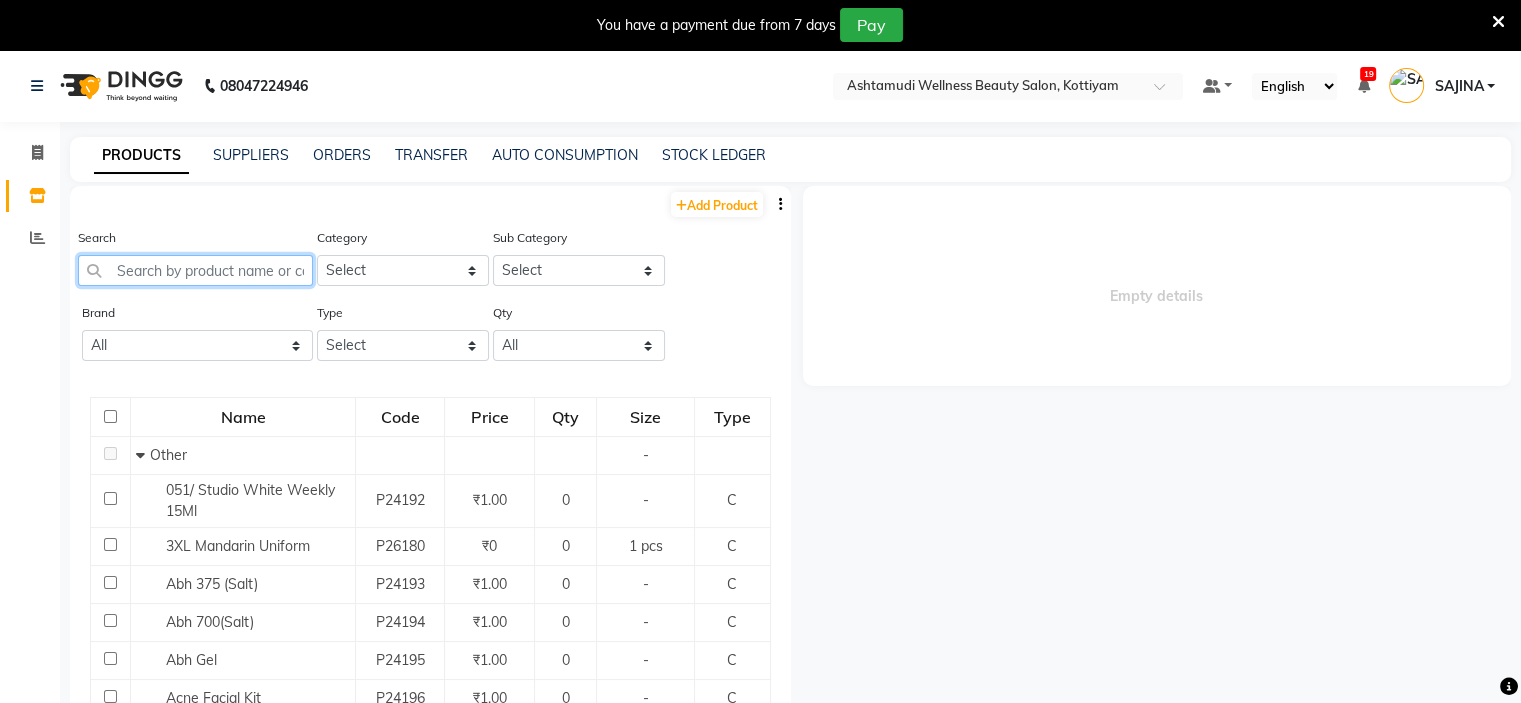 click 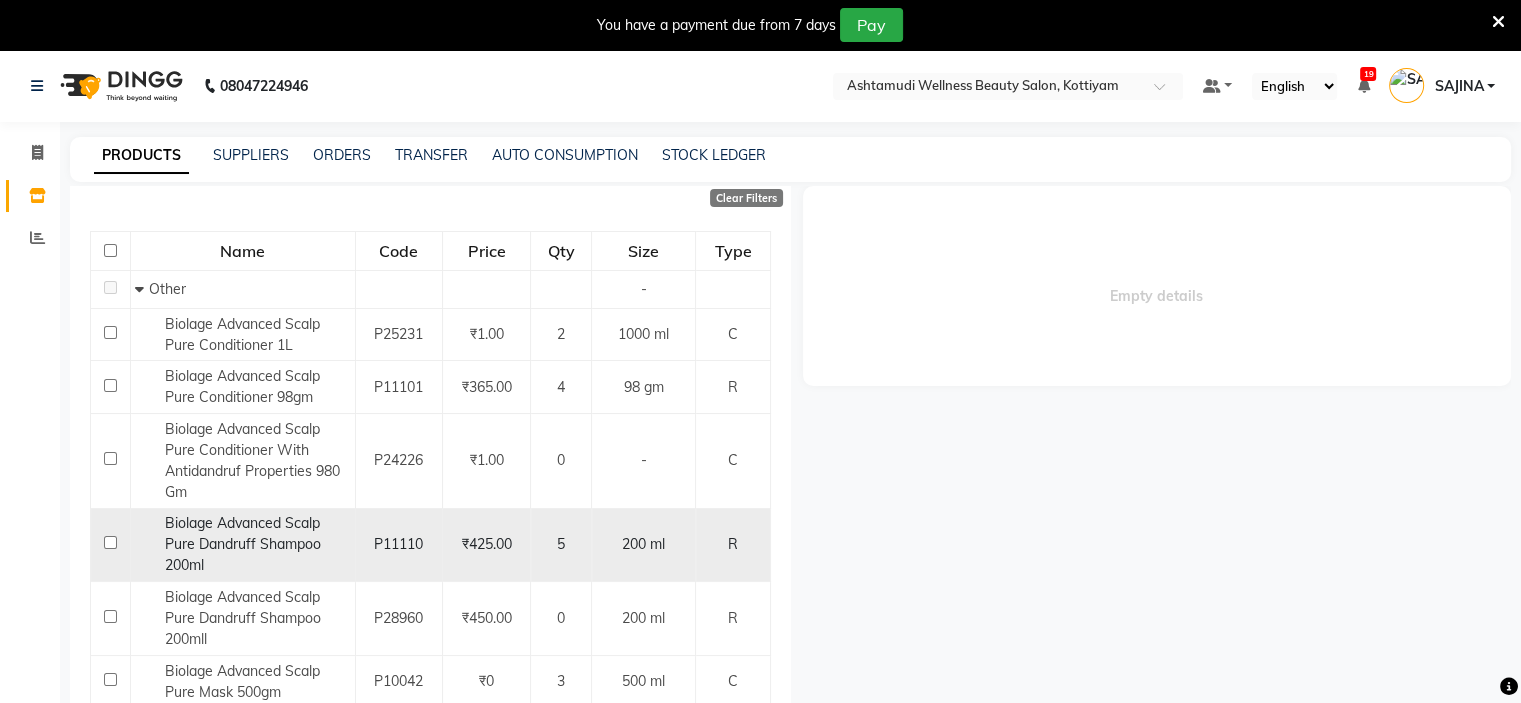 scroll, scrollTop: 300, scrollLeft: 0, axis: vertical 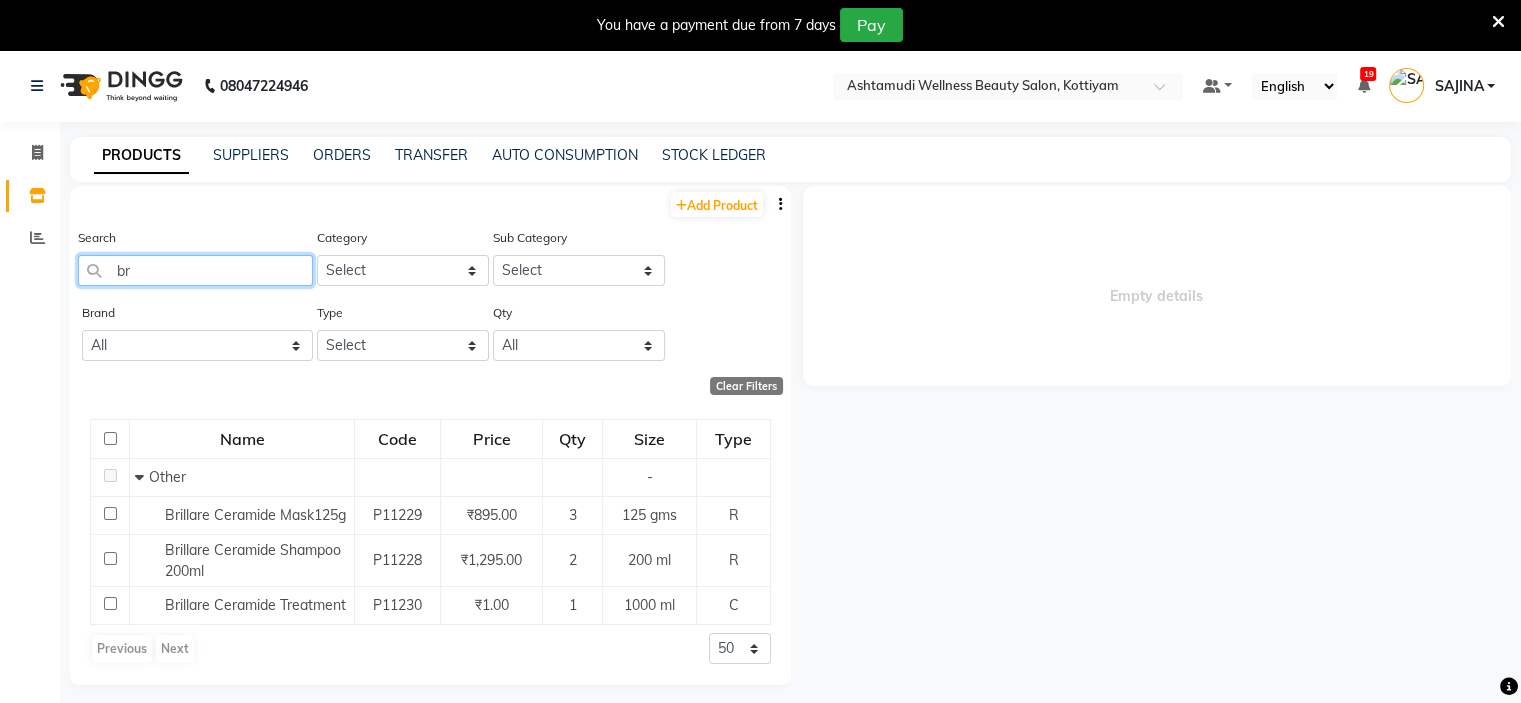 type on "b" 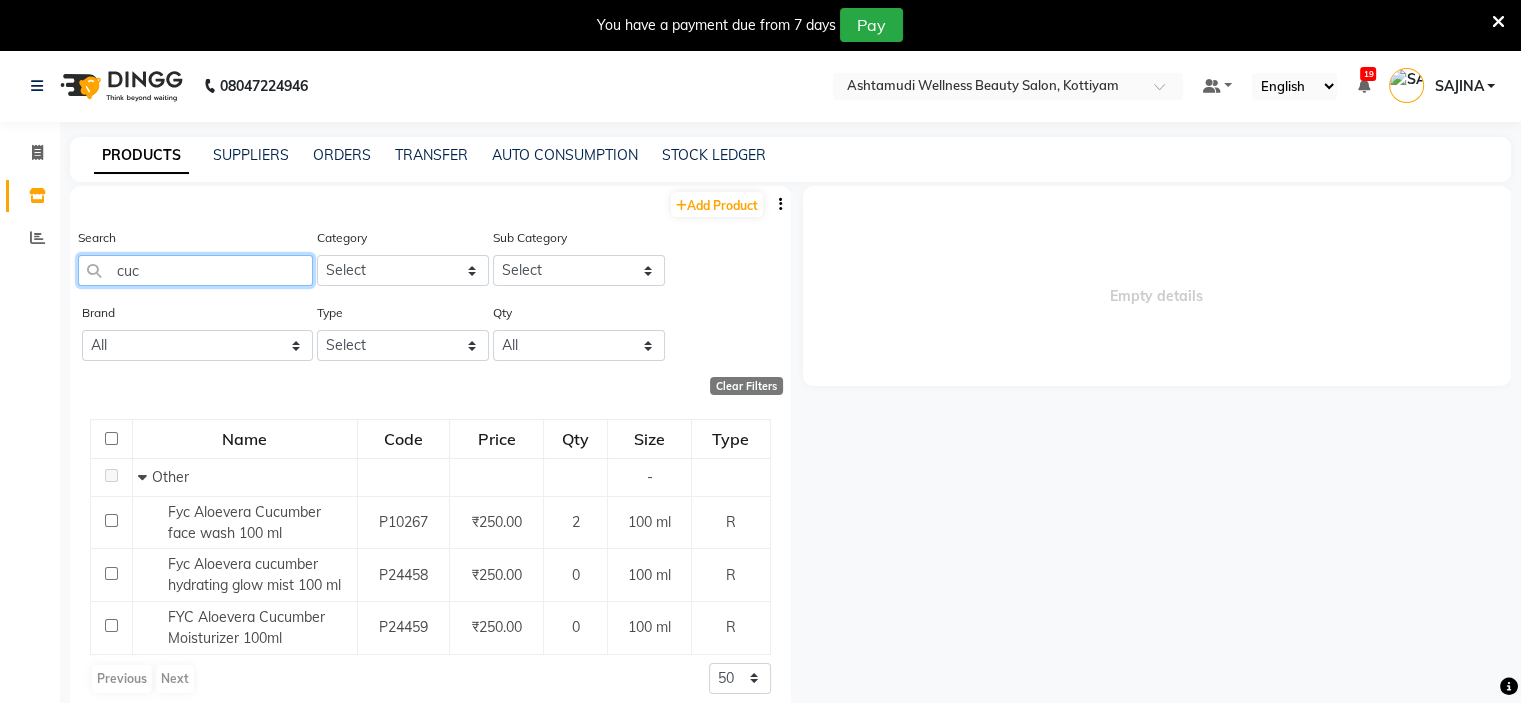 click on "cuc" 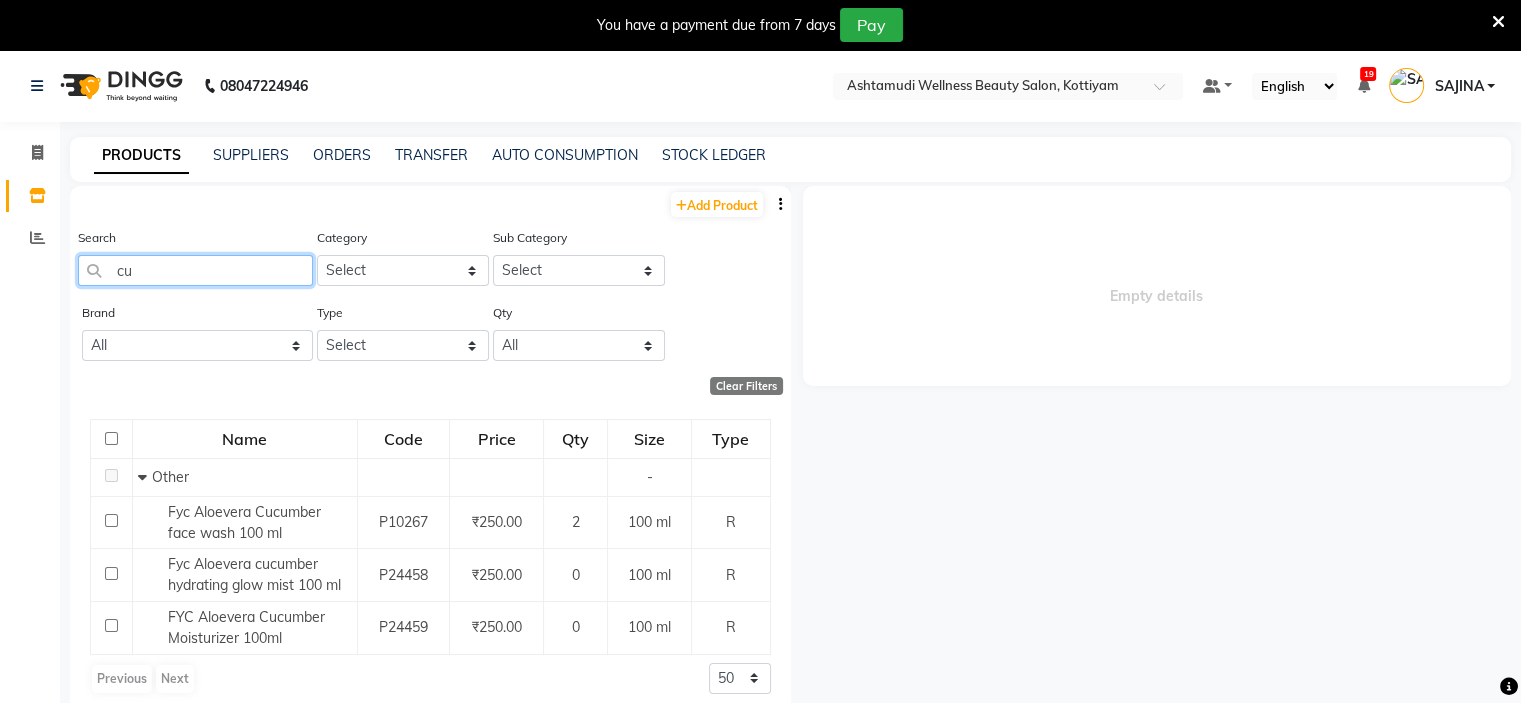 type on "c" 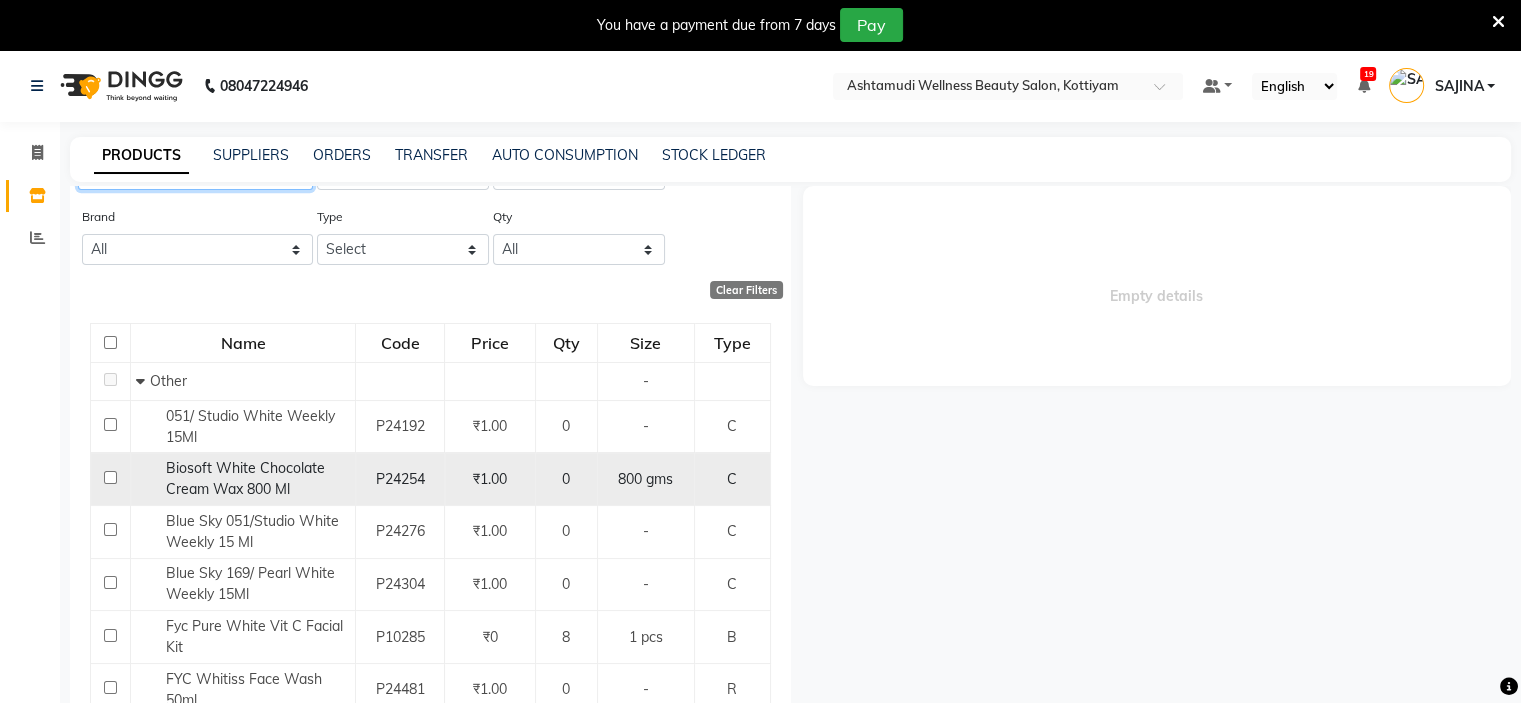 scroll, scrollTop: 300, scrollLeft: 0, axis: vertical 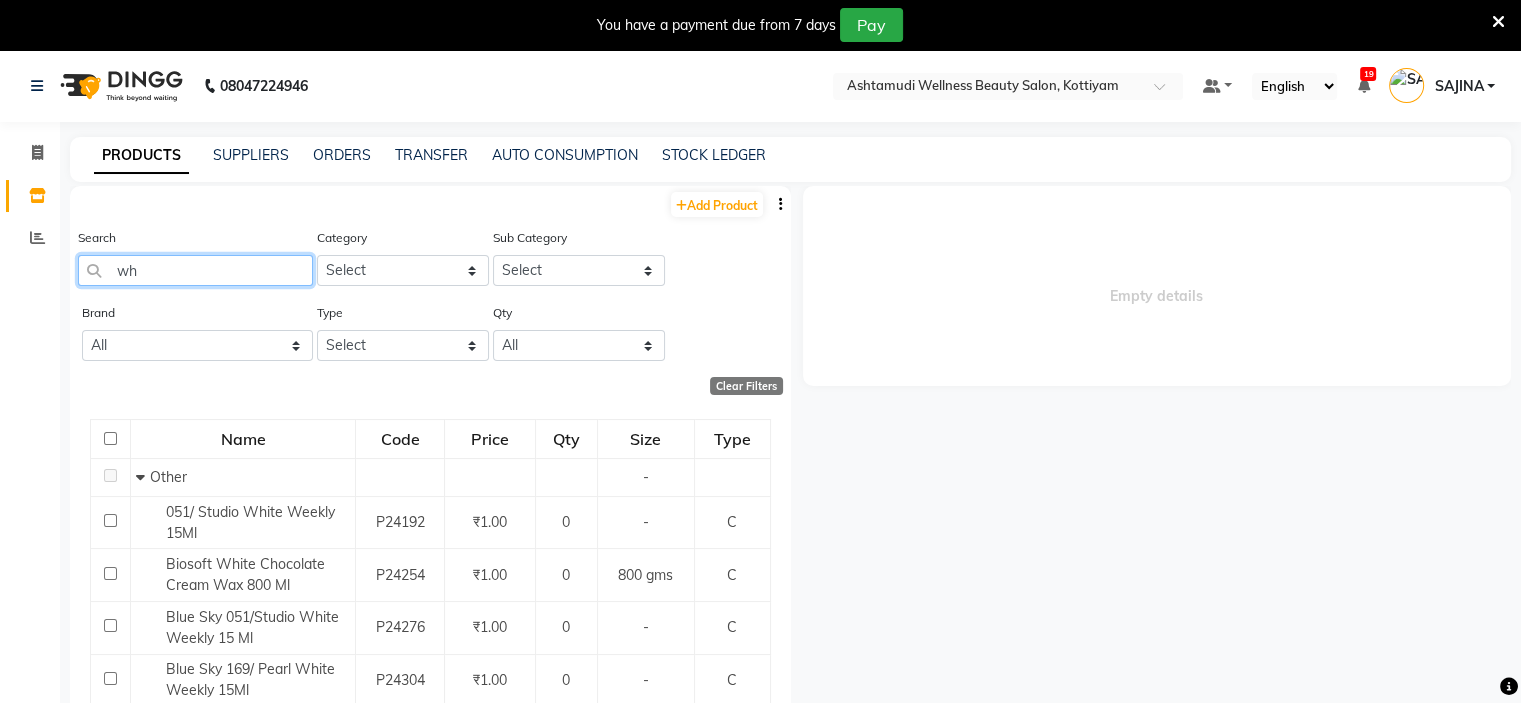 type on "w" 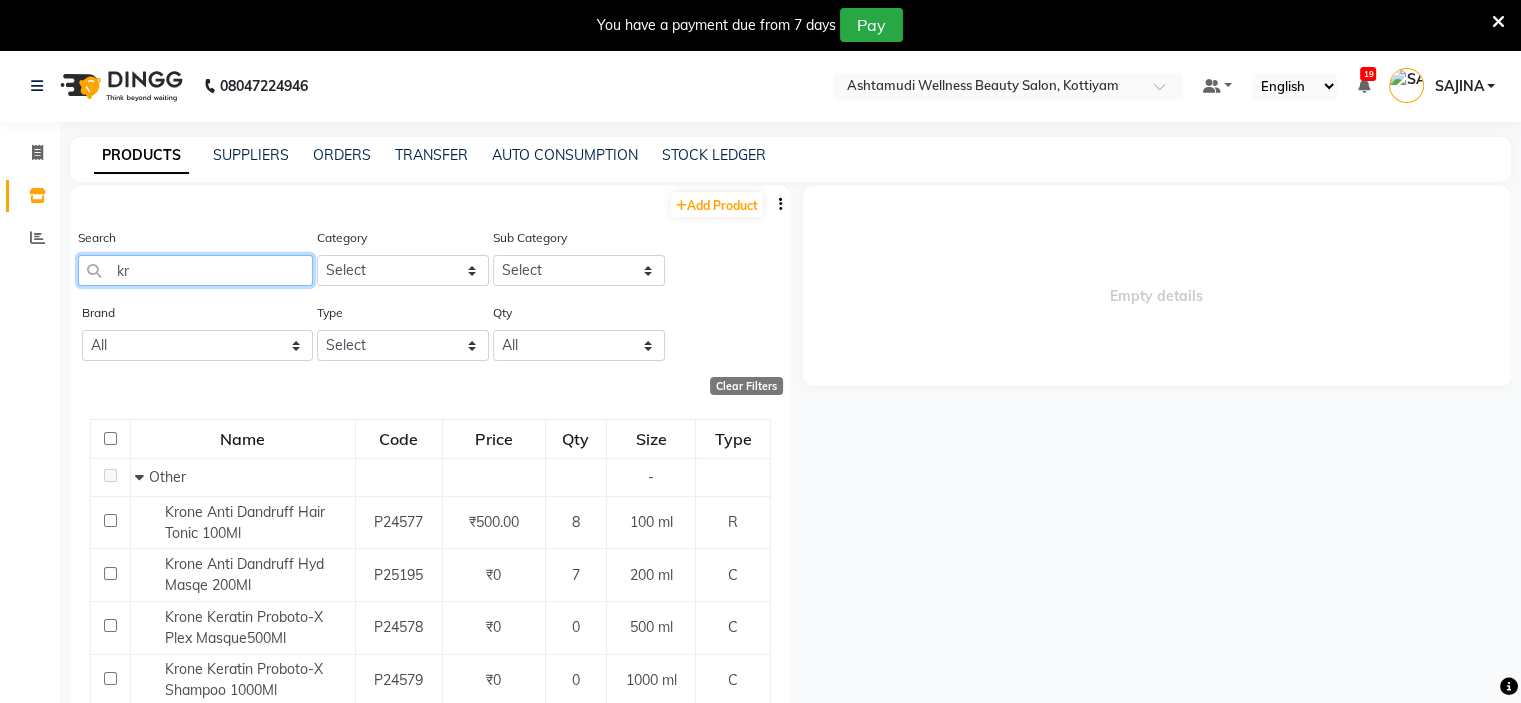 type on "k" 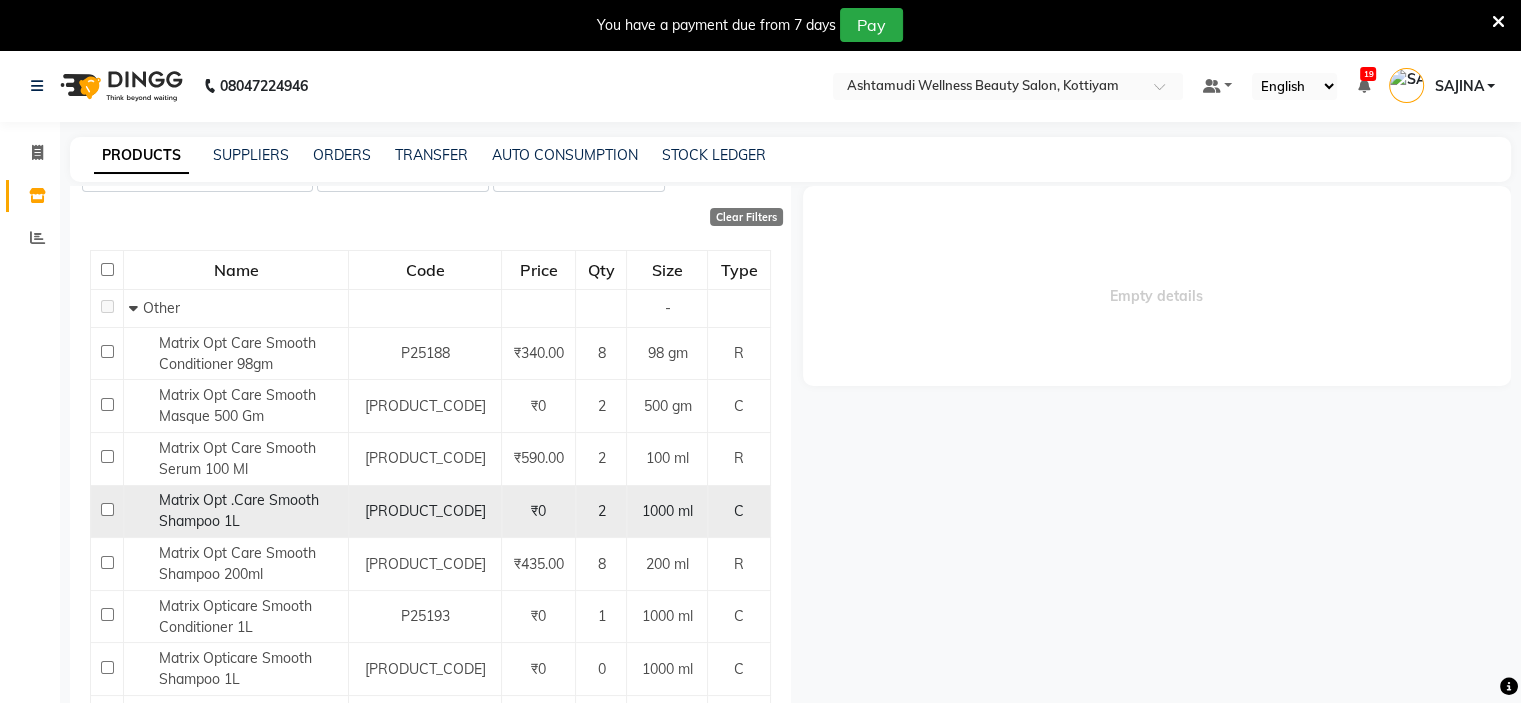 scroll, scrollTop: 300, scrollLeft: 0, axis: vertical 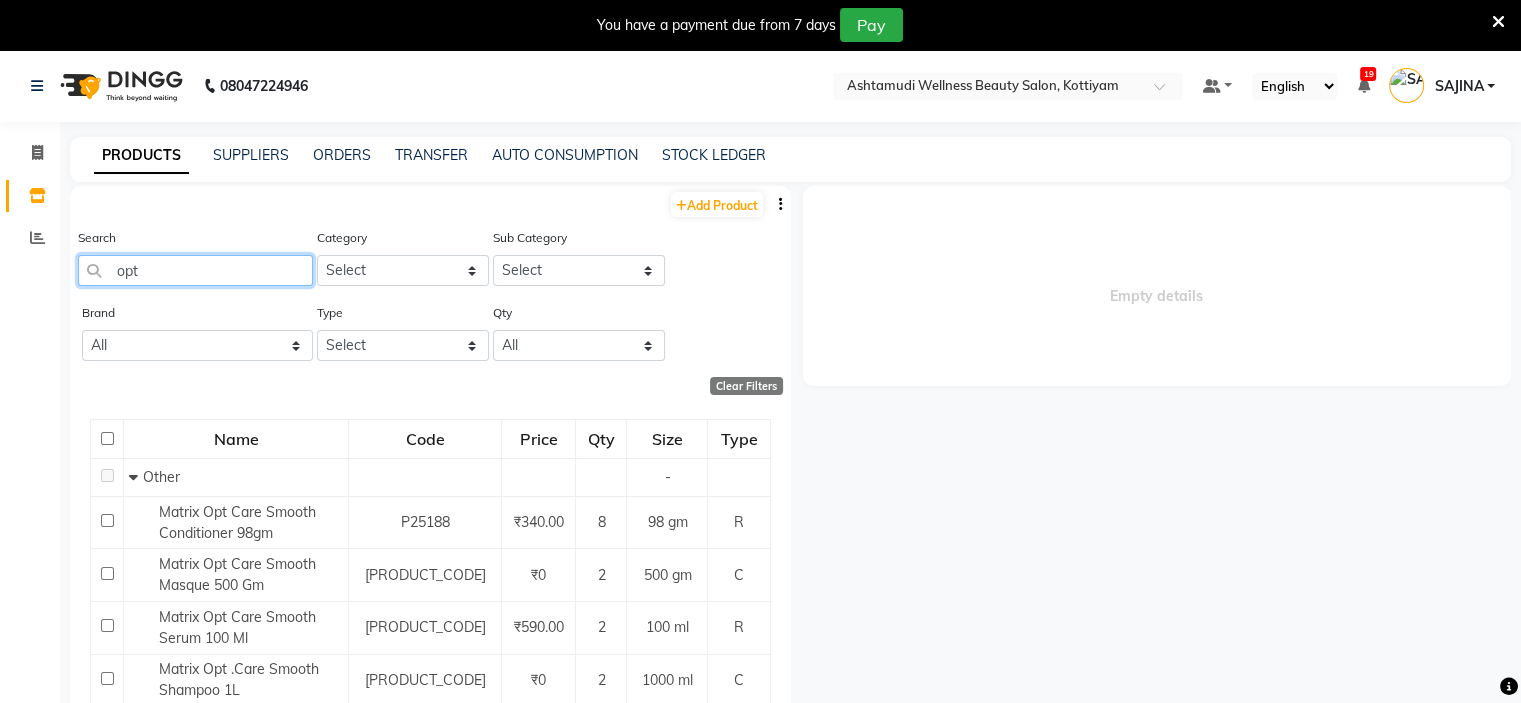click on "opt" 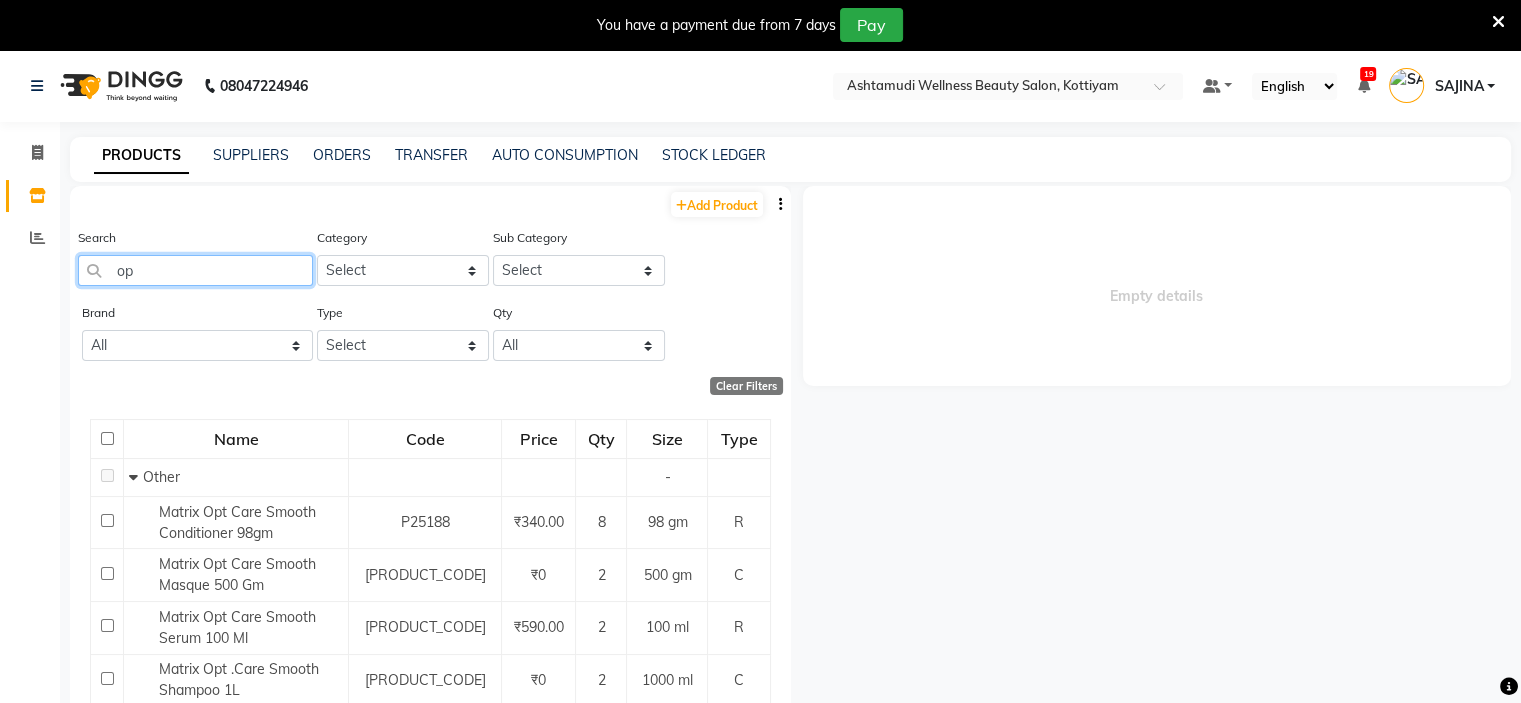 type on "o" 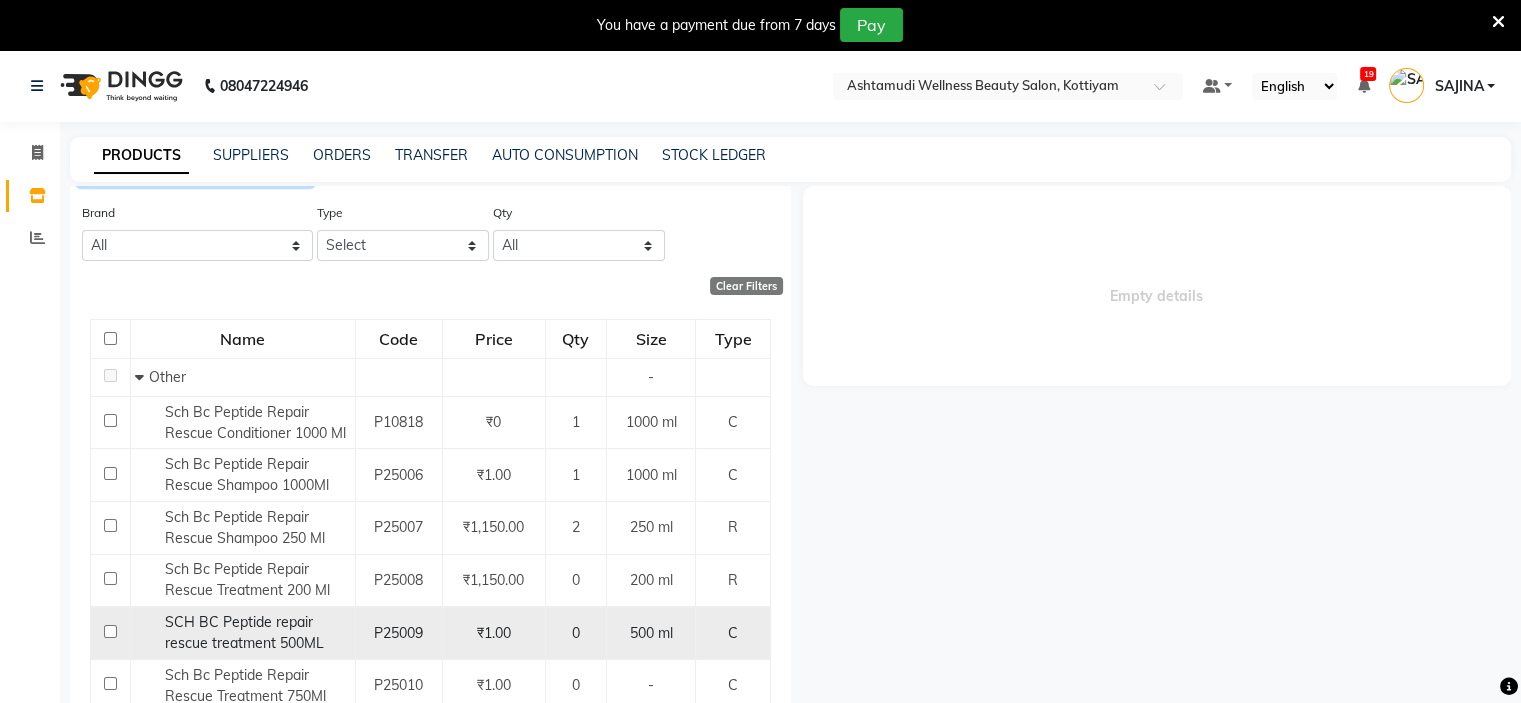 scroll, scrollTop: 188, scrollLeft: 0, axis: vertical 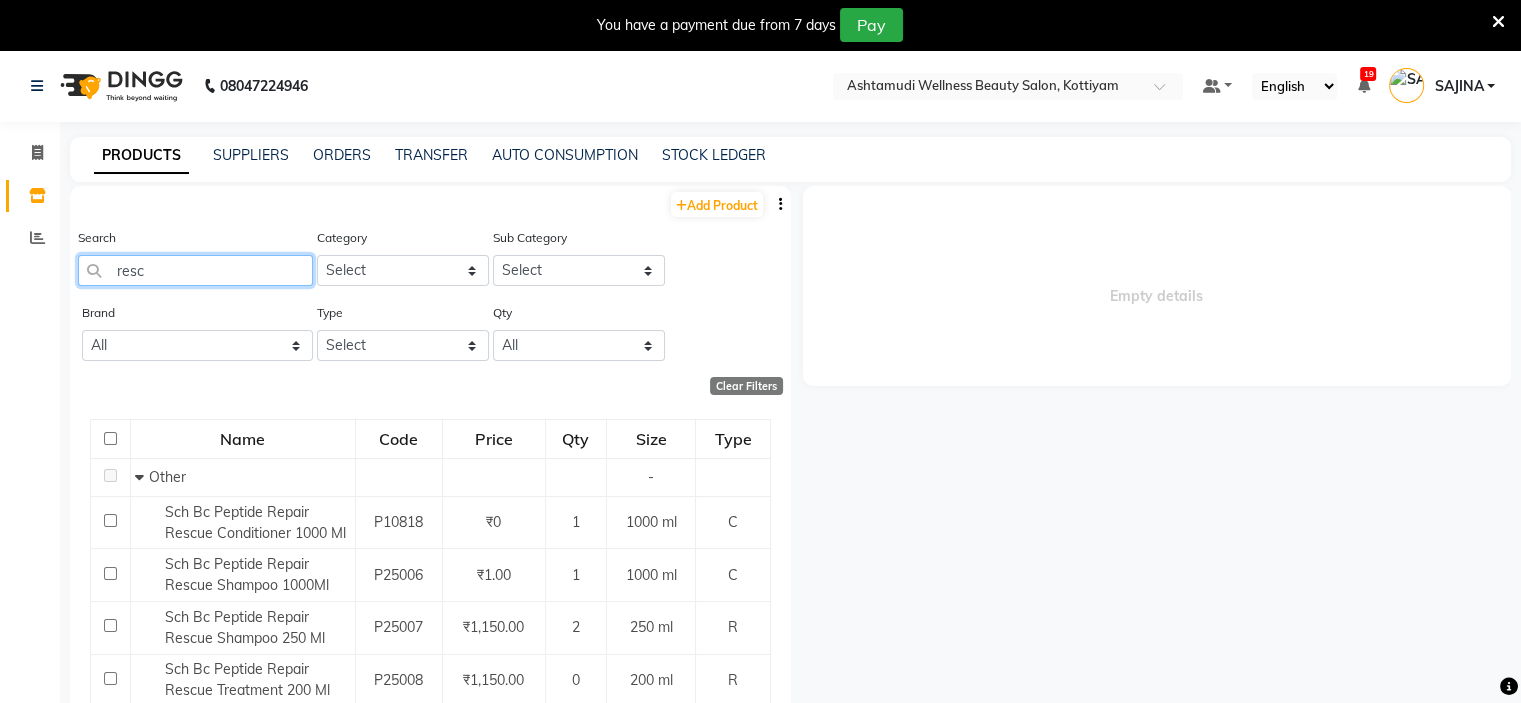 click on "resc" 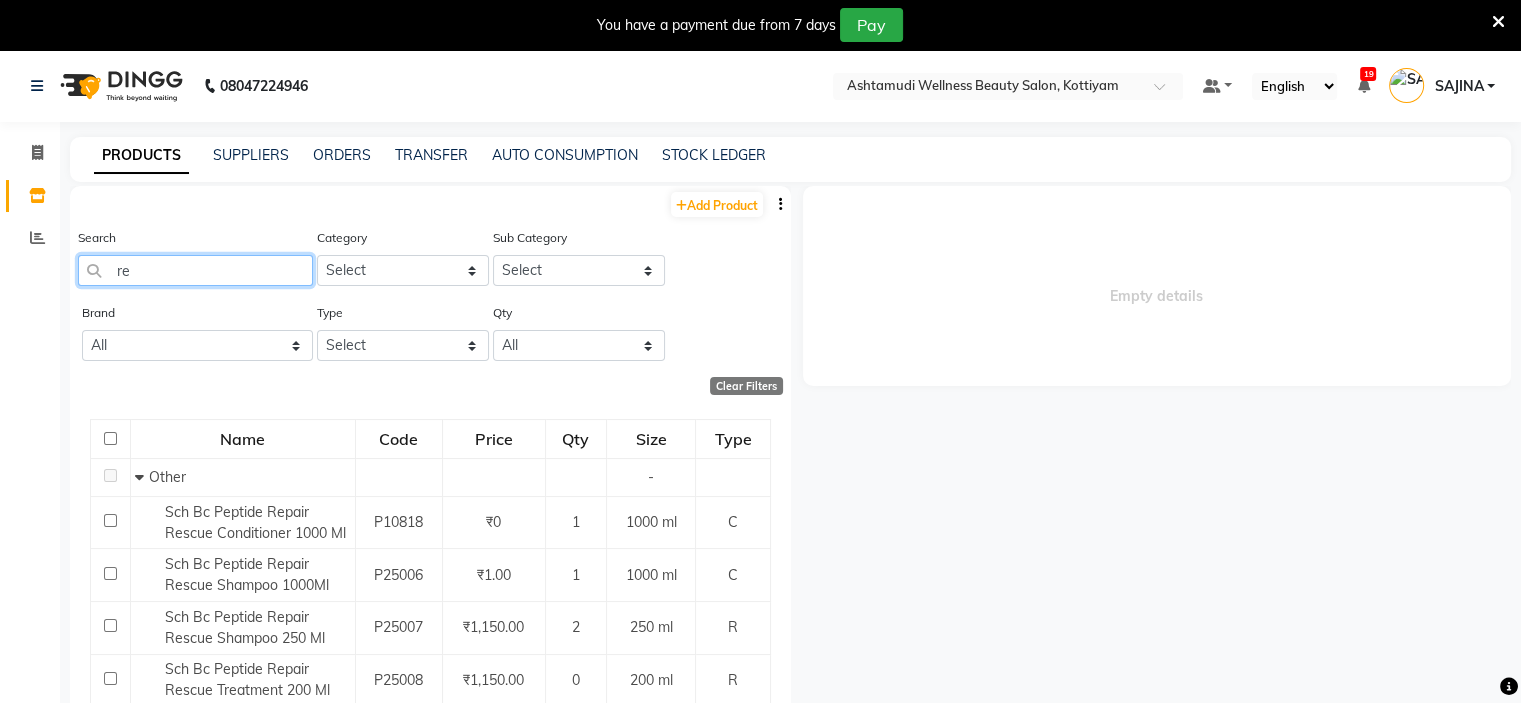 type on "r" 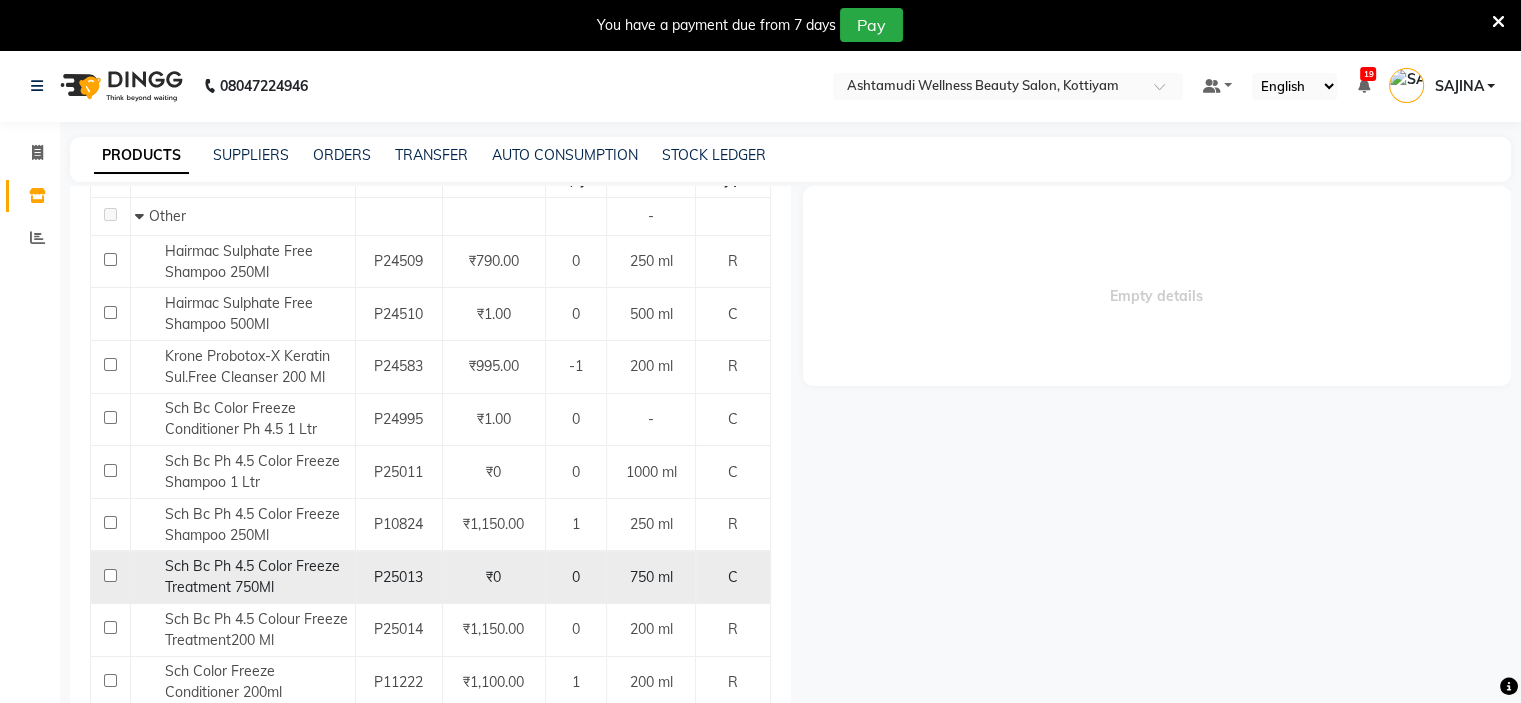 scroll, scrollTop: 293, scrollLeft: 0, axis: vertical 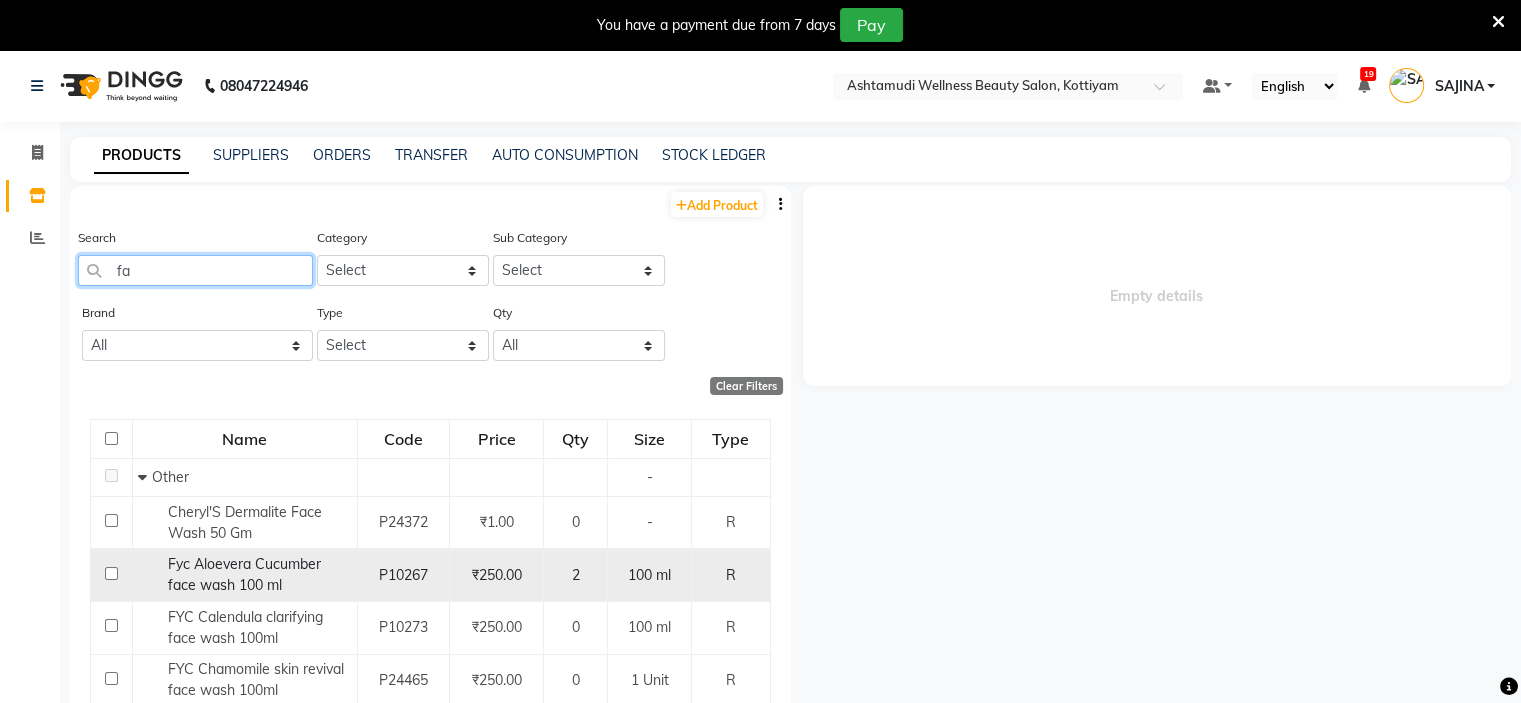 type on "f" 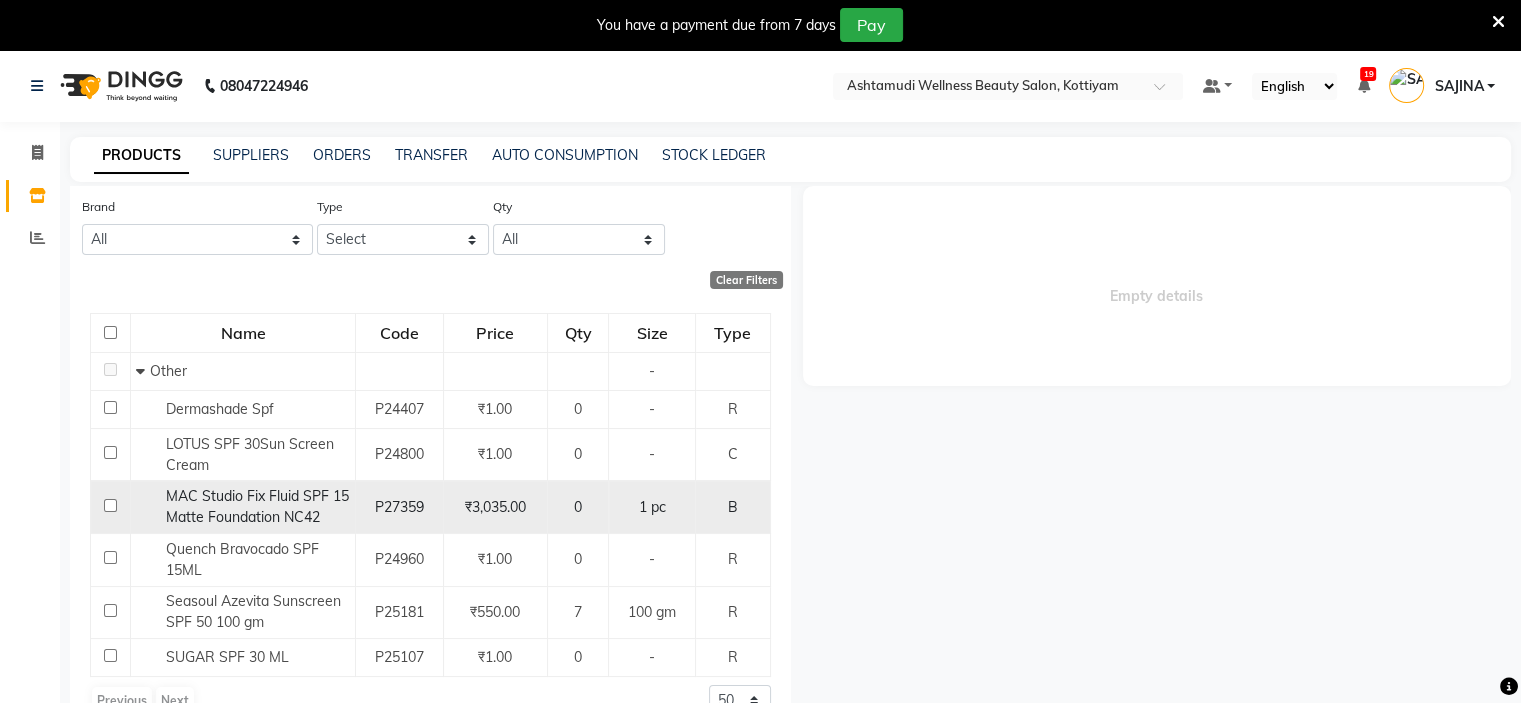scroll, scrollTop: 107, scrollLeft: 0, axis: vertical 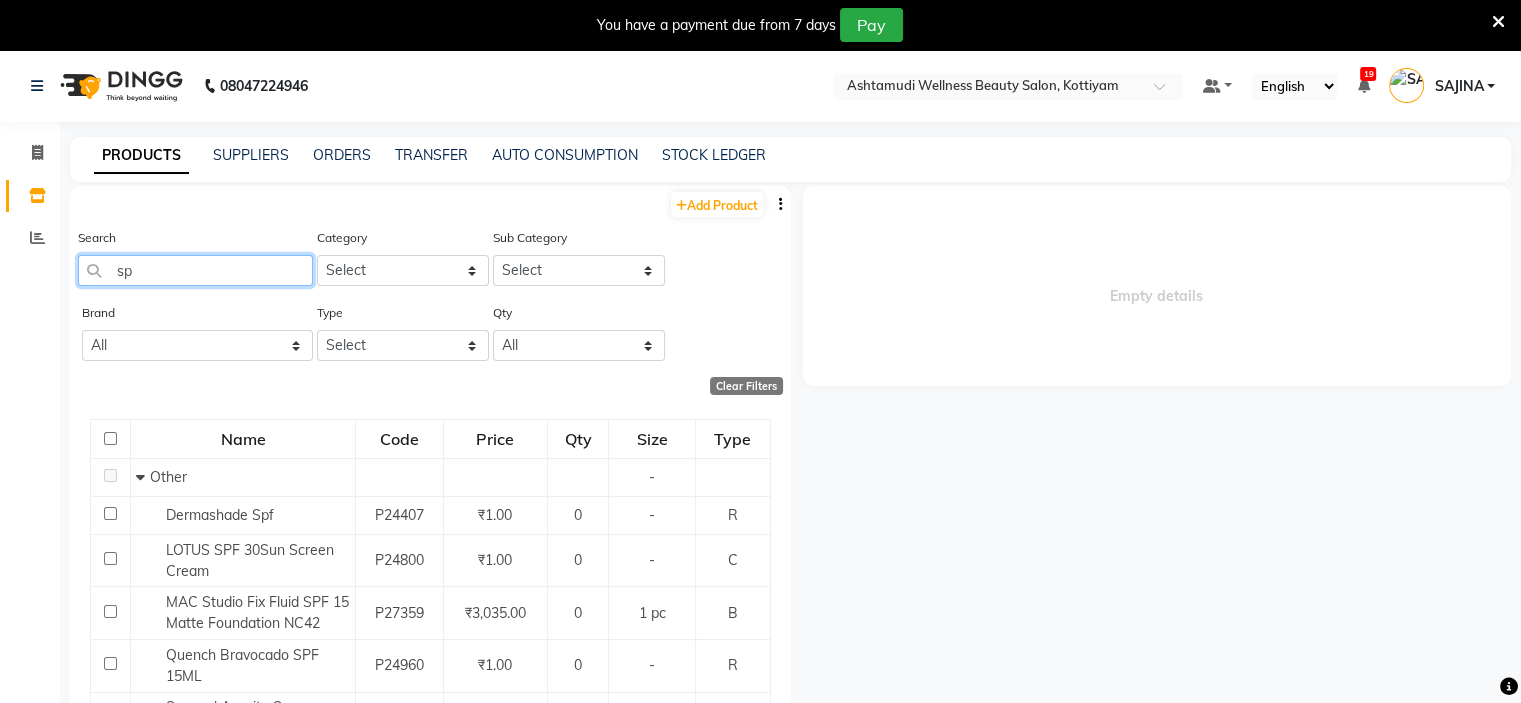 type on "s" 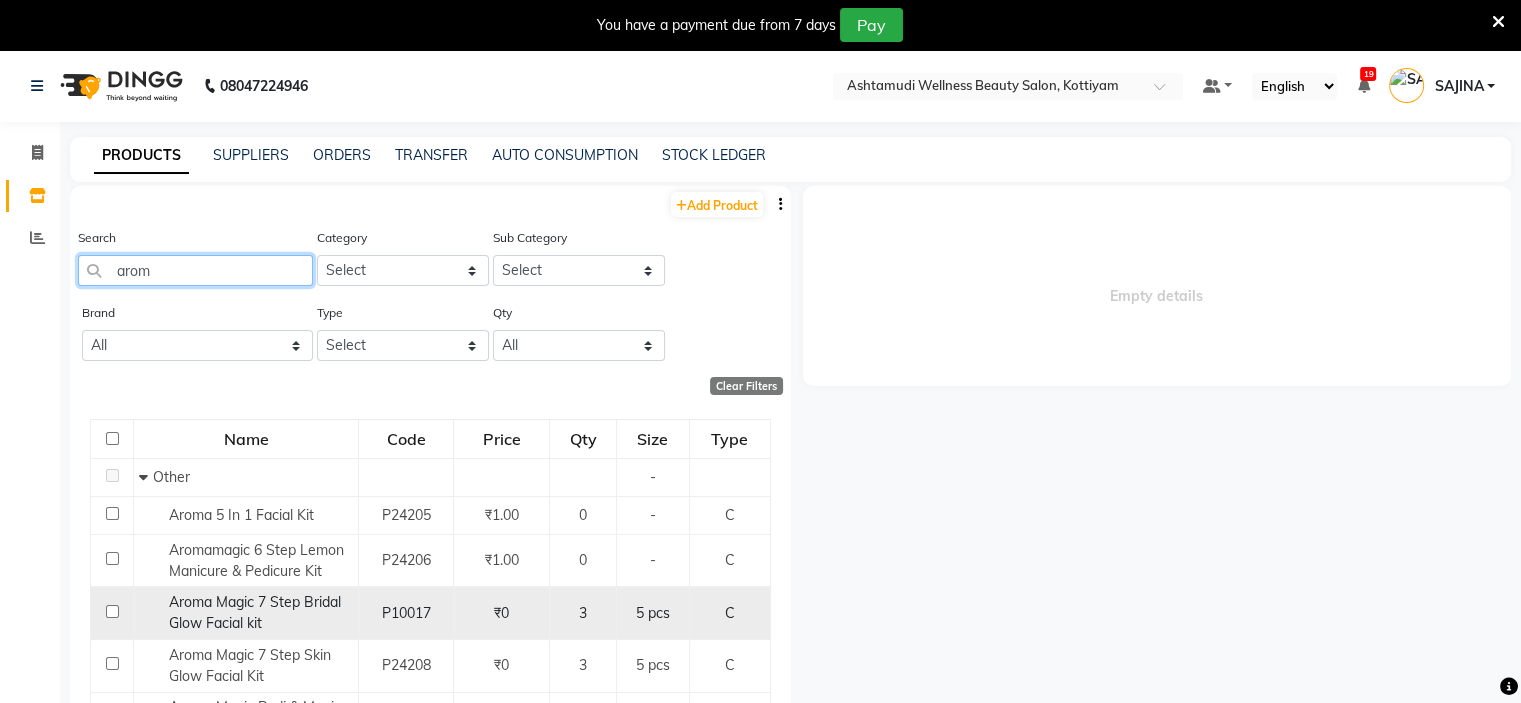 scroll, scrollTop: 100, scrollLeft: 0, axis: vertical 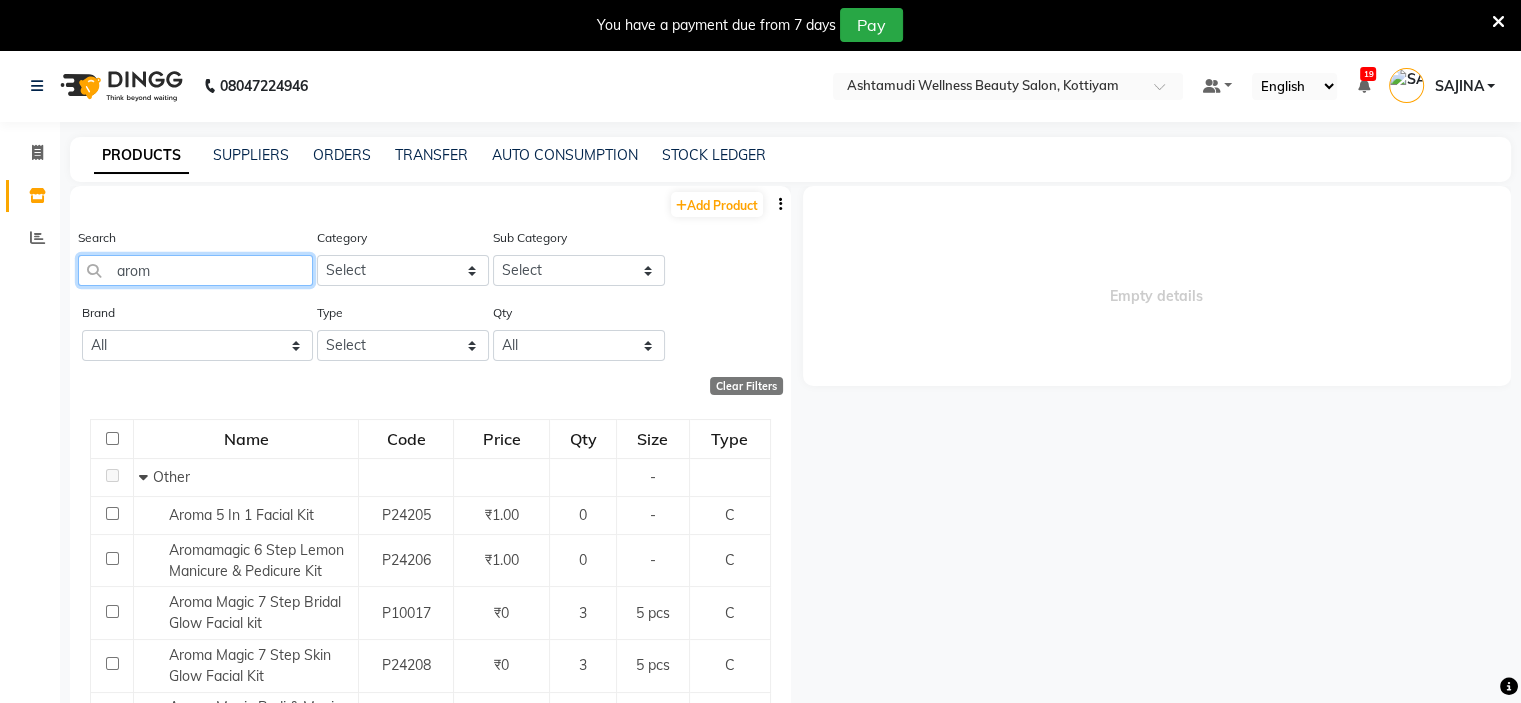 click on "arom" 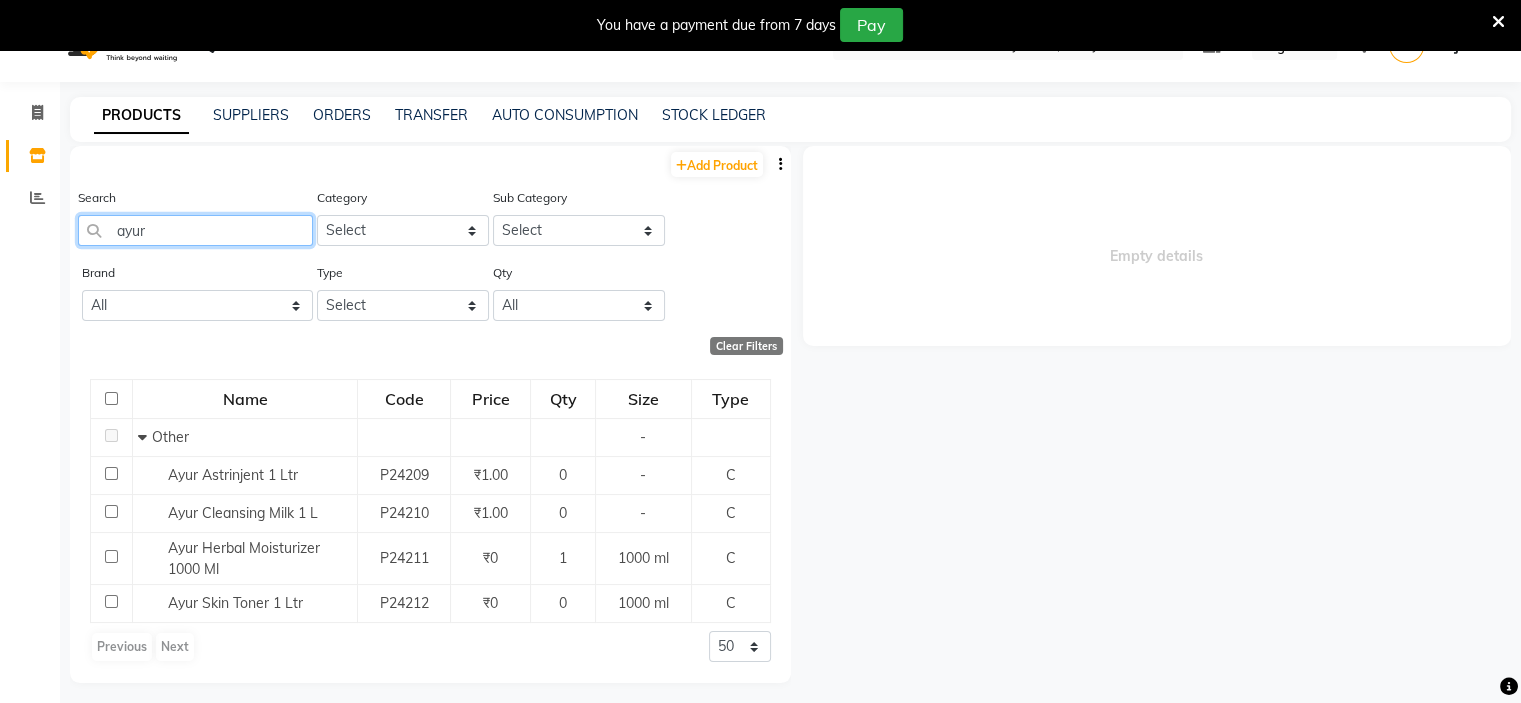 scroll, scrollTop: 63, scrollLeft: 0, axis: vertical 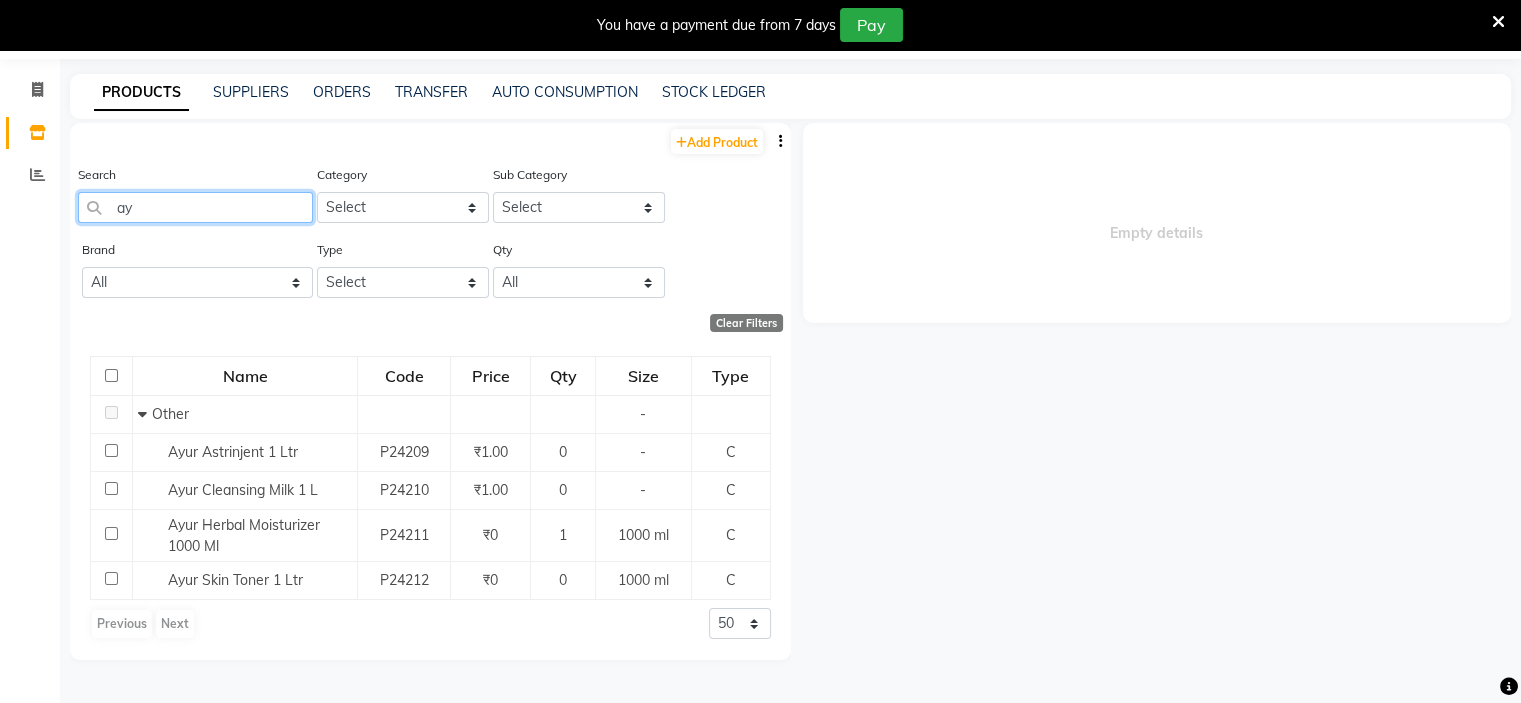 type on "a" 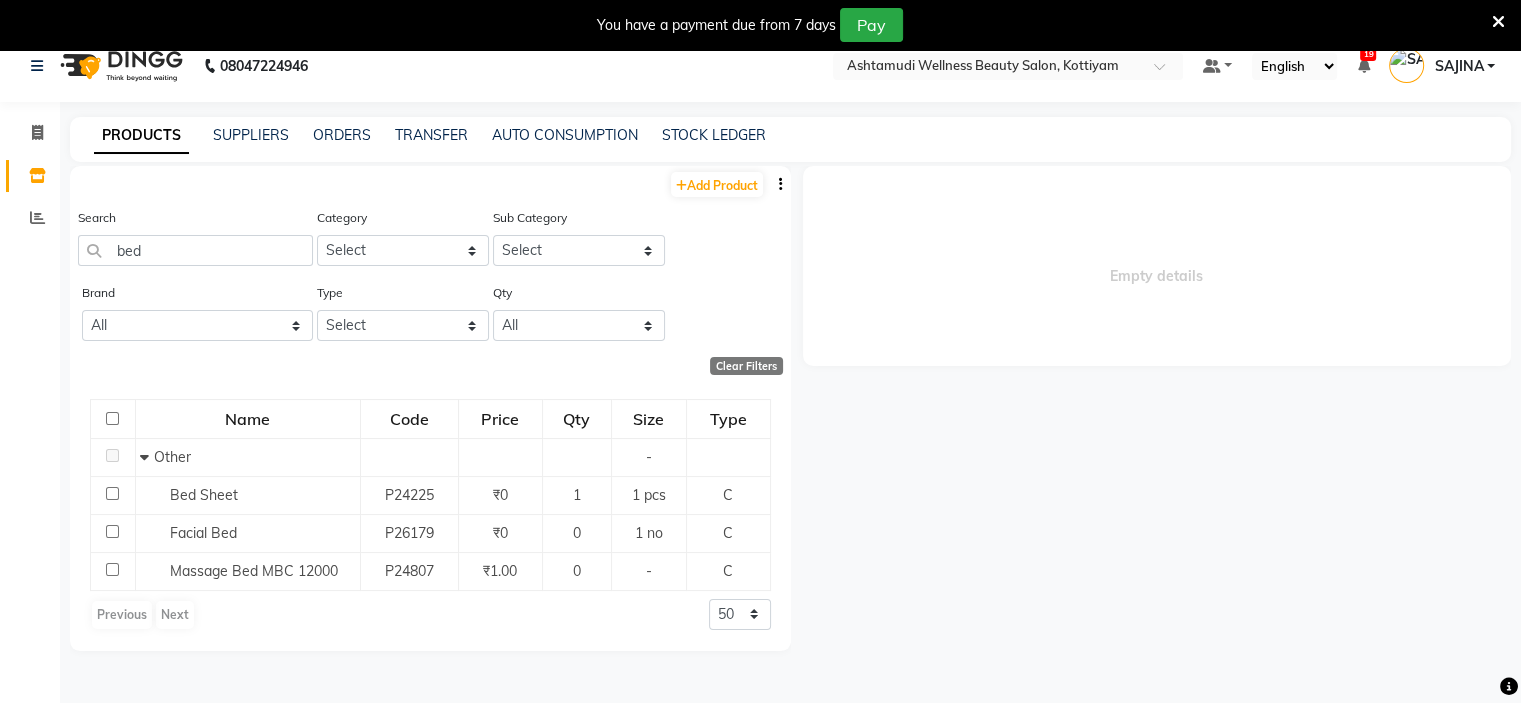 scroll, scrollTop: 0, scrollLeft: 0, axis: both 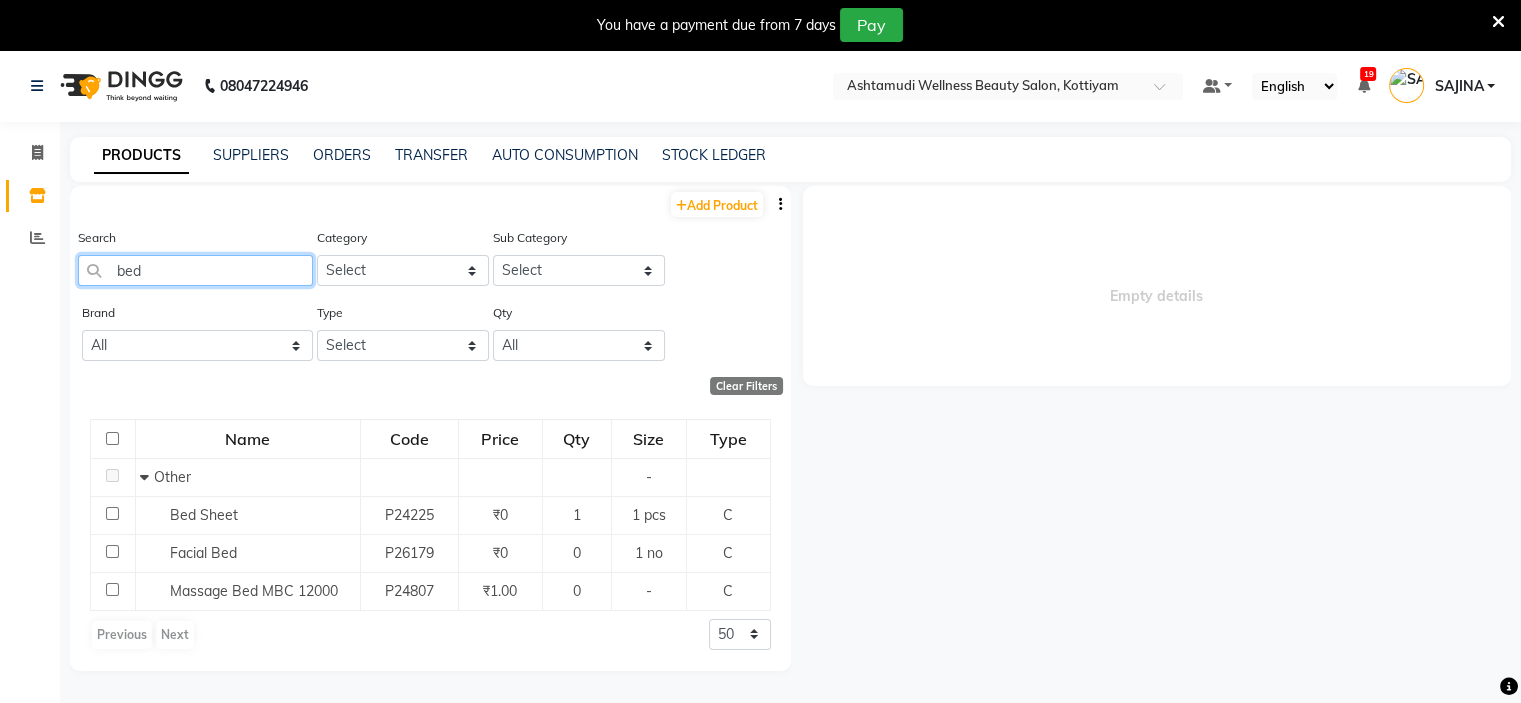 click on "bed" 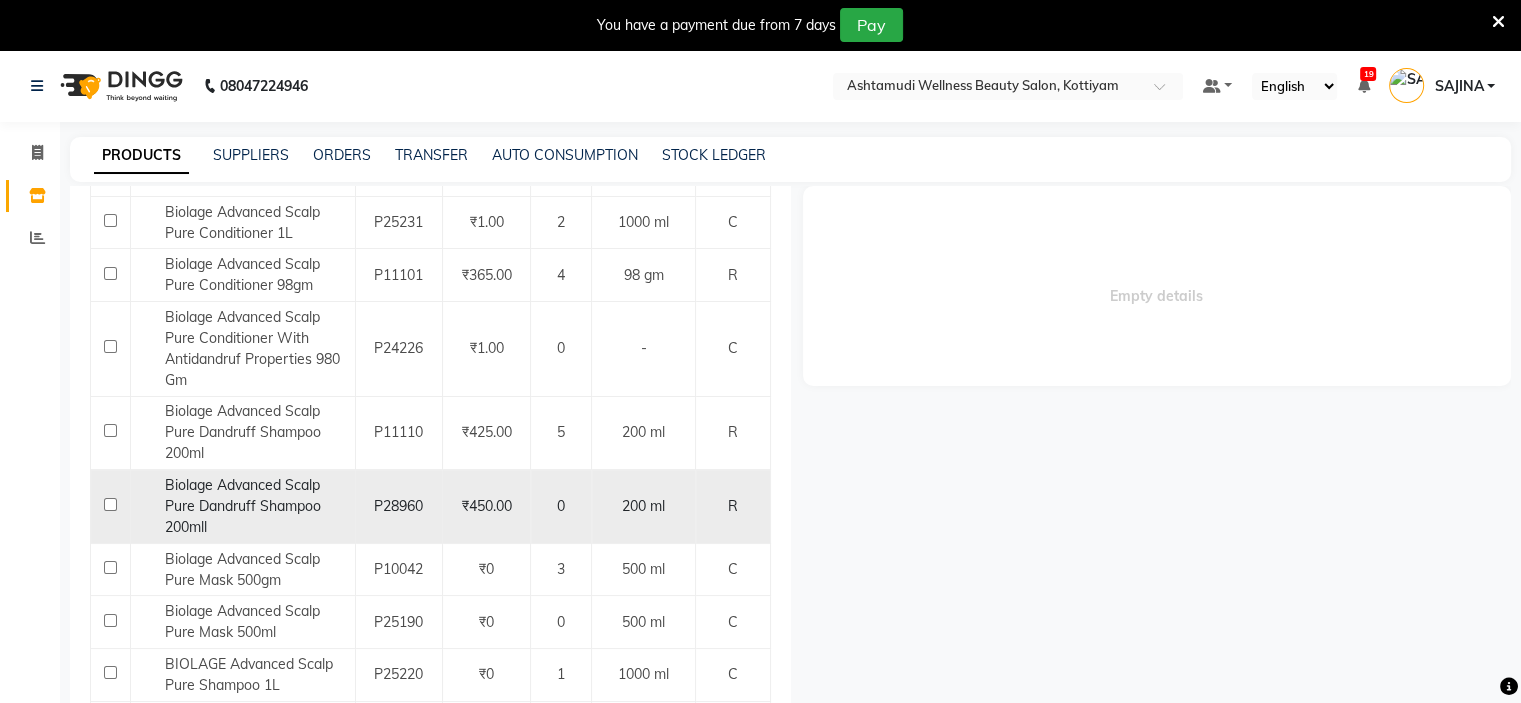 scroll, scrollTop: 400, scrollLeft: 0, axis: vertical 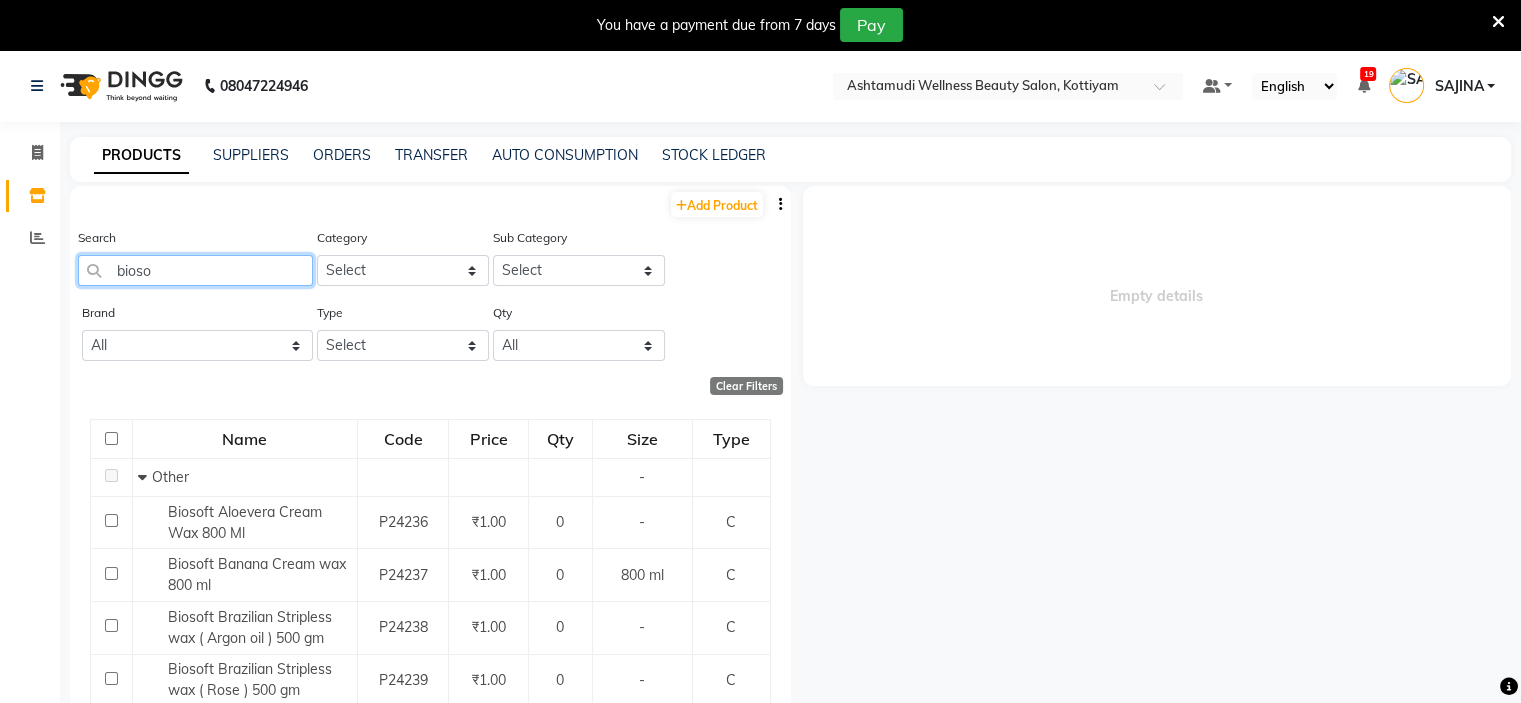 click on "bioso" 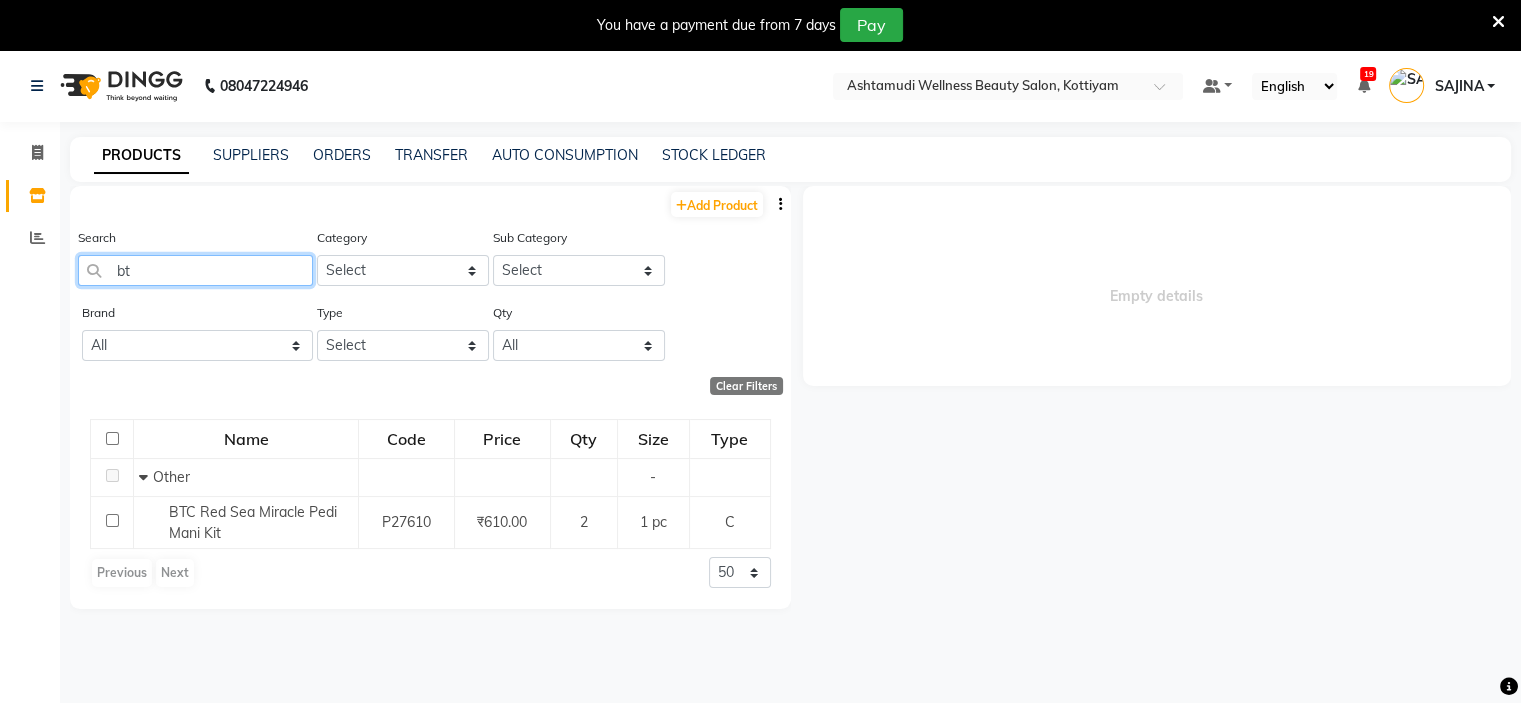 type on "b" 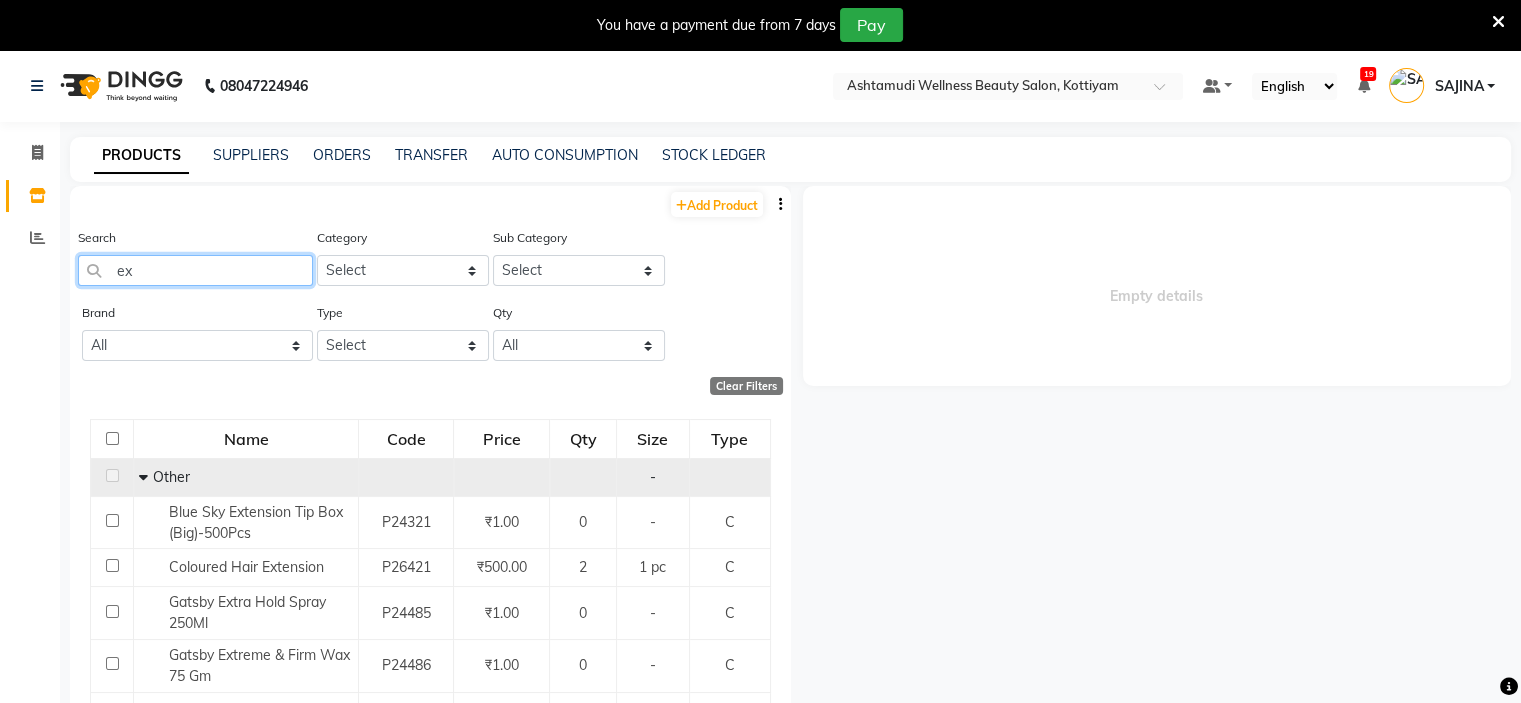 type on "e" 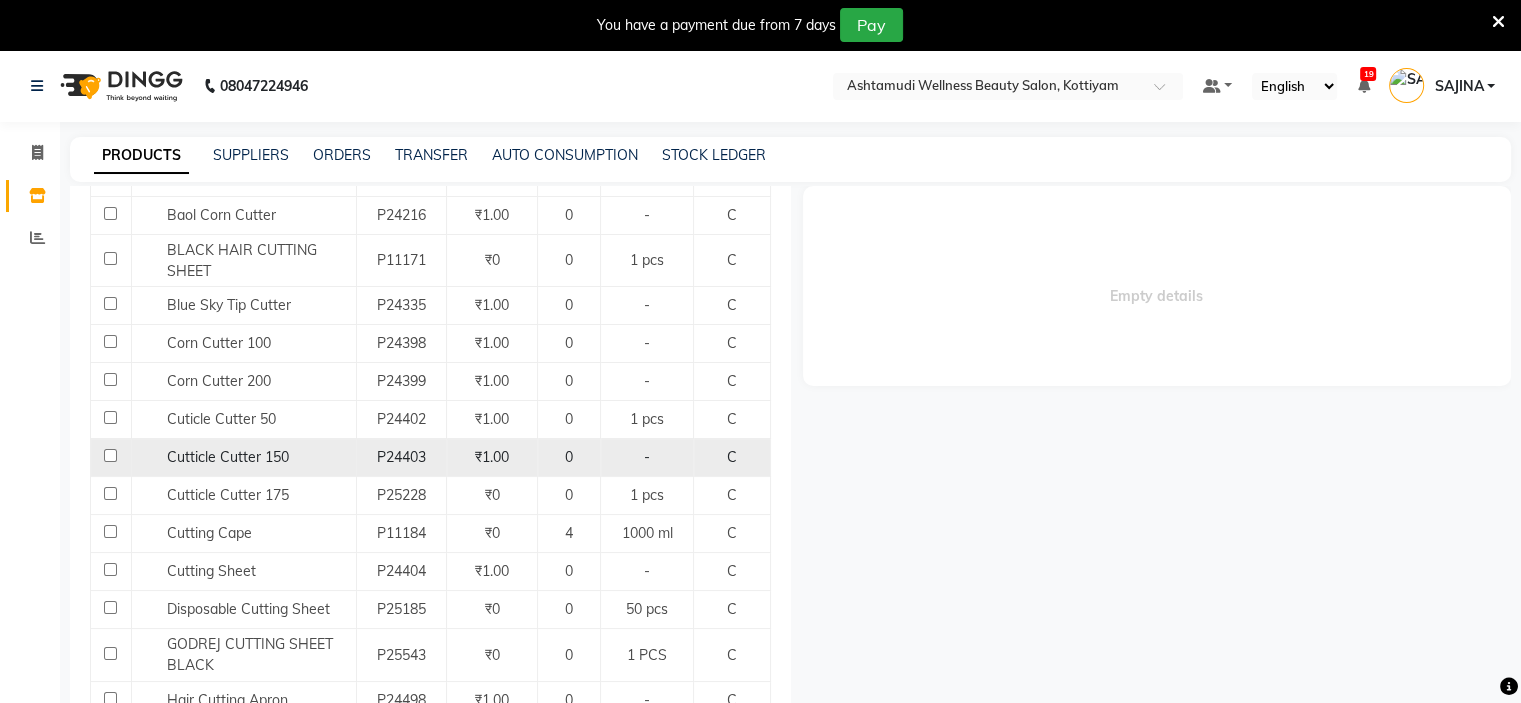 scroll, scrollTop: 500, scrollLeft: 0, axis: vertical 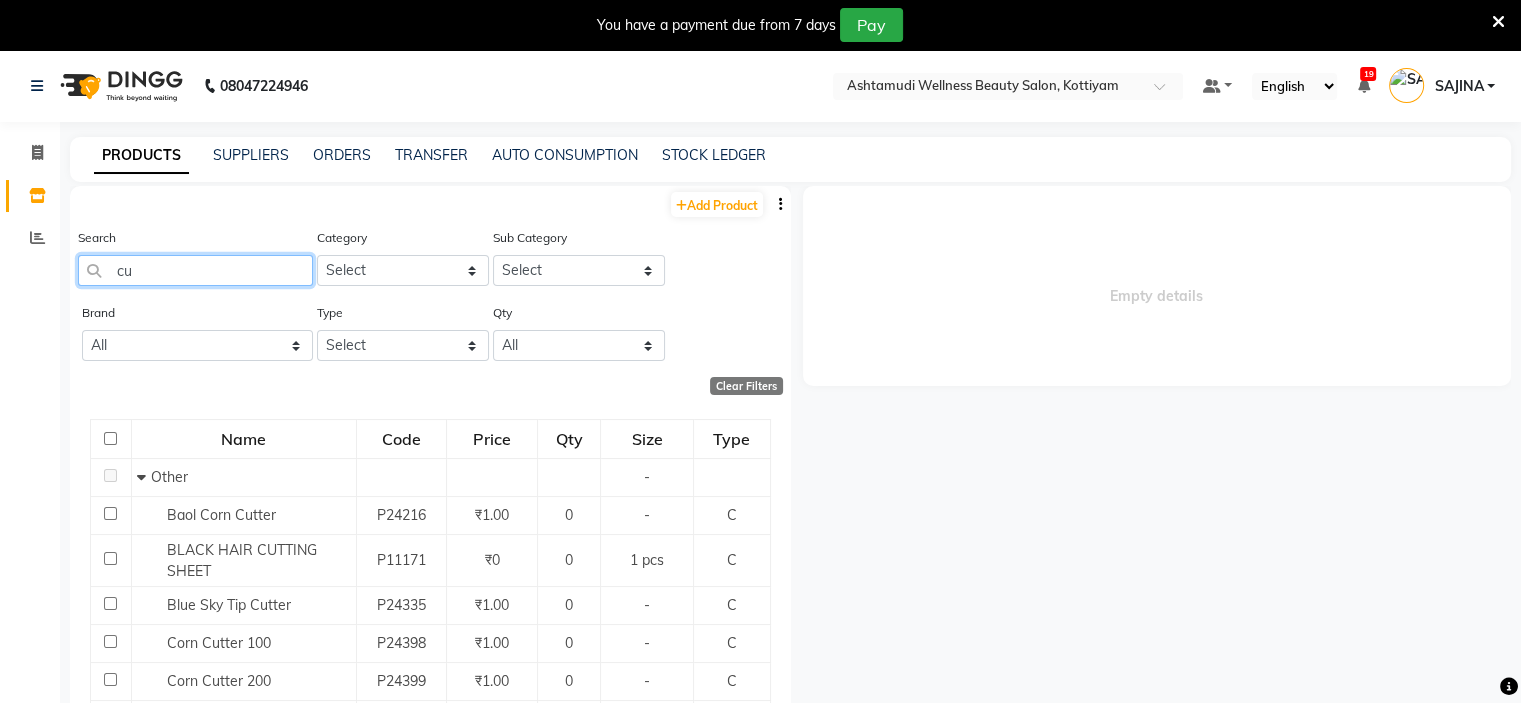 type on "c" 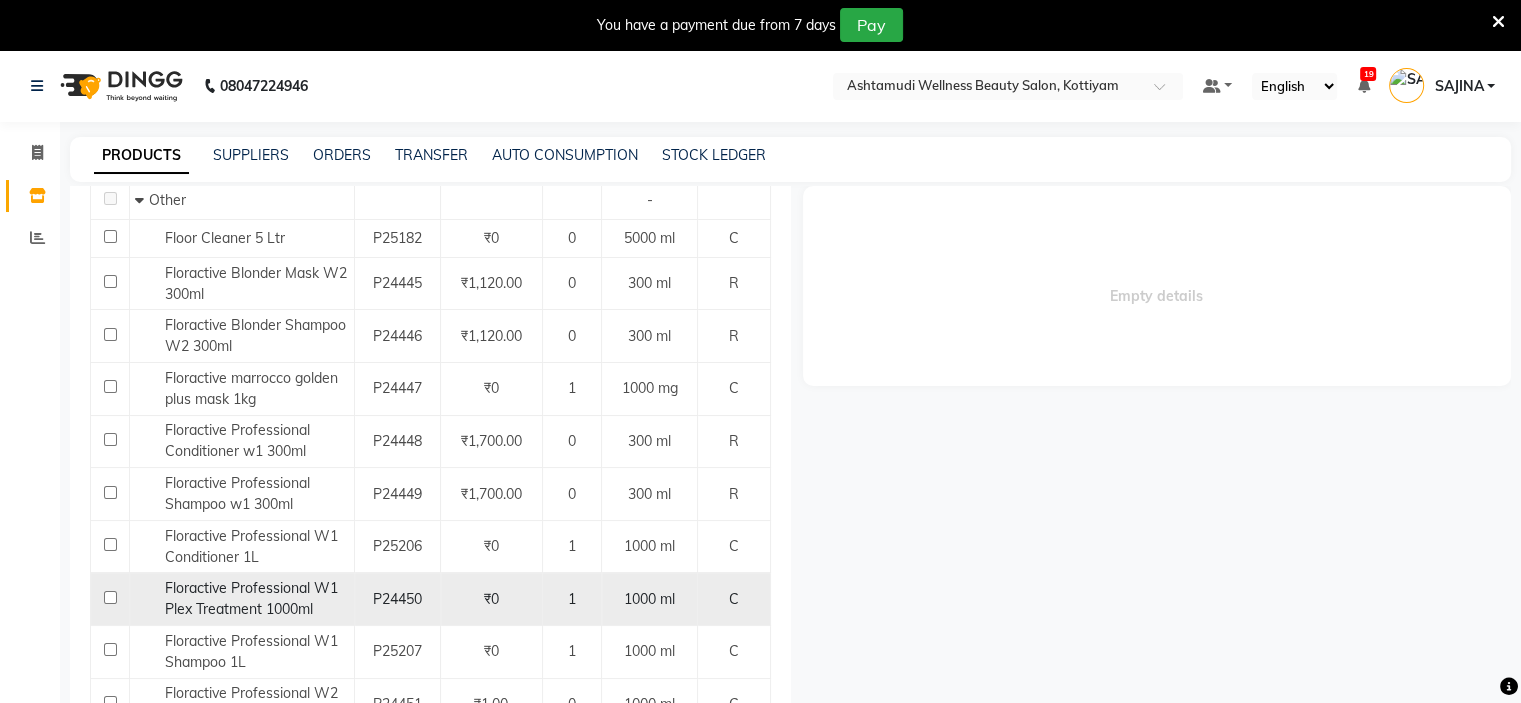 scroll, scrollTop: 300, scrollLeft: 0, axis: vertical 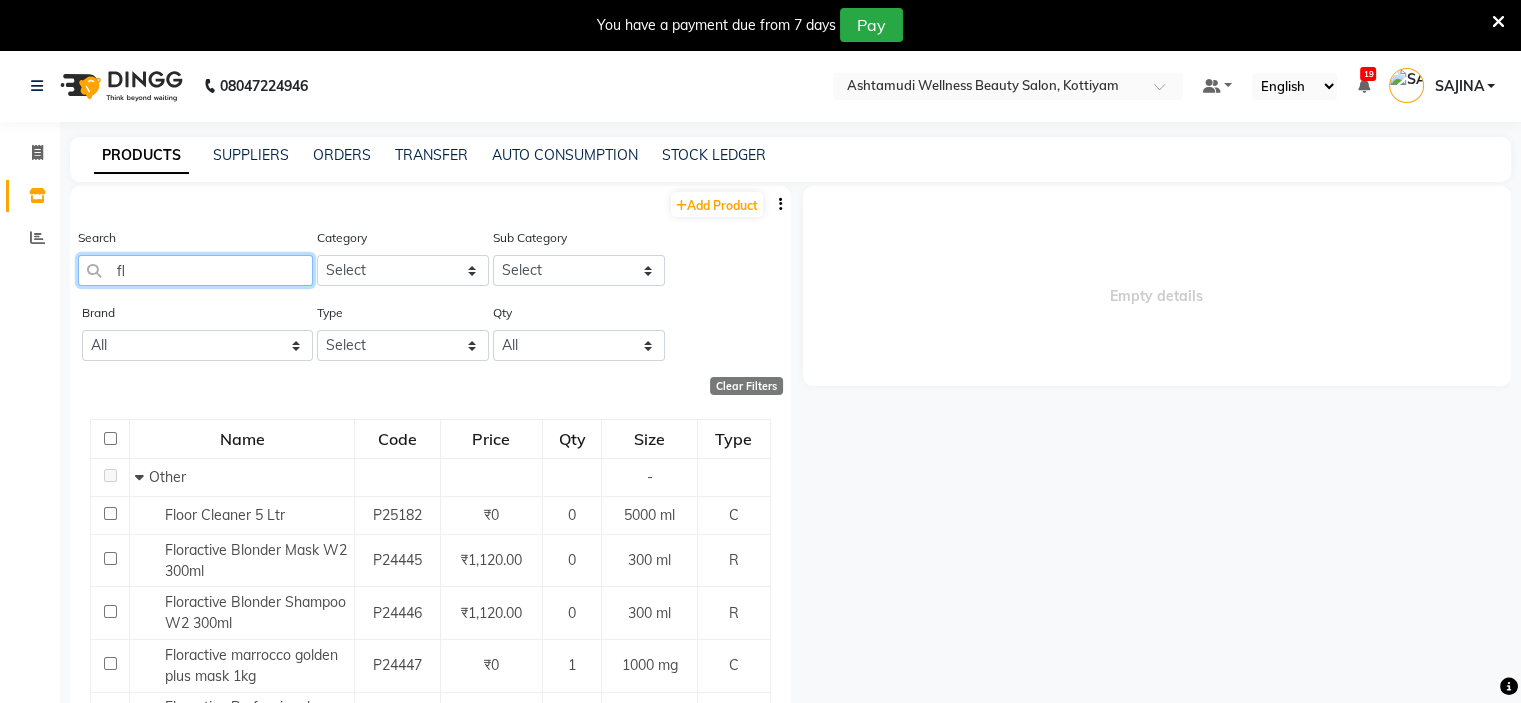 type on "f" 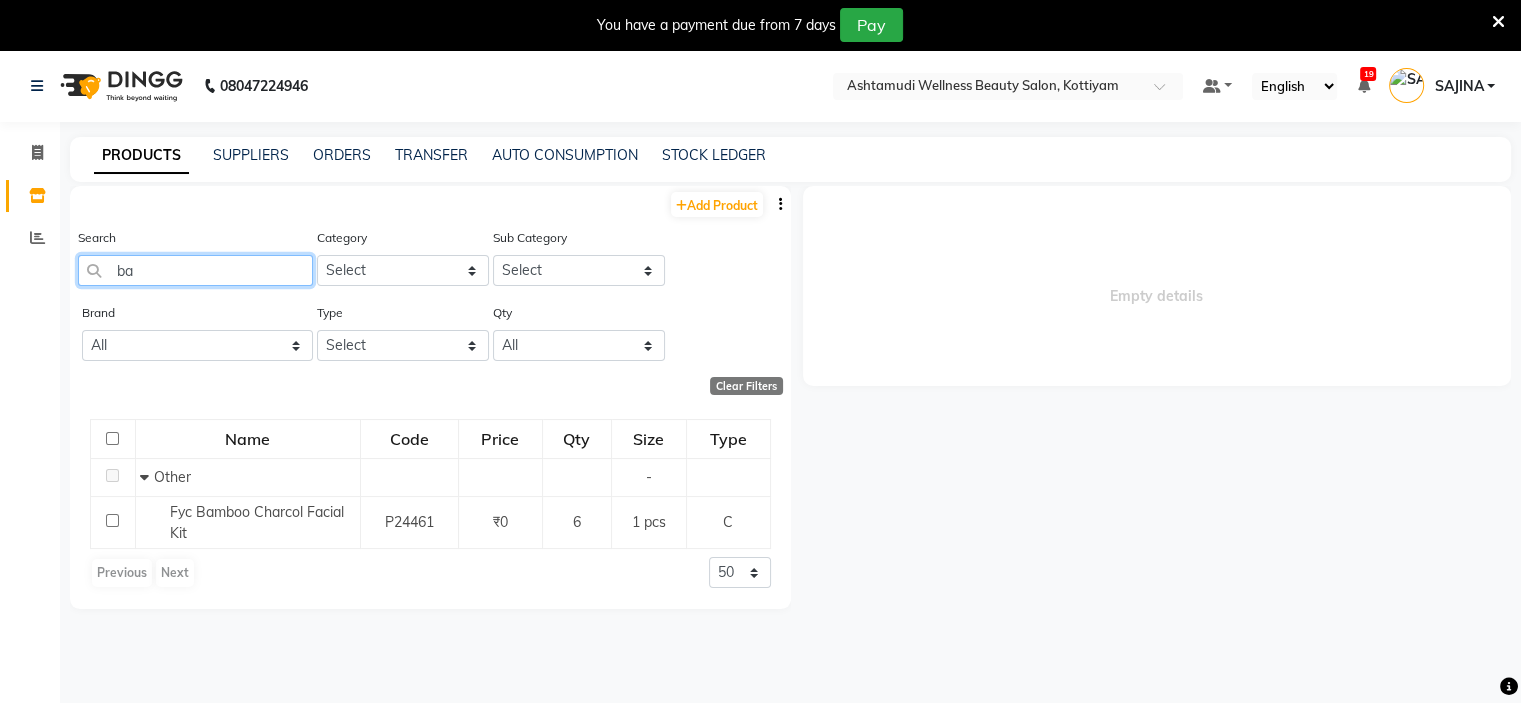 type on "b" 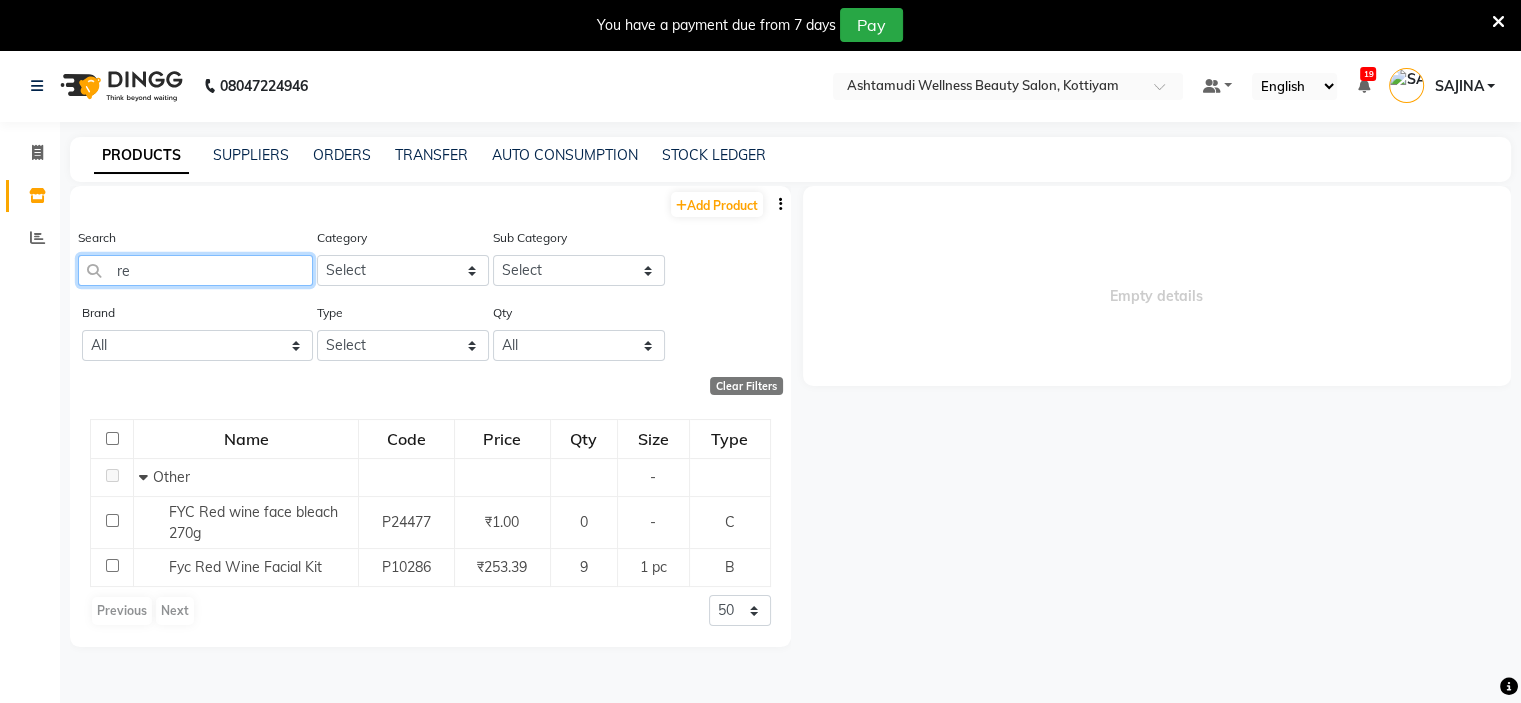type on "r" 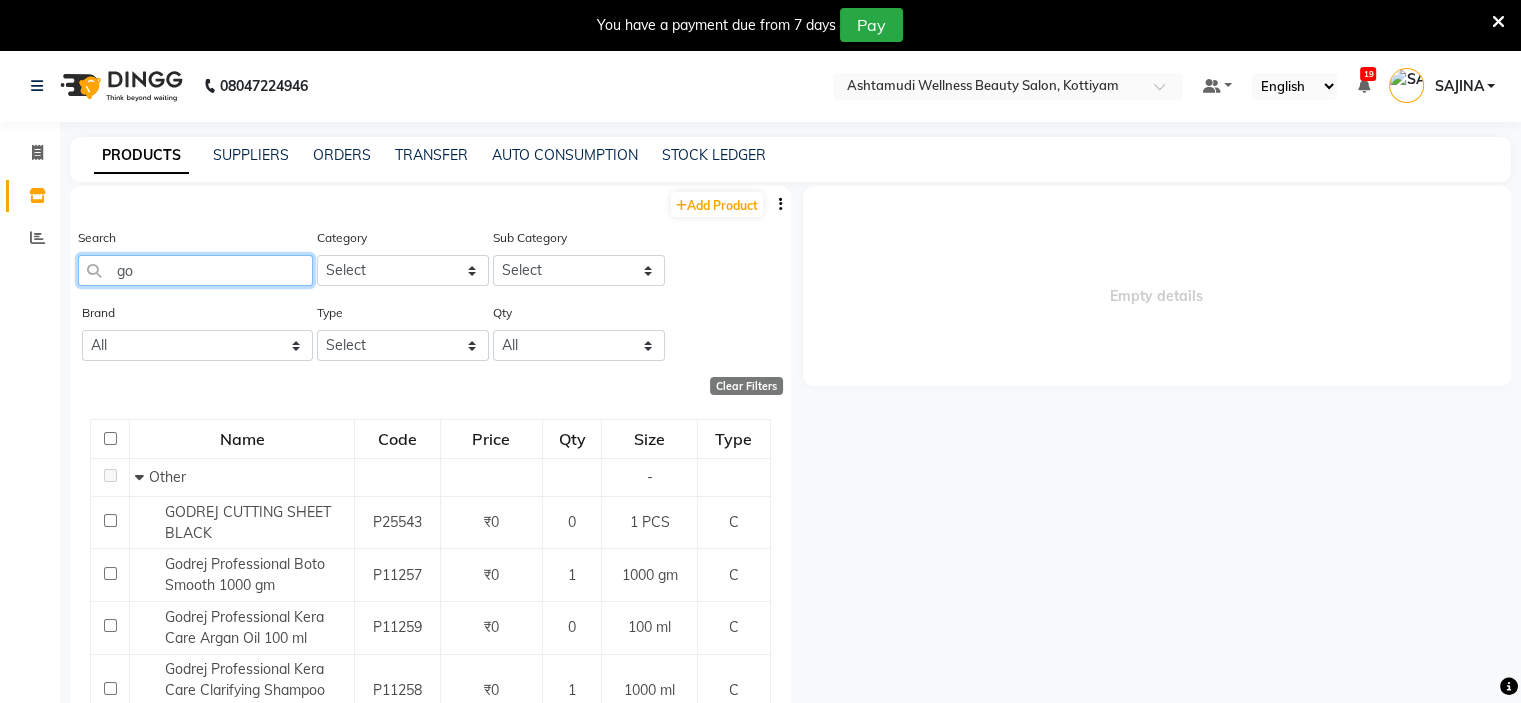type on "g" 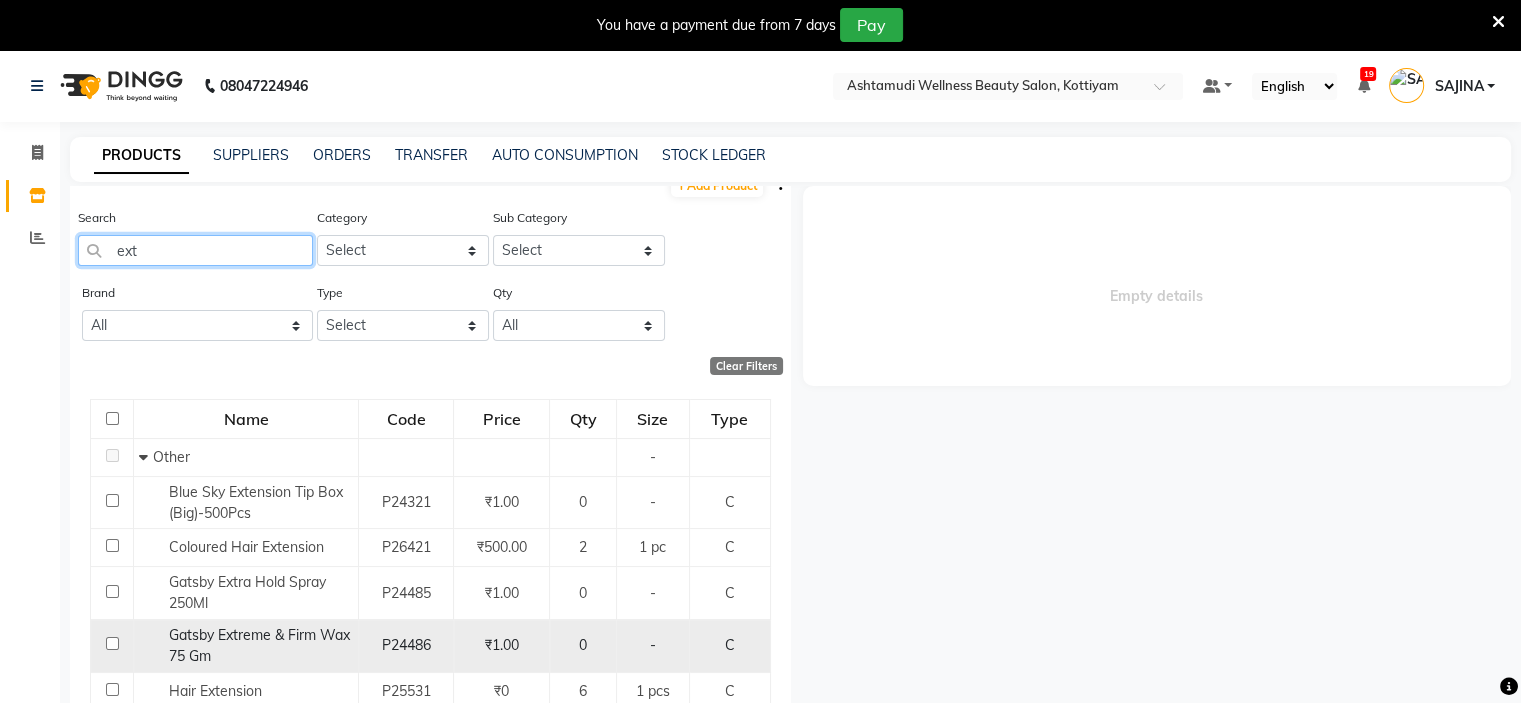 scroll, scrollTop: 55, scrollLeft: 0, axis: vertical 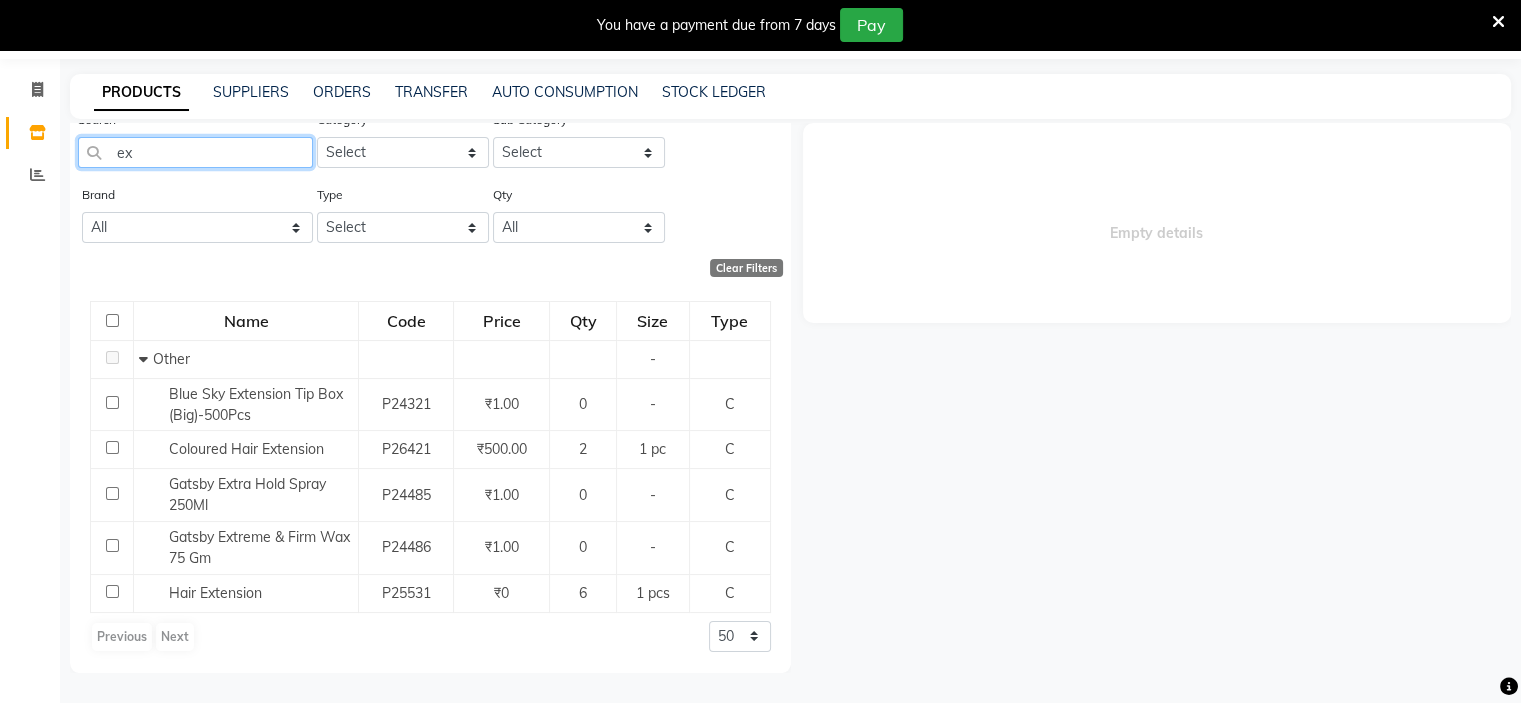 type on "e" 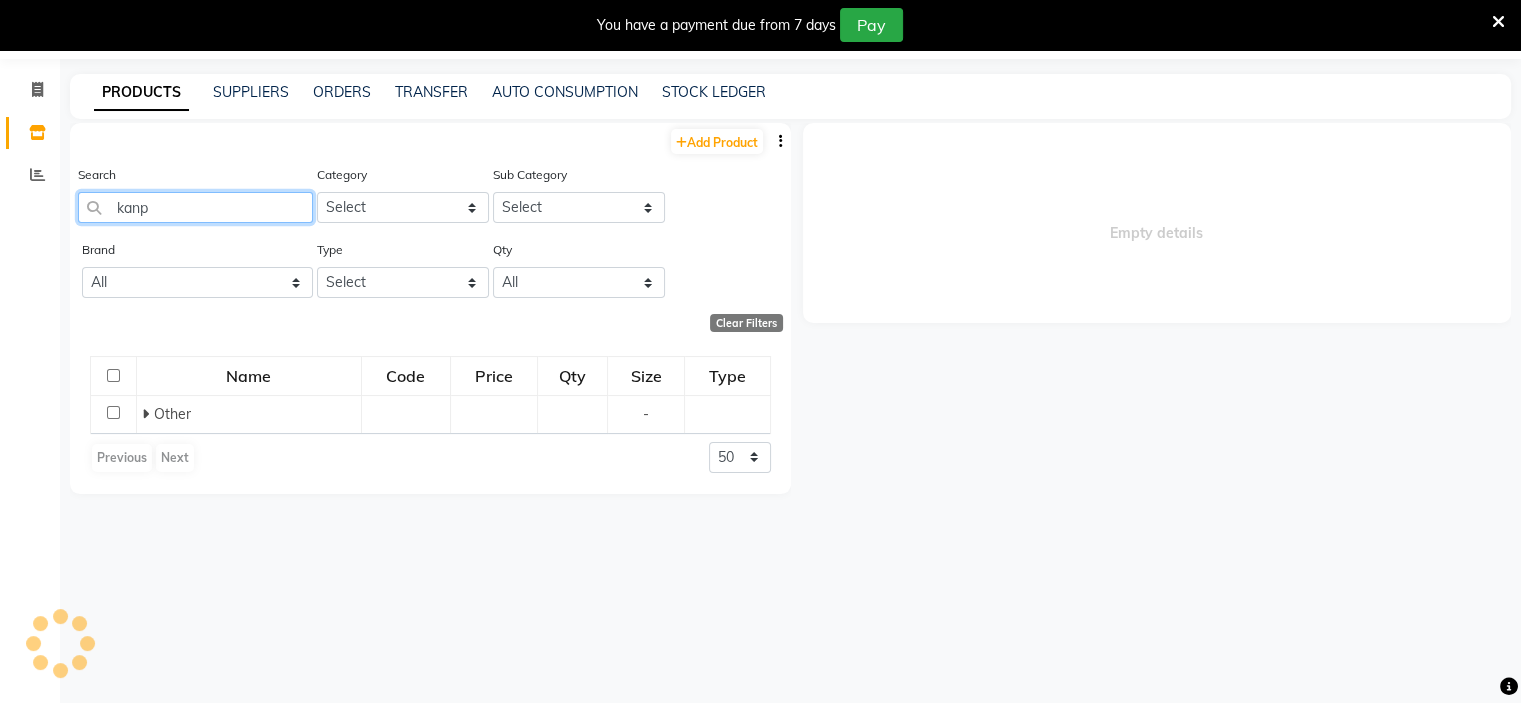 scroll, scrollTop: 0, scrollLeft: 0, axis: both 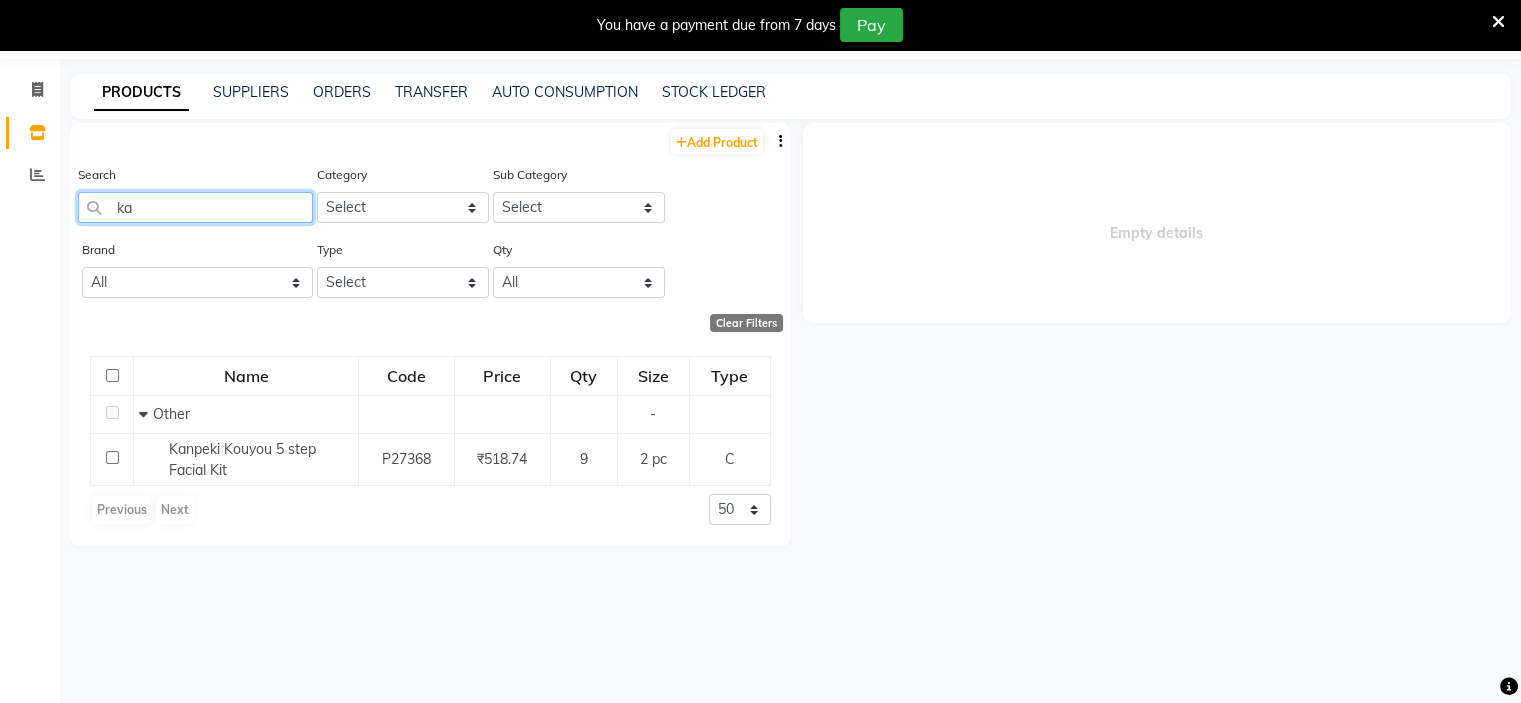 type on "k" 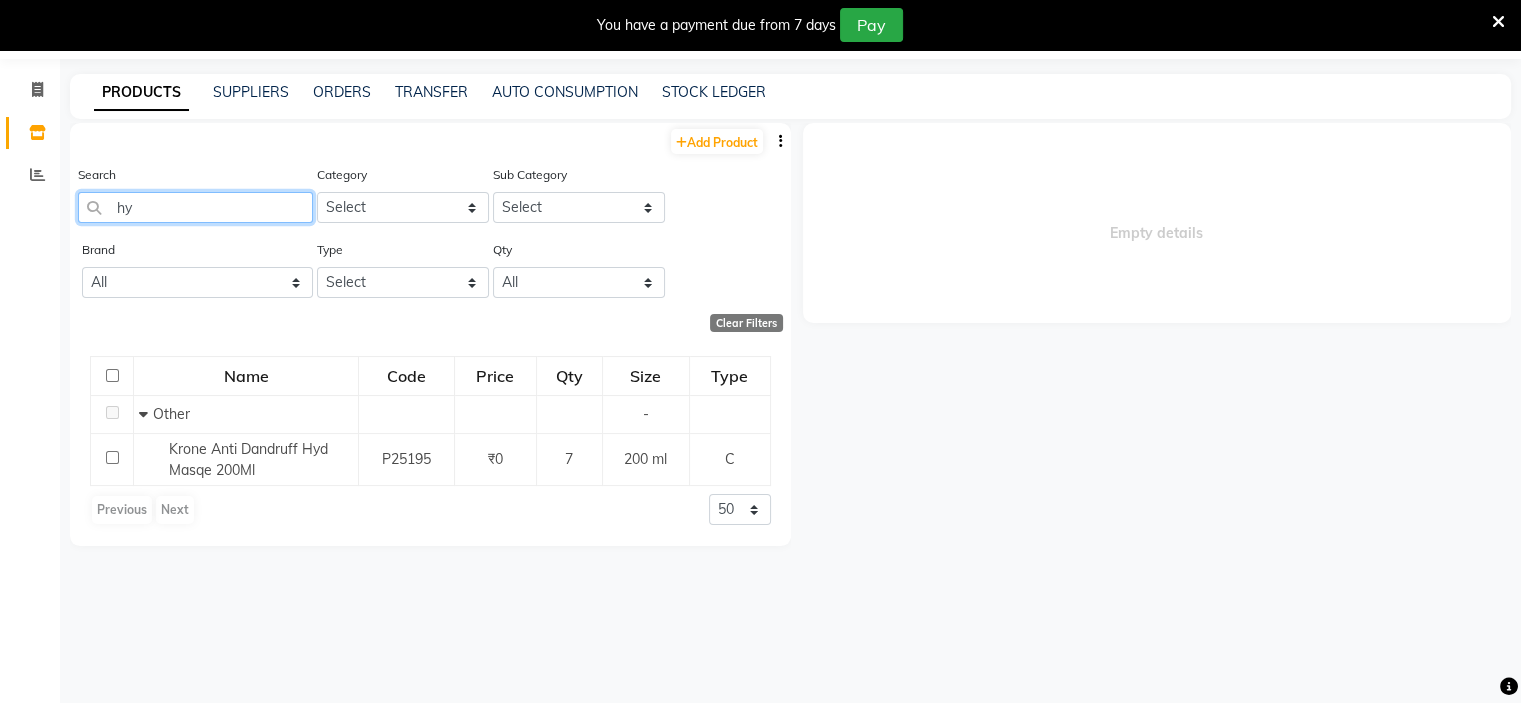 type on "h" 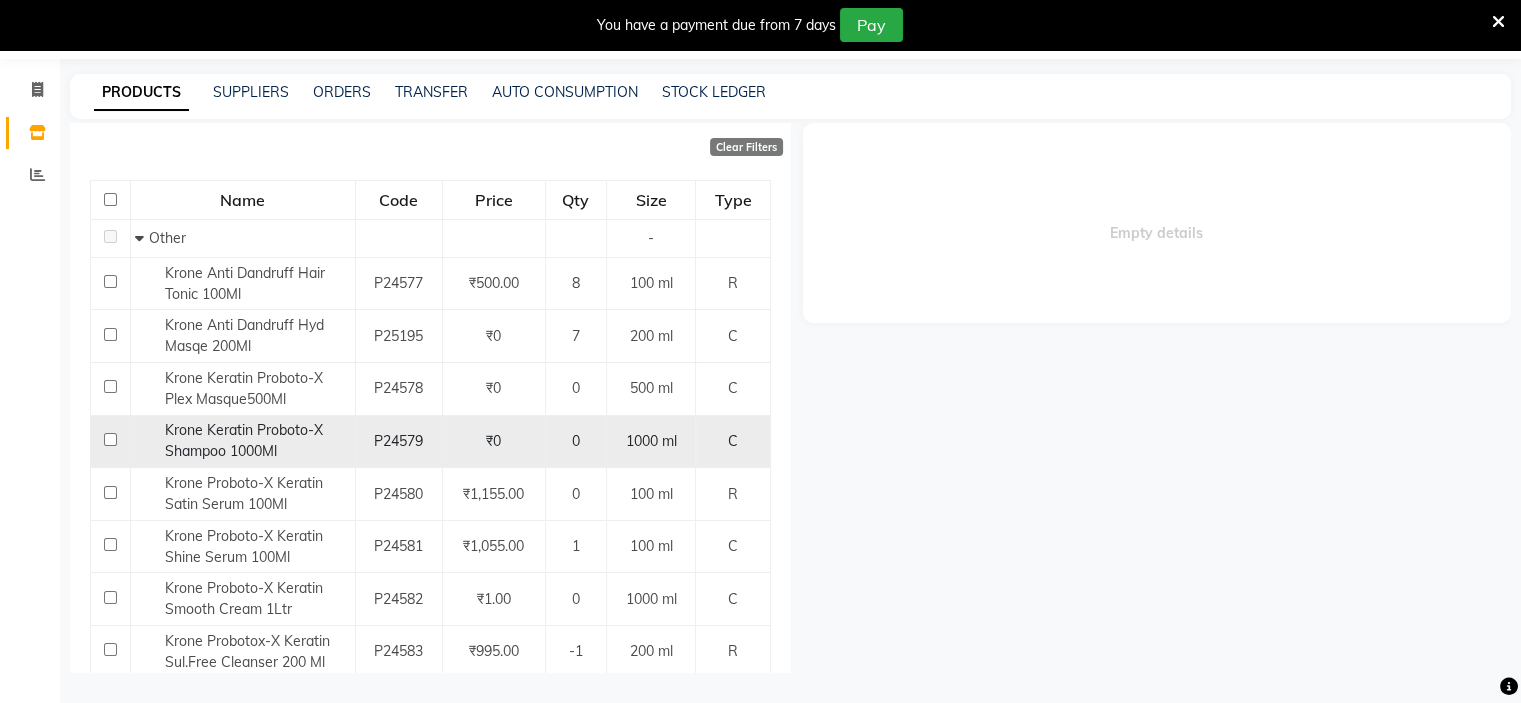 scroll, scrollTop: 200, scrollLeft: 0, axis: vertical 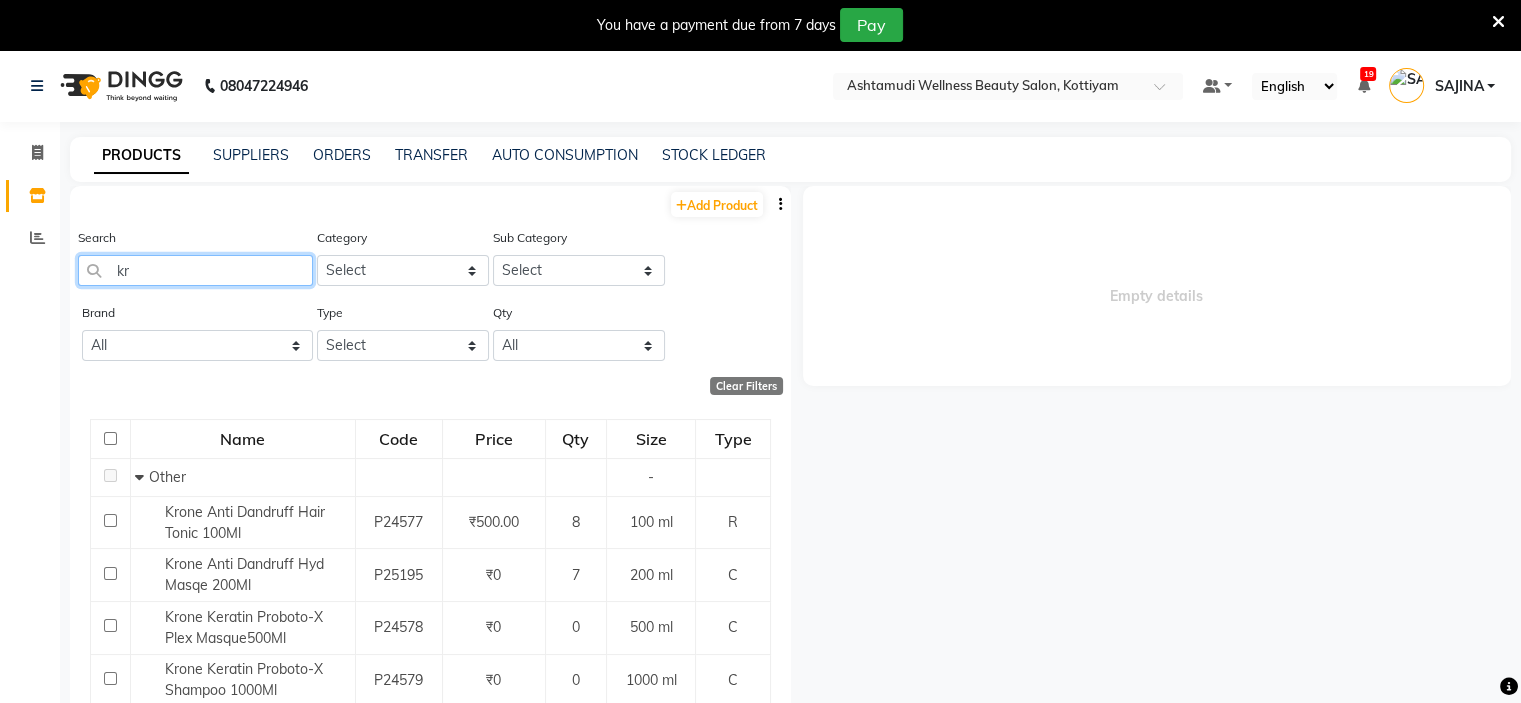 type on "k" 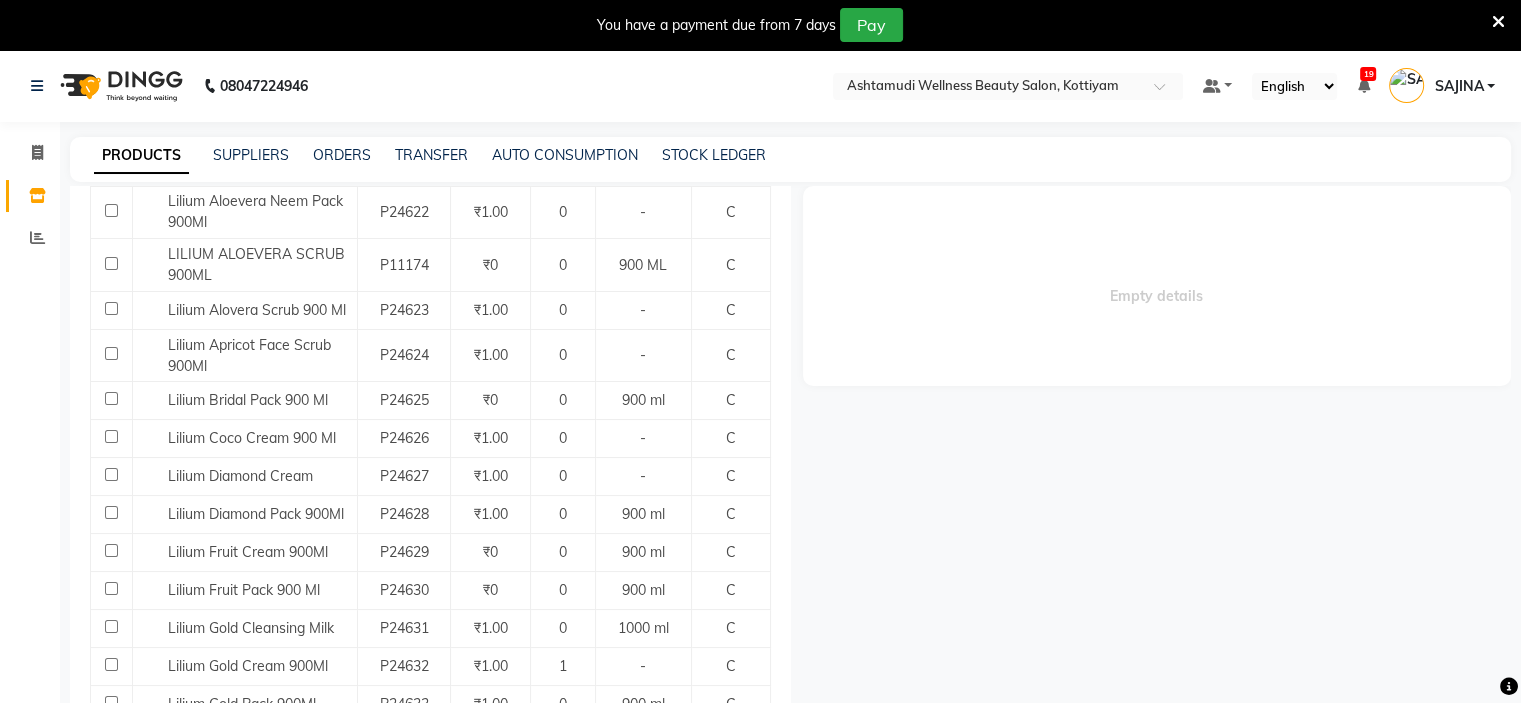 scroll, scrollTop: 200, scrollLeft: 0, axis: vertical 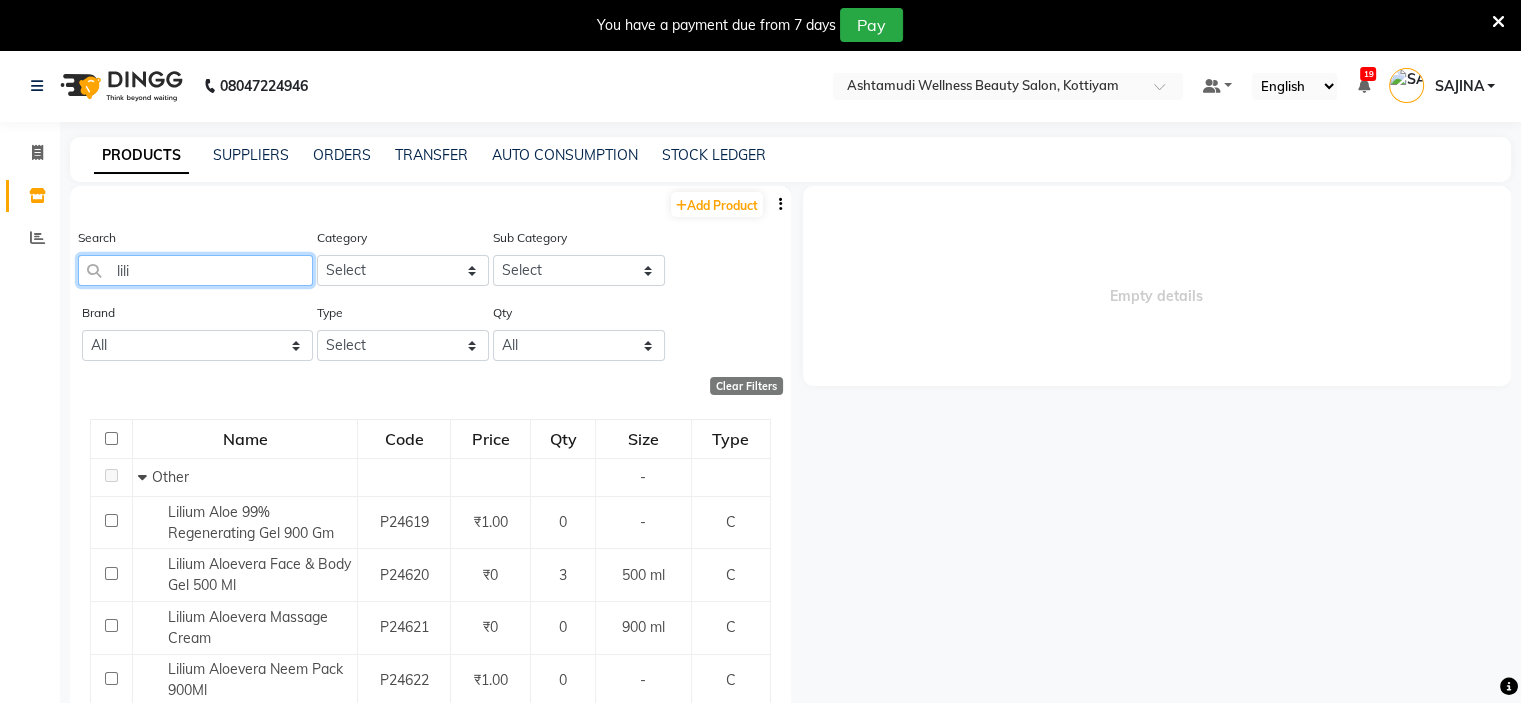 click on "lili" 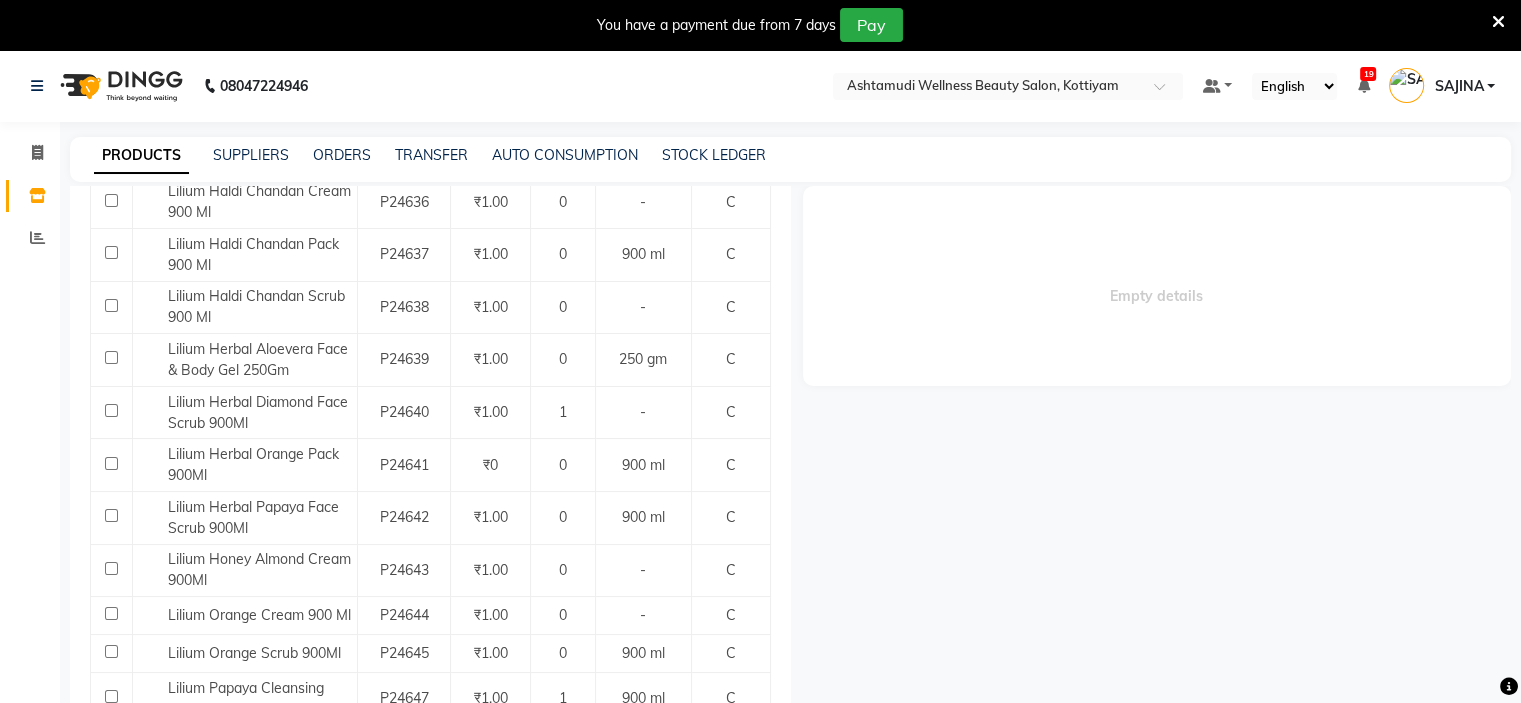 scroll, scrollTop: 1100, scrollLeft: 0, axis: vertical 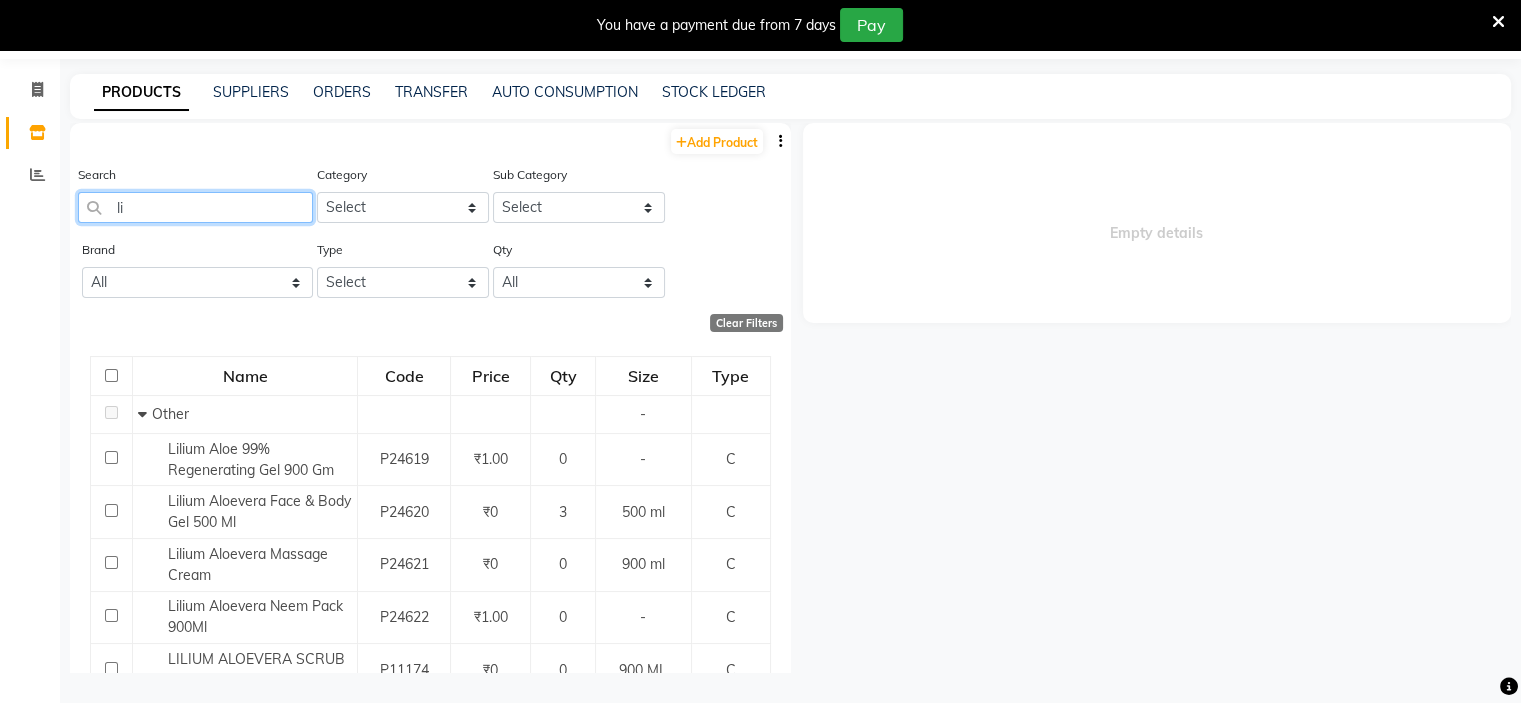 type on "l" 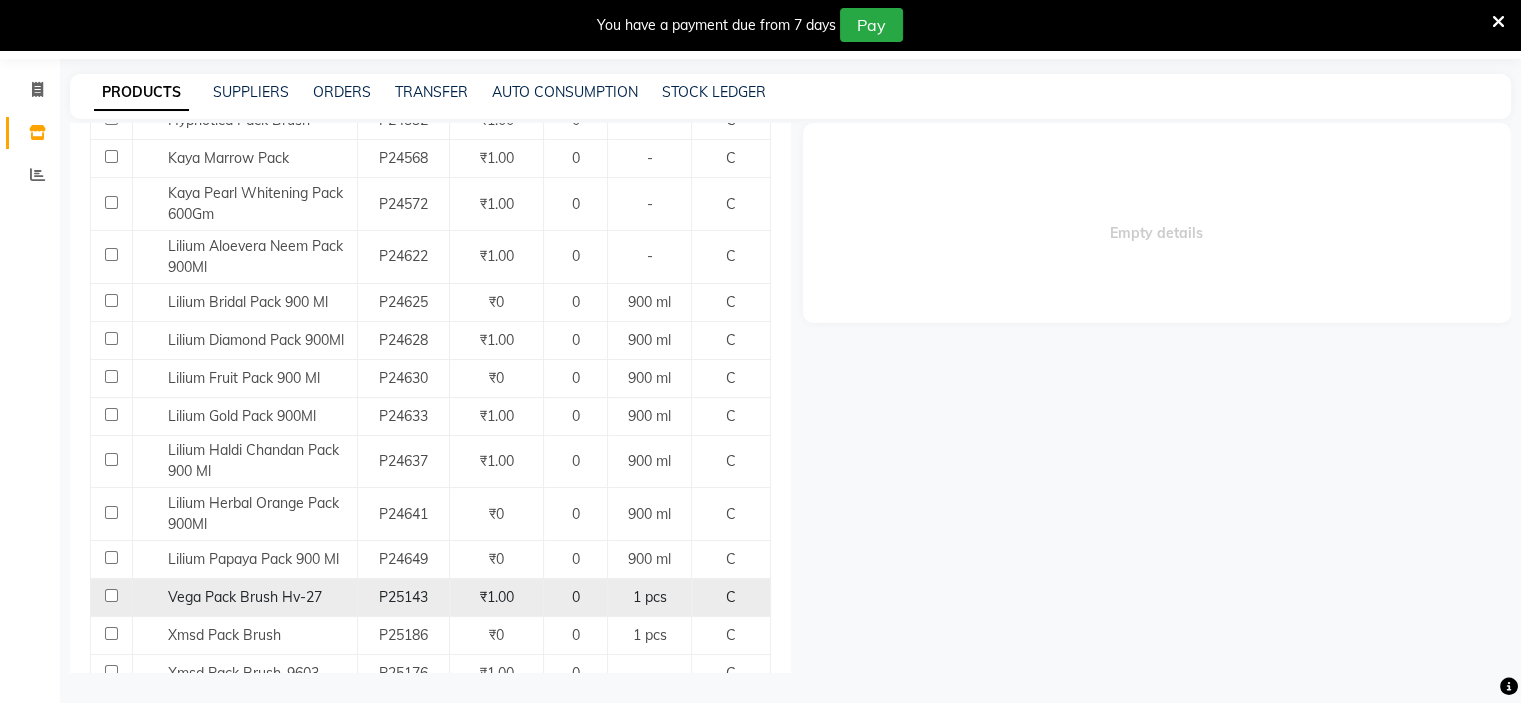scroll, scrollTop: 376, scrollLeft: 0, axis: vertical 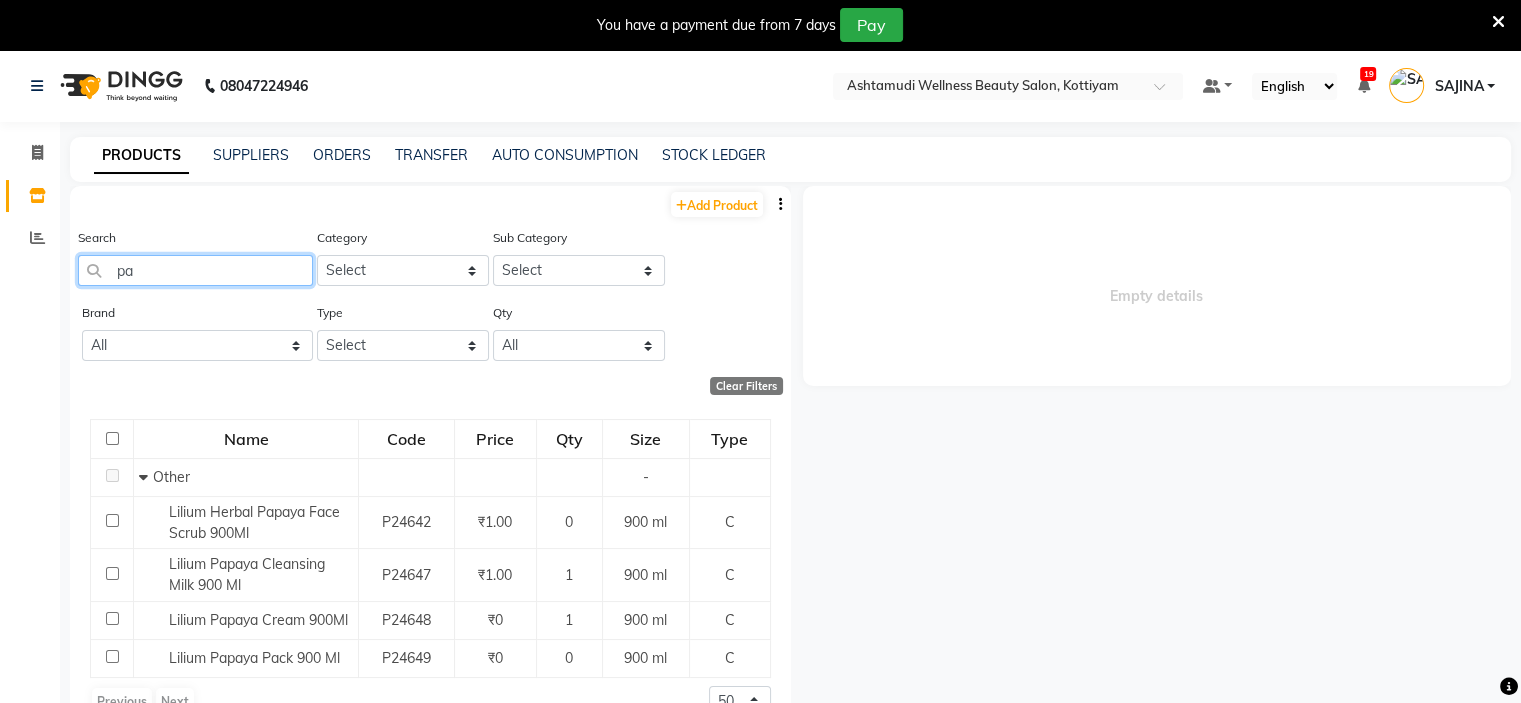 type on "p" 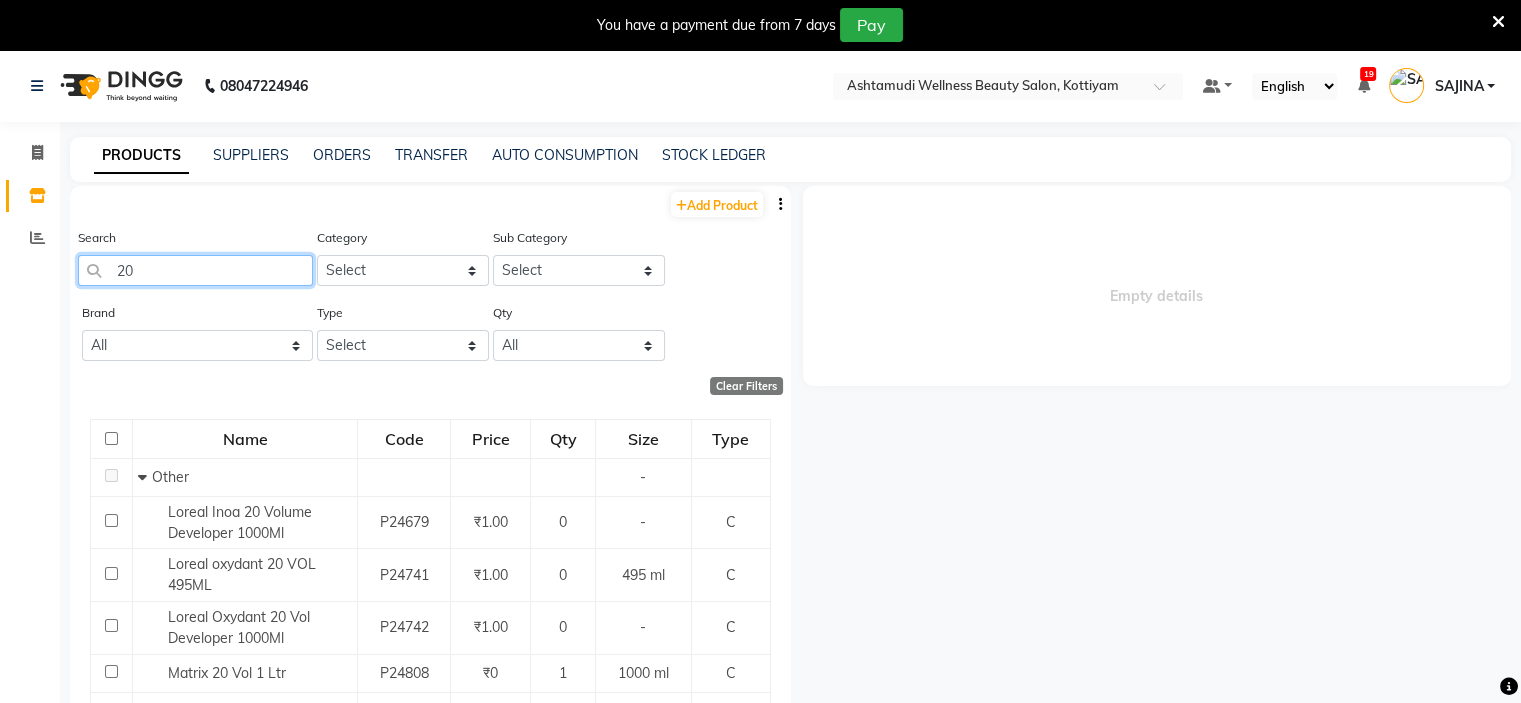 type on "2" 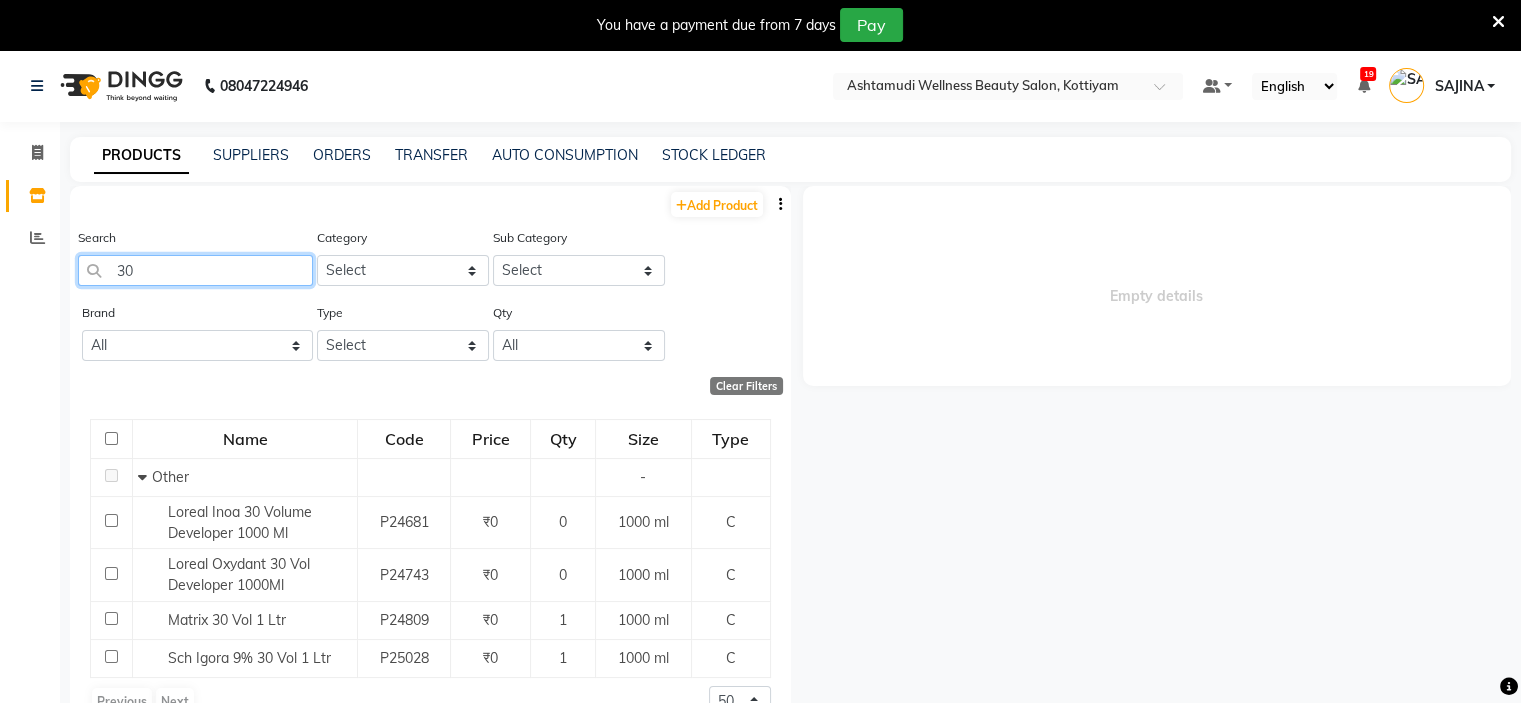 type on "3" 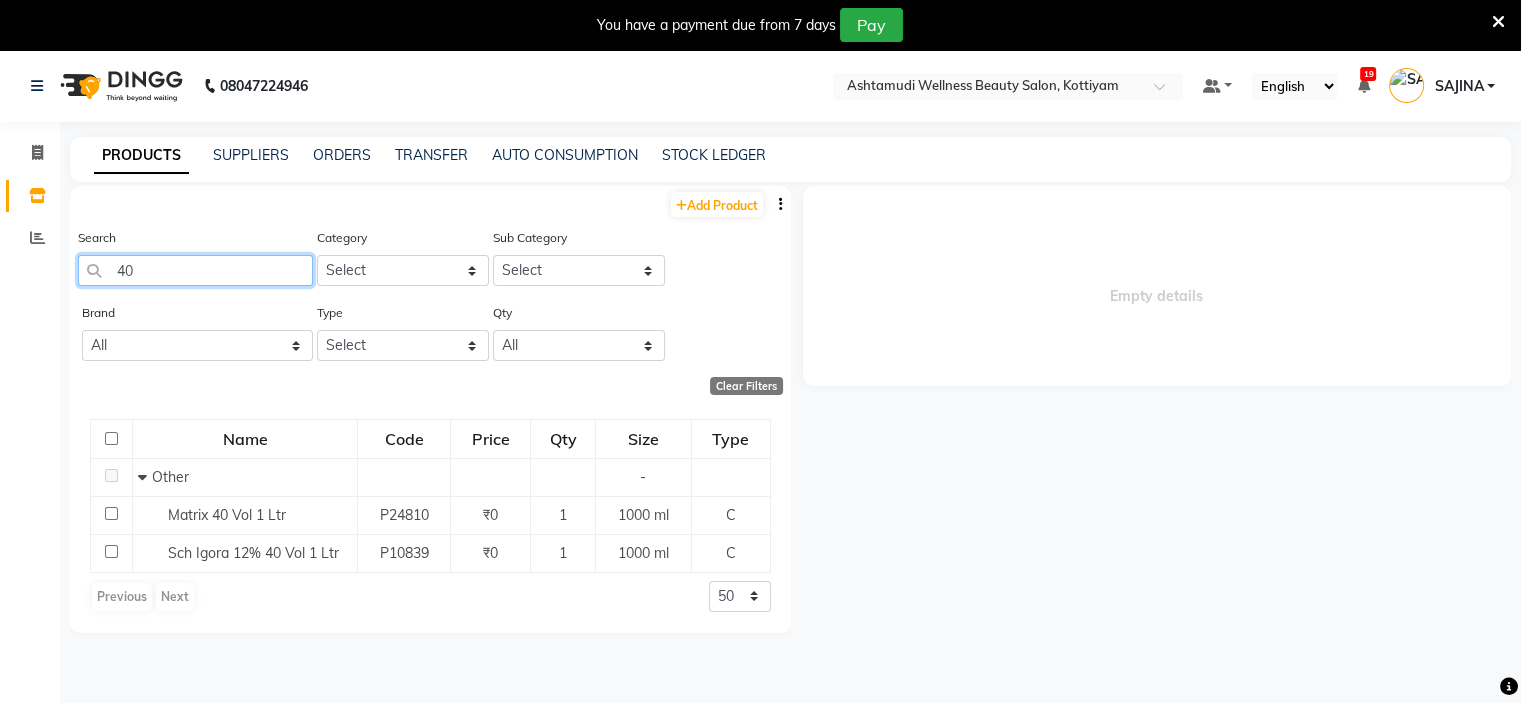type on "4" 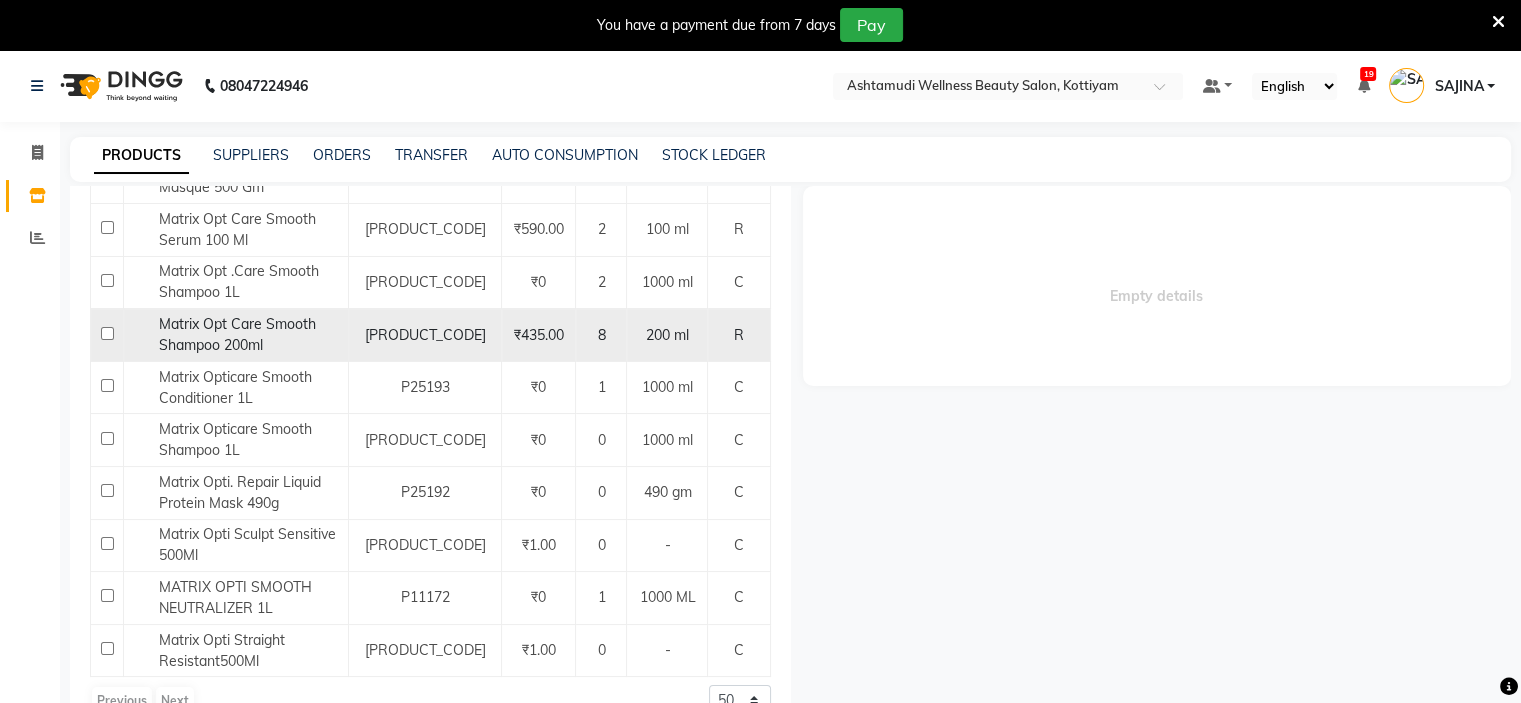scroll, scrollTop: 0, scrollLeft: 0, axis: both 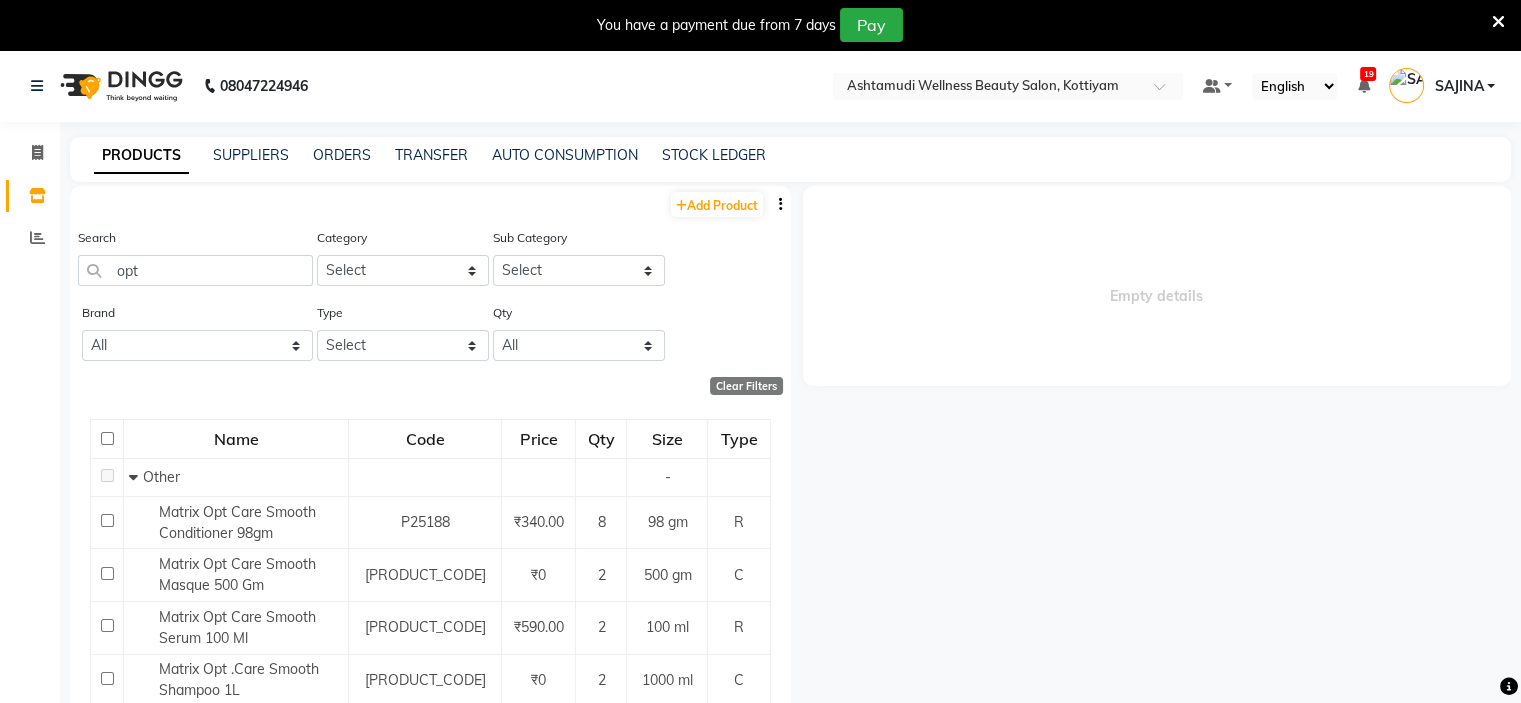 click on "Search opt" 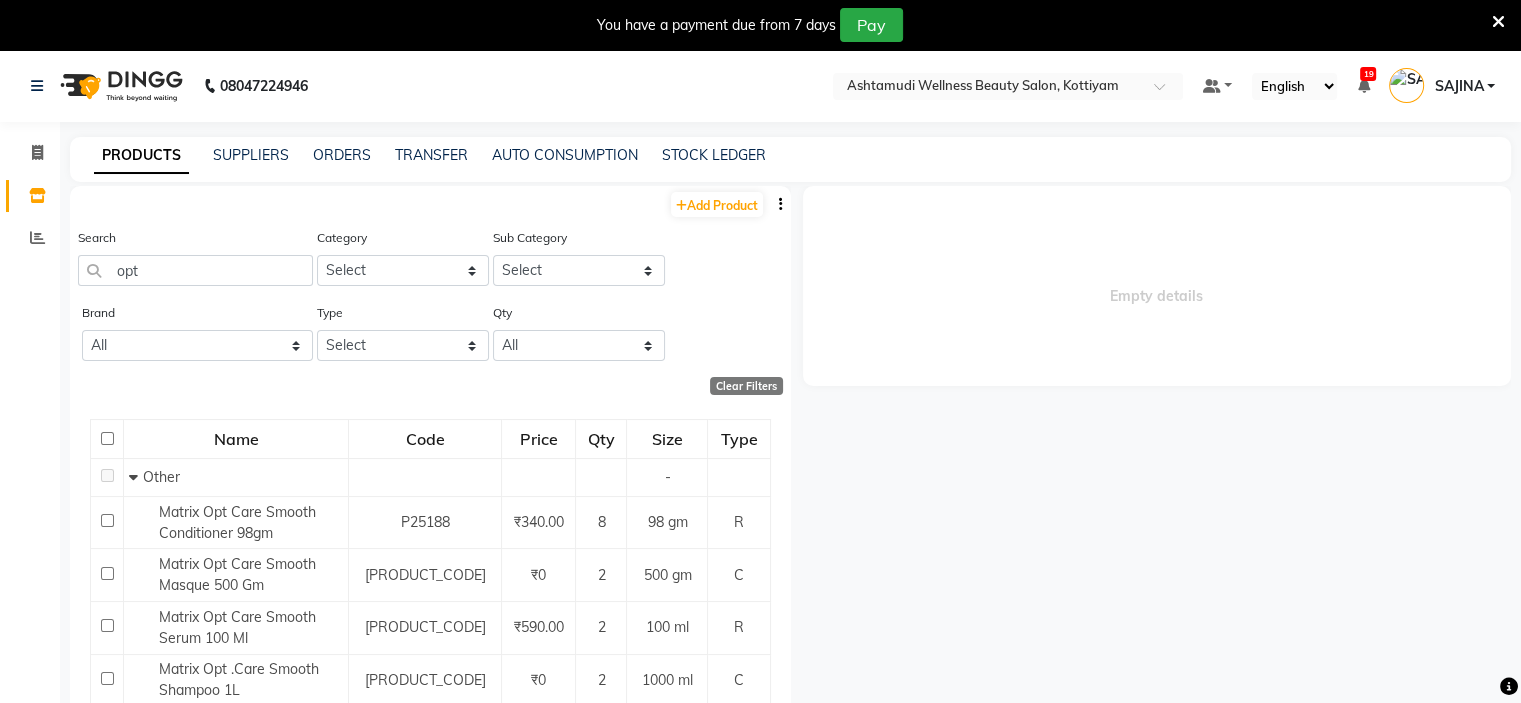 click on "Search opt" 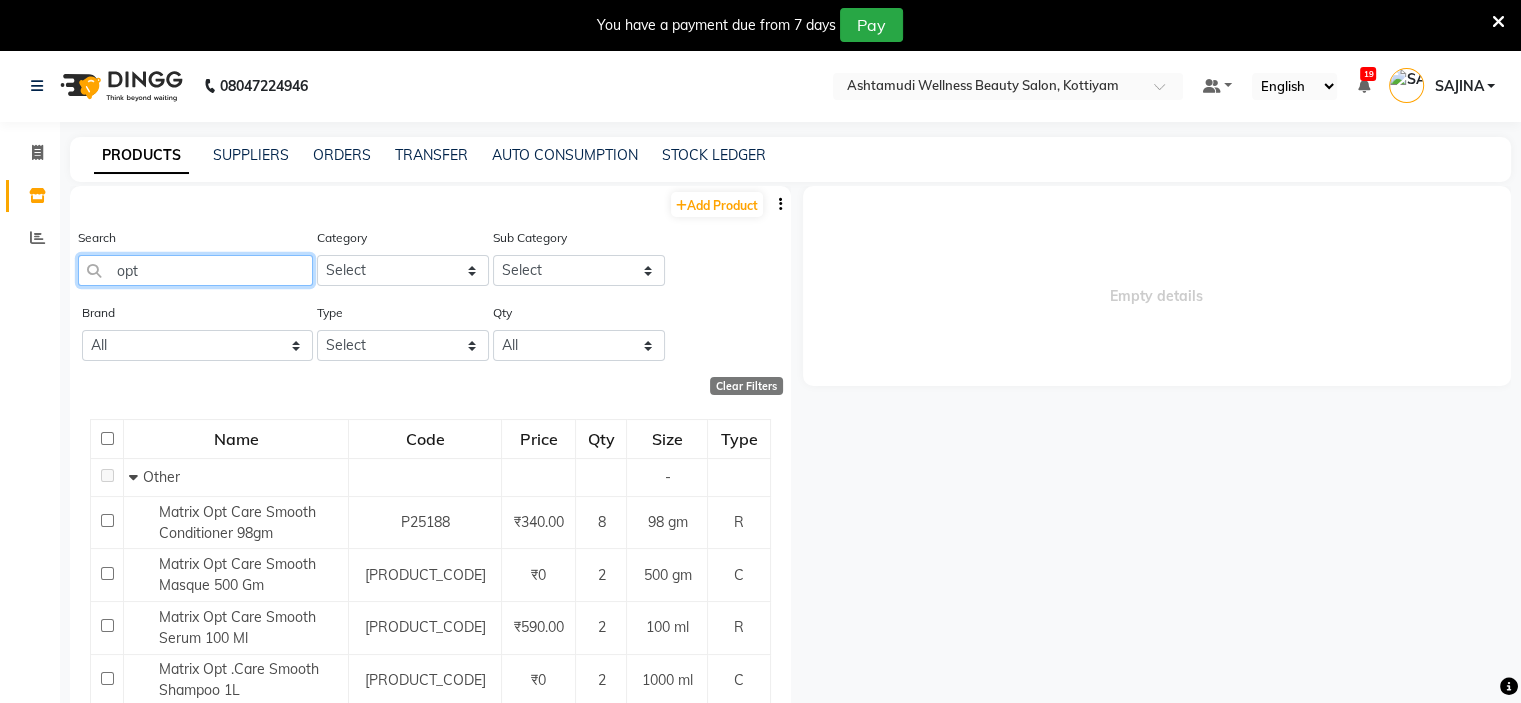 click on "opt" 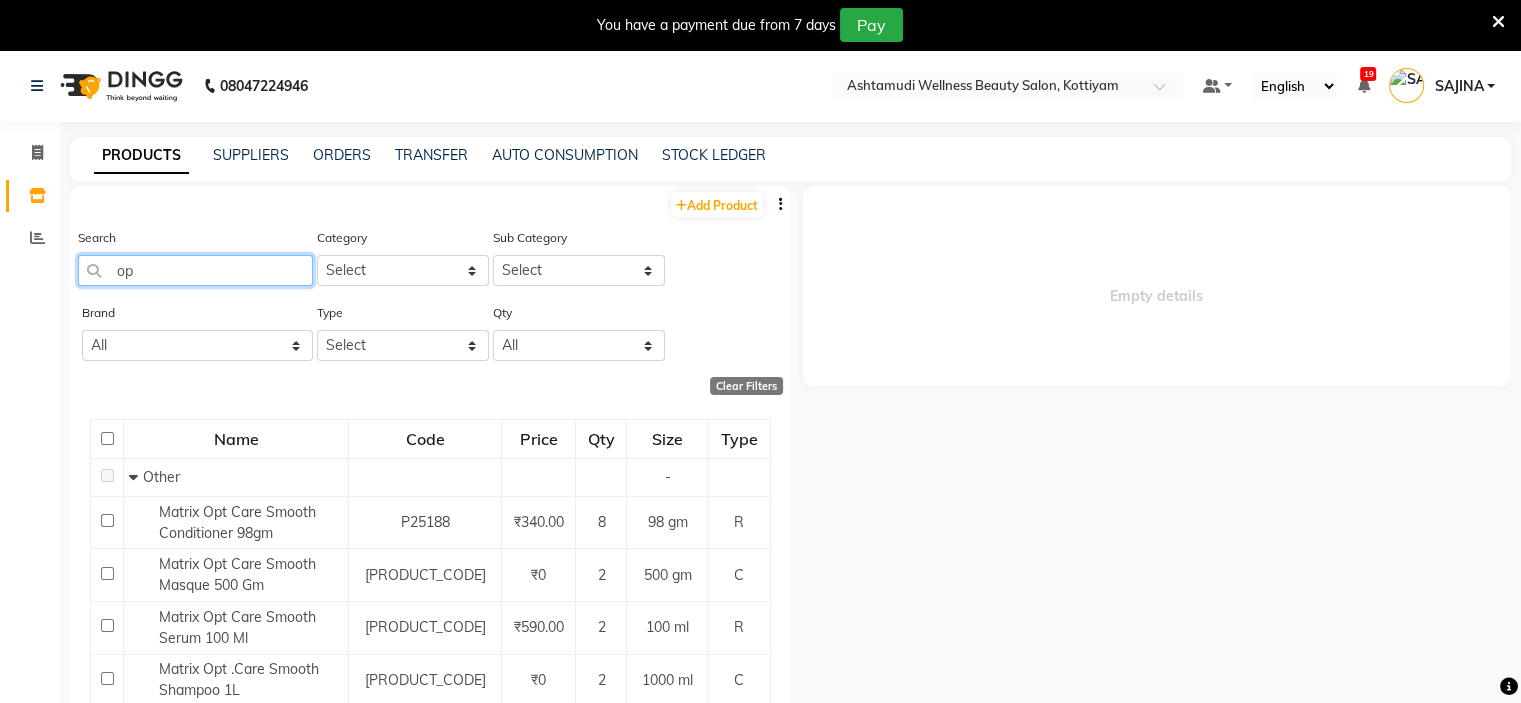 type on "o" 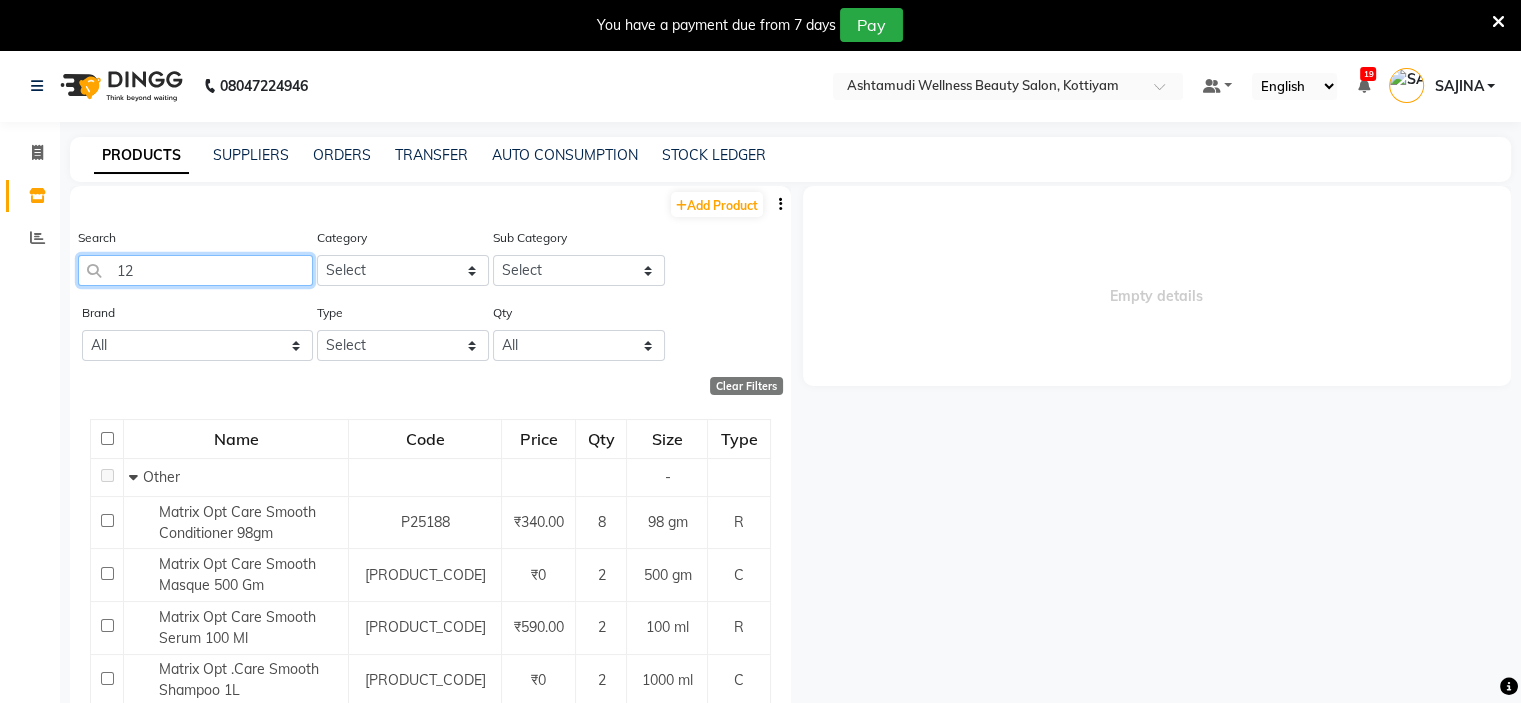 type on "12 c" 